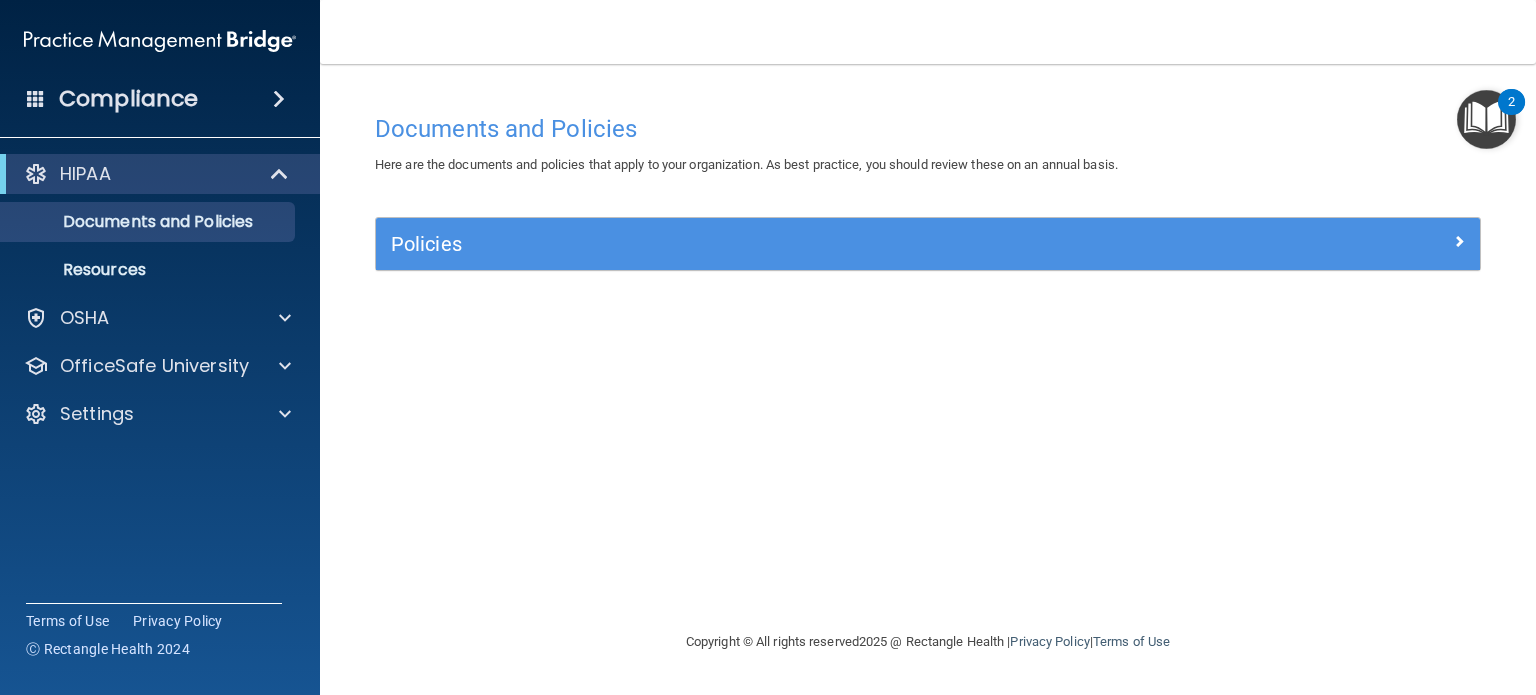 scroll, scrollTop: 0, scrollLeft: 0, axis: both 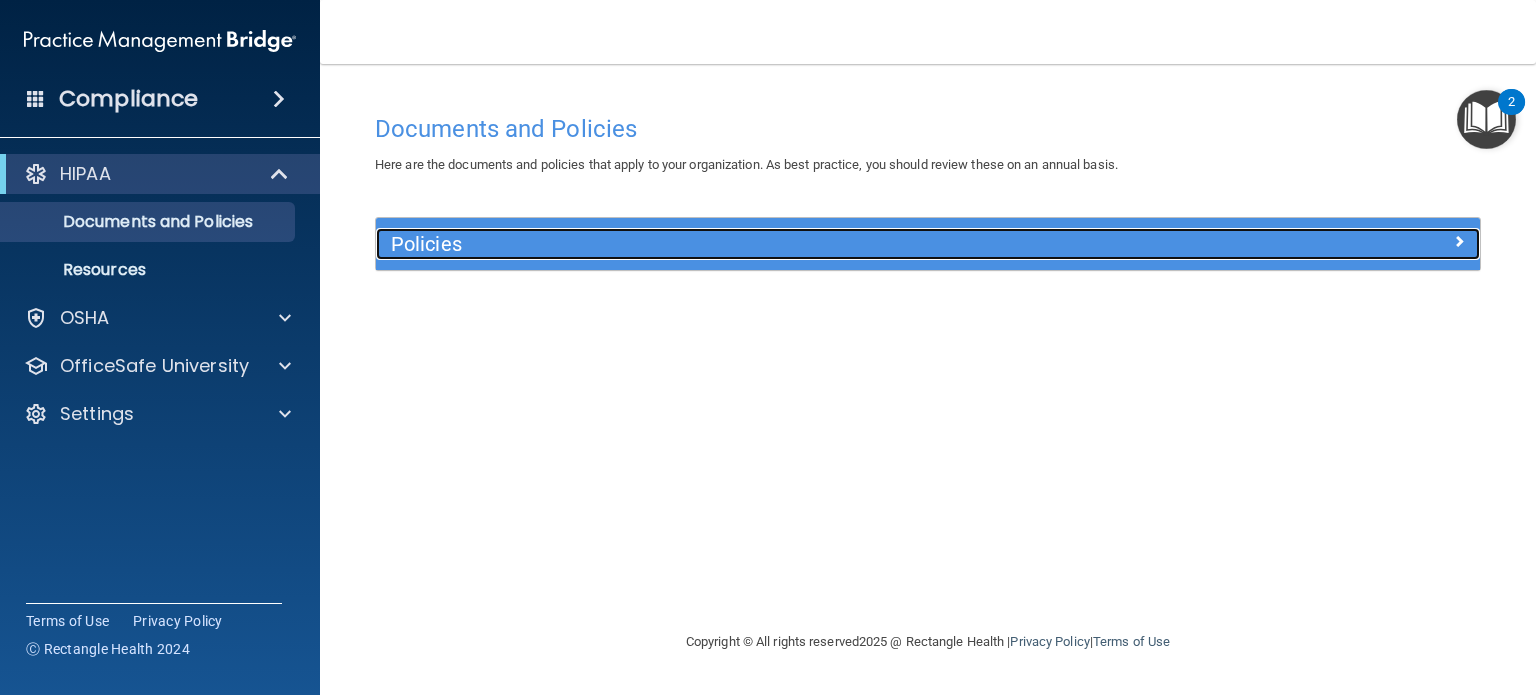 click at bounding box center [1459, 241] 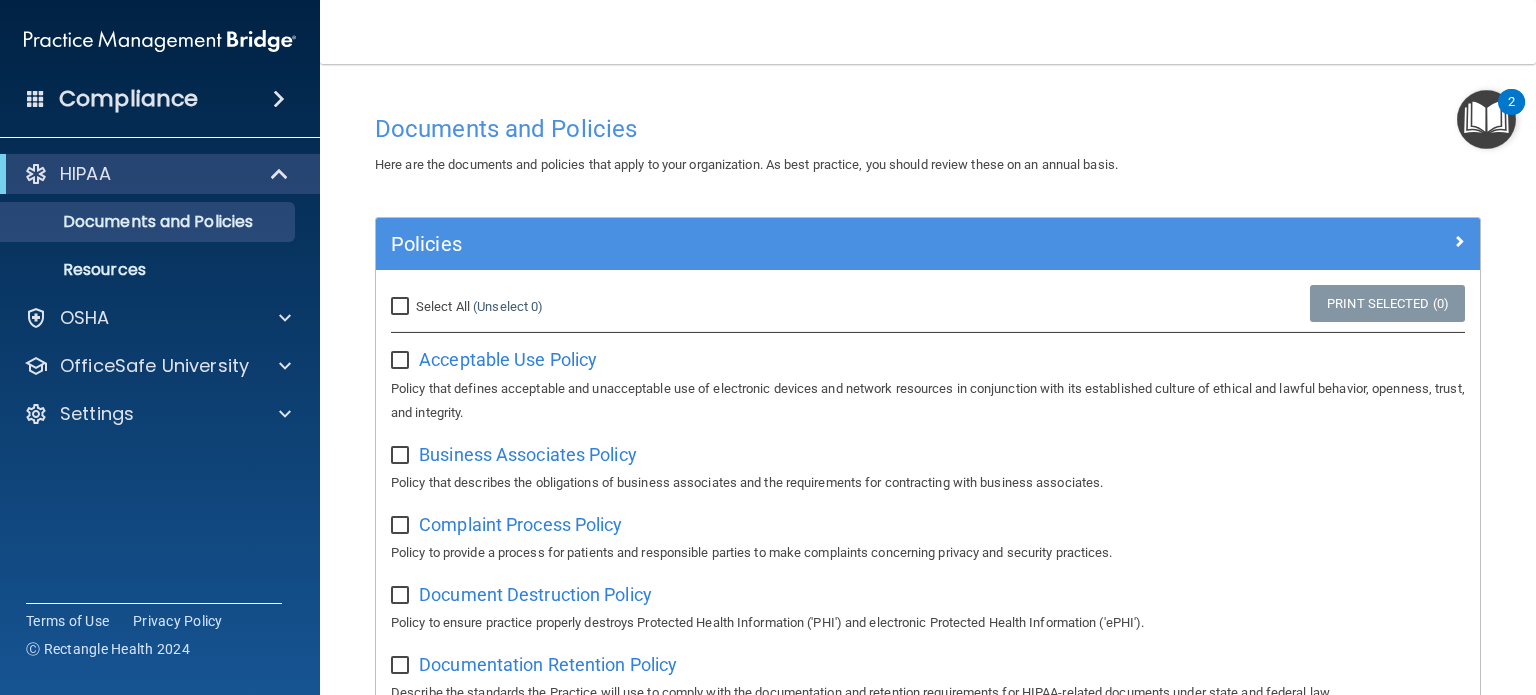 click on "Documents and Policies" at bounding box center [928, 129] 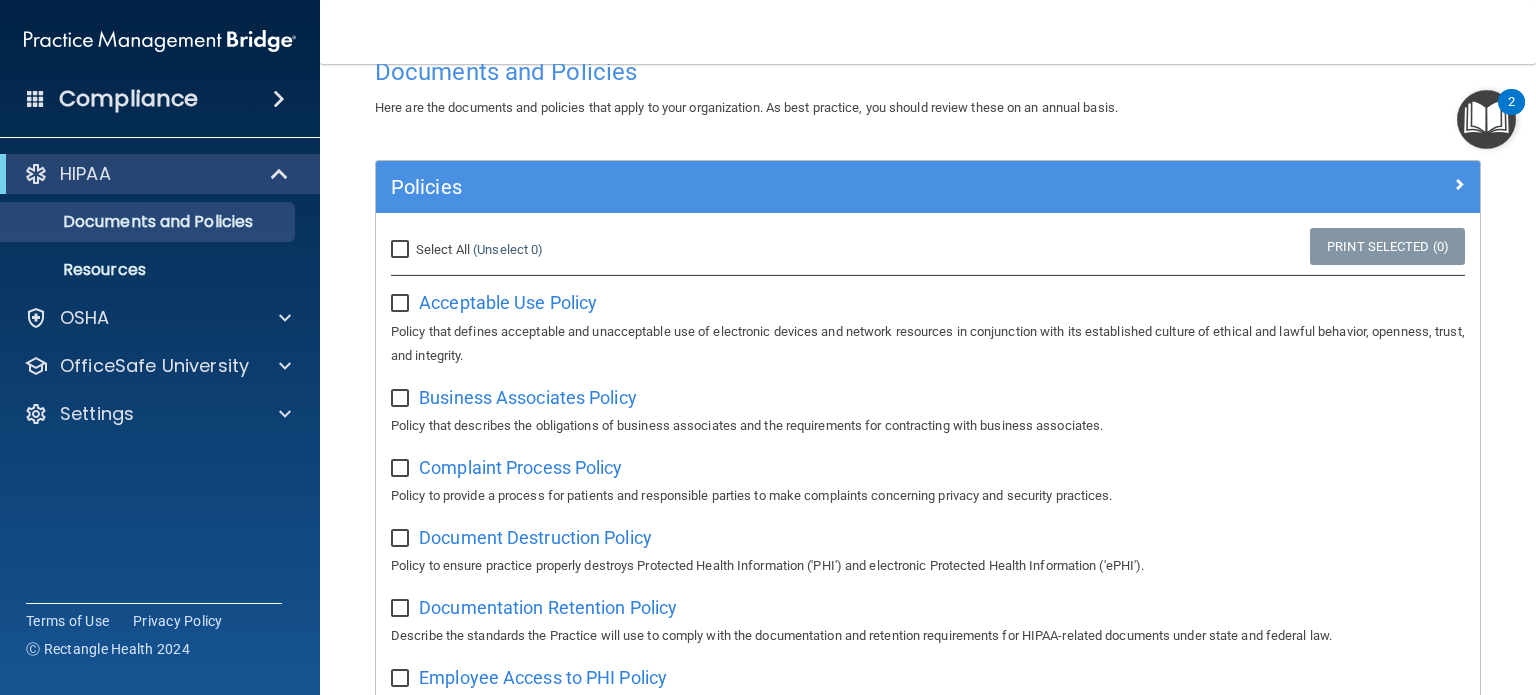 scroll, scrollTop: 0, scrollLeft: 0, axis: both 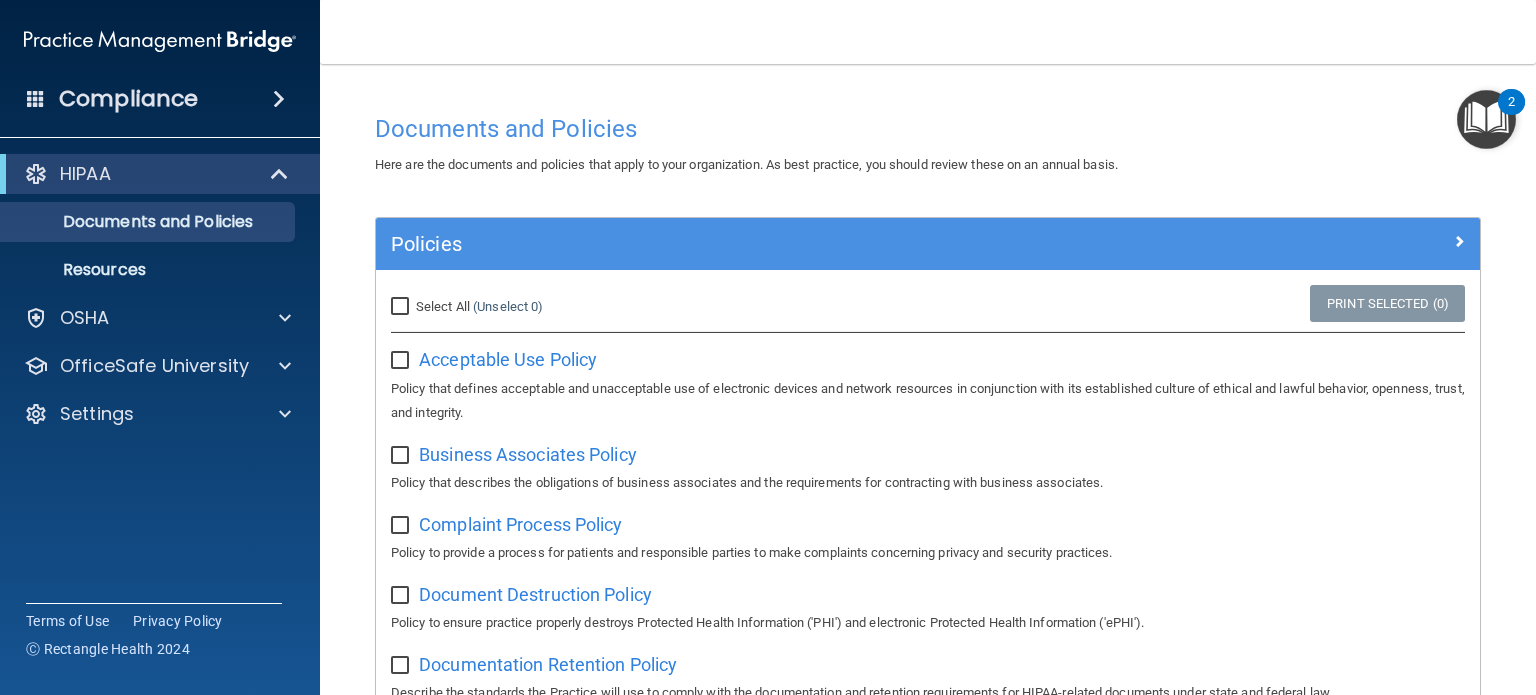 click at bounding box center (279, 99) 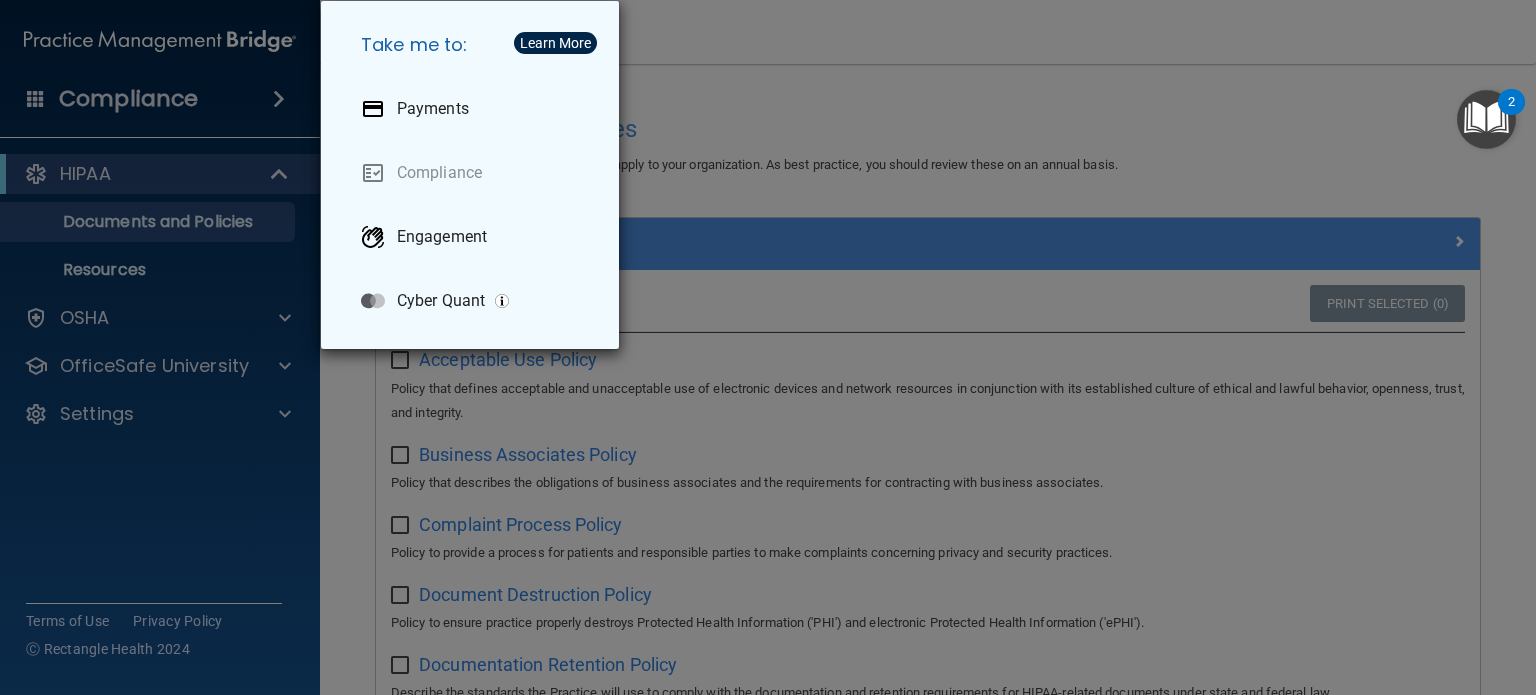 click on "Take me to:             Payments                   Compliance                     Engagement                     Cyber Quant" at bounding box center [768, 347] 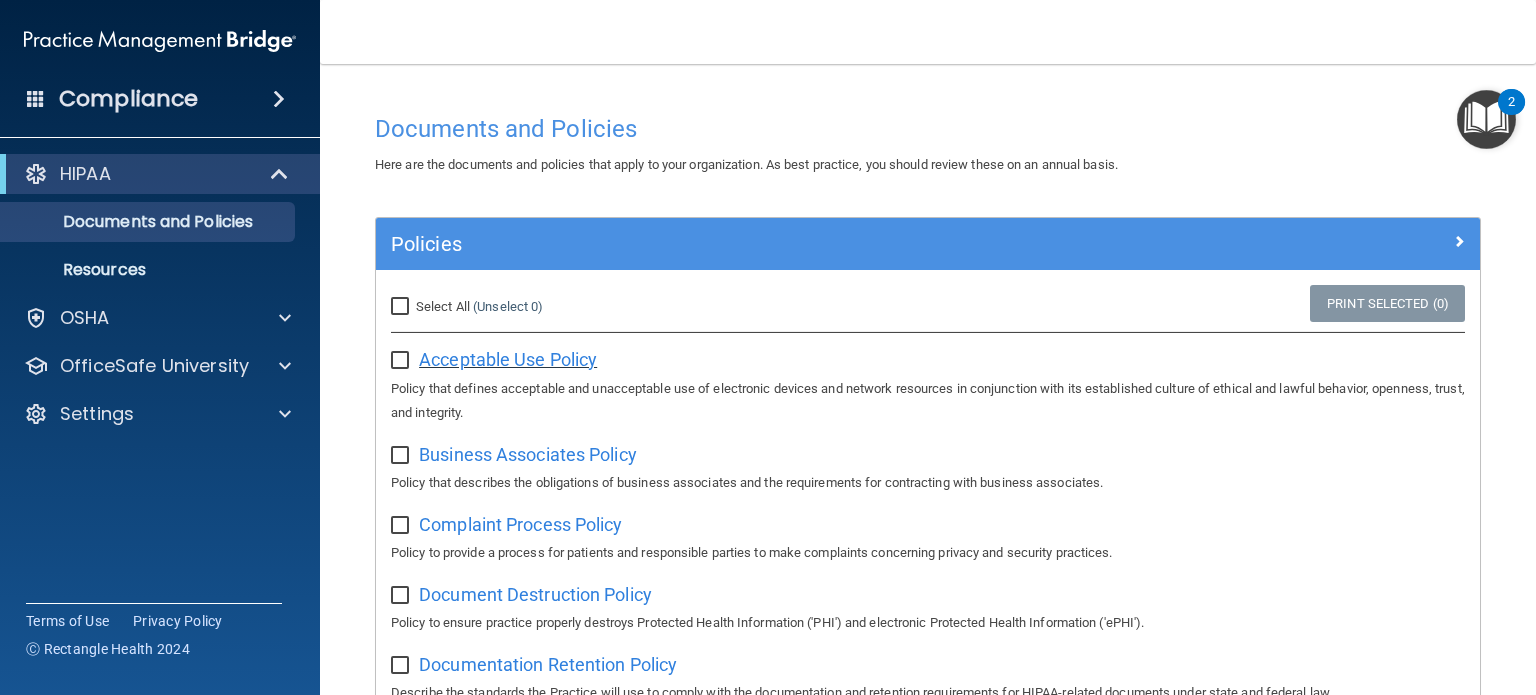 click on "Acceptable Use Policy" at bounding box center [508, 359] 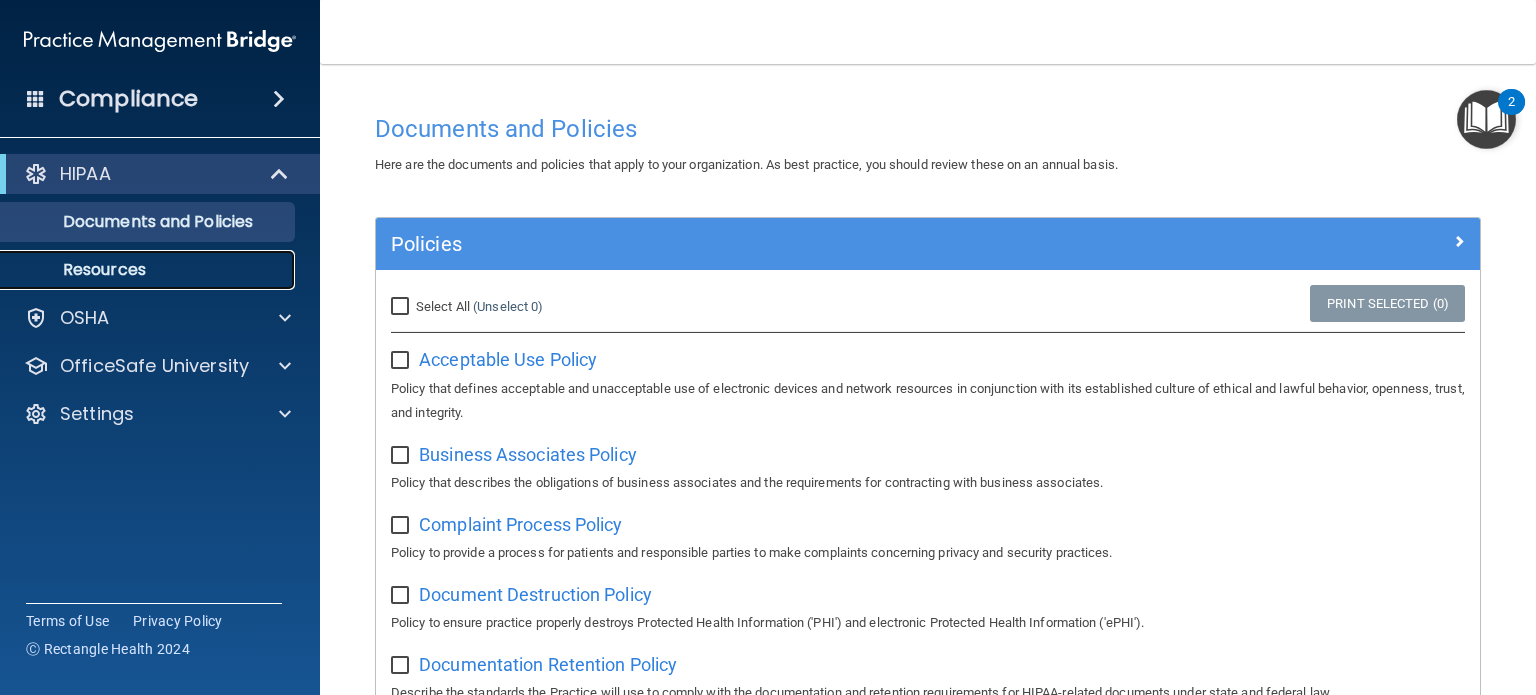 click on "Resources" at bounding box center [137, 270] 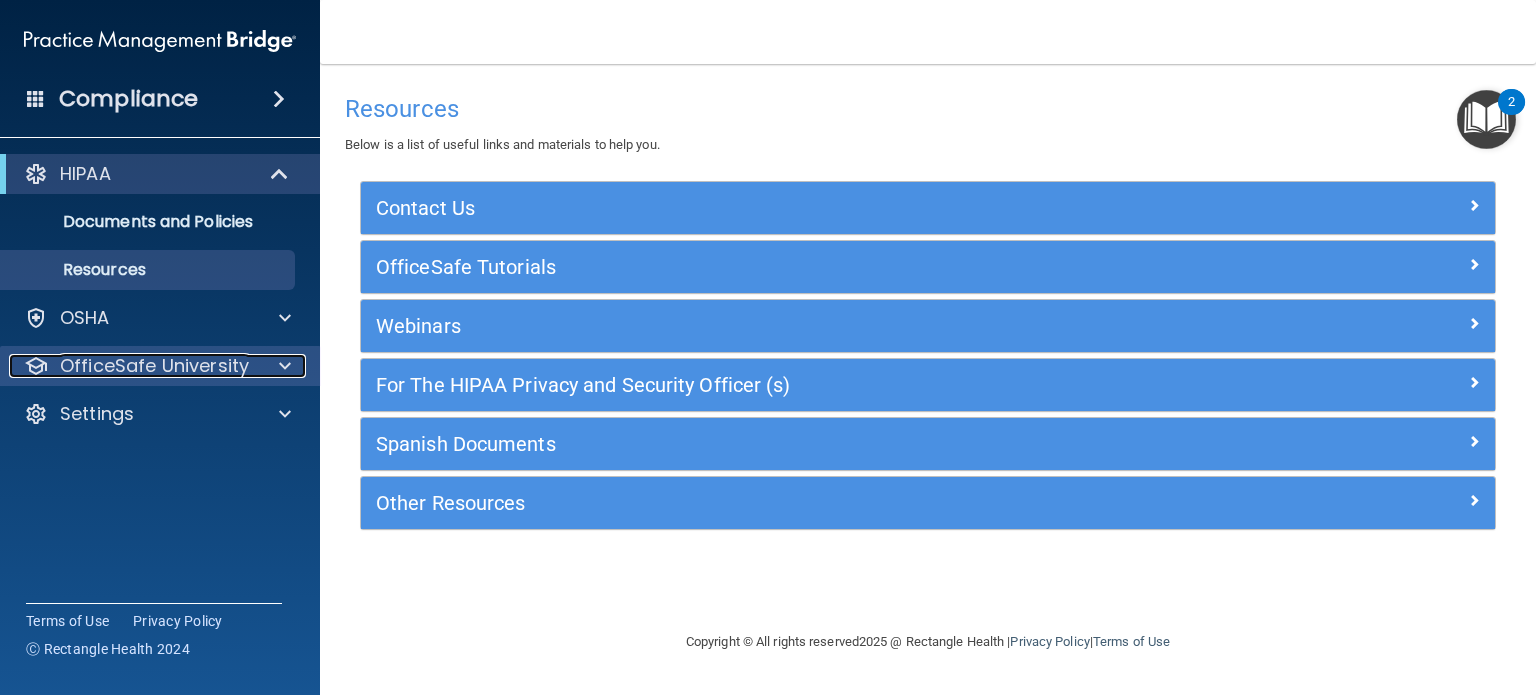 click on "OfficeSafe University" at bounding box center (154, 366) 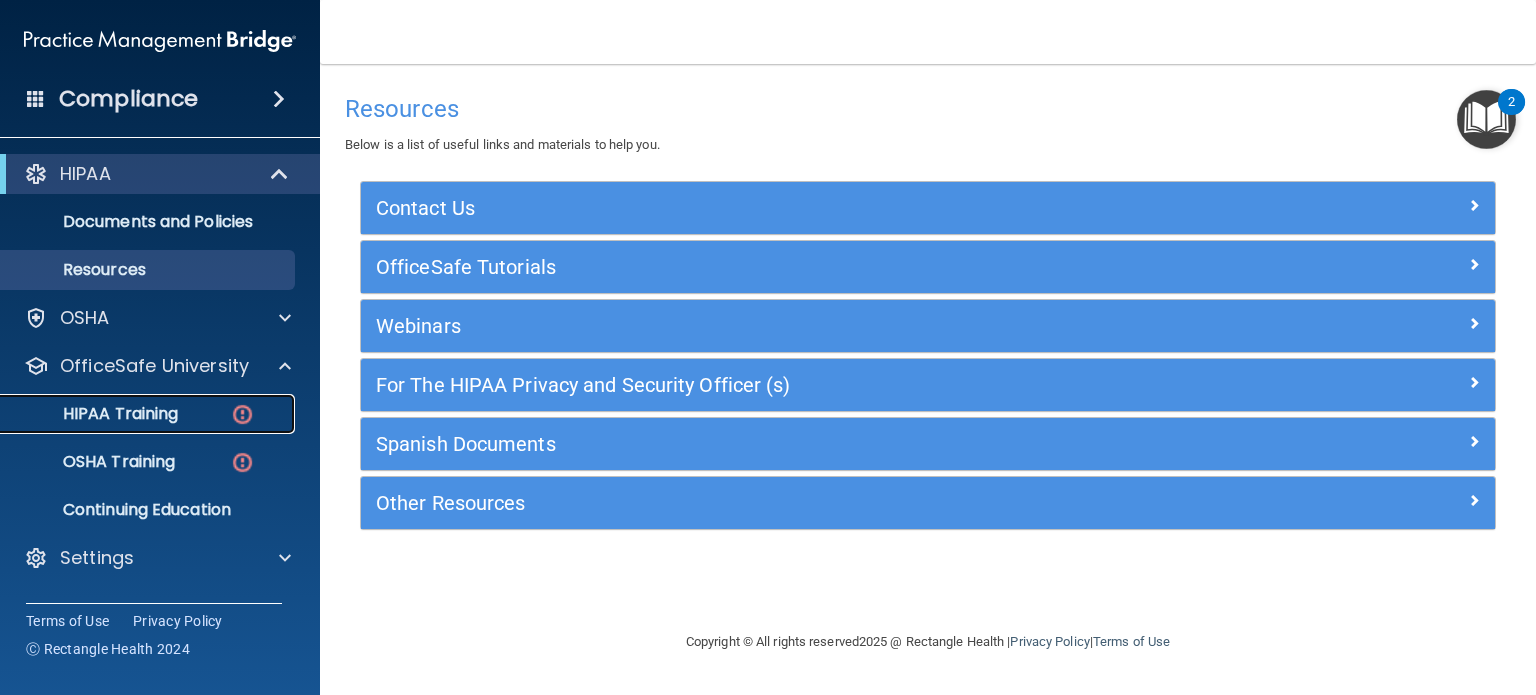 click on "HIPAA Training" at bounding box center [149, 414] 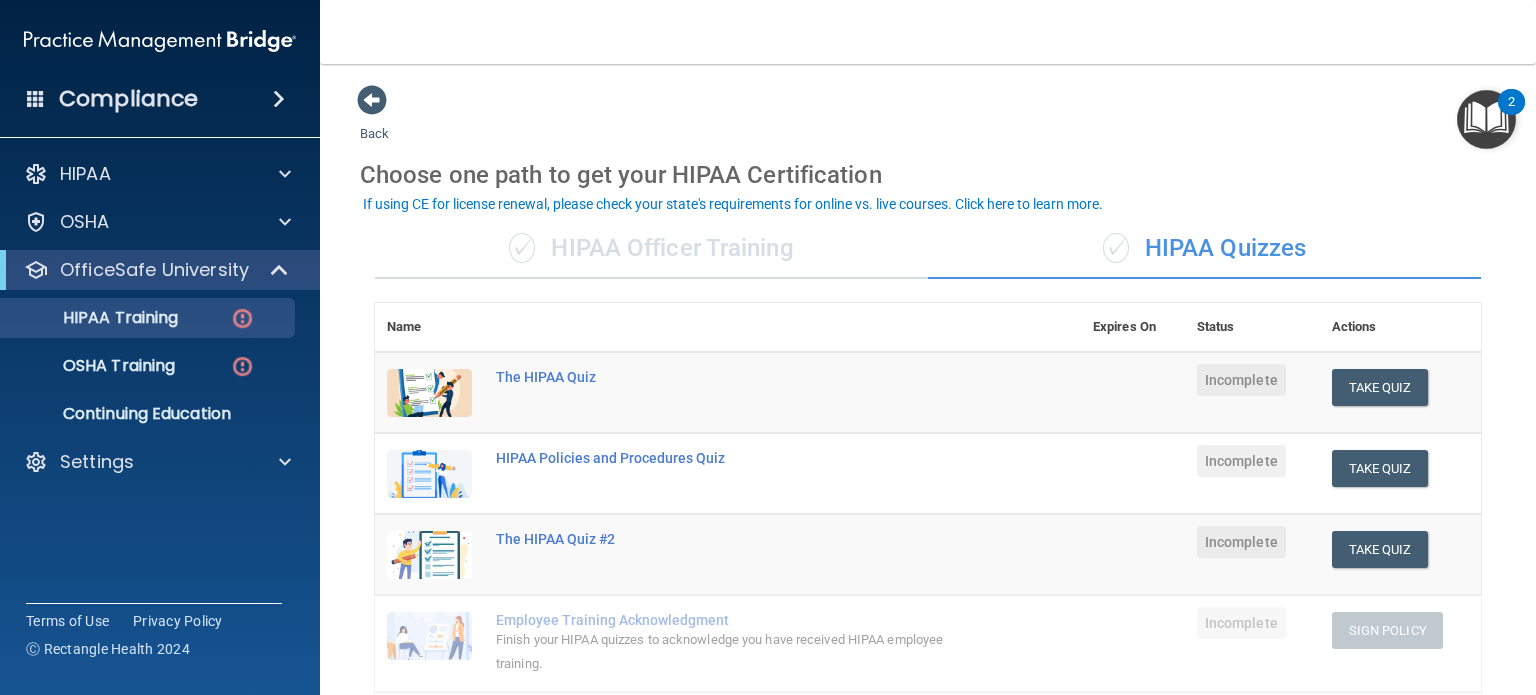 click on "Choose one path to get your HIPAA Certification" at bounding box center (928, 175) 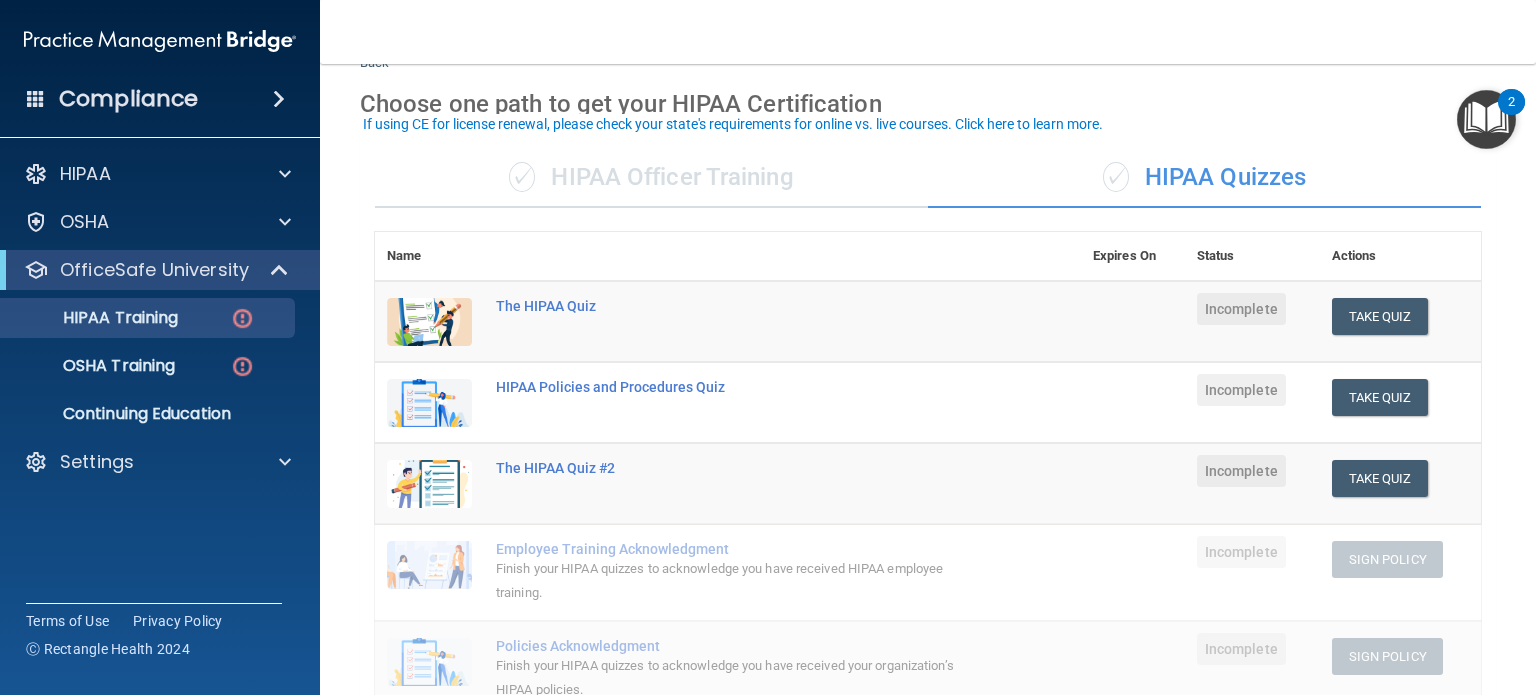 scroll, scrollTop: 40, scrollLeft: 0, axis: vertical 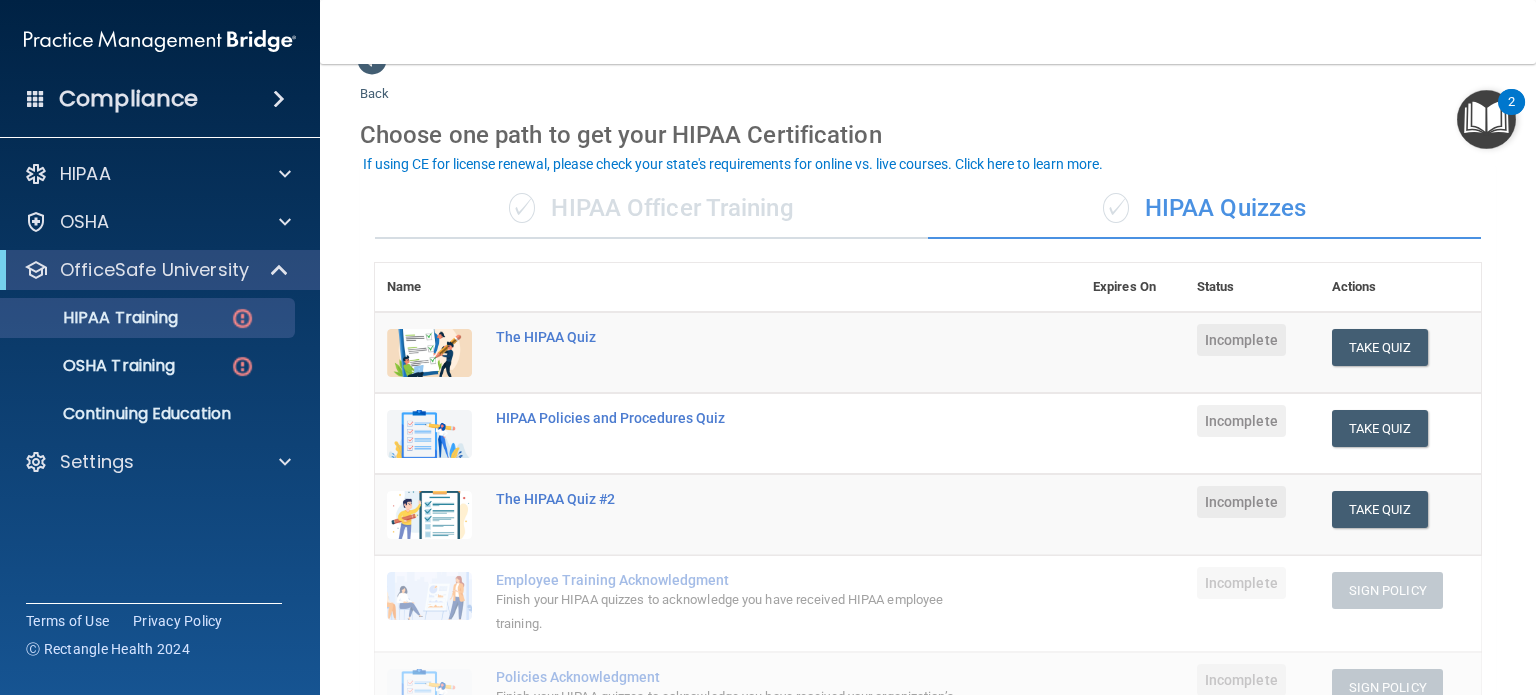 click on "✓   HIPAA Officer Training" at bounding box center (651, 209) 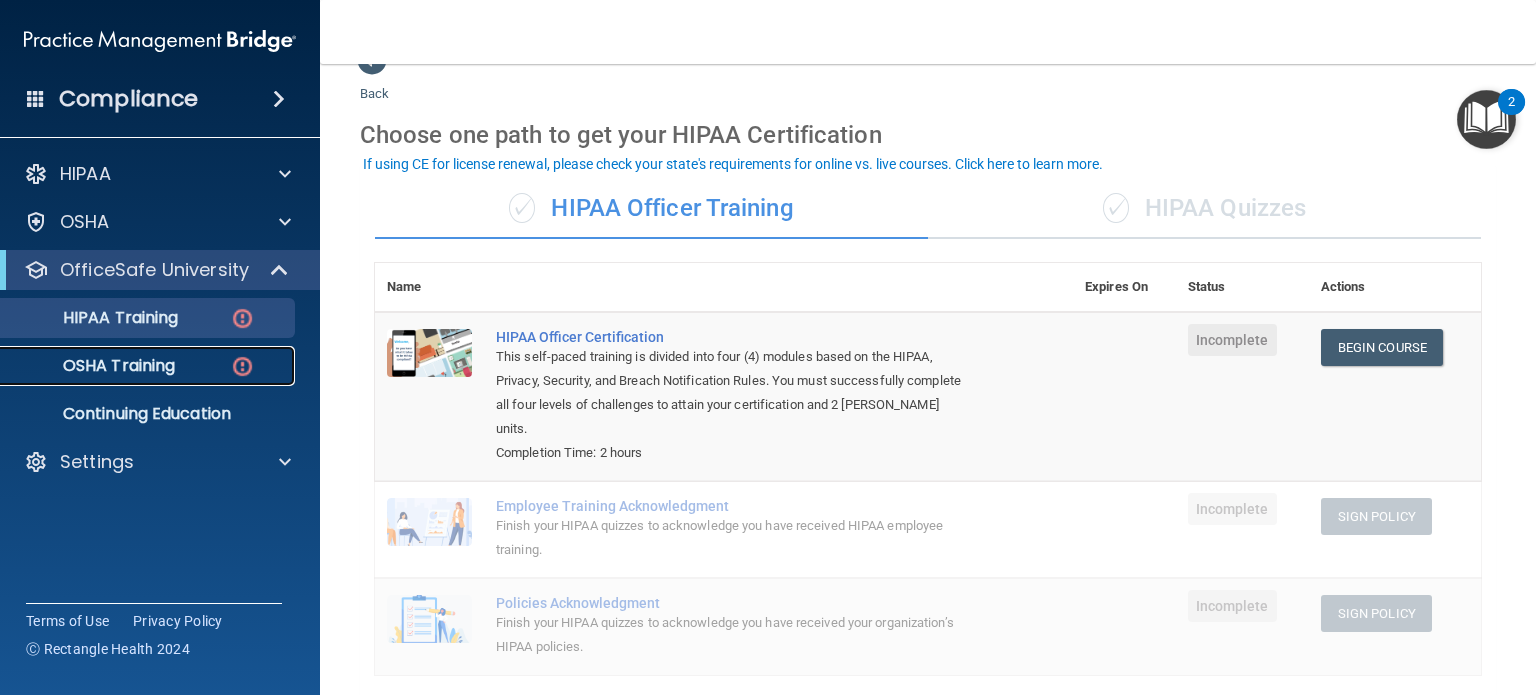 click on "OSHA Training" at bounding box center (94, 366) 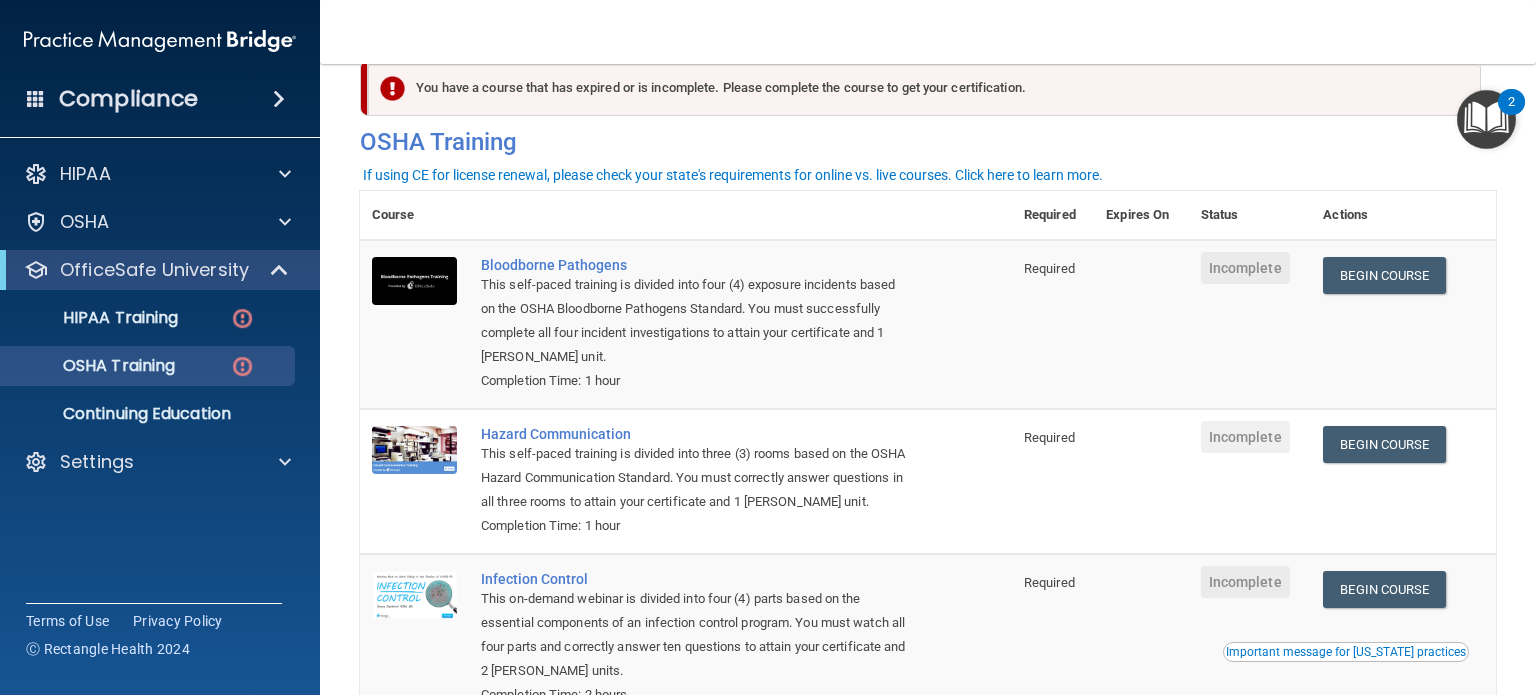 click on "Toggle navigation                                                                                                     Robert McDonald   robertearlmcdjr@gmail.com                            Manage My Enterprise              Punta Gorda Dental Care     Manage My Location" at bounding box center (928, 32) 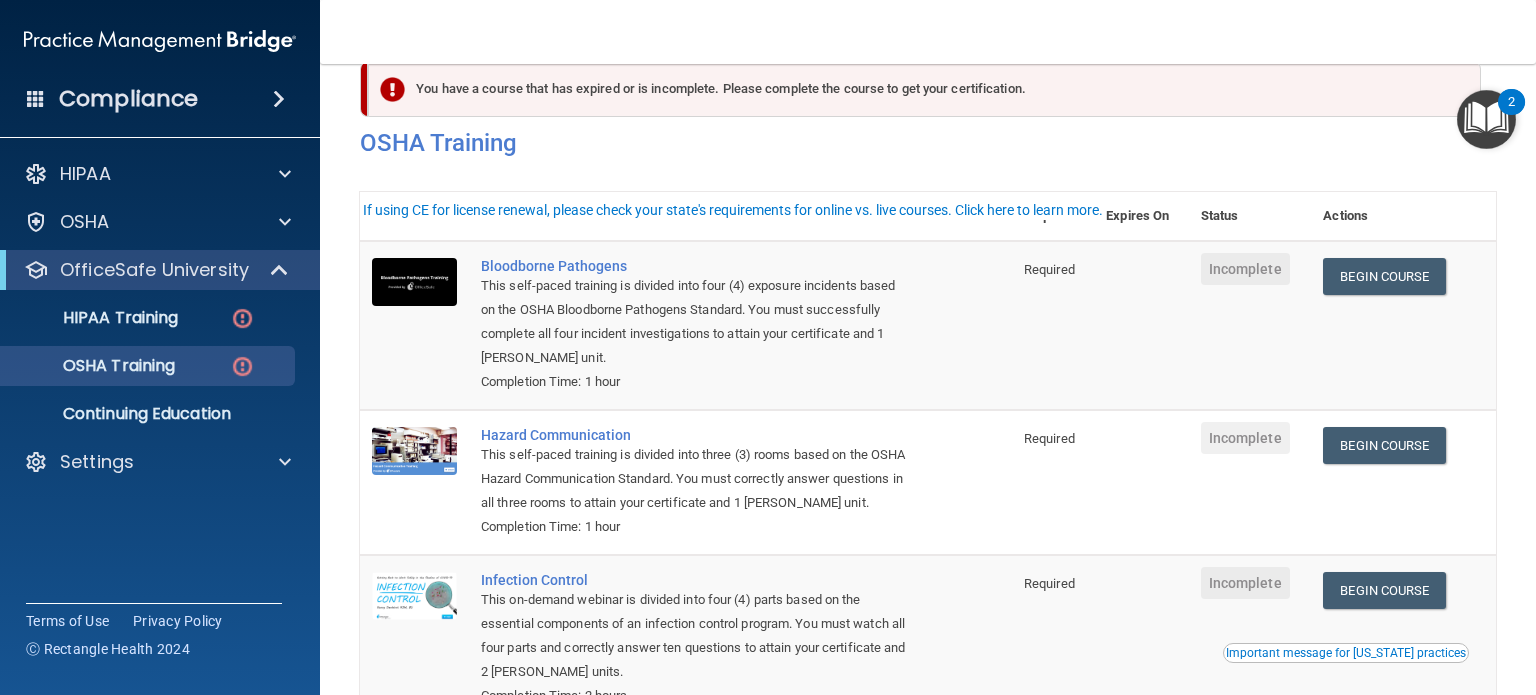 scroll, scrollTop: 0, scrollLeft: 0, axis: both 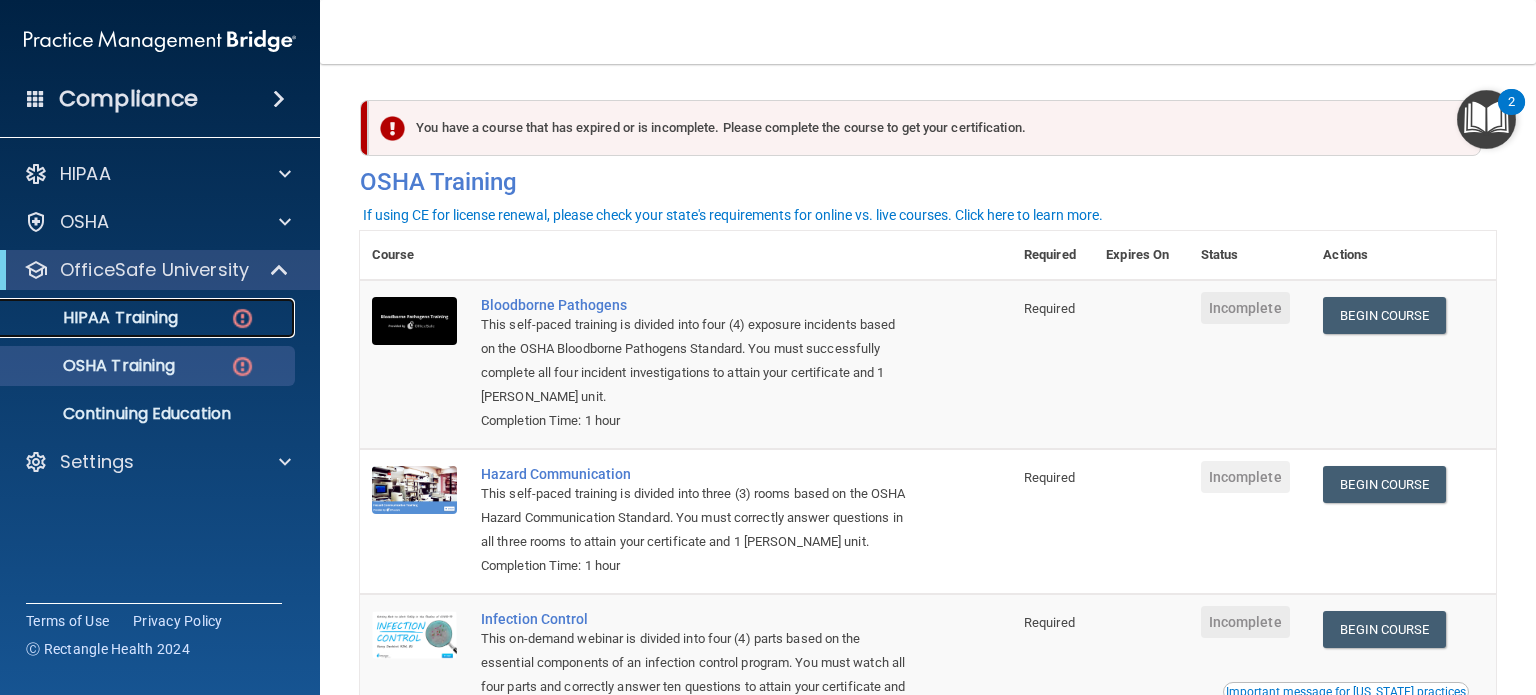 click on "HIPAA Training" at bounding box center (95, 318) 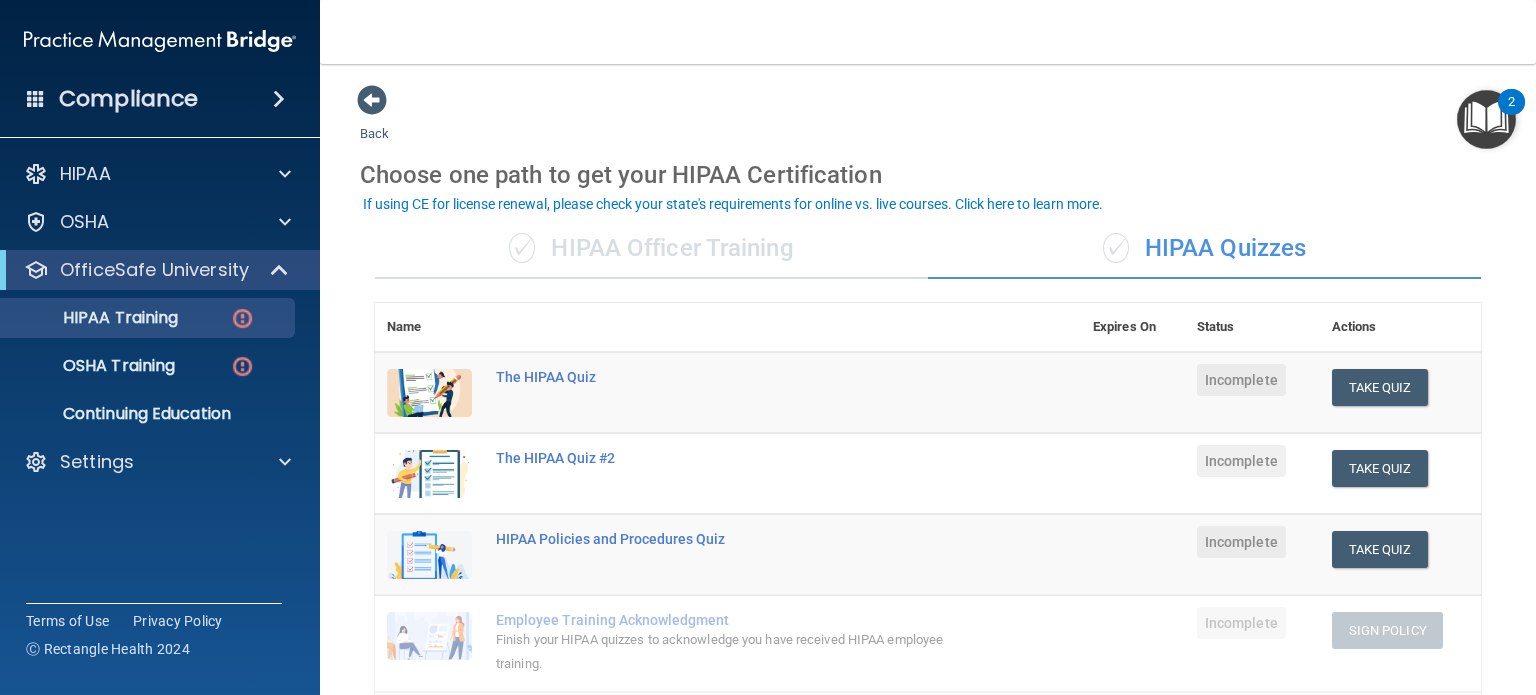click on "✓   HIPAA Officer Training" at bounding box center [651, 249] 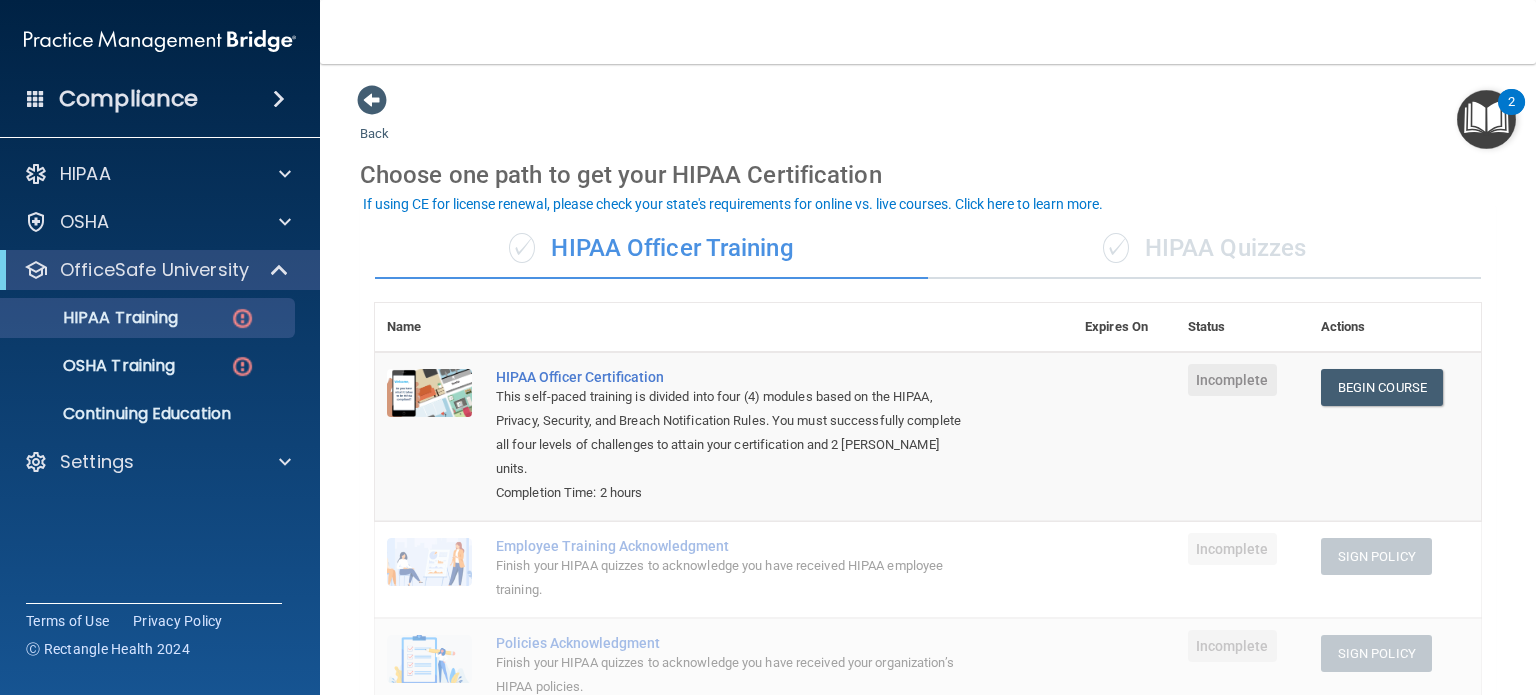 click on "Back     Choose one path to get your HIPAA Certification               ✓   HIPAA Officer Training       ✓   HIPAA Quizzes                  Name    Expires On  Status  Actions                     HIPAA Officer Certification     This self-paced training is divided into four (4) modules based on the HIPAA, Privacy, Security, and Breach Notification Rules. You must successfully complete all four levels of challenges to attain your certification and 2 [PERSON_NAME] units.    Completion Time: 2 hours        Incomplete              Begin Course       Download Certificate                Employee Training Acknowledgment   Finish your HIPAA quizzes to acknowledge you have received HIPAA employee training.        Incomplete              Sign Policy       Sign Policy       Download Policy            Policies Acknowledgment   Finish your HIPAA quizzes to acknowledge you have received your organization’s HIPAA policies.        Incomplete              Sign Policy       Sign Policy       Download Policy" at bounding box center (928, 681) 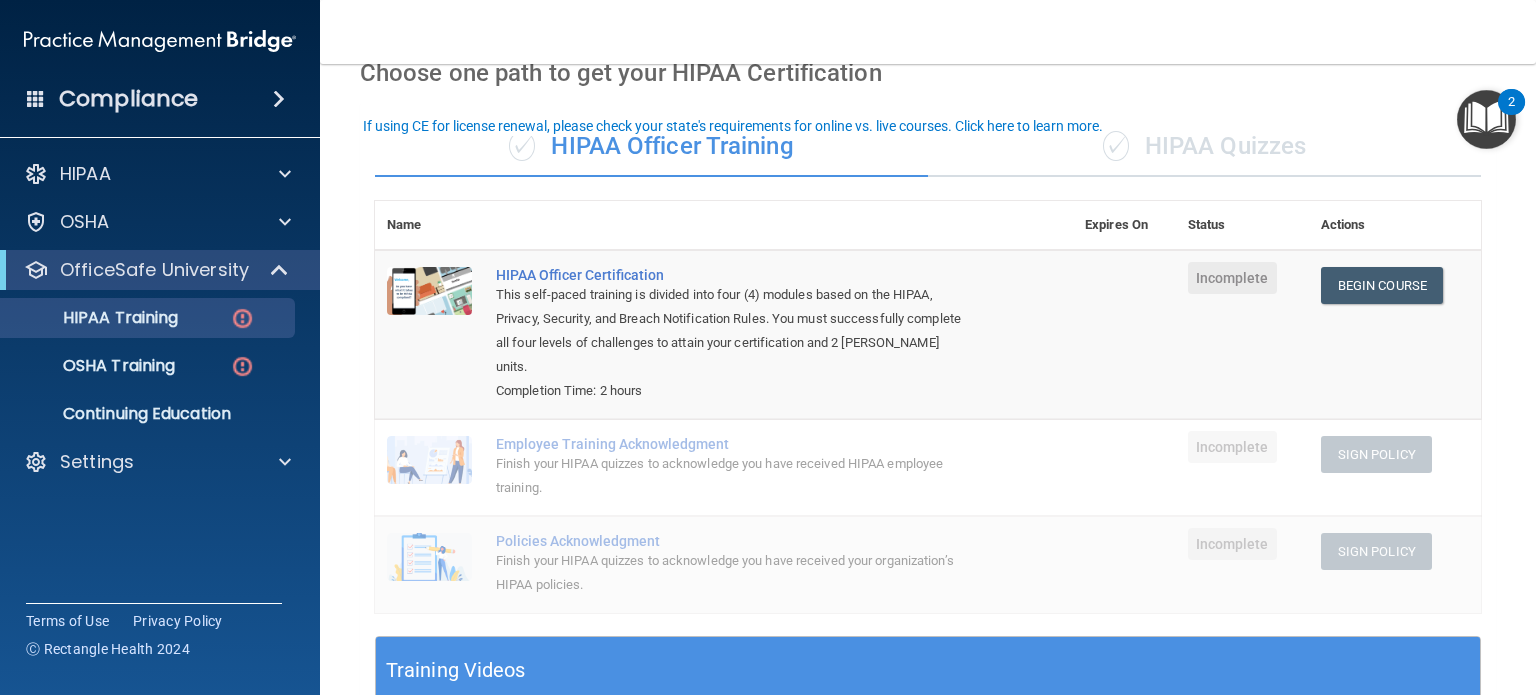 scroll, scrollTop: 120, scrollLeft: 0, axis: vertical 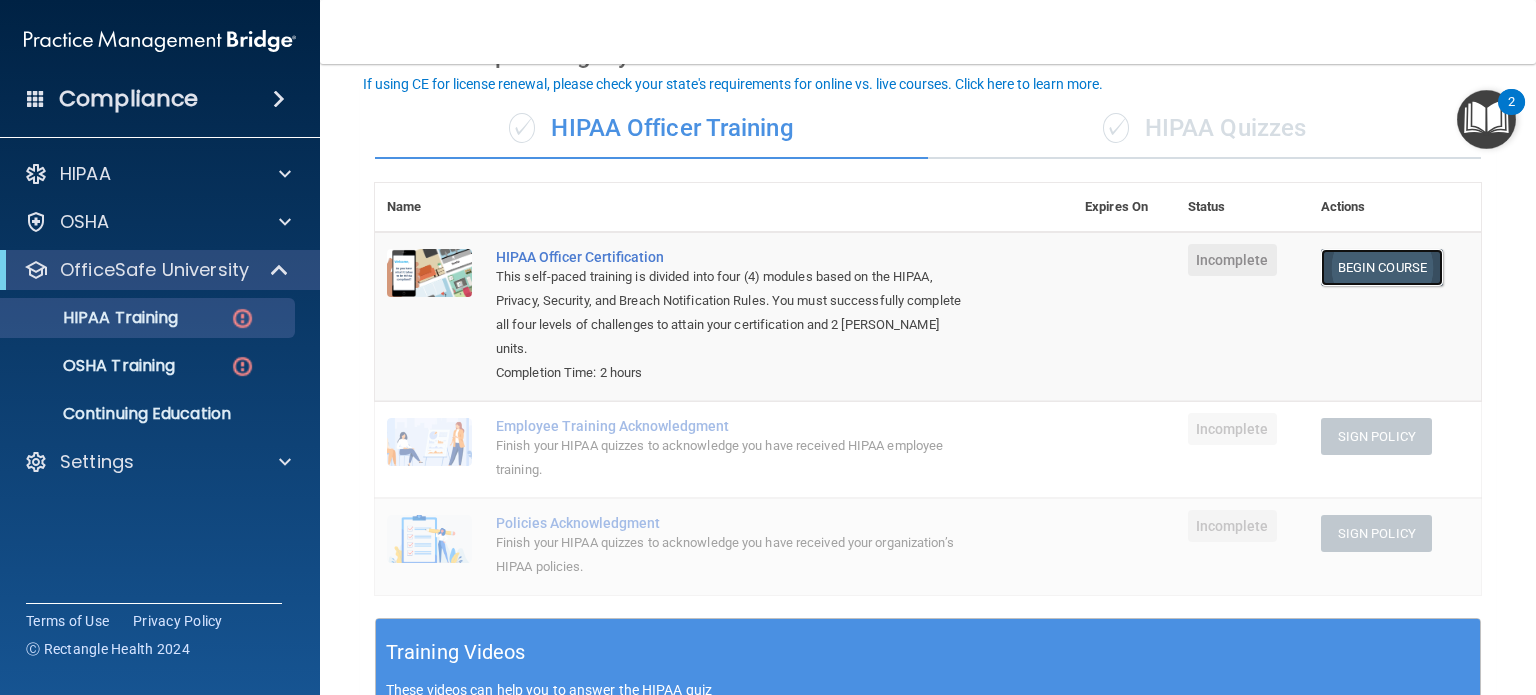 click on "Begin Course" at bounding box center (1382, 267) 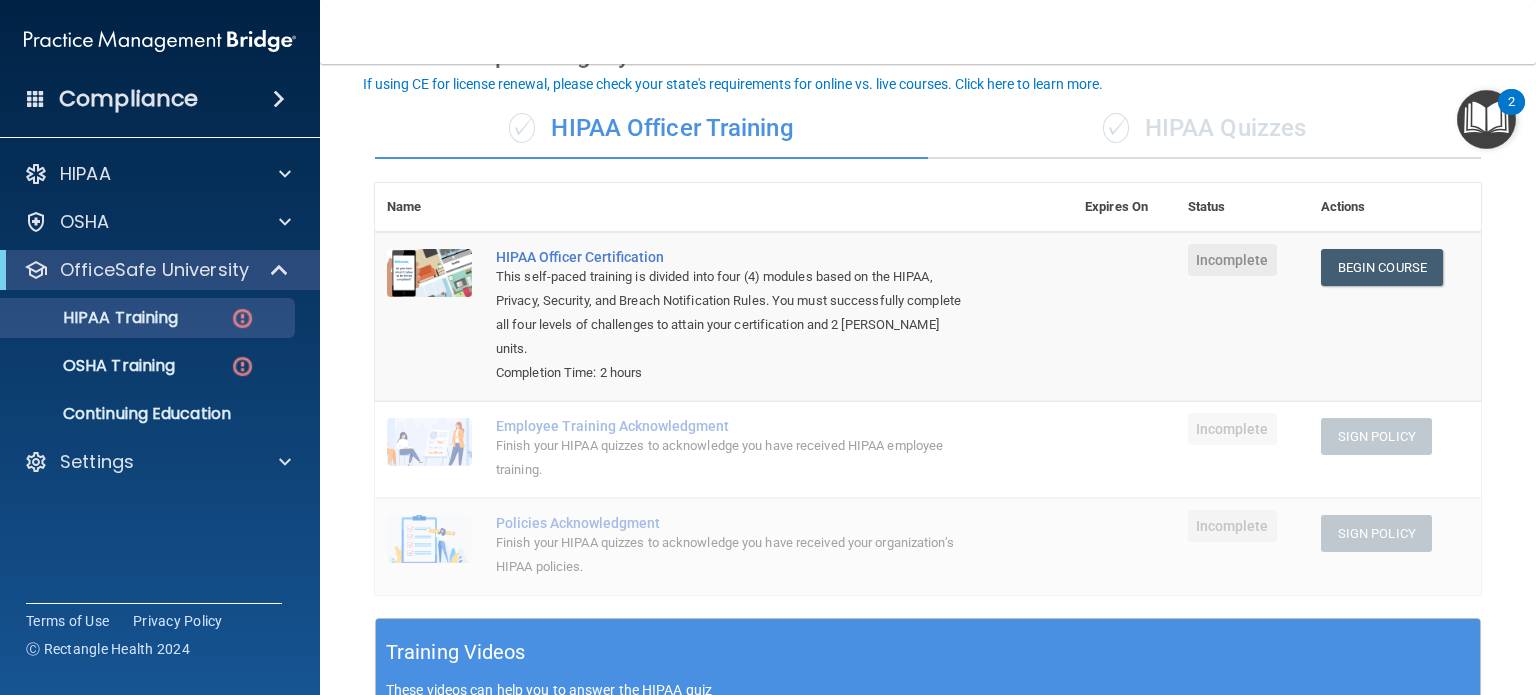 click on "2" at bounding box center (1511, 102) 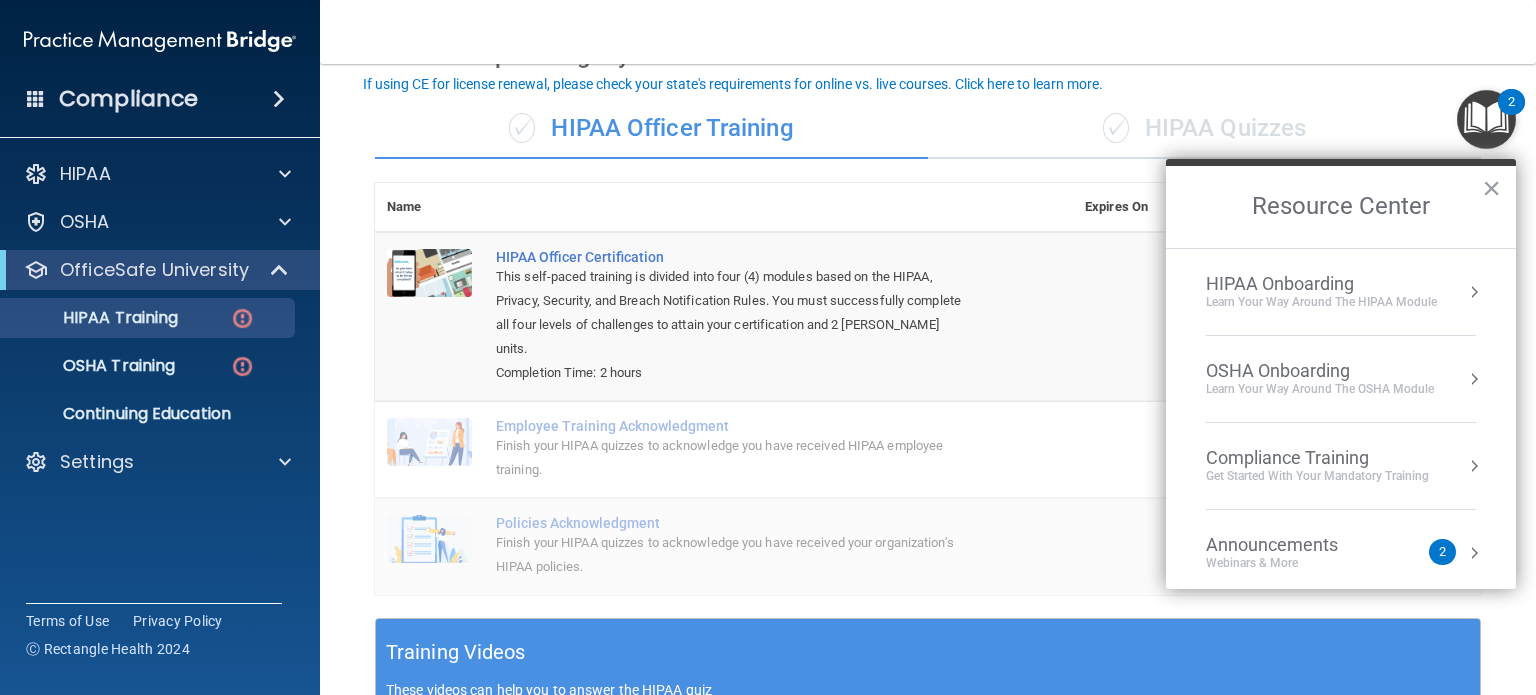 click on "Toggle navigation                                                                                                     Robert McDonald   robertearlmcdjr@gmail.com                            Manage My Enterprise              Punta Gorda Dental Care     Manage My Location" at bounding box center (928, 32) 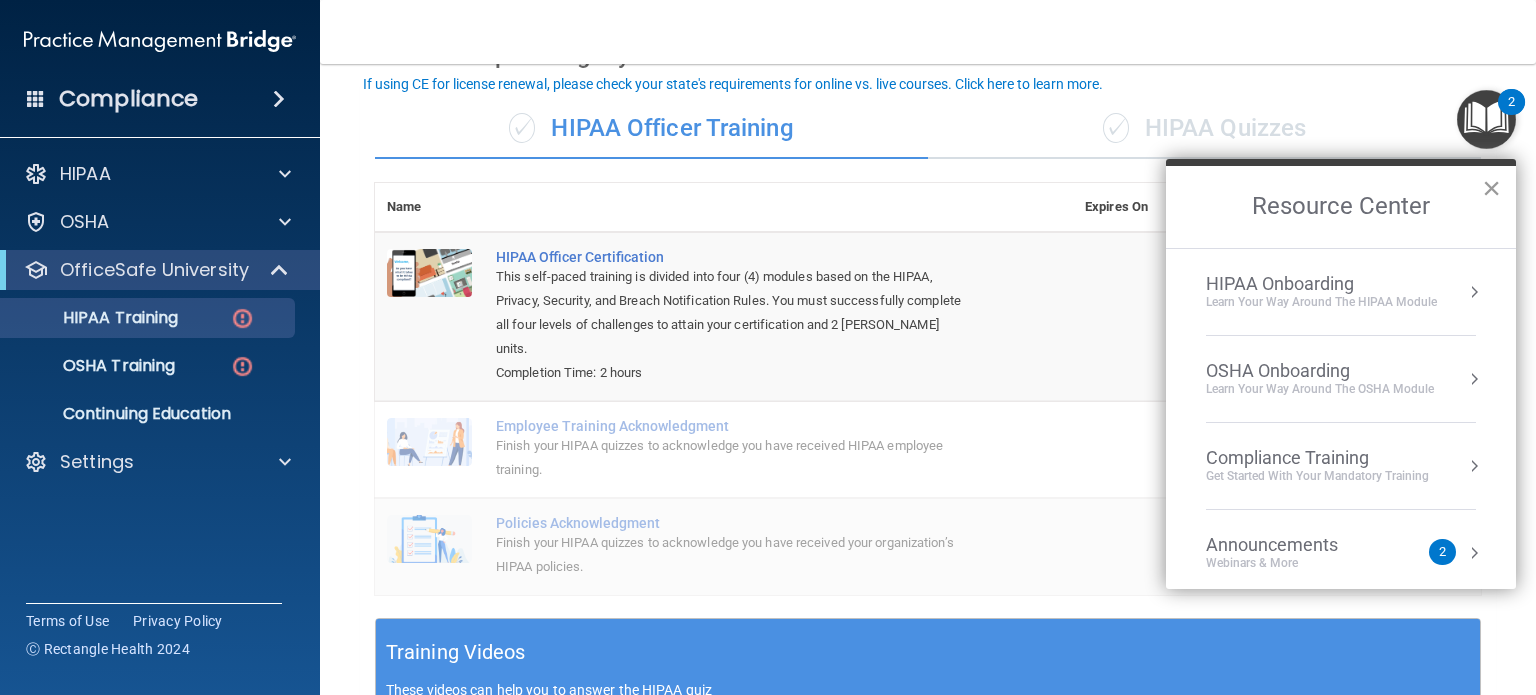 click on "×" at bounding box center (1491, 188) 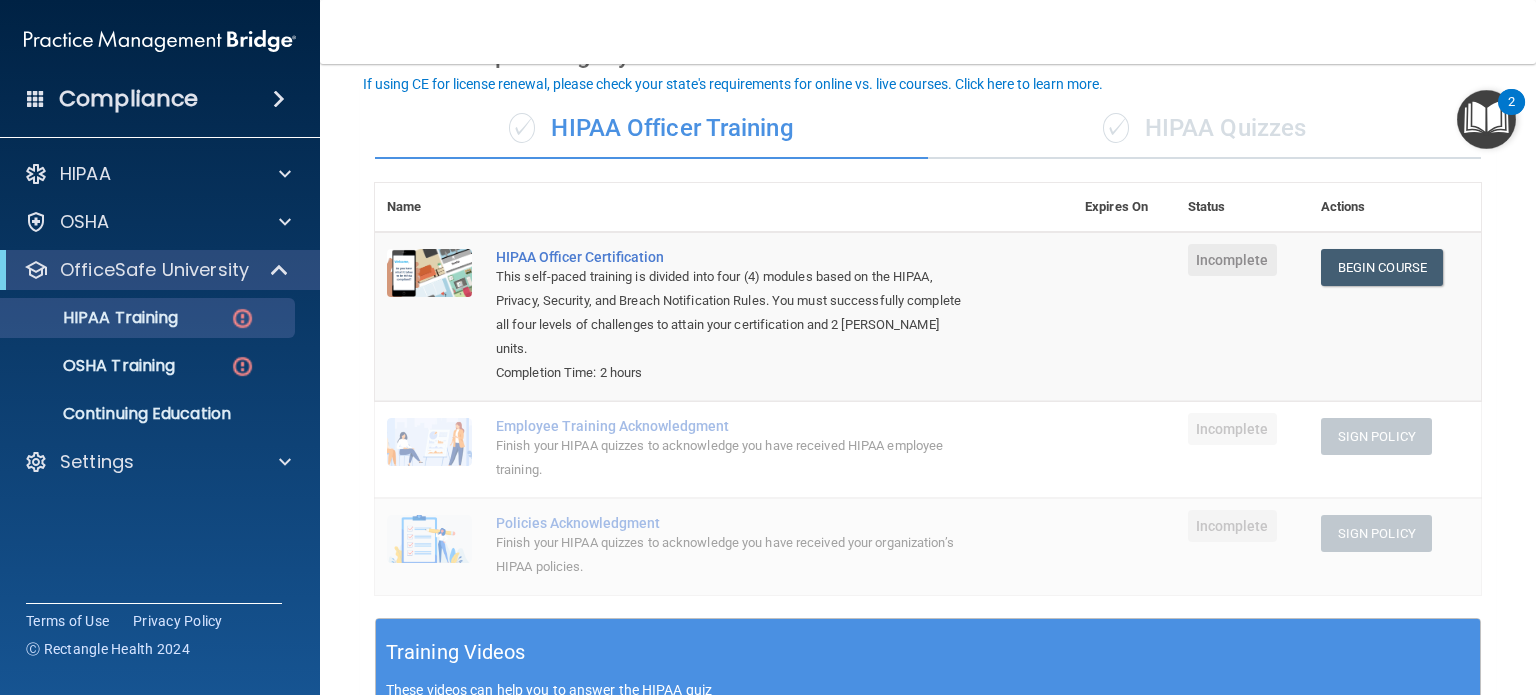 click on "✓   HIPAA Quizzes" at bounding box center (1204, 129) 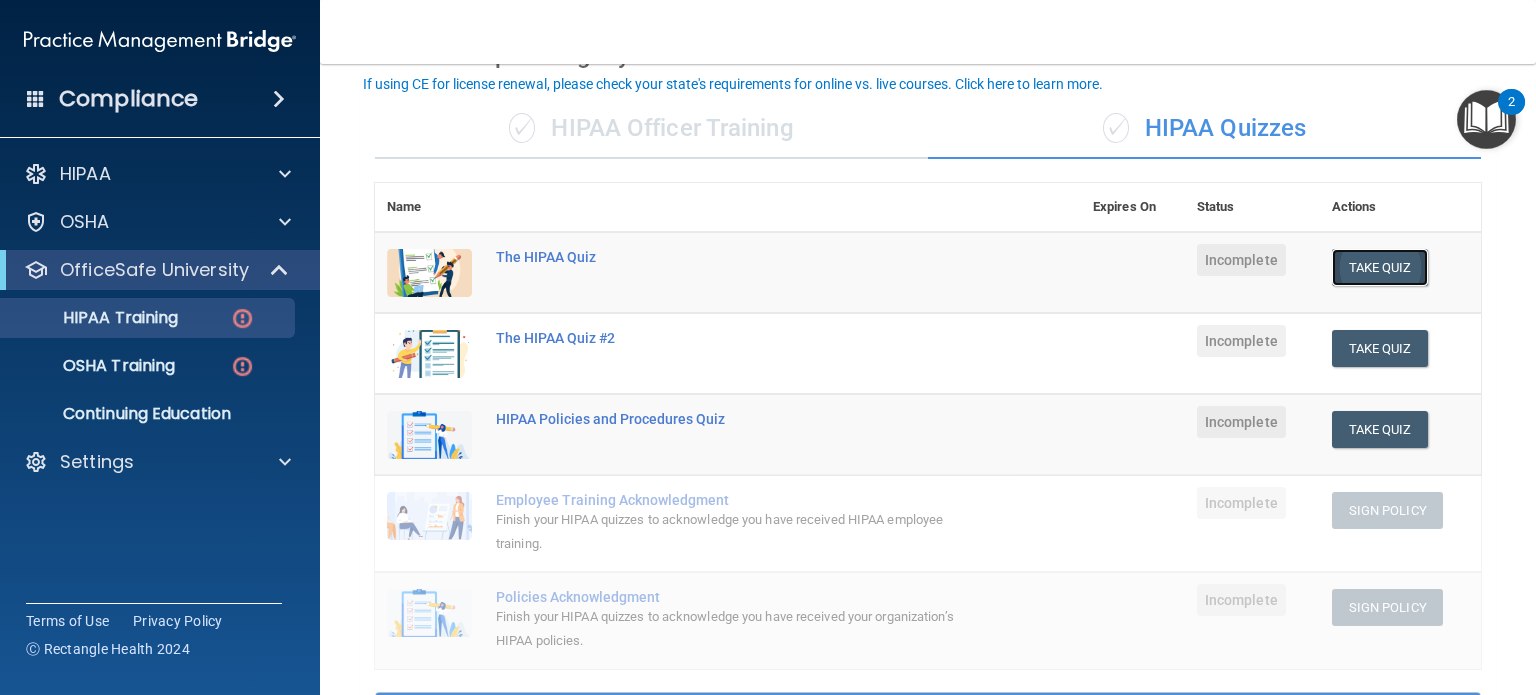 click on "Take Quiz" at bounding box center [1380, 267] 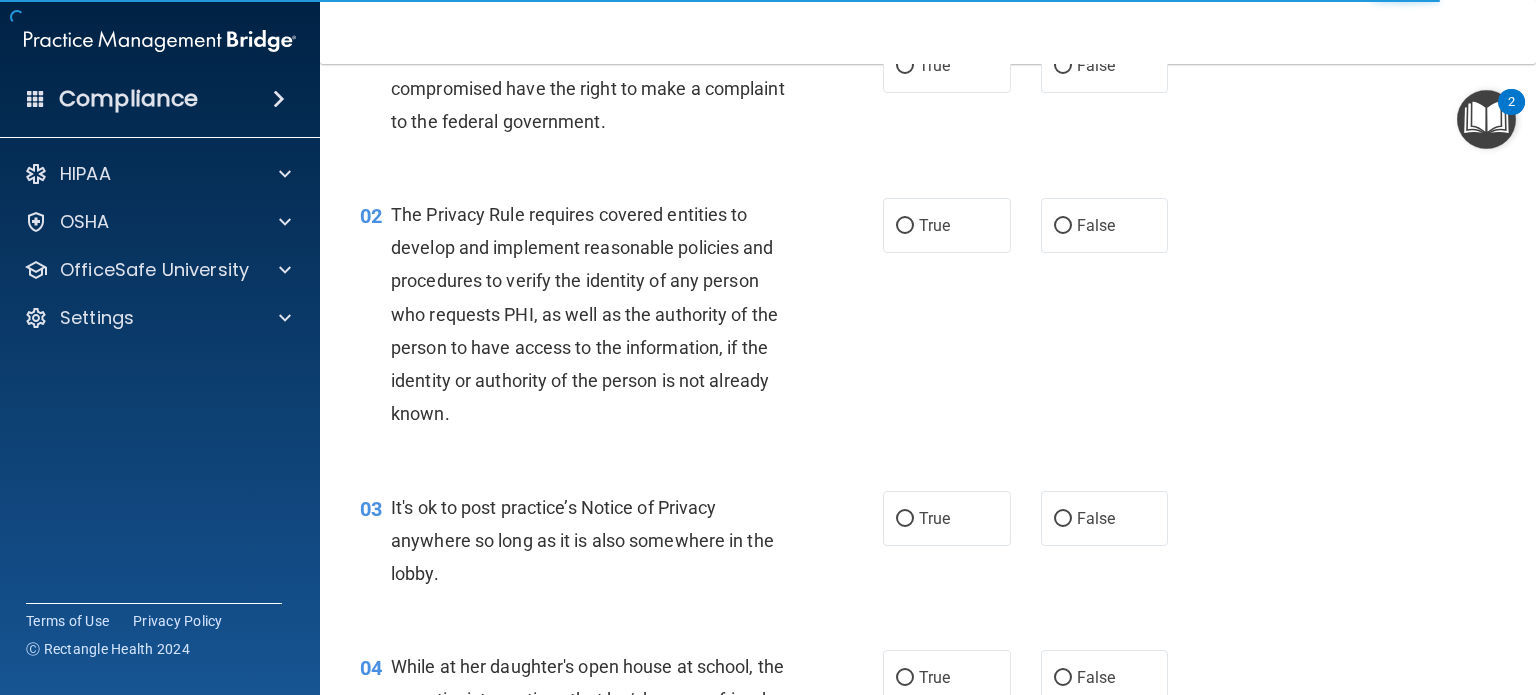 scroll, scrollTop: 0, scrollLeft: 0, axis: both 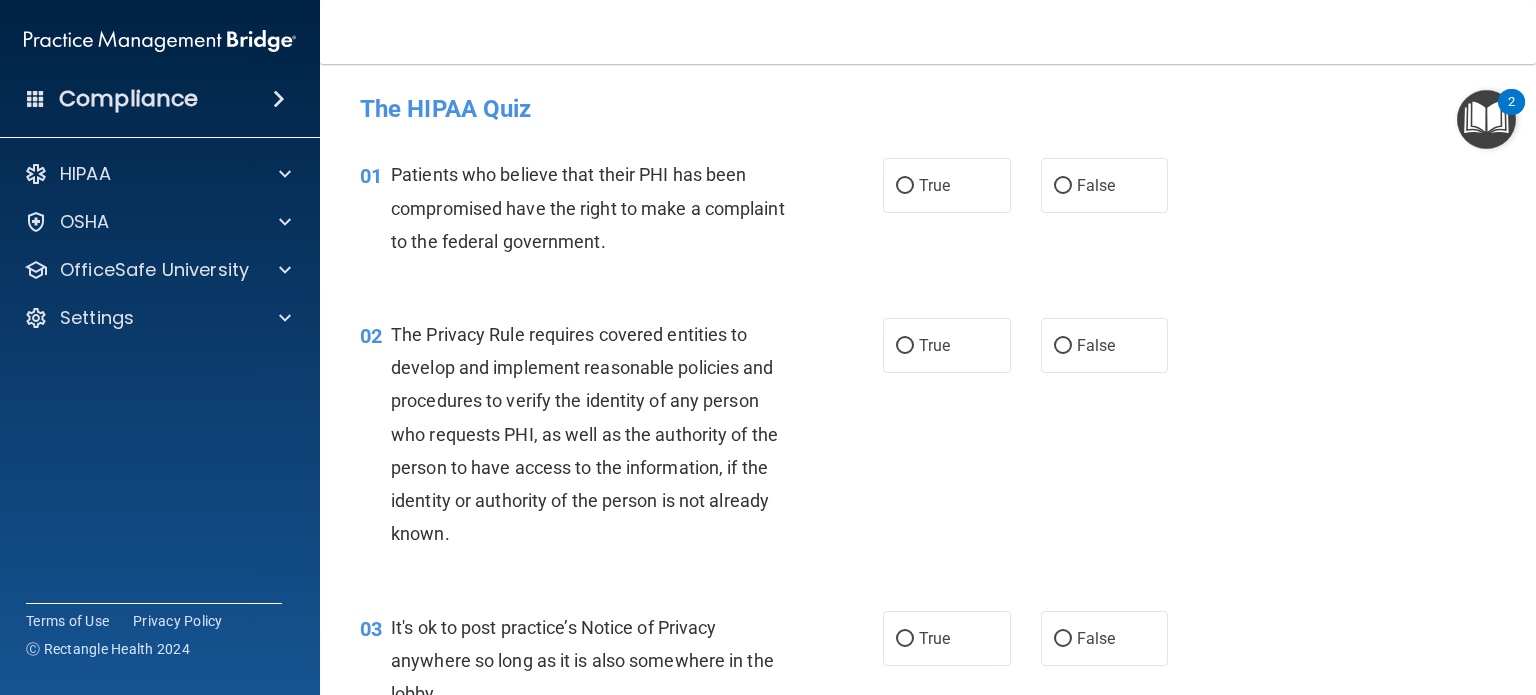 click on "01       Patients who believe that their PHI has been compromised have the right to make a complaint to the federal government.                 True           False" at bounding box center (928, 213) 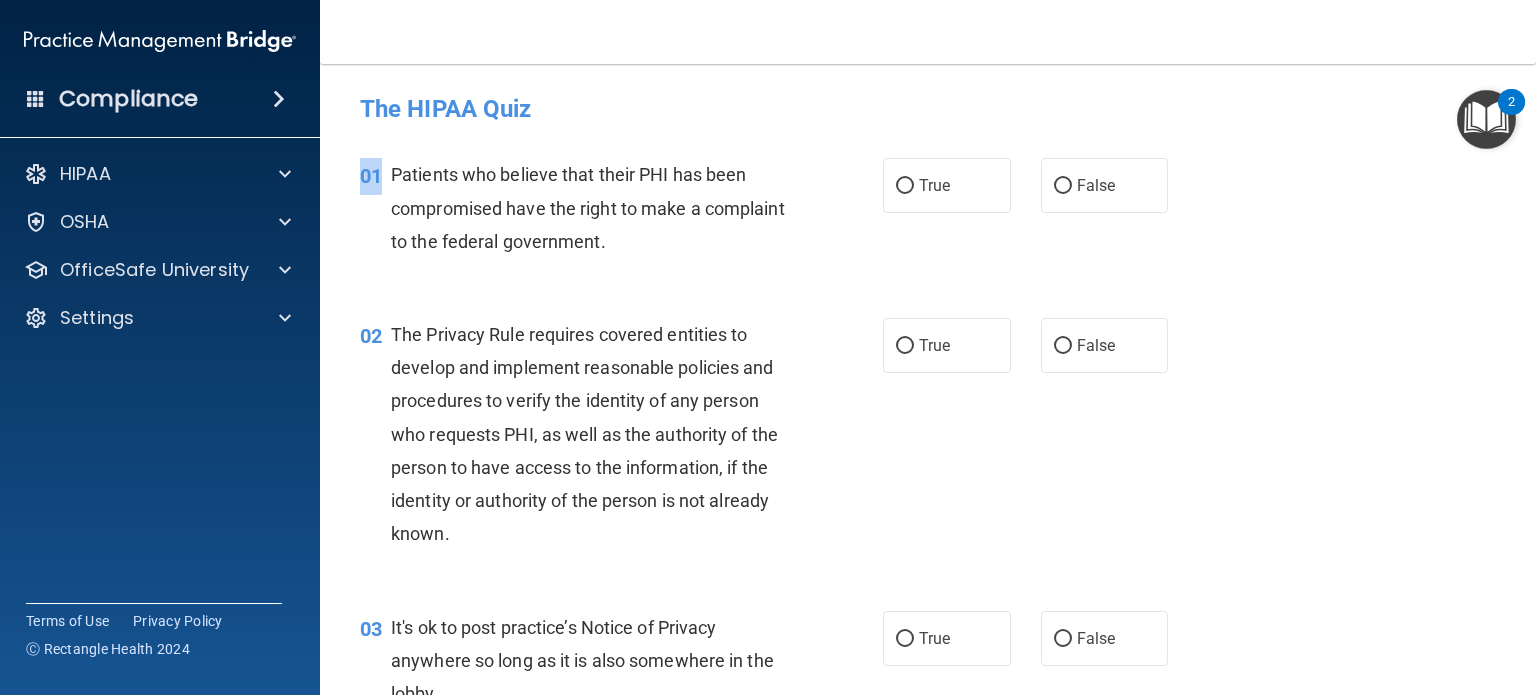 click on "01       Patients who believe that their PHI has been compromised have the right to make a complaint to the federal government.                 True           False" at bounding box center (928, 213) 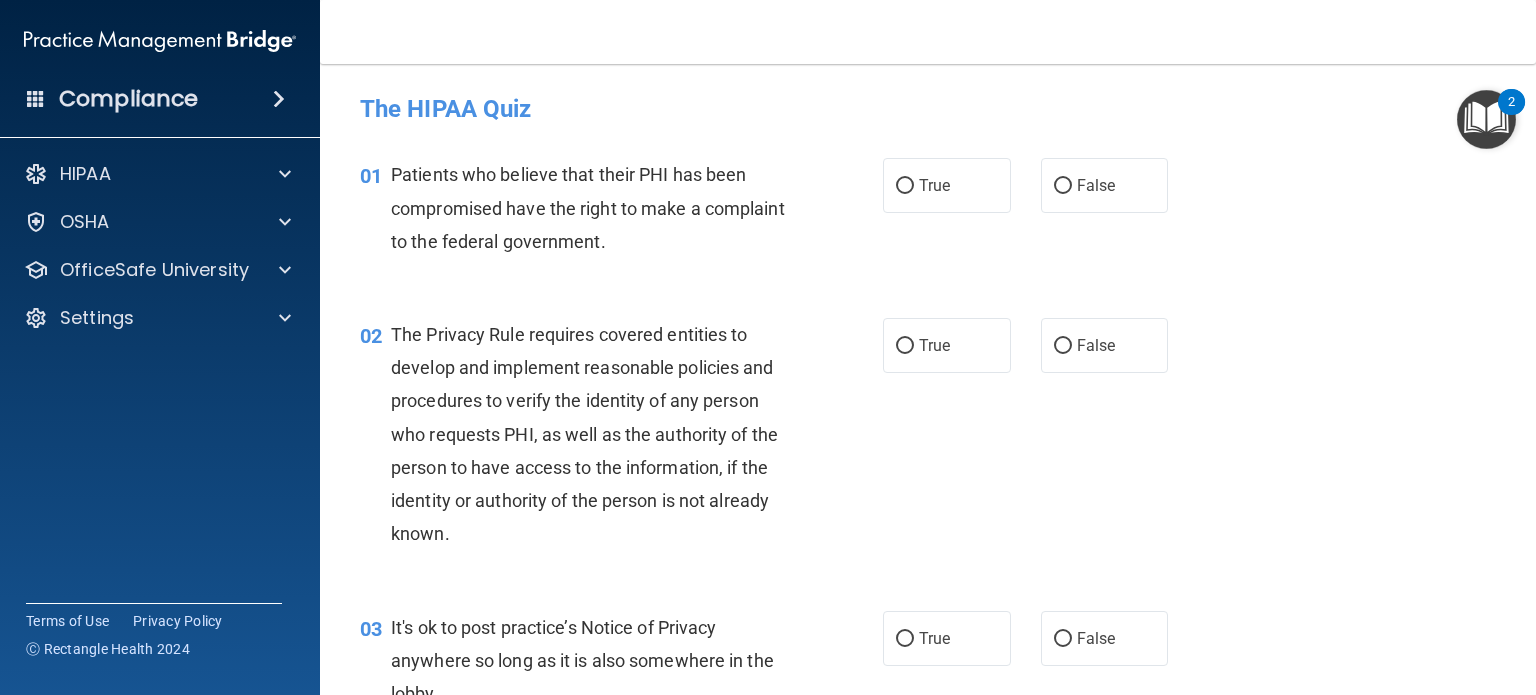 click on "01       Patients who believe that their PHI has been compromised have the right to make a complaint to the federal government.                 True           False" at bounding box center [928, 213] 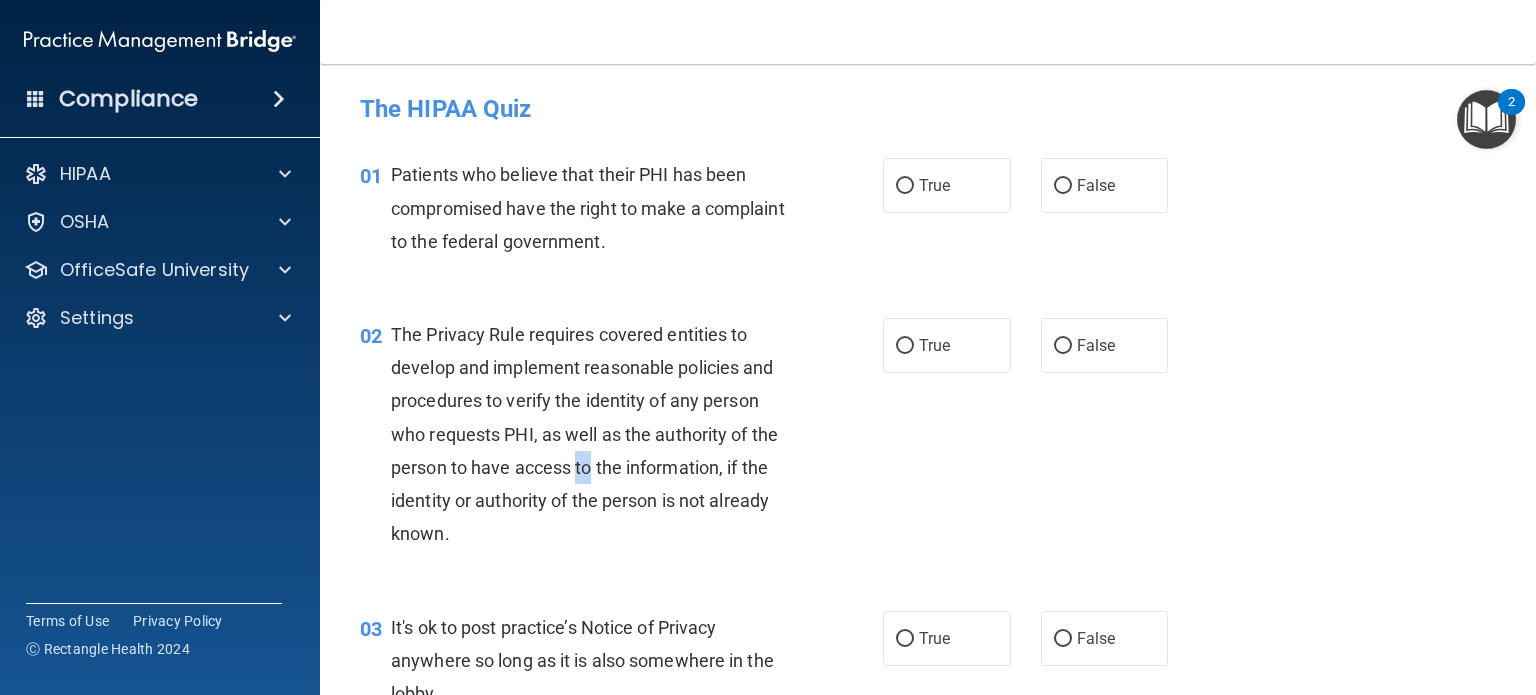 click on "The Privacy Rule requires covered entities to develop and implement reasonable policies and procedures to verify the identity of any person who requests PHI, as well as the authority of the person to have access to the information, if the identity or authority of the person is not already known." at bounding box center (598, 434) 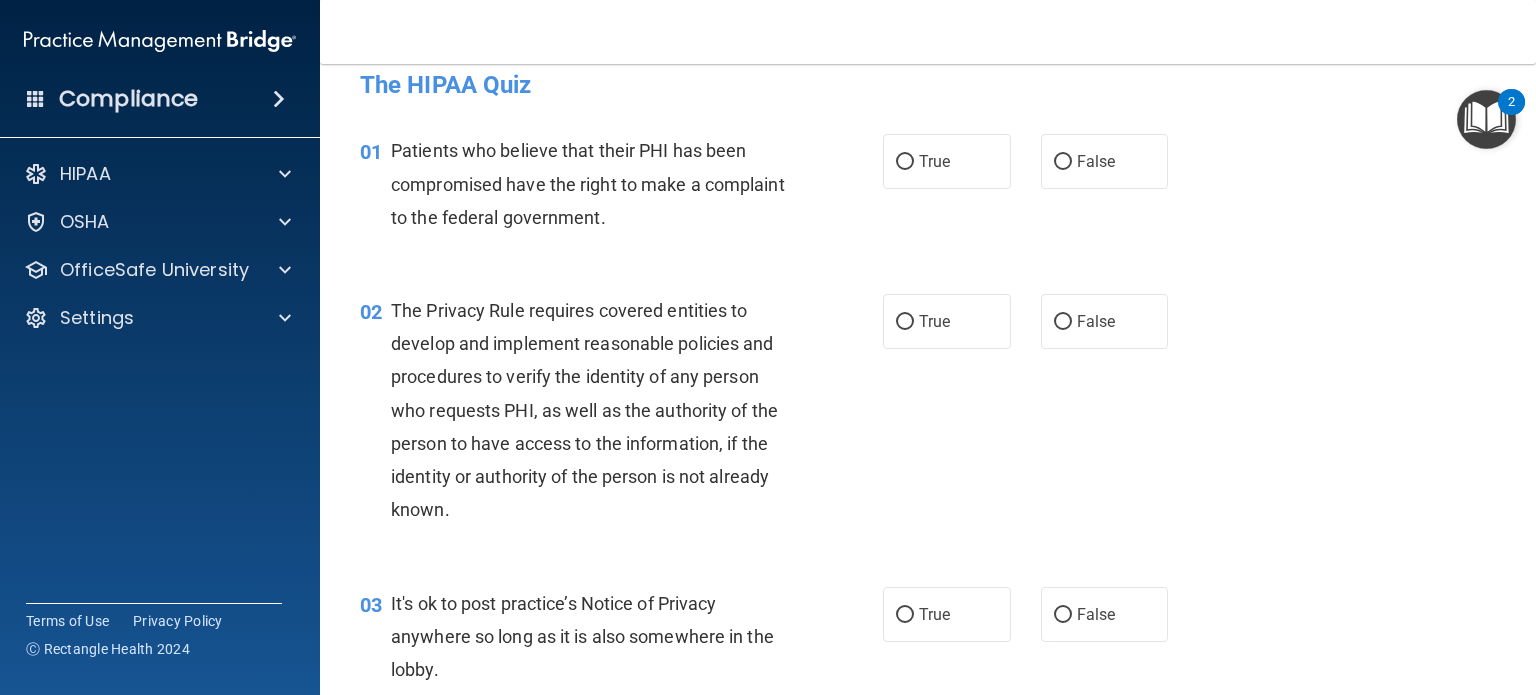 scroll, scrollTop: 0, scrollLeft: 0, axis: both 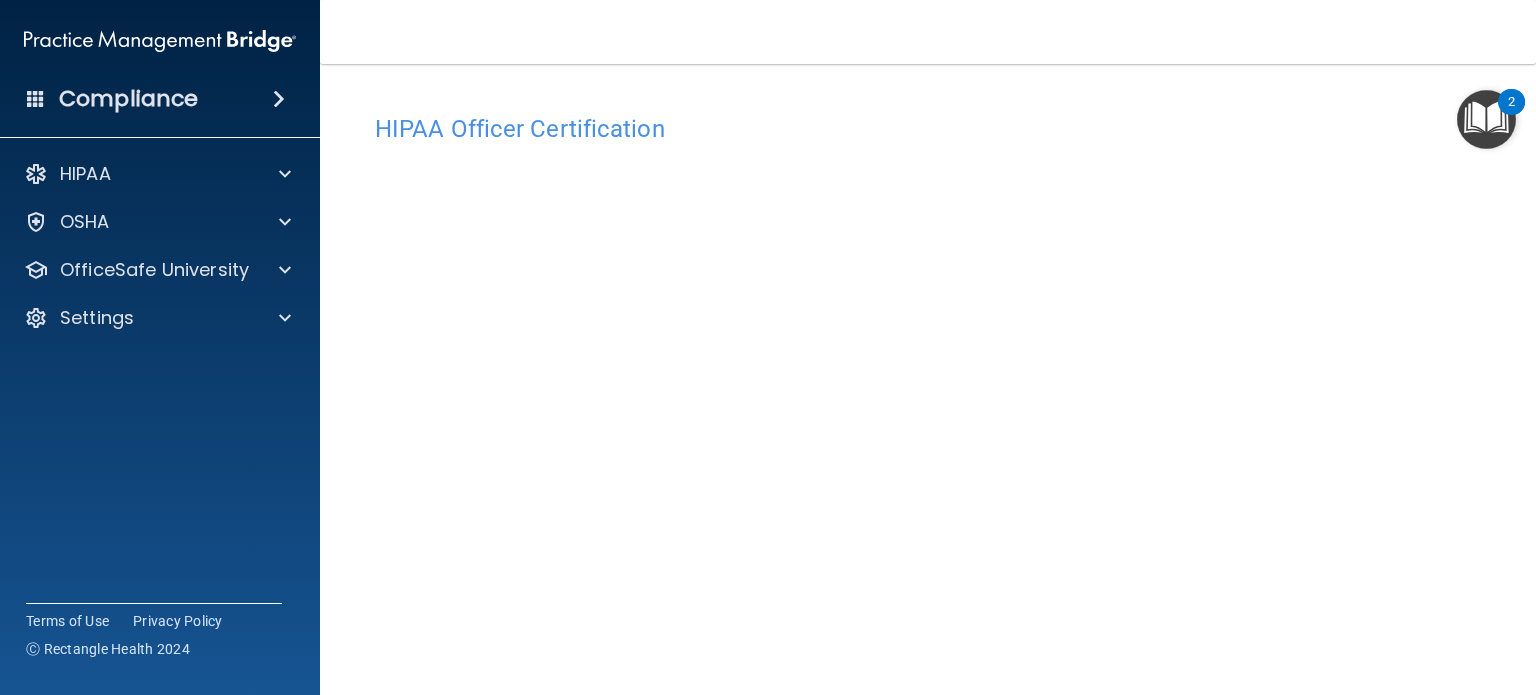 click on "HIPAA Officer Certification         This course doesn’t expire until . Are you sure you want to take this course now?   Take the course anyway!" at bounding box center [928, 467] 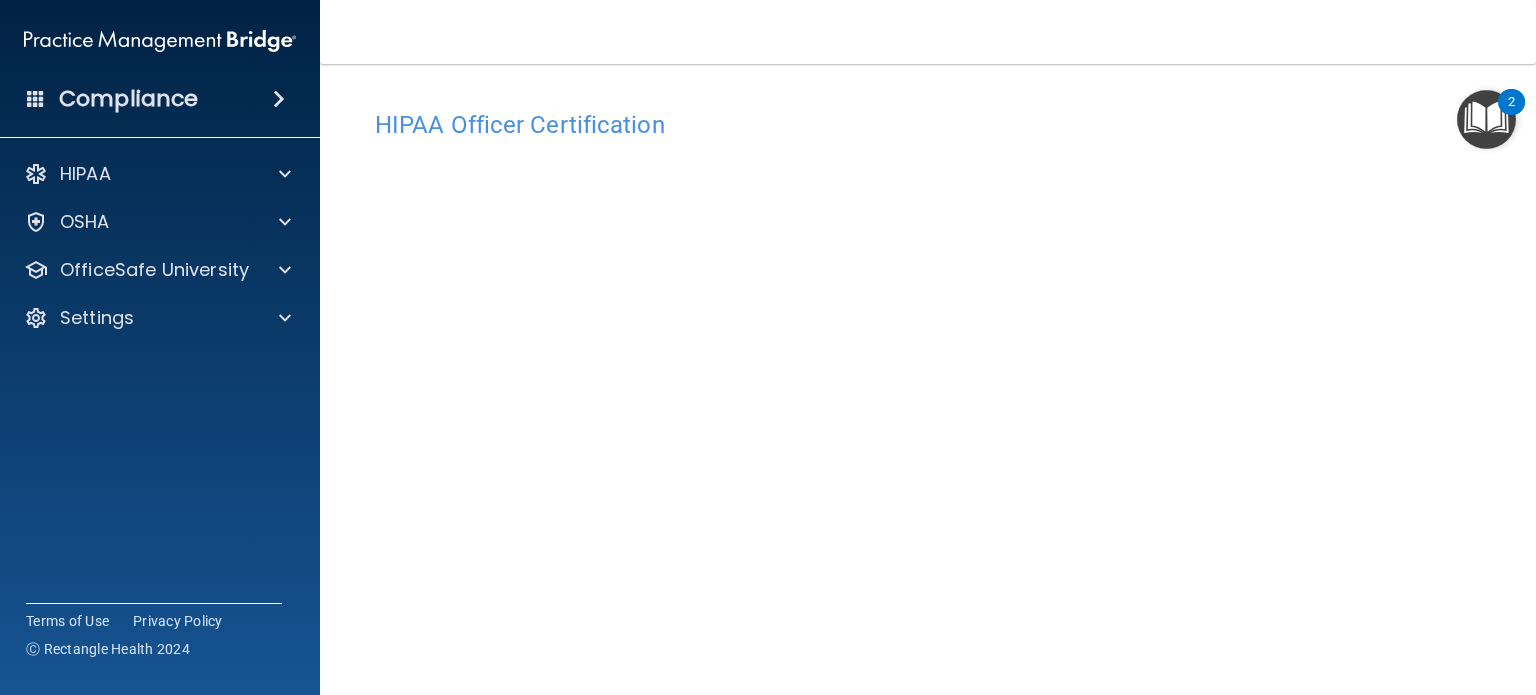 scroll, scrollTop: 0, scrollLeft: 0, axis: both 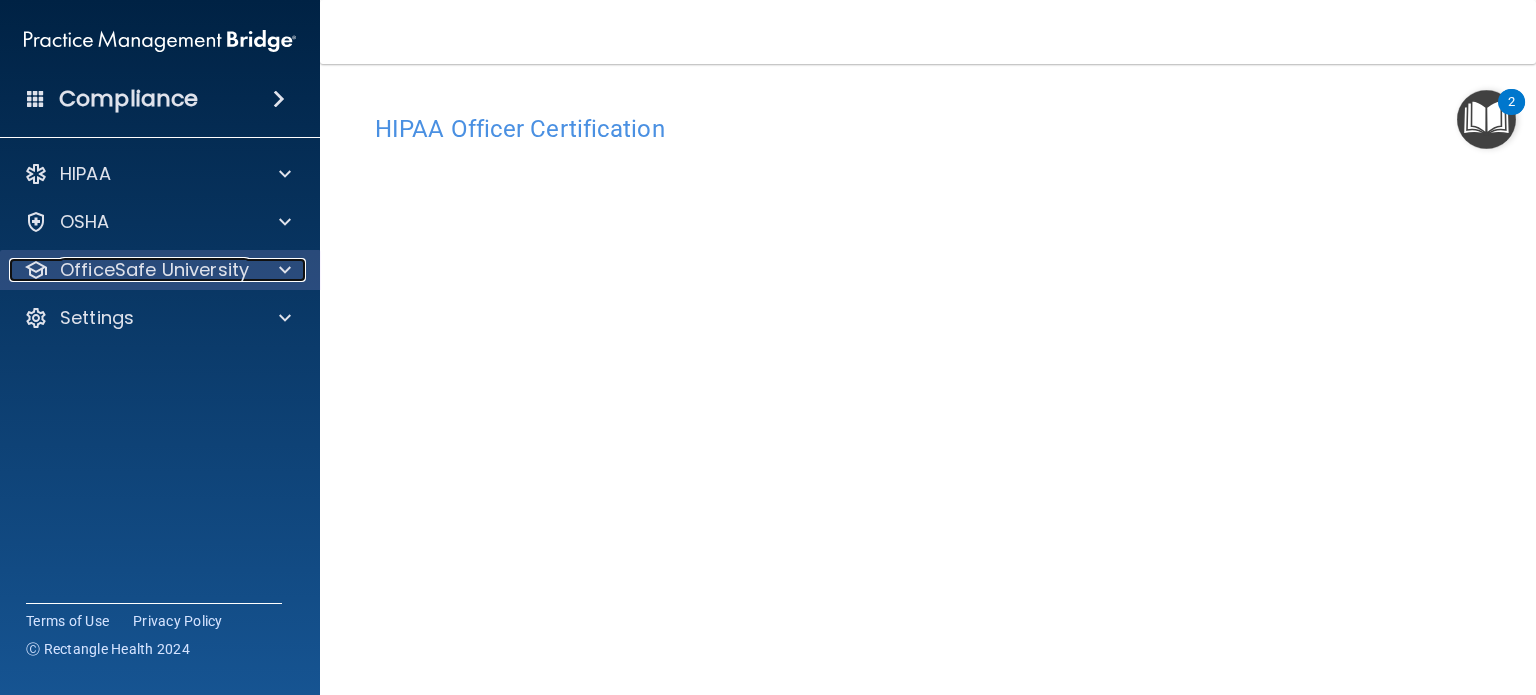 click on "OfficeSafe University" at bounding box center (154, 270) 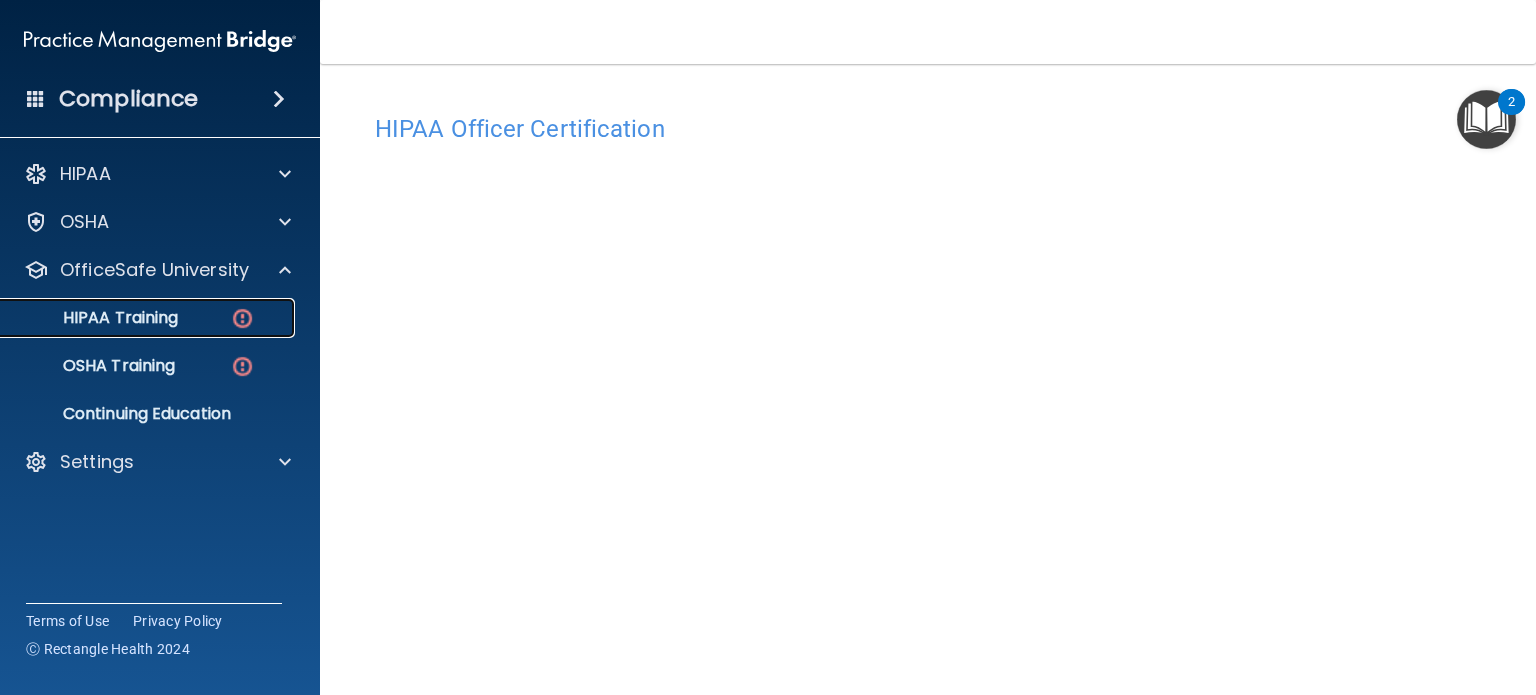 click on "HIPAA Training" at bounding box center [95, 318] 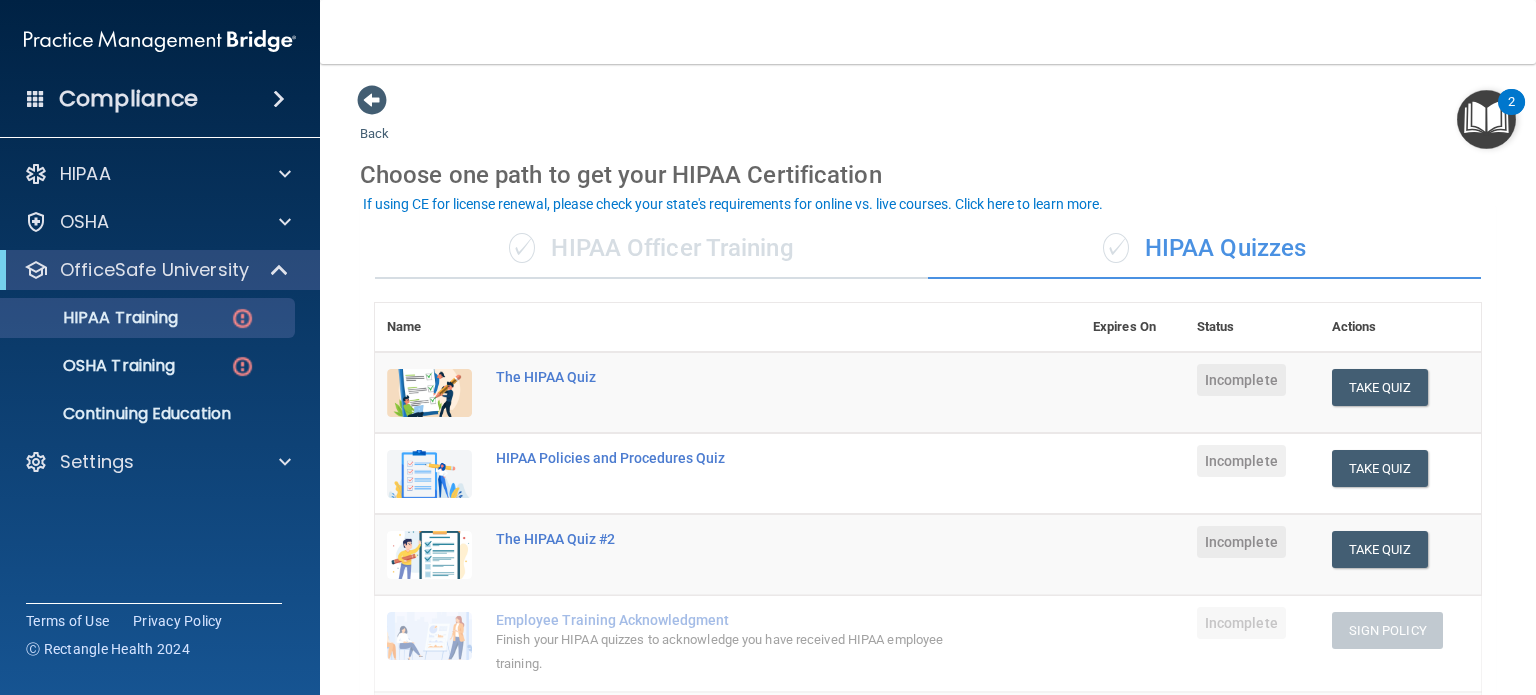 click on "✓   HIPAA Officer Training" at bounding box center [651, 249] 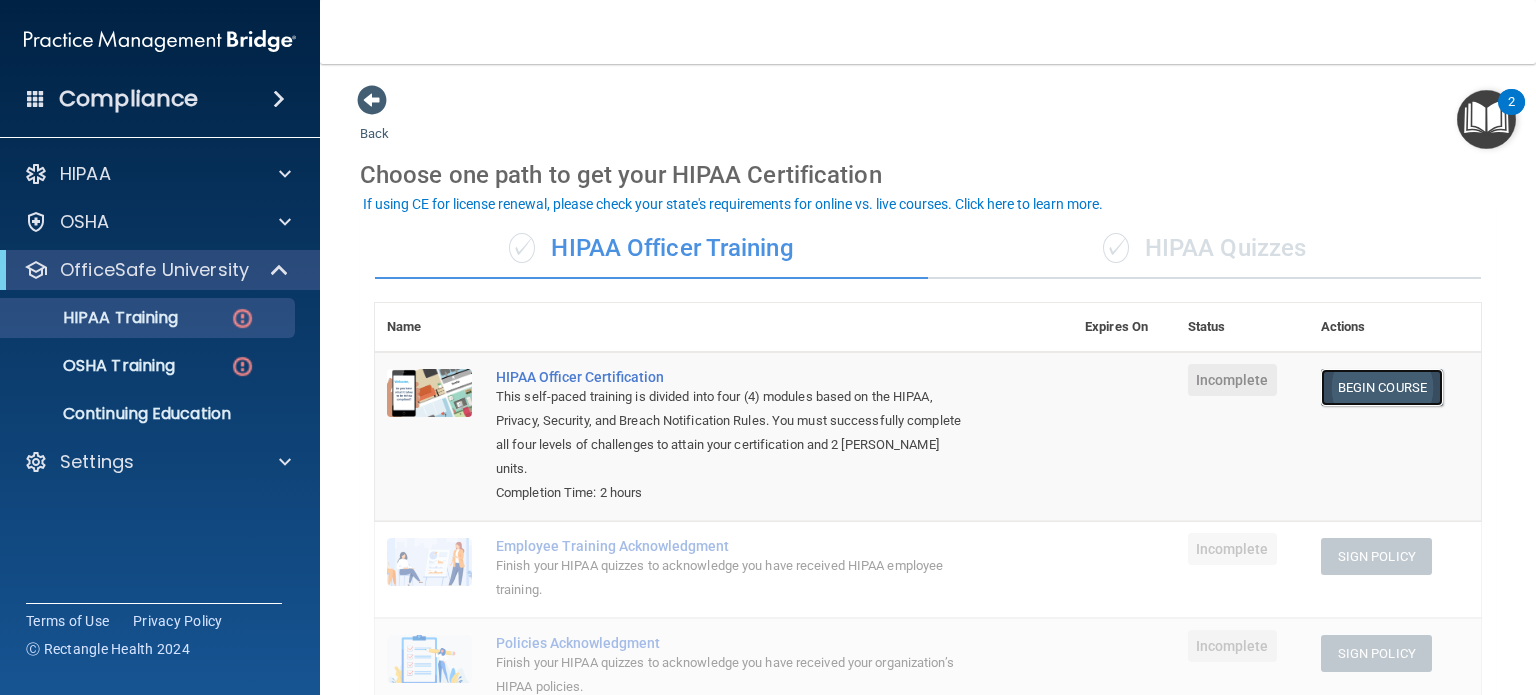 click on "Begin Course" at bounding box center (1382, 387) 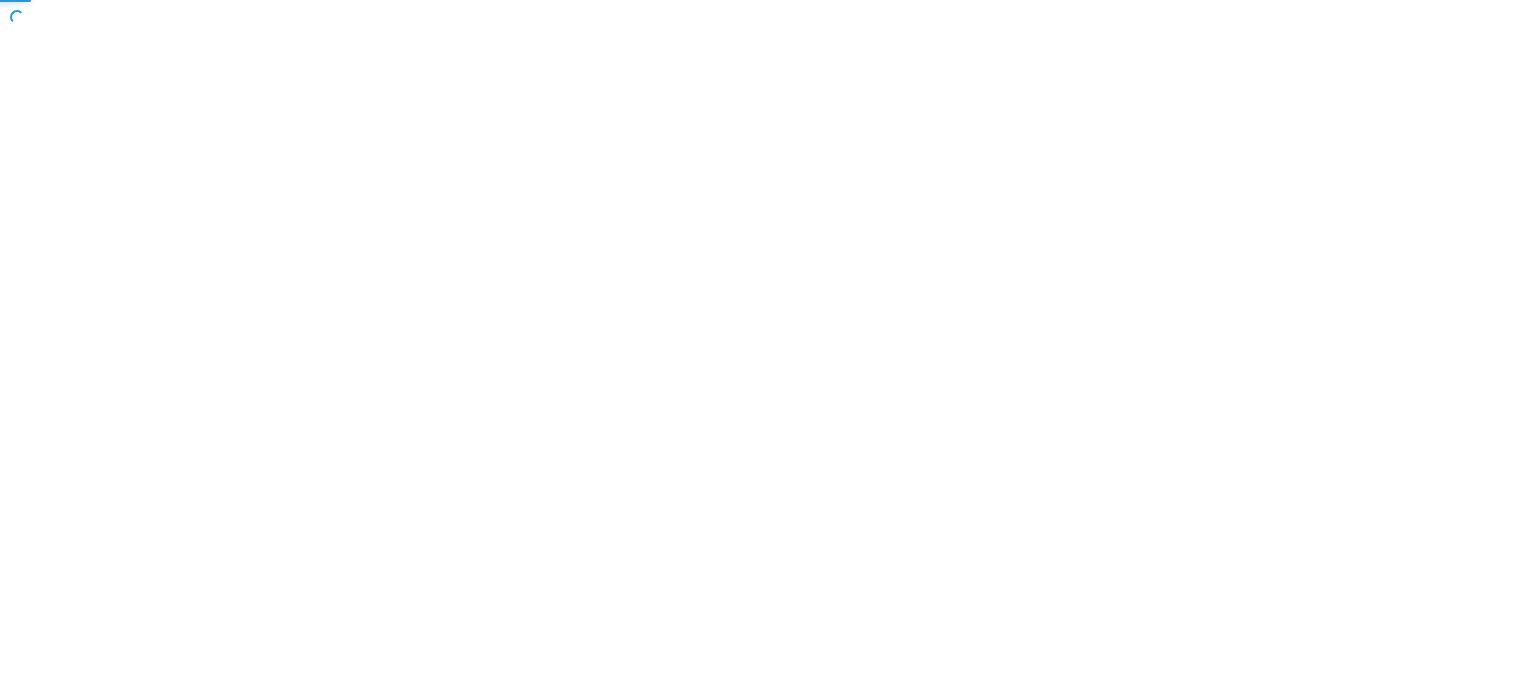 scroll, scrollTop: 0, scrollLeft: 0, axis: both 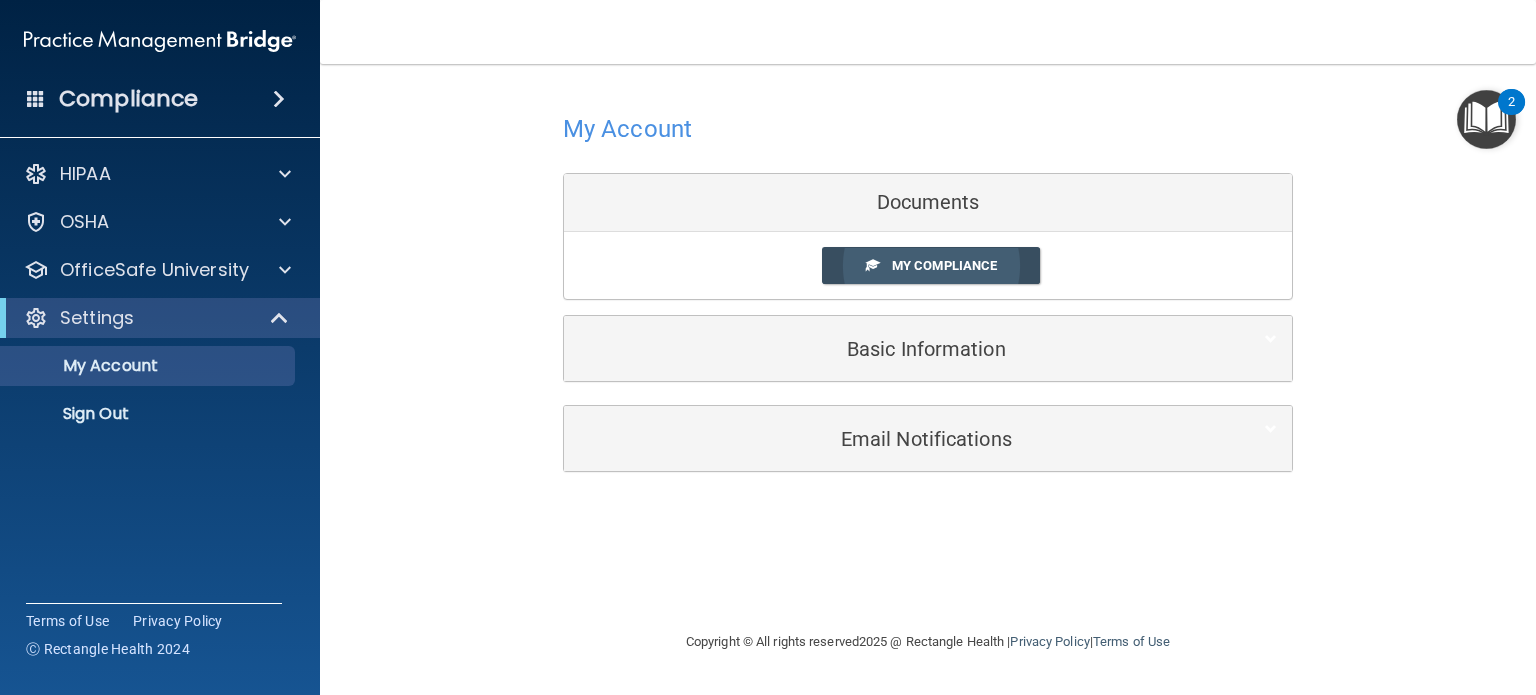 click on "My Compliance" at bounding box center [944, 265] 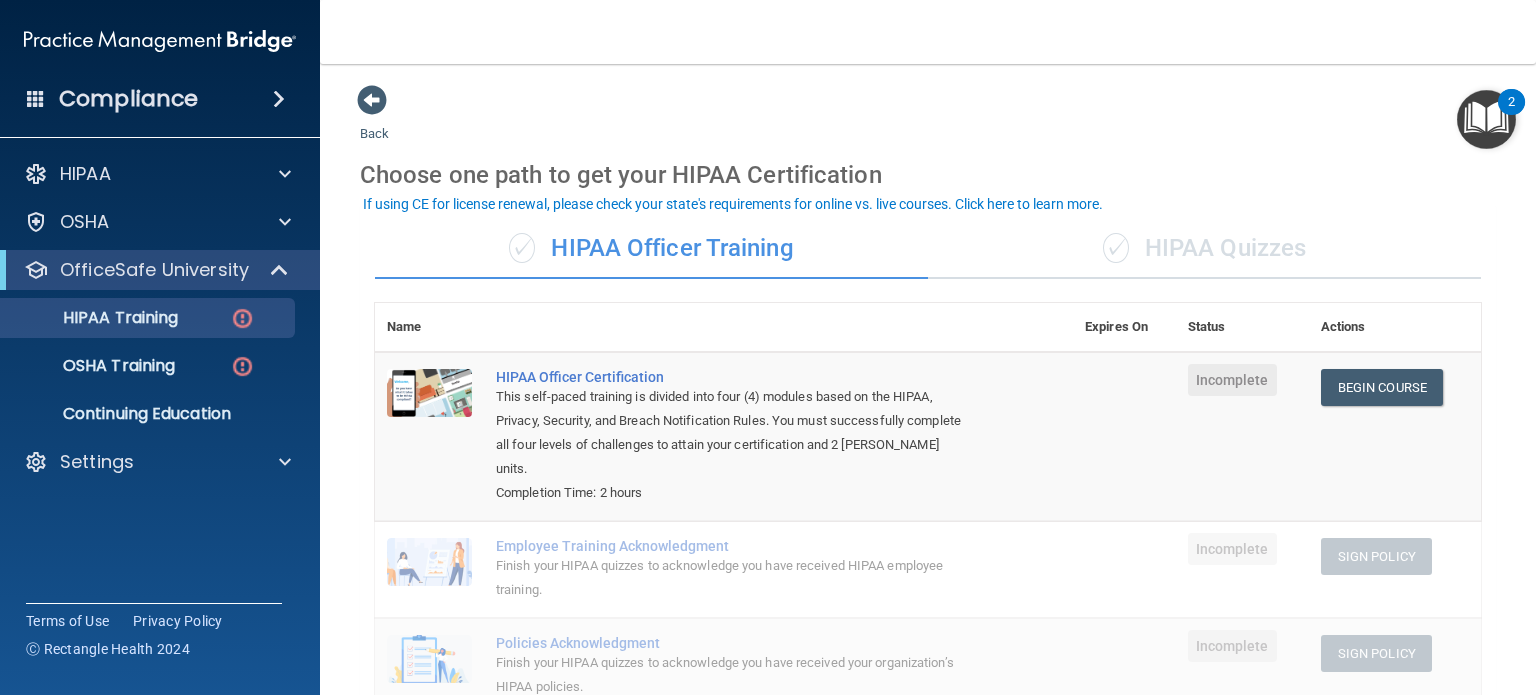 scroll, scrollTop: 0, scrollLeft: 0, axis: both 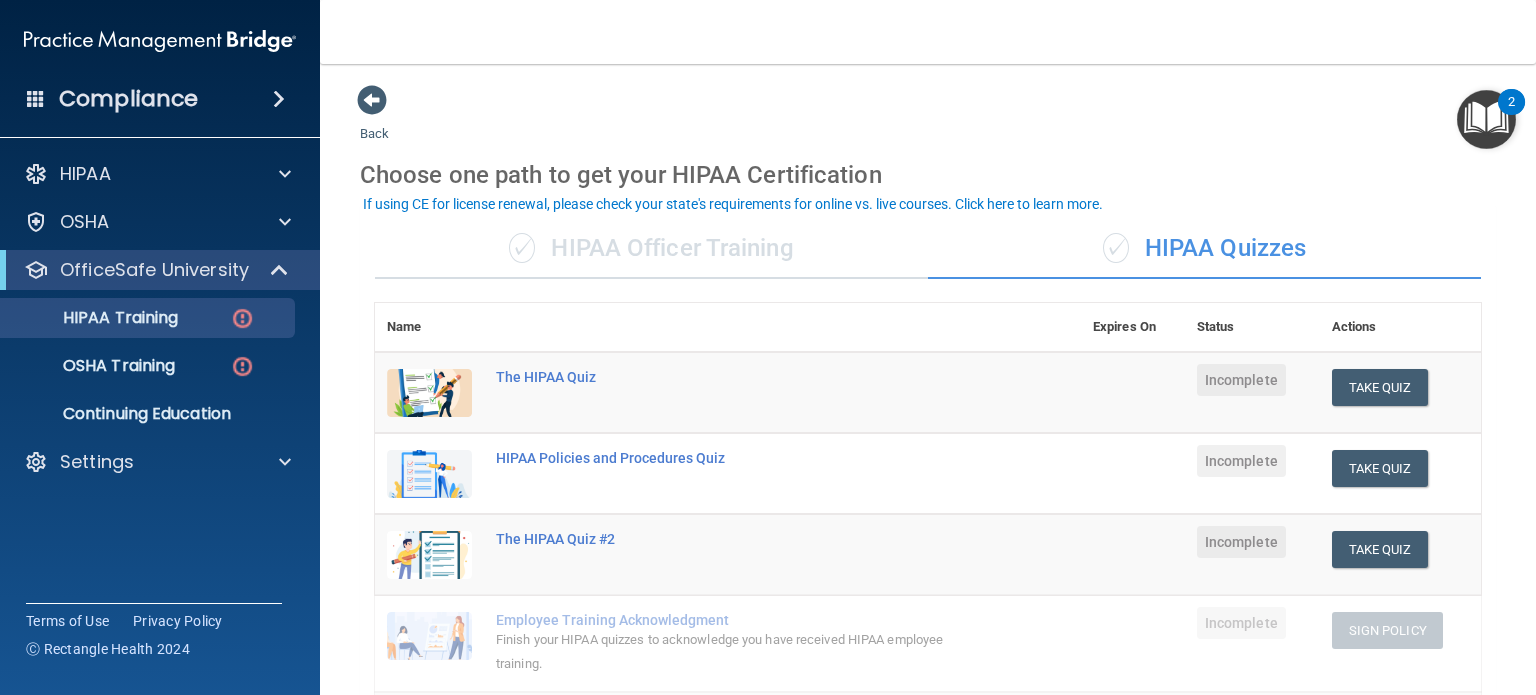 click on "Back     Choose one path to get your HIPAA Certification               ✓   HIPAA Officer Training       ✓   HIPAA Quizzes                      Name    Expires On  Status  Actions                     The HIPAA Quiz             Incomplete              Take Quiz       Download Certificate                        HIPAA Policies and Procedures Quiz             Incomplete              Take Quiz       Download Certificate                        The HIPAA Quiz #2             Incomplete              Take Quiz       Download Certificate                Employee Training Acknowledgment   Finish your HIPAA quizzes to acknowledge you have received HIPAA employee training.        Incomplete              Sign Policy       Sign Policy       Download Policy            Policies Acknowledgment   Finish your HIPAA quizzes to acknowledge you have received your organization’s HIPAA policies.        Incomplete              Sign Policy       Sign Policy       Download Policy                 Training Videos" at bounding box center [928, 718] 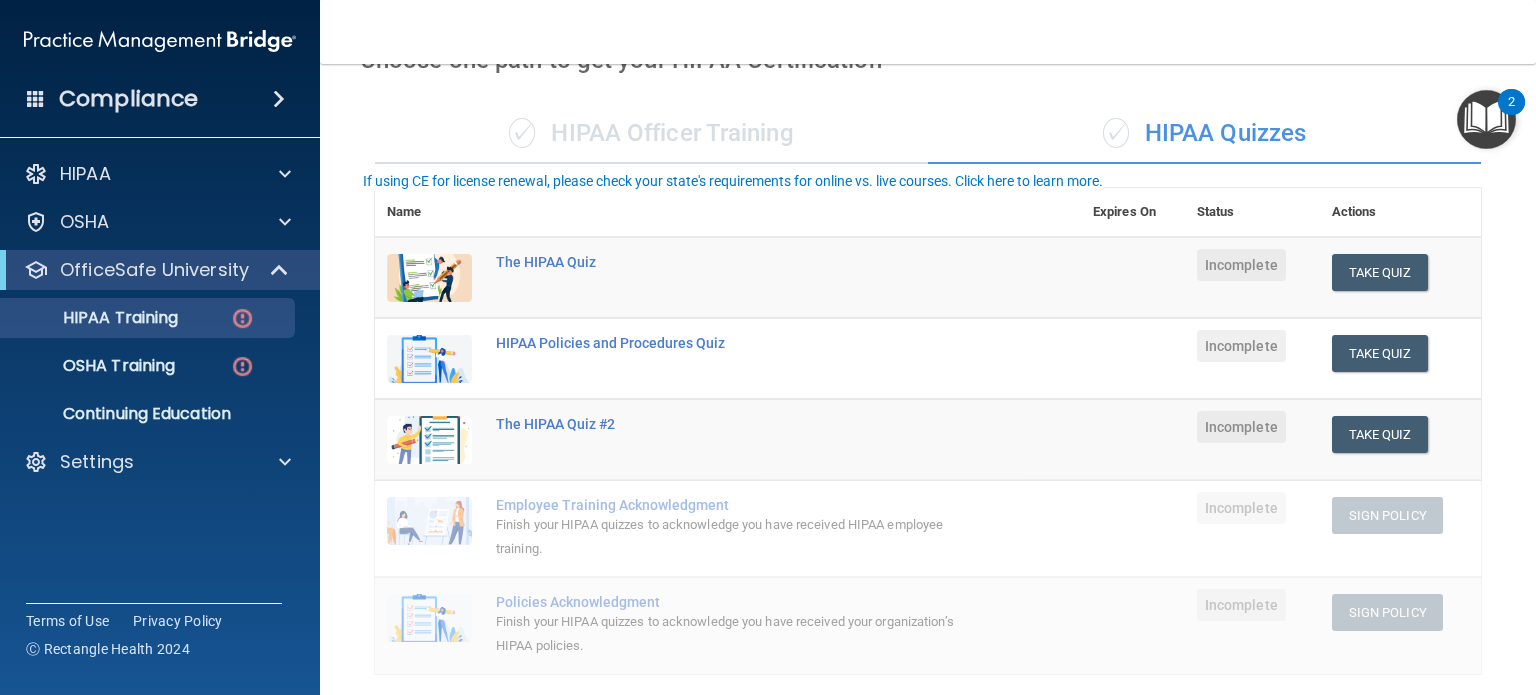 scroll, scrollTop: 0, scrollLeft: 0, axis: both 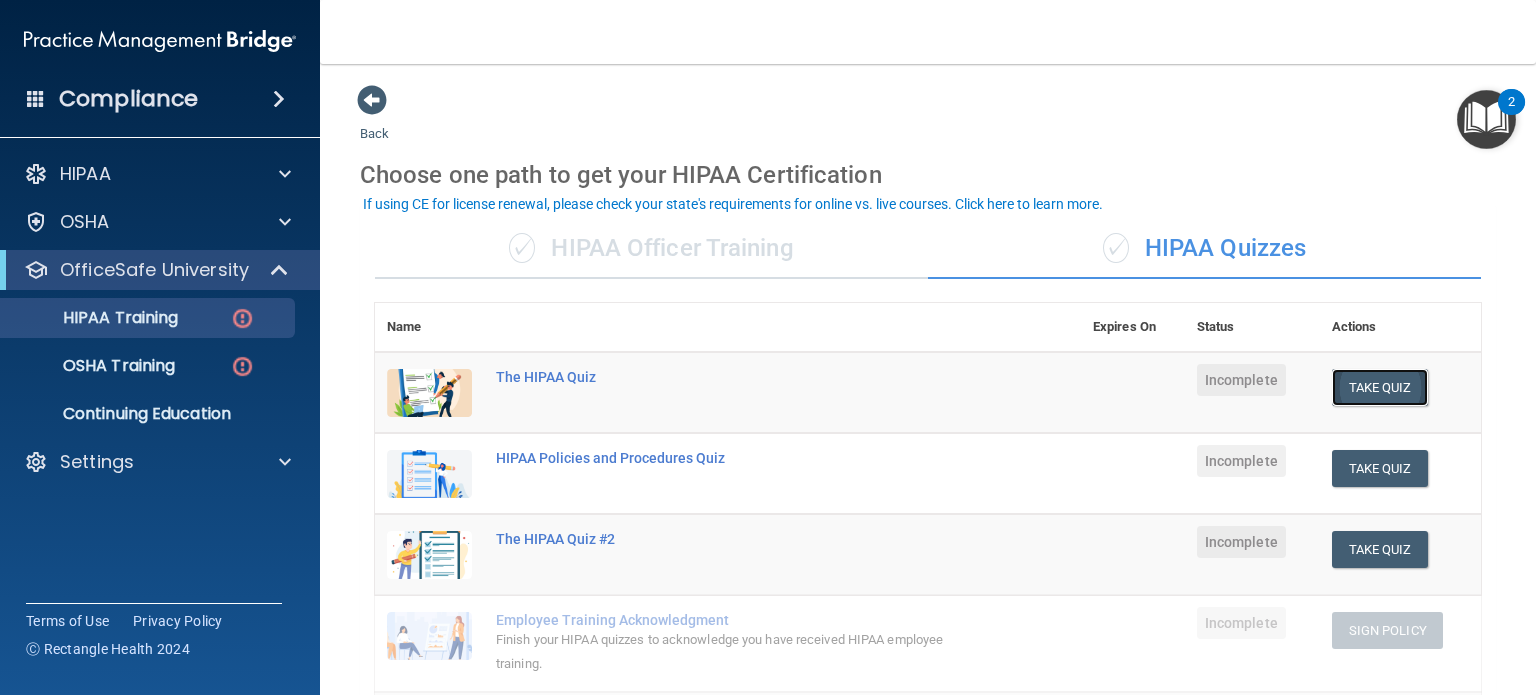 click on "Take Quiz" at bounding box center [1380, 387] 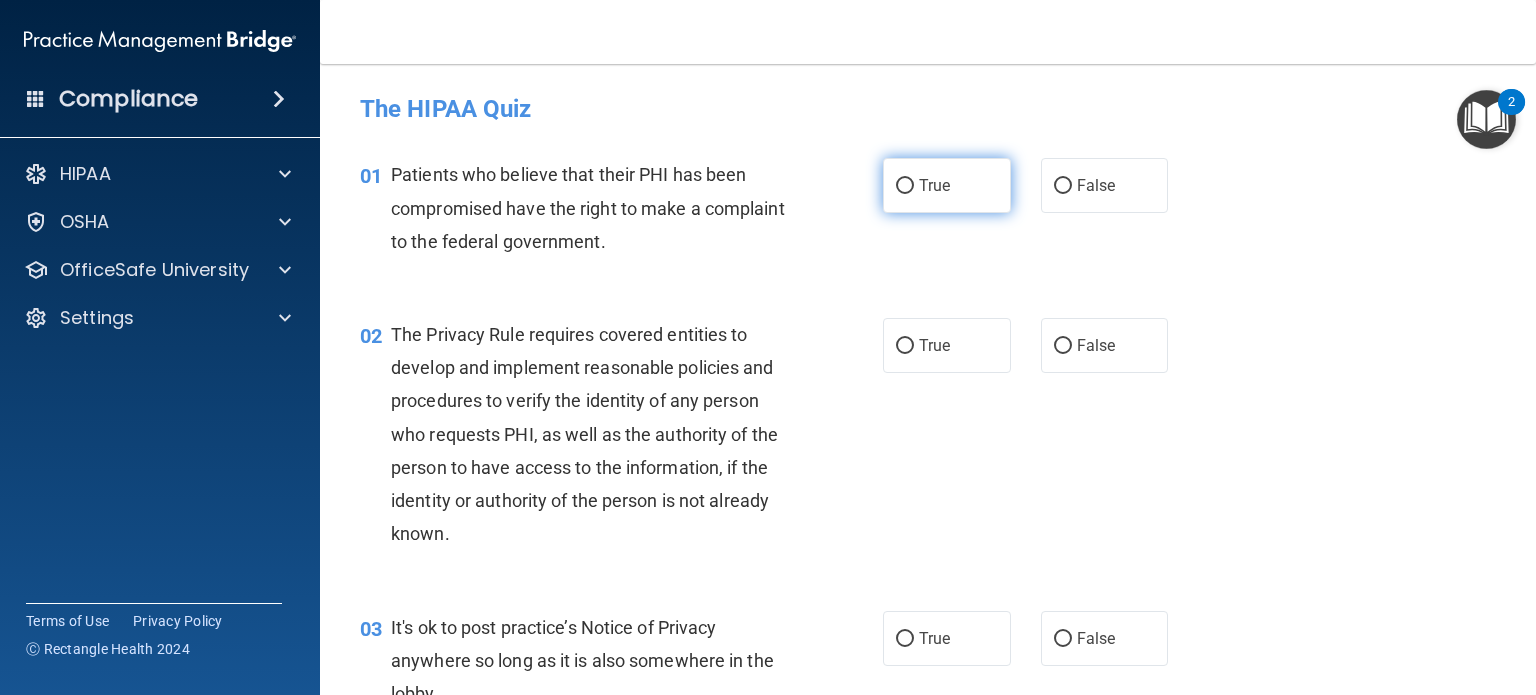 click on "True" at bounding box center [947, 185] 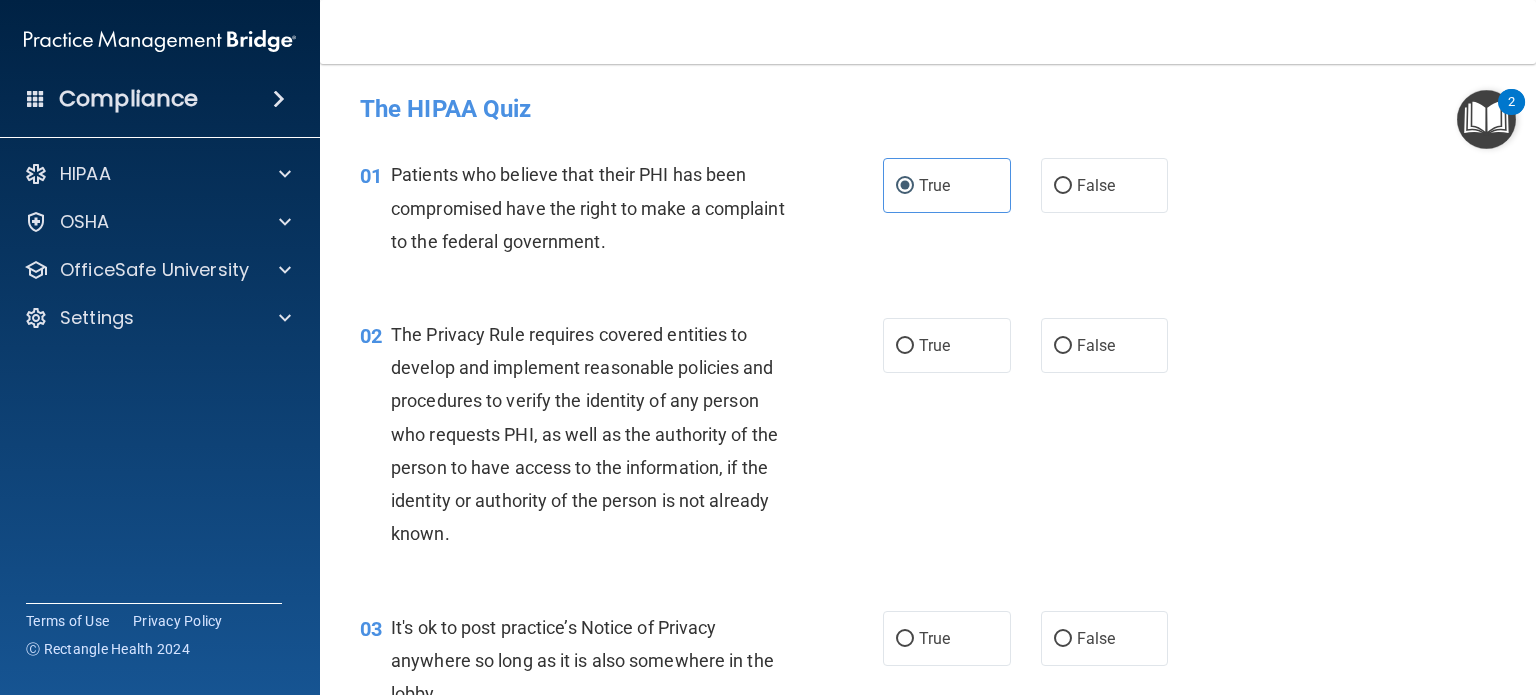 click on "02       The Privacy Rule requires covered entities to develop and implement reasonable policies and procedures to verify the identity of any person who requests PHI, as well as the authority of the person to have access to the information, if the identity or authority of the person is not already known." at bounding box center [621, 439] 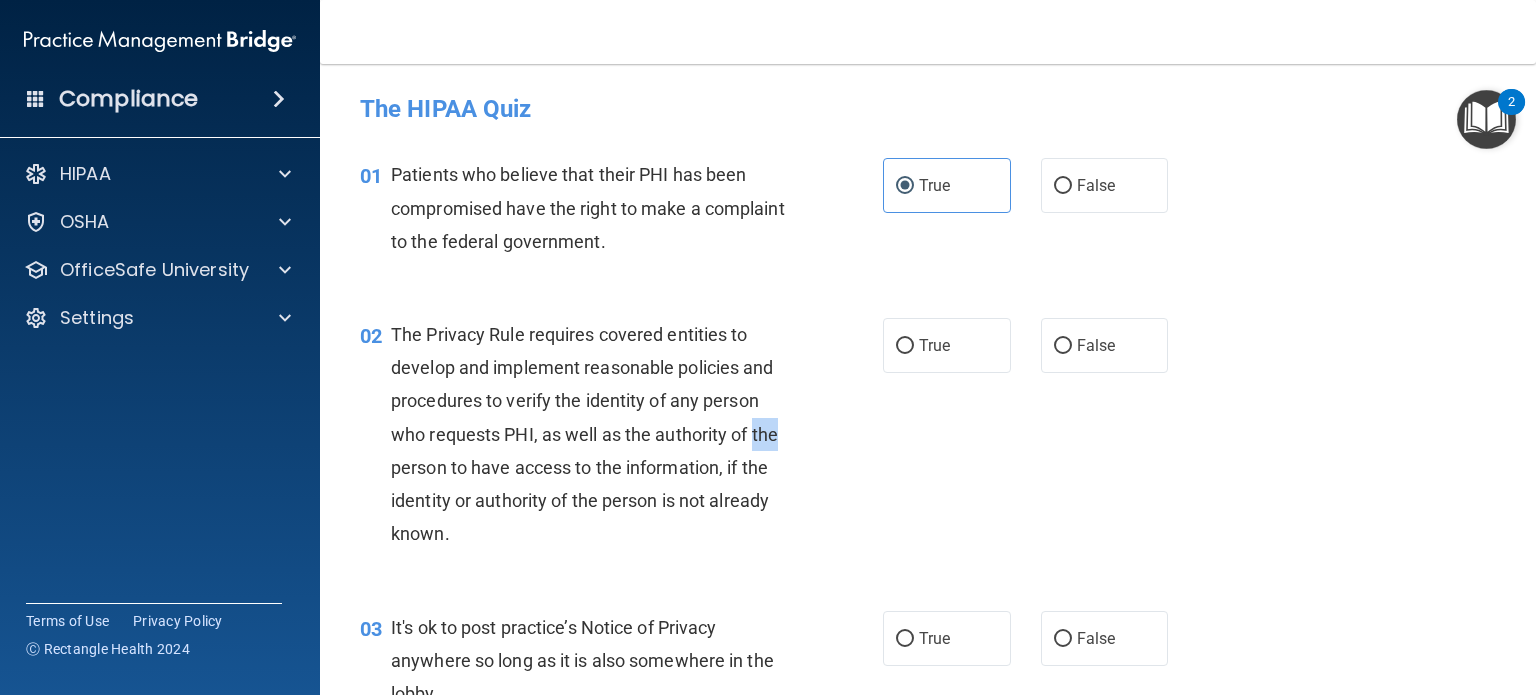 click on "02       The Privacy Rule requires covered entities to develop and implement reasonable policies and procedures to verify the identity of any person who requests PHI, as well as the authority of the person to have access to the information, if the identity or authority of the person is not already known." at bounding box center [621, 439] 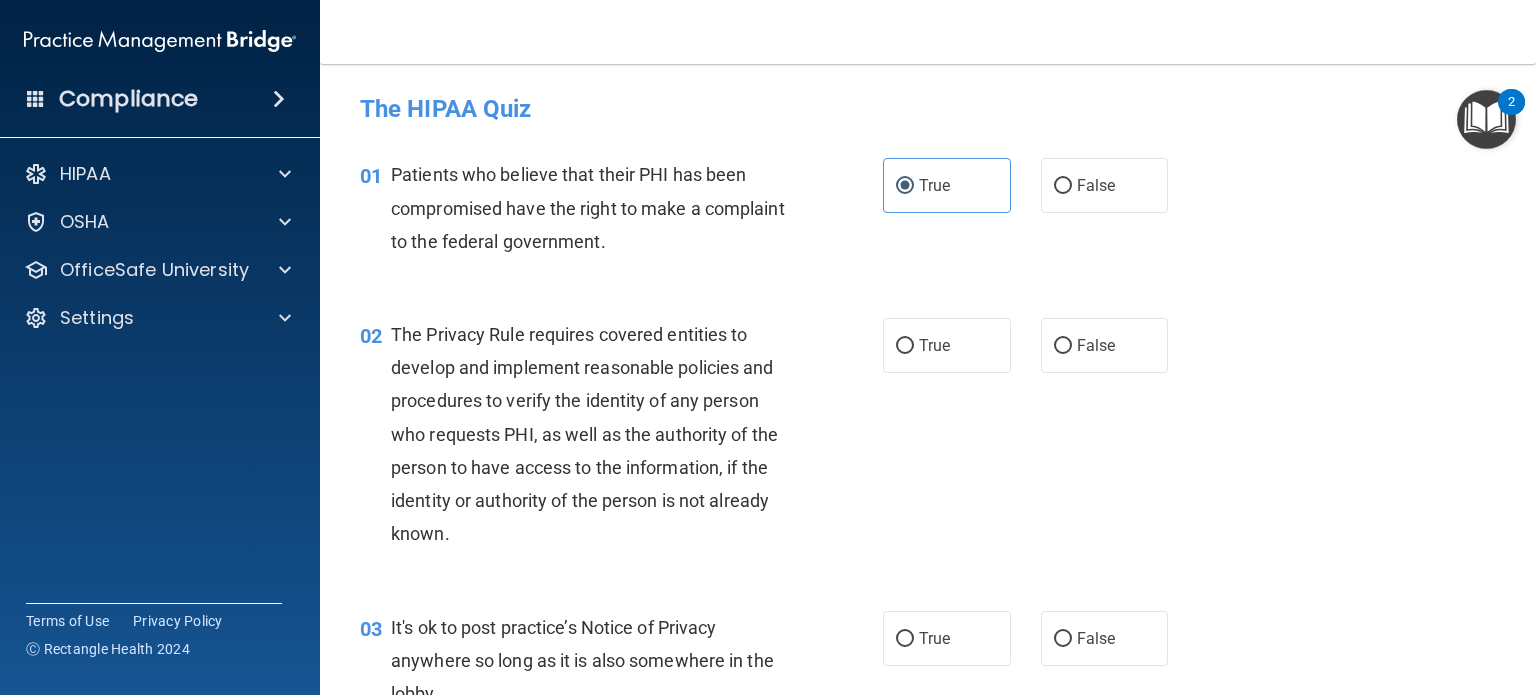 click on "01       Patients who believe that their PHI has been compromised have the right to make a complaint to the federal government.                 True           False" at bounding box center [928, 213] 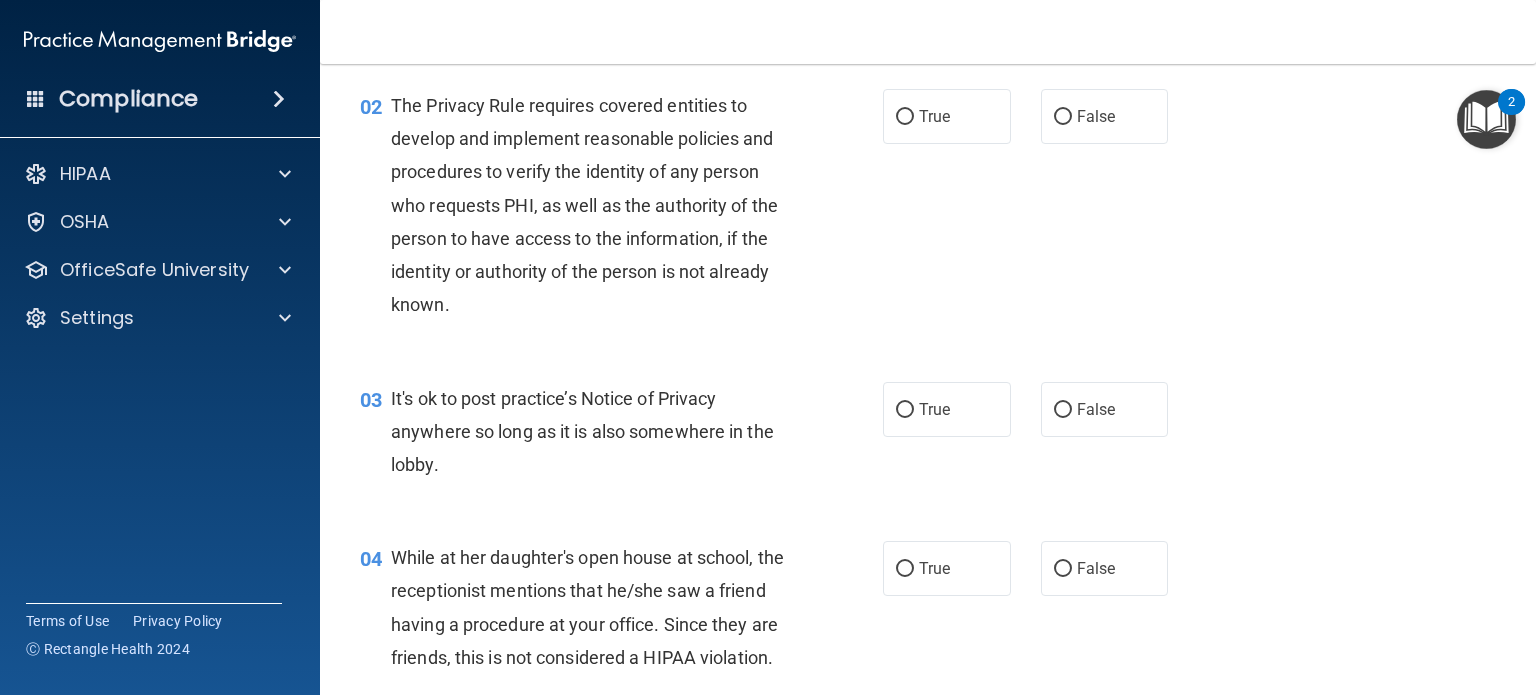 scroll, scrollTop: 214, scrollLeft: 0, axis: vertical 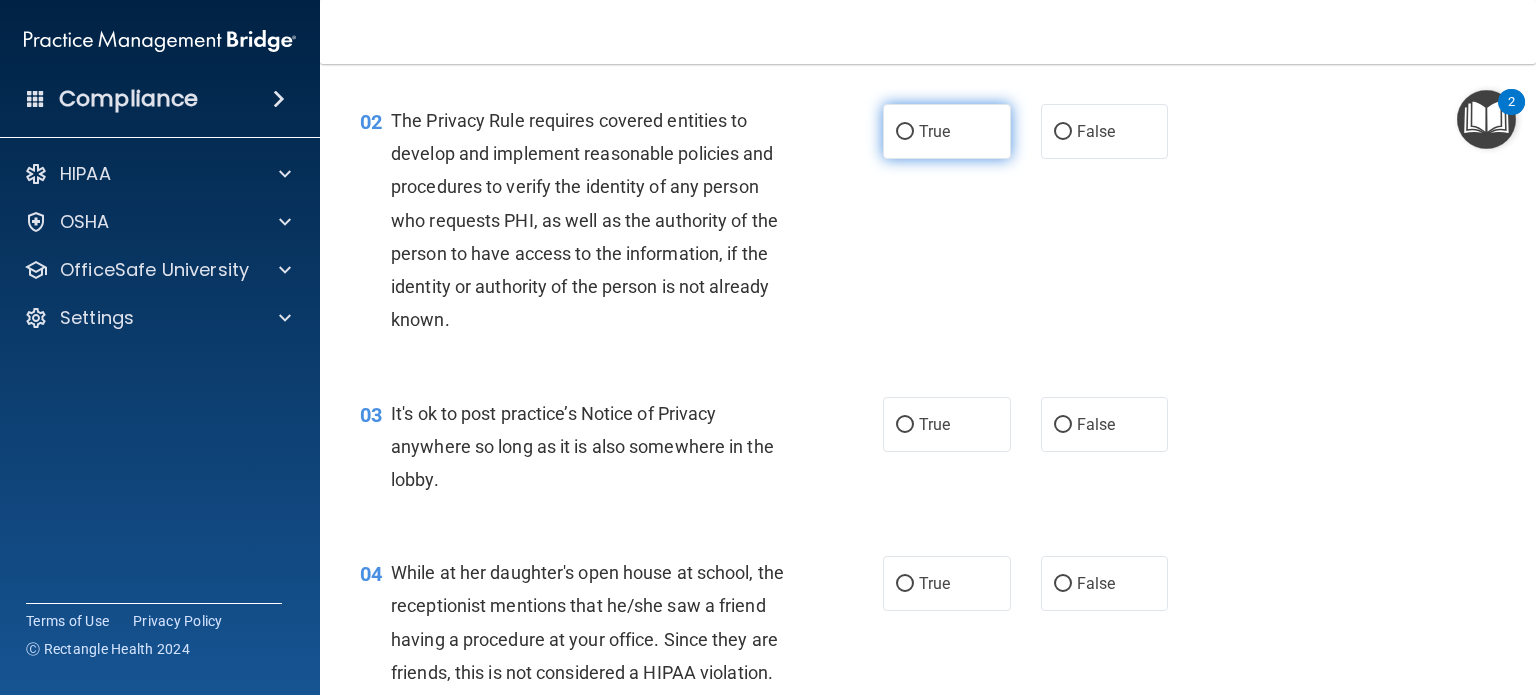 click on "True" at bounding box center (934, 131) 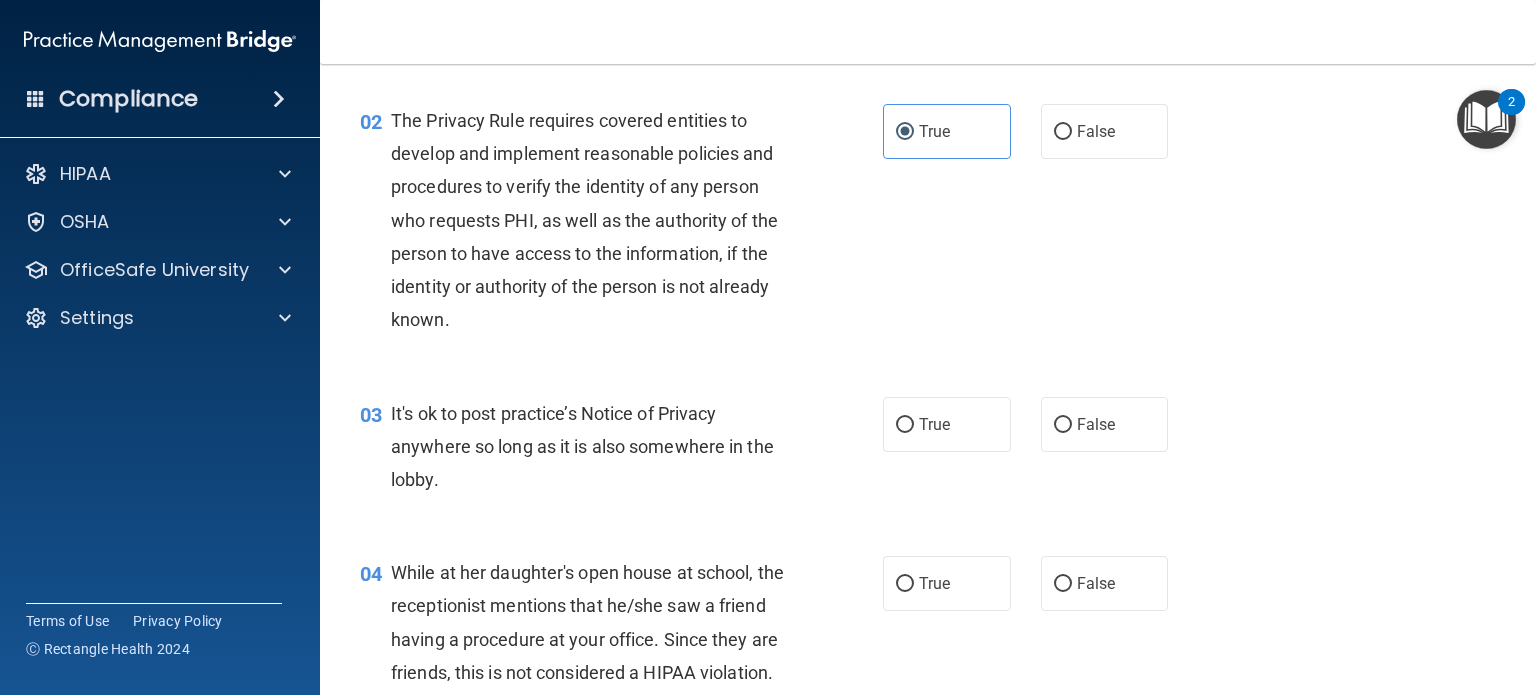 click on "02       The Privacy Rule requires covered entities to develop and implement reasonable policies and procedures to verify the identity of any person who requests PHI, as well as the authority of the person to have access to the information, if the identity or authority of the person is not already known.                 True           False" at bounding box center (928, 225) 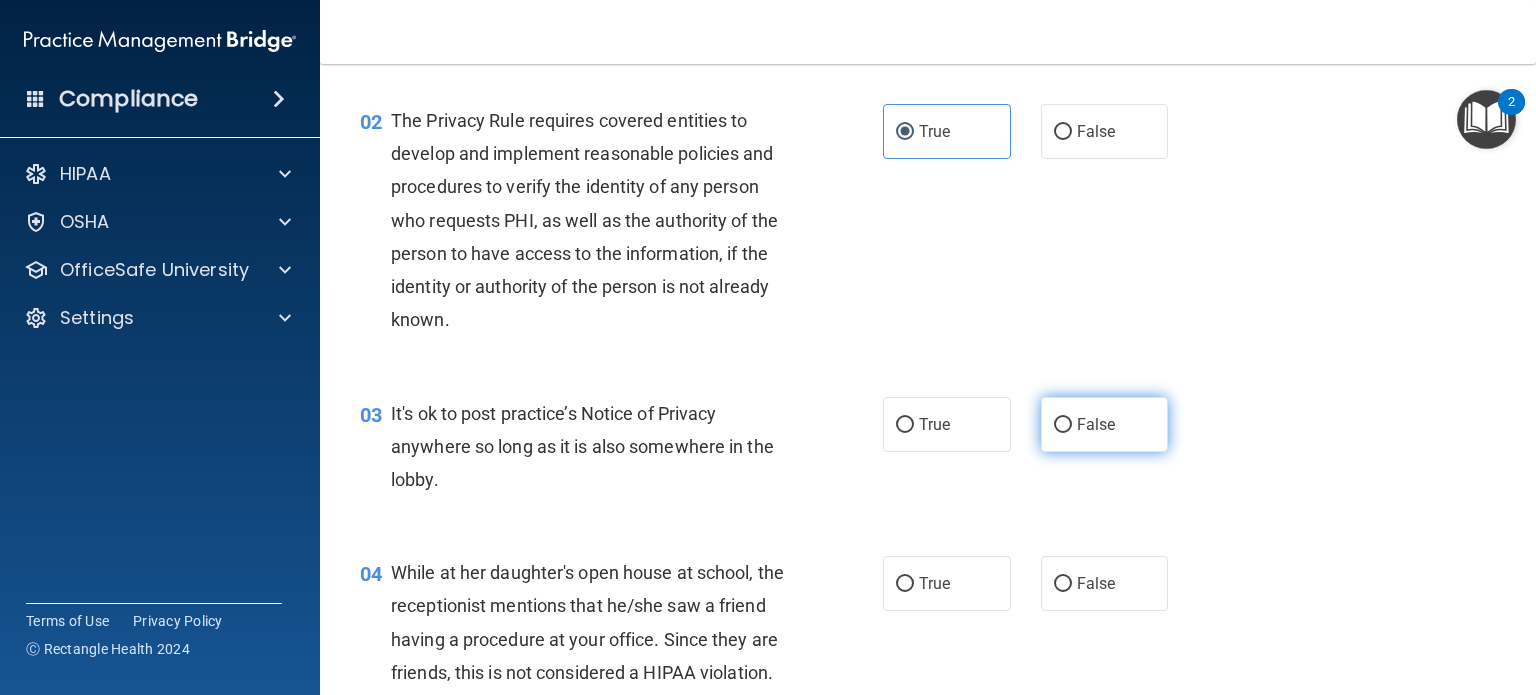 click on "False" at bounding box center (1096, 424) 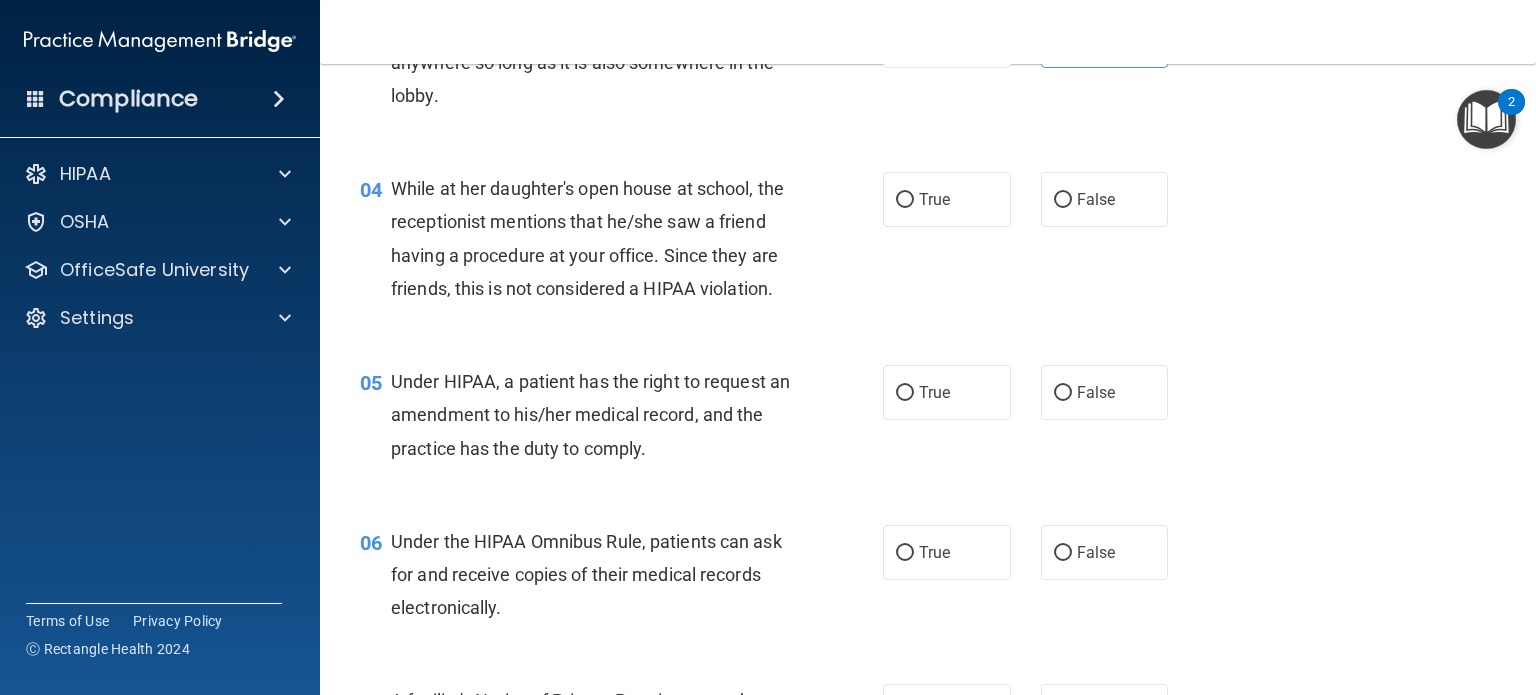 scroll, scrollTop: 605, scrollLeft: 0, axis: vertical 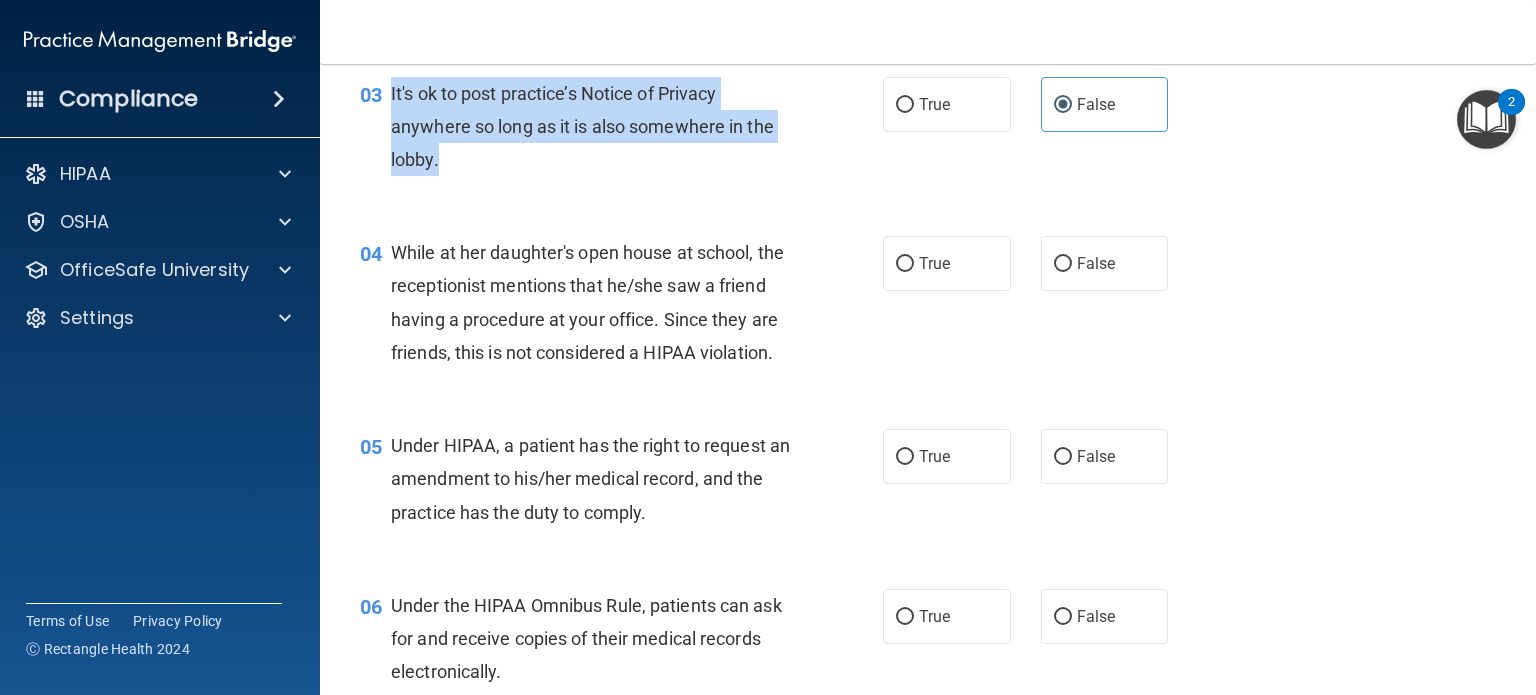 drag, startPoint x: 392, startPoint y: 95, endPoint x: 452, endPoint y: 154, distance: 84.14868 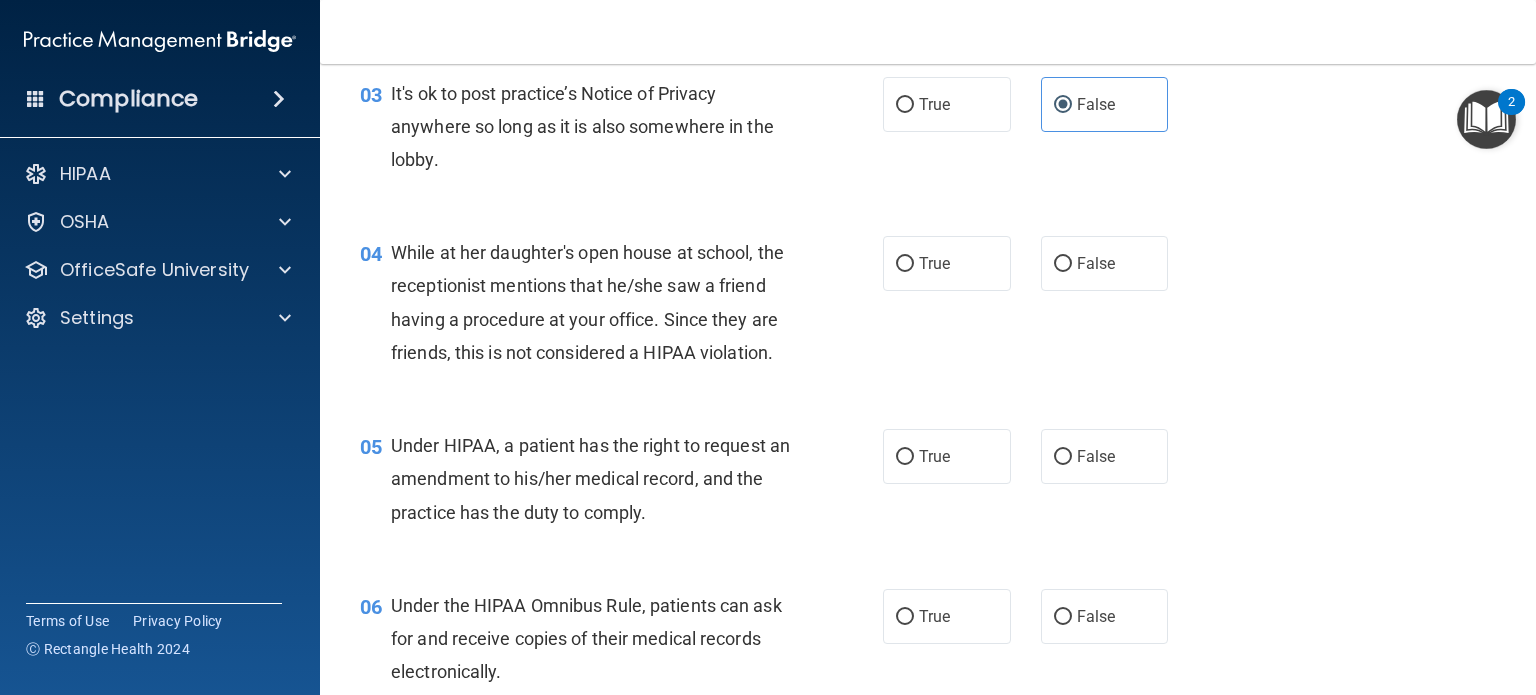 click on "04       While at her daughter's open house at school, the receptionist mentions that he/she saw a friend having a procedure at your office.  Since they are friends, this is not considered a HIPAA violation.                 True           False" at bounding box center [928, 307] 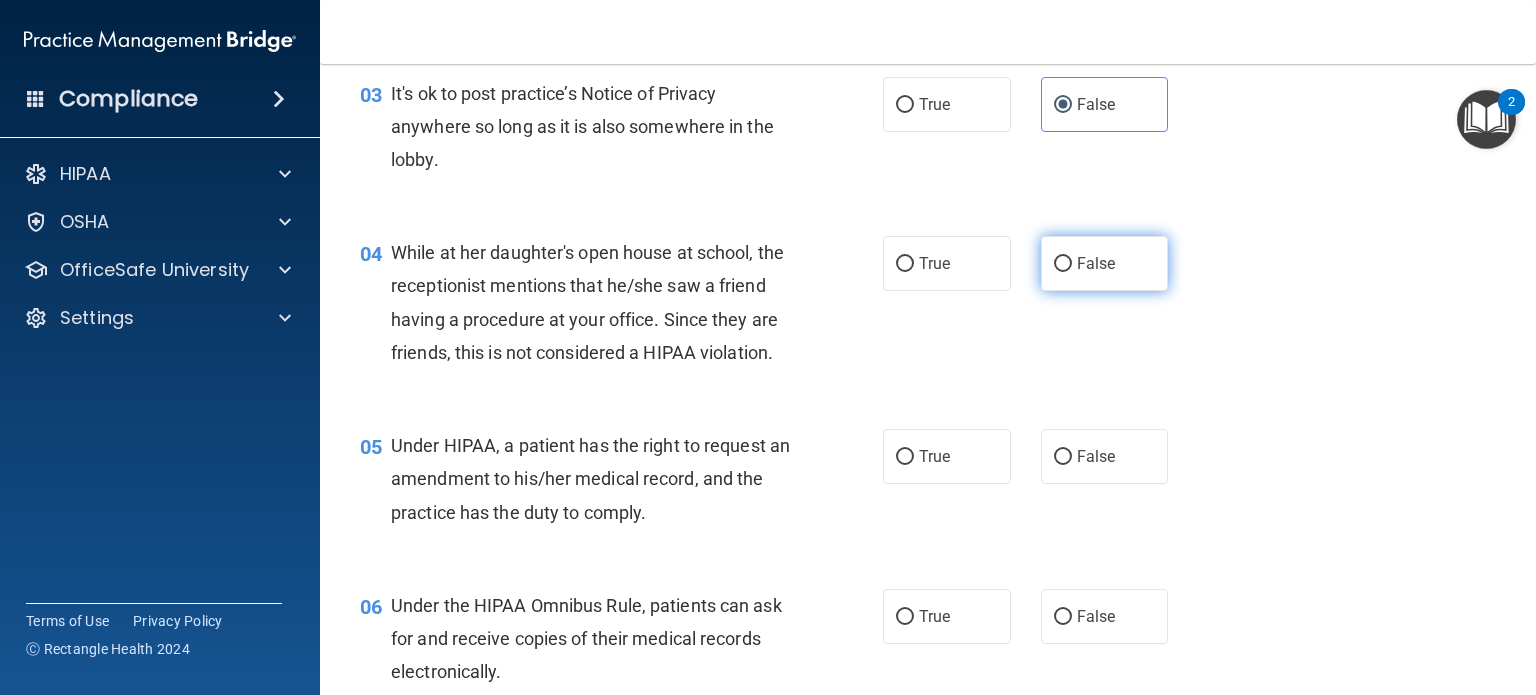 click on "False" at bounding box center (1096, 263) 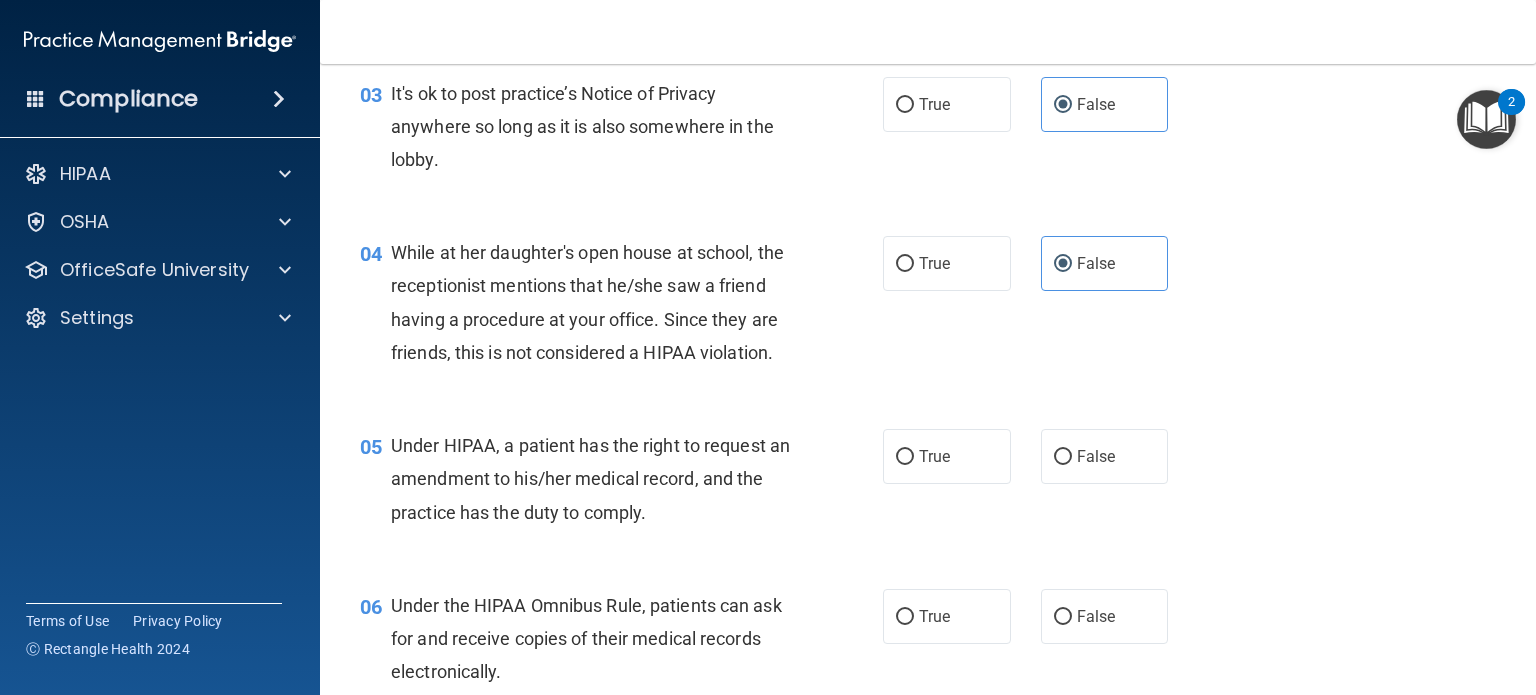 click on "04       While at her daughter's open house at school, the receptionist mentions that he/she saw a friend having a procedure at your office.  Since they are friends, this is not considered a HIPAA violation.                 True           False" at bounding box center (928, 307) 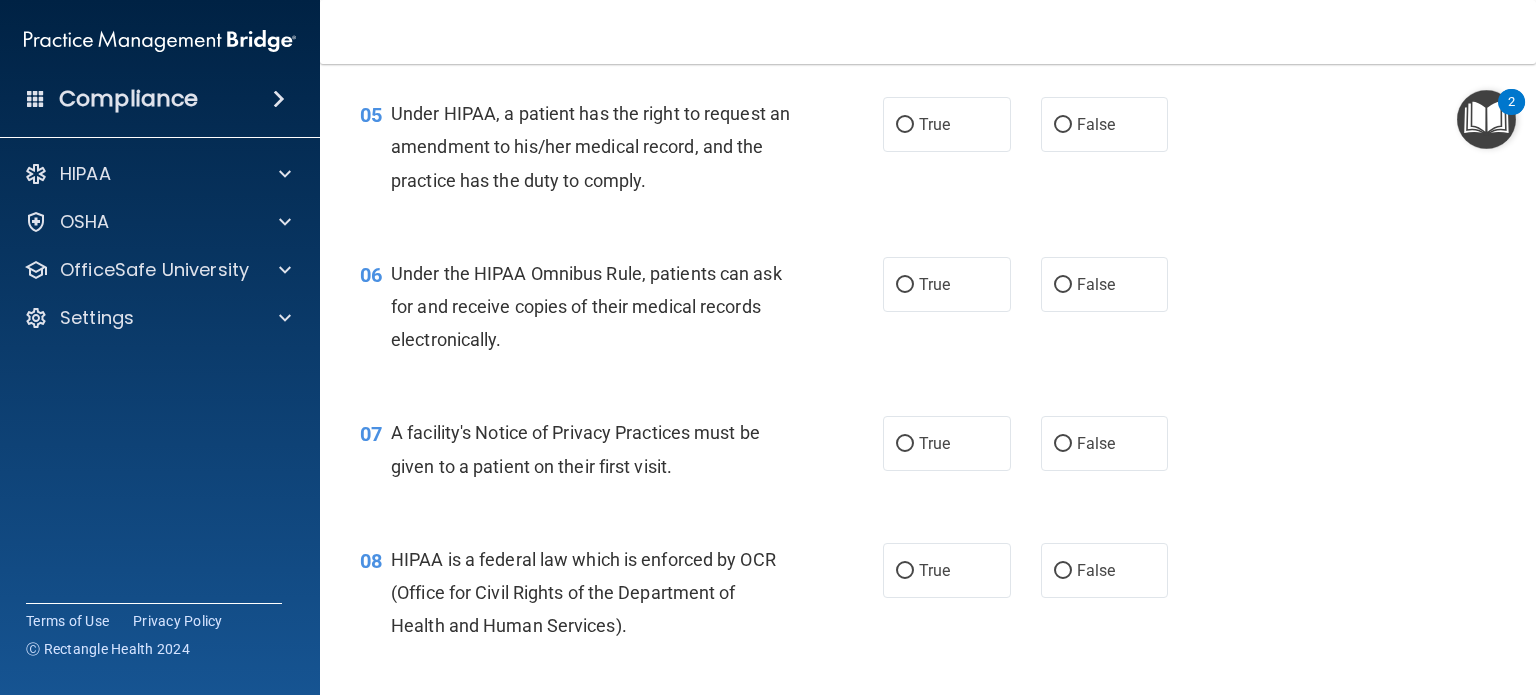 scroll, scrollTop: 880, scrollLeft: 0, axis: vertical 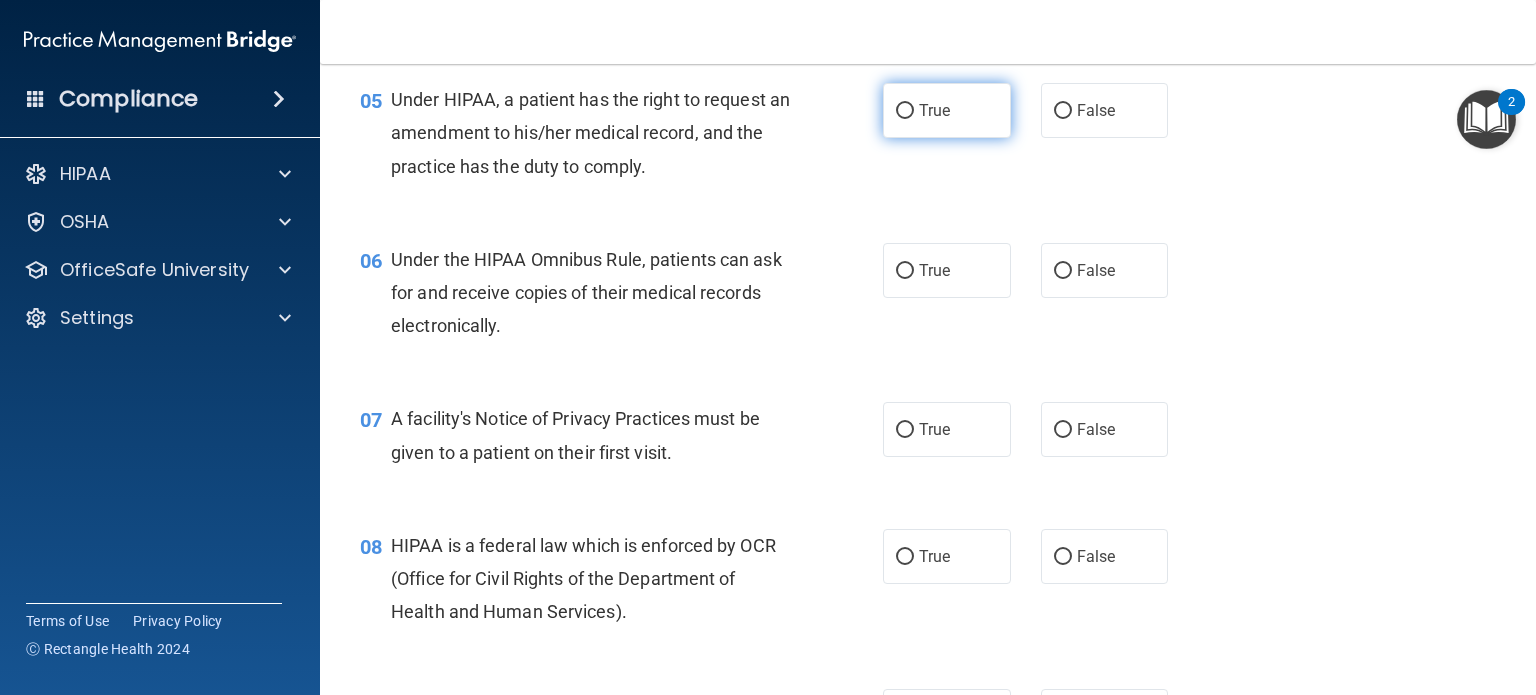 click on "True" at bounding box center [905, 111] 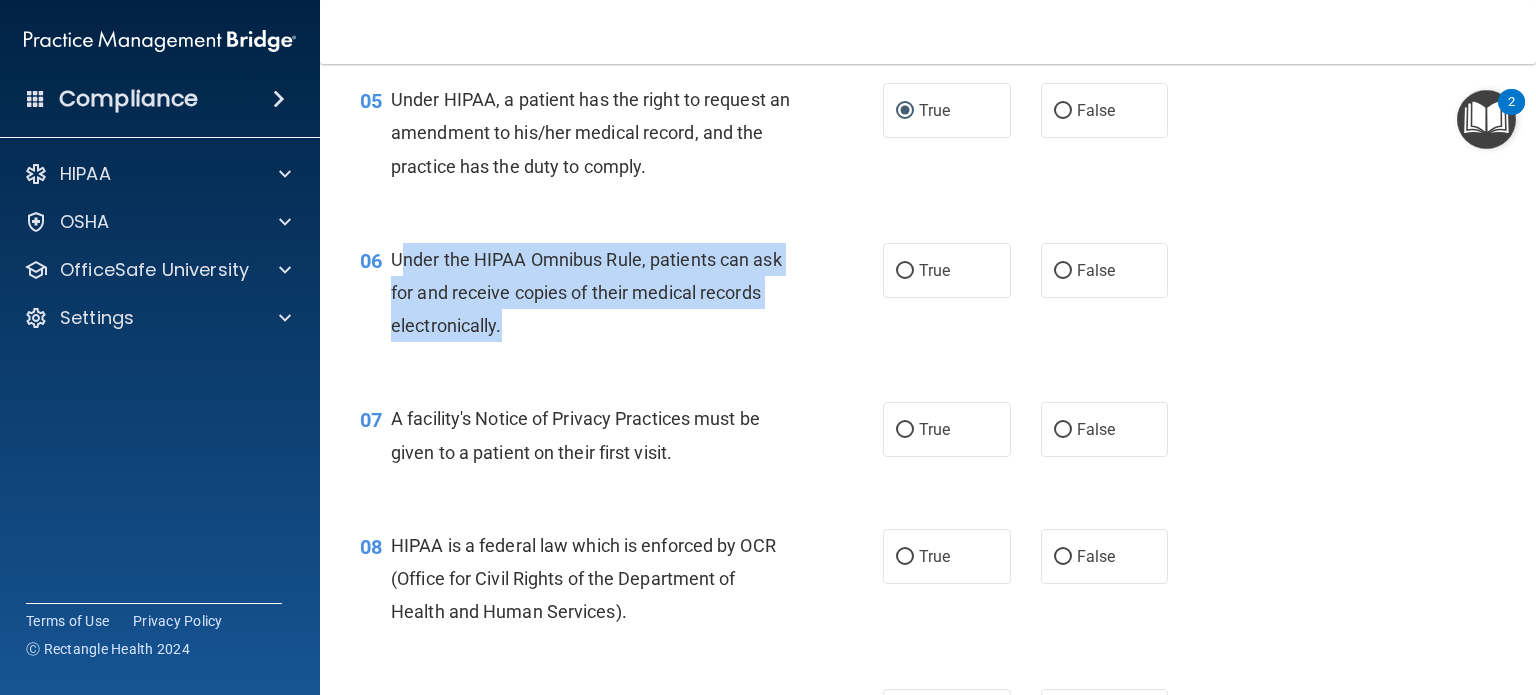 drag, startPoint x: 396, startPoint y: 294, endPoint x: 500, endPoint y: 364, distance: 125.36347 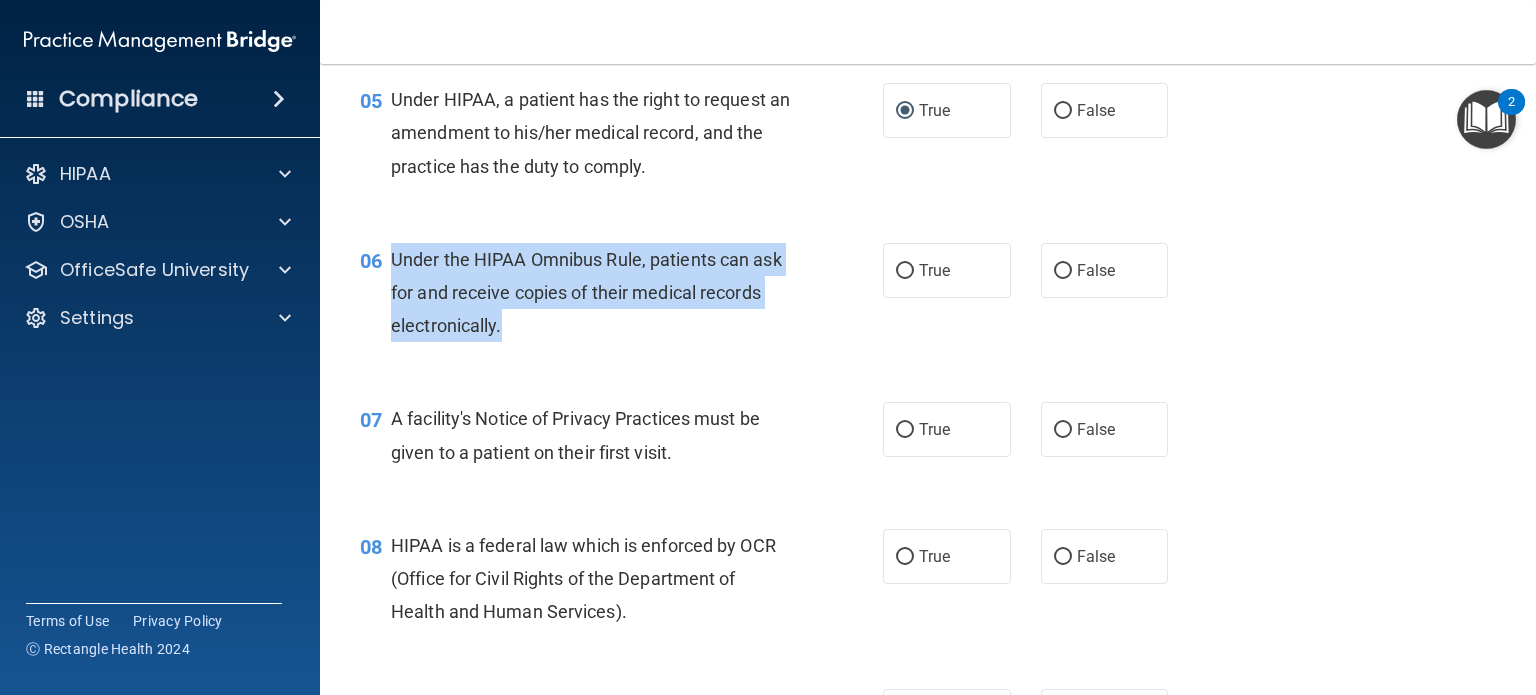drag, startPoint x: 390, startPoint y: 291, endPoint x: 500, endPoint y: 362, distance: 130.92365 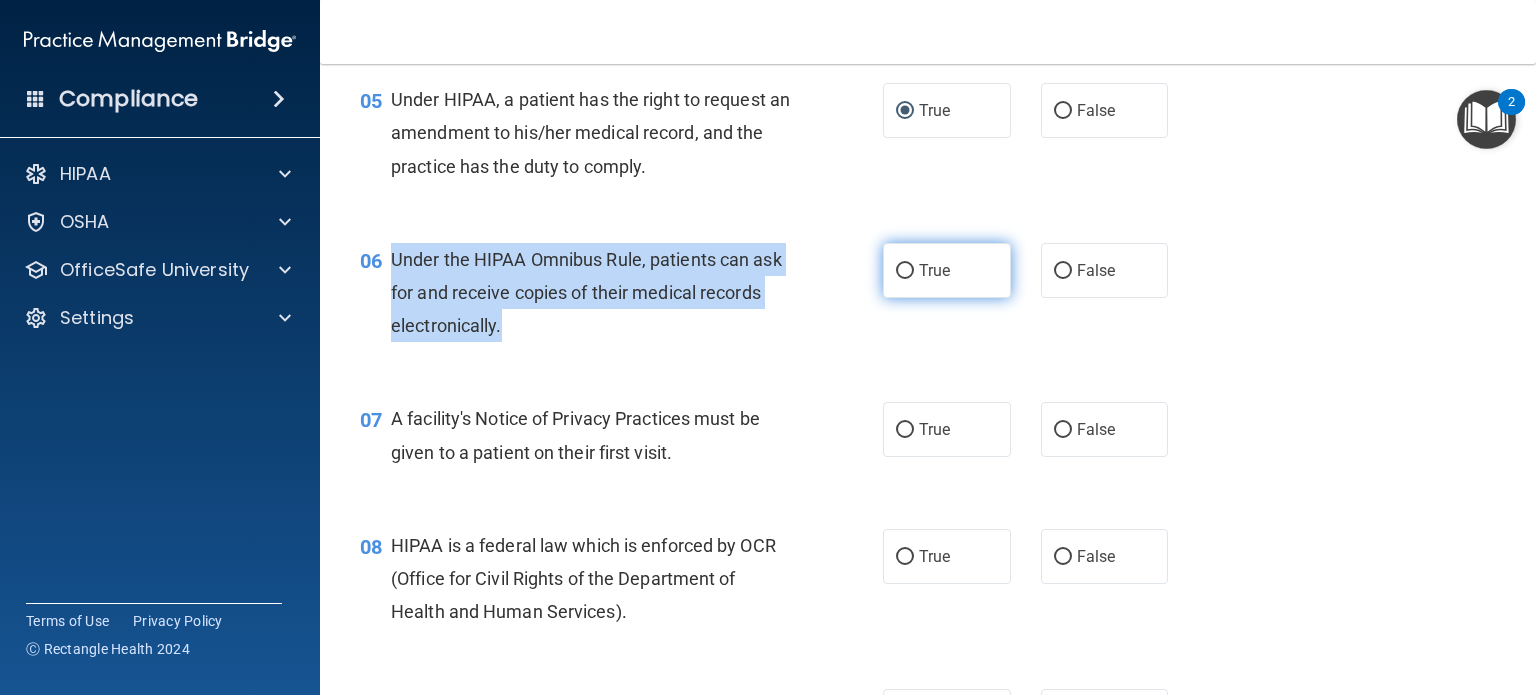 click on "True" at bounding box center (905, 271) 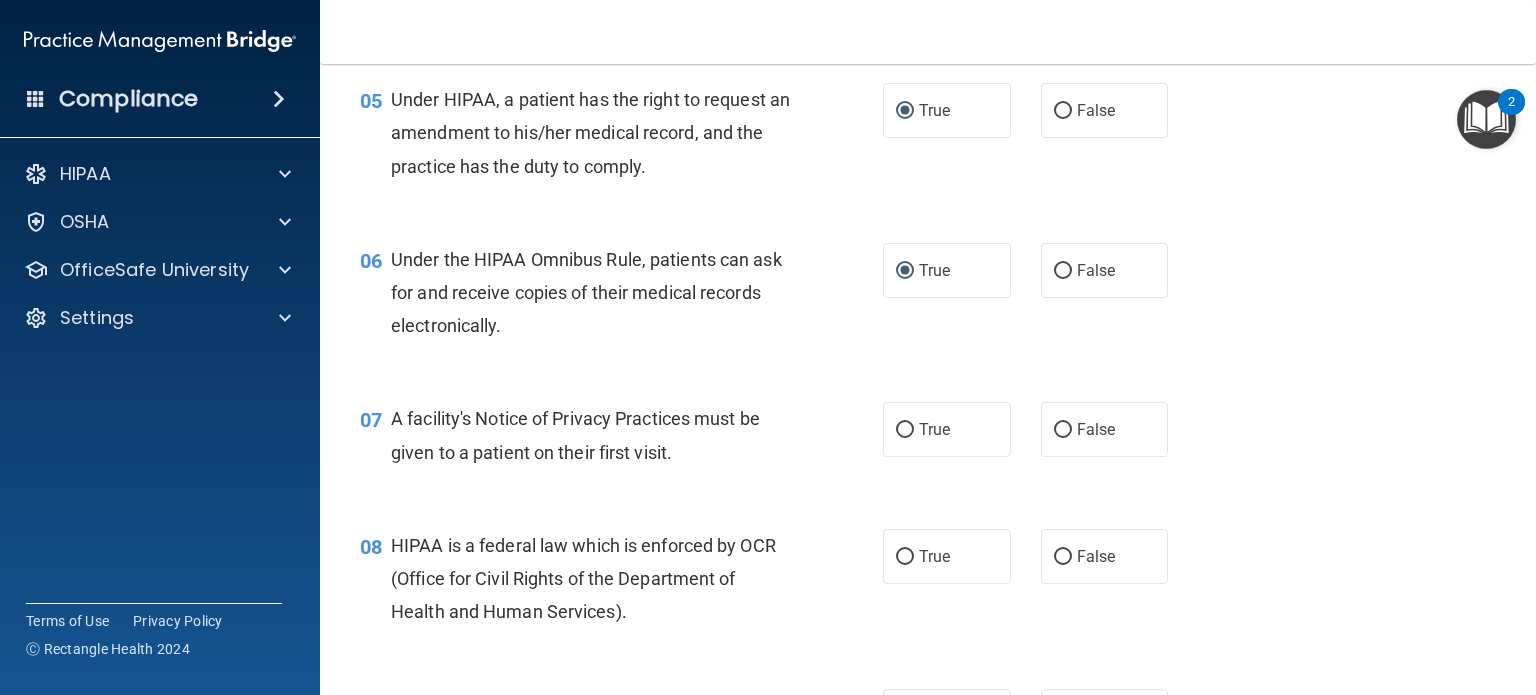 click on "06       Under the HIPAA Omnibus Rule, patients can ask for and receive copies of their medical records electronically.                 True           False" at bounding box center (928, 298) 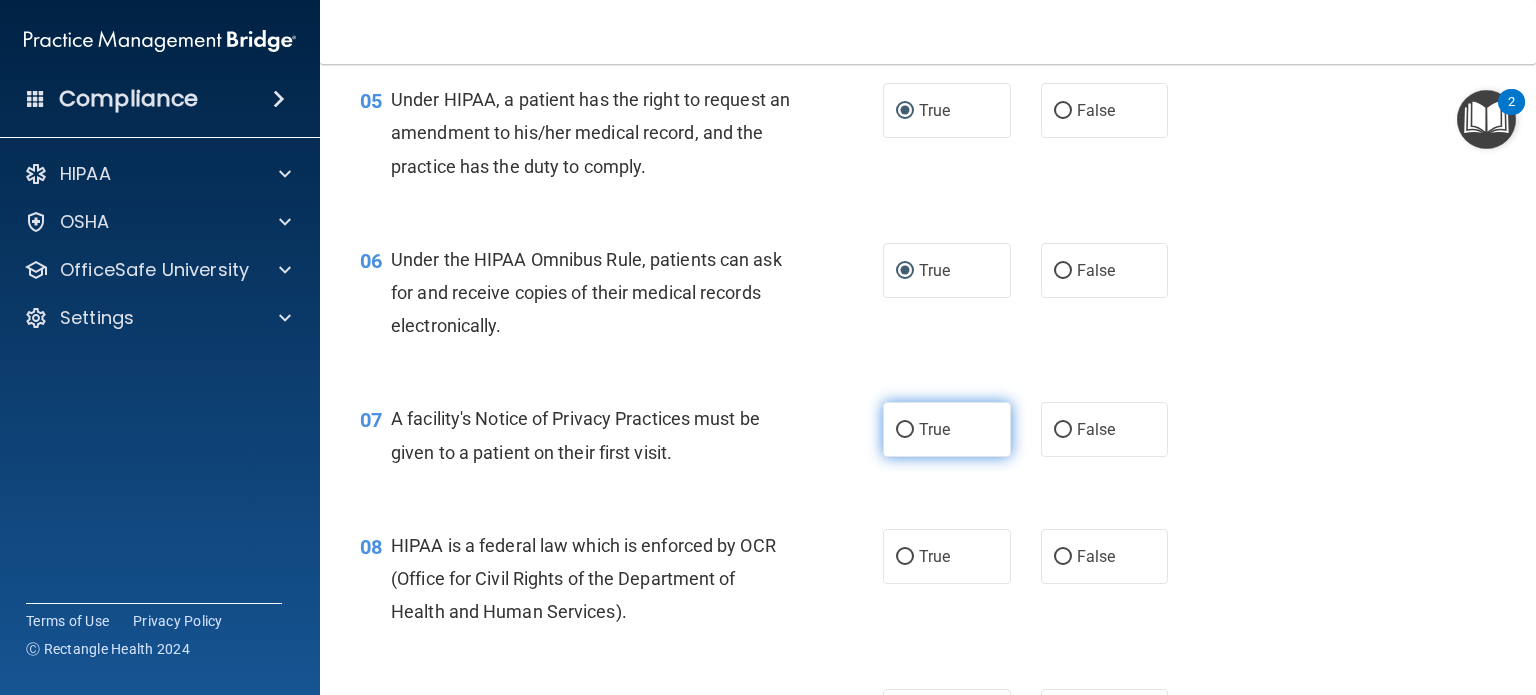 click on "True" at bounding box center (947, 429) 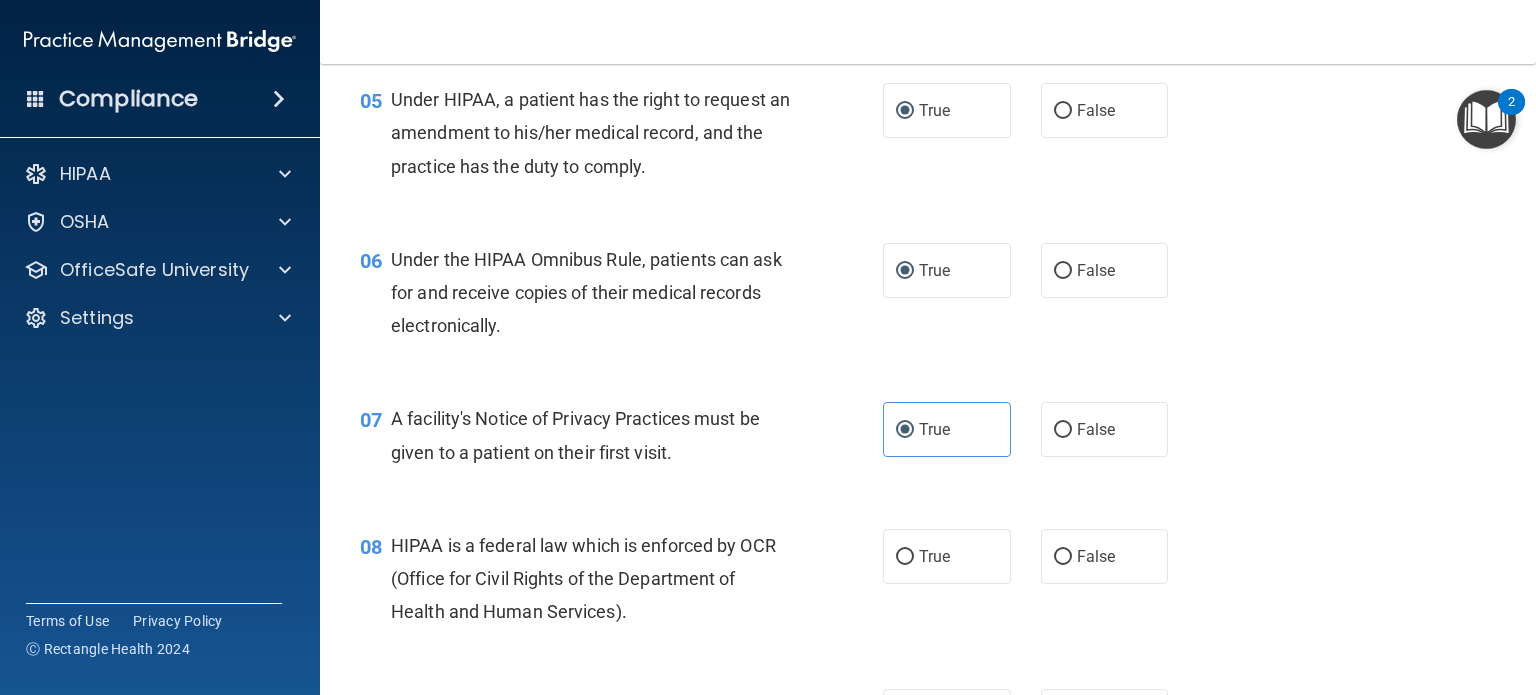 click on "07       A facility's Notice of Privacy Practices must be given to a patient on their first visit.                 True           False" at bounding box center [928, 440] 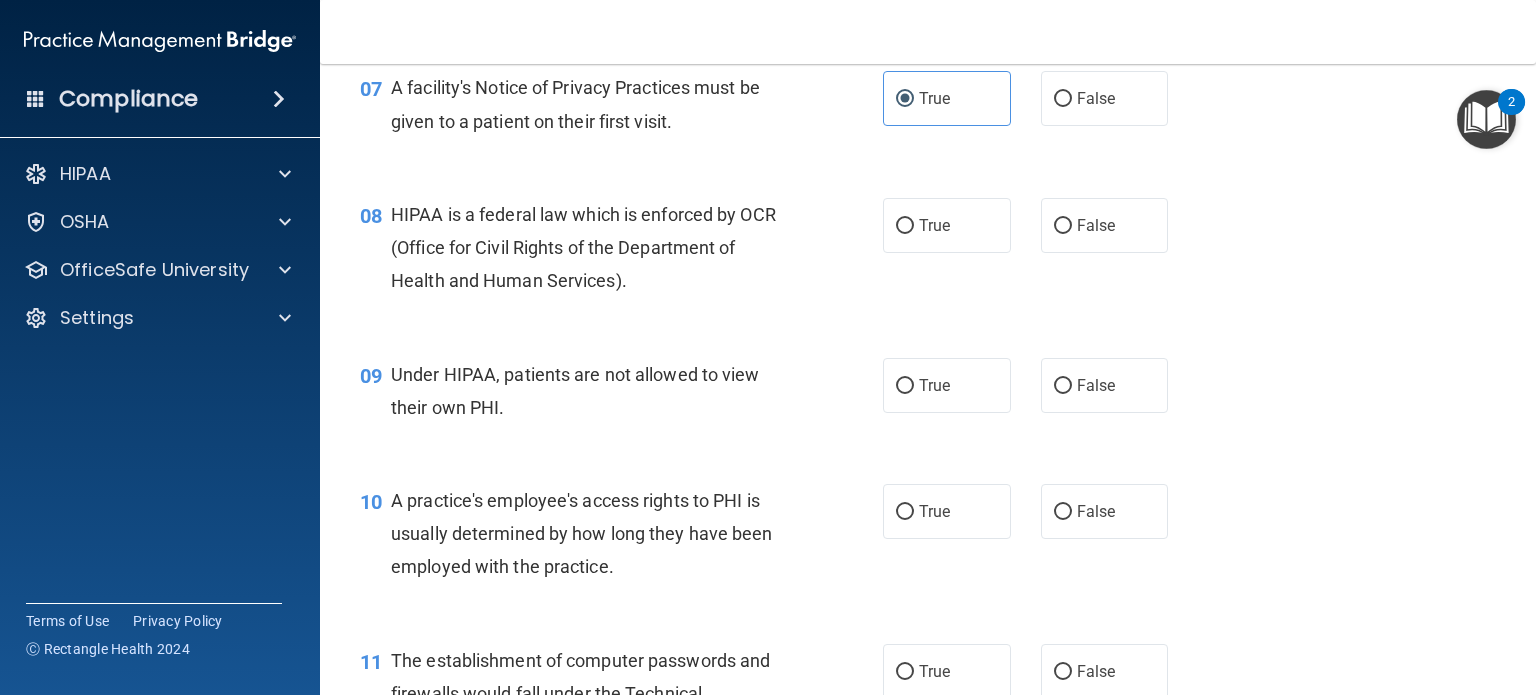 scroll, scrollTop: 1240, scrollLeft: 0, axis: vertical 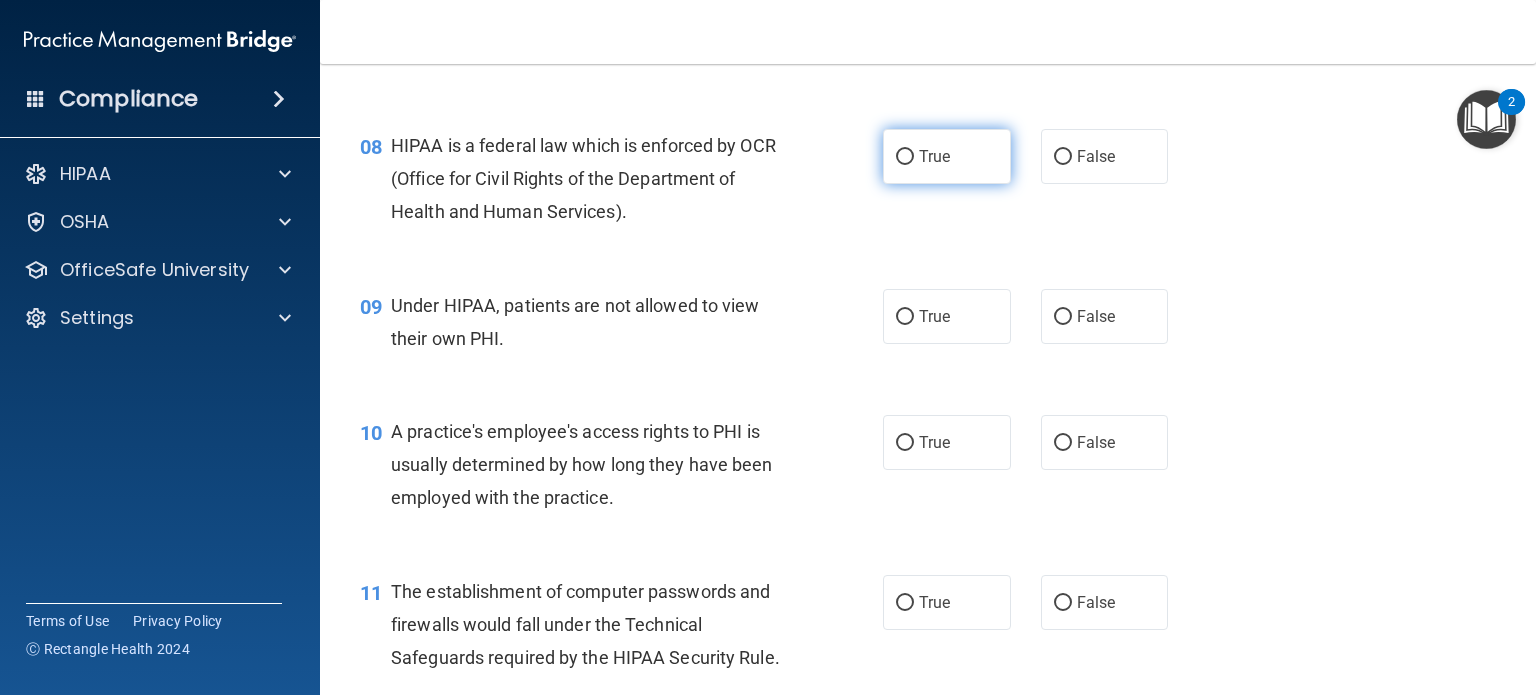 click on "True" at bounding box center (934, 156) 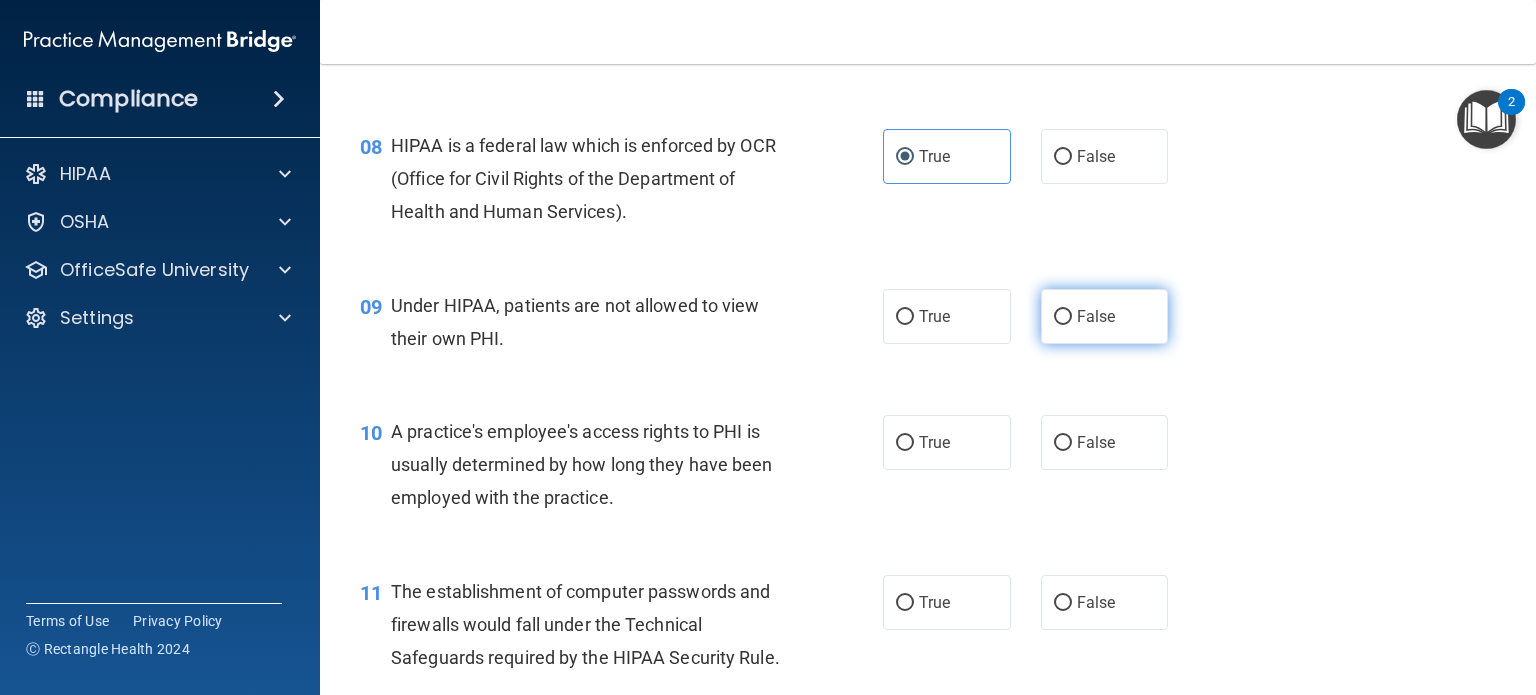 click on "False" at bounding box center (1105, 316) 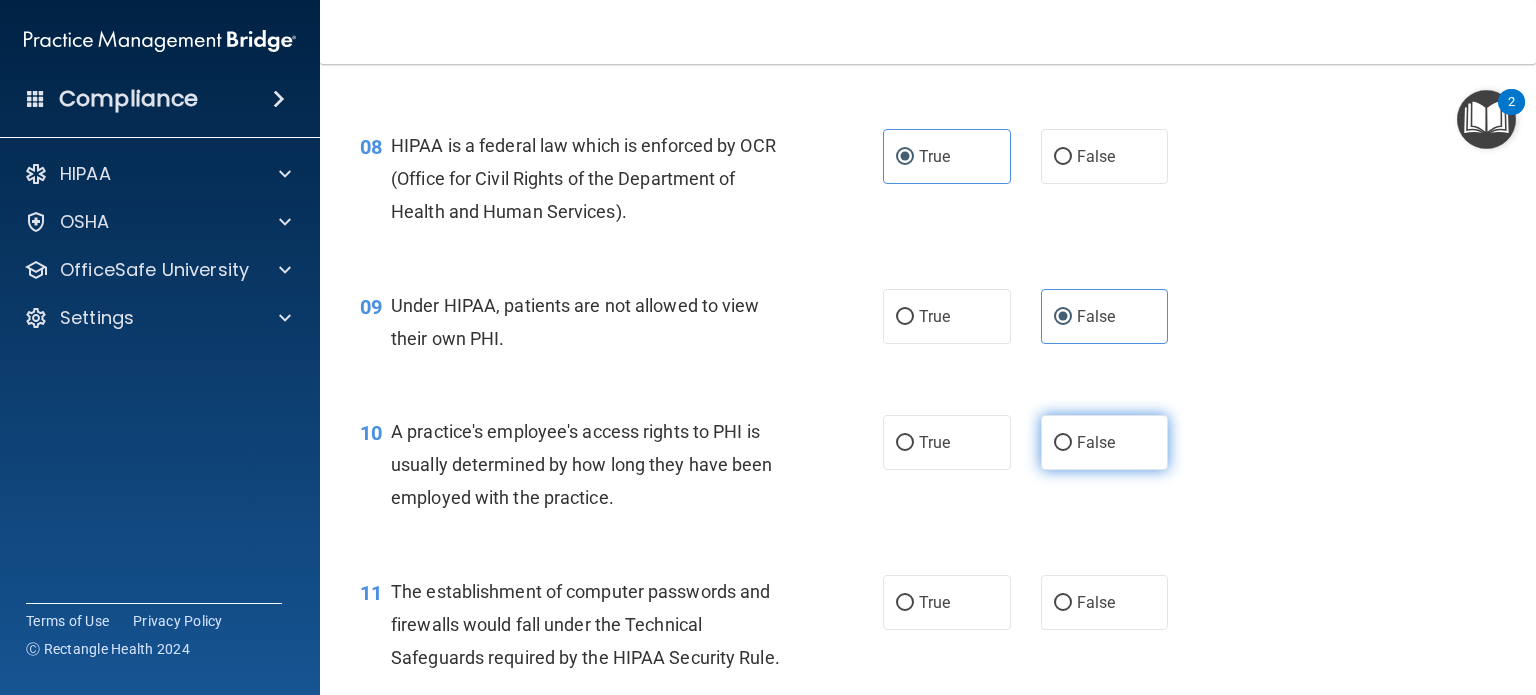 click on "False" at bounding box center (1063, 443) 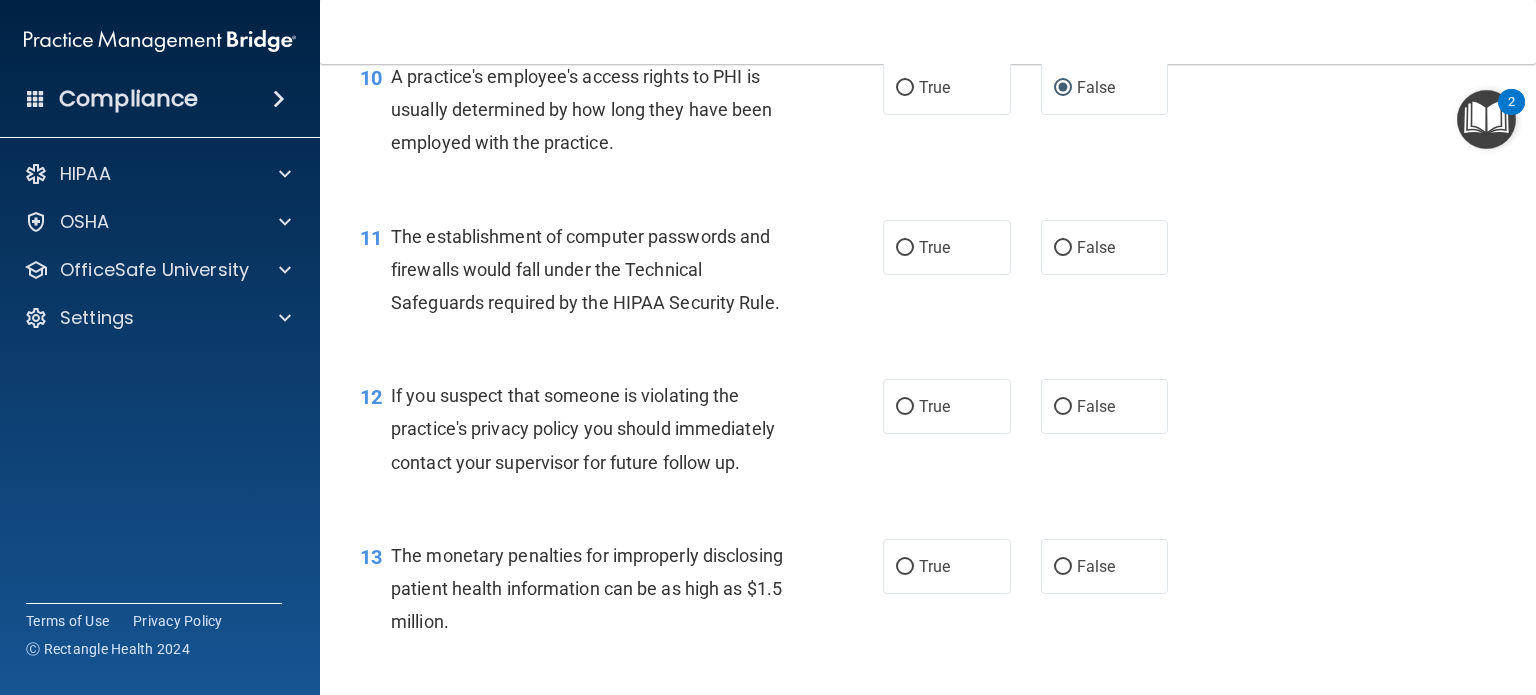 scroll, scrollTop: 1620, scrollLeft: 0, axis: vertical 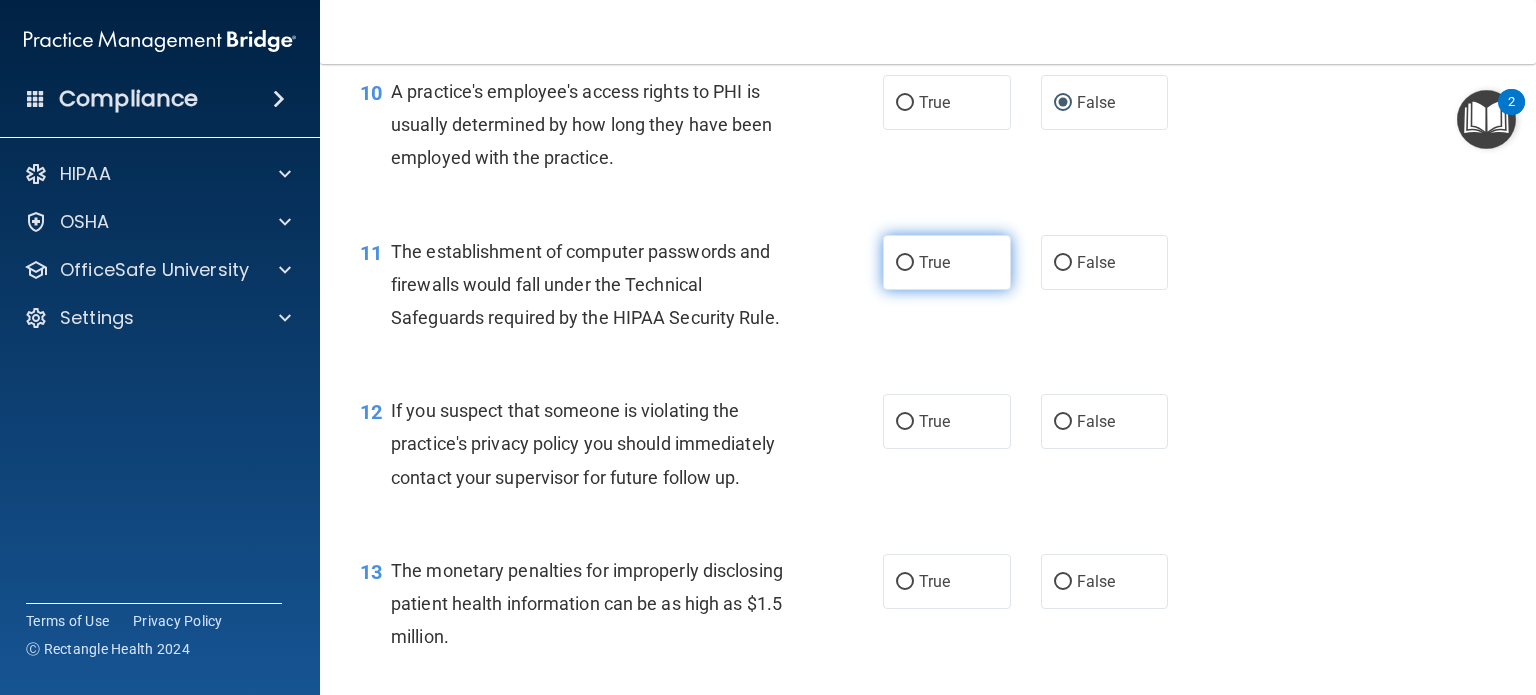 click on "True" at bounding box center (947, 262) 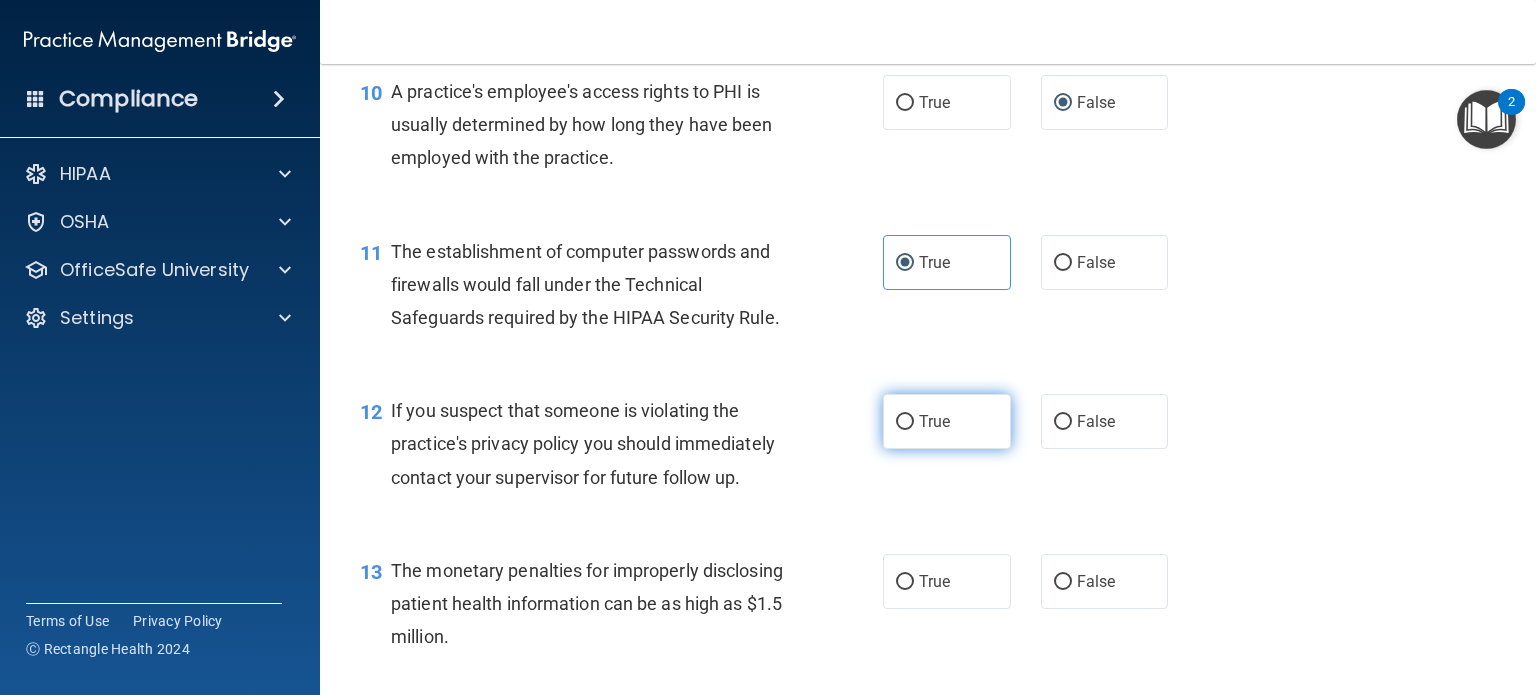 click on "True" at bounding box center [934, 421] 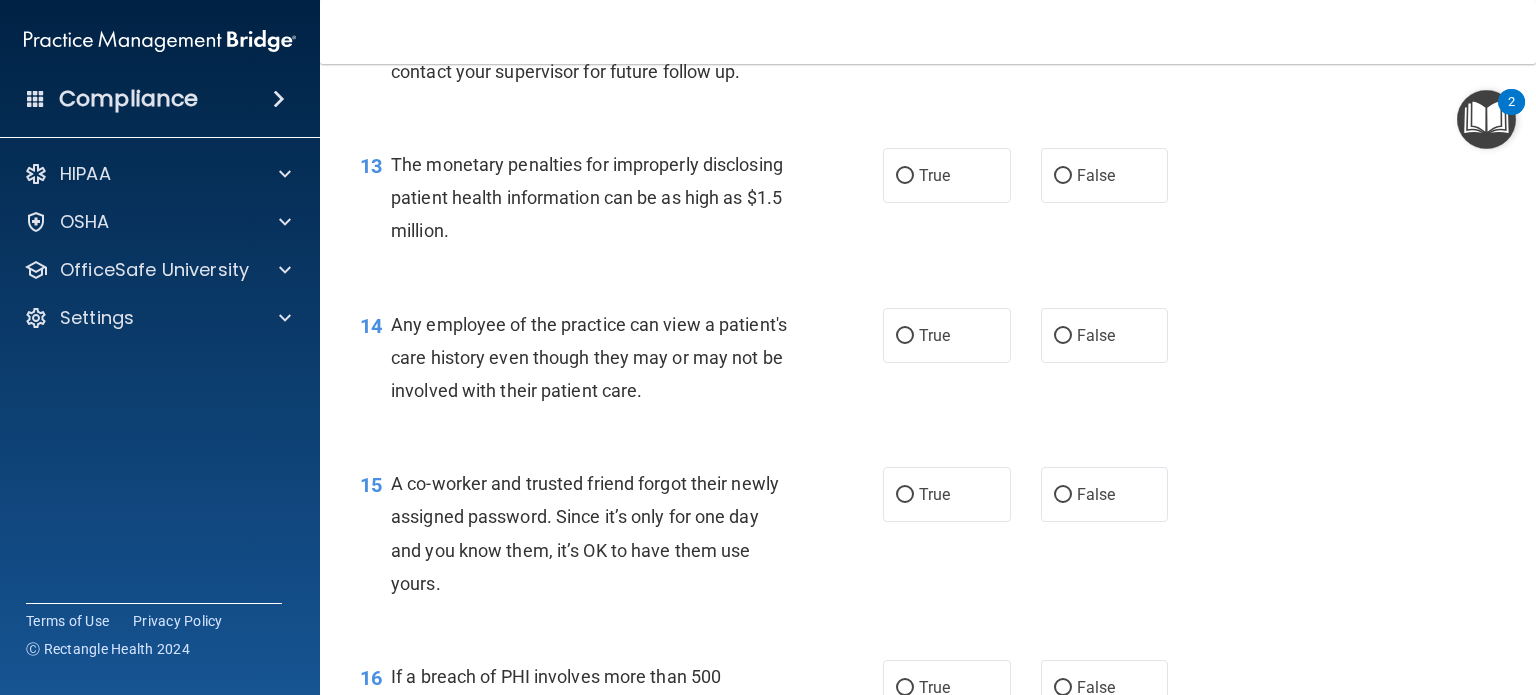 scroll, scrollTop: 2060, scrollLeft: 0, axis: vertical 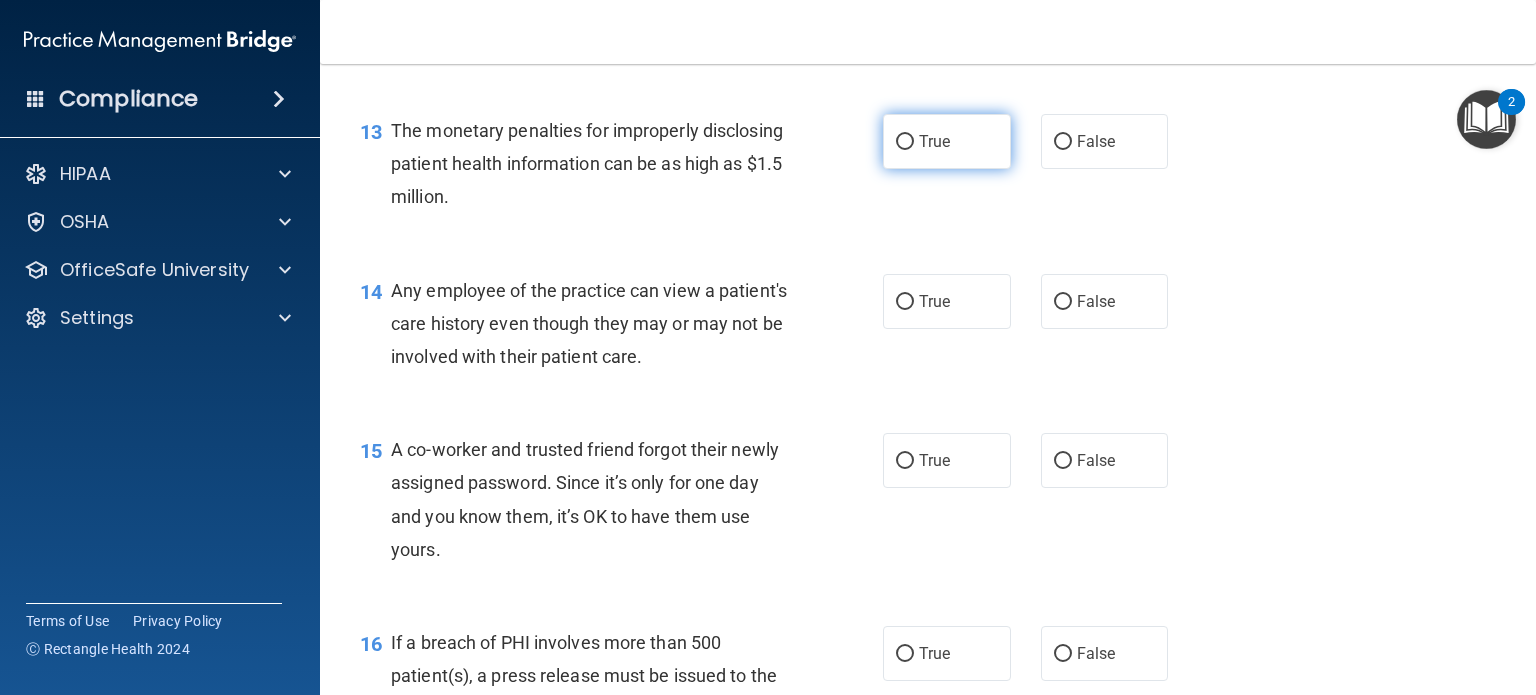 click on "True" at bounding box center [905, 142] 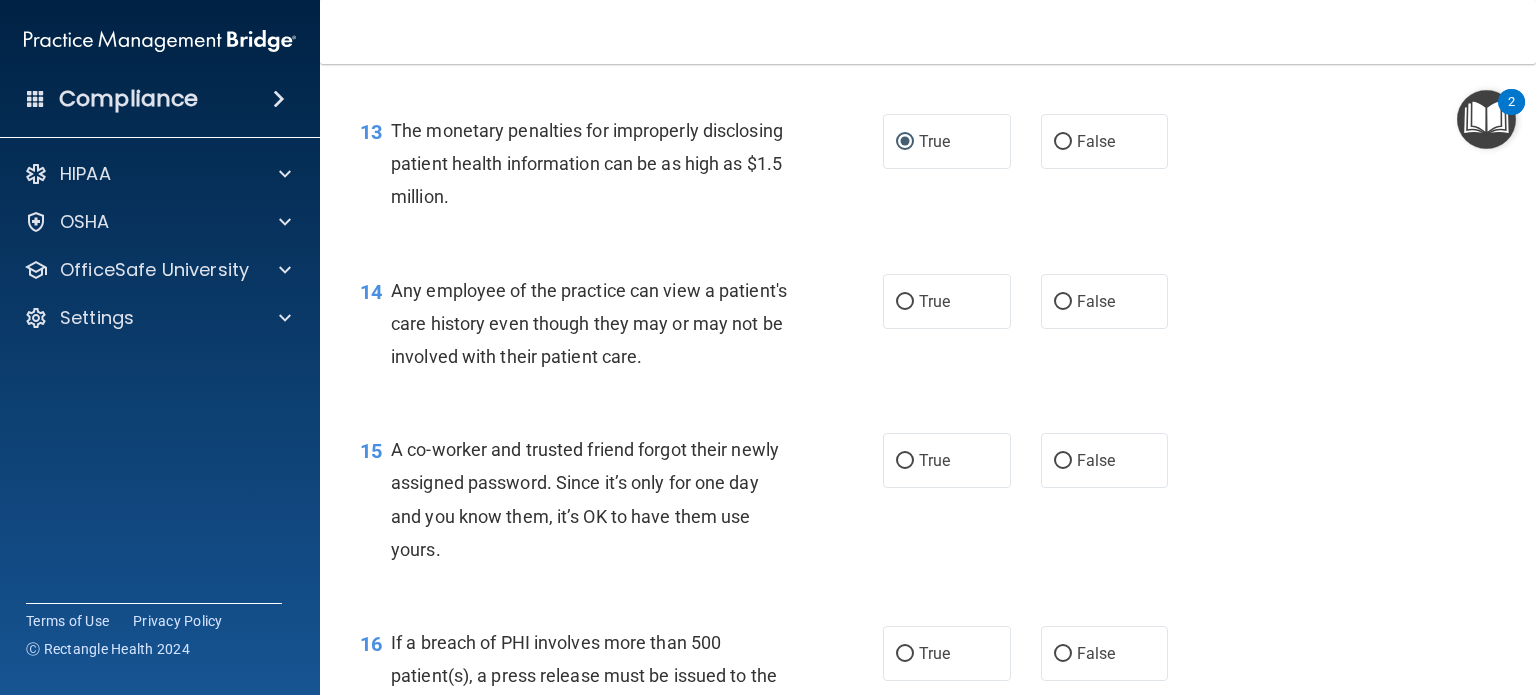 click on "14       Any employee of the practice can view a patient's care history even though they may or may not be involved with their patient care.                 True           False" at bounding box center (928, 329) 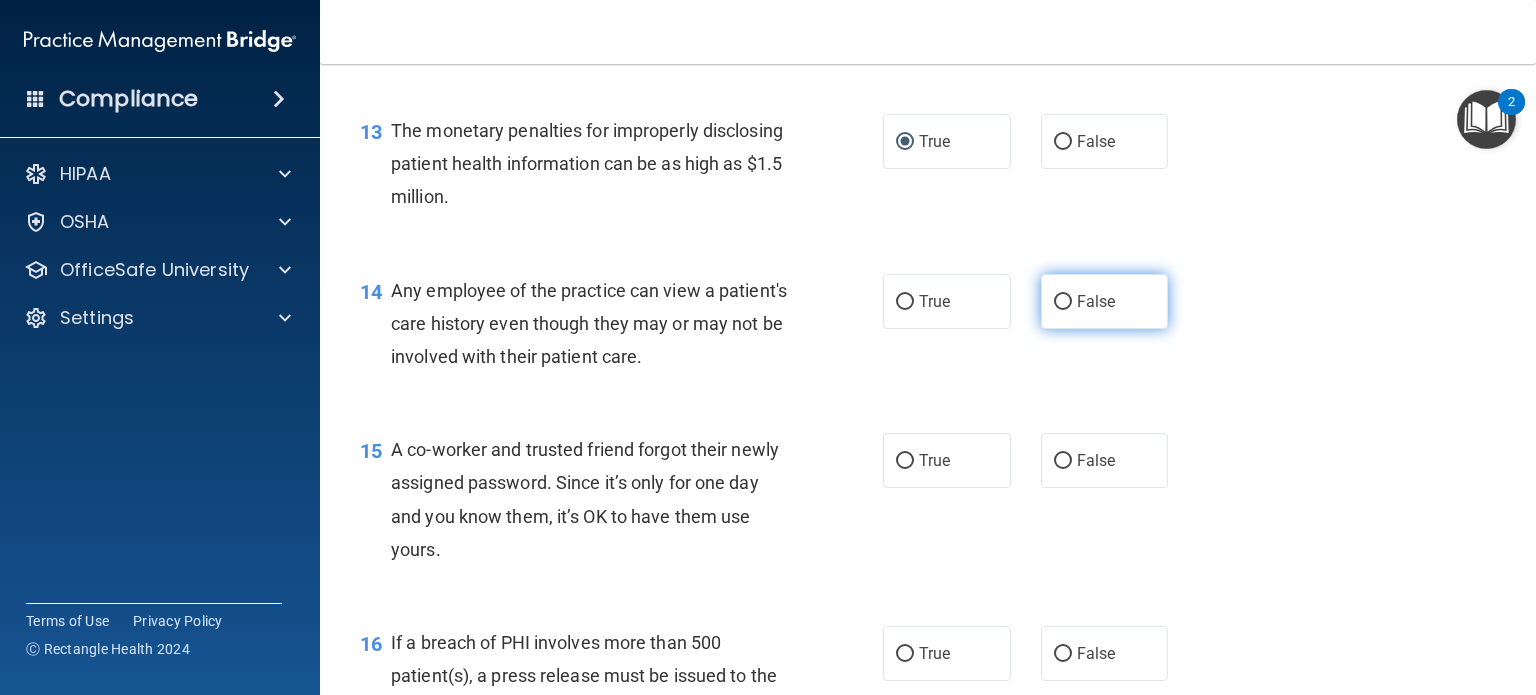 click on "False" at bounding box center [1096, 301] 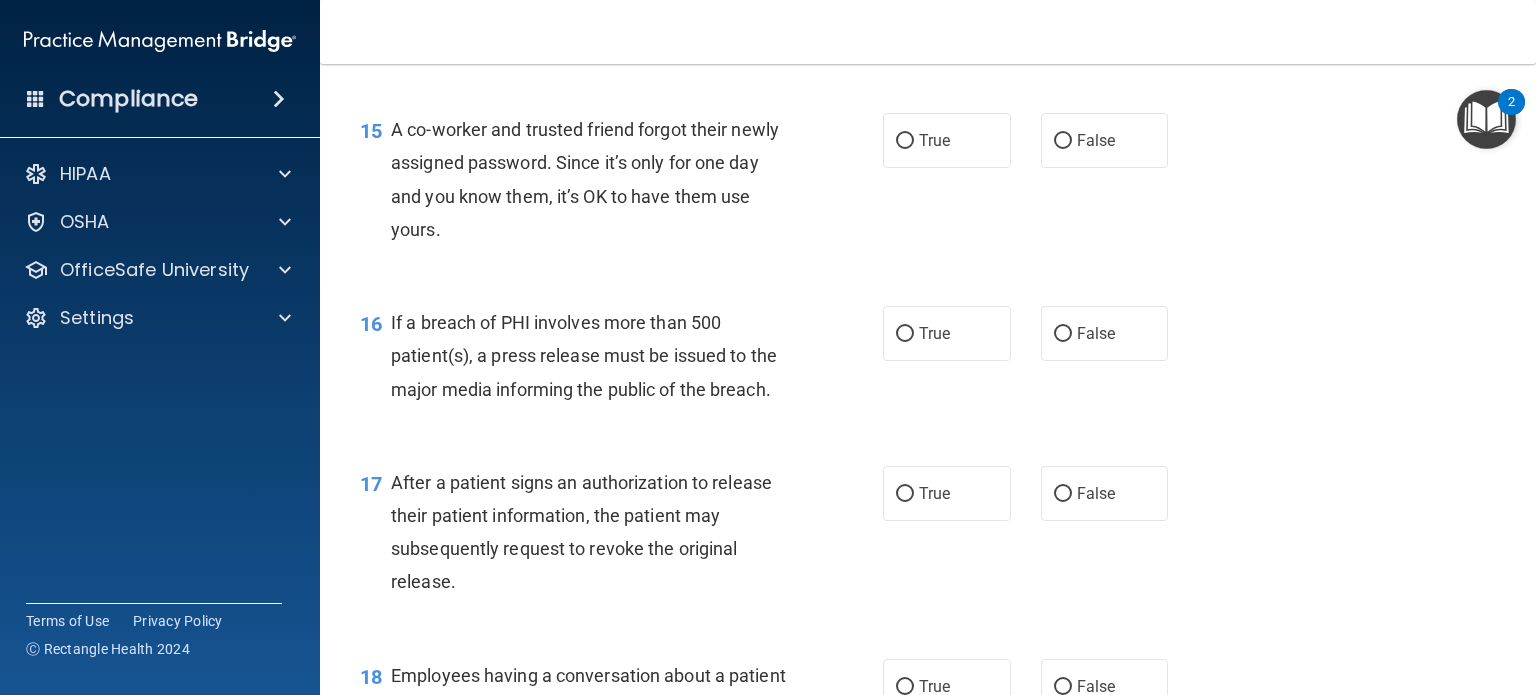 scroll, scrollTop: 2420, scrollLeft: 0, axis: vertical 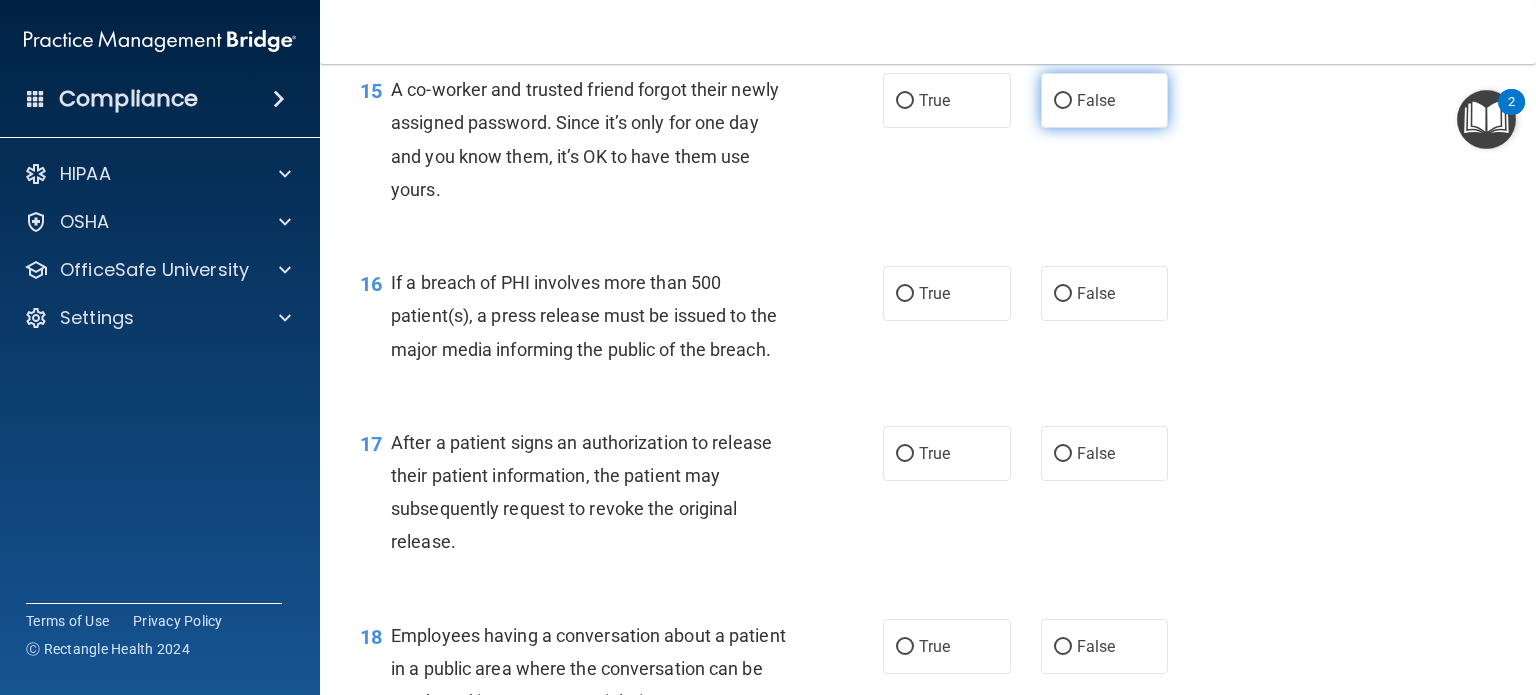 click on "False" at bounding box center [1063, 101] 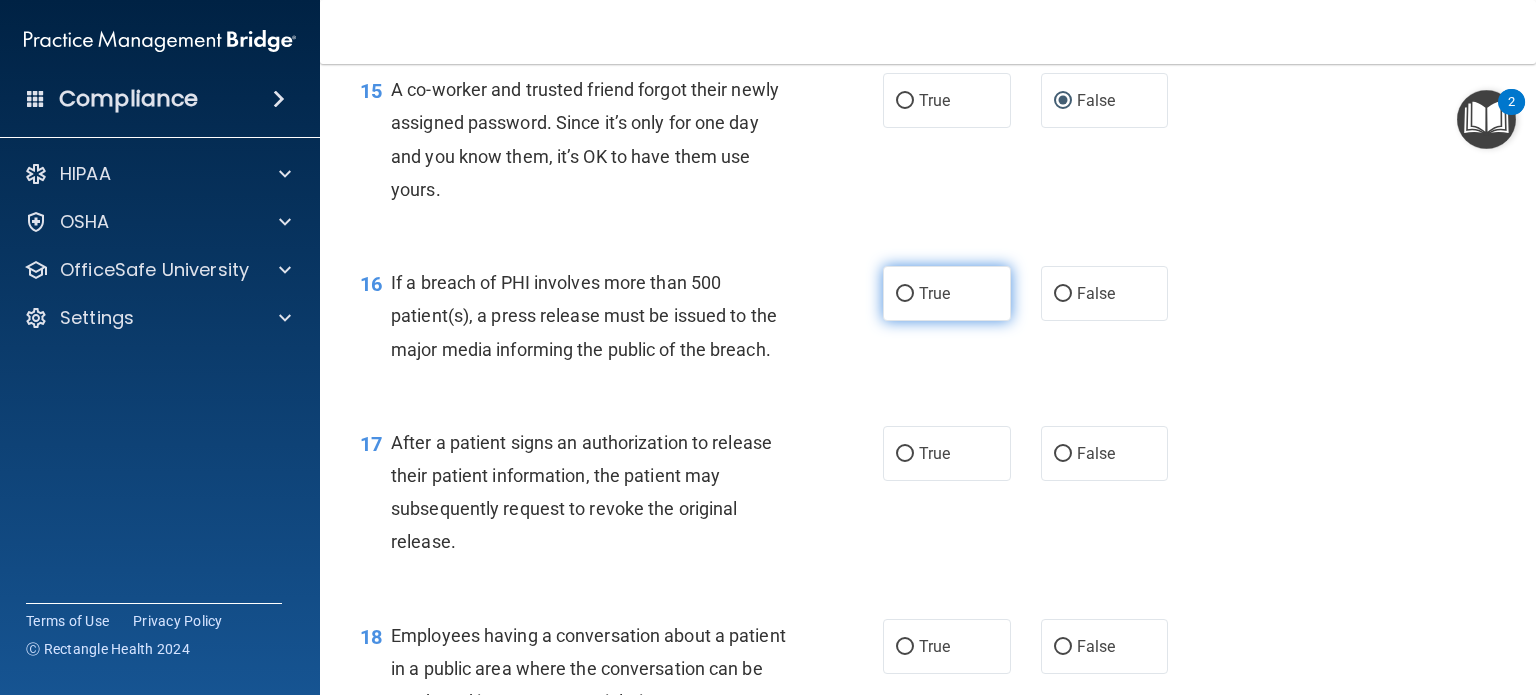 click on "True" at bounding box center [905, 294] 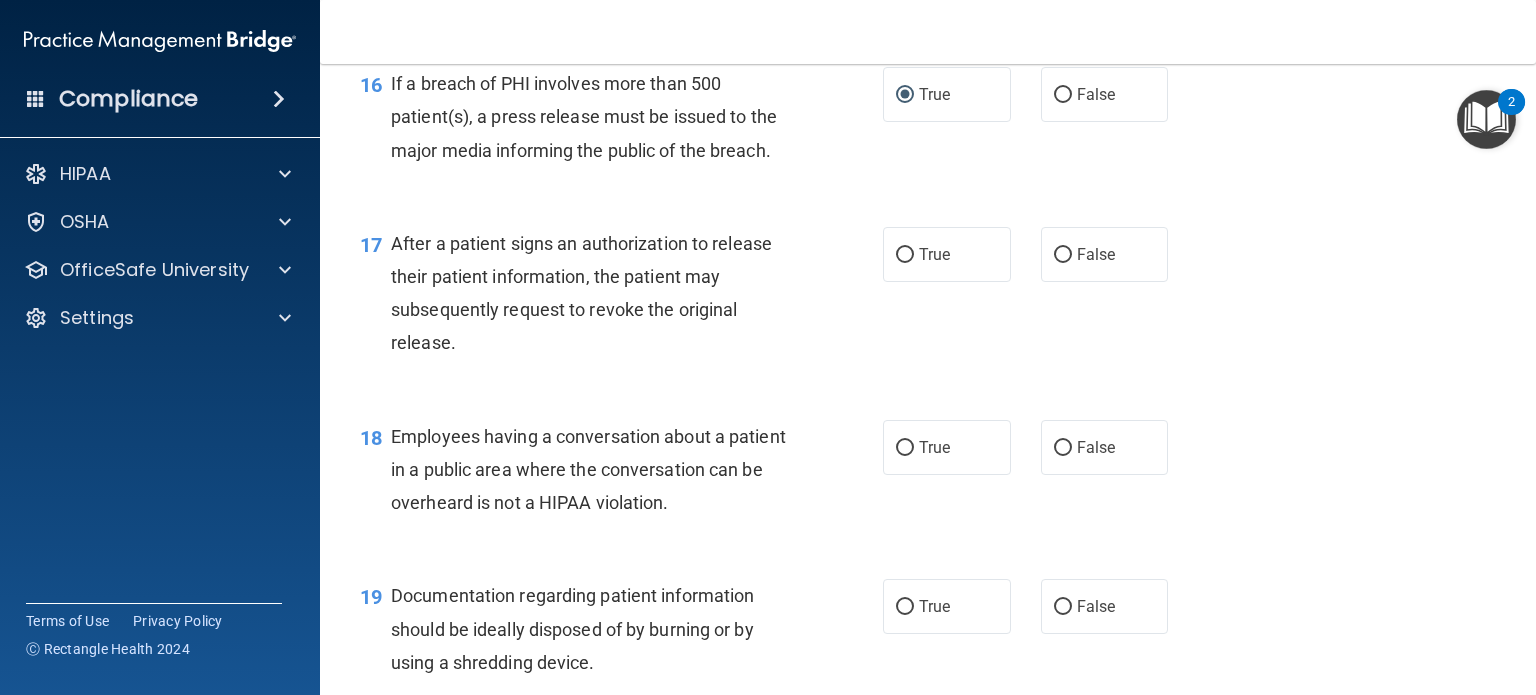 scroll, scrollTop: 2620, scrollLeft: 0, axis: vertical 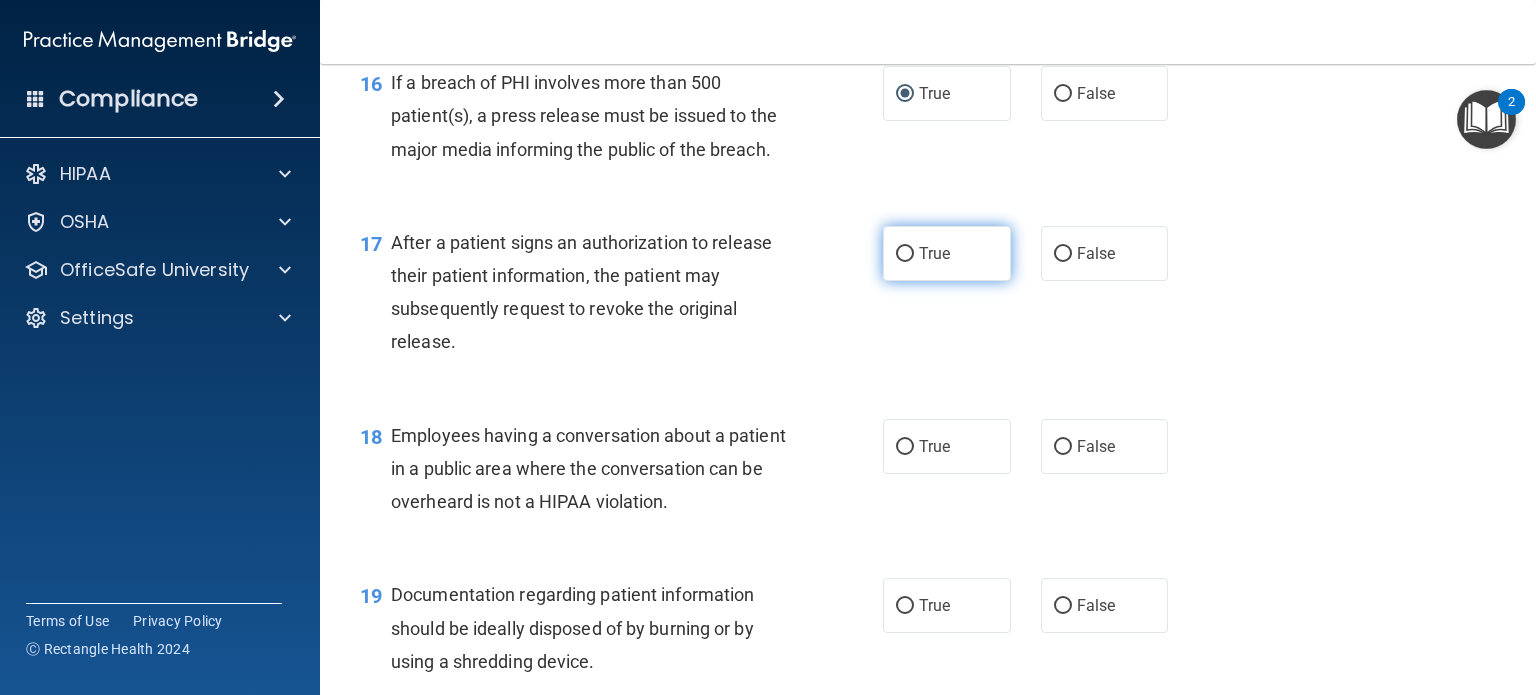 click on "True" at bounding box center (934, 253) 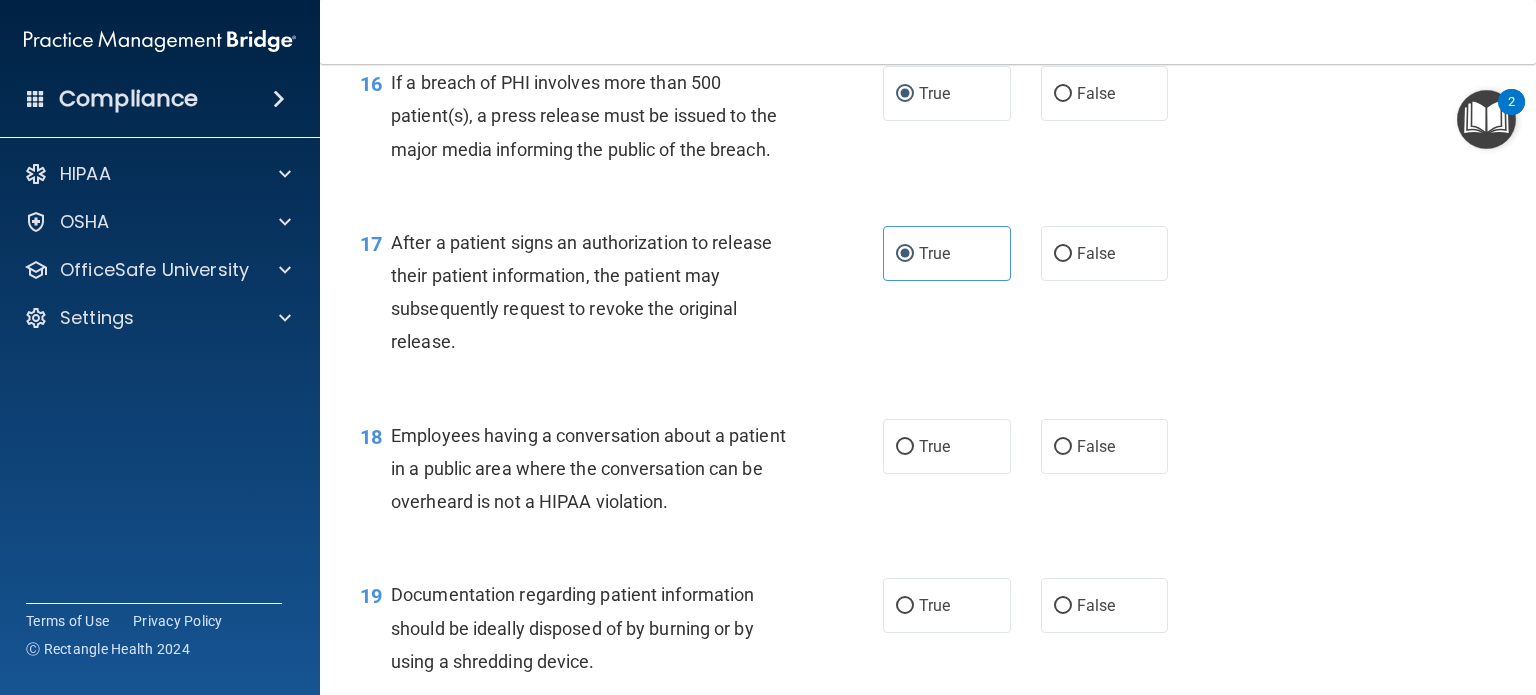 click on "17       After a patient signs an authorization to release their patient information, the patient may subsequently request to revoke the original release.                 True           False" at bounding box center (928, 297) 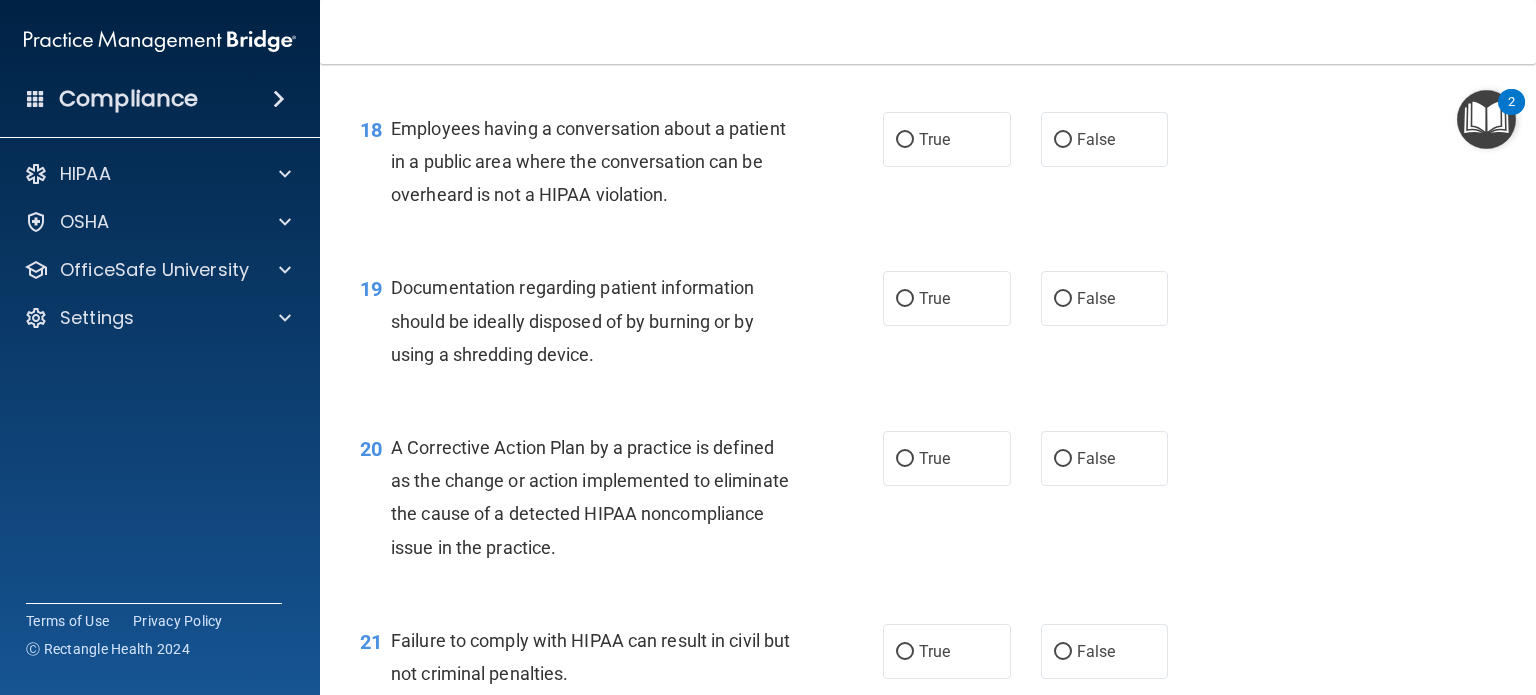 scroll, scrollTop: 2940, scrollLeft: 0, axis: vertical 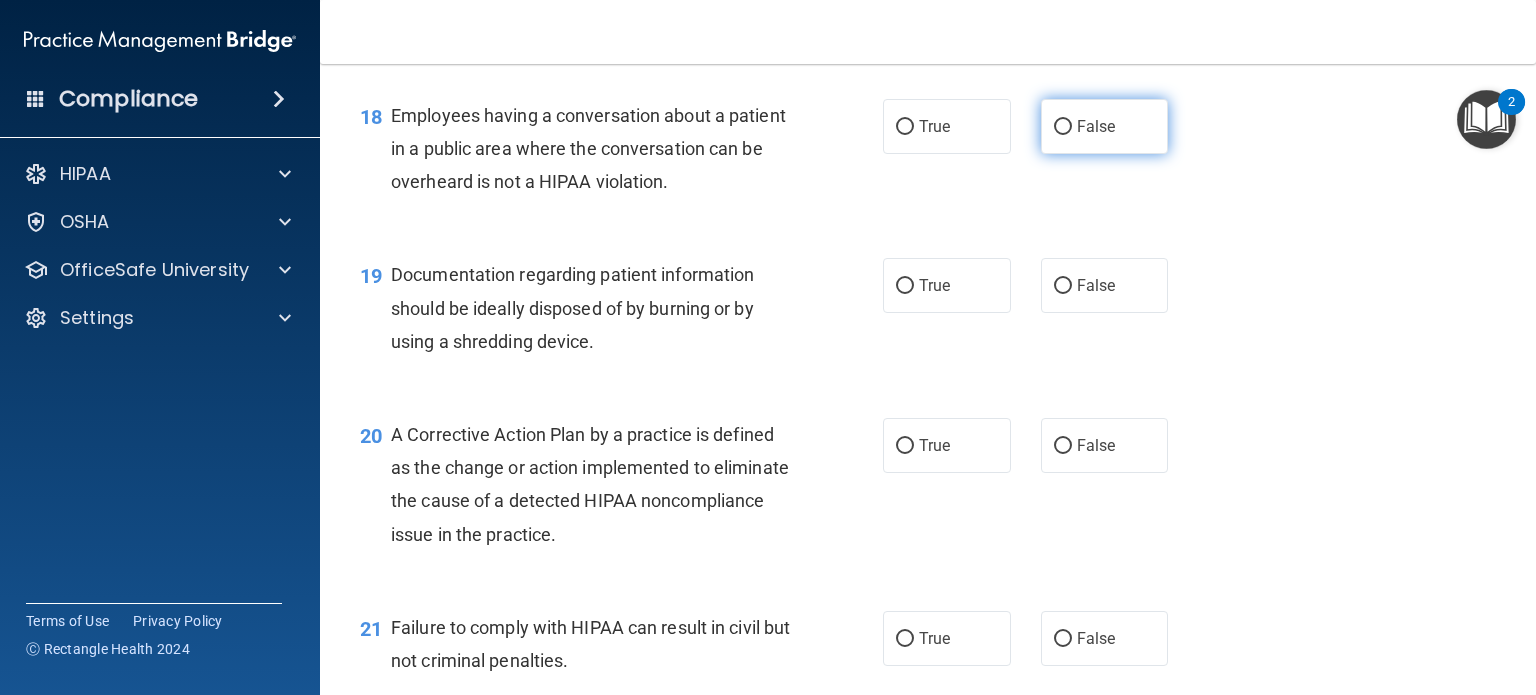 click on "False" at bounding box center [1063, 127] 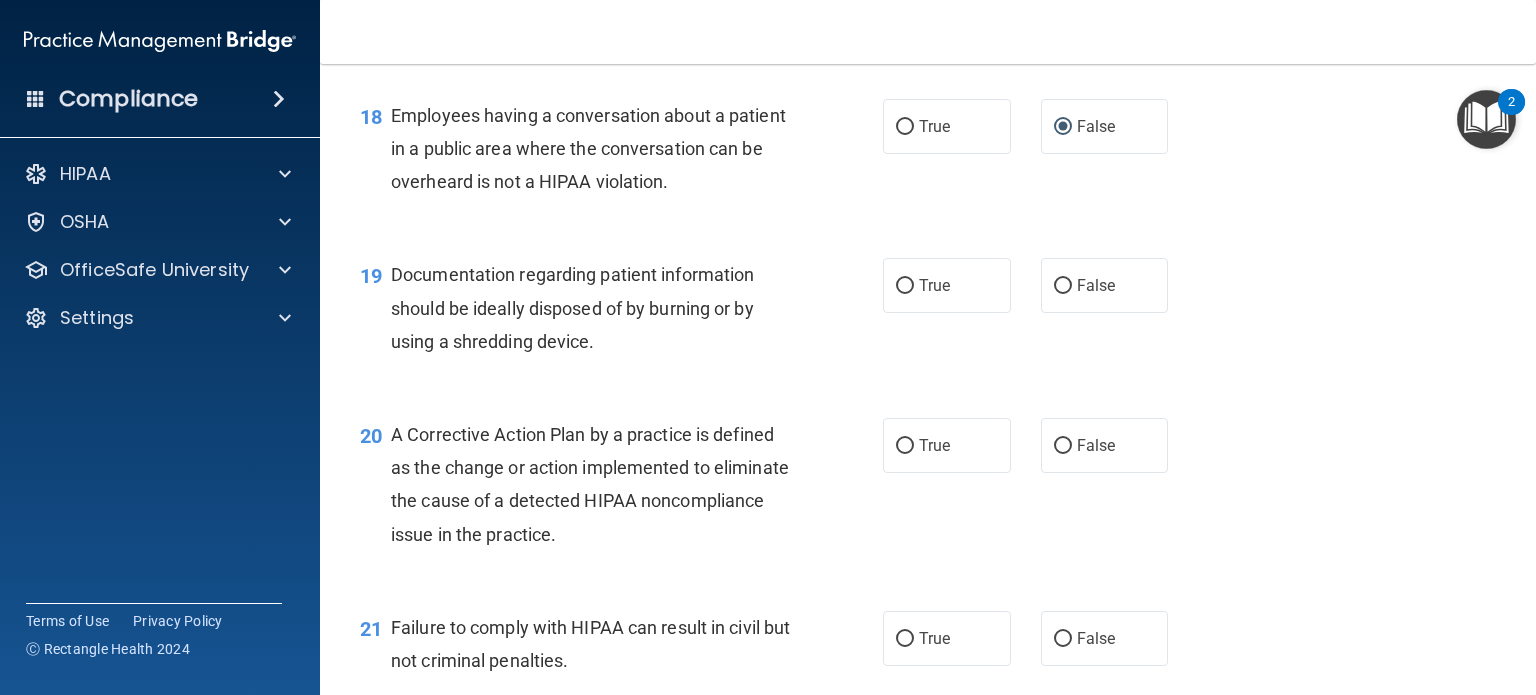 click on "19       Documentation regarding patient information should be ideally disposed of by burning or by using a shredding device.                 True           False" at bounding box center [928, 313] 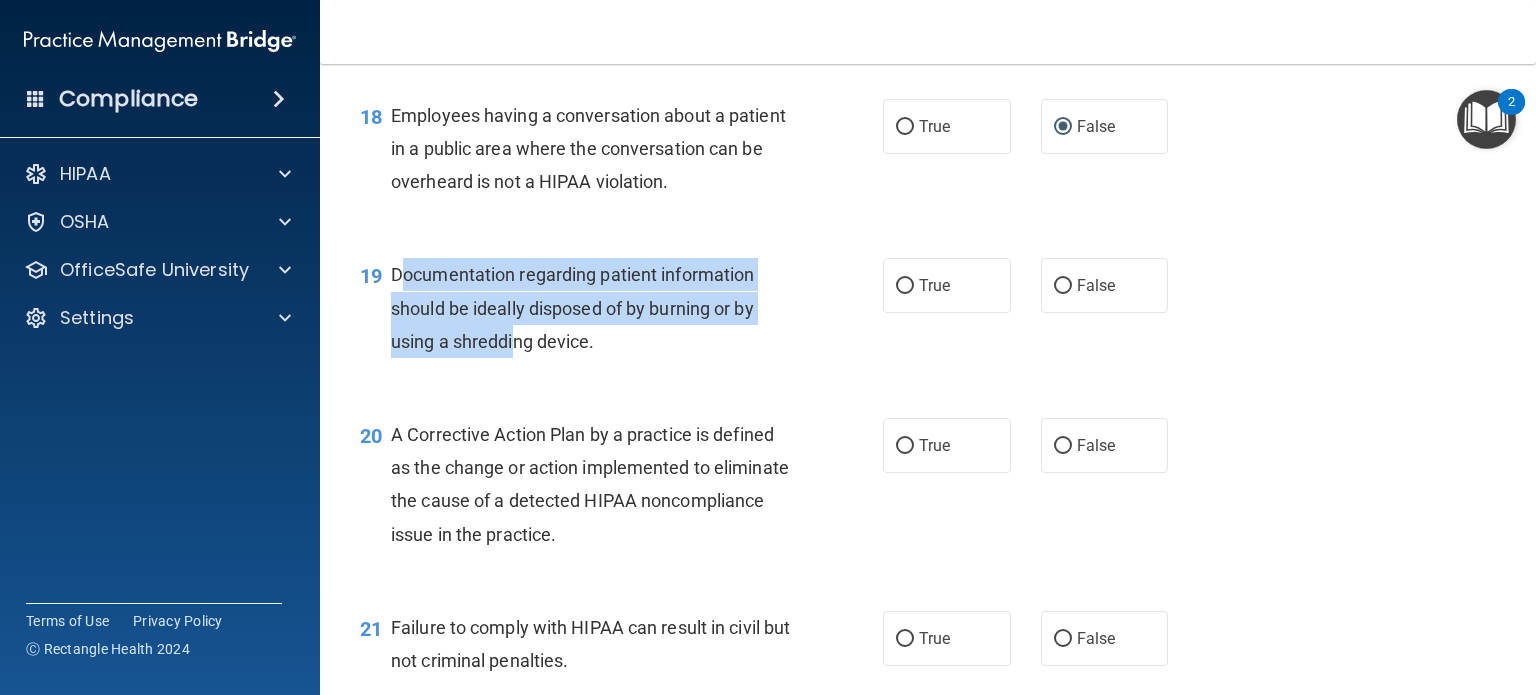 drag, startPoint x: 396, startPoint y: 308, endPoint x: 507, endPoint y: 359, distance: 122.15564 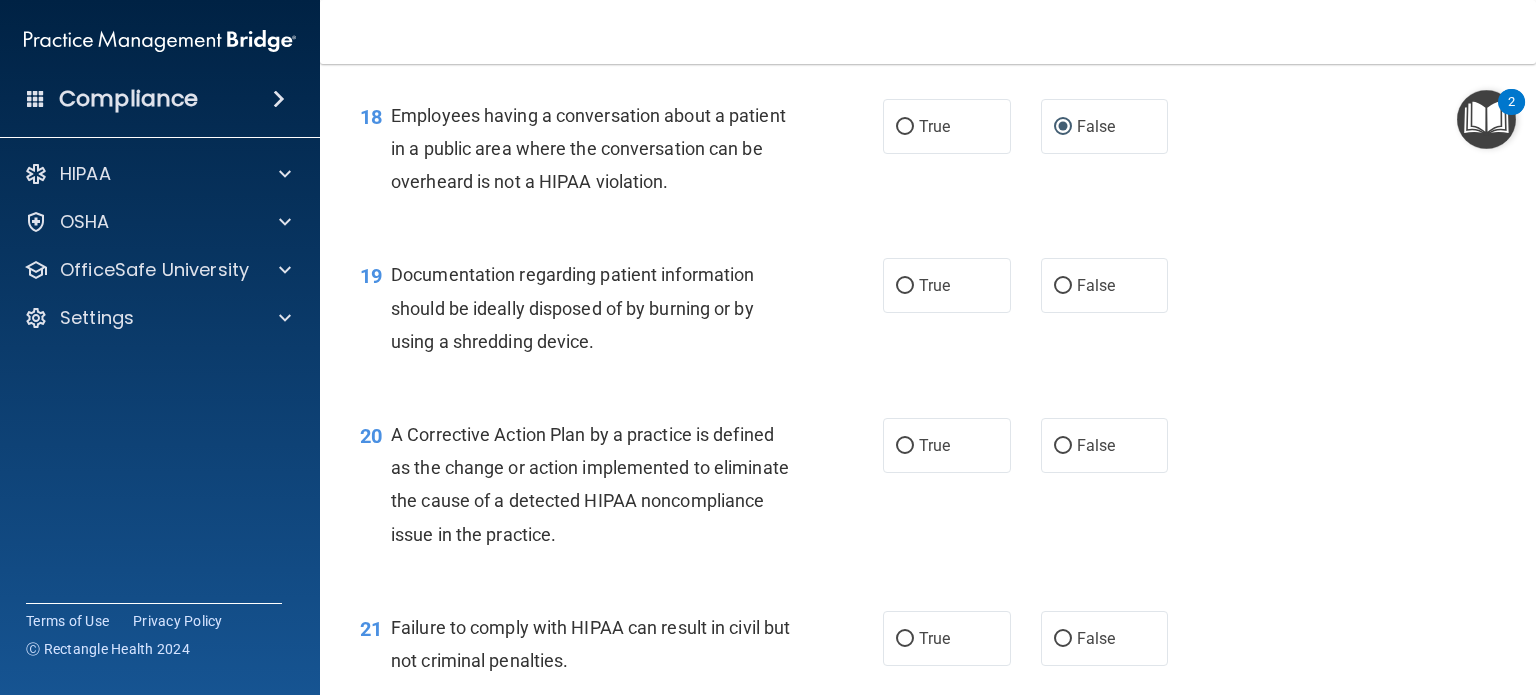 click on "19       Documentation regarding patient information should be ideally disposed of by burning or by using a shredding device.                 True           False" at bounding box center [928, 313] 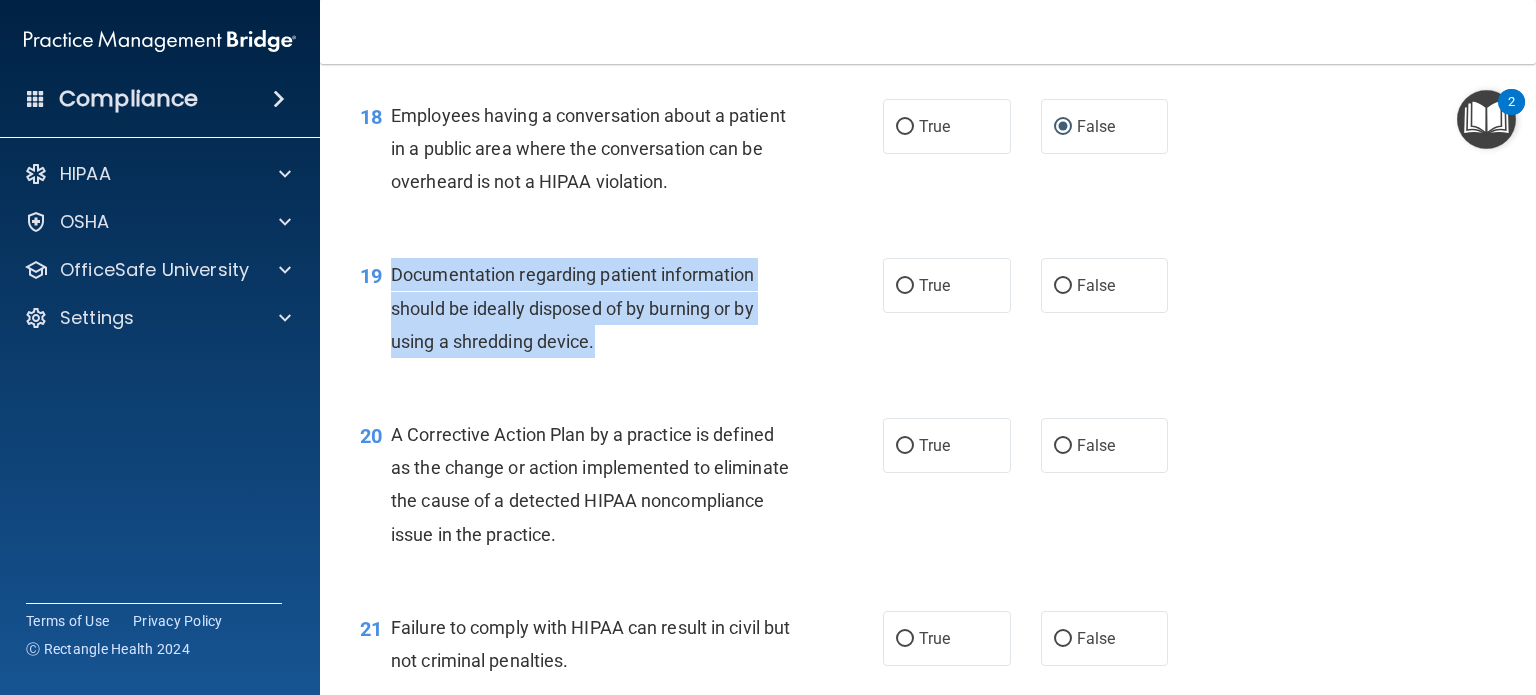 drag, startPoint x: 392, startPoint y: 309, endPoint x: 598, endPoint y: 383, distance: 218.88809 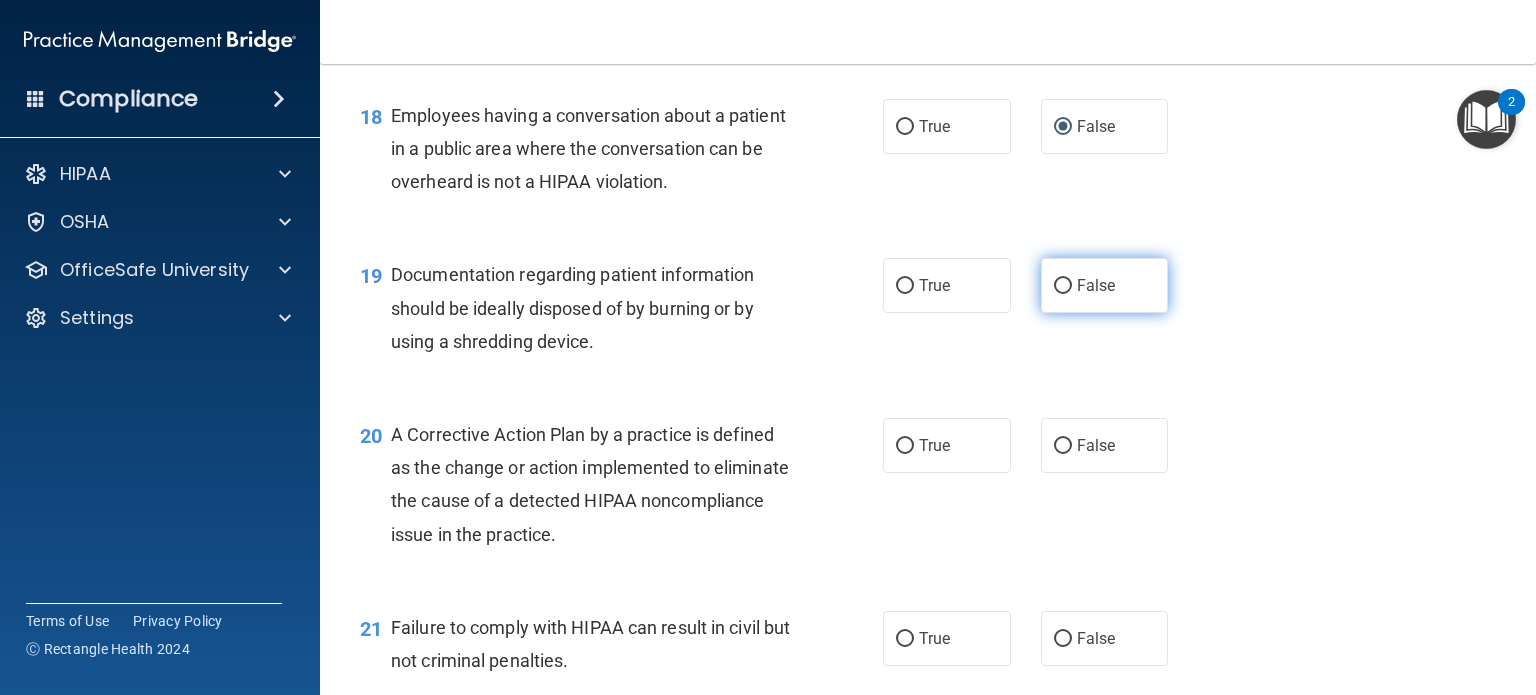 click on "False" at bounding box center [1105, 285] 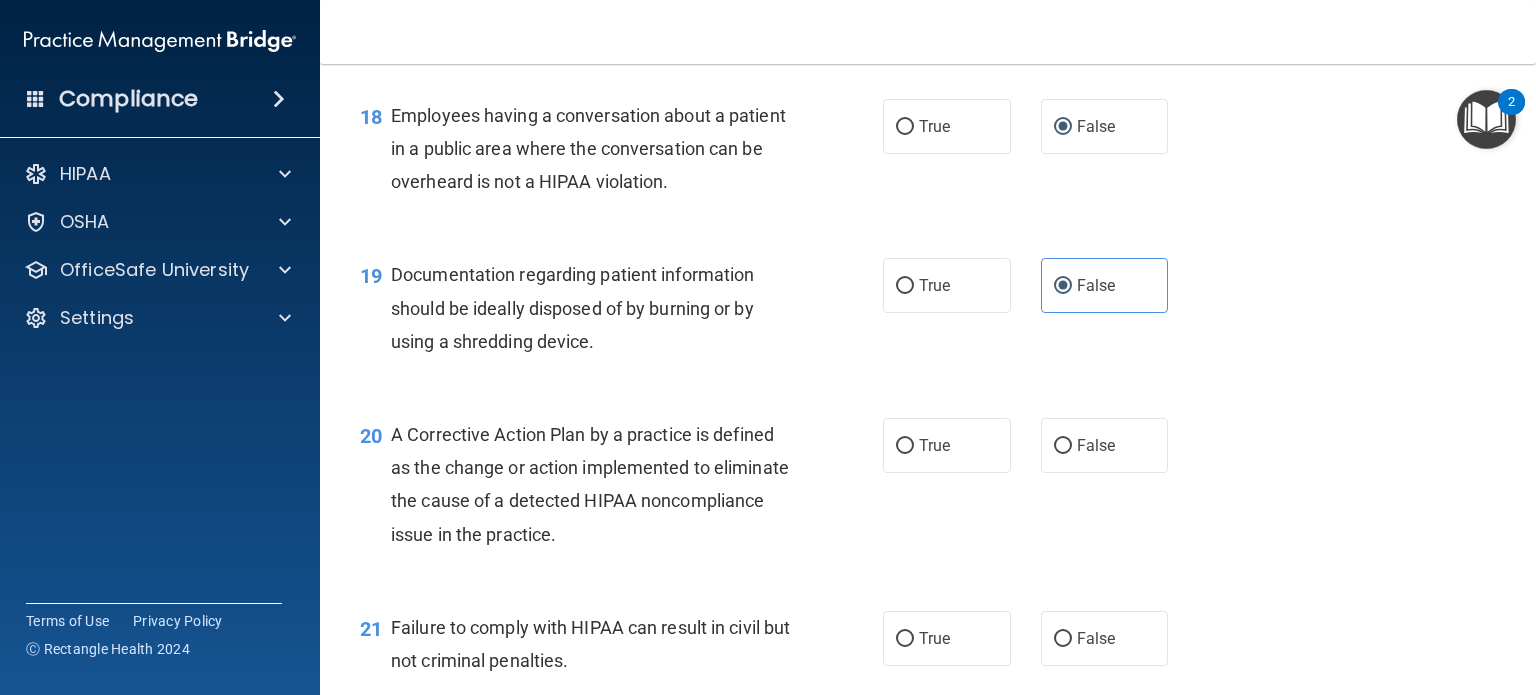 click on "19       Documentation regarding patient information should be ideally disposed of by burning or by using a shredding device.                 True           False" at bounding box center (928, 313) 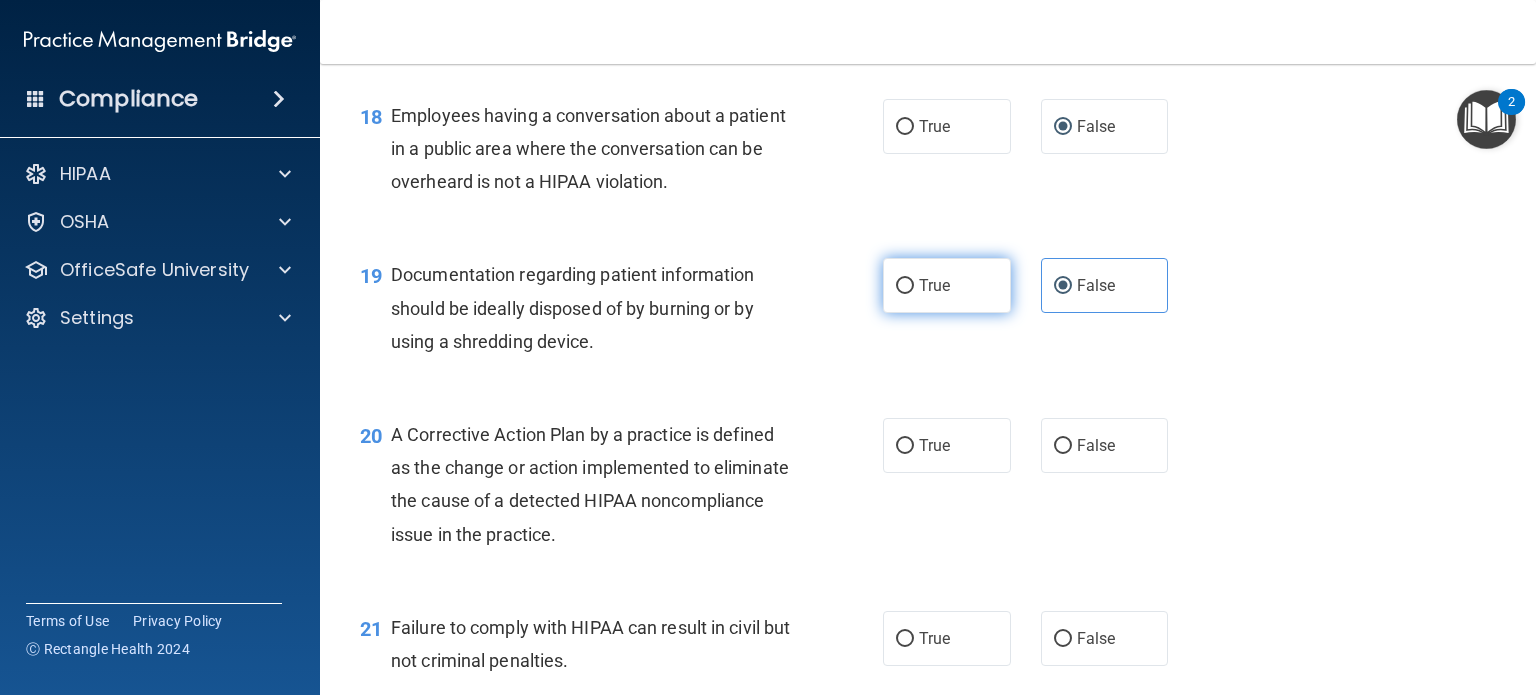 click on "True" at bounding box center (905, 286) 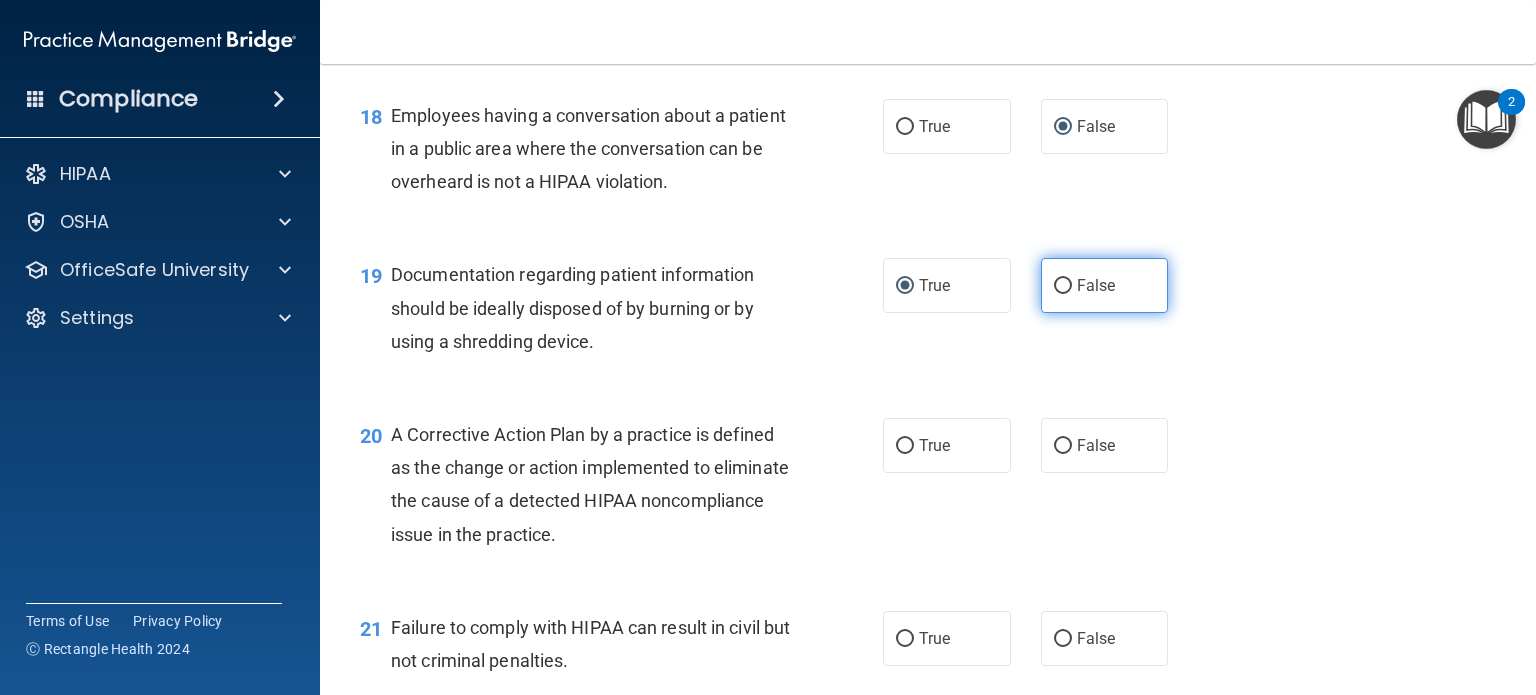 click on "False" at bounding box center (1105, 285) 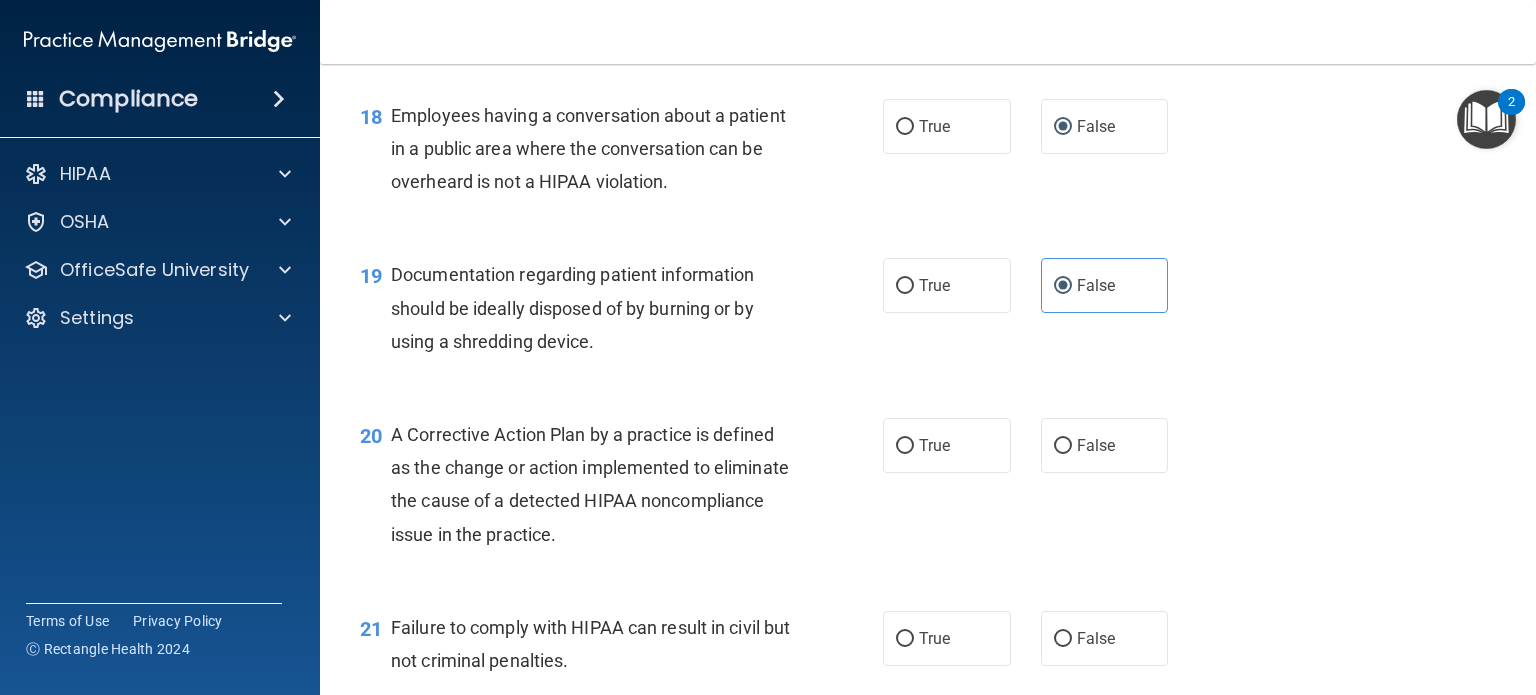 click on "20       A Corrective Action Plan by a practice is defined as the change or action implemented to eliminate the cause of a detected HIPAA noncompliance issue in the practice.                 True           False" at bounding box center [928, 489] 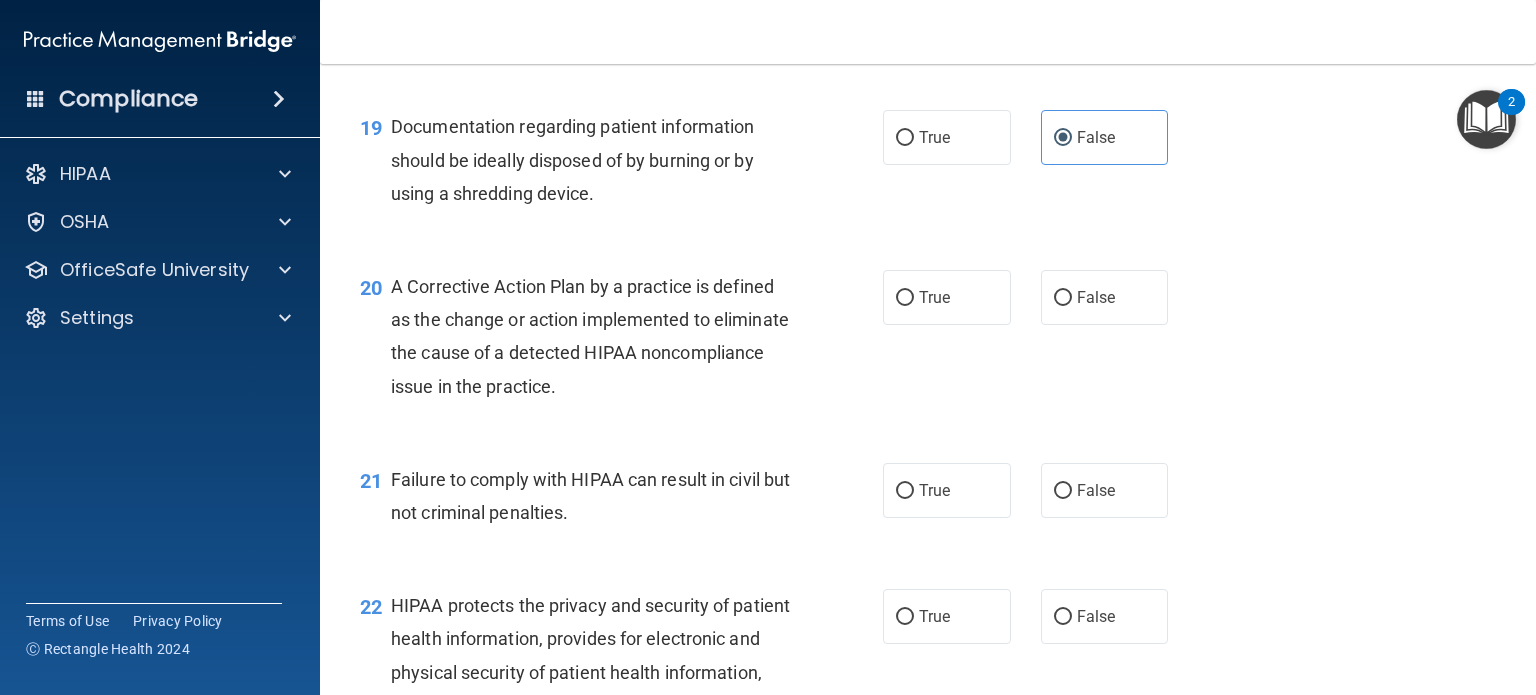 scroll, scrollTop: 3100, scrollLeft: 0, axis: vertical 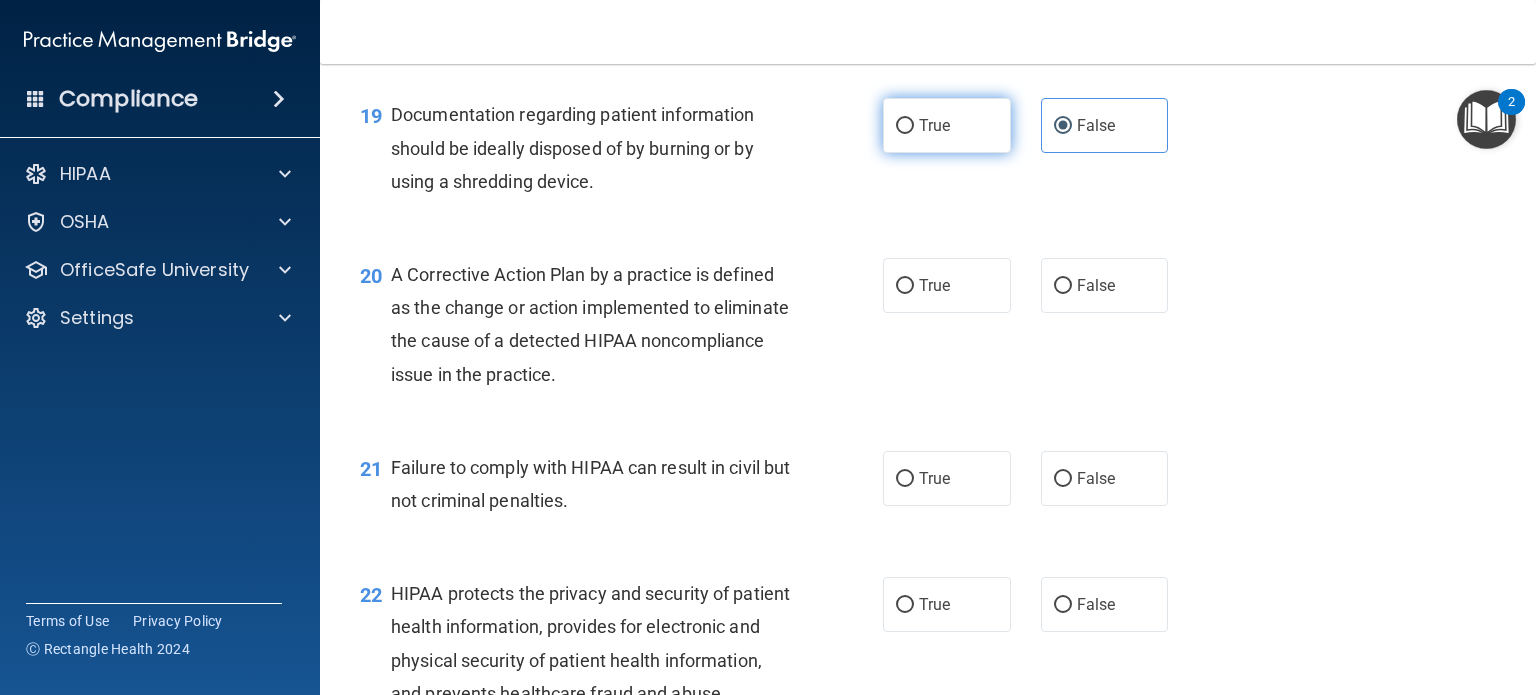 click on "True" at bounding box center (934, 125) 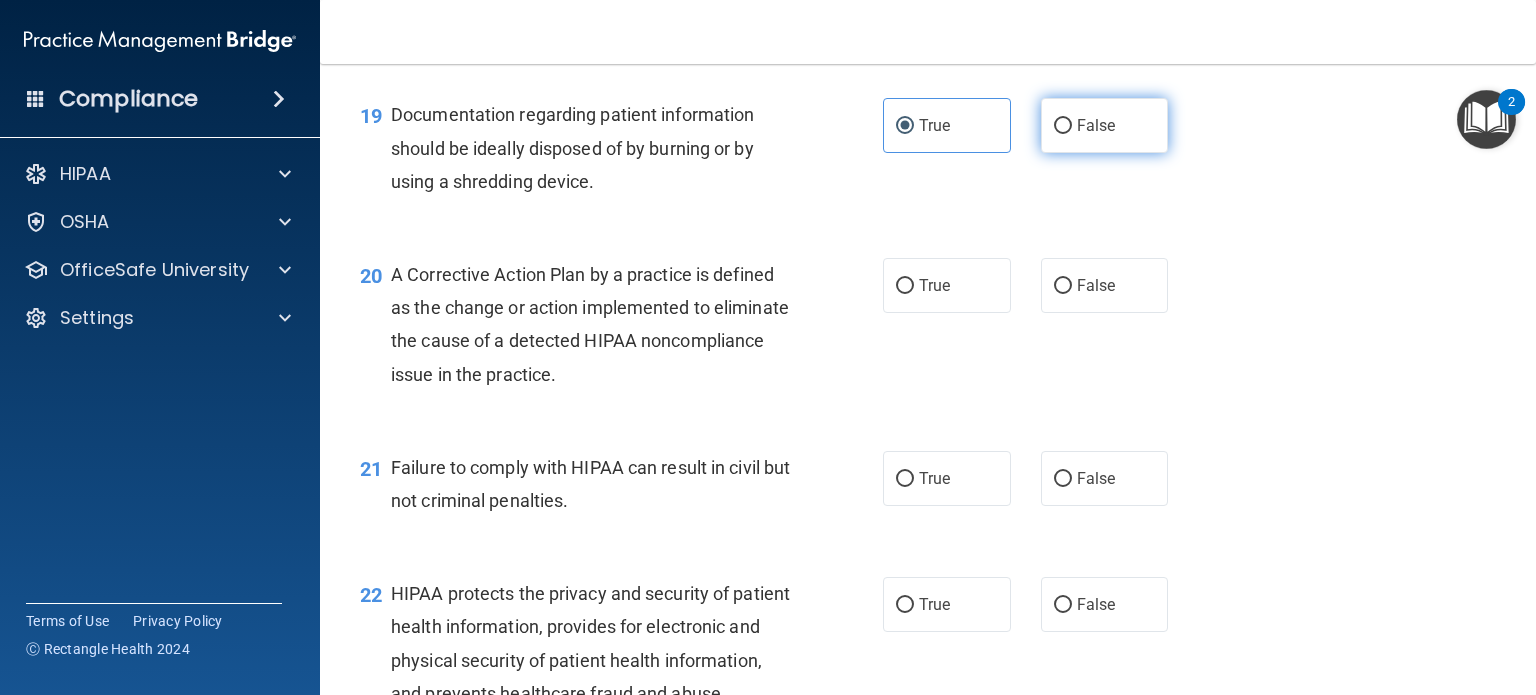 click on "False" at bounding box center (1096, 125) 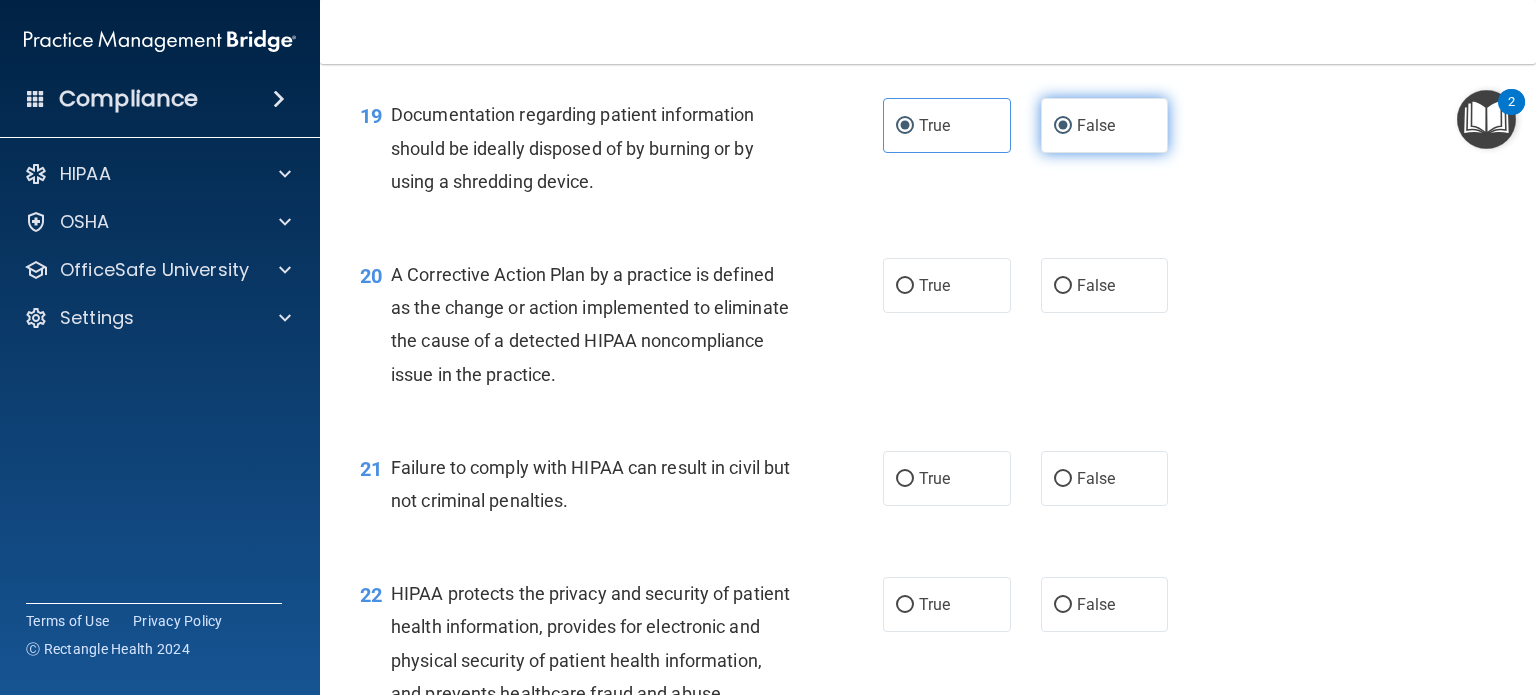 radio on "false" 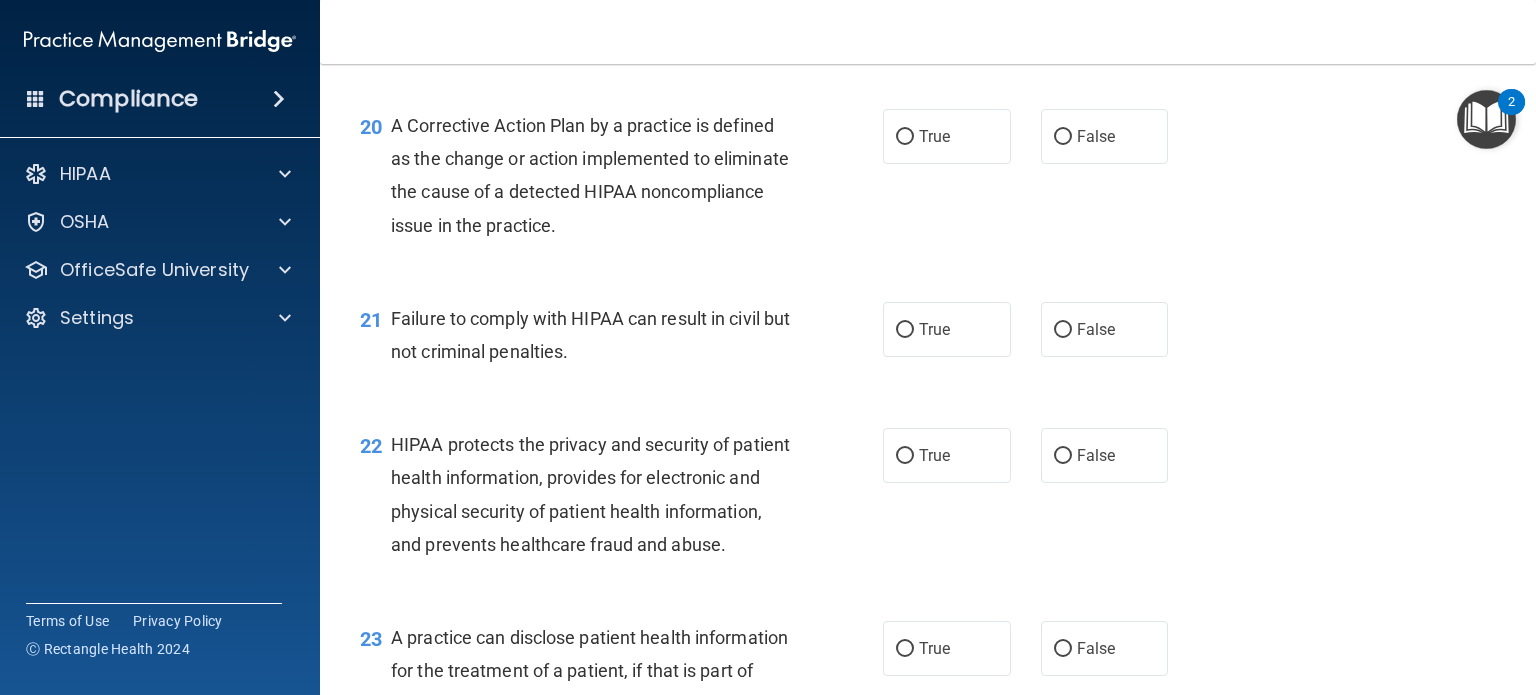 scroll, scrollTop: 3260, scrollLeft: 0, axis: vertical 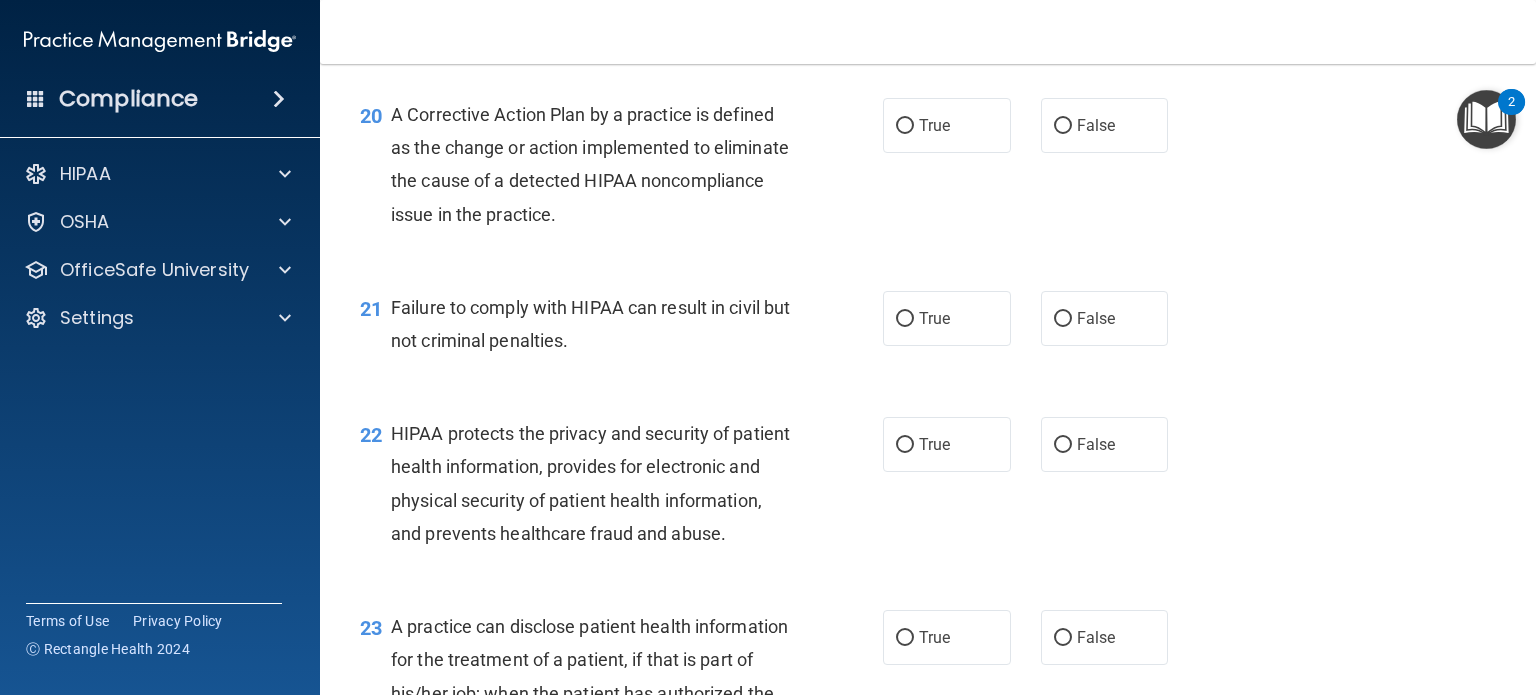click on "22       HIPAA protects the privacy and security of patient health information, provides for electronic and physical security of patient health information, and prevents healthcare fraud and abuse.                 True           False" at bounding box center [928, 488] 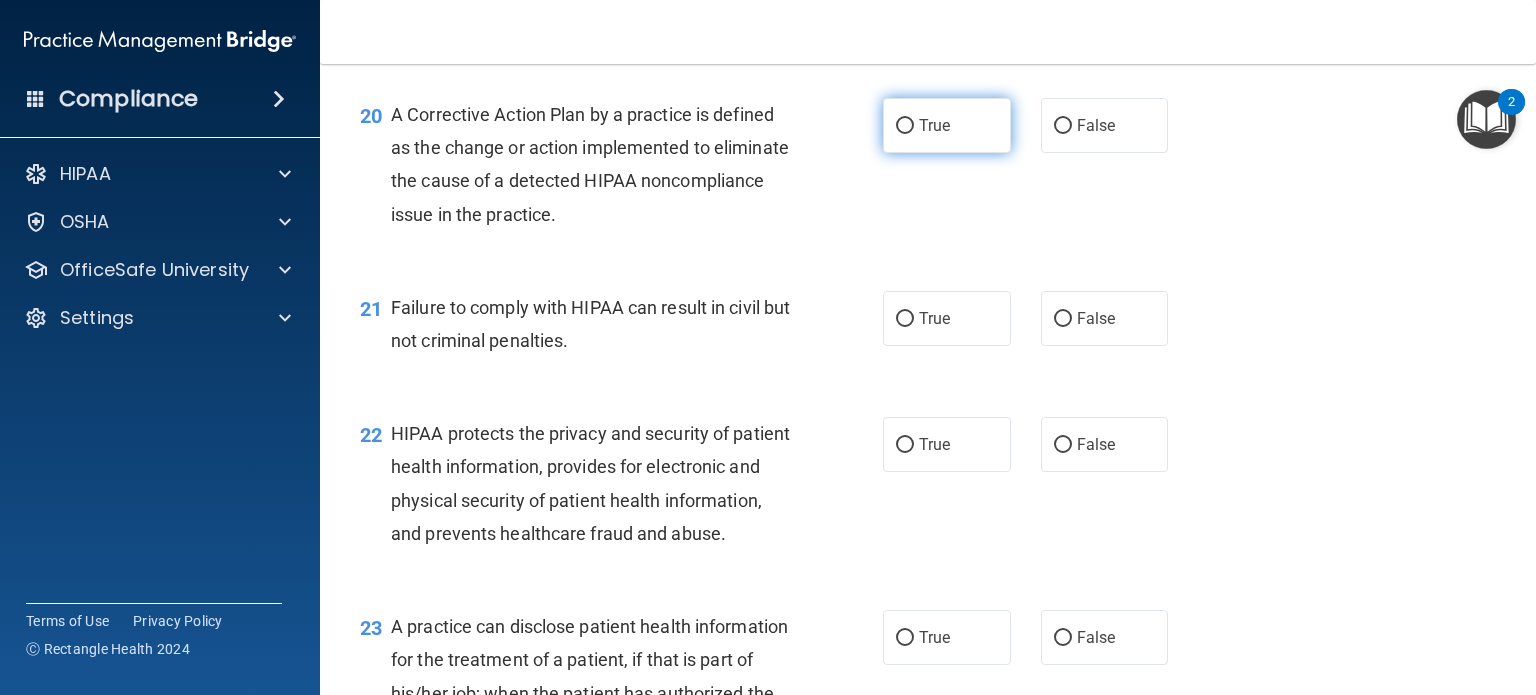 click on "True" at bounding box center (947, 125) 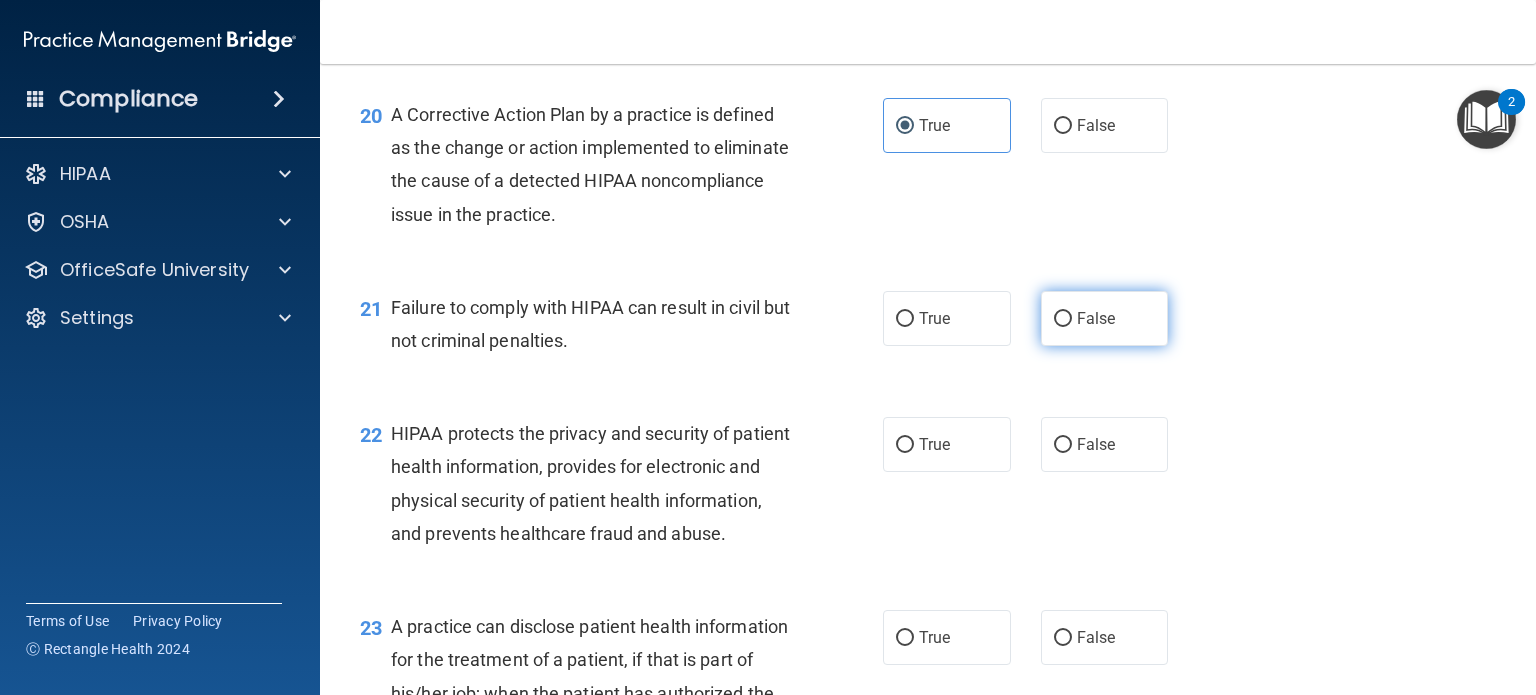 click on "False" at bounding box center (1063, 319) 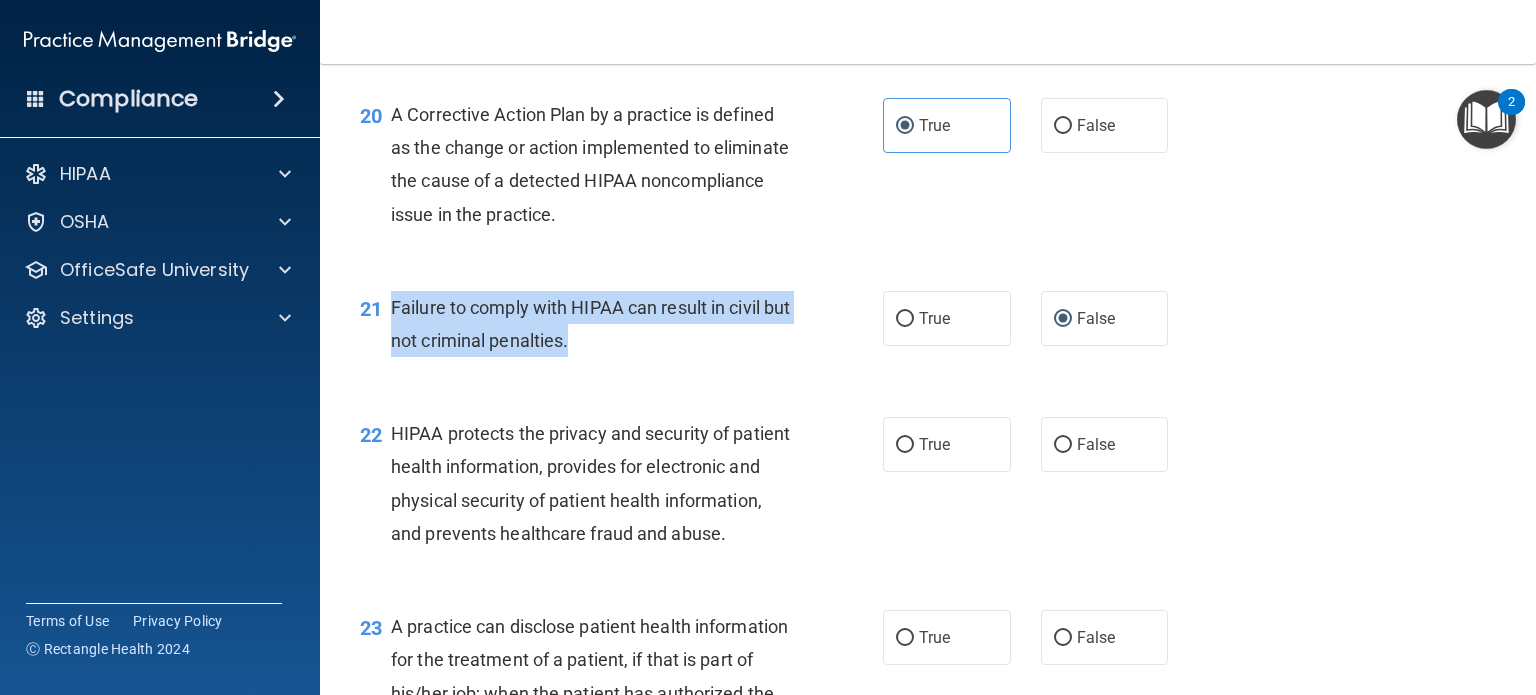 drag, startPoint x: 393, startPoint y: 336, endPoint x: 603, endPoint y: 388, distance: 216.34232 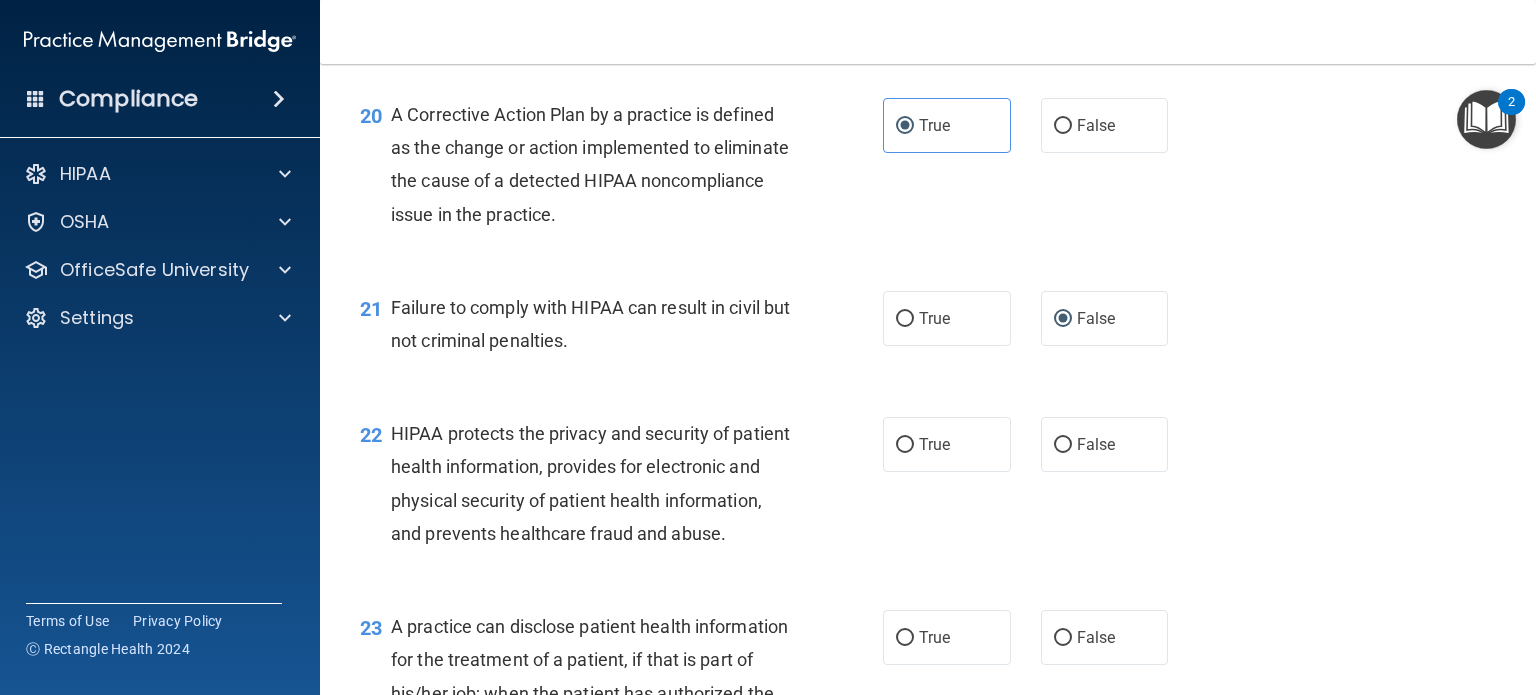 click on "A Corrective Action Plan by a practice is defined as the change or action implemented to eliminate the cause of a detected HIPAA noncompliance issue in the practice." at bounding box center (590, 164) 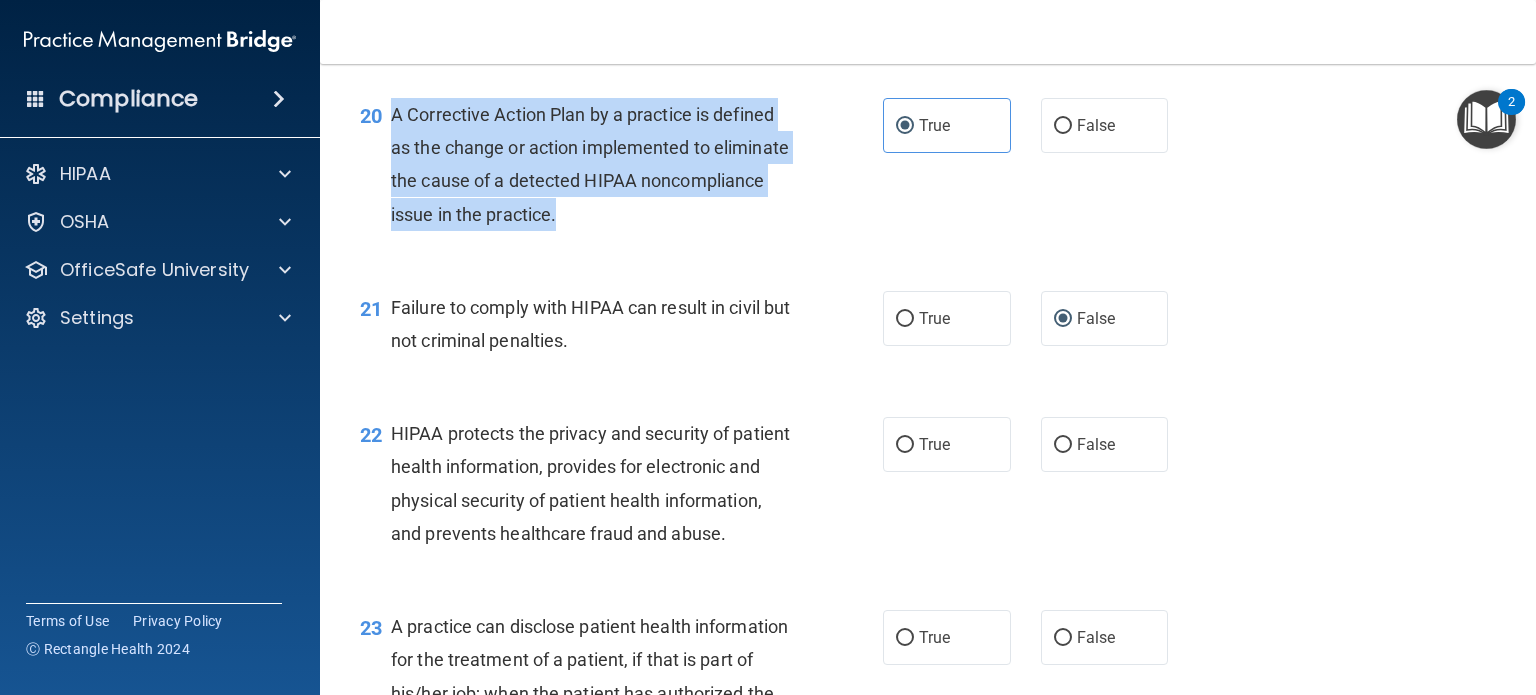 drag, startPoint x: 394, startPoint y: 144, endPoint x: 703, endPoint y: 272, distance: 334.46225 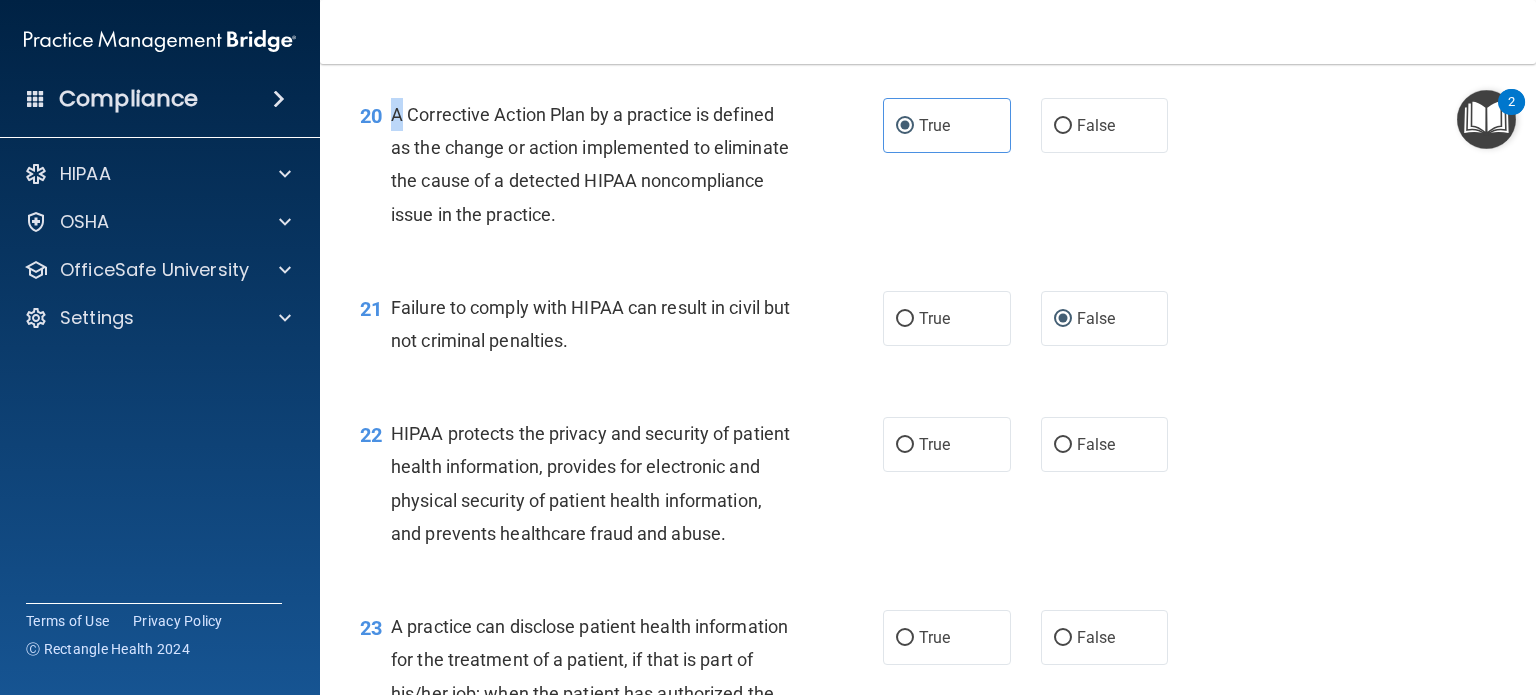 drag, startPoint x: 594, startPoint y: 208, endPoint x: 396, endPoint y: 149, distance: 206.60349 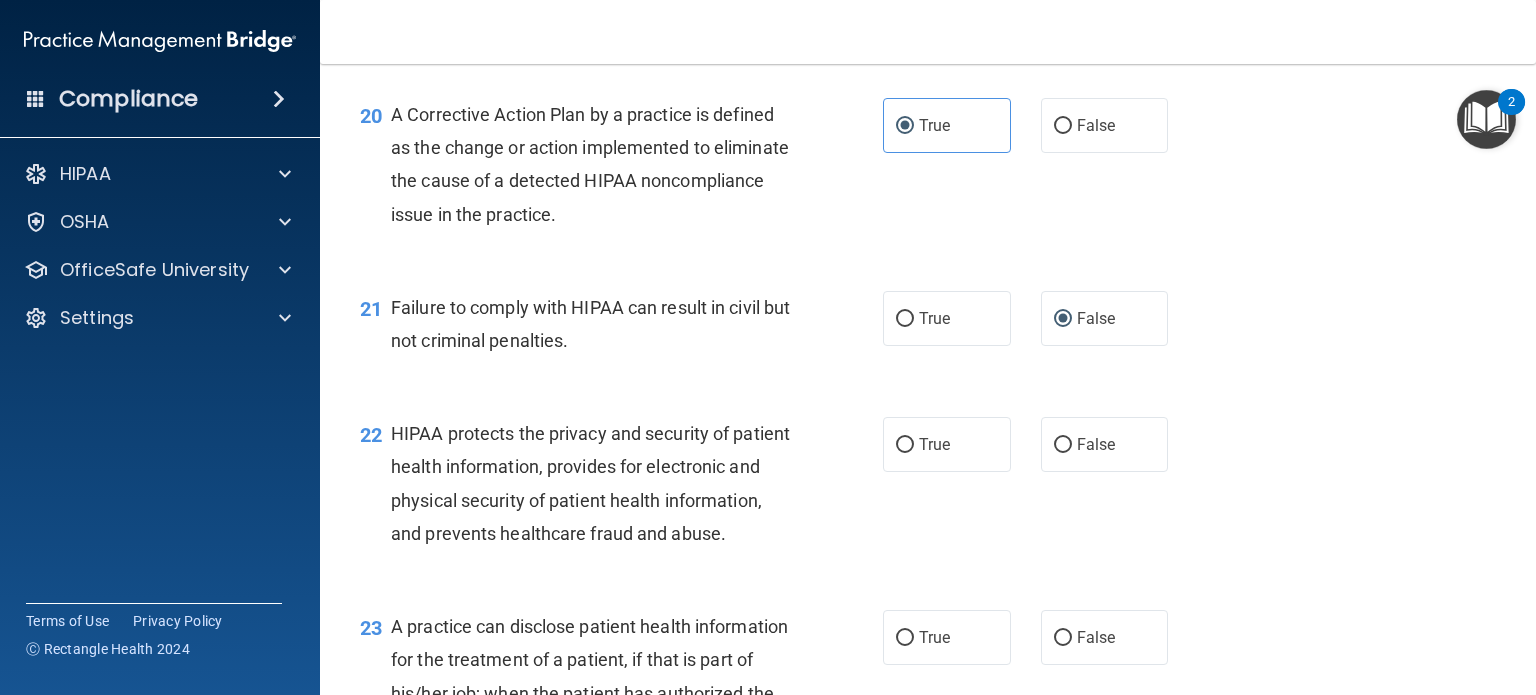 click on "A Corrective Action Plan by a practice is defined as the change or action implemented to eliminate the cause of a detected HIPAA noncompliance issue in the practice." at bounding box center [590, 164] 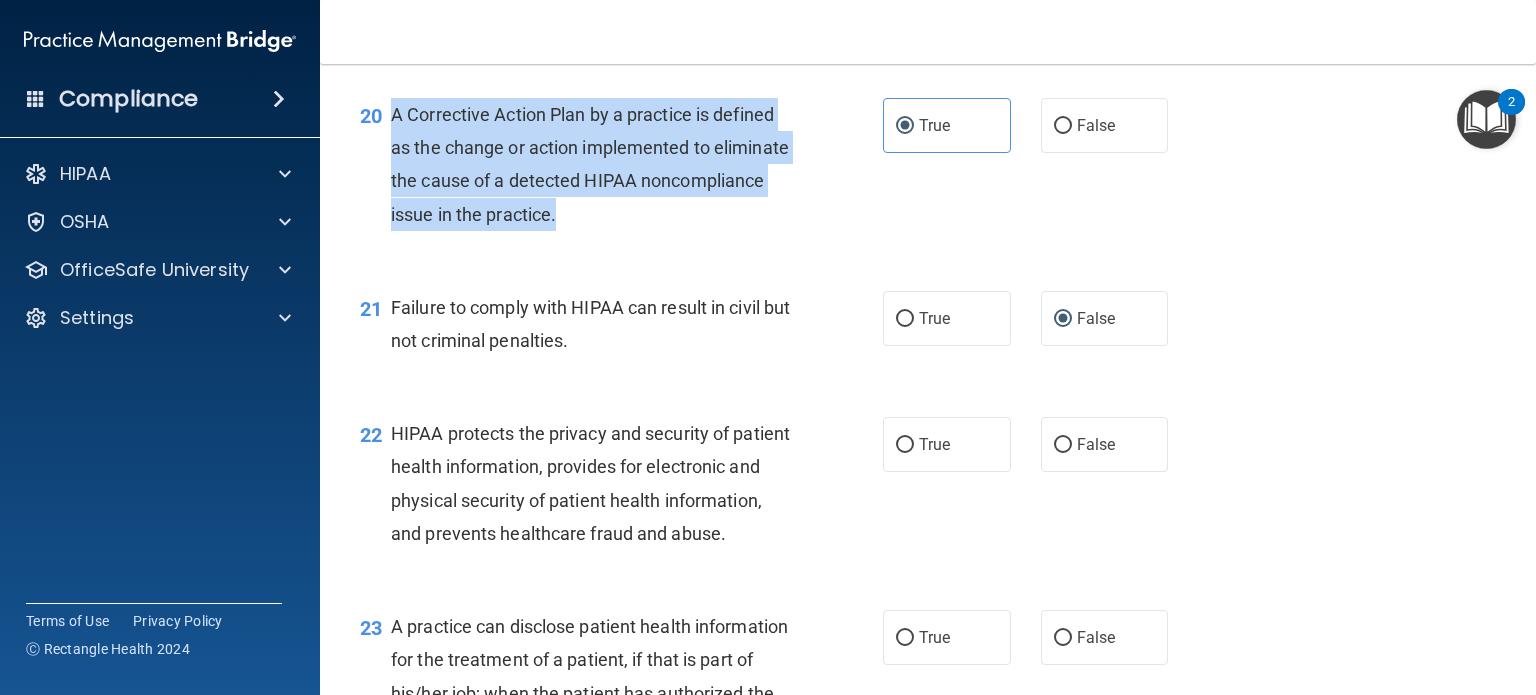 drag, startPoint x: 391, startPoint y: 142, endPoint x: 700, endPoint y: 243, distance: 325.08768 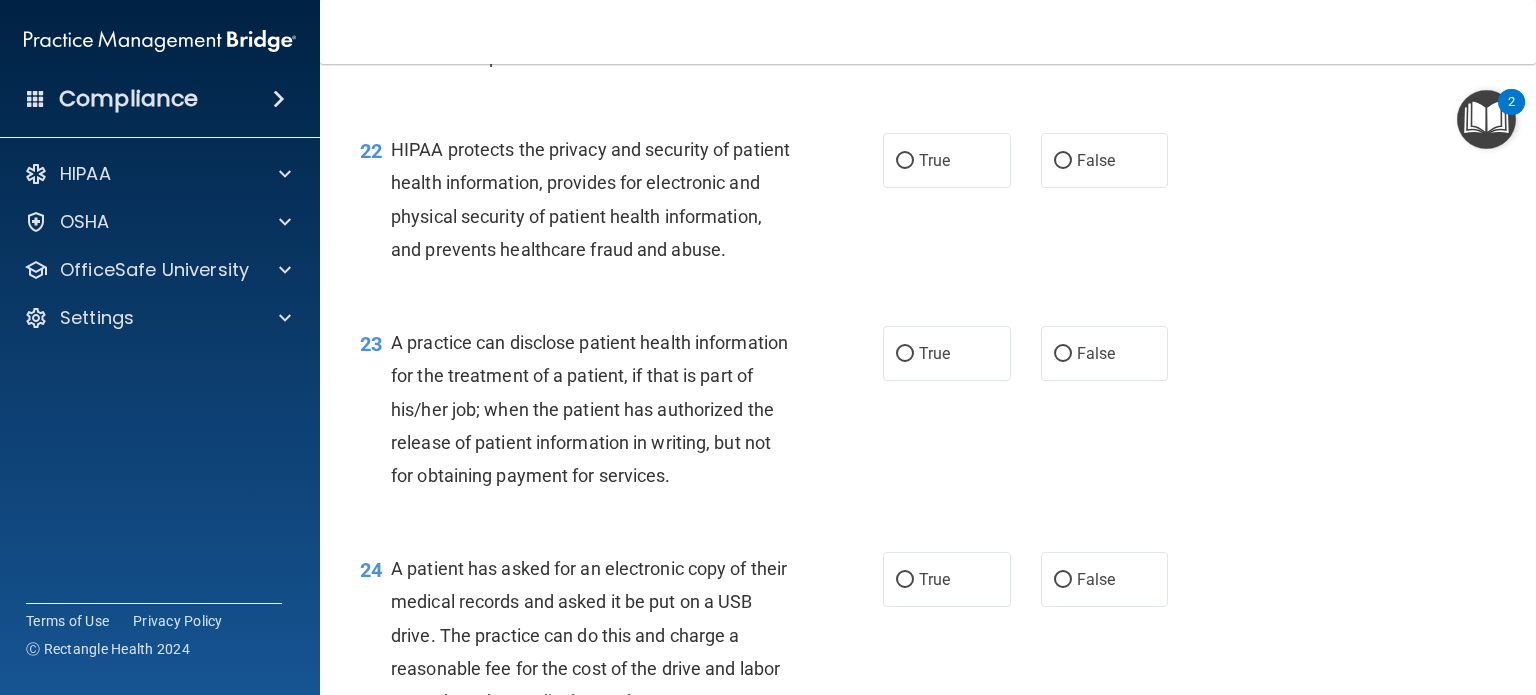 scroll, scrollTop: 3580, scrollLeft: 0, axis: vertical 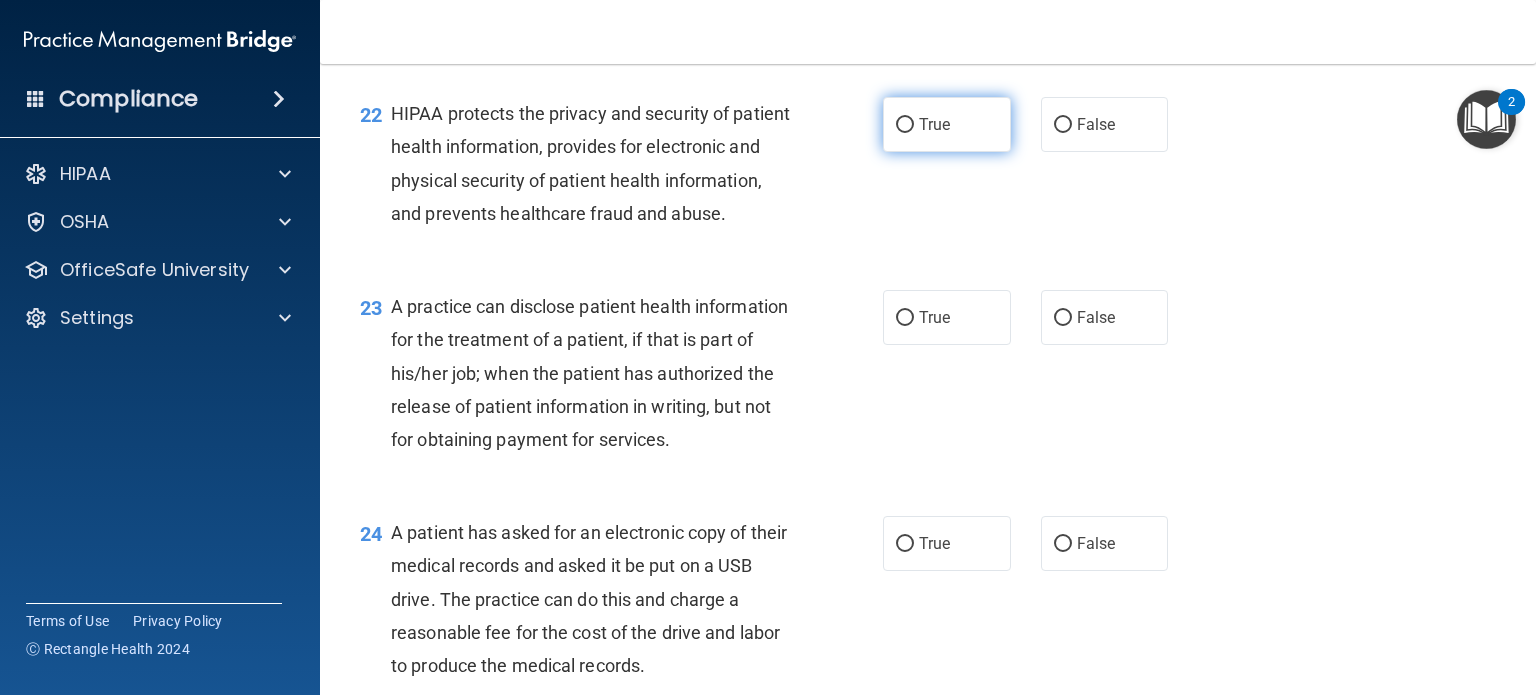 click on "True" at bounding box center (905, 125) 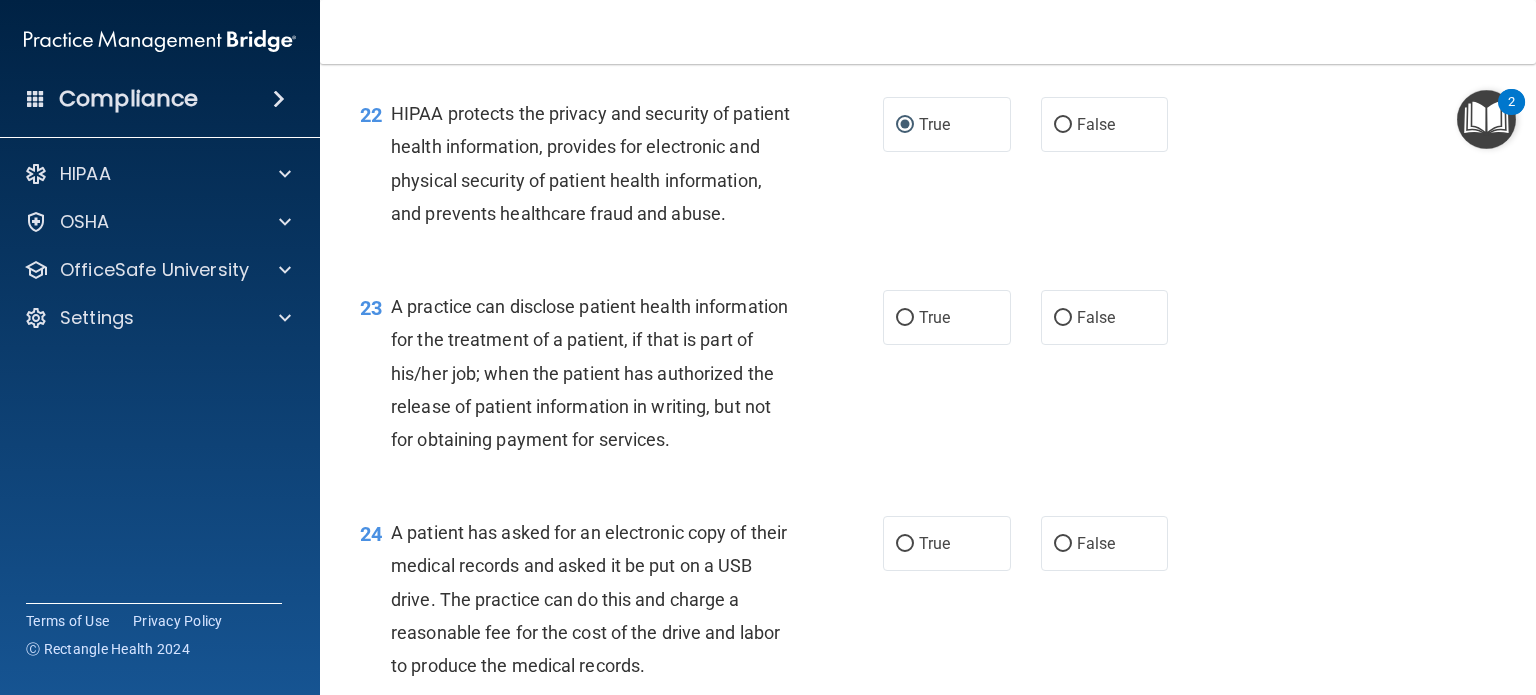 click on "23       A practice can disclose patient health information for the treatment of a patient, if that is part of his/her job; when the patient has authorized the release of patient information in writing, but not for obtaining payment for services.                 True           False" at bounding box center [928, 378] 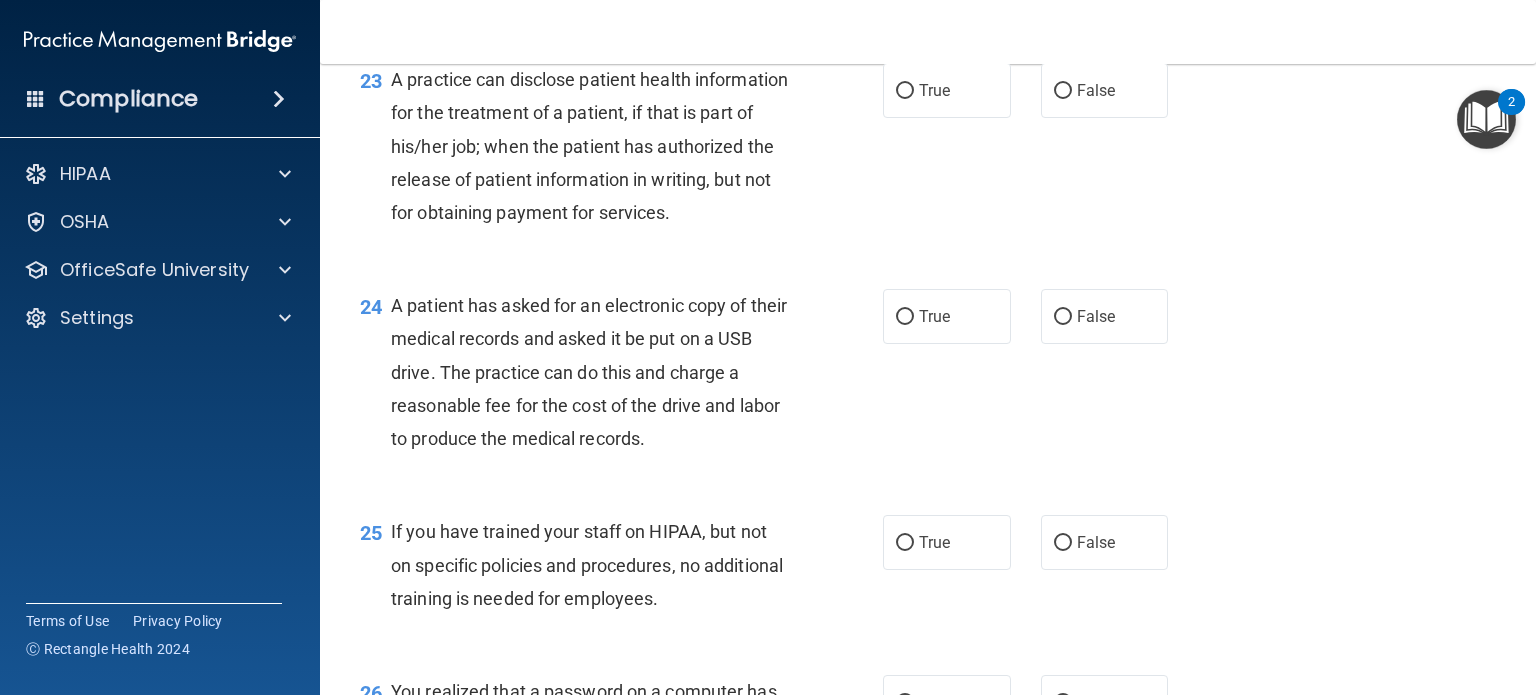 scroll, scrollTop: 3820, scrollLeft: 0, axis: vertical 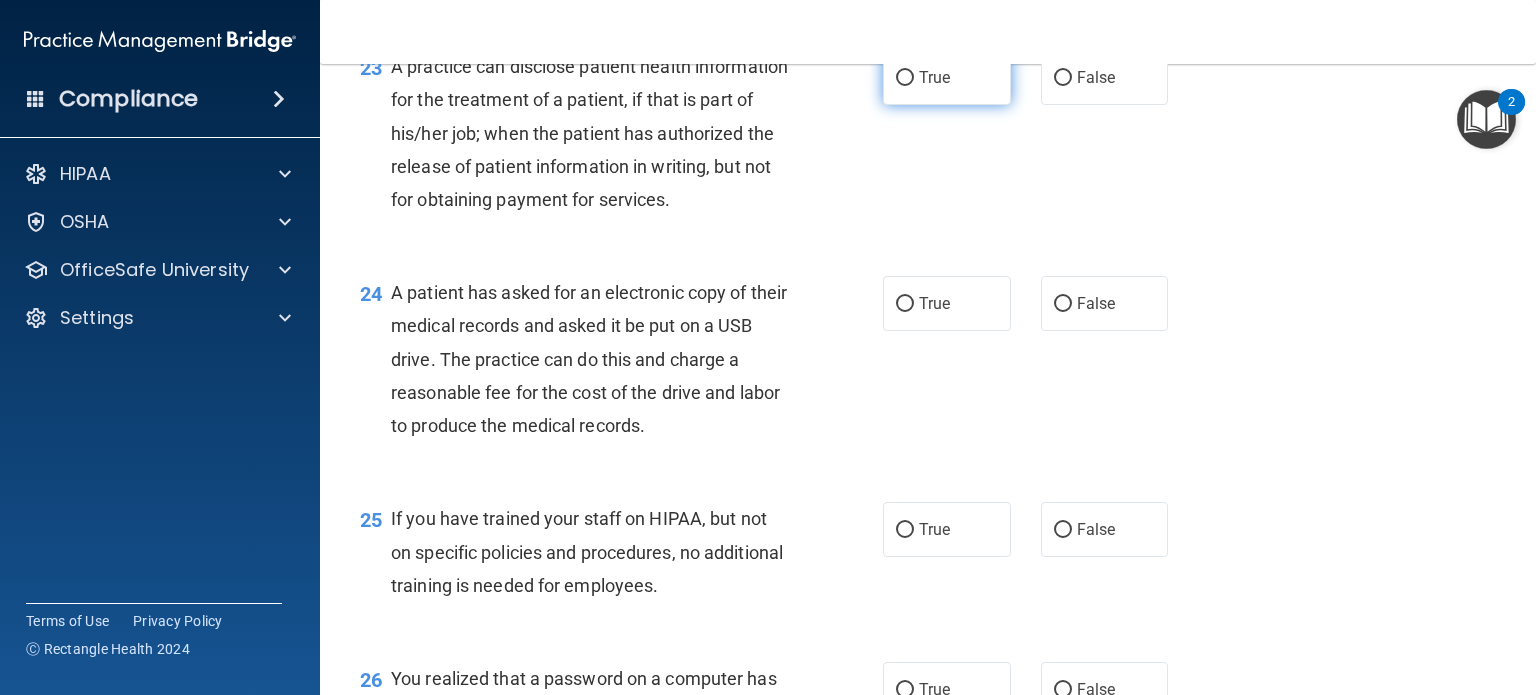 click on "True" at bounding box center (905, 78) 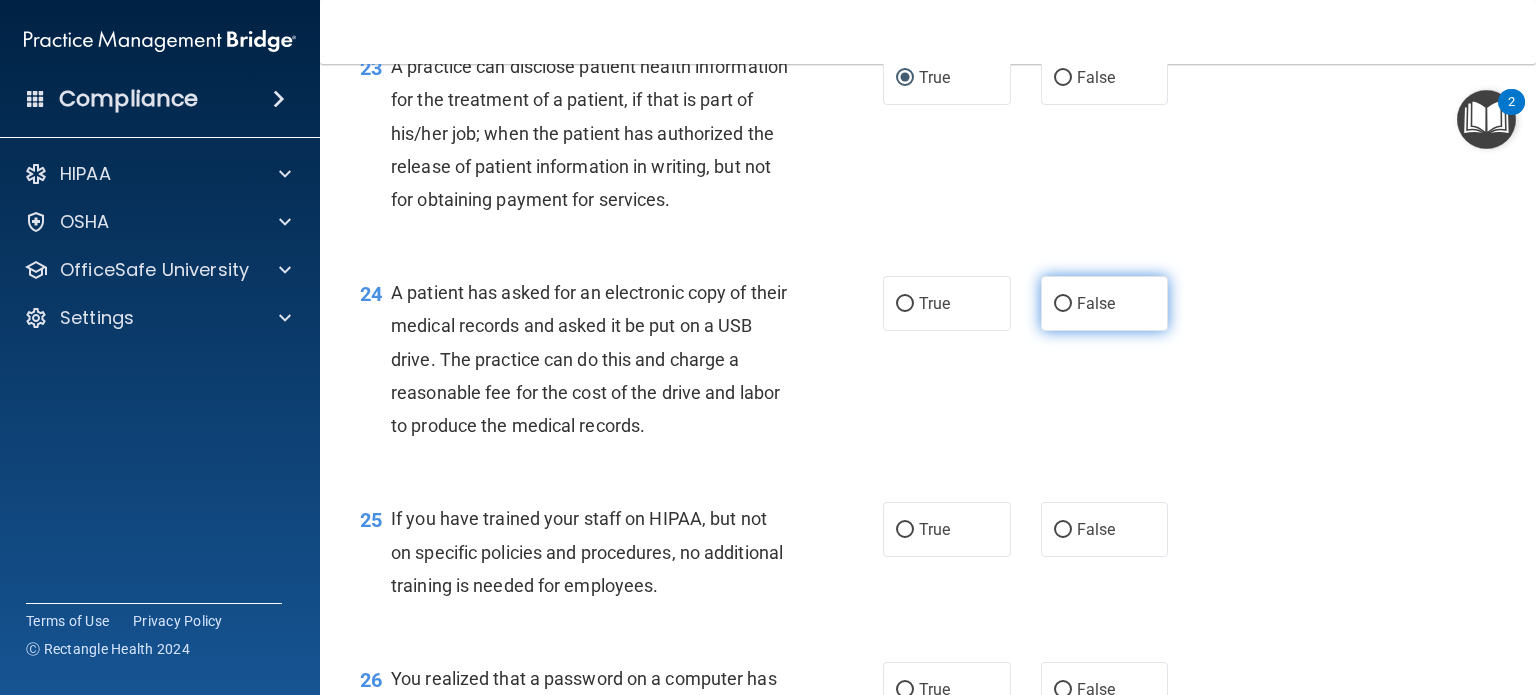 click on "False" at bounding box center (1105, 303) 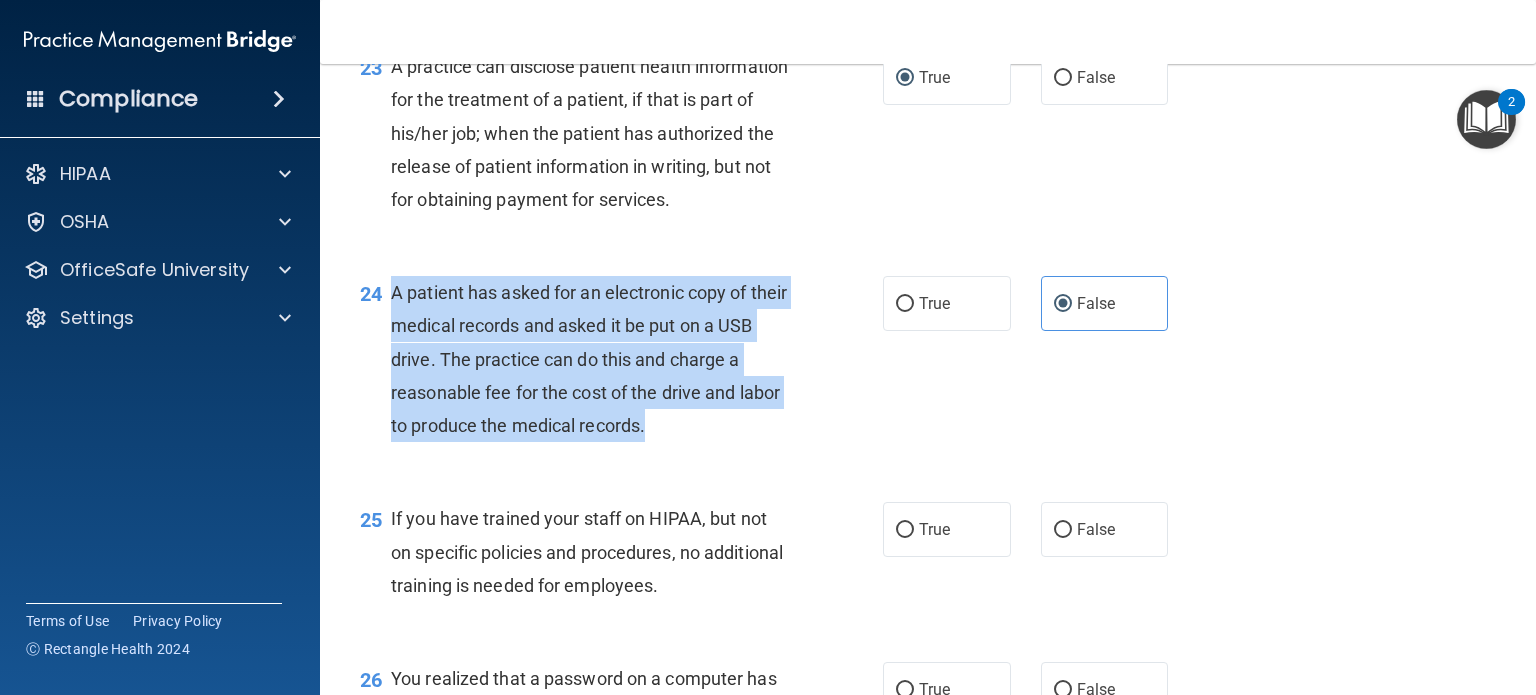 drag, startPoint x: 394, startPoint y: 392, endPoint x: 665, endPoint y: 524, distance: 301.43823 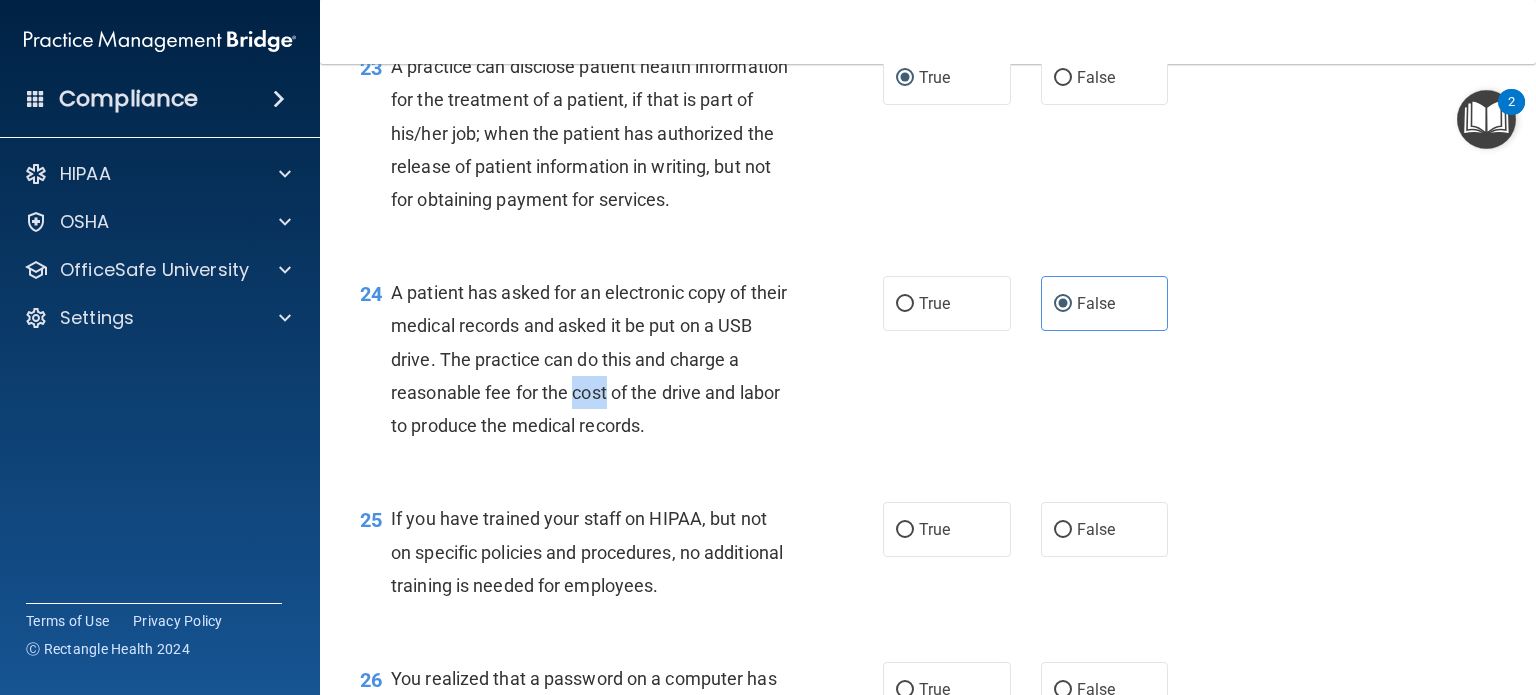 drag, startPoint x: 588, startPoint y: 483, endPoint x: 576, endPoint y: 485, distance: 12.165525 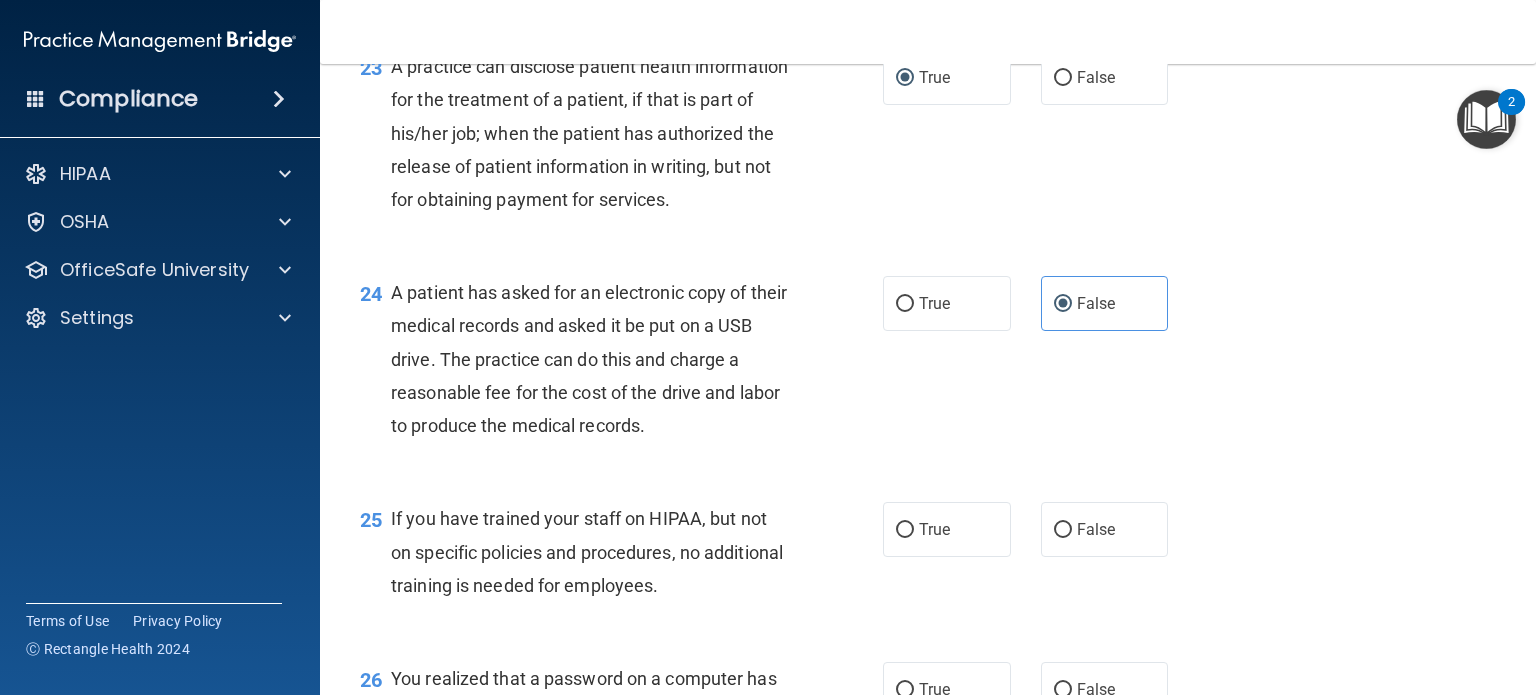 click on "24       A patient has asked for an electronic copy of their medical records and asked it be put on a USB drive.  The practice can do this and charge a reasonable fee for the cost of the drive and labor to produce the medical records.                 True           False" at bounding box center [928, 364] 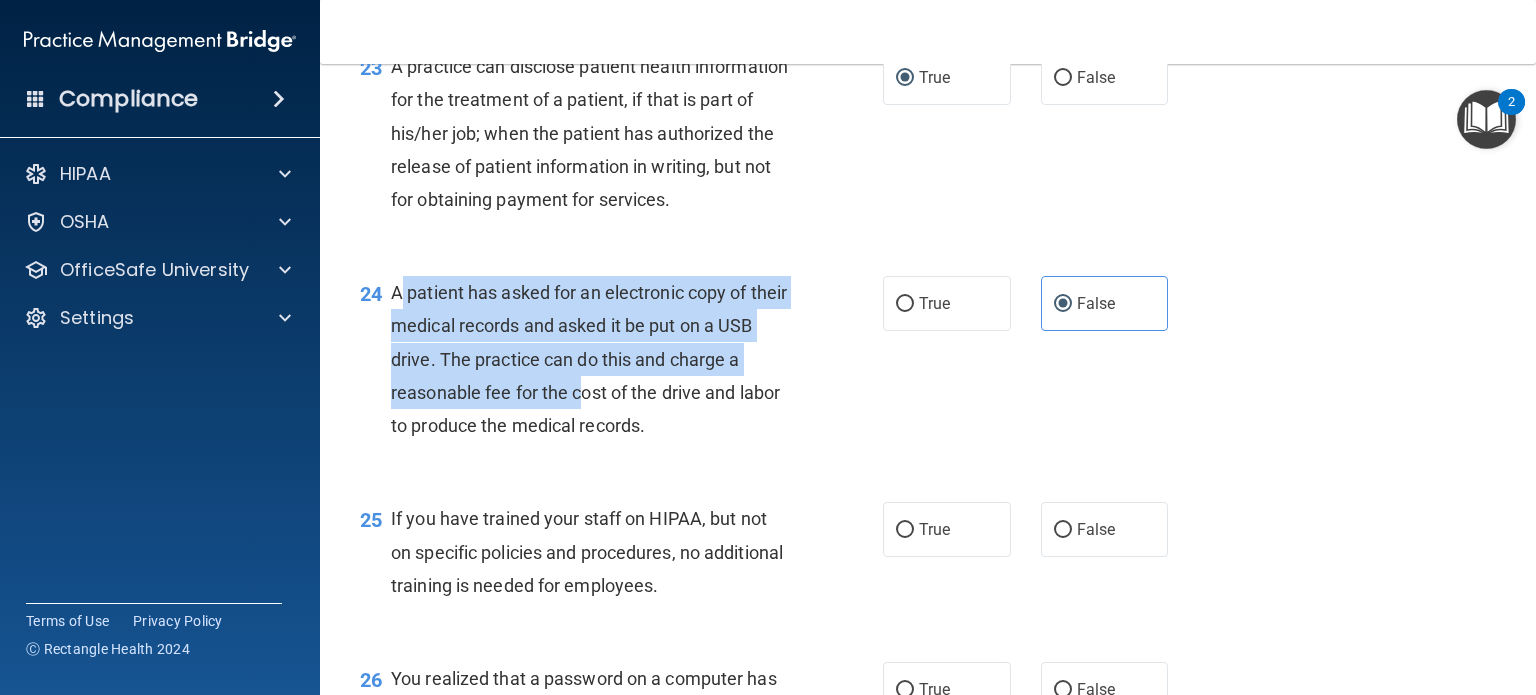drag, startPoint x: 396, startPoint y: 392, endPoint x: 578, endPoint y: 484, distance: 203.93137 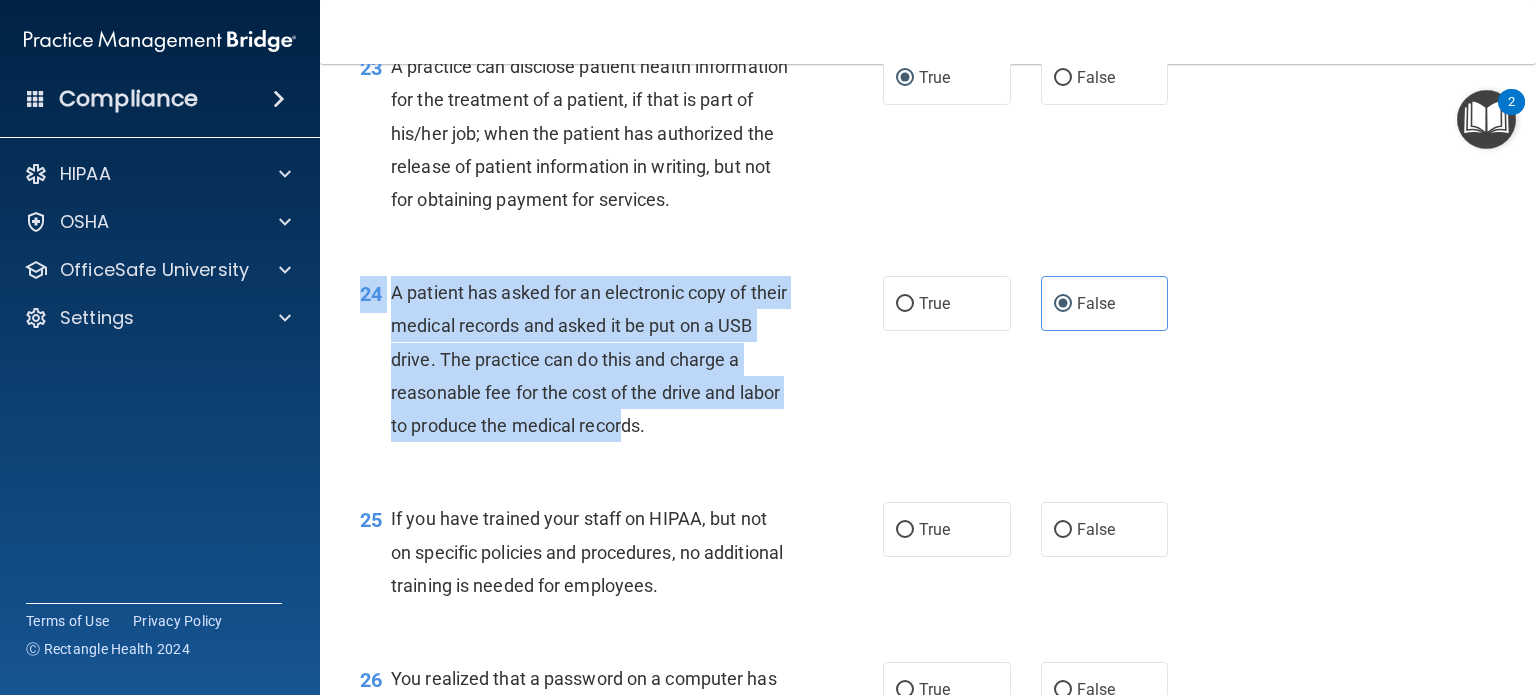 drag, startPoint x: 401, startPoint y: 347, endPoint x: 628, endPoint y: 522, distance: 286.62518 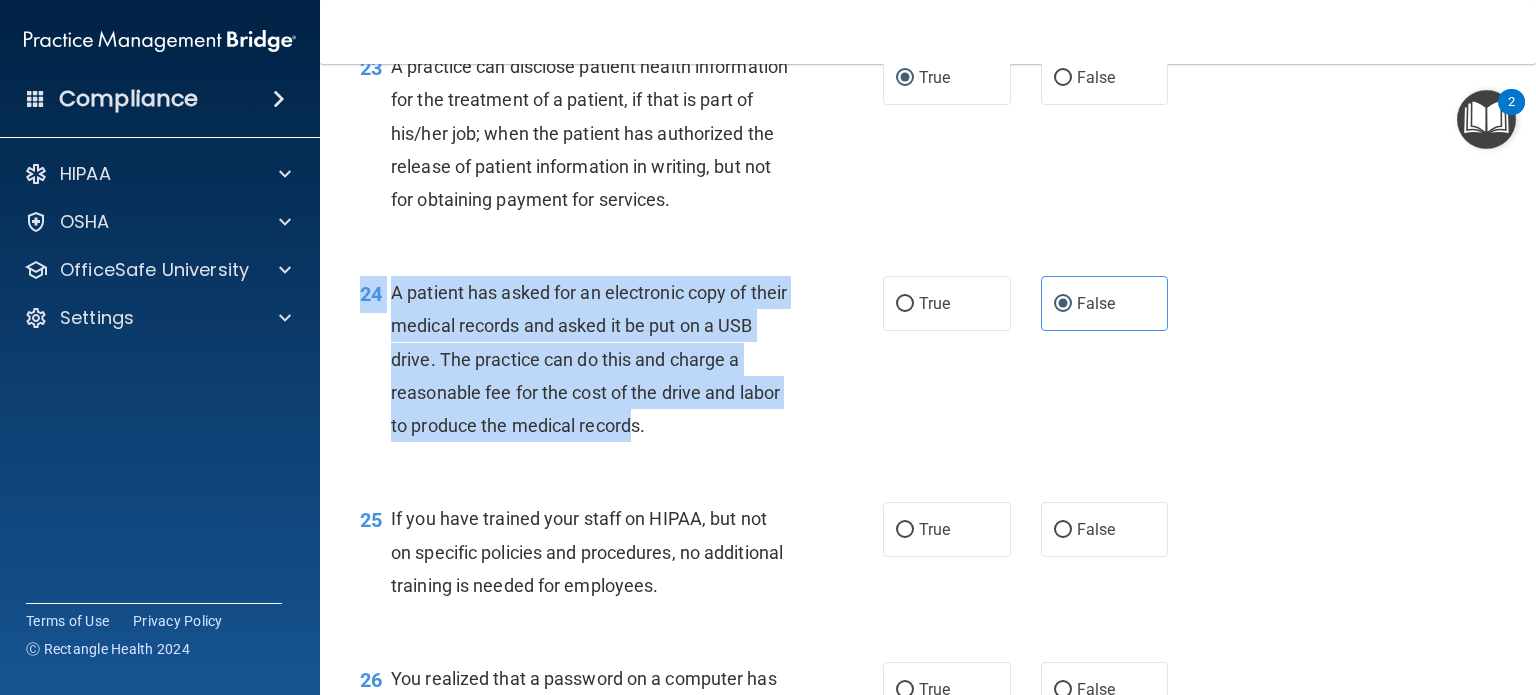 click on "A patient has asked for an electronic copy of their medical records and asked it be put on a USB drive.  The practice can do this and charge a reasonable fee for the cost of the drive and labor to produce the medical records." at bounding box center [589, 359] 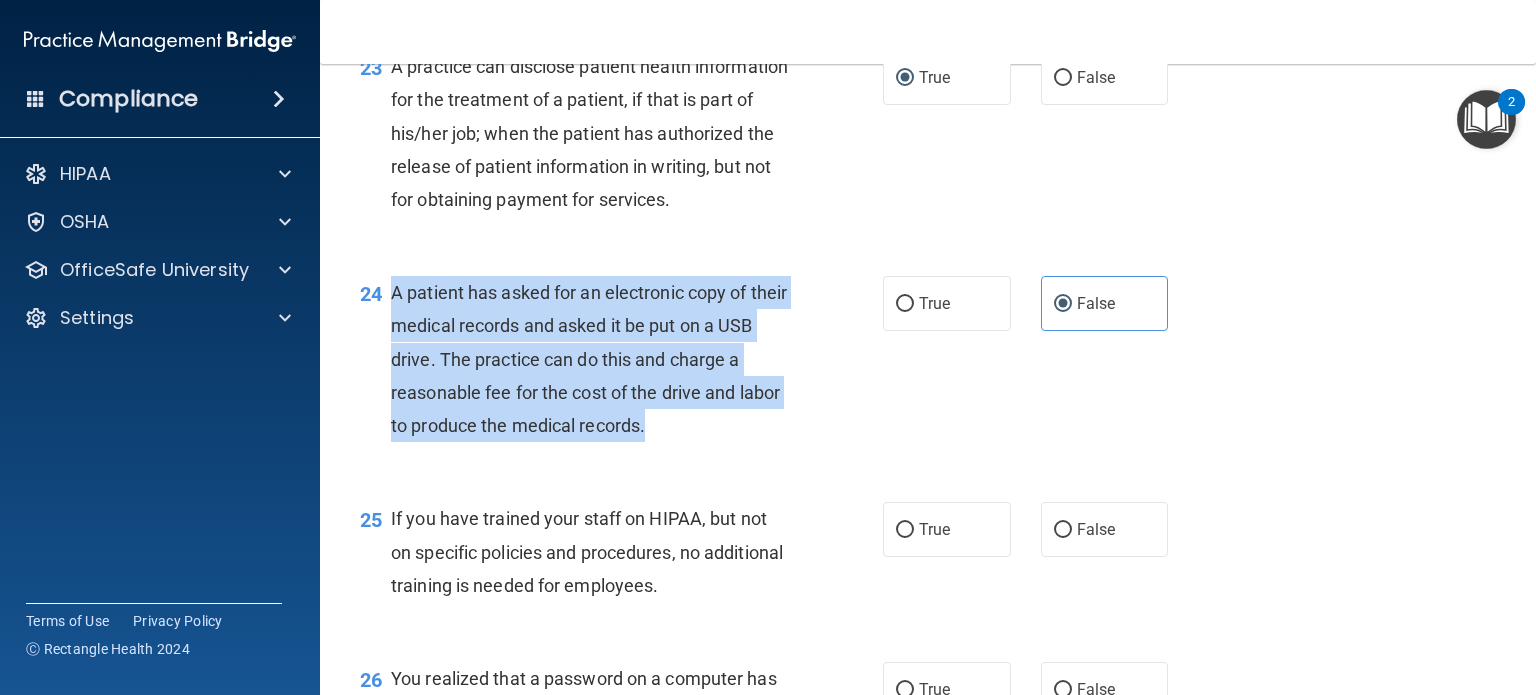 drag, startPoint x: 392, startPoint y: 395, endPoint x: 662, endPoint y: 528, distance: 300.98007 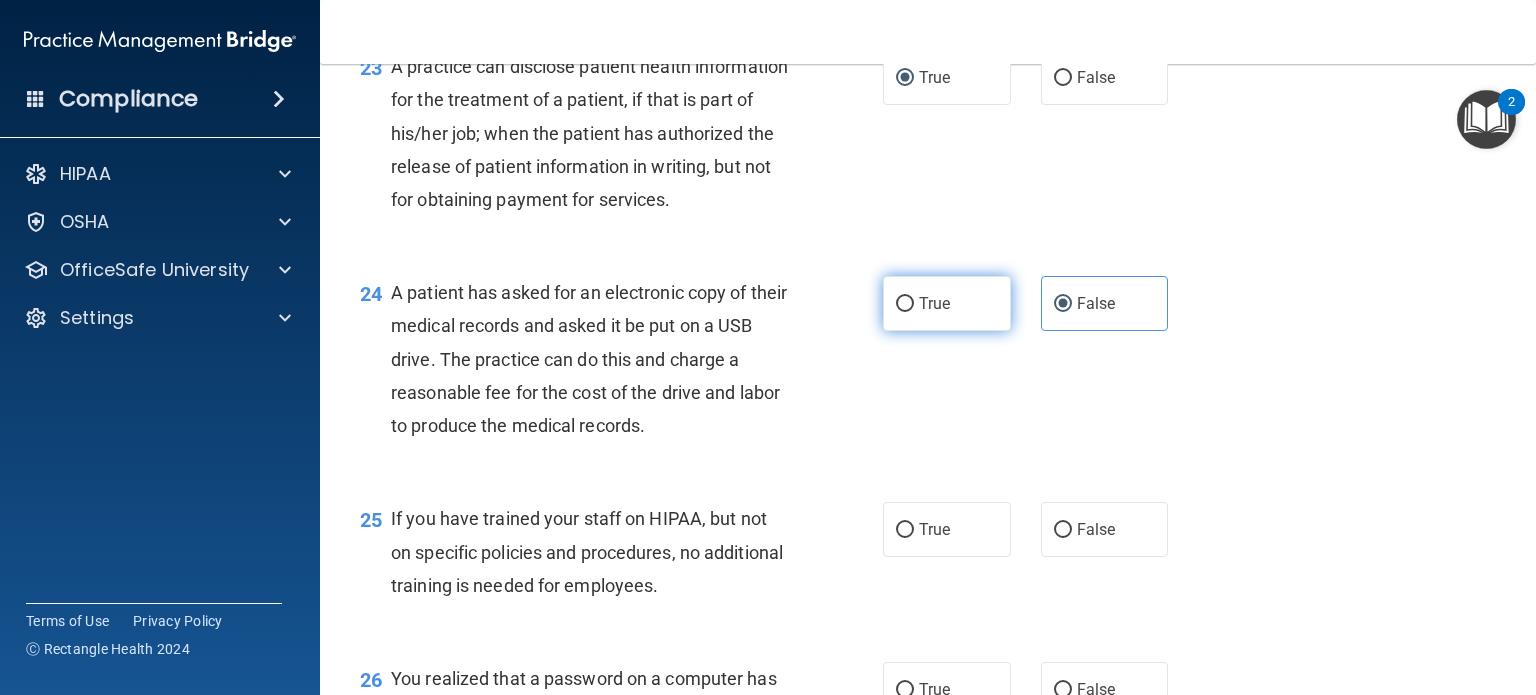 click on "True" at bounding box center [947, 303] 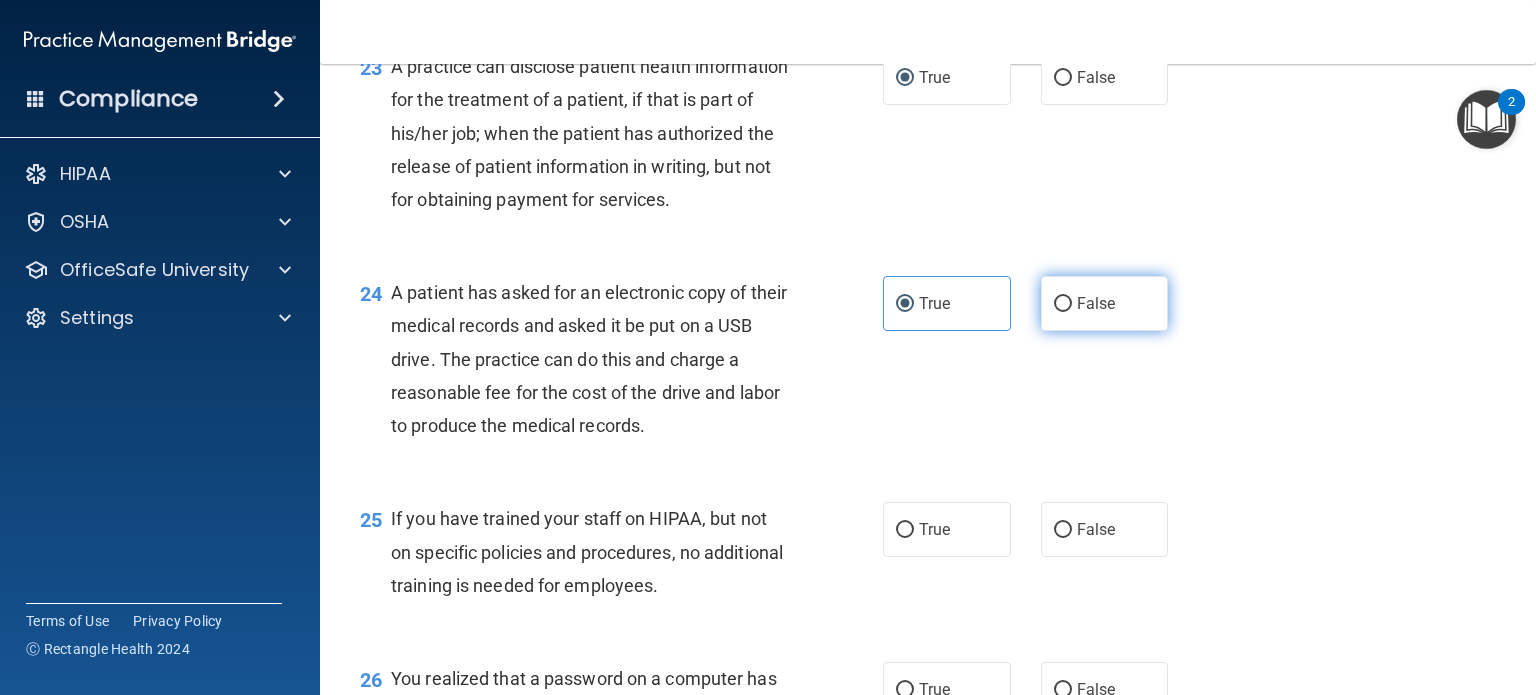 click on "False" at bounding box center (1096, 303) 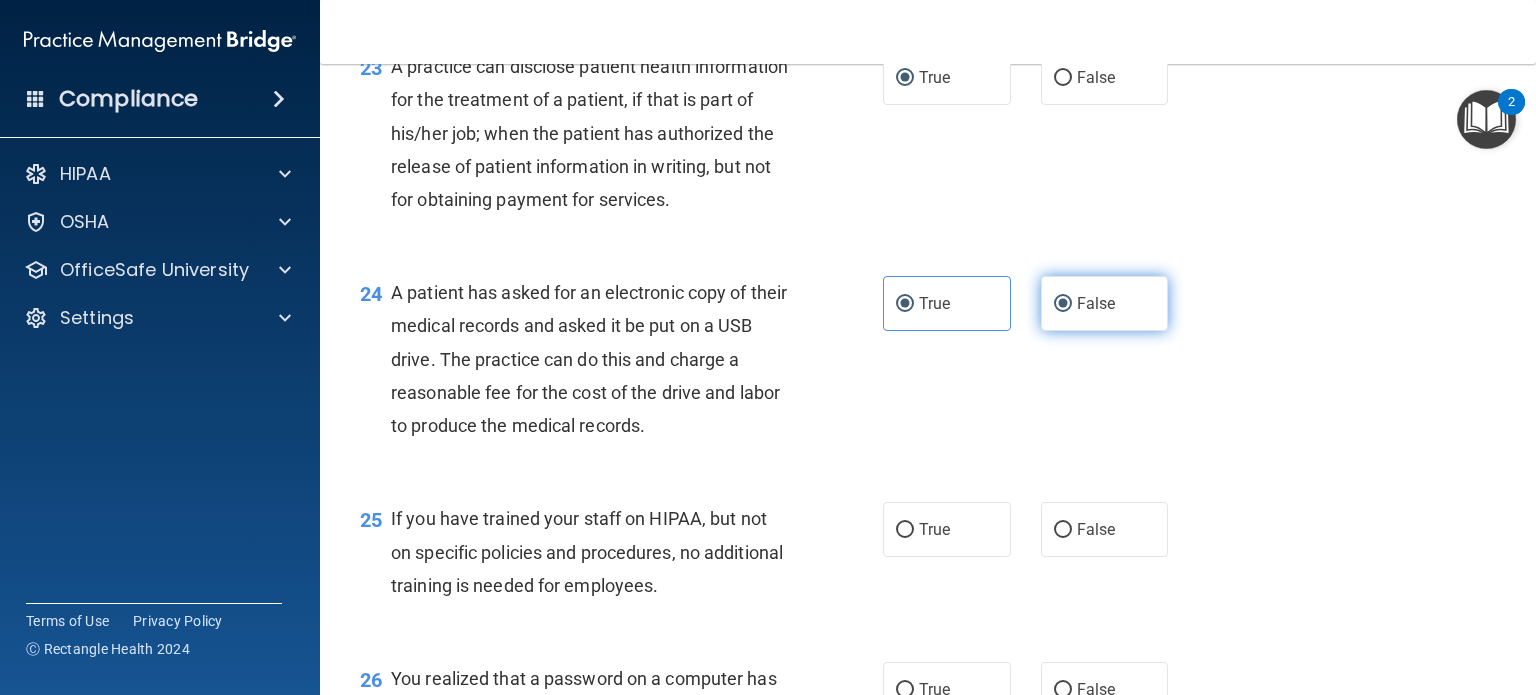 radio on "false" 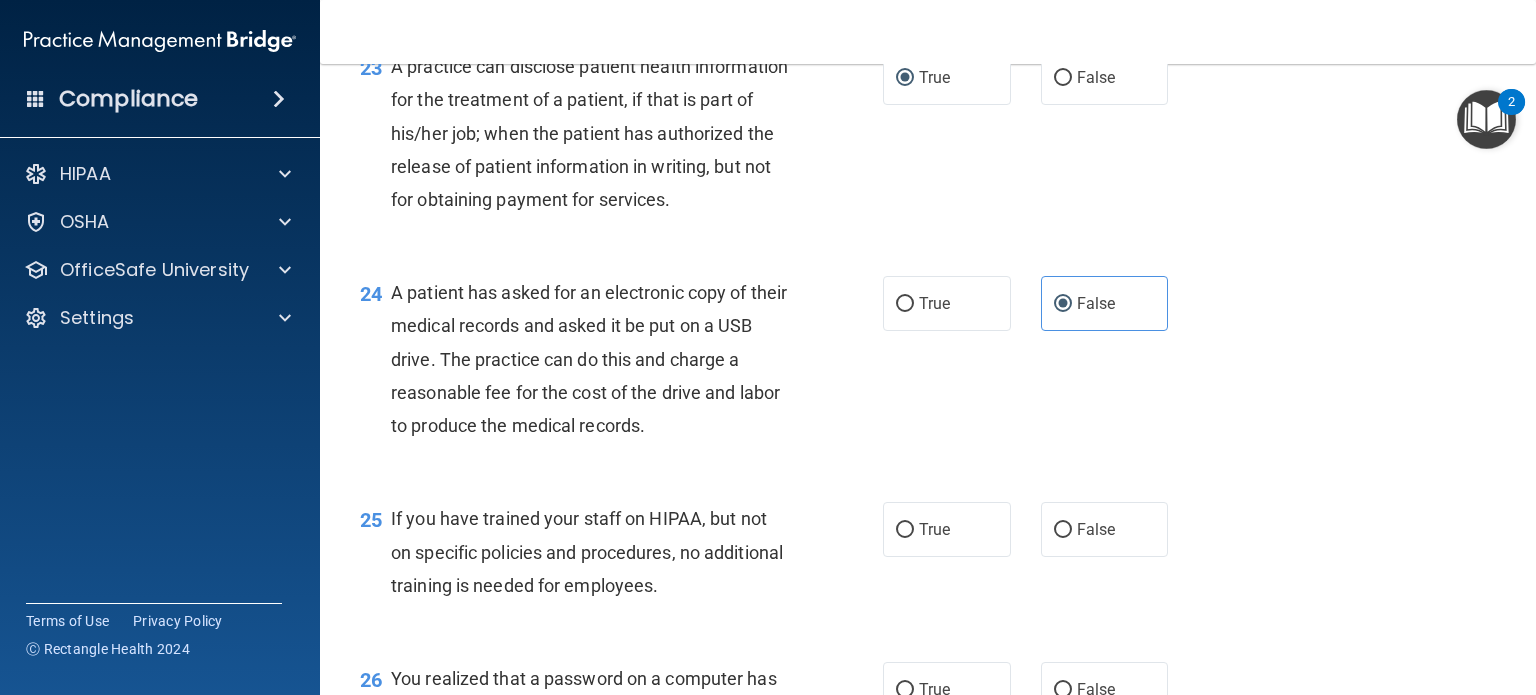 click on "24       A patient has asked for an electronic copy of their medical records and asked it be put on a USB drive.  The practice can do this and charge a reasonable fee for the cost of the drive and labor to produce the medical records.                 True           False" at bounding box center (928, 364) 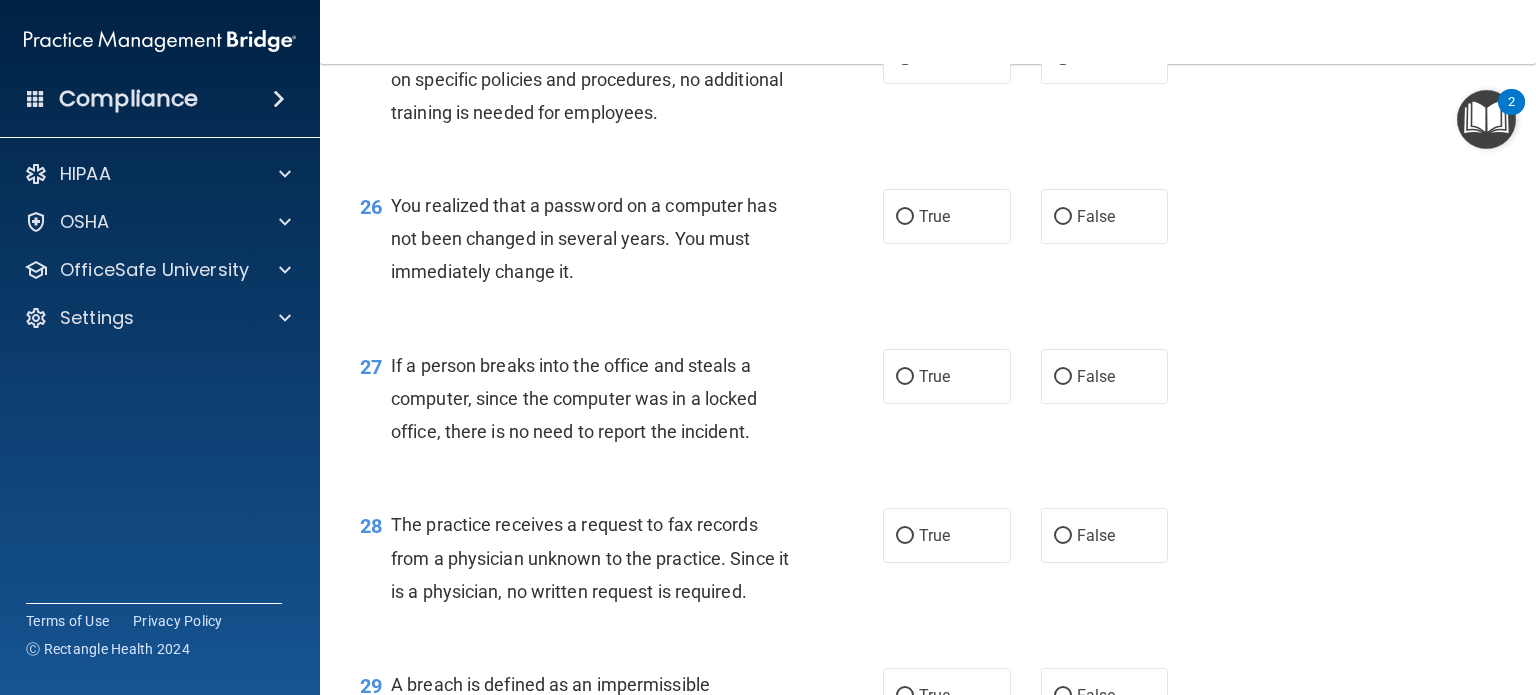 scroll, scrollTop: 4300, scrollLeft: 0, axis: vertical 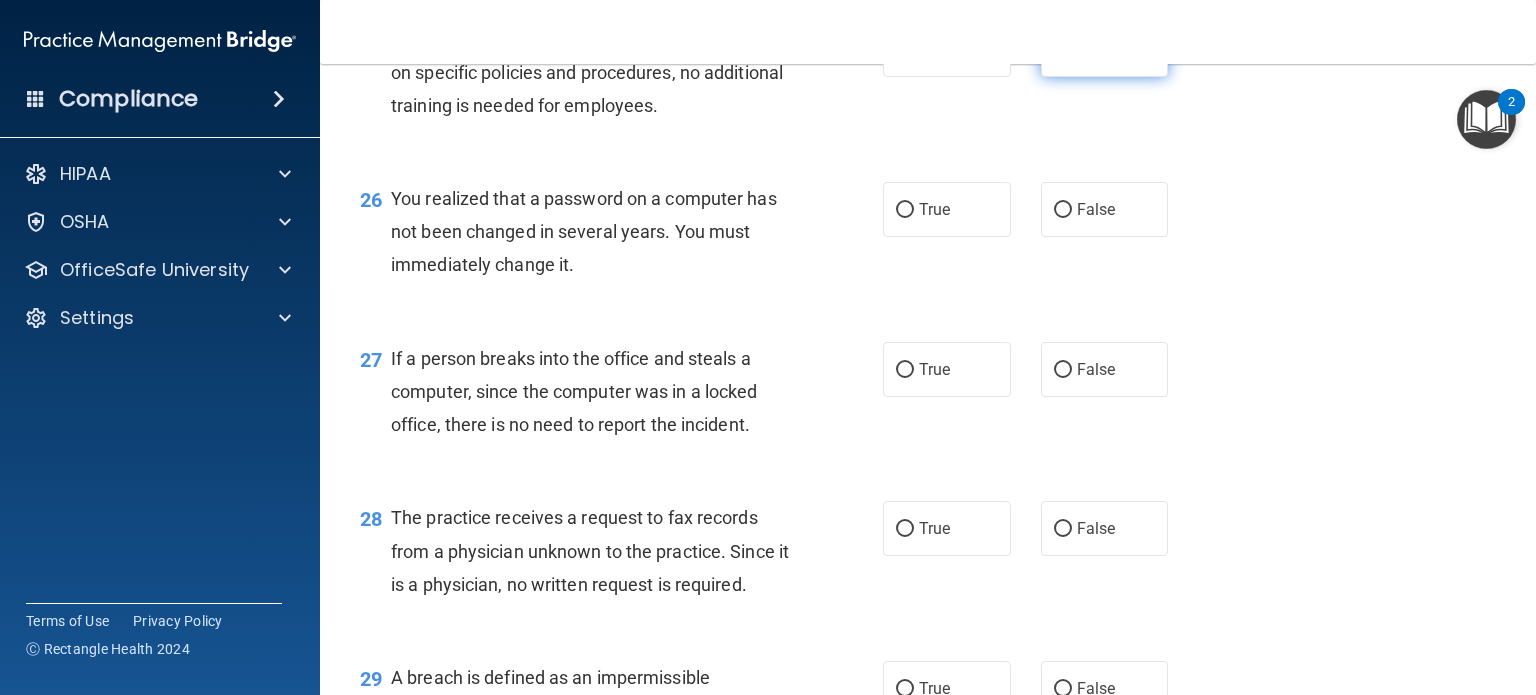 click on "False" at bounding box center [1096, 49] 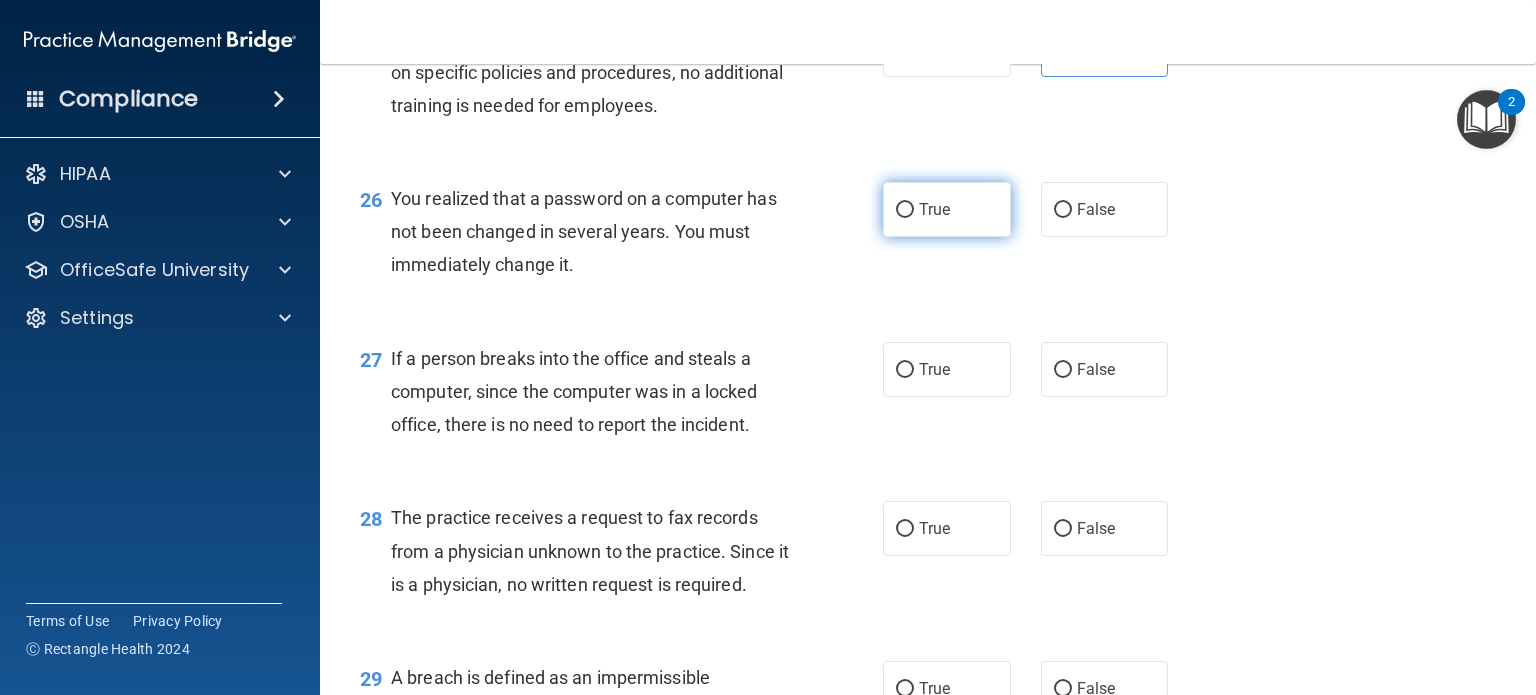 click on "True" at bounding box center (947, 209) 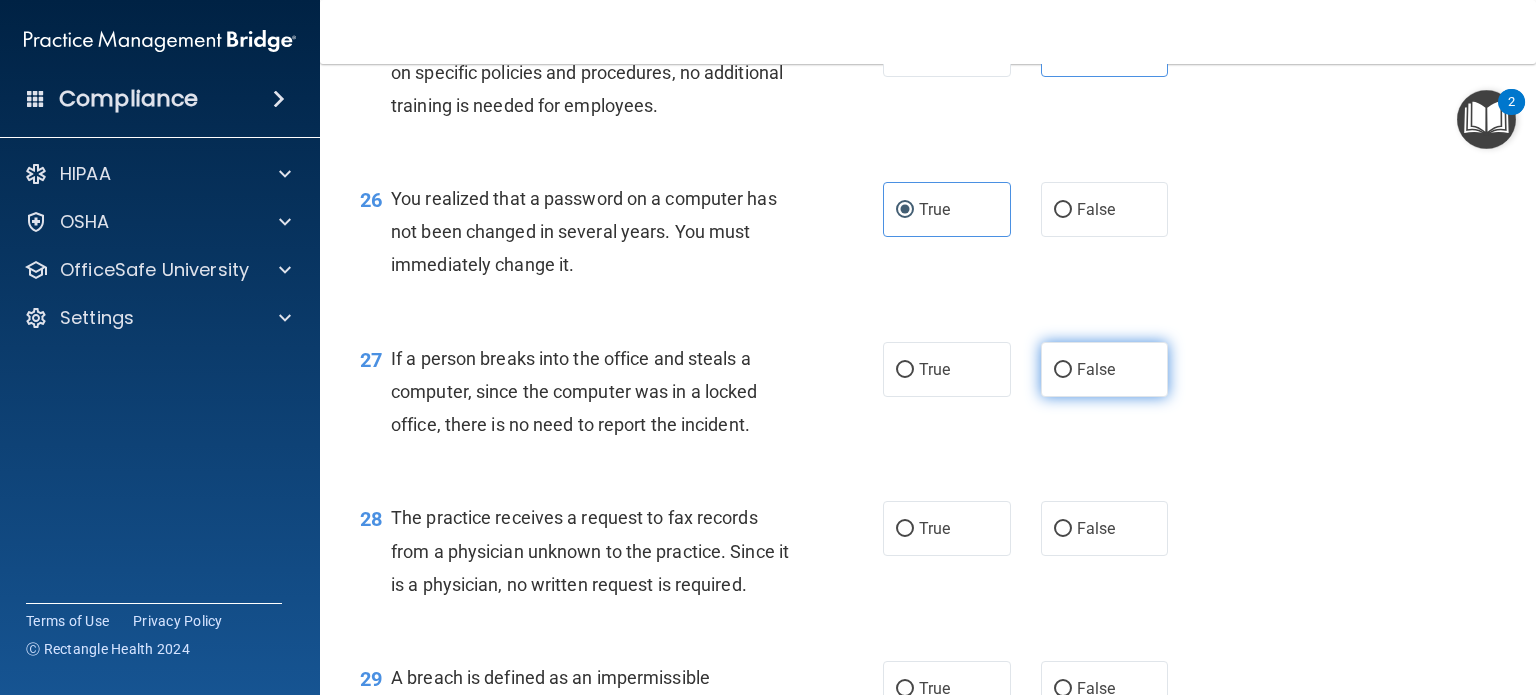 click on "False" at bounding box center (1105, 369) 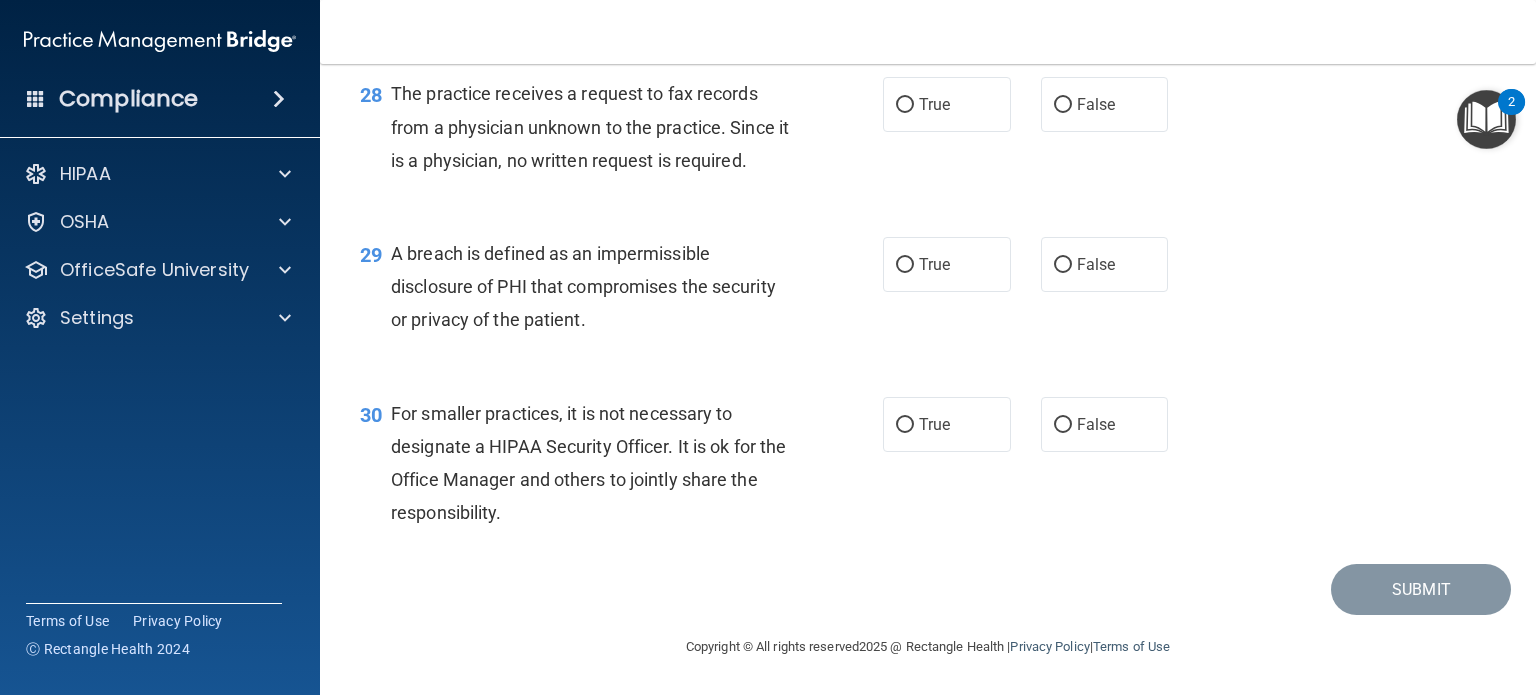 scroll, scrollTop: 4780, scrollLeft: 0, axis: vertical 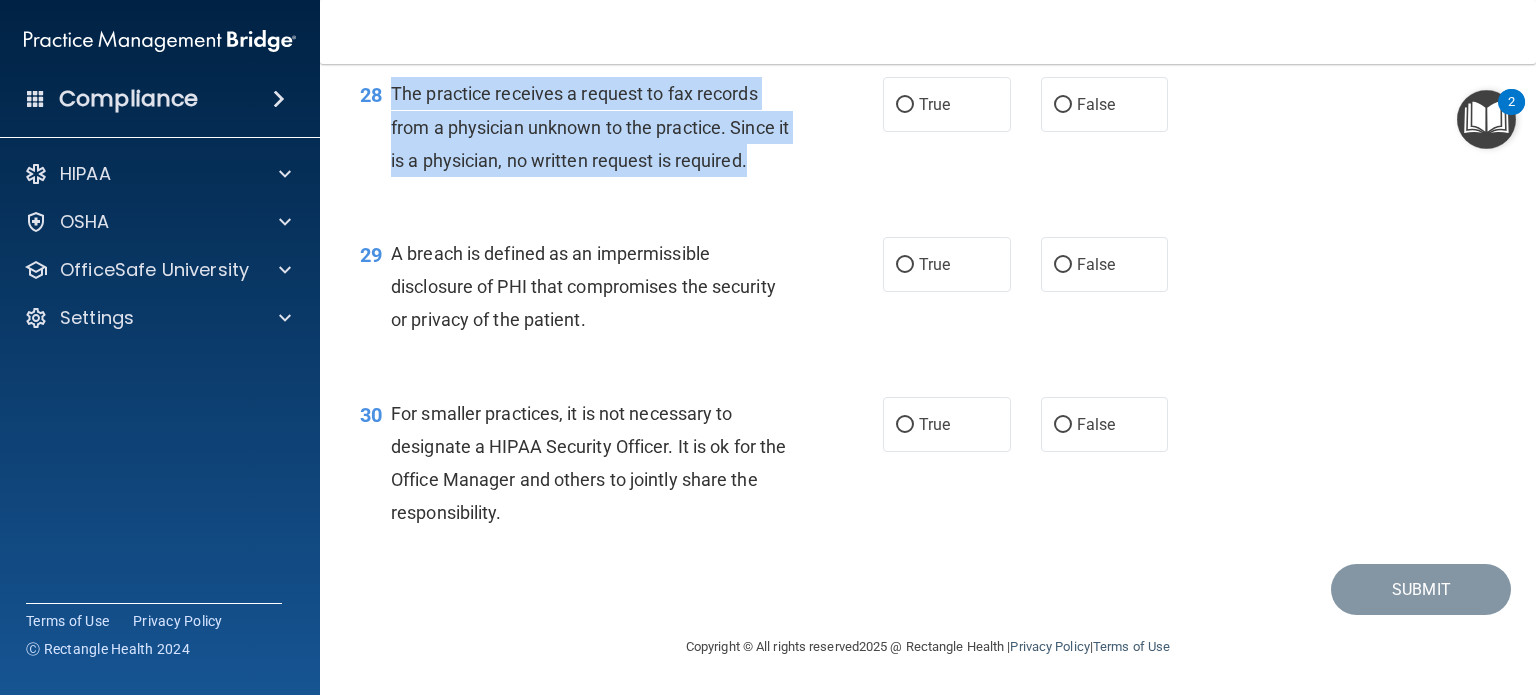 drag, startPoint x: 393, startPoint y: 137, endPoint x: 764, endPoint y: 202, distance: 376.65103 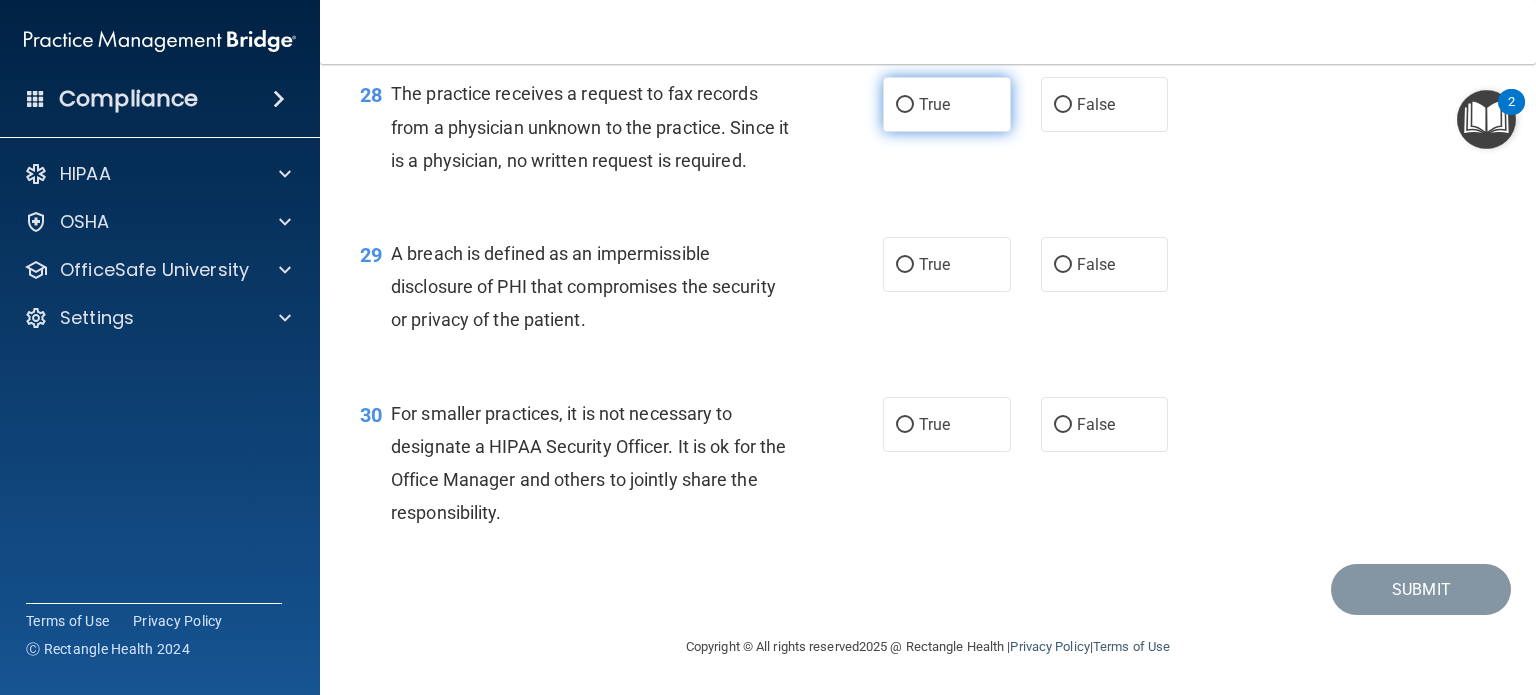 click on "True" at bounding box center [947, 104] 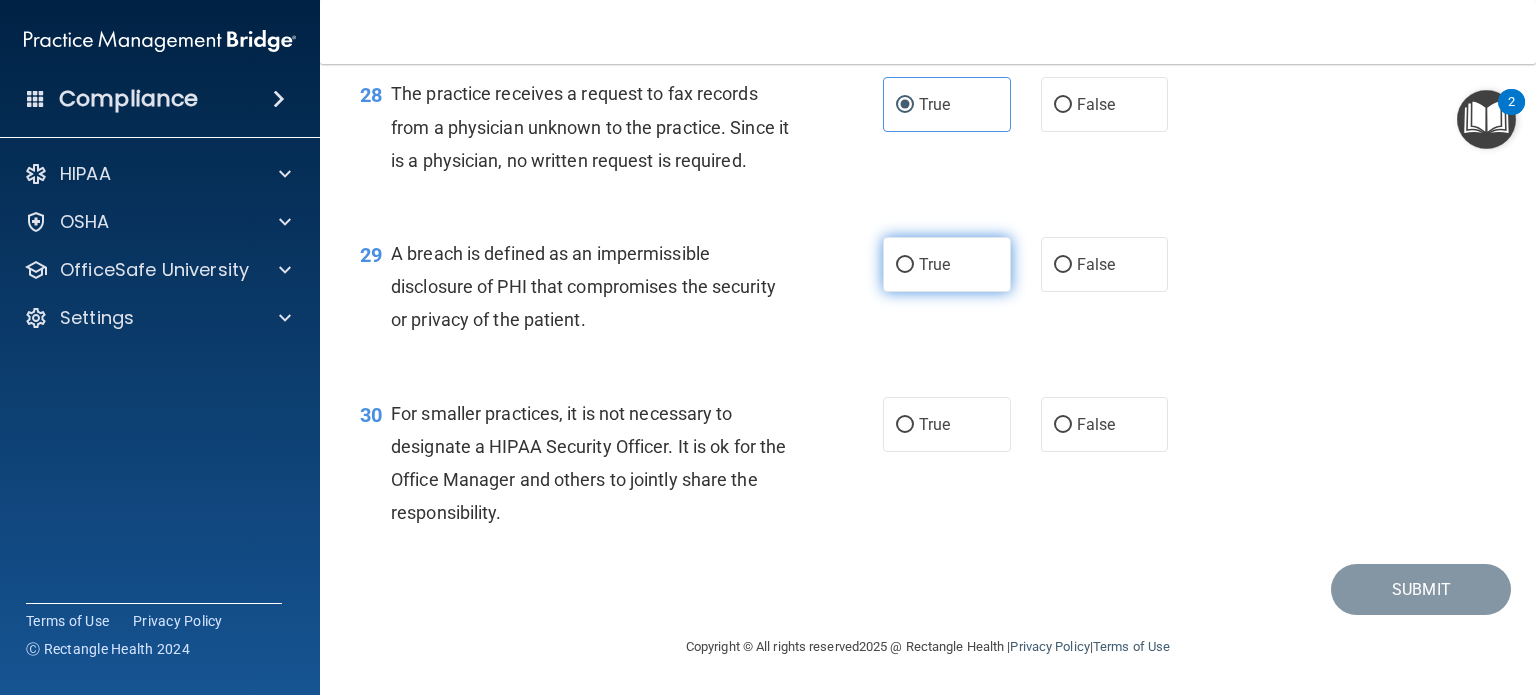 click on "True" at bounding box center [934, 264] 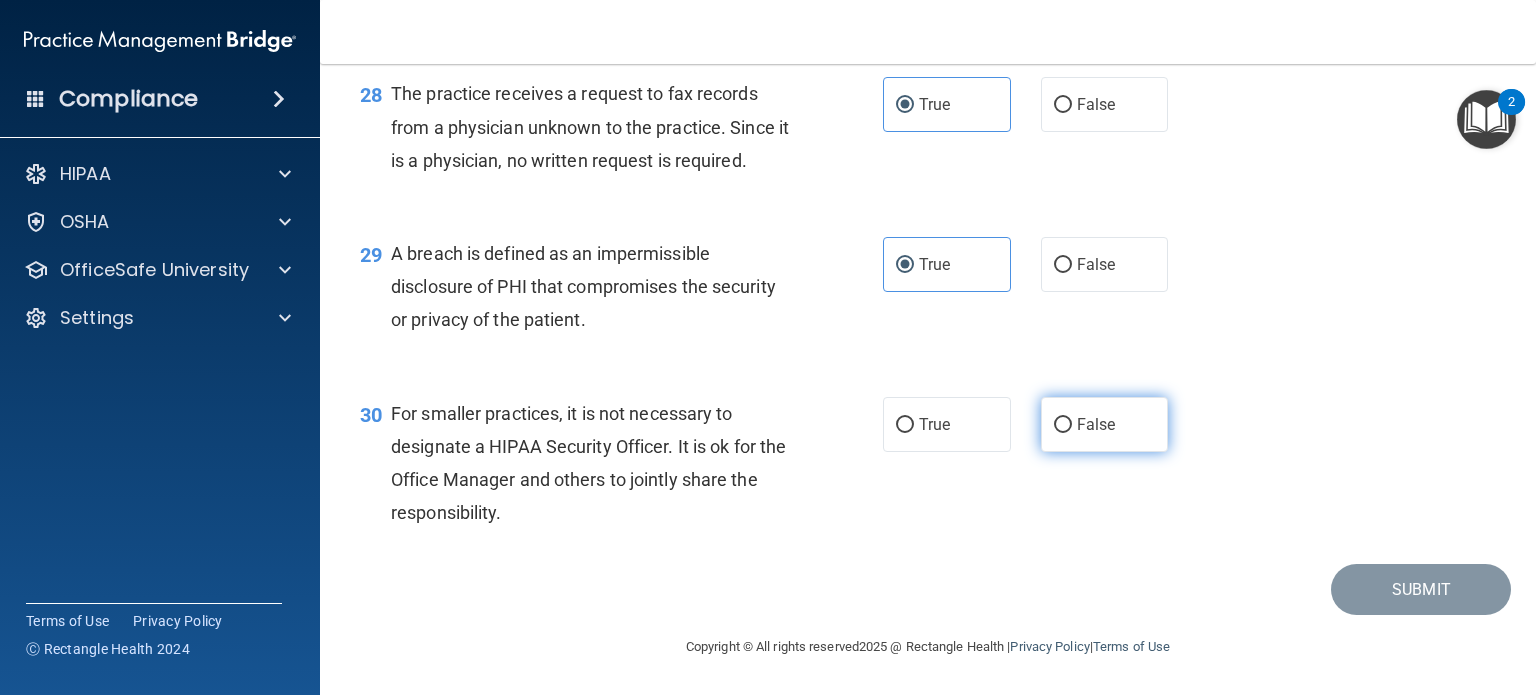 click on "False" at bounding box center (1096, 424) 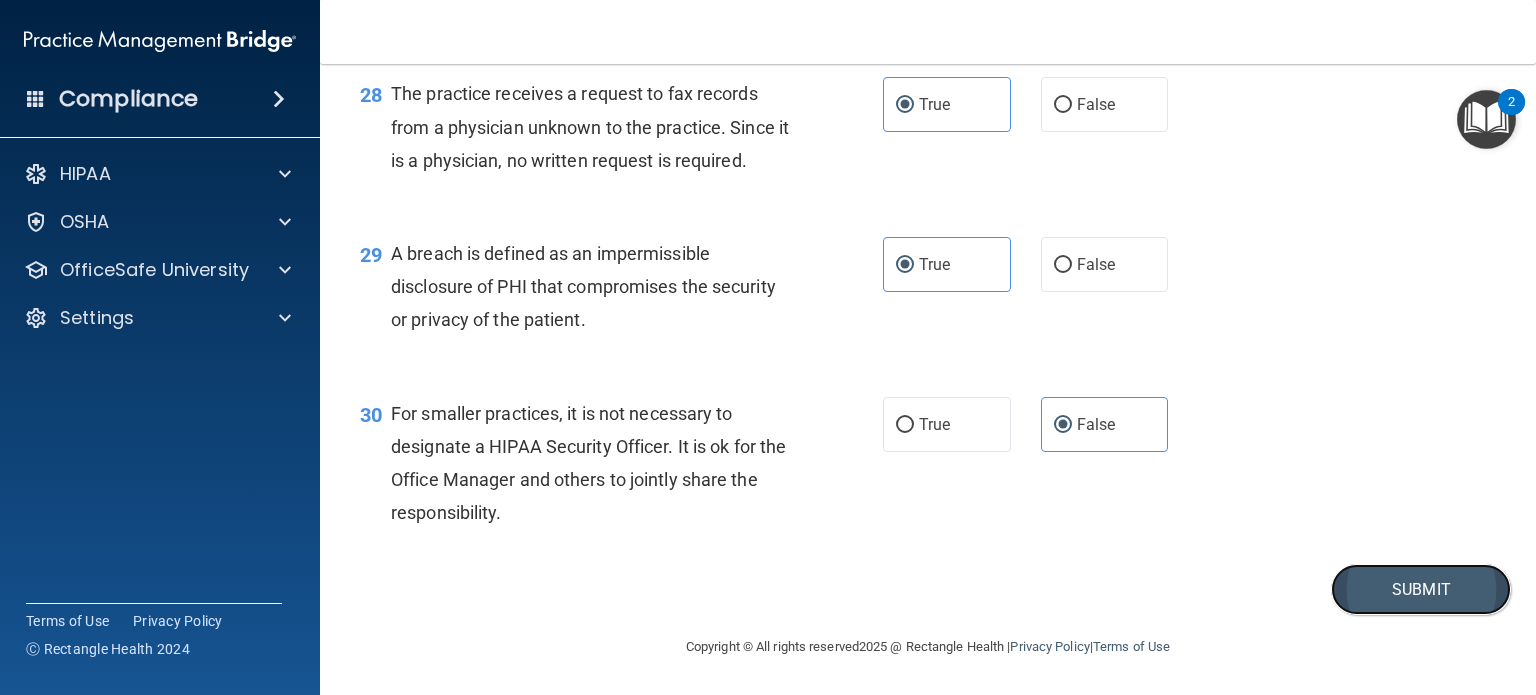 click on "Submit" at bounding box center (1421, 589) 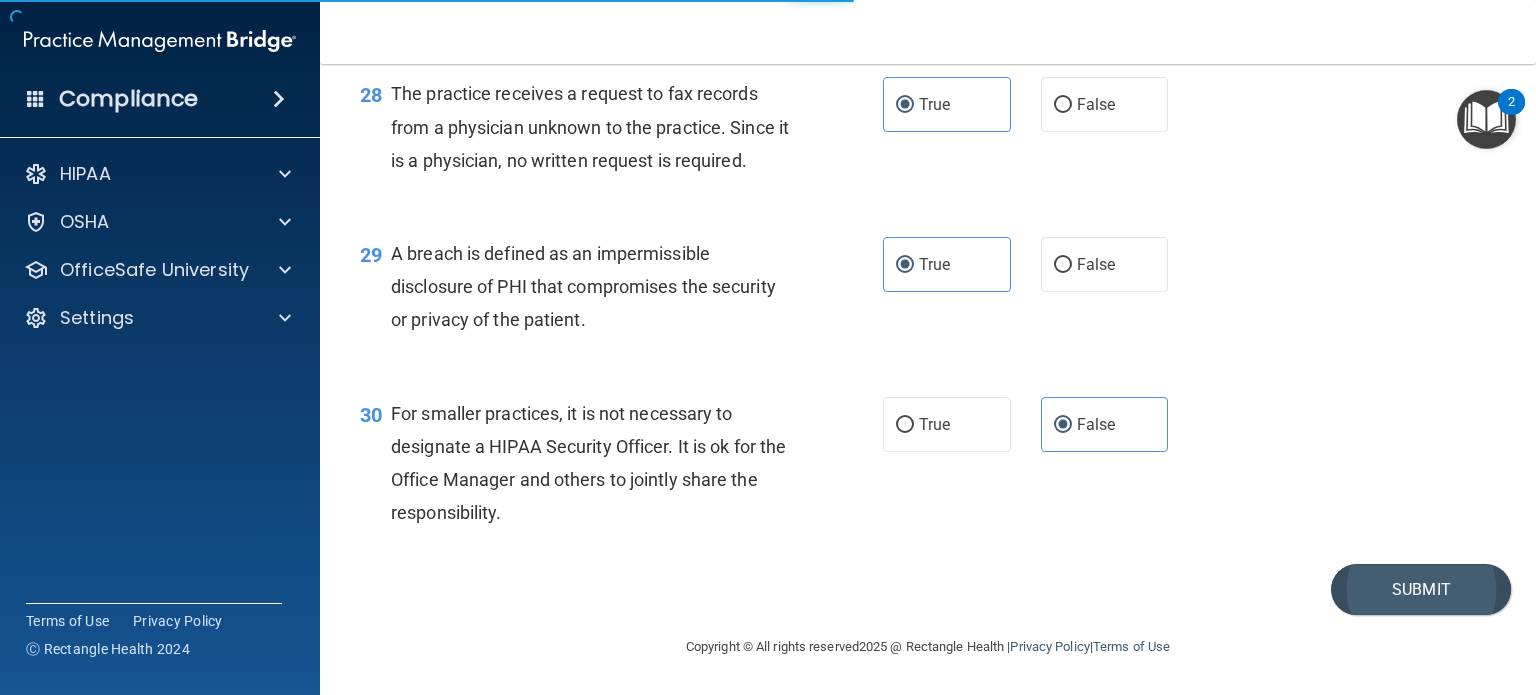 scroll, scrollTop: 0, scrollLeft: 0, axis: both 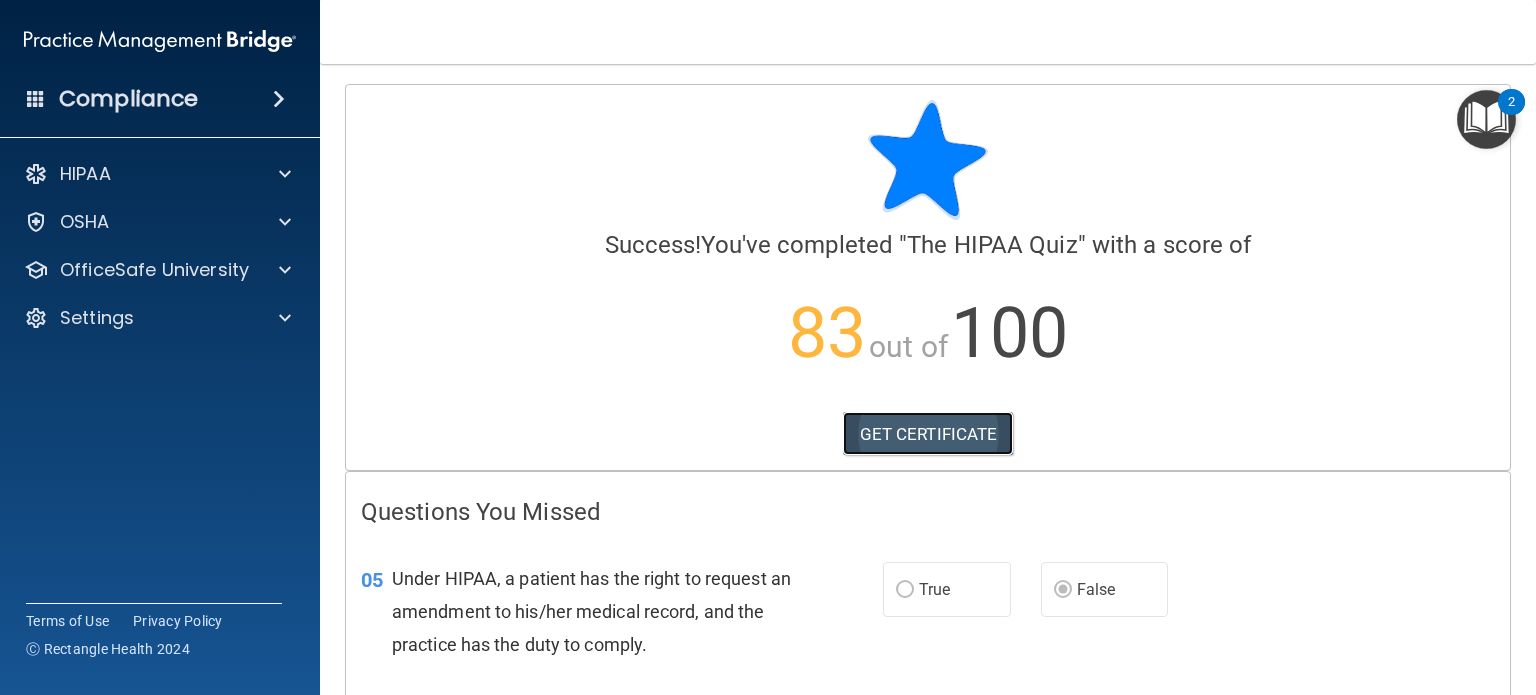 click on "GET CERTIFICATE" at bounding box center [928, 434] 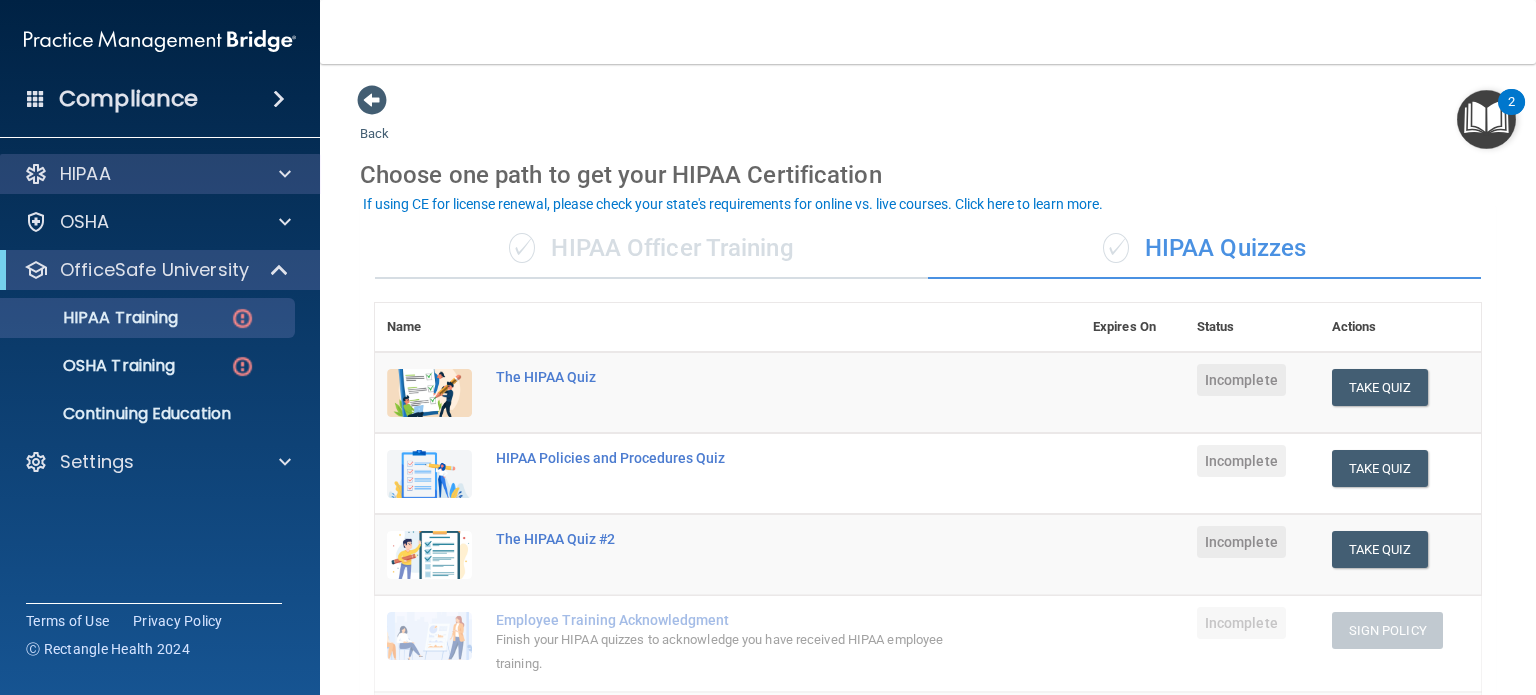 scroll, scrollTop: 0, scrollLeft: 0, axis: both 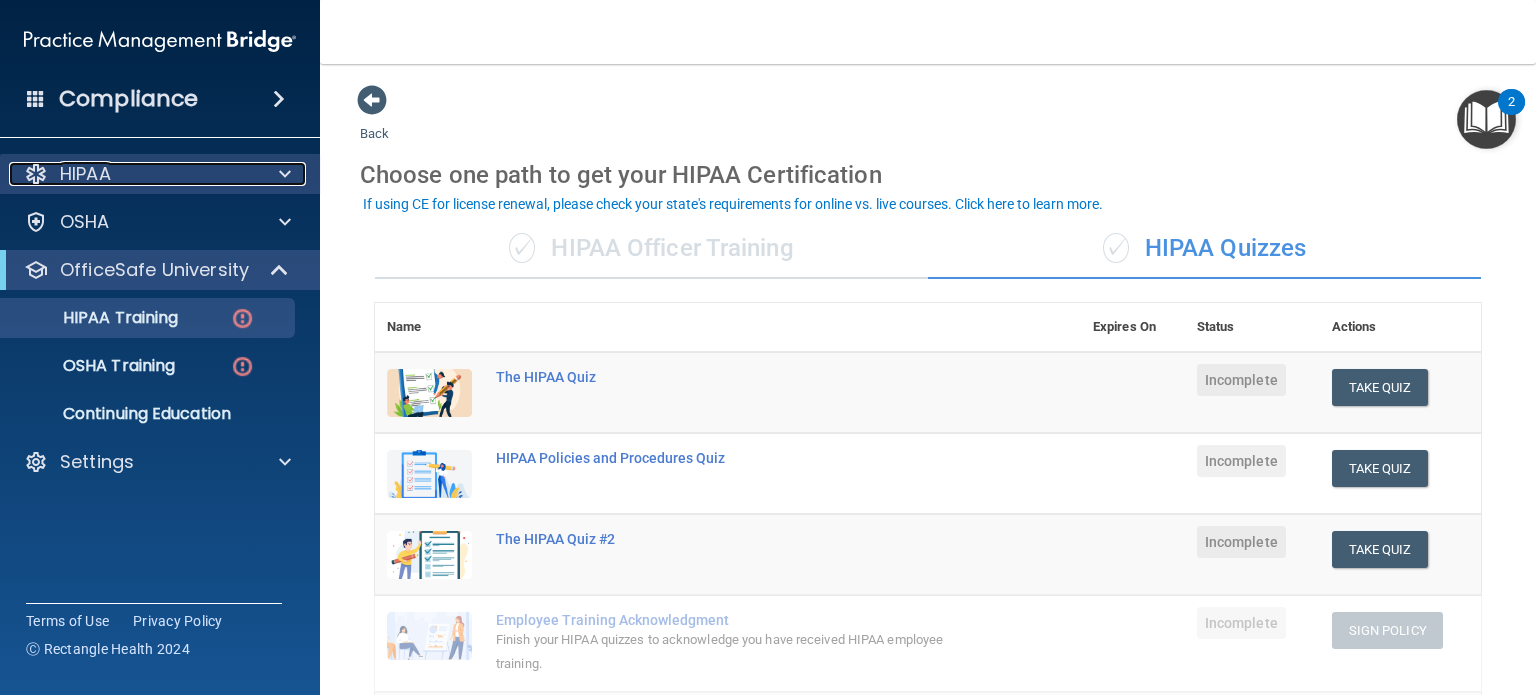 click on "HIPAA" at bounding box center (133, 174) 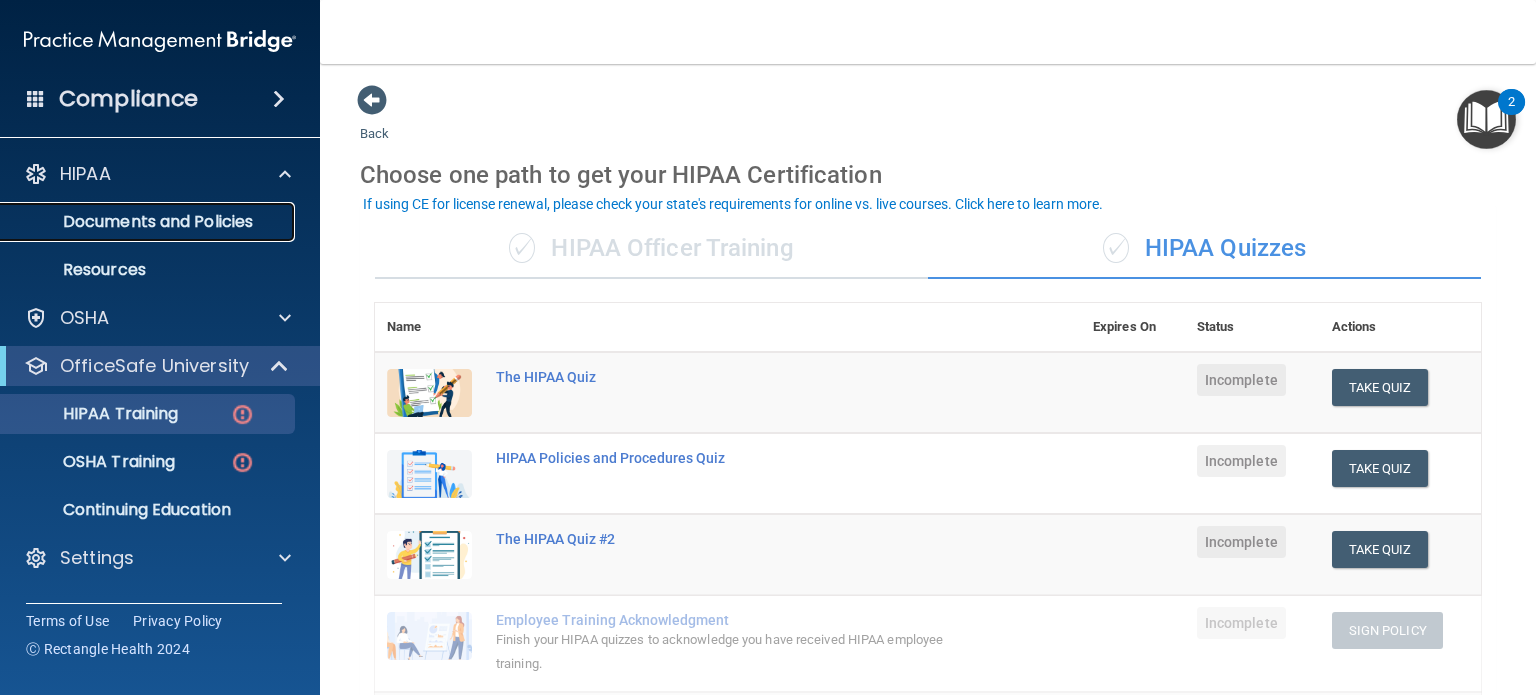 click on "Documents and Policies" at bounding box center [149, 222] 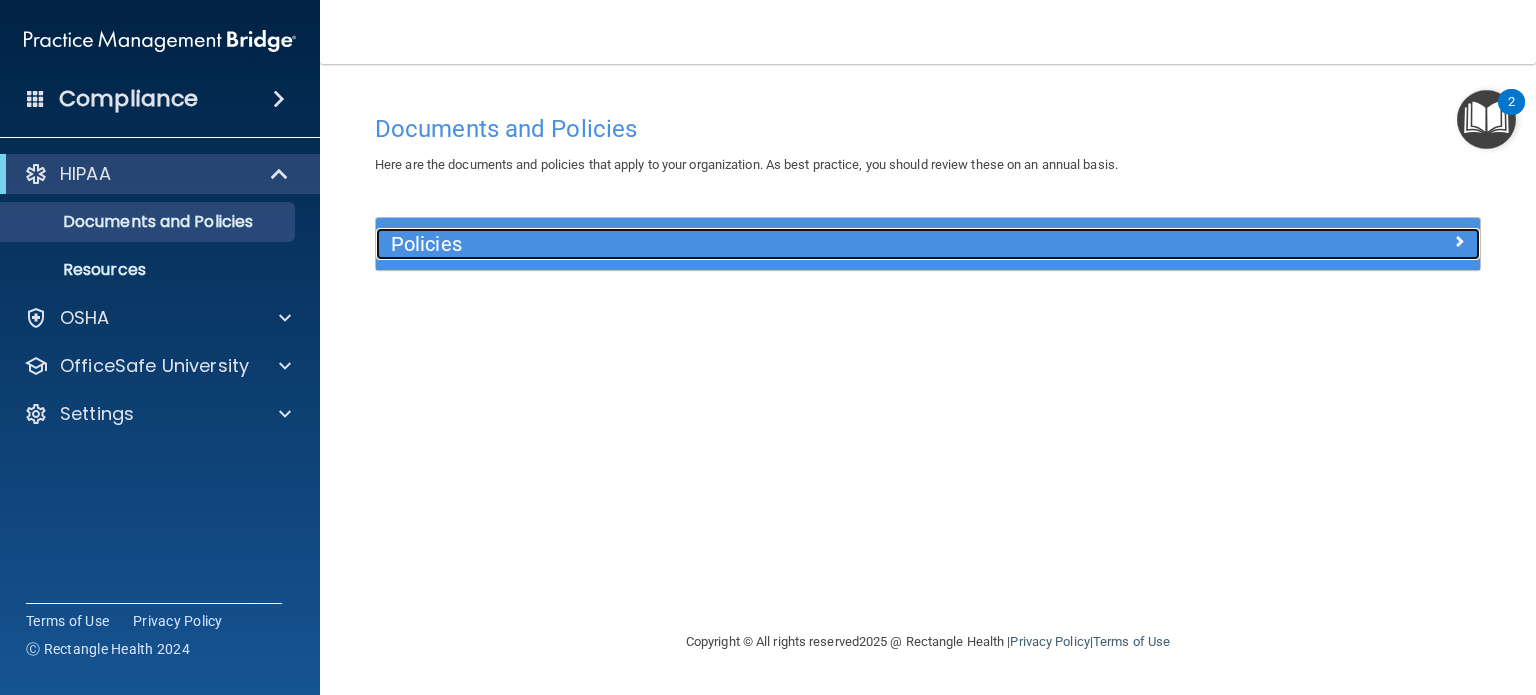 click on "Policies" at bounding box center (790, 244) 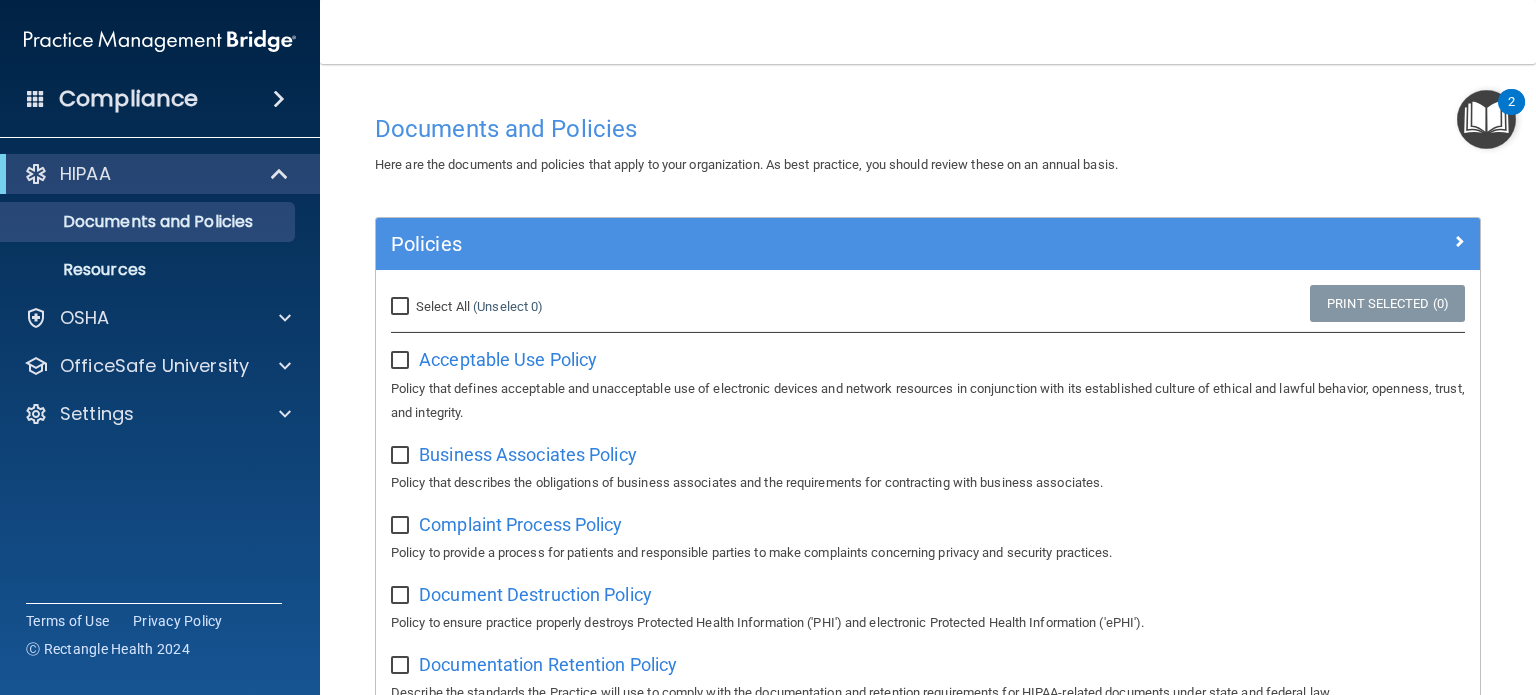 click on "Documents and Policies" at bounding box center [928, 128] 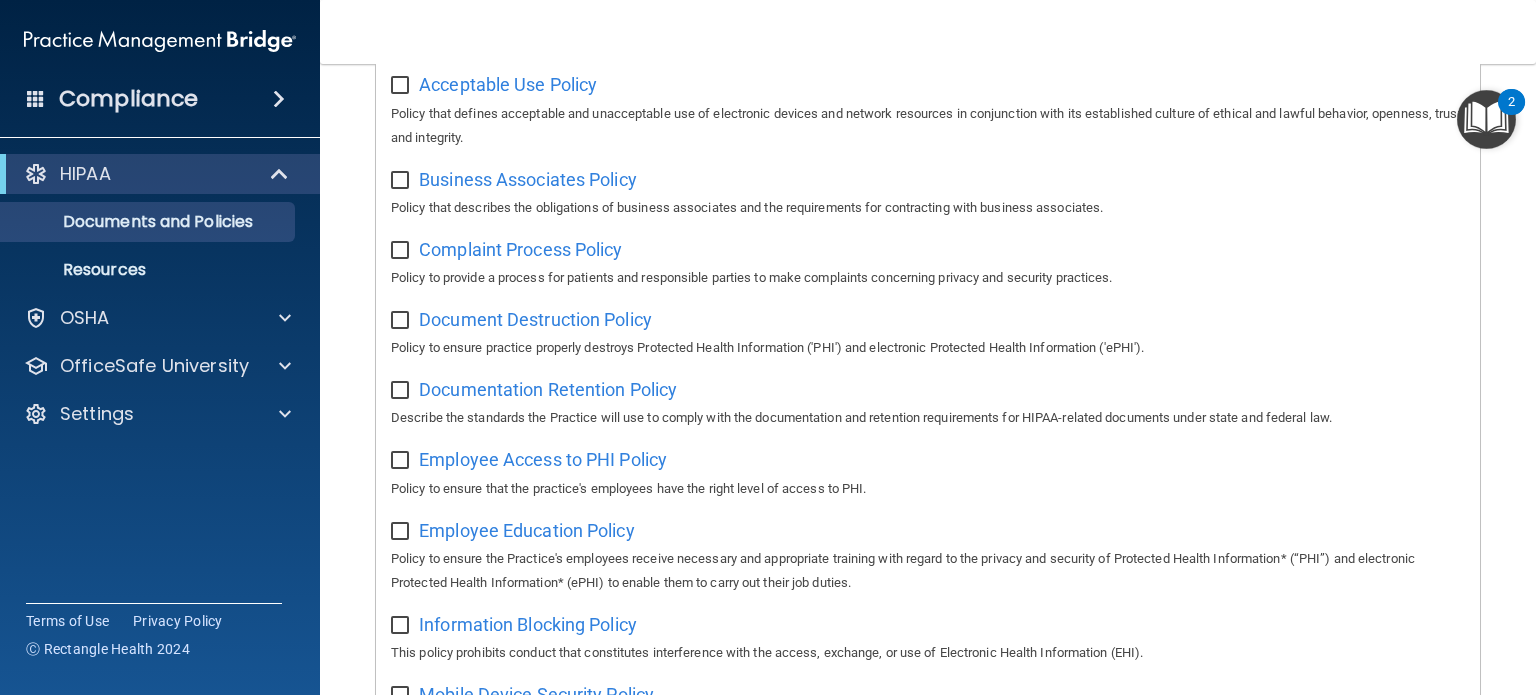 scroll, scrollTop: 0, scrollLeft: 0, axis: both 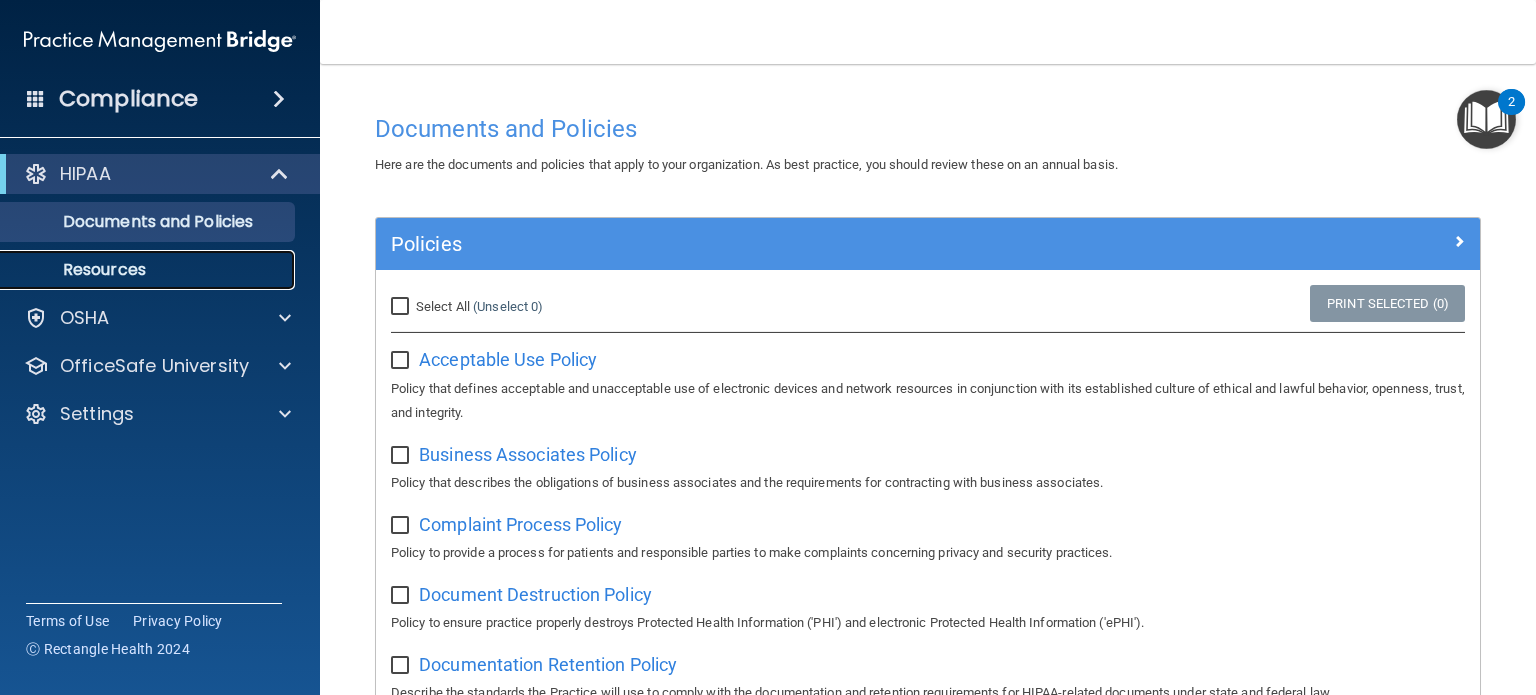 click on "Resources" at bounding box center (149, 270) 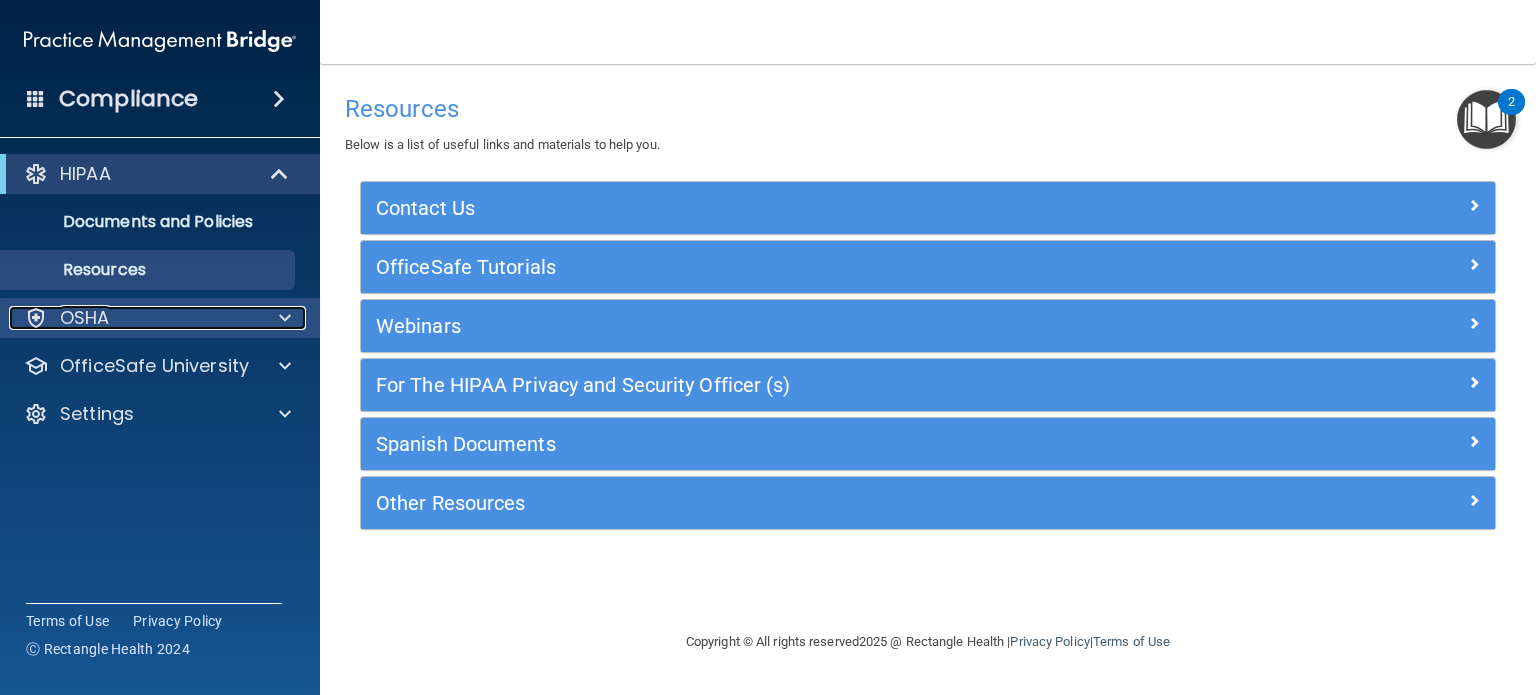 click on "OSHA" at bounding box center (85, 318) 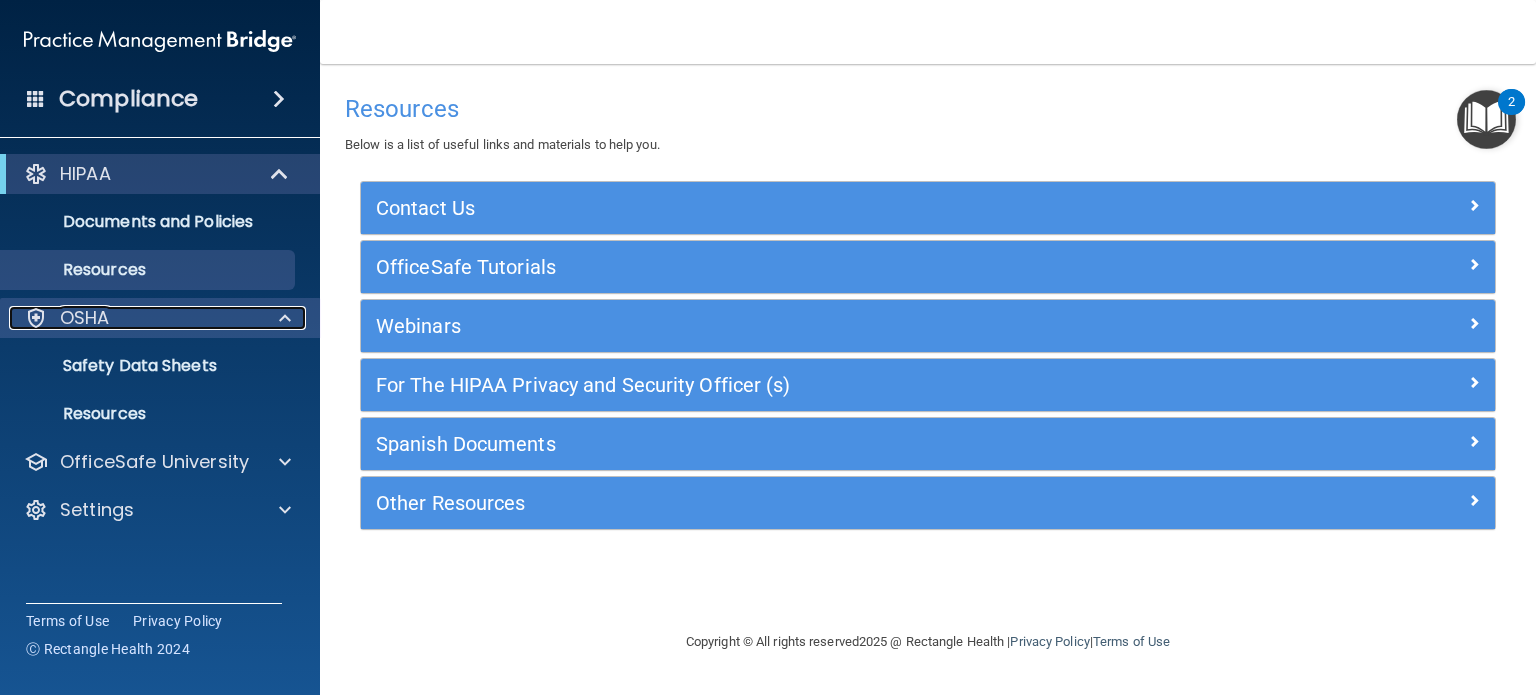 click on "OSHA" at bounding box center [133, 318] 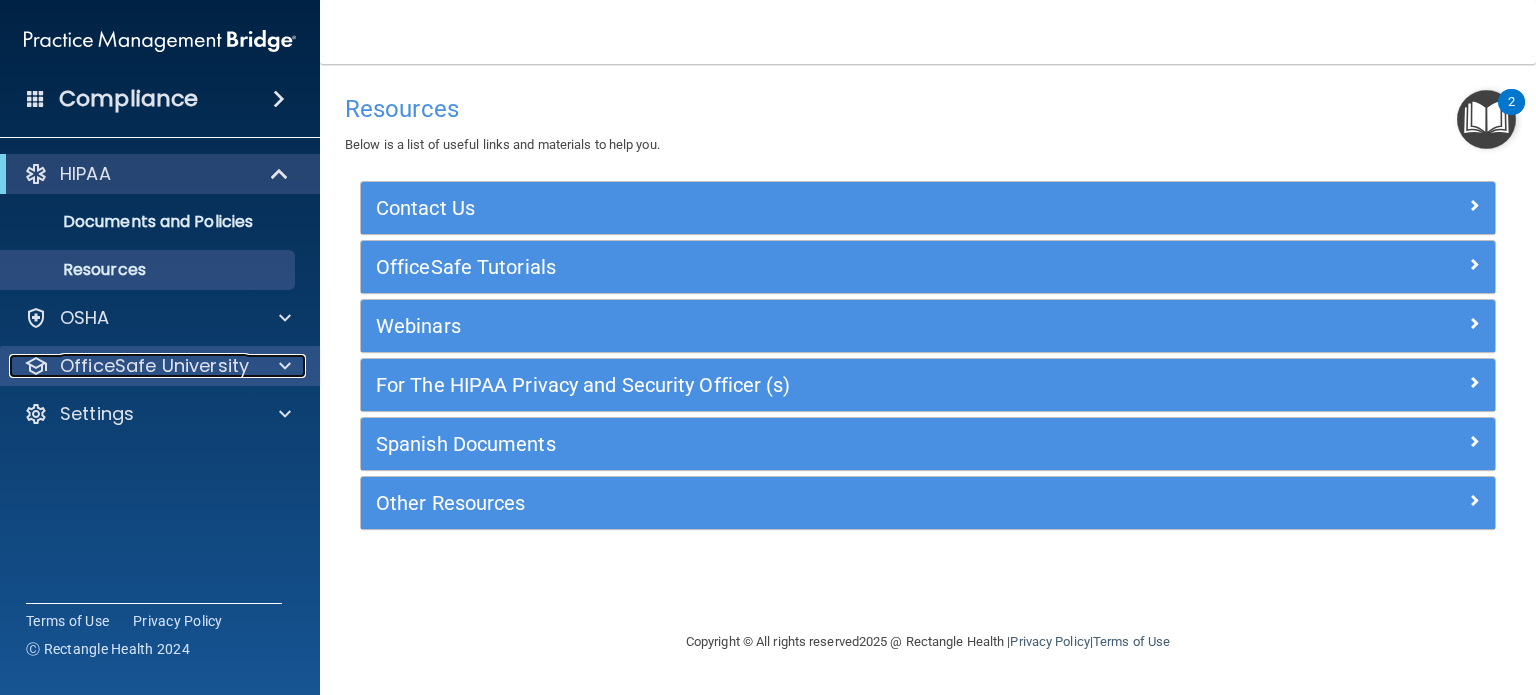 click on "OfficeSafe University" at bounding box center (154, 366) 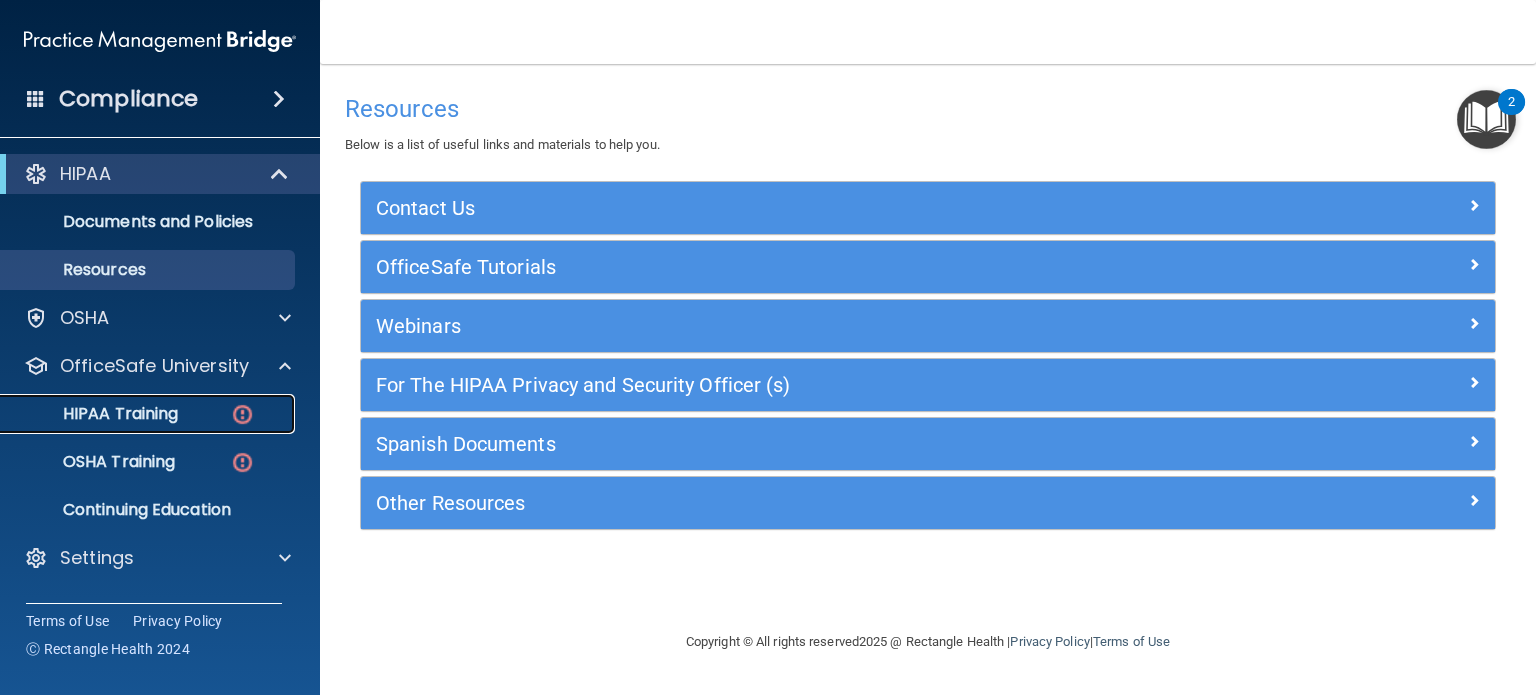 click on "HIPAA Training" at bounding box center [95, 414] 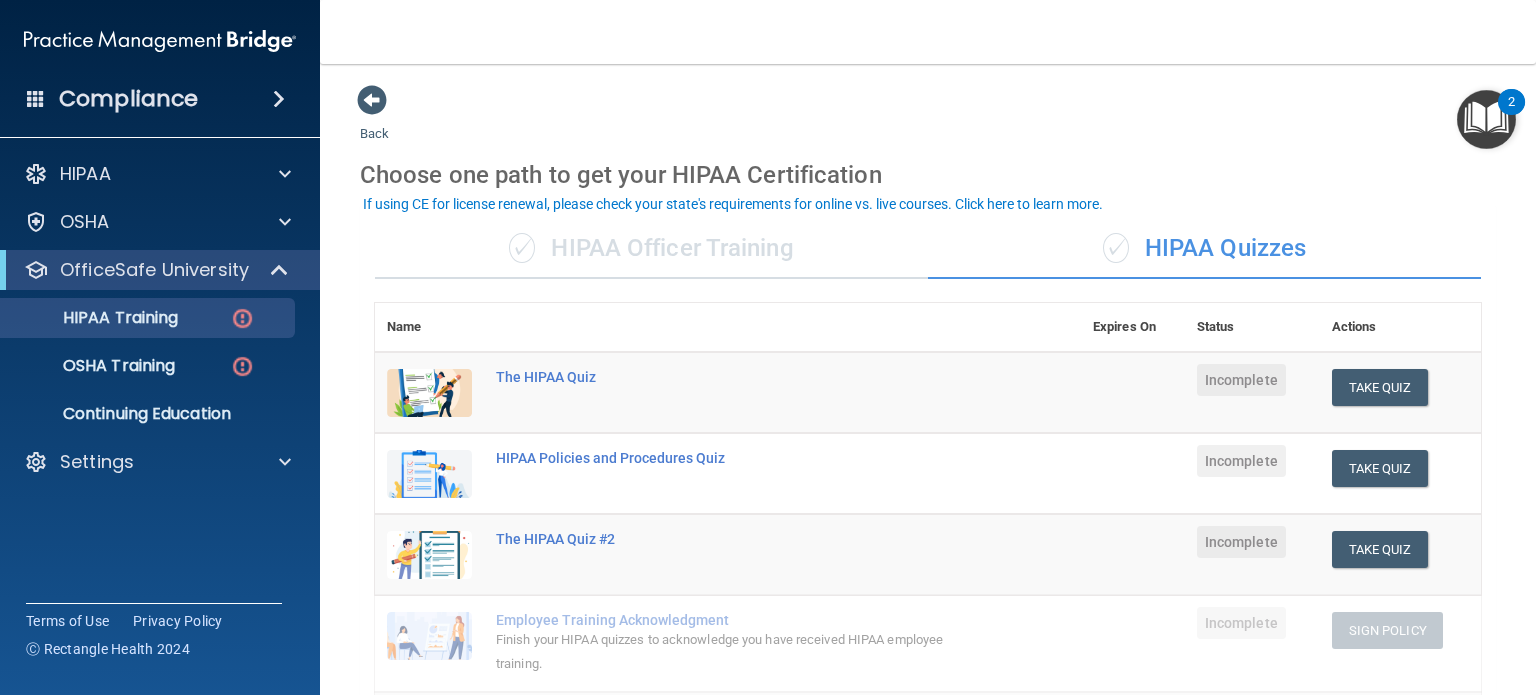 click on "✓   HIPAA Officer Training" at bounding box center [651, 249] 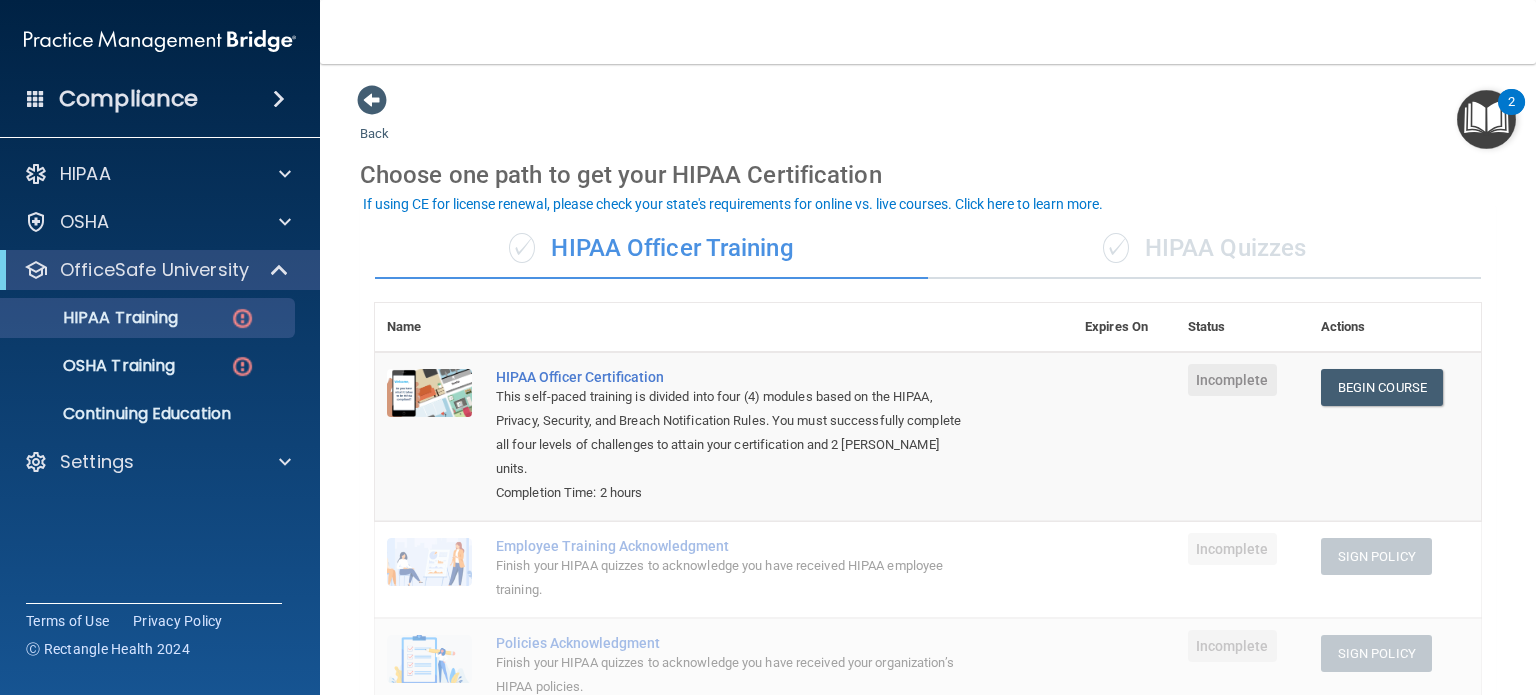 click on "Back     Choose one path to get your HIPAA Certification               ✓   HIPAA Officer Training       ✓   HIPAA Quizzes                  Name    Expires On  Status  Actions                     HIPAA Officer Certification     This self-paced training is divided into four (4) modules based on the HIPAA, Privacy, Security, and Breach Notification Rules. You must successfully complete all four levels of challenges to attain your certification and 2 PACE CE units.    Completion Time: 2 hours        Incomplete              Begin Course       Download Certificate                Employee Training Acknowledgment   Finish your HIPAA quizzes to acknowledge you have received HIPAA employee training.        Incomplete              Sign Policy       Sign Policy       Download Policy            Policies Acknowledgment   Finish your HIPAA quizzes to acknowledge you have received your organization’s HIPAA policies.        Incomplete              Sign Policy       Sign Policy       Download Policy" at bounding box center [928, 681] 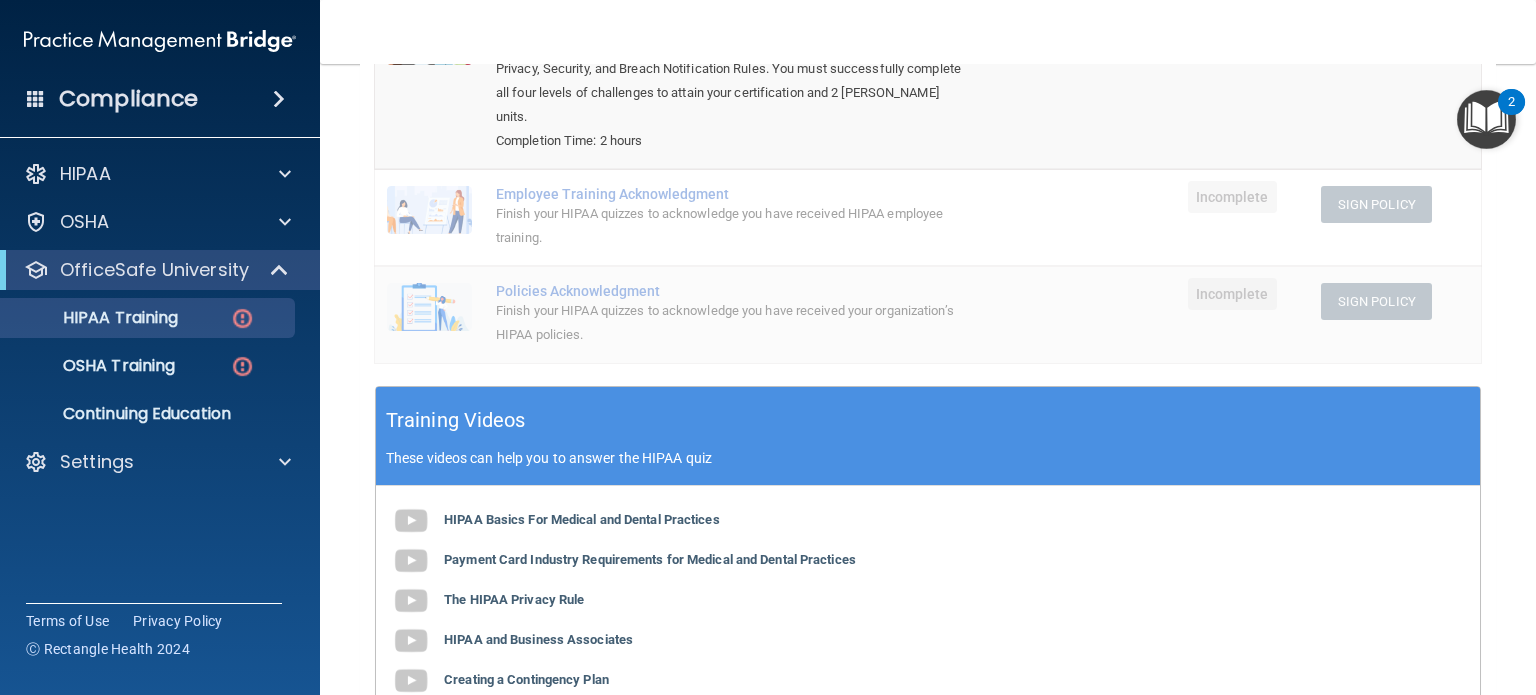 scroll, scrollTop: 0, scrollLeft: 0, axis: both 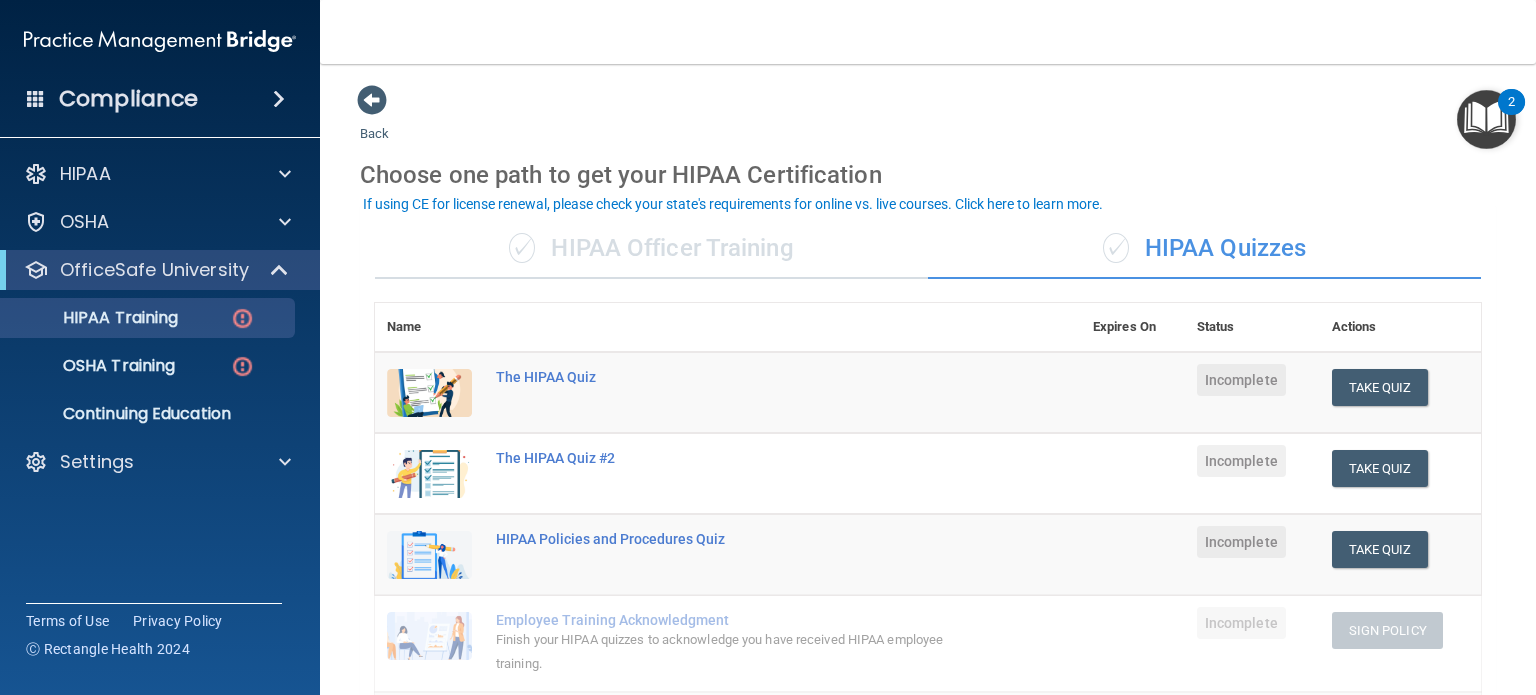 click on "✓   HIPAA Officer Training" at bounding box center (651, 249) 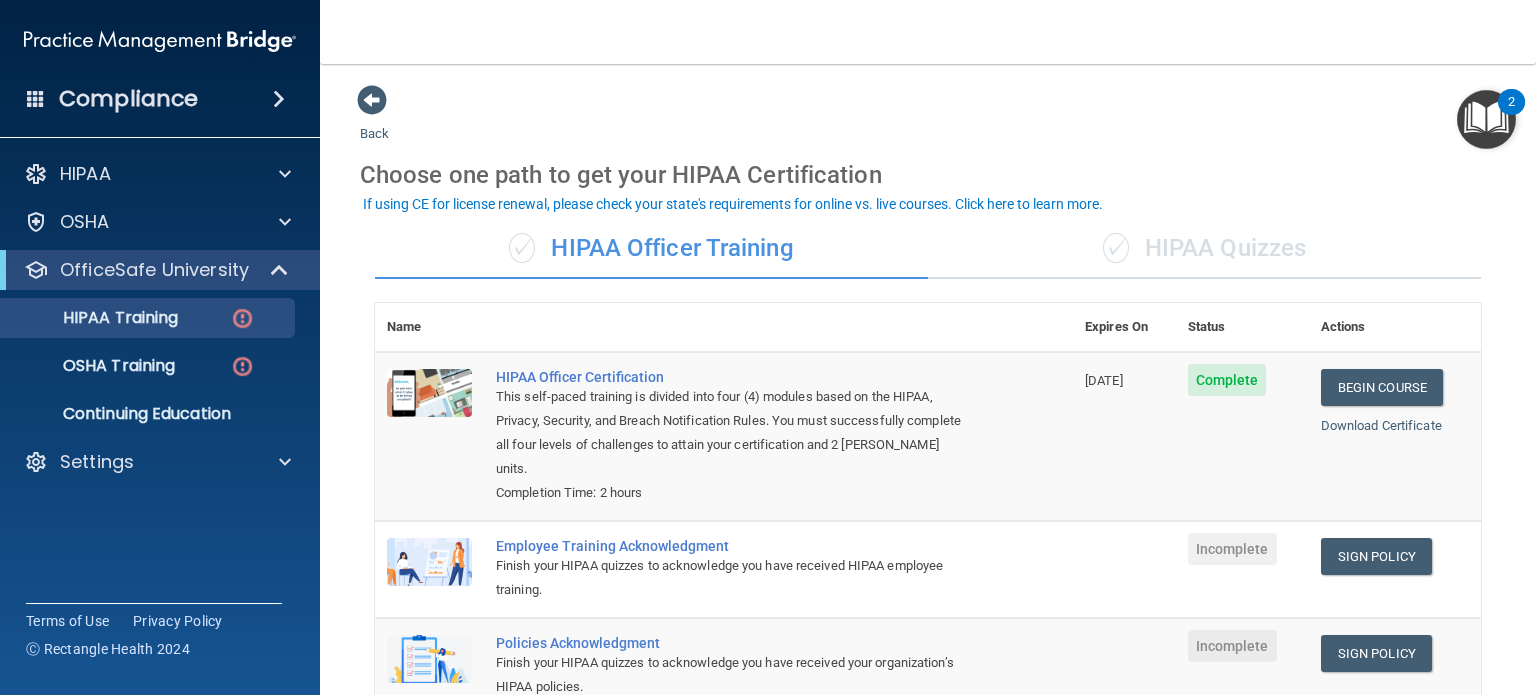 click on "HIPAA Officer Certification     This self-paced training is divided into four (4) modules based on the HIPAA, Privacy, Security, and Breach Notification Rules. You must successfully complete all four levels of challenges to attain your certification and 2 [PERSON_NAME] units.    Completion Time: 2 hours" at bounding box center (778, 436) 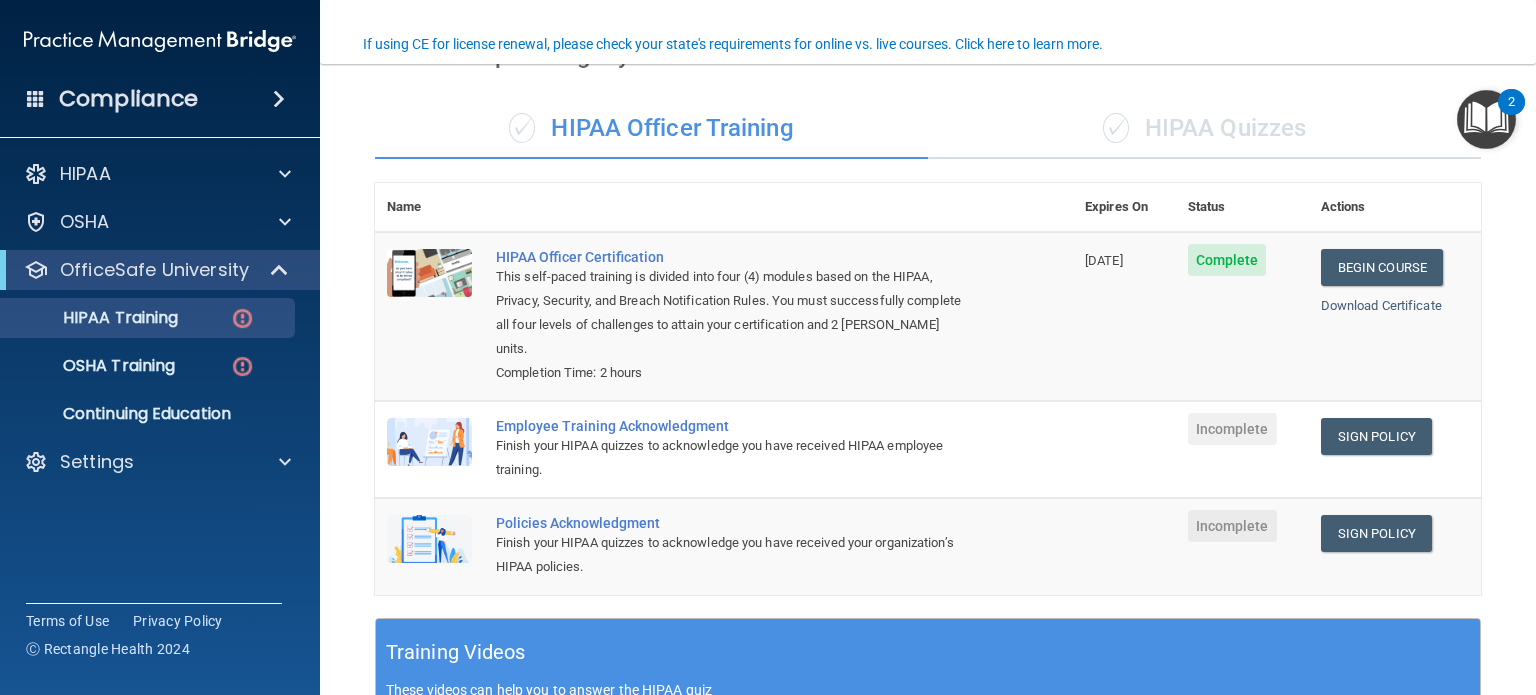scroll, scrollTop: 160, scrollLeft: 0, axis: vertical 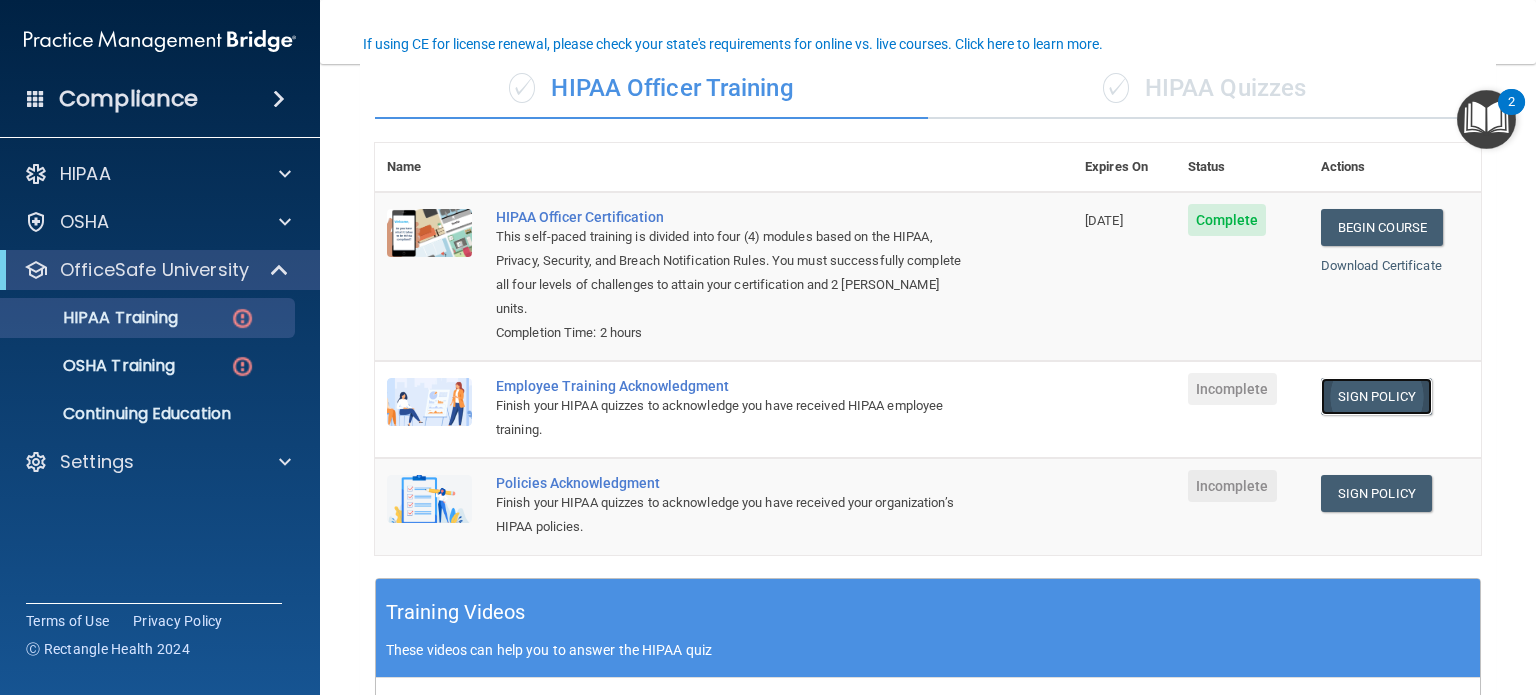 click on "Sign Policy" at bounding box center [1376, 396] 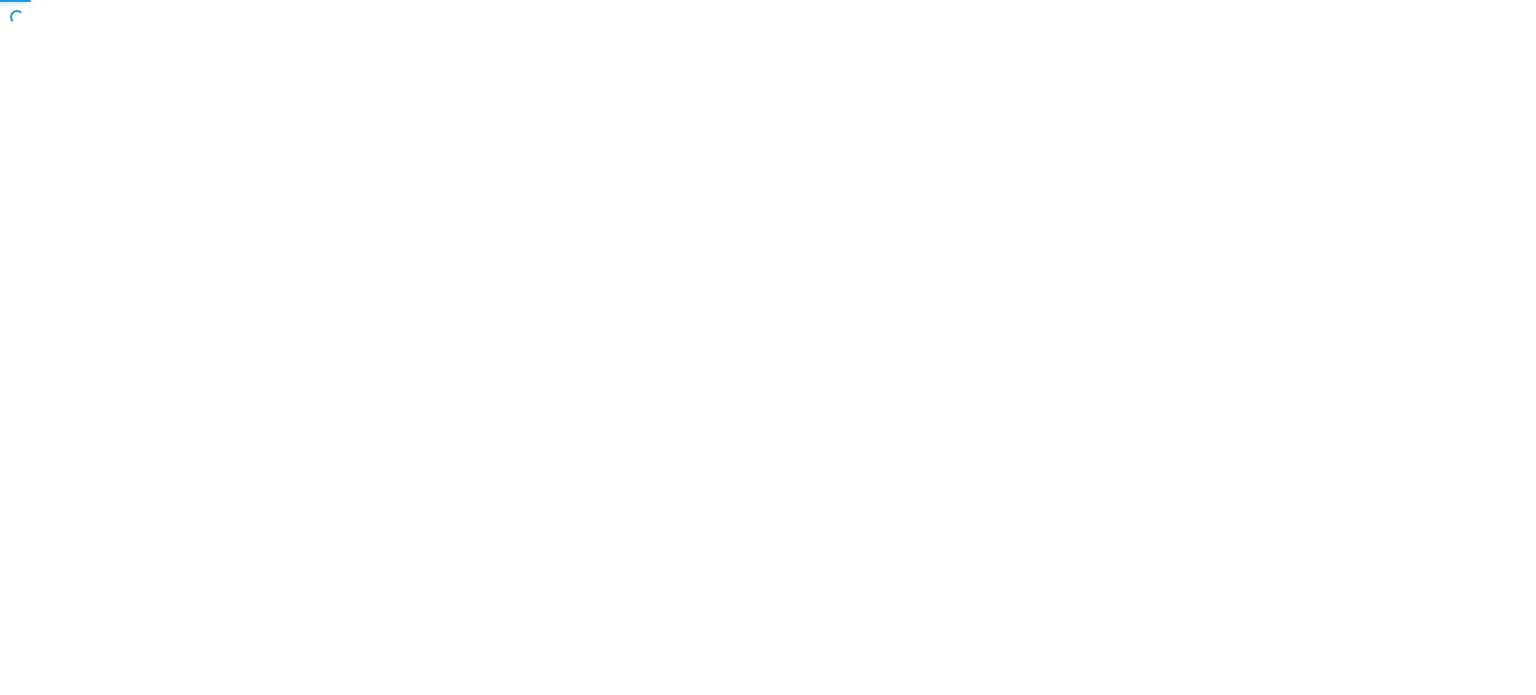 scroll, scrollTop: 0, scrollLeft: 0, axis: both 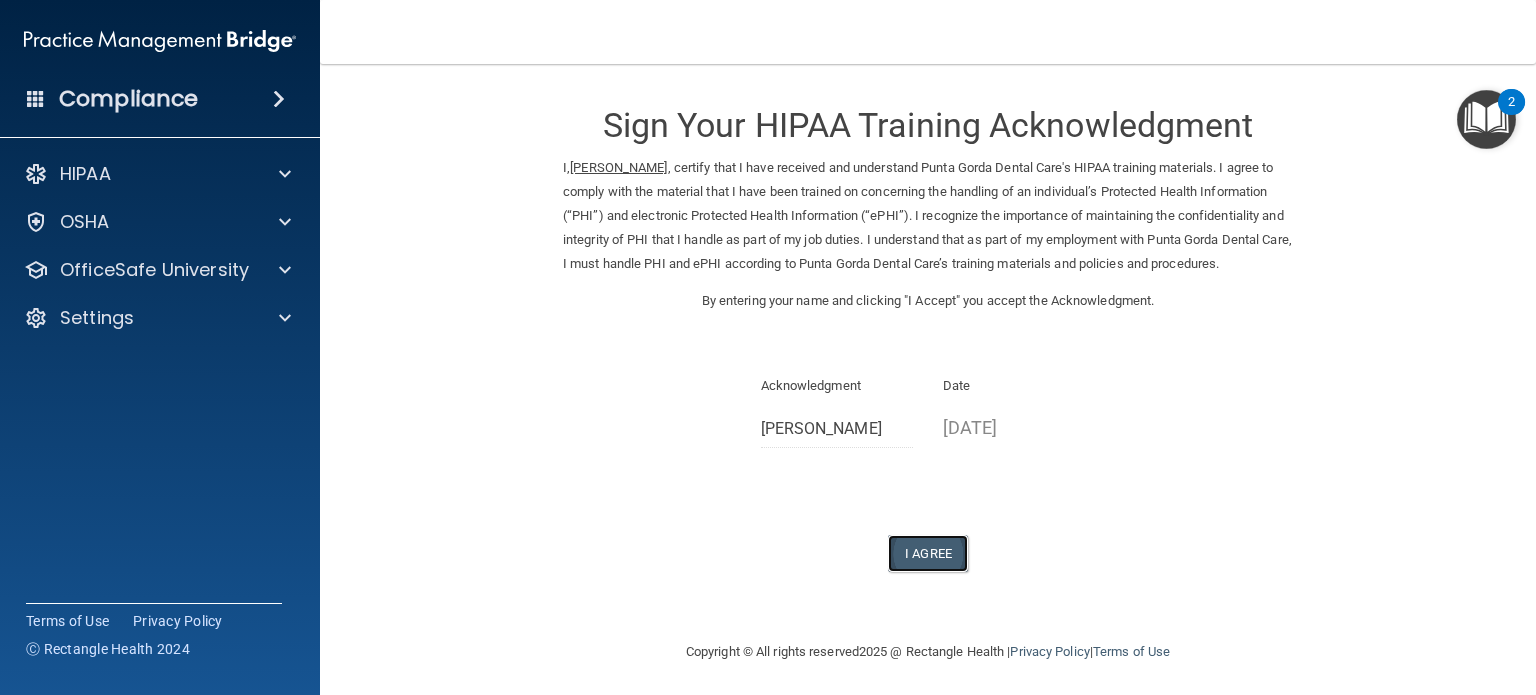 click on "I Agree" at bounding box center [928, 553] 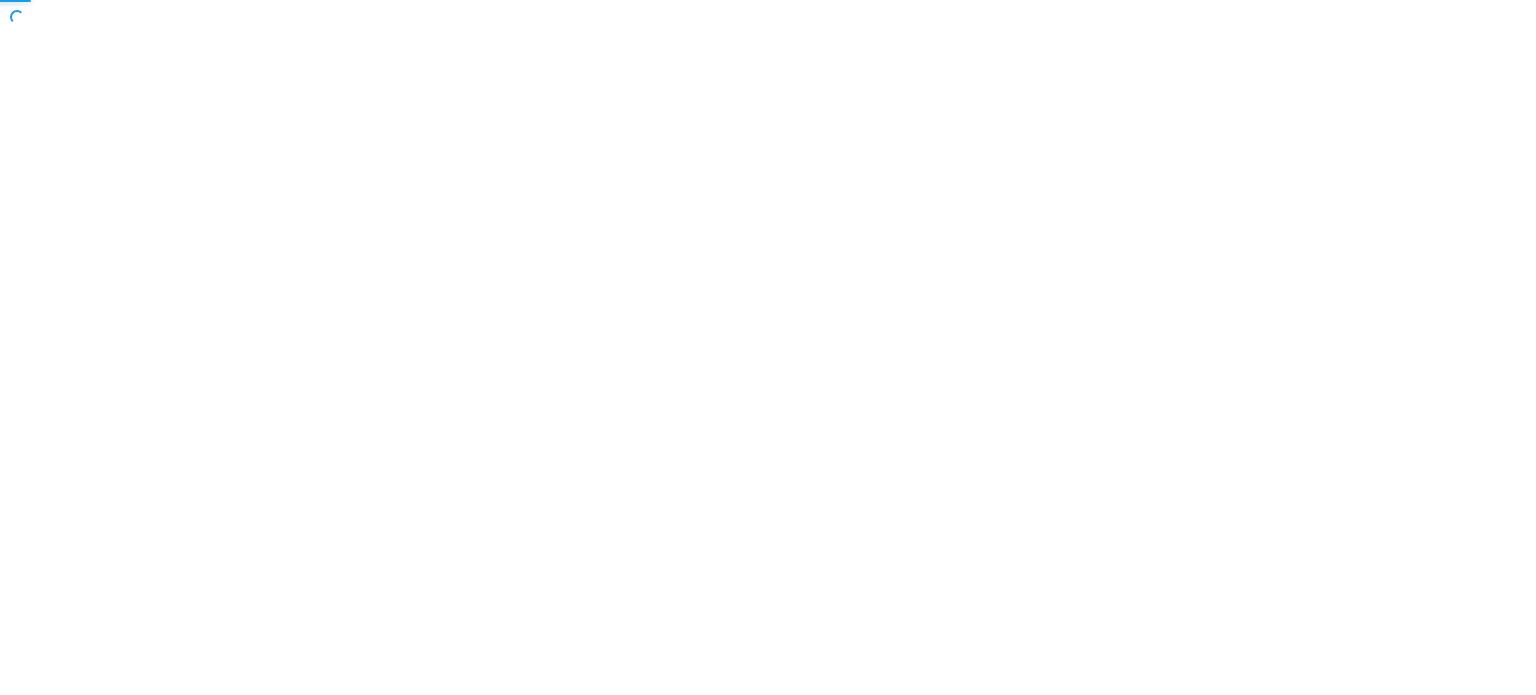 scroll, scrollTop: 0, scrollLeft: 0, axis: both 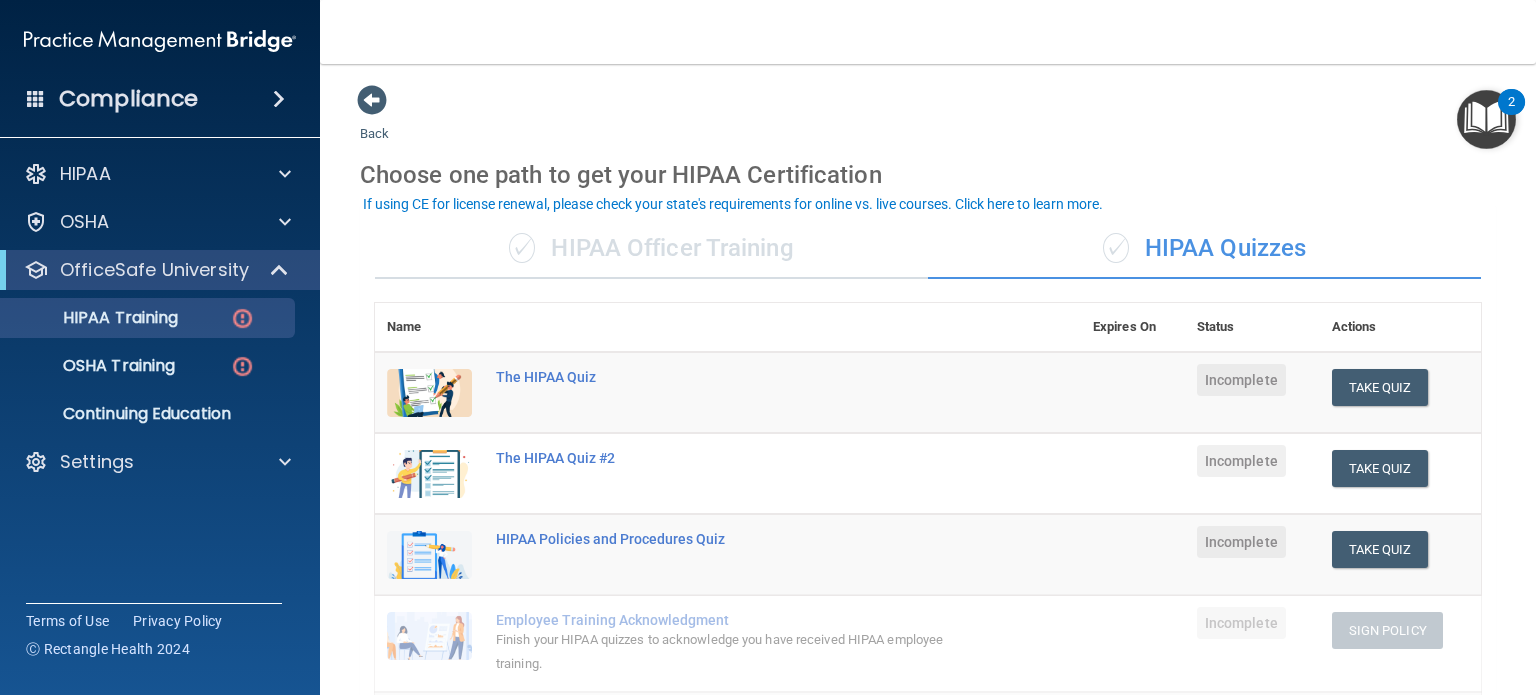 click on "✓   HIPAA Officer Training" at bounding box center [651, 249] 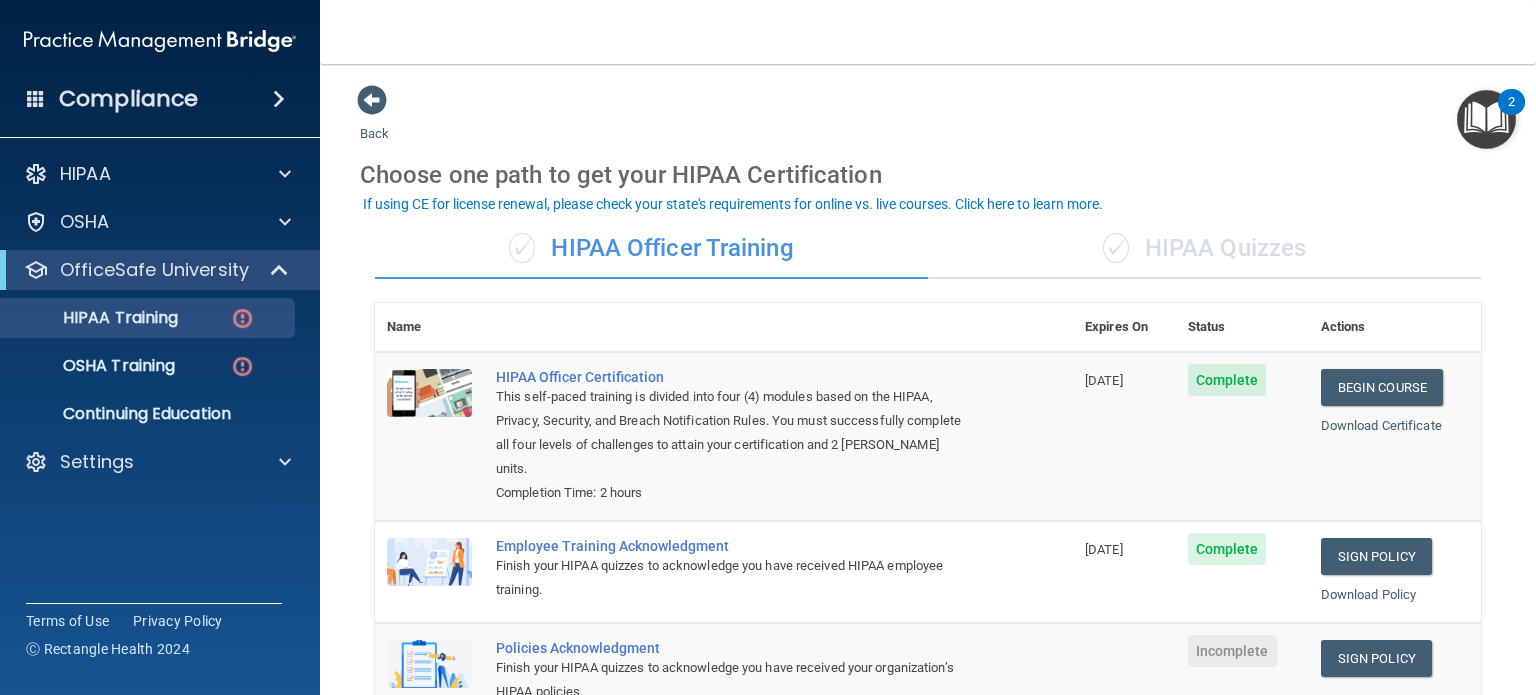 click on "Back     Choose one path to get your HIPAA Certification               ✓   HIPAA Officer Training       ✓   HIPAA Quizzes                  Name    Expires On  Status  Actions                     HIPAA Officer Certification     This self-paced training is divided into four (4) modules based on the HIPAA, Privacy, Security, and Breach Notification Rules. You must successfully complete all four levels of challenges to attain your certification and 2 PACE CE units.    Completion Time: 2 hours    07/22/2026           Complete        Begin Course       Download Certificate                Employee Training Acknowledgment   Finish your HIPAA quizzes to acknowledge you have received HIPAA employee training.    07/22/2026           Complete        Sign Policy       Sign Policy       Download Policy            Policies Acknowledgment   Finish your HIPAA quizzes to acknowledge you have received your organization’s HIPAA policies.        Incomplete              Sign Policy       Sign Policy" at bounding box center (928, 684) 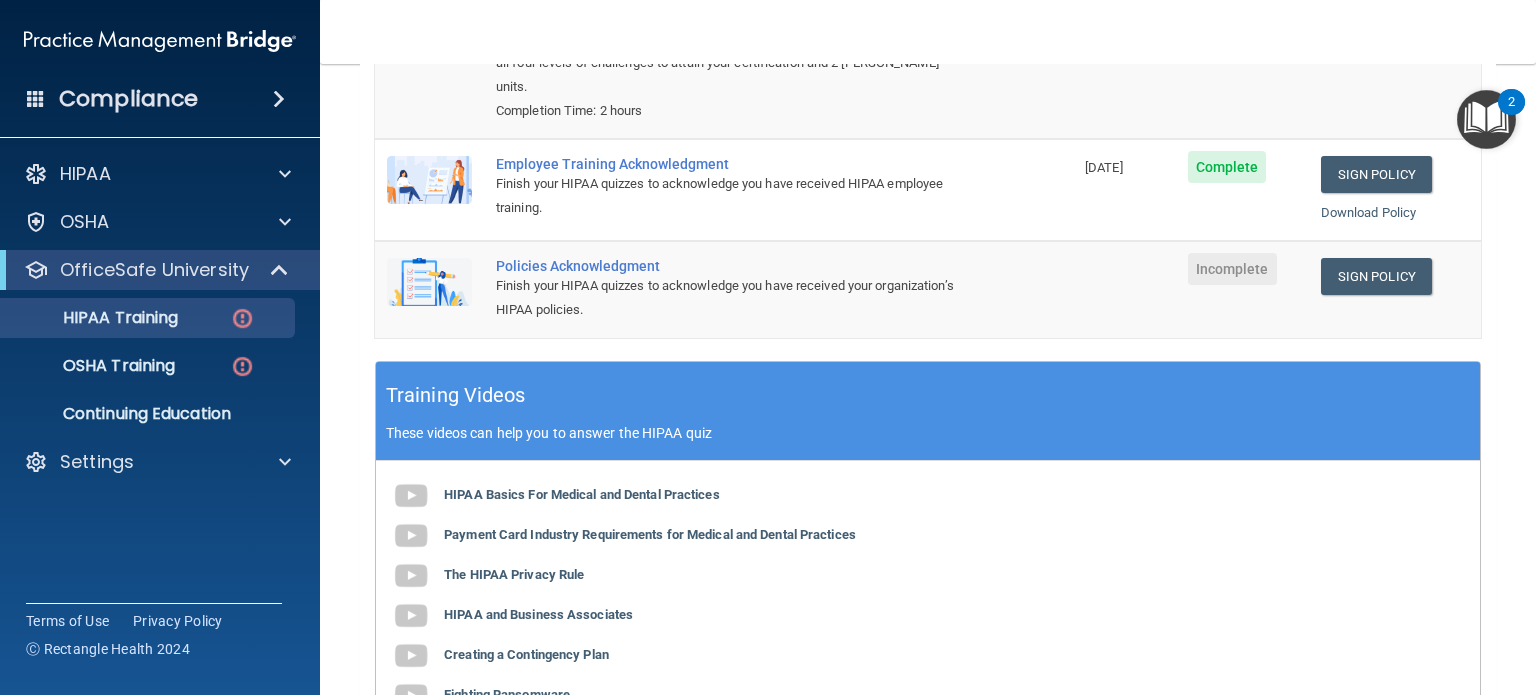 scroll, scrollTop: 440, scrollLeft: 0, axis: vertical 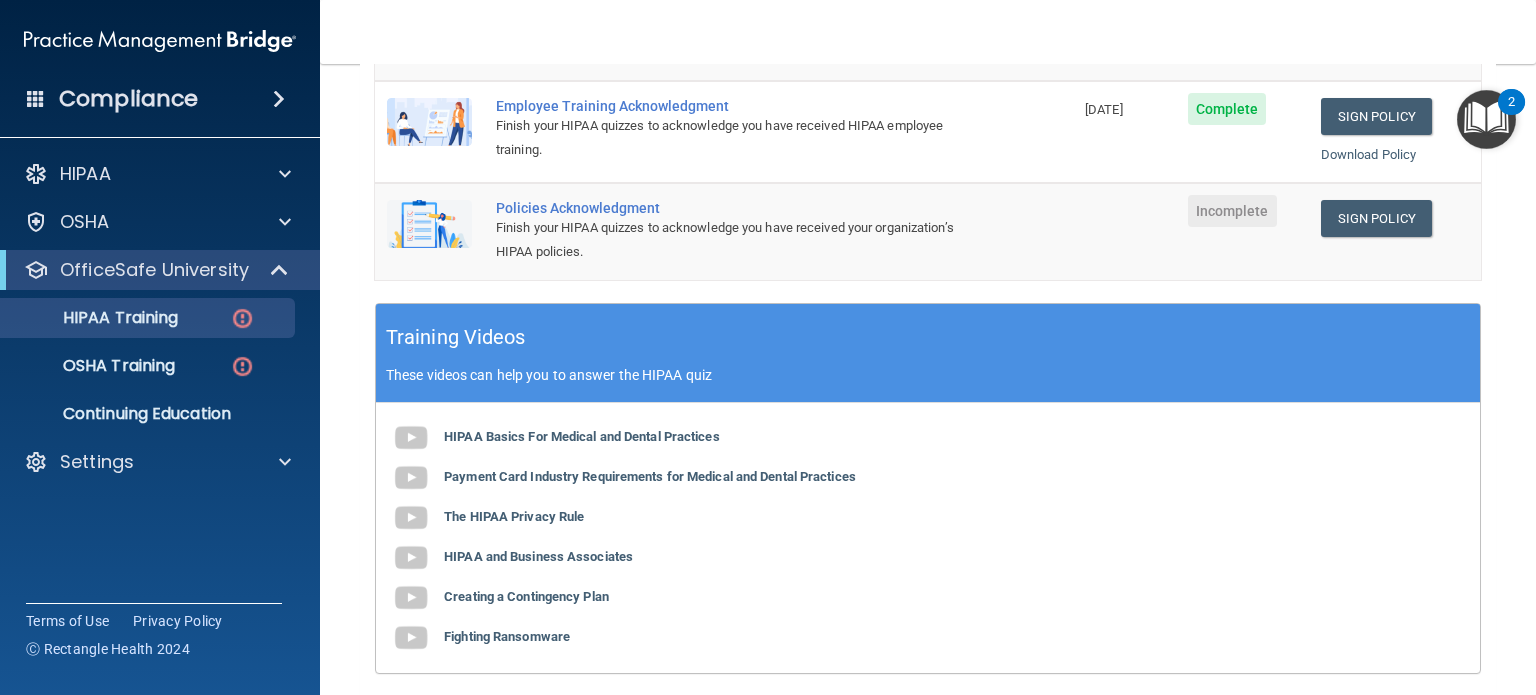 click on "Toggle navigation                                                                                                     Robert McDonald   robertearlmcdjr@gmail.com                            Manage My Enterprise              Punta Gorda Dental Care     Manage My Location" at bounding box center [928, 32] 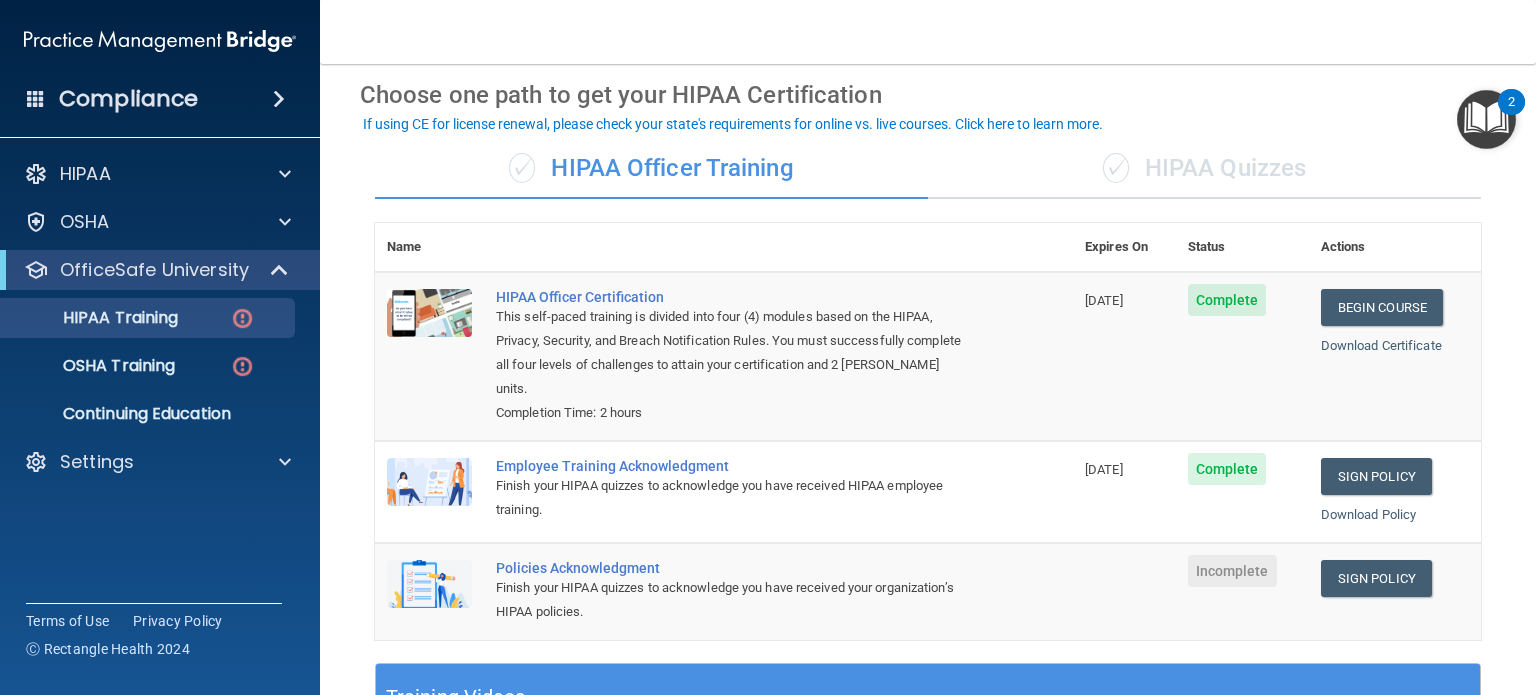 scroll, scrollTop: 40, scrollLeft: 0, axis: vertical 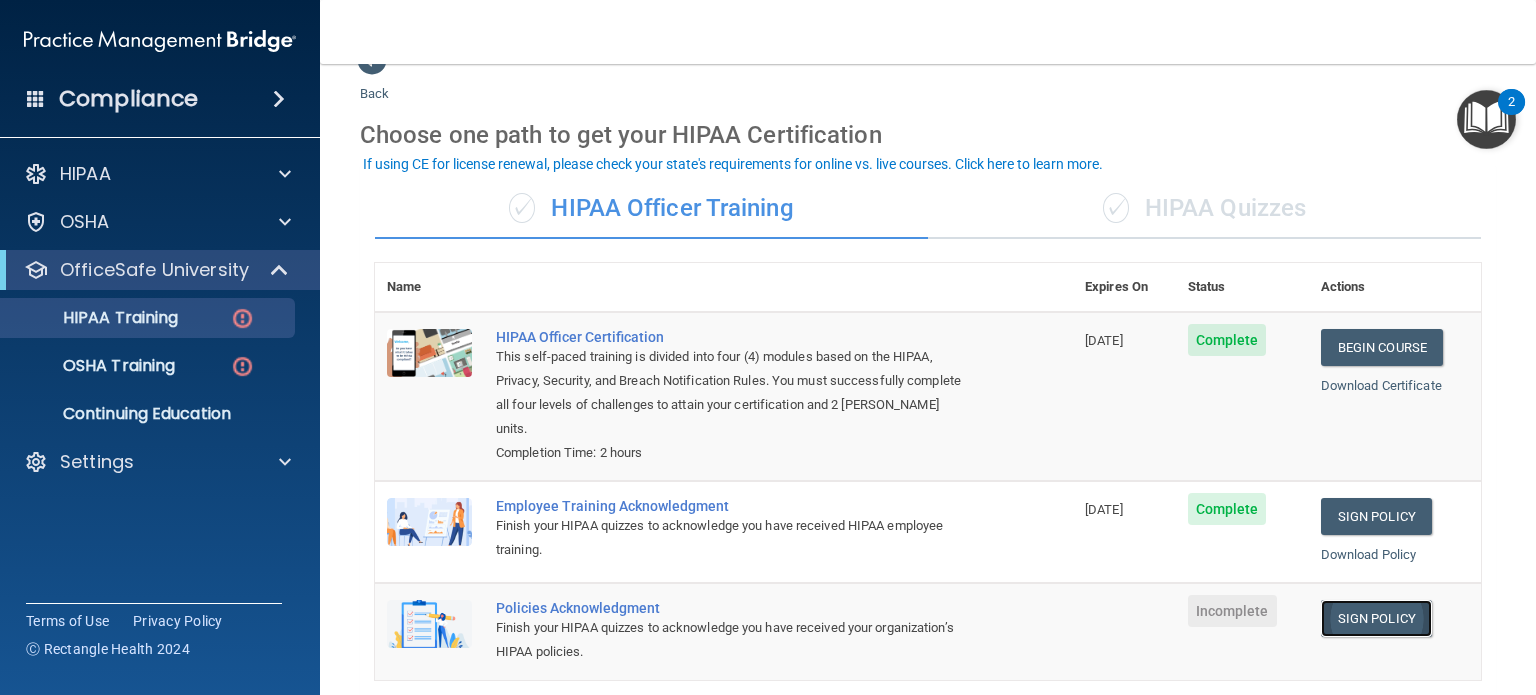 click on "Sign Policy" at bounding box center [1376, 618] 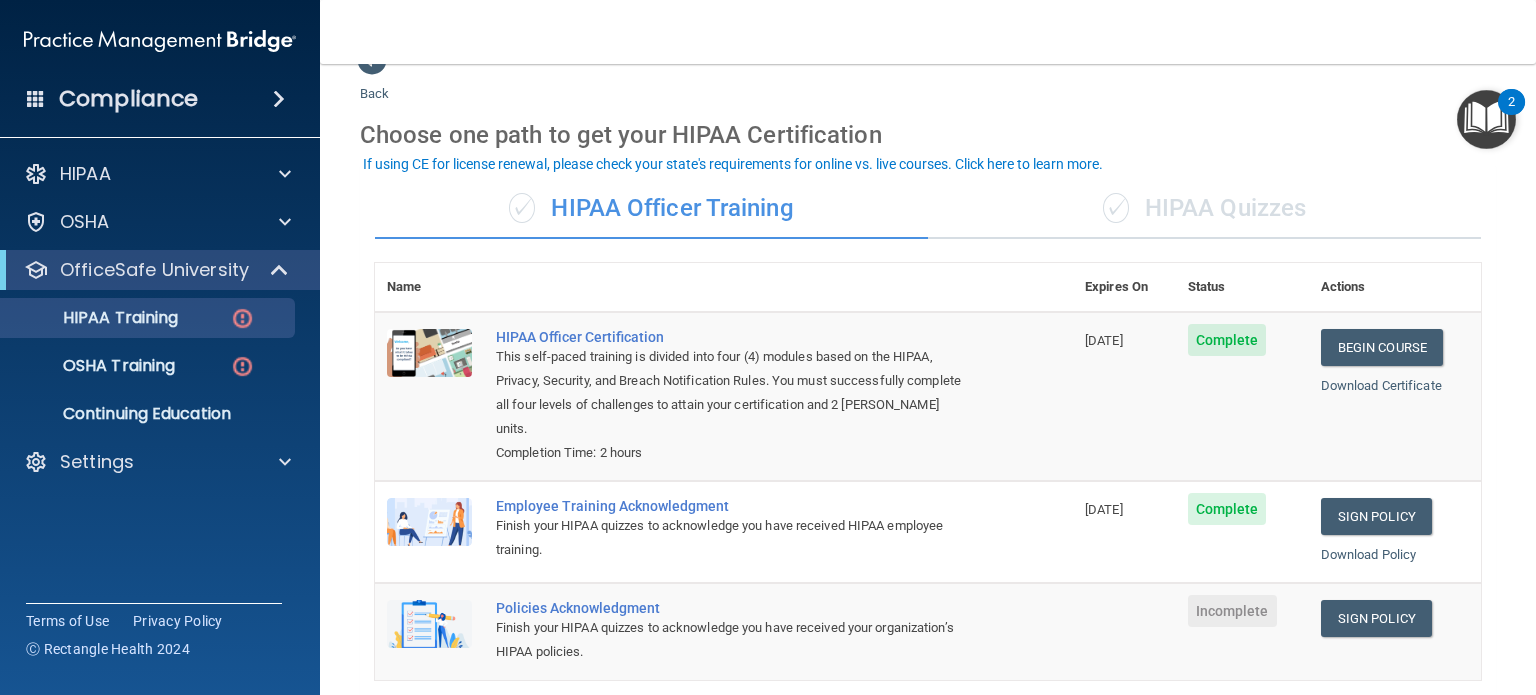 click on "Back     Choose one path to get your HIPAA Certification               ✓   HIPAA Officer Training       ✓   HIPAA Quizzes                  Name    Expires On  Status  Actions                     HIPAA Officer Certification     This self-paced training is divided into four (4) modules based on the HIPAA, Privacy, Security, and Breach Notification Rules. You must successfully complete all four levels of challenges to attain your certification and 2 PACE CE units.    Completion Time: 2 hours    07/22/2026           Complete        Begin Course       Download Certificate                Employee Training Acknowledgment   Finish your HIPAA quizzes to acknowledge you have received HIPAA employee training.    07/22/2026           Complete        Sign Policy       Sign Policy       Download Policy            Policies Acknowledgment   Finish your HIPAA quizzes to acknowledge you have received your organization’s HIPAA policies.        Incomplete              Sign Policy       Sign Policy" at bounding box center [928, 644] 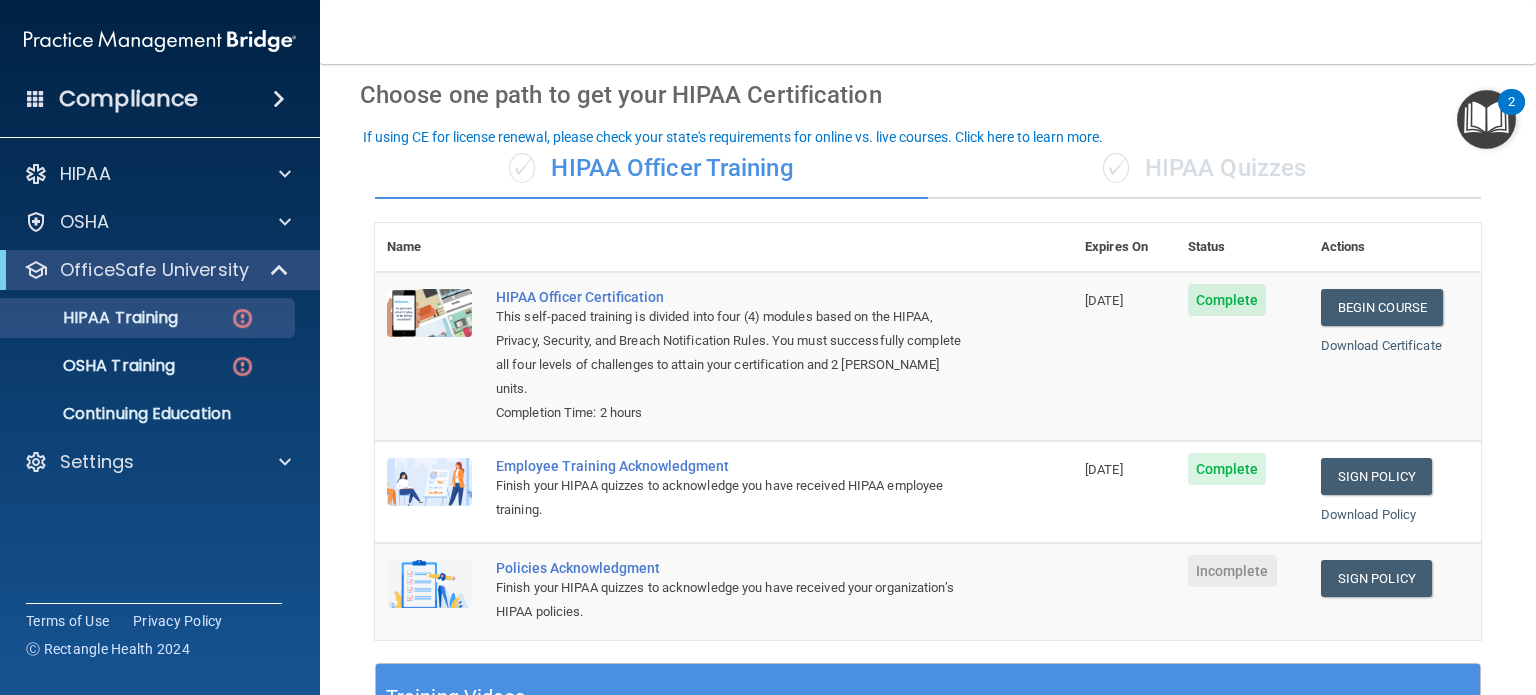 scroll, scrollTop: 40, scrollLeft: 0, axis: vertical 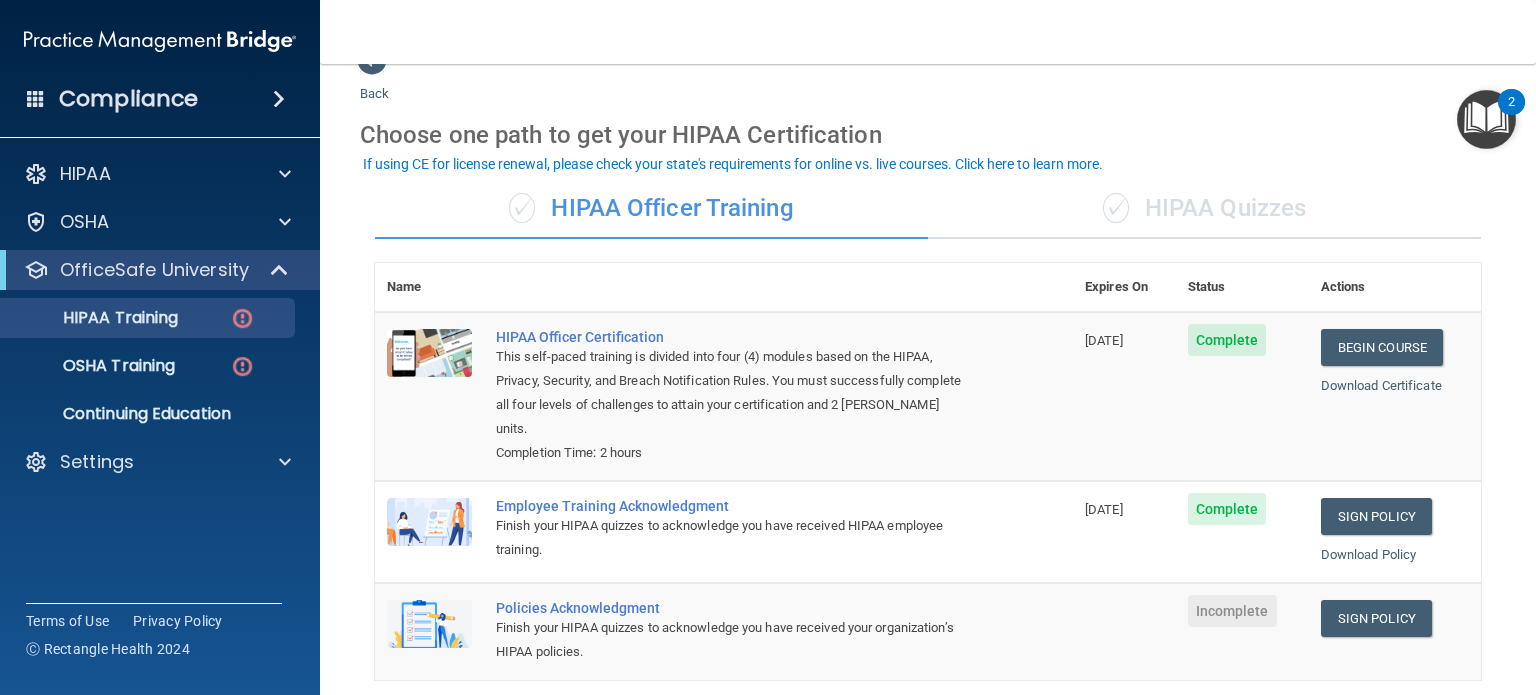 click on "✓   HIPAA Quizzes" at bounding box center [1204, 209] 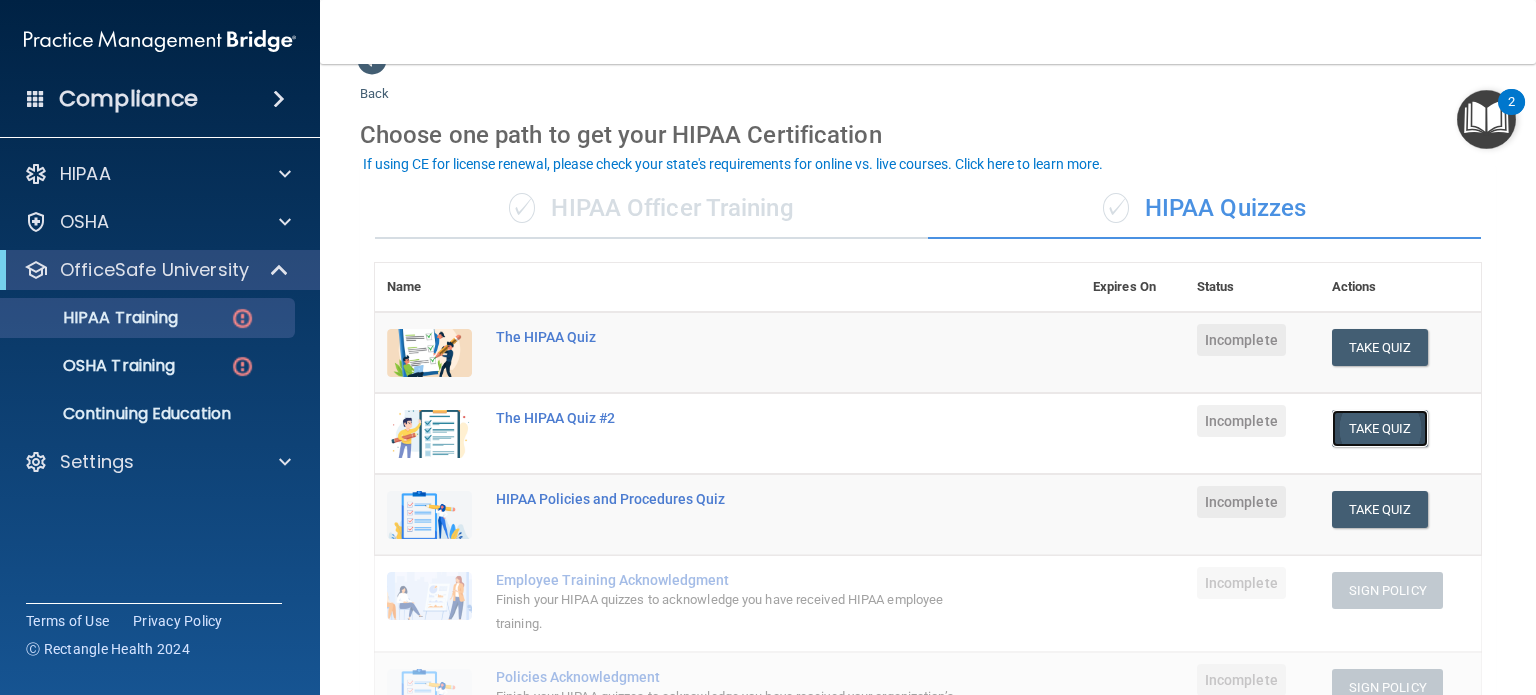 click on "Take Quiz" at bounding box center [1380, 428] 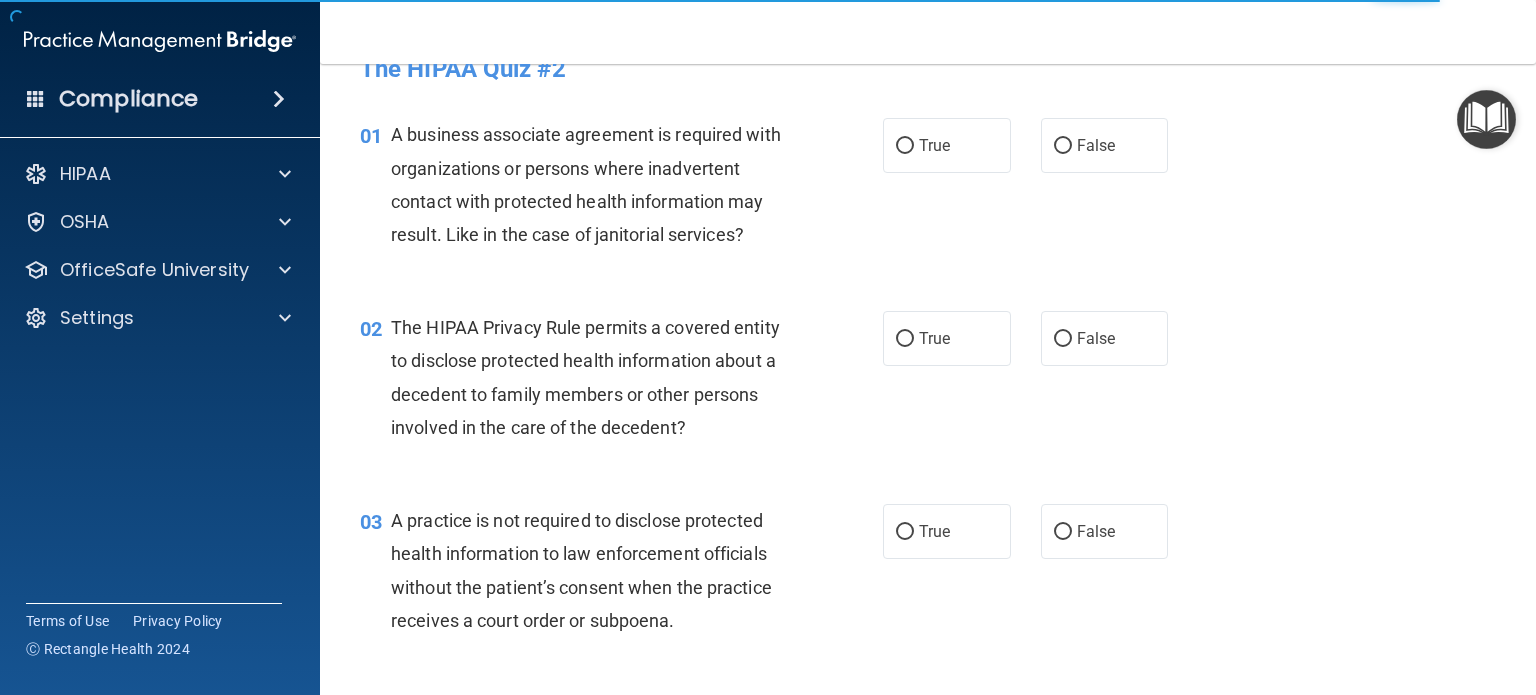 scroll, scrollTop: 0, scrollLeft: 0, axis: both 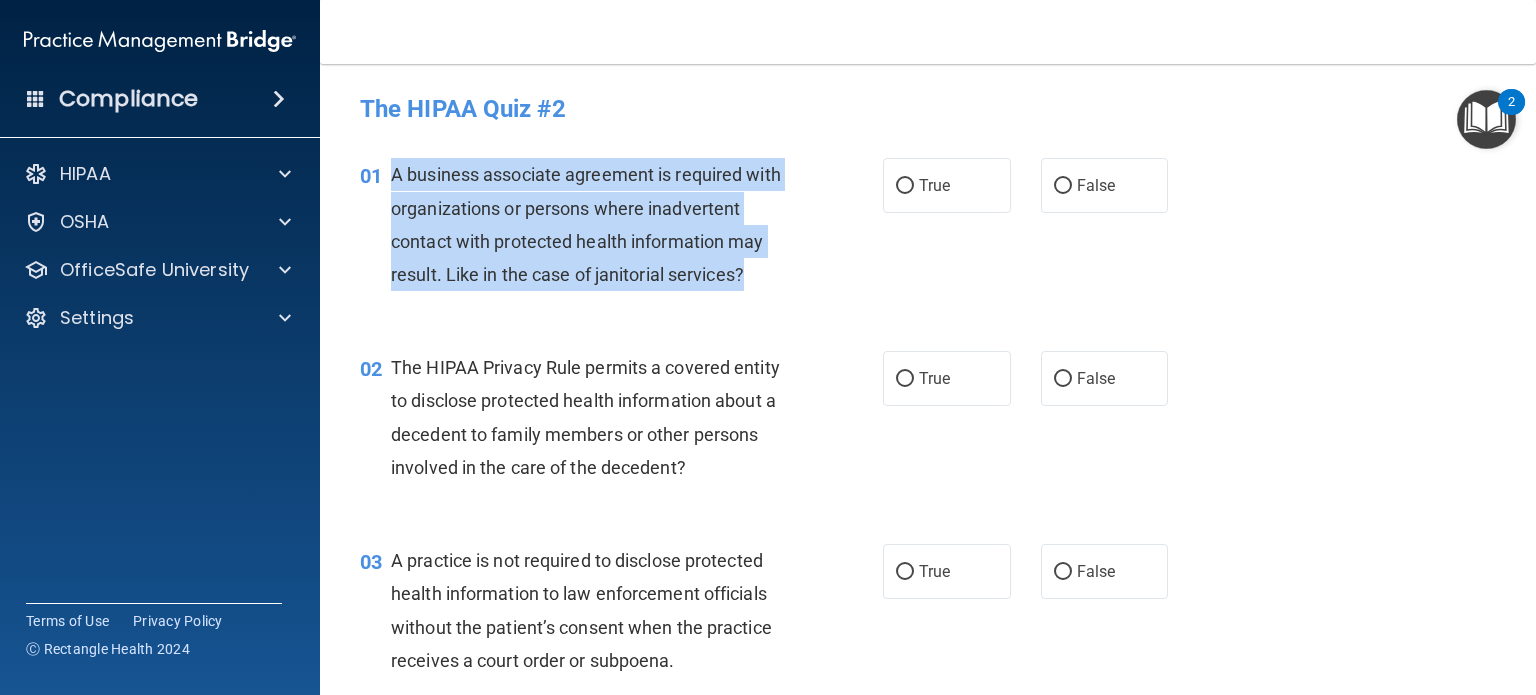 drag, startPoint x: 392, startPoint y: 169, endPoint x: 753, endPoint y: 283, distance: 378.57233 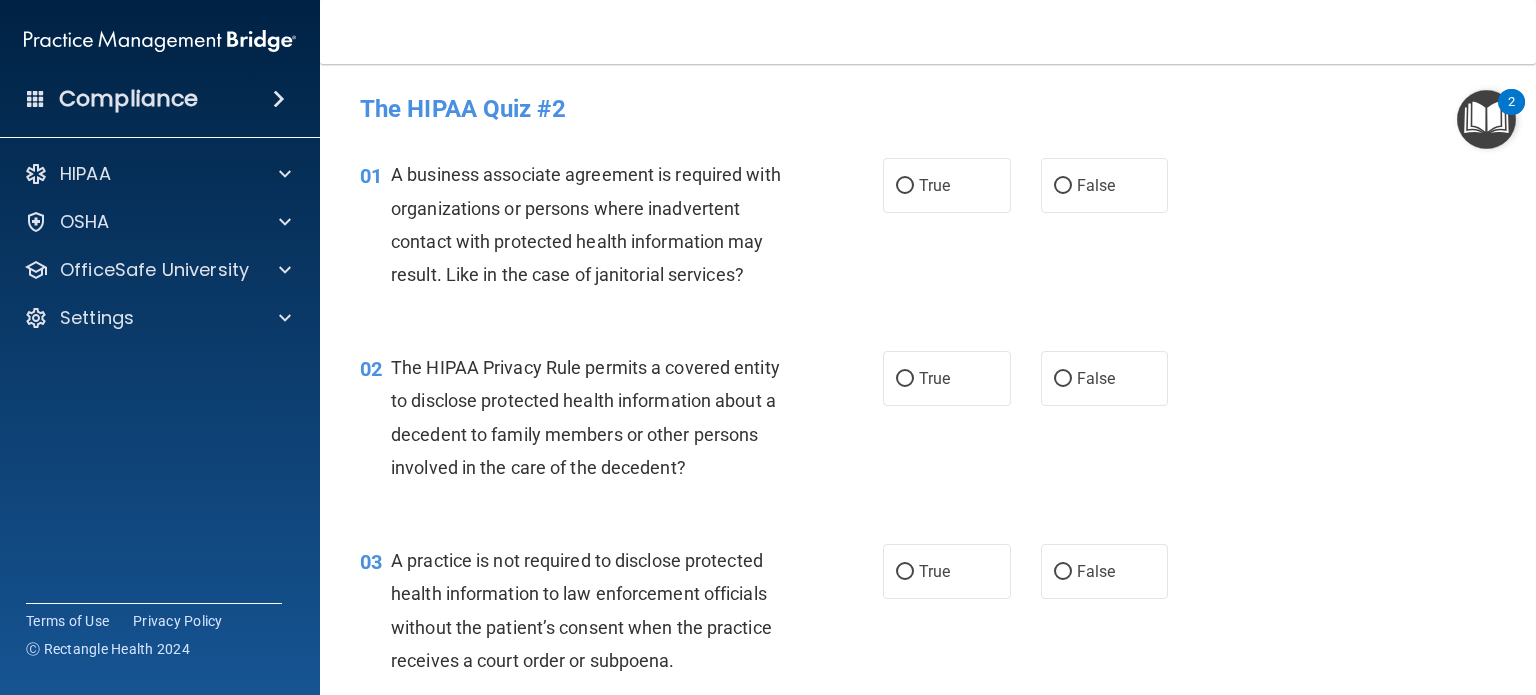 click on "01       A business associate agreement is required with organizations or persons where inadvertent contact with protected health information may result.  Like in the case of janitorial services?                 True           False" at bounding box center (928, 229) 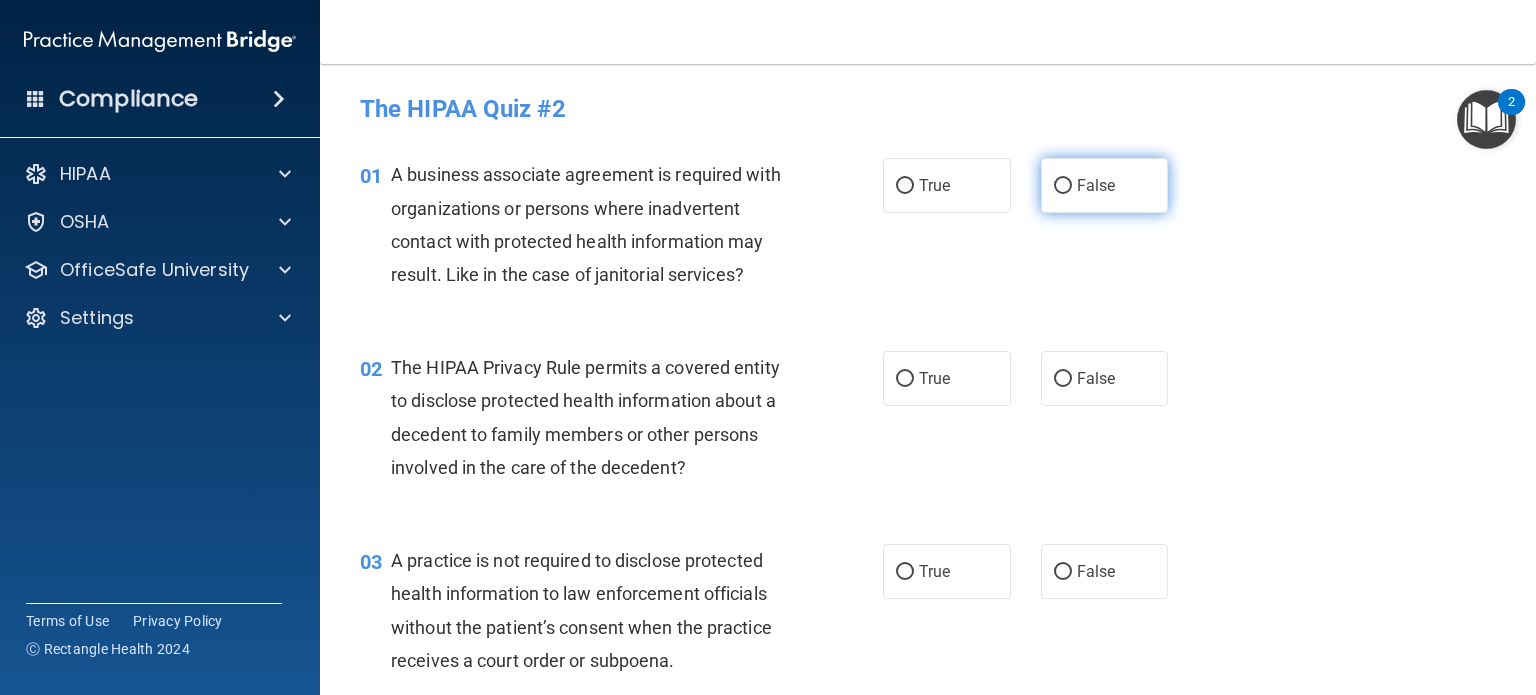 click on "False" at bounding box center [1063, 186] 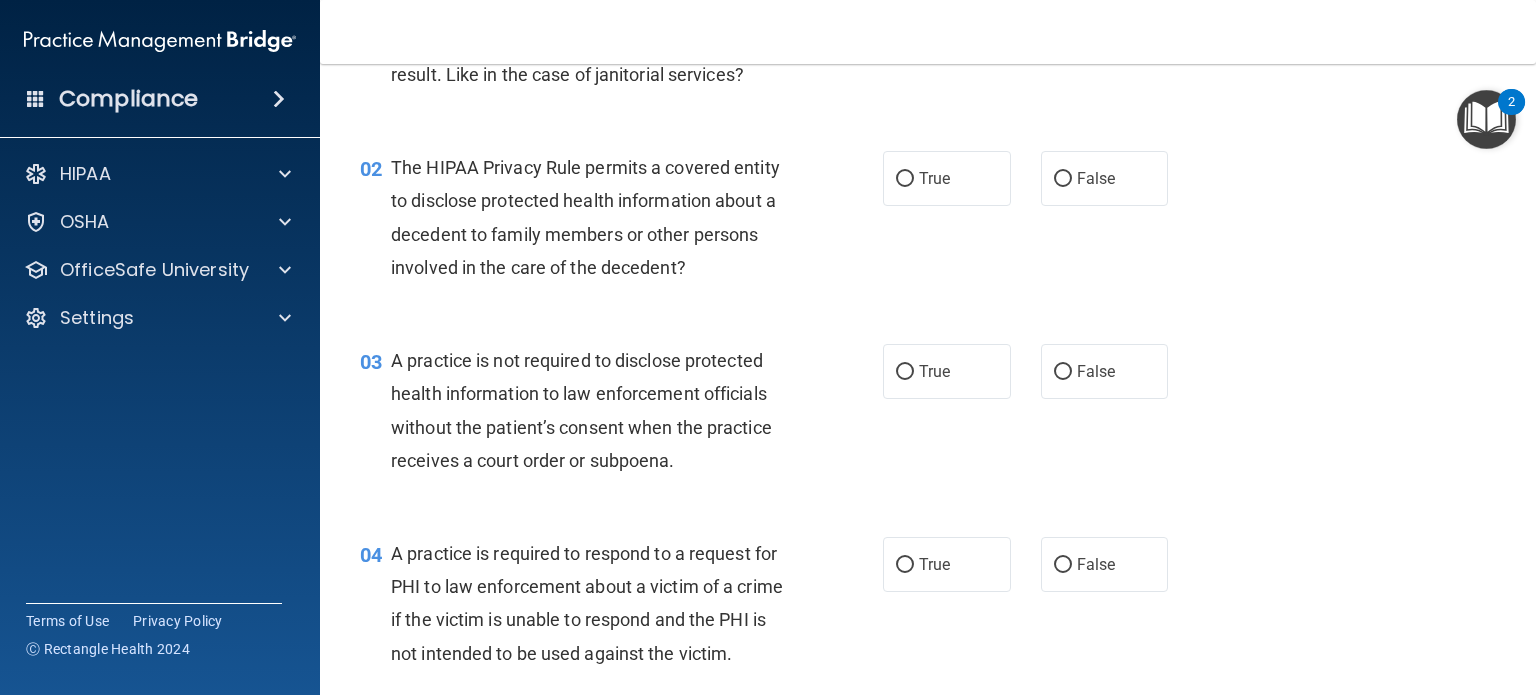 scroll, scrollTop: 240, scrollLeft: 0, axis: vertical 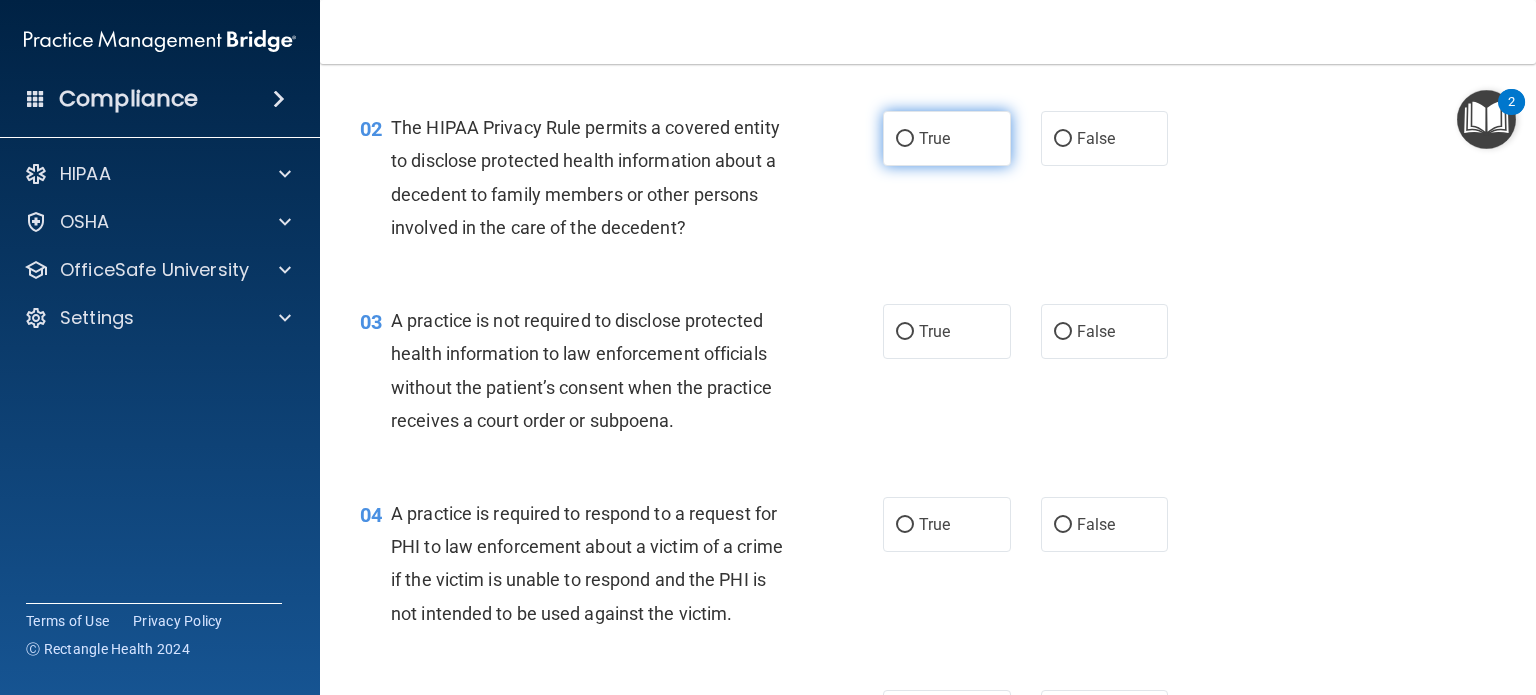 click on "True" at bounding box center (905, 139) 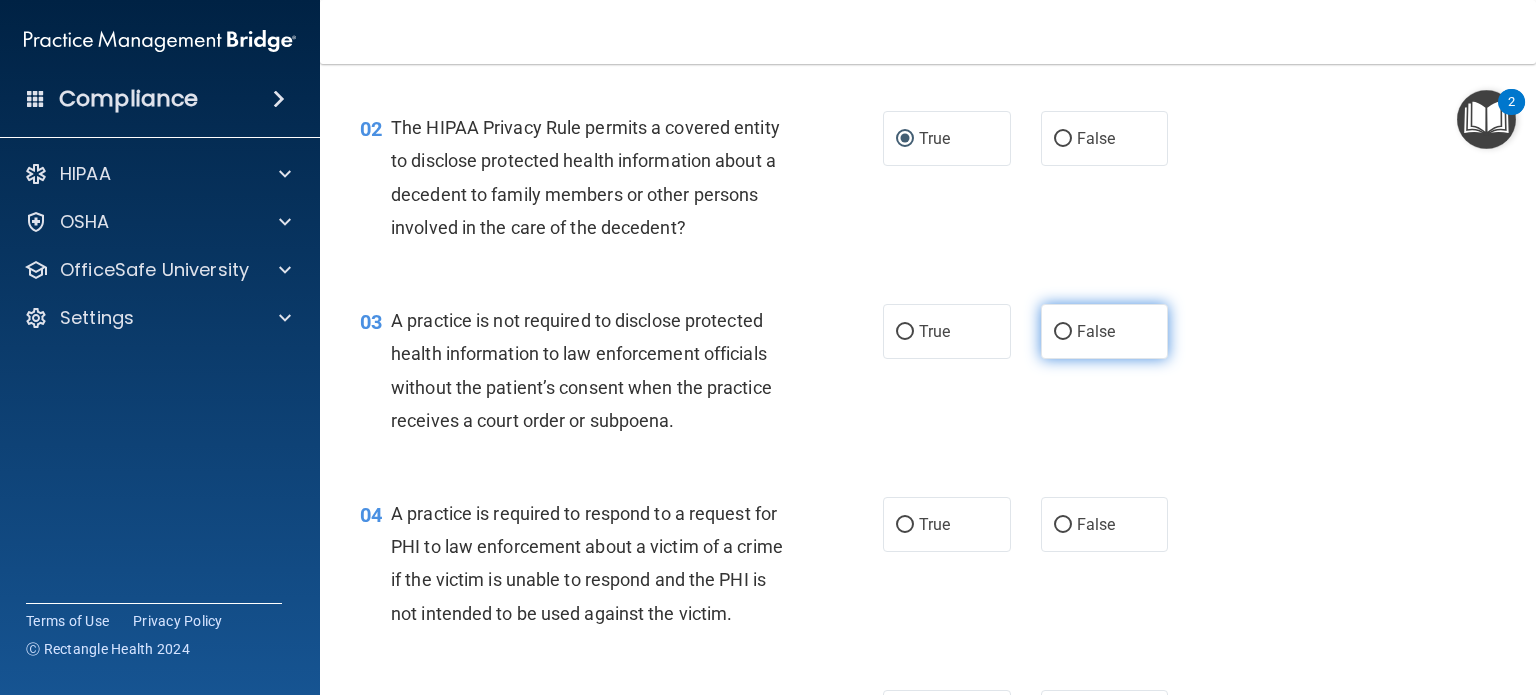 click on "False" at bounding box center [1063, 332] 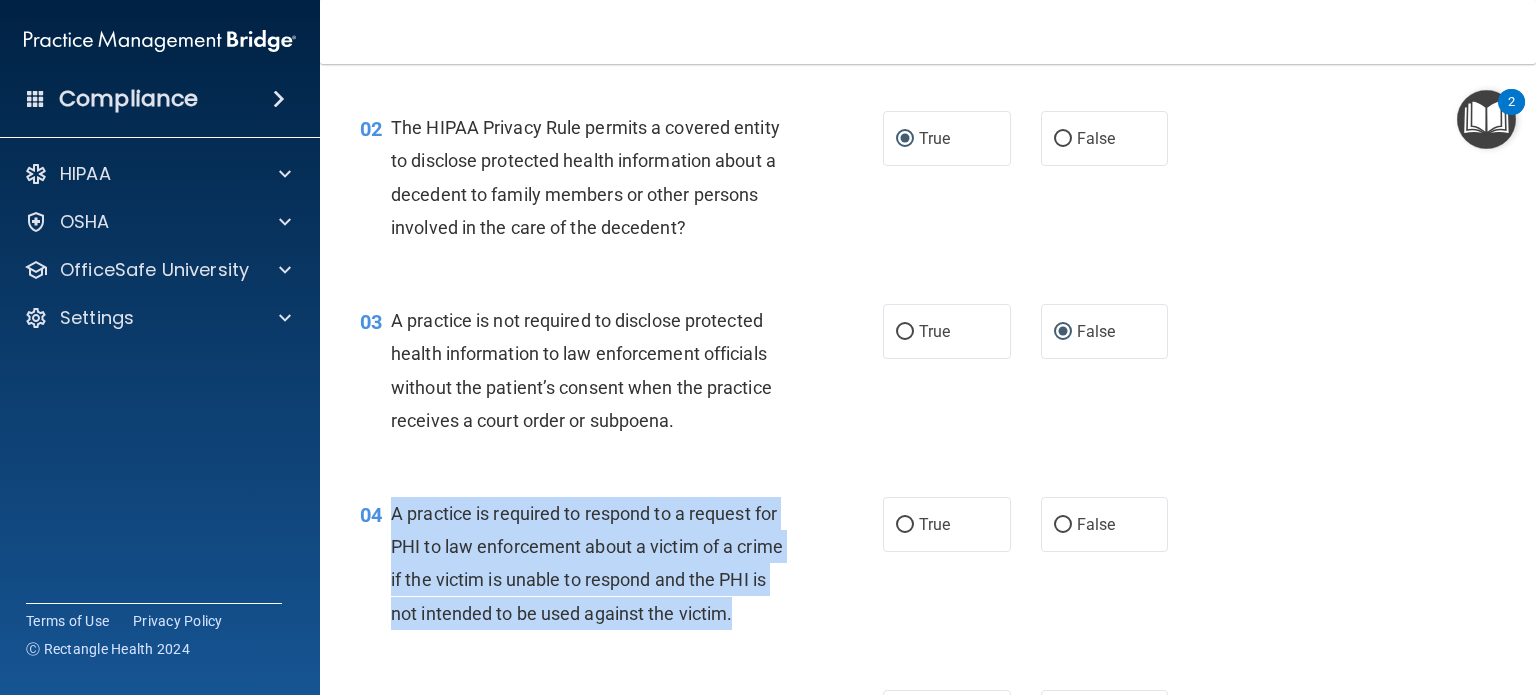 drag, startPoint x: 391, startPoint y: 511, endPoint x: 462, endPoint y: 633, distance: 141.15594 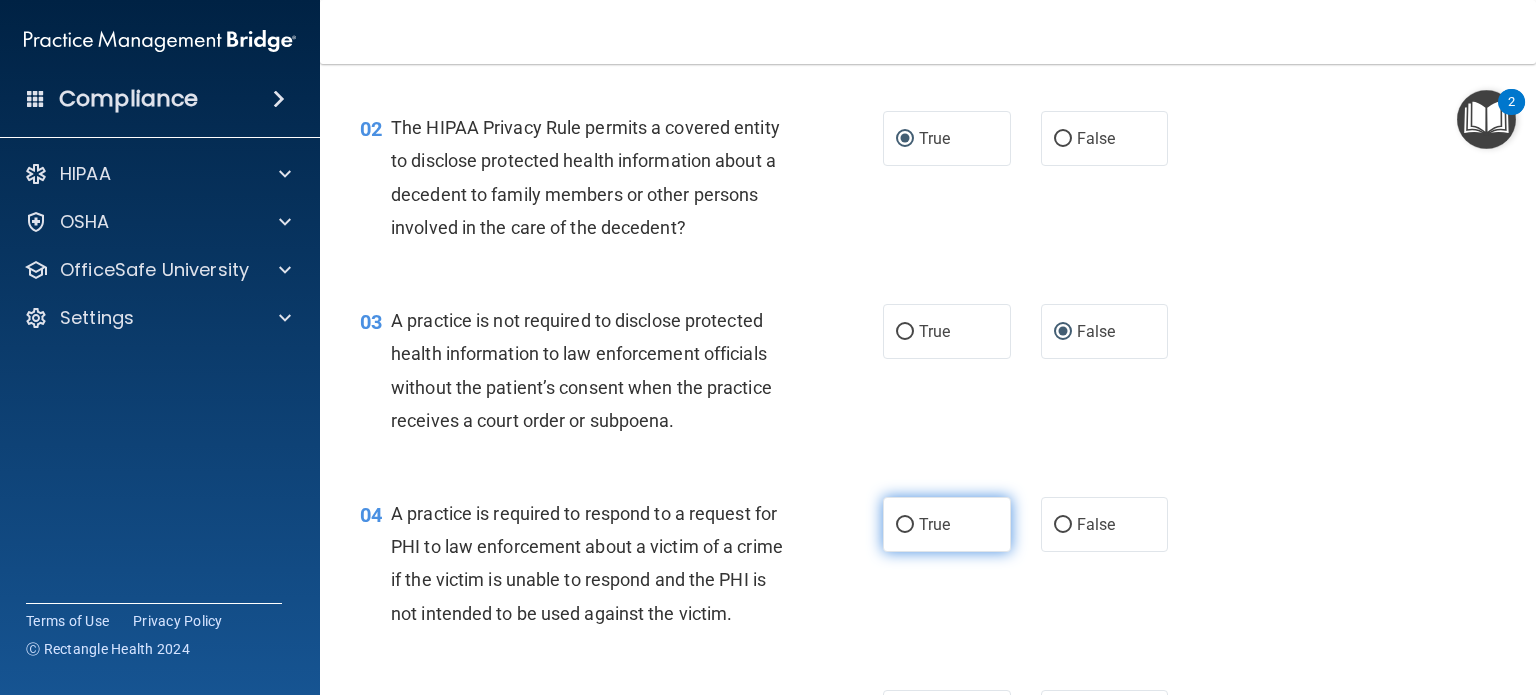 click on "True" at bounding box center [947, 524] 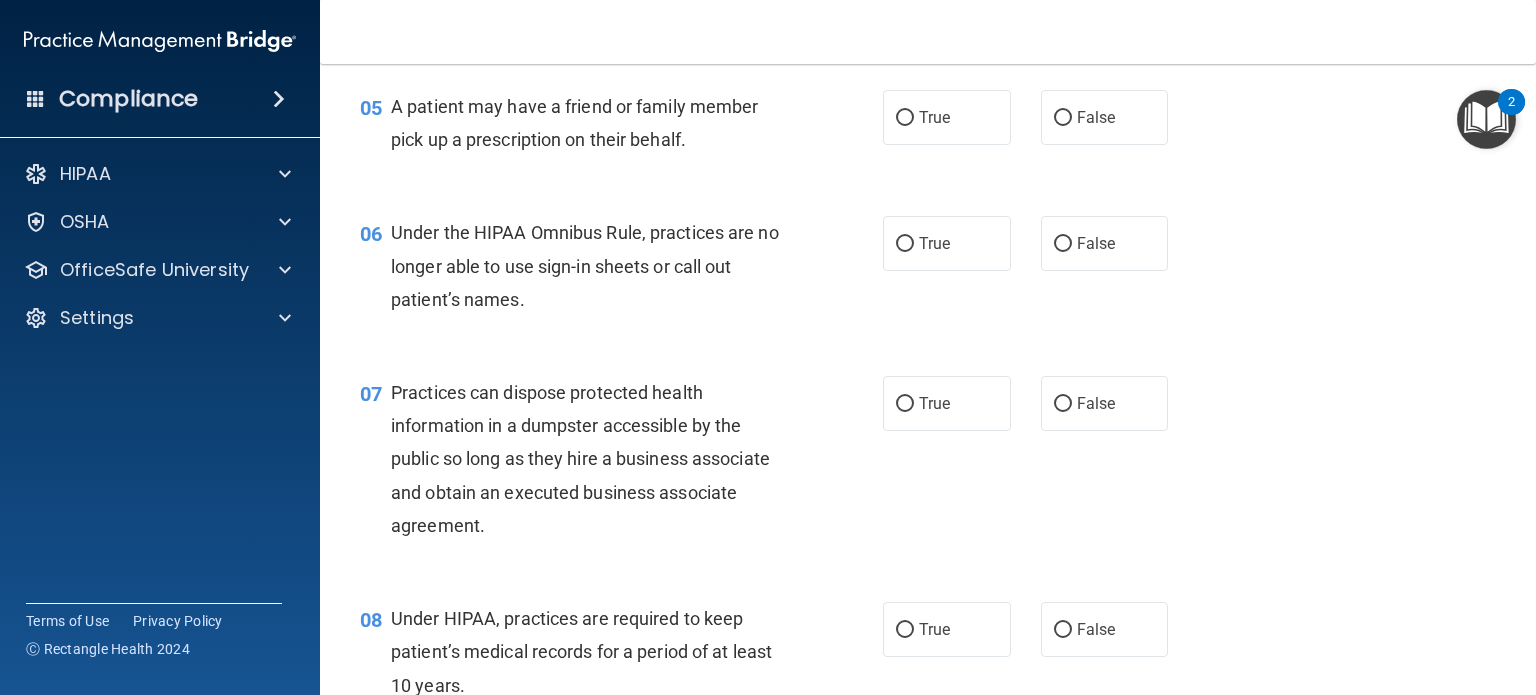 scroll, scrollTop: 880, scrollLeft: 0, axis: vertical 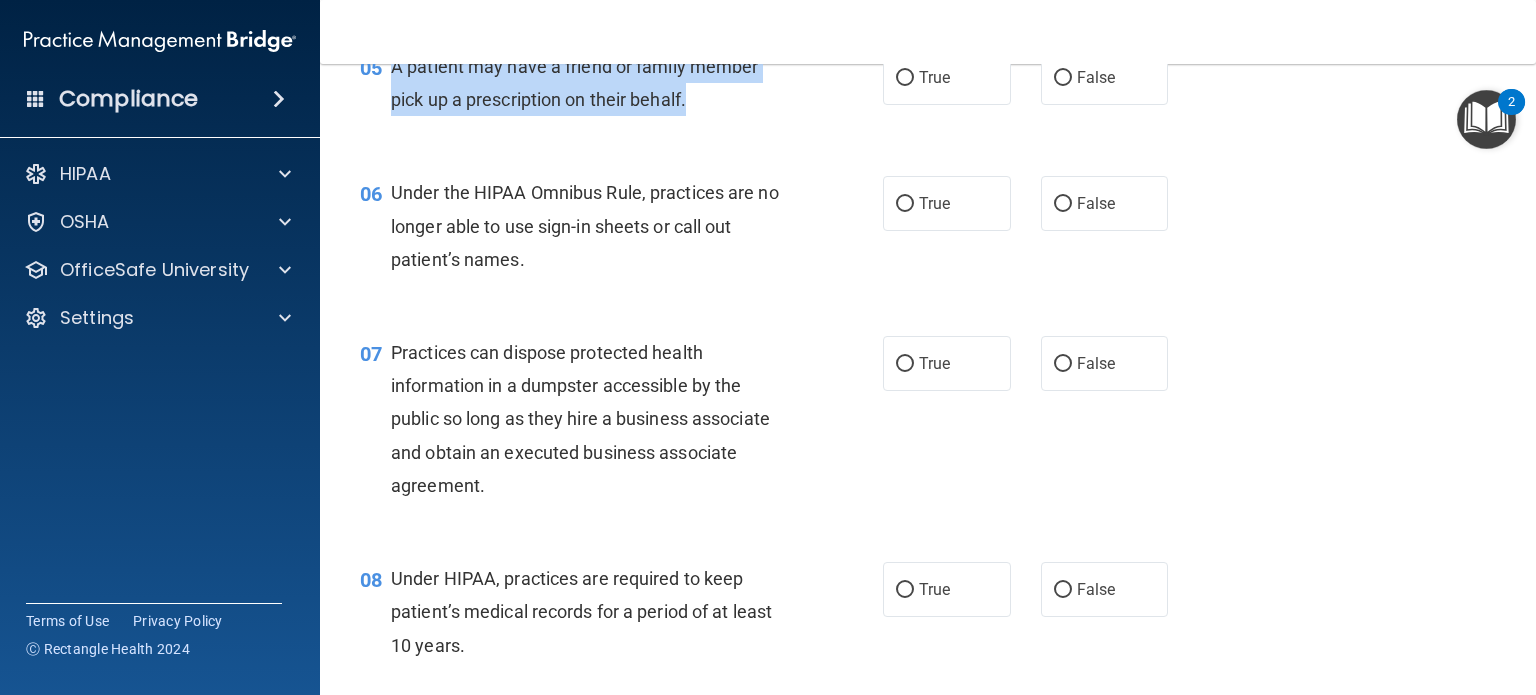 drag, startPoint x: 391, startPoint y: 98, endPoint x: 701, endPoint y: 155, distance: 315.19678 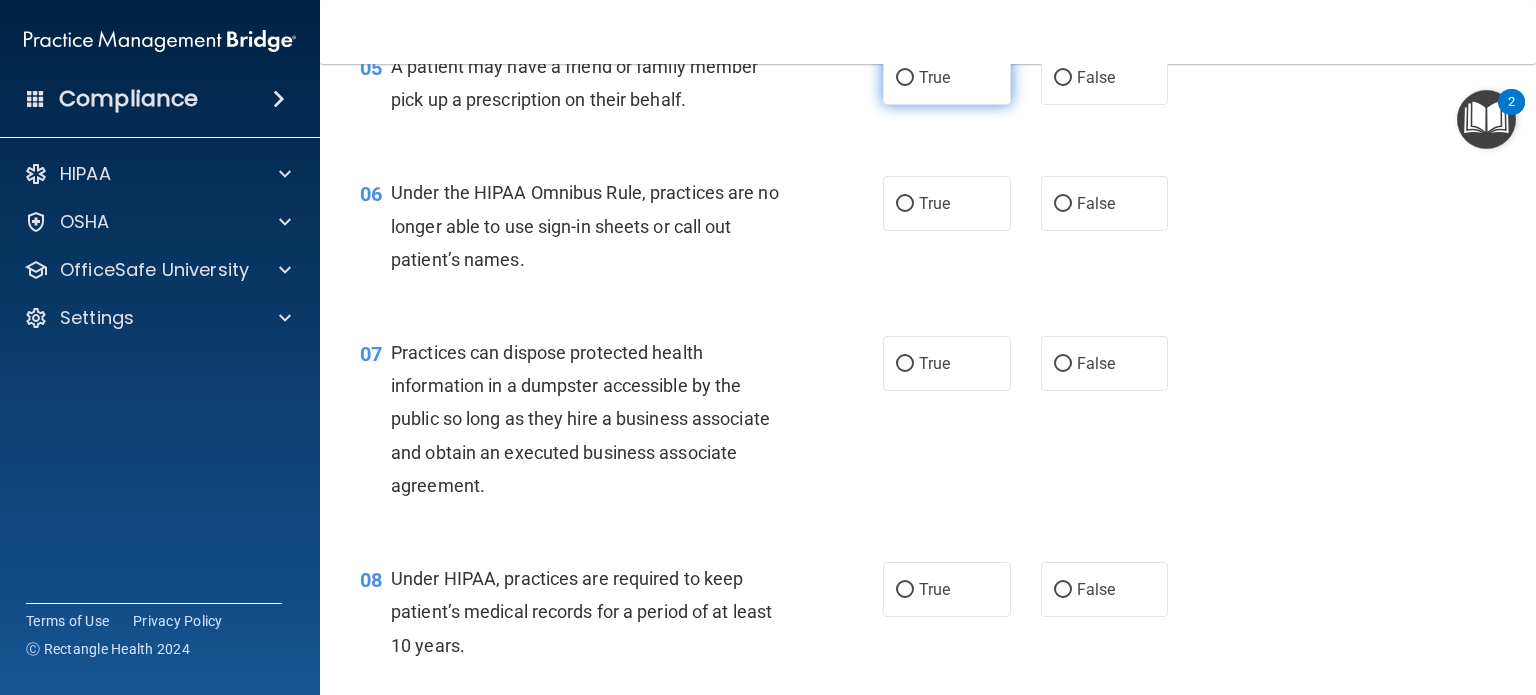 click on "True" at bounding box center [934, 77] 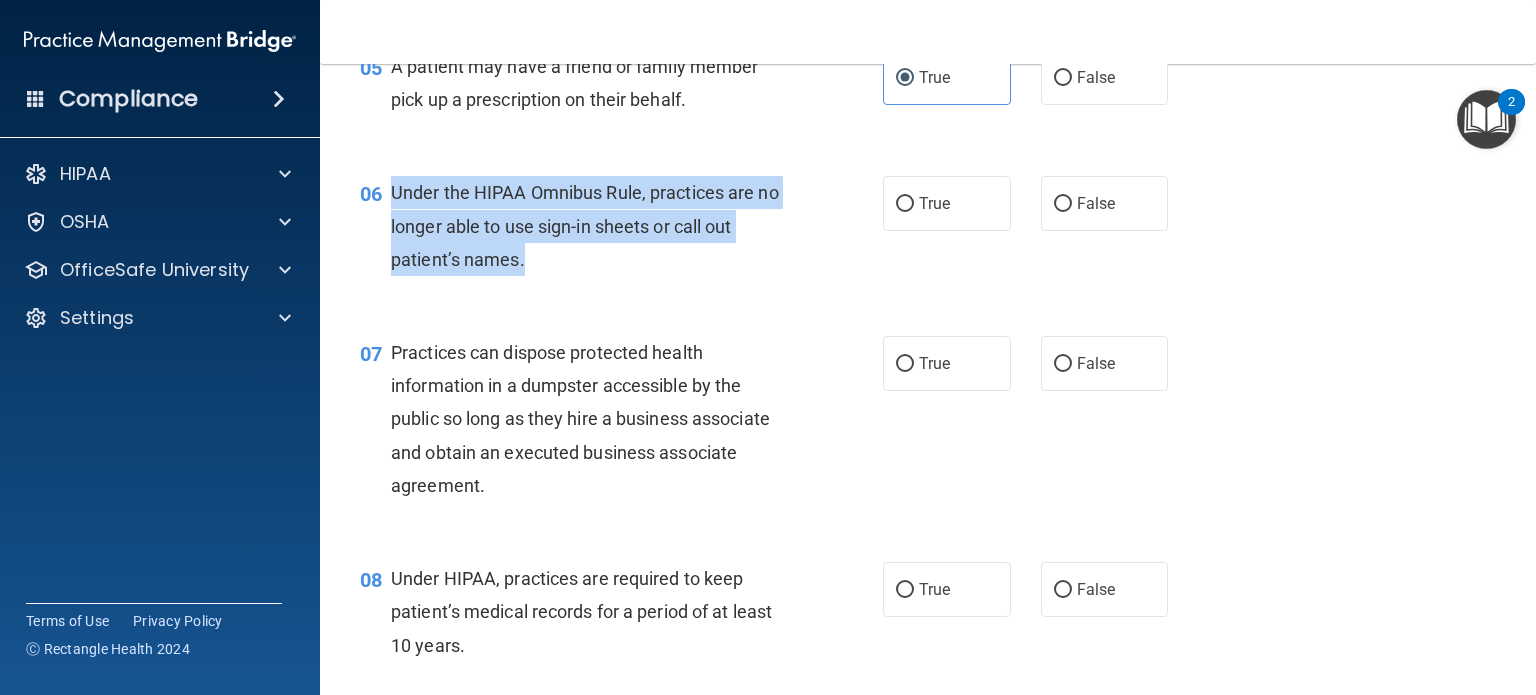 drag, startPoint x: 396, startPoint y: 224, endPoint x: 528, endPoint y: 290, distance: 147.58049 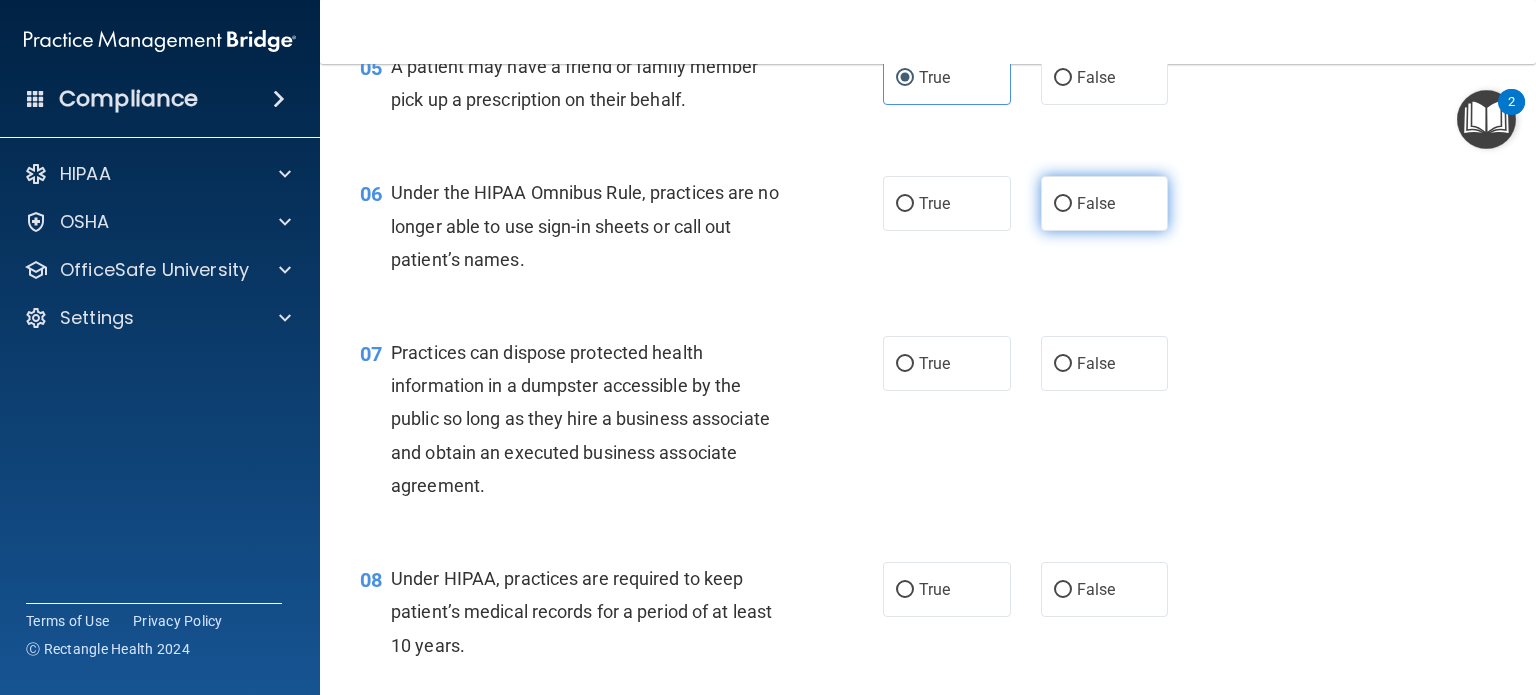 click on "False" at bounding box center [1096, 203] 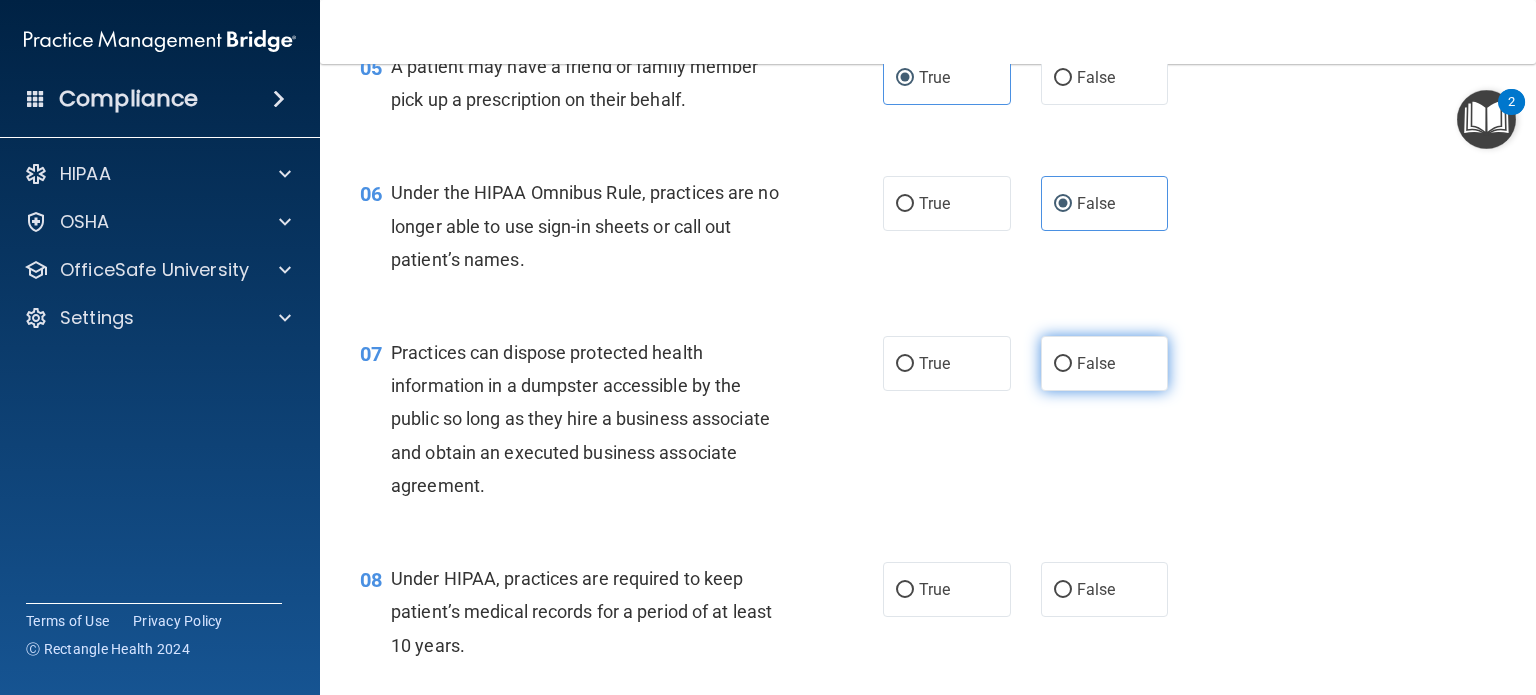 click on "False" at bounding box center (1096, 363) 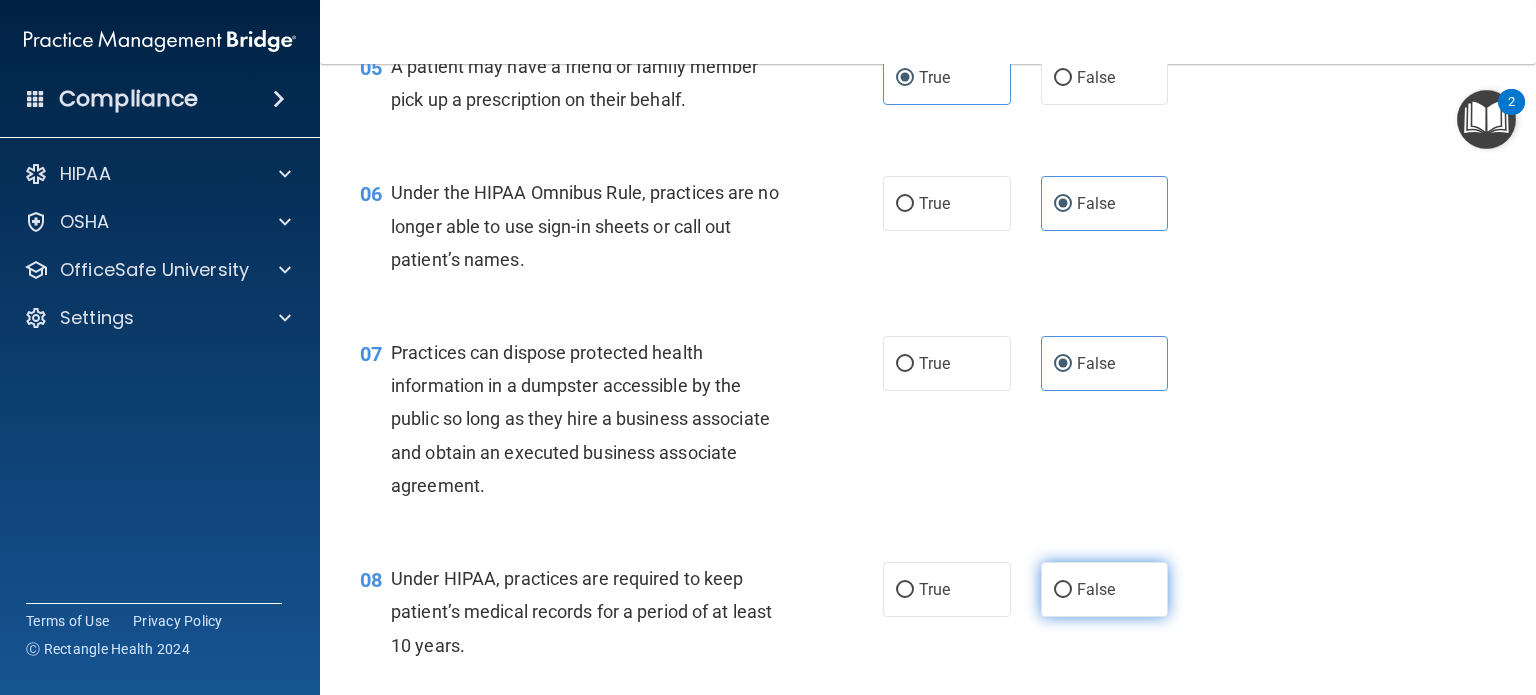 click on "False" at bounding box center [1105, 589] 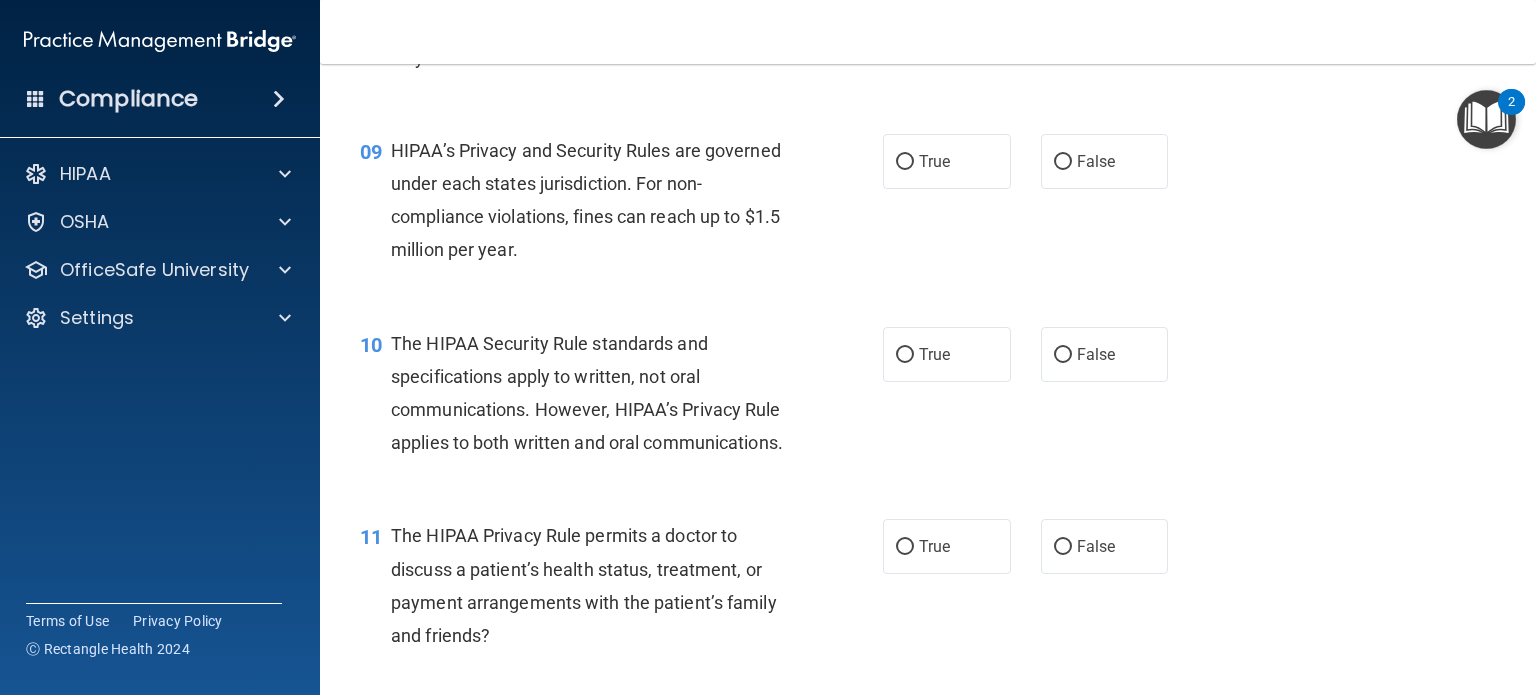 scroll, scrollTop: 1480, scrollLeft: 0, axis: vertical 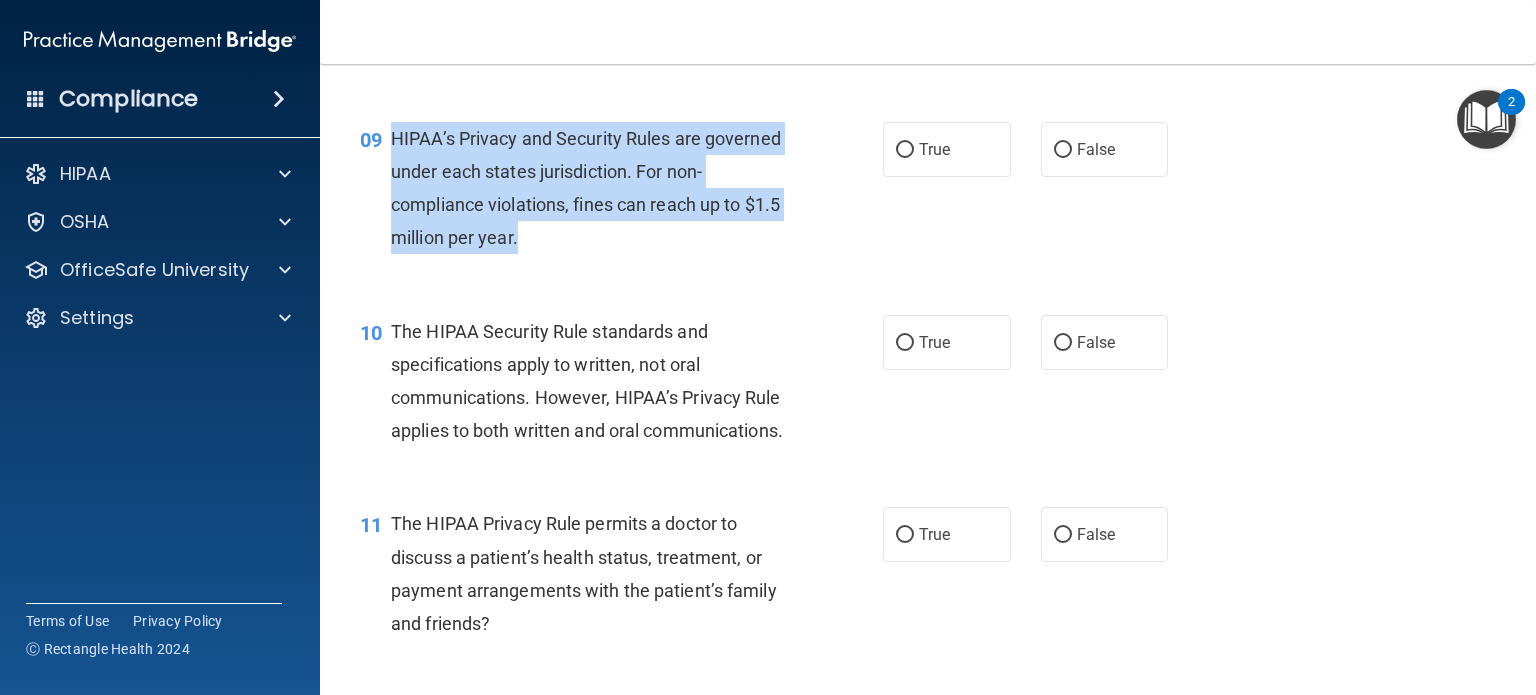 drag, startPoint x: 394, startPoint y: 167, endPoint x: 563, endPoint y: 271, distance: 198.43639 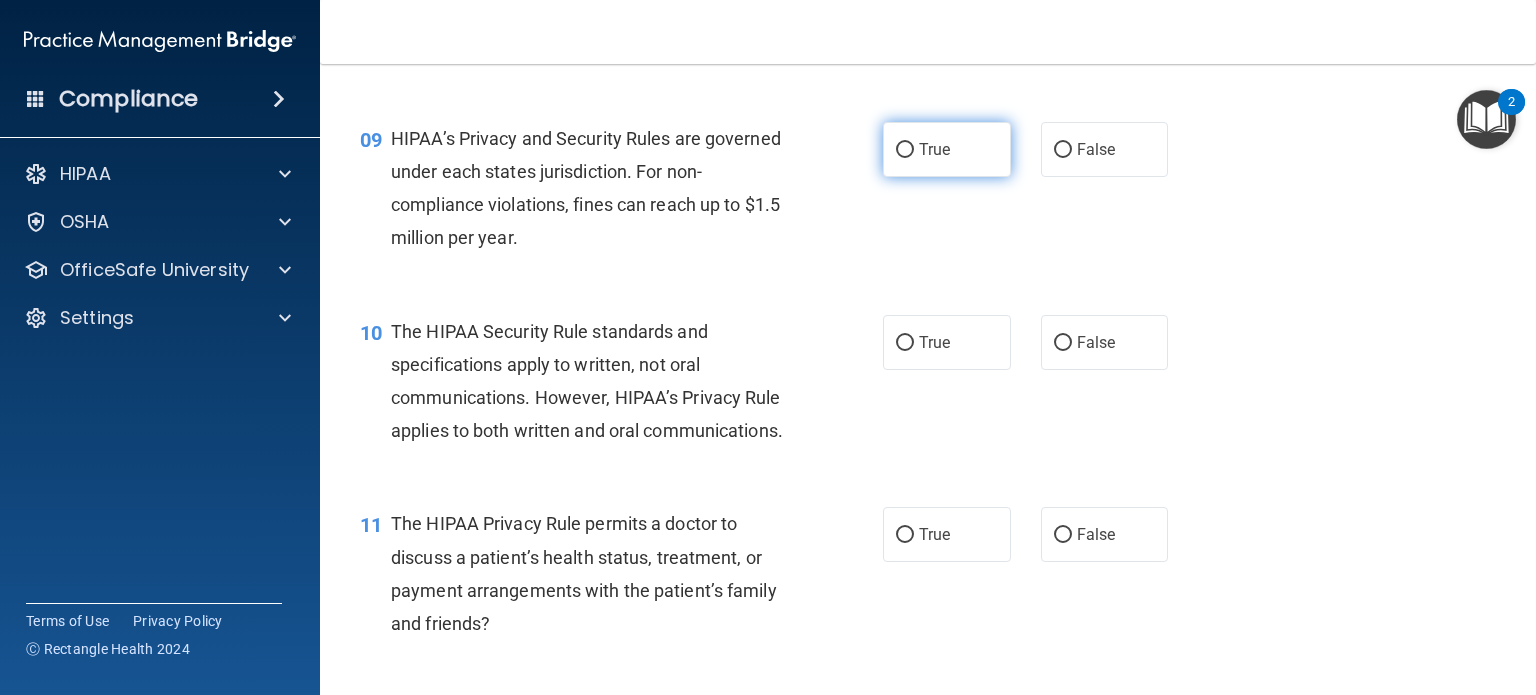 click on "True" at bounding box center [947, 149] 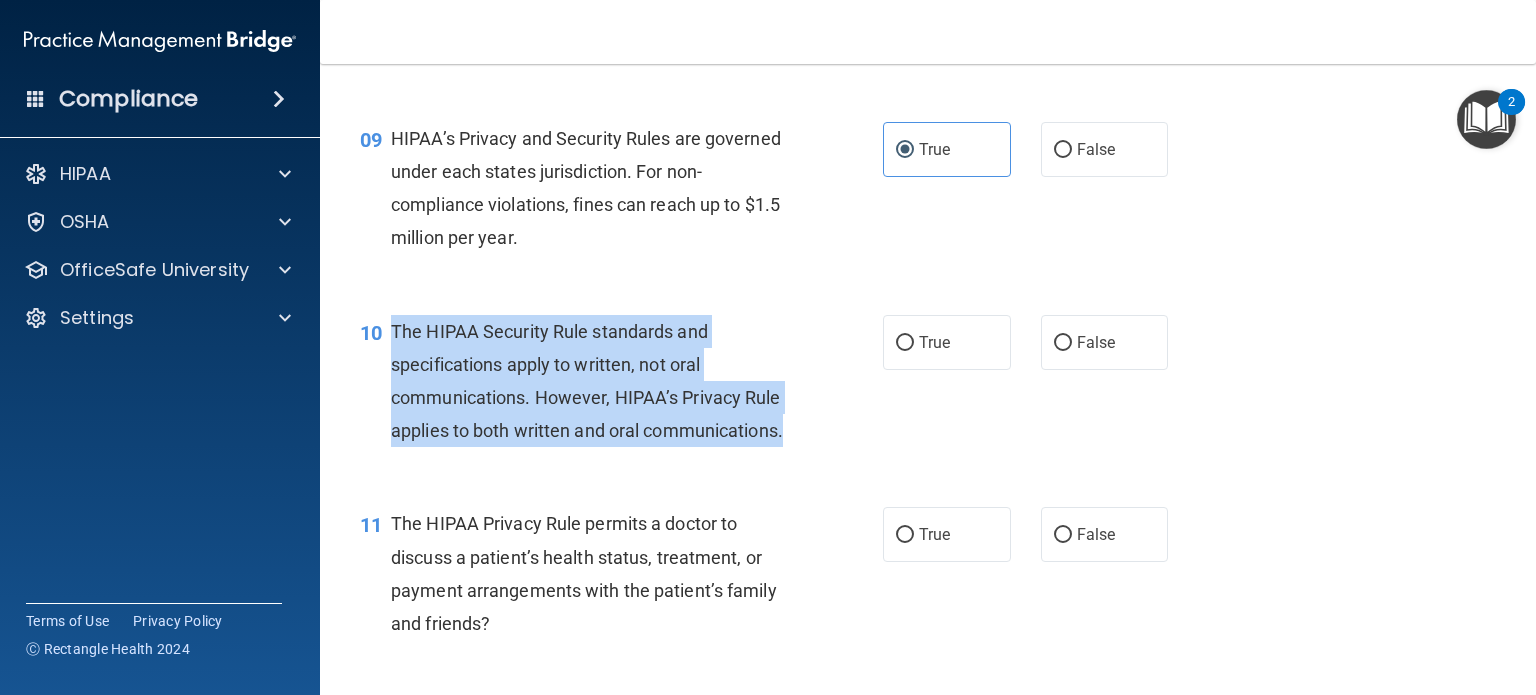 drag, startPoint x: 393, startPoint y: 361, endPoint x: 552, endPoint y: 487, distance: 202.87189 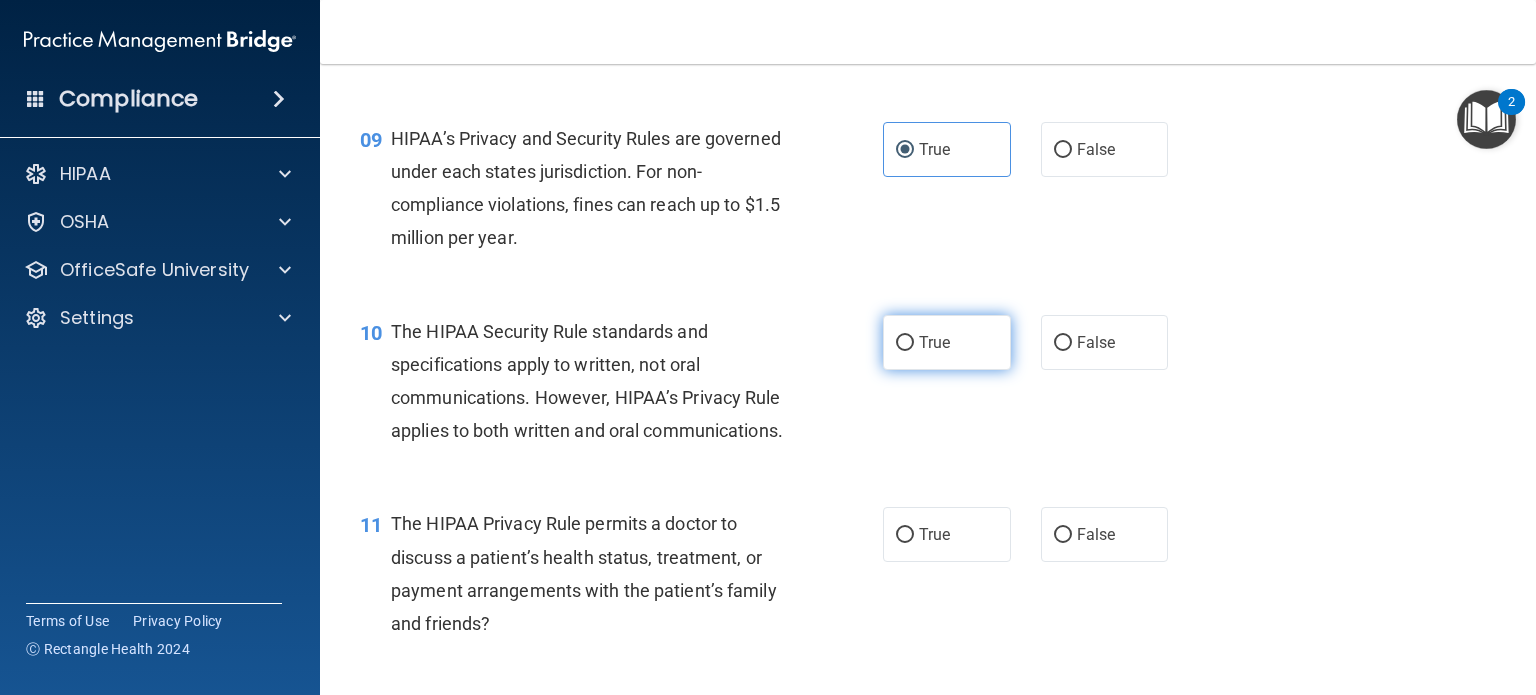 click on "True" at bounding box center (934, 342) 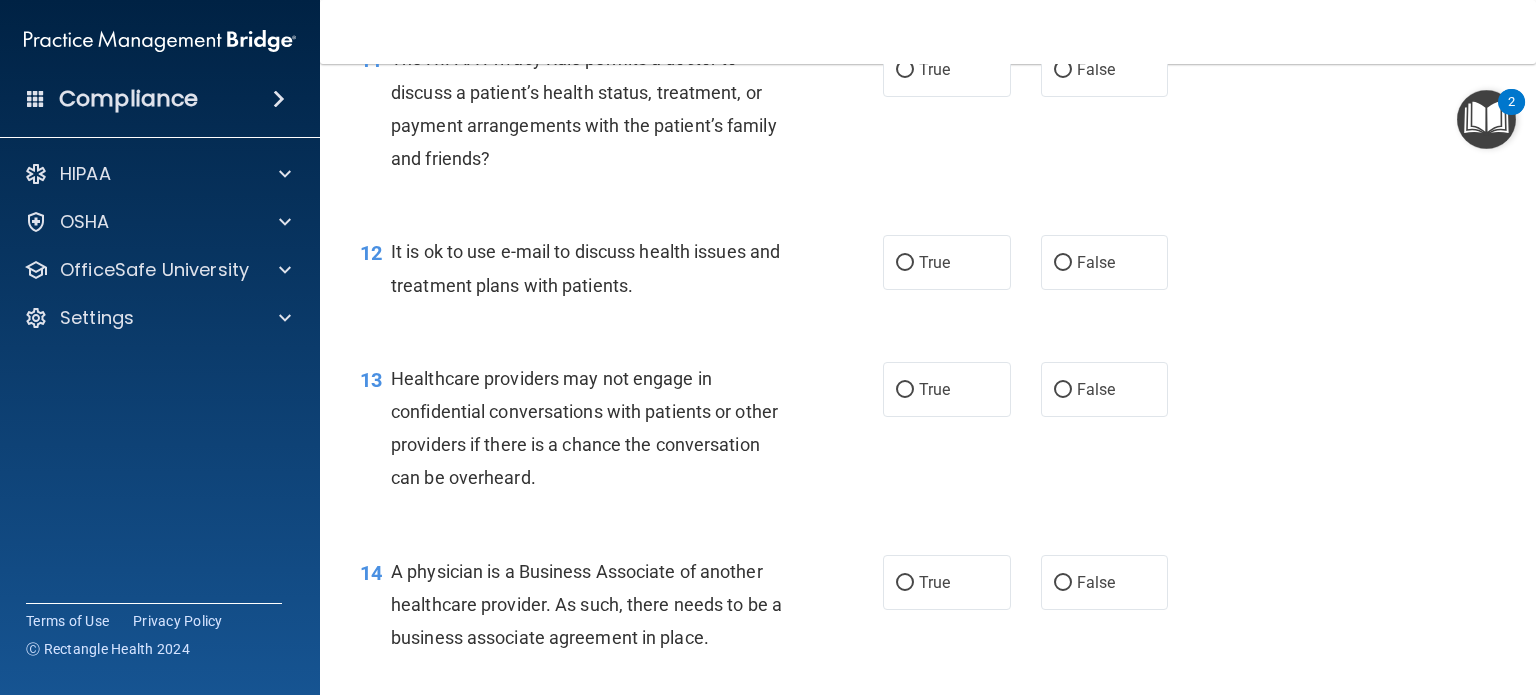 scroll, scrollTop: 1960, scrollLeft: 0, axis: vertical 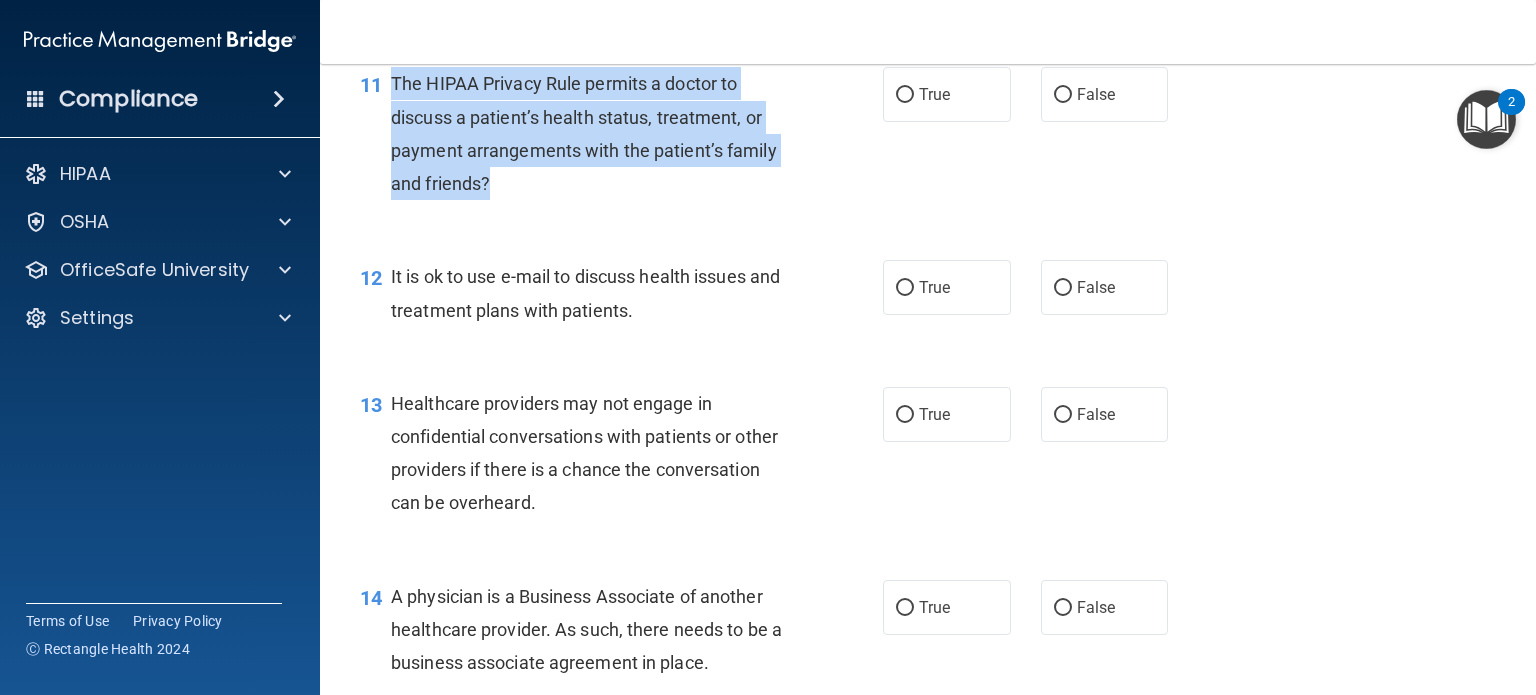 drag, startPoint x: 393, startPoint y: 143, endPoint x: 517, endPoint y: 248, distance: 162.48384 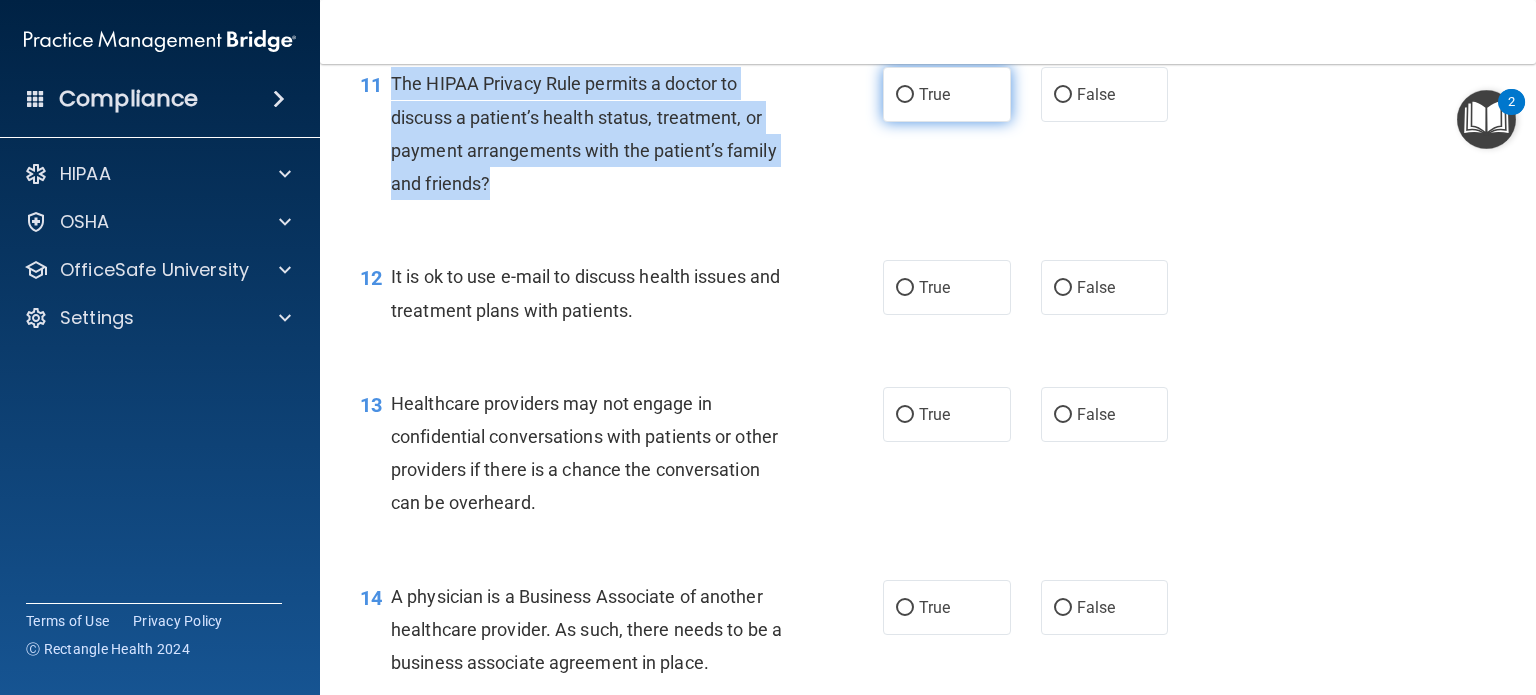 click on "True" at bounding box center [905, 95] 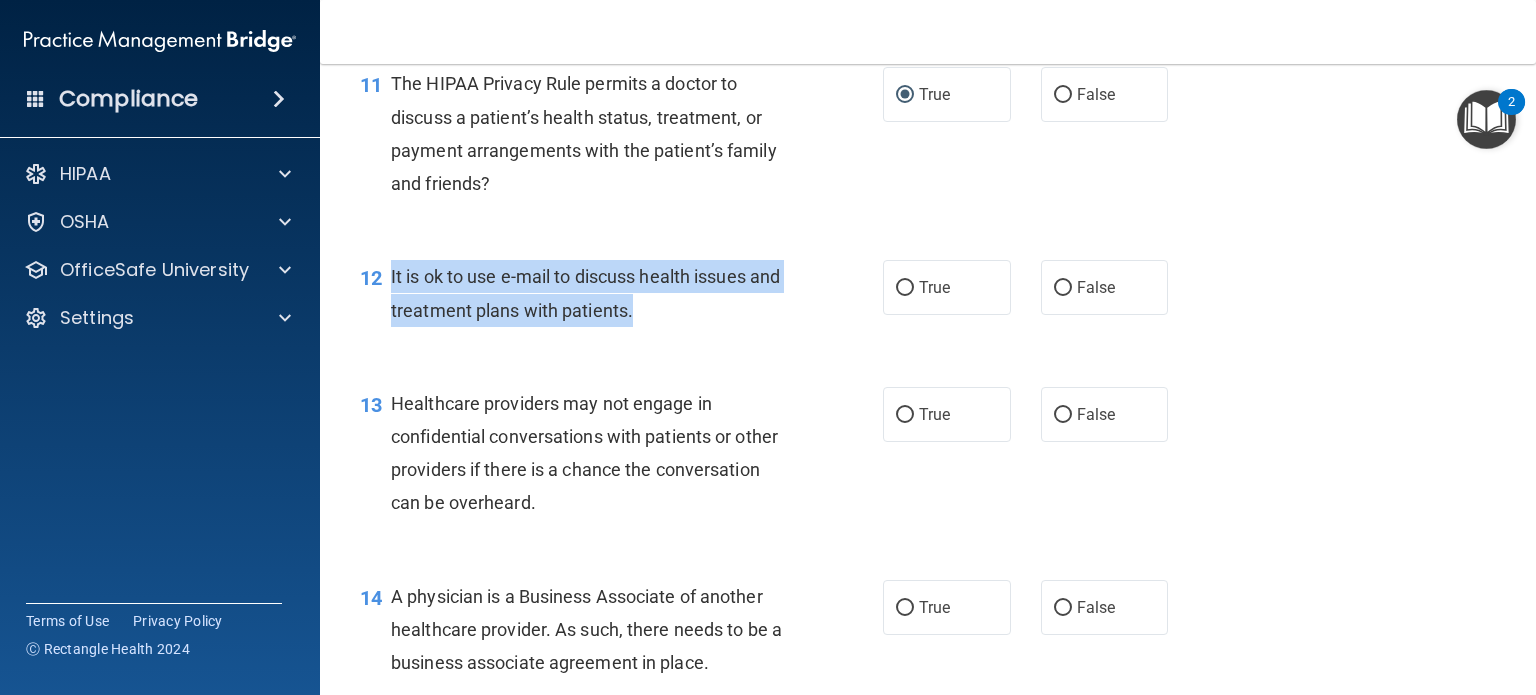 drag, startPoint x: 390, startPoint y: 342, endPoint x: 666, endPoint y: 393, distance: 280.6724 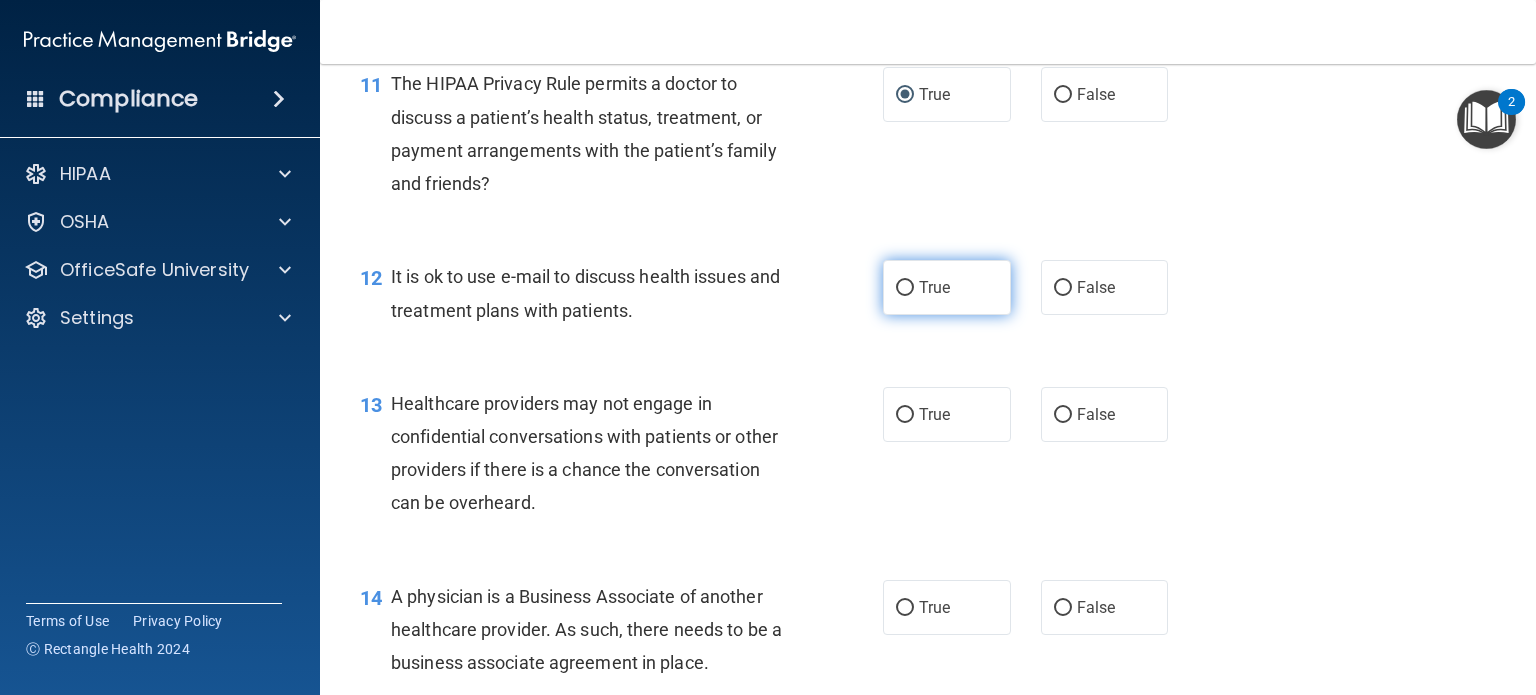 click on "True" at bounding box center (947, 287) 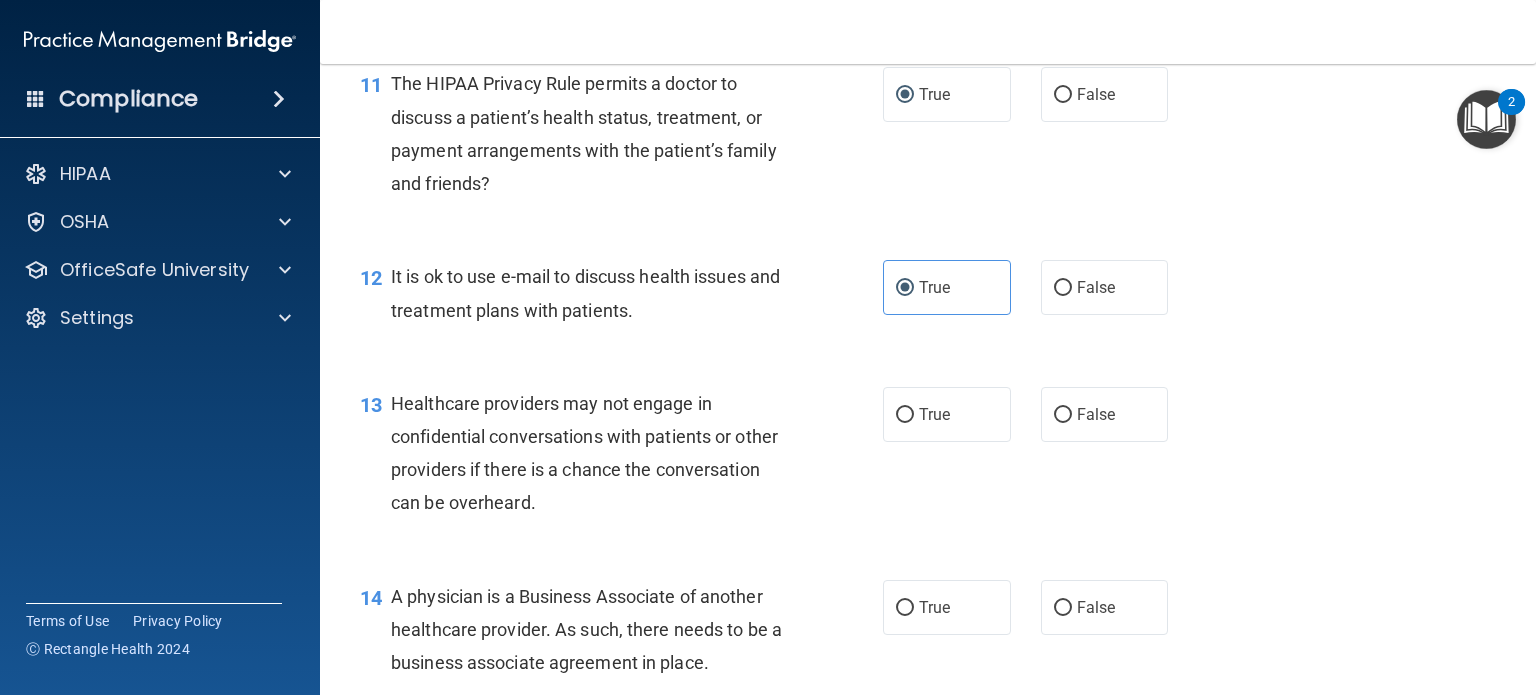 click on "13       Healthcare providers may not engage in confidential conversations with patients or other providers if there is a chance the conversation can be overheard.                  True           False" at bounding box center [928, 458] 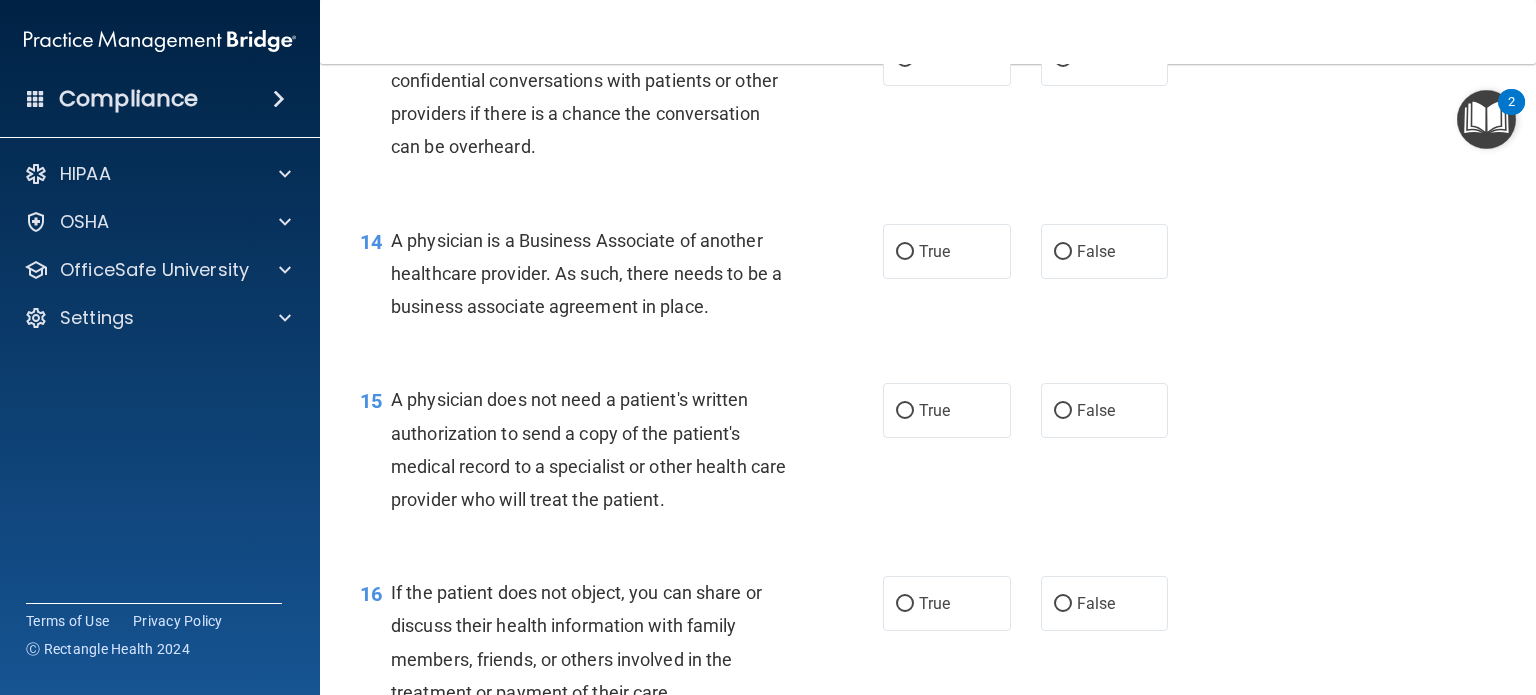 scroll, scrollTop: 2280, scrollLeft: 0, axis: vertical 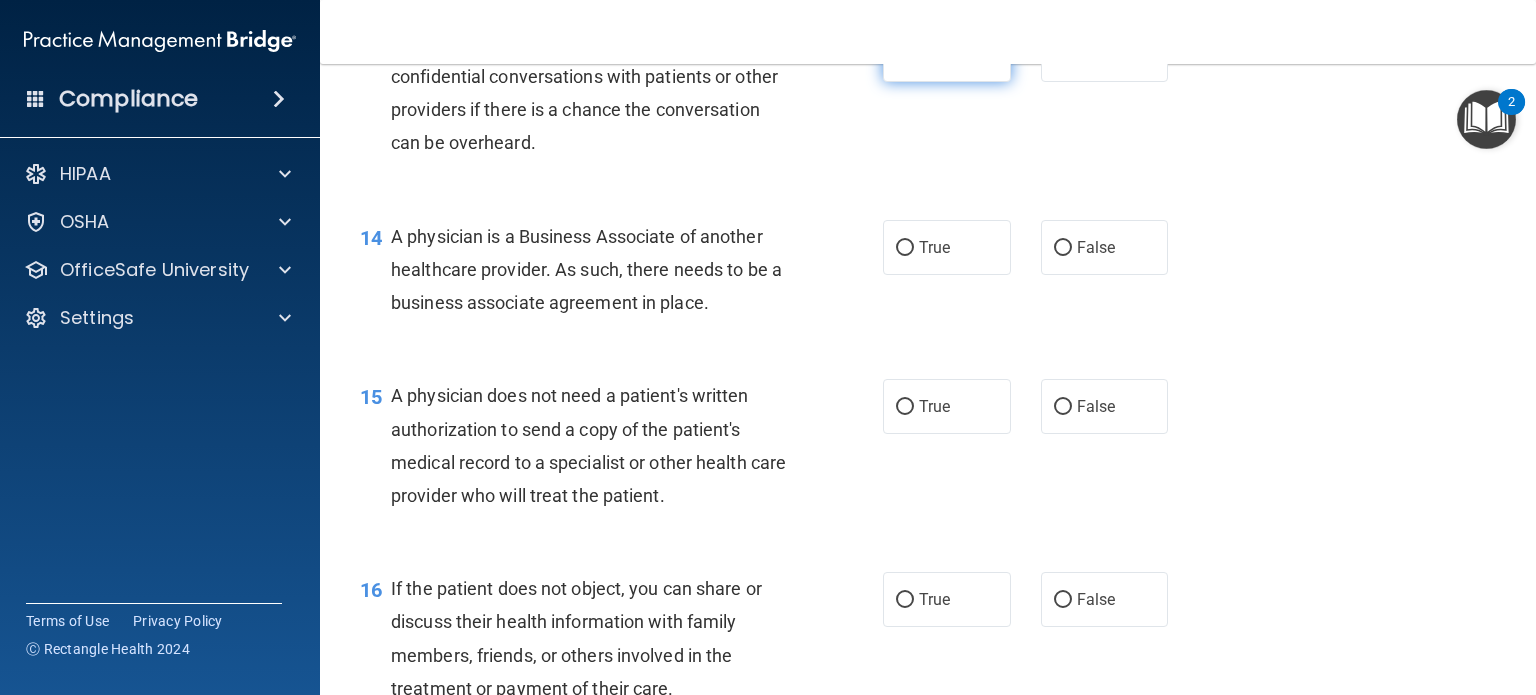 click on "True" at bounding box center (934, 54) 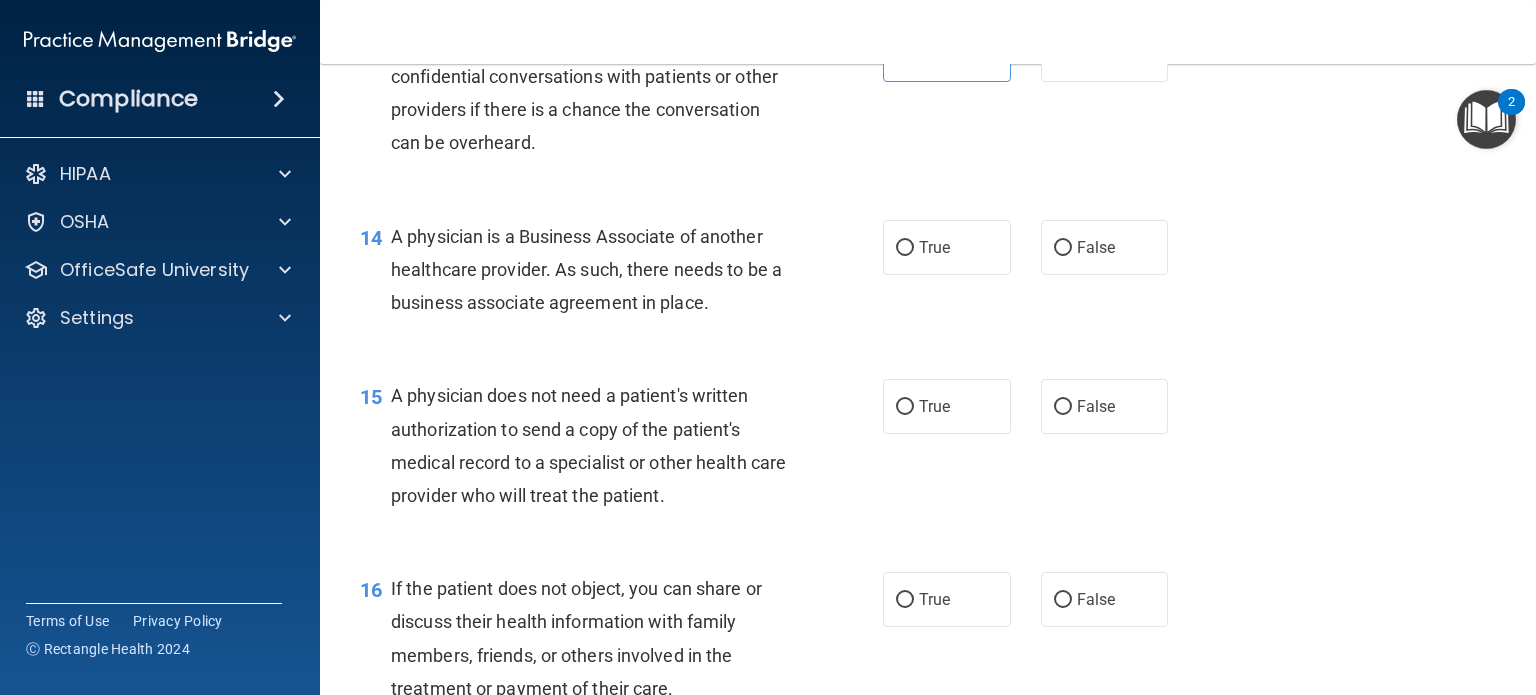 drag, startPoint x: 392, startPoint y: 298, endPoint x: 715, endPoint y: 388, distance: 335.30435 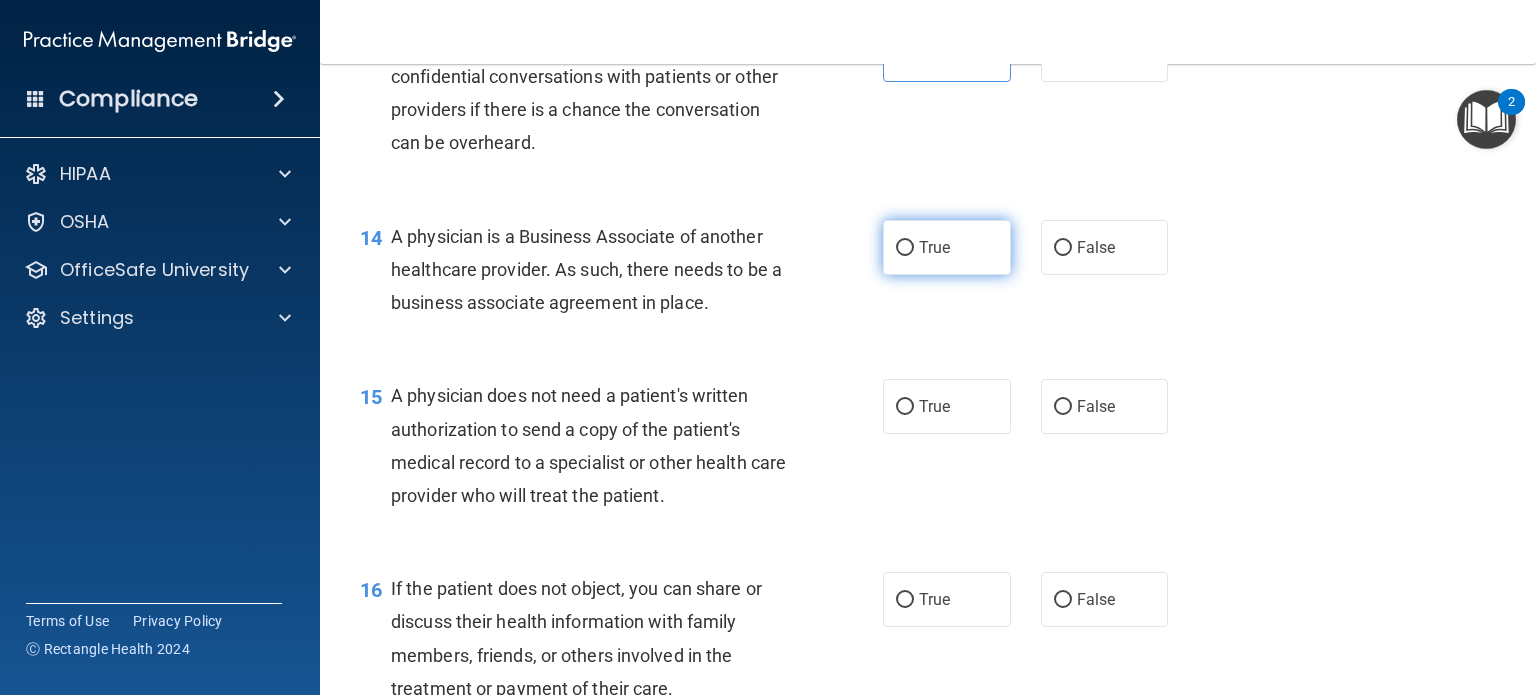 click on "True" at bounding box center [947, 247] 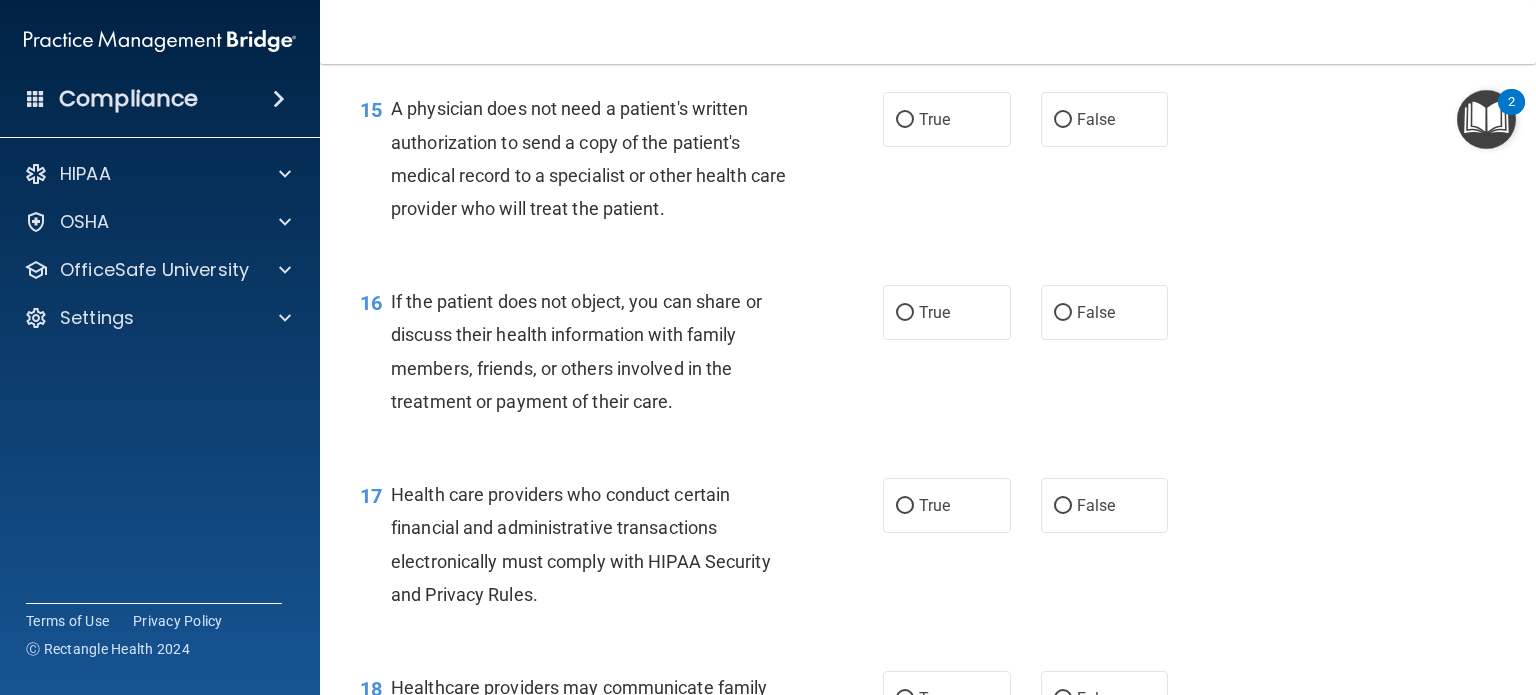 scroll, scrollTop: 2573, scrollLeft: 0, axis: vertical 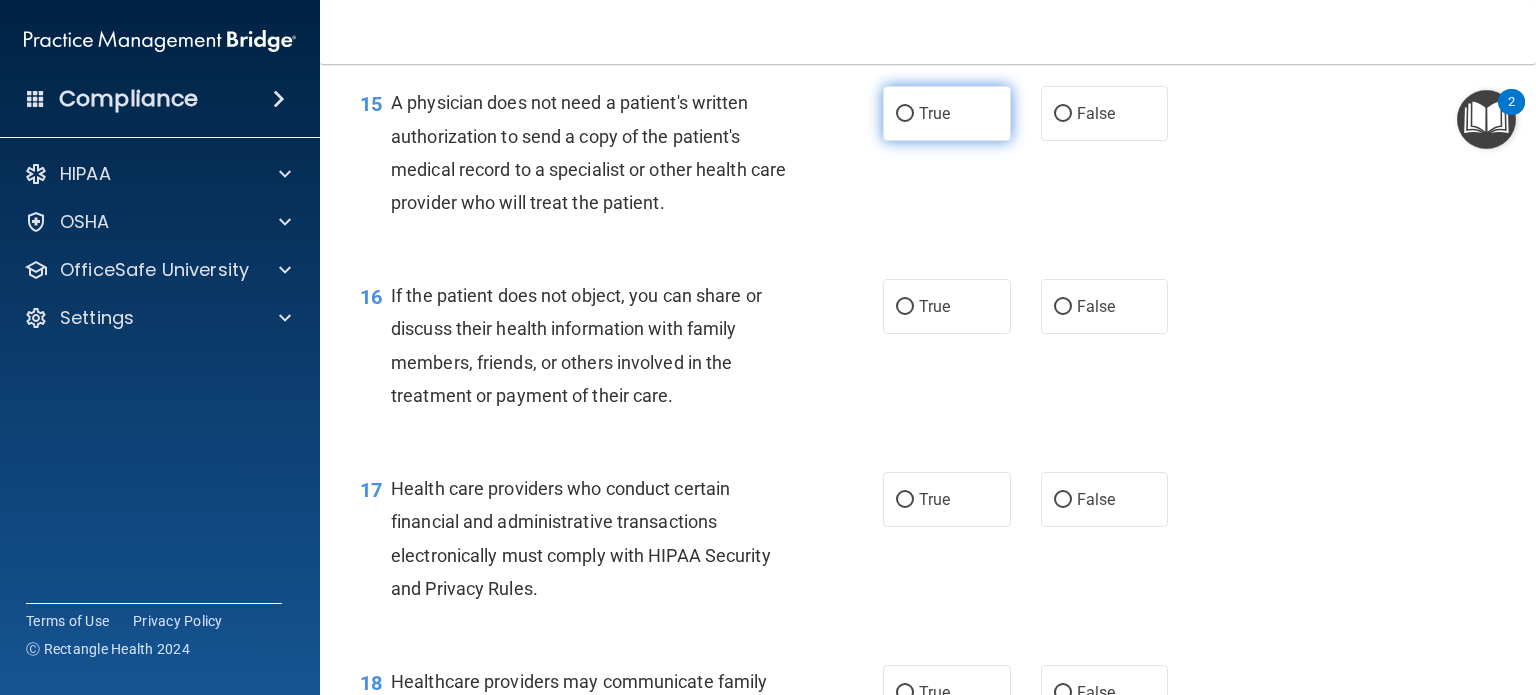 click on "True" at bounding box center (934, 113) 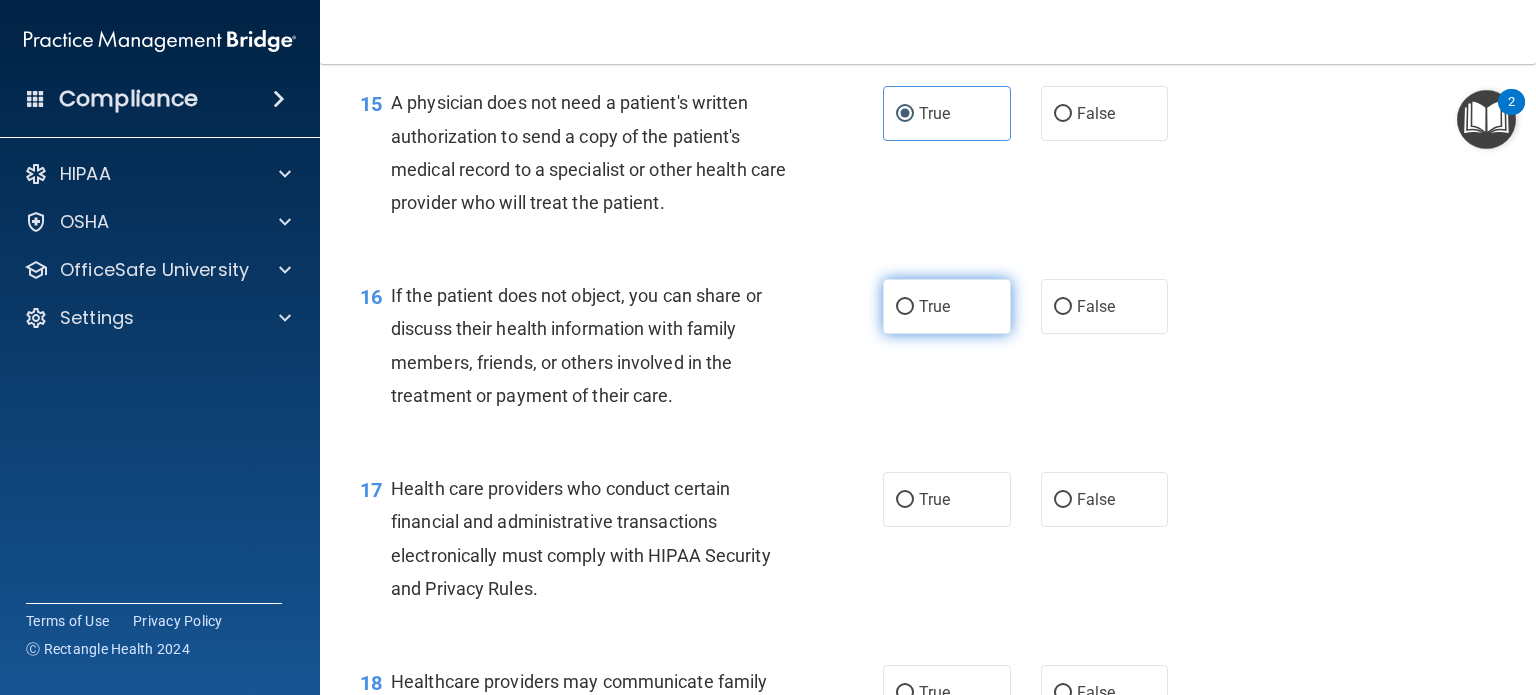 click on "True" at bounding box center [934, 306] 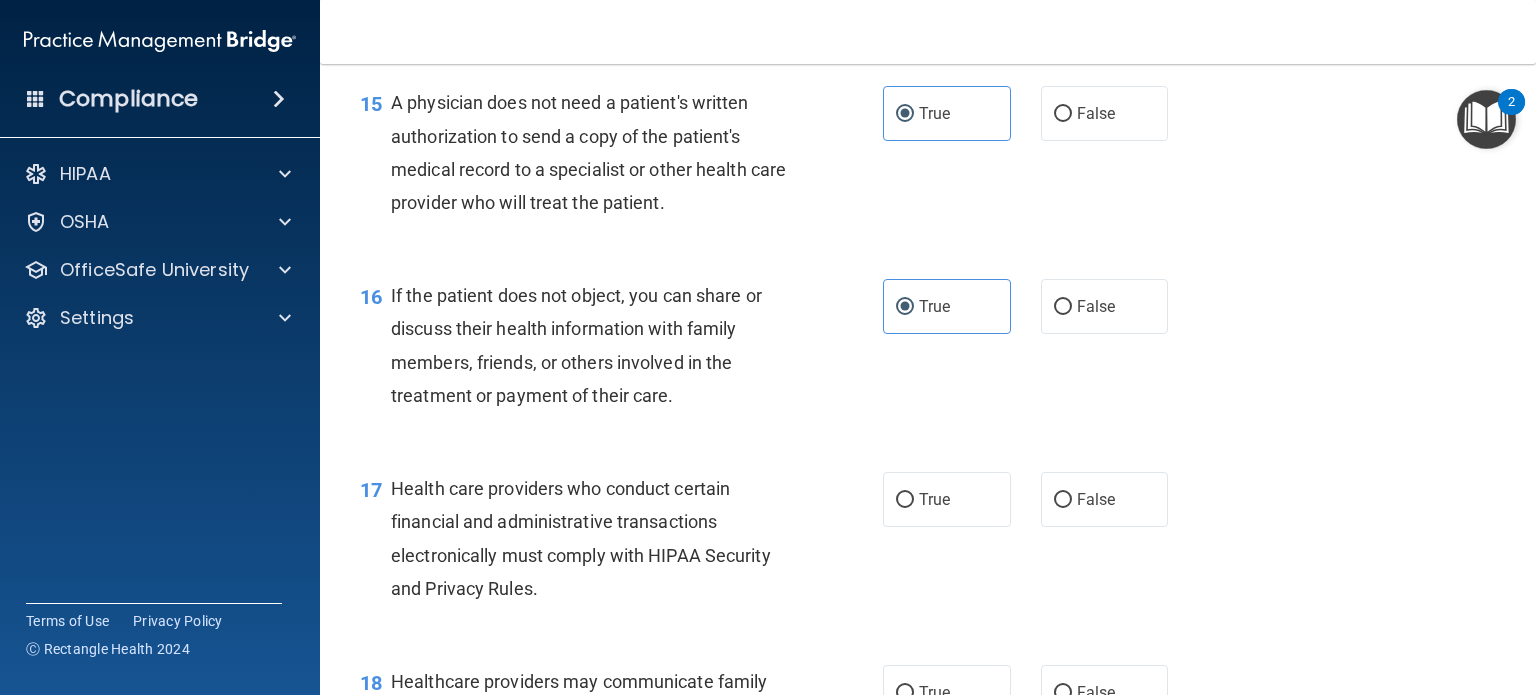 click on "17       Health care providers who conduct certain financial and administrative transactions electronically must comply with HIPAA Security and Privacy Rules.                  True           False" at bounding box center [928, 543] 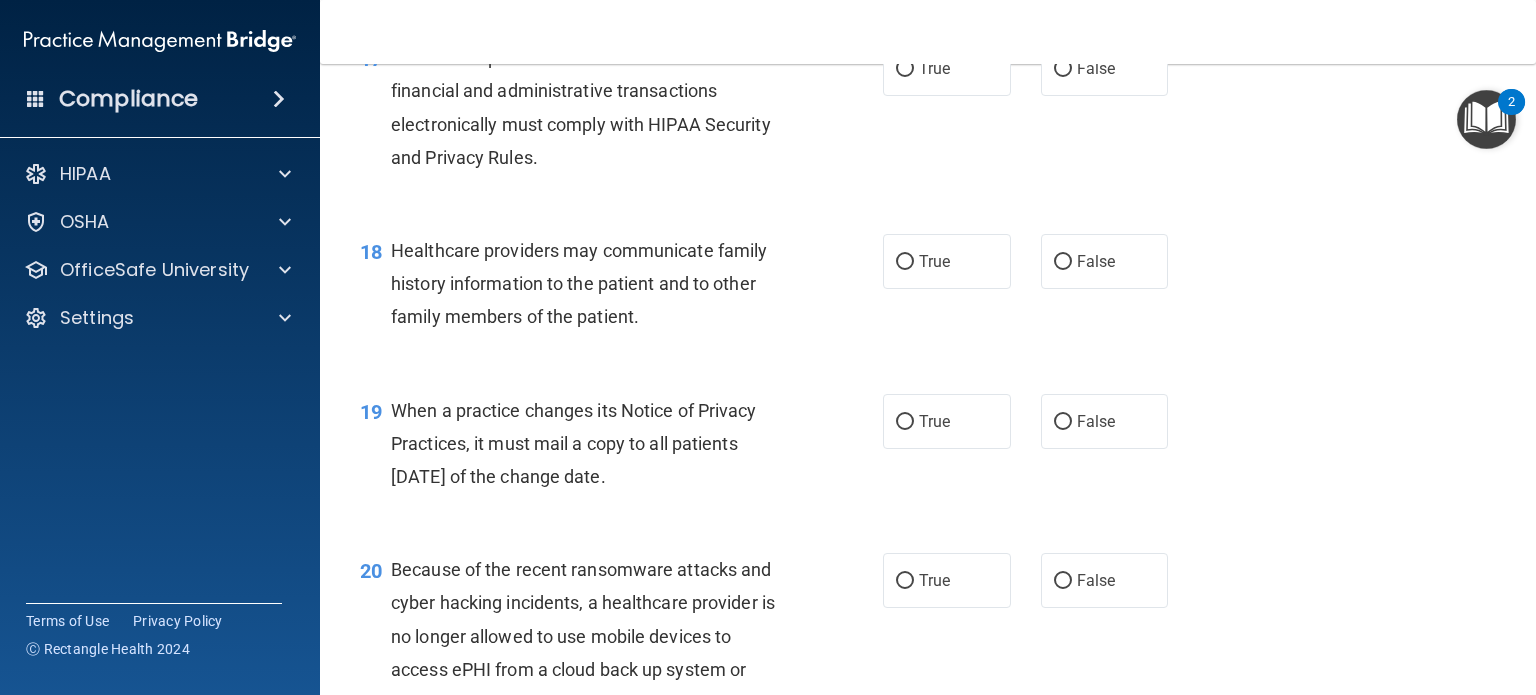 scroll, scrollTop: 3013, scrollLeft: 0, axis: vertical 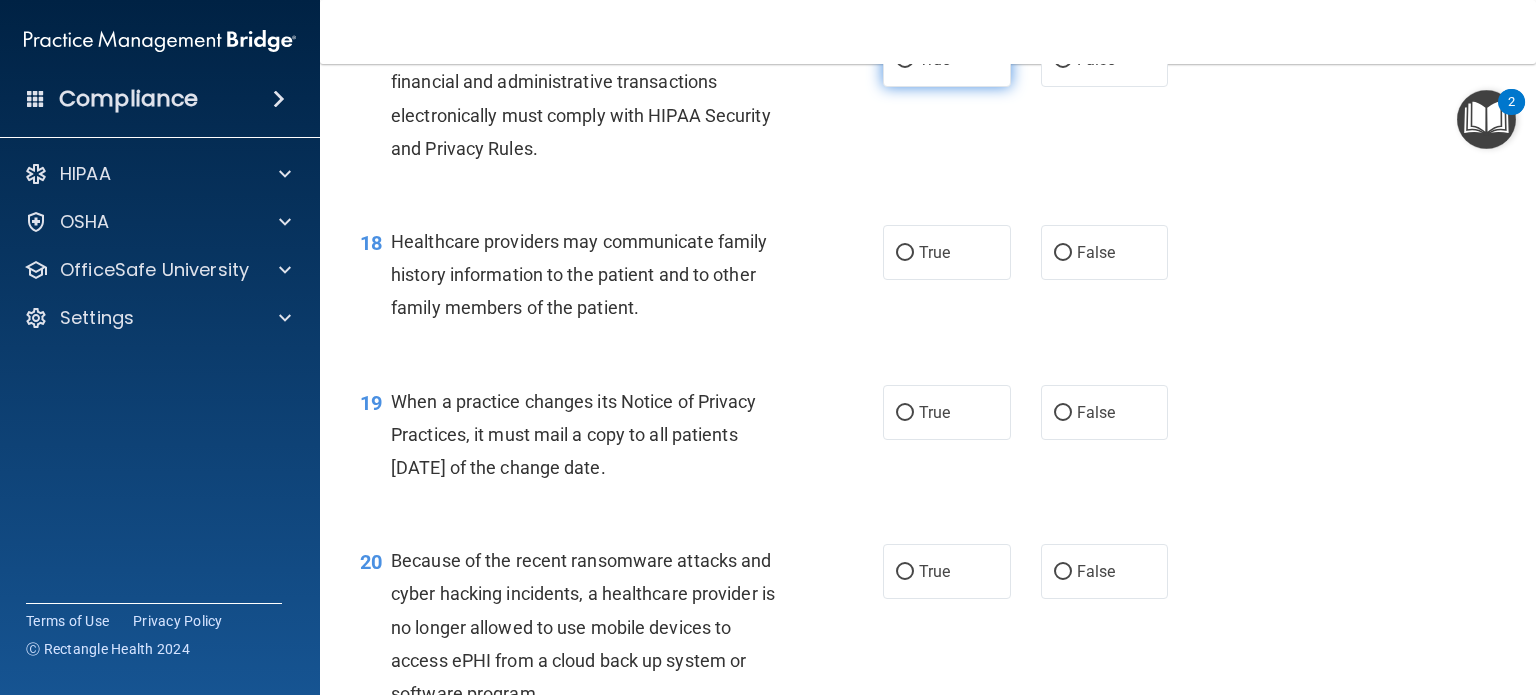 click on "True" at bounding box center (934, 59) 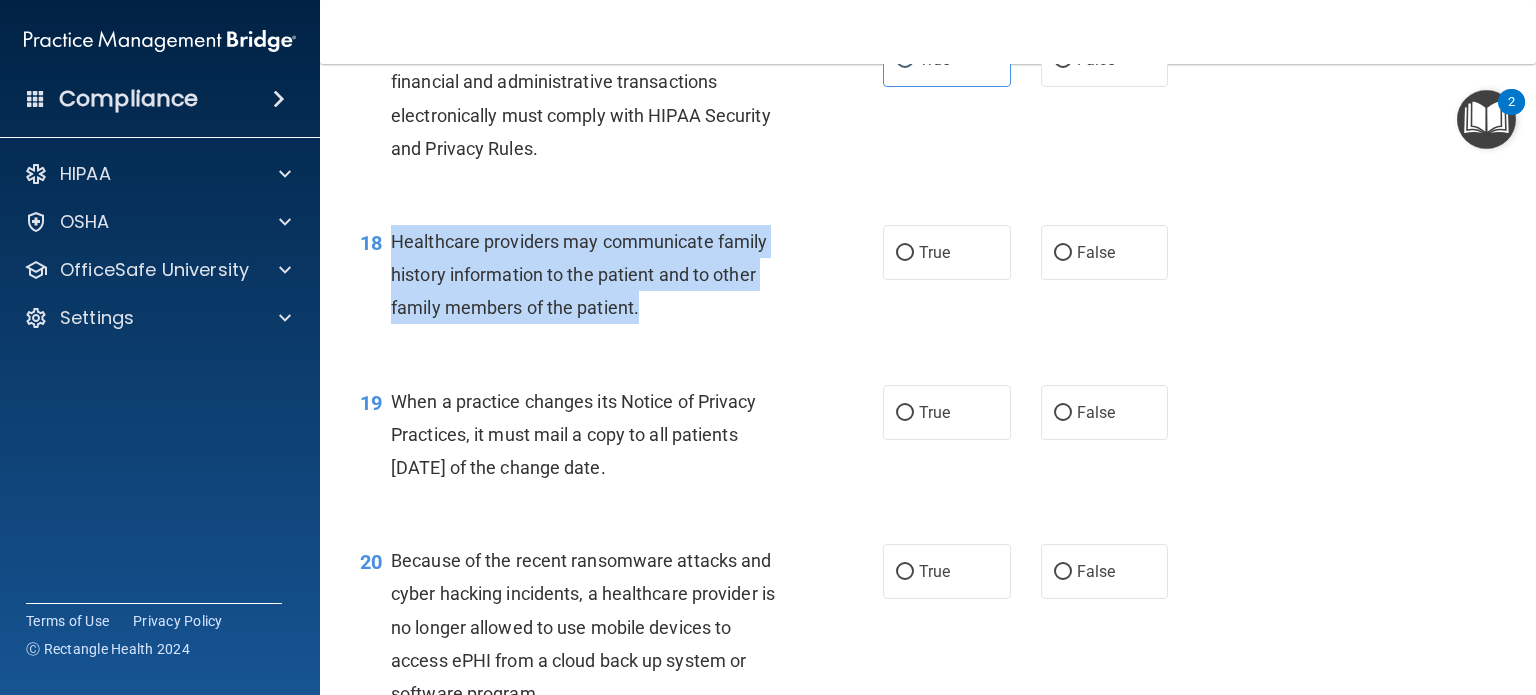 drag, startPoint x: 392, startPoint y: 310, endPoint x: 642, endPoint y: 399, distance: 265.36957 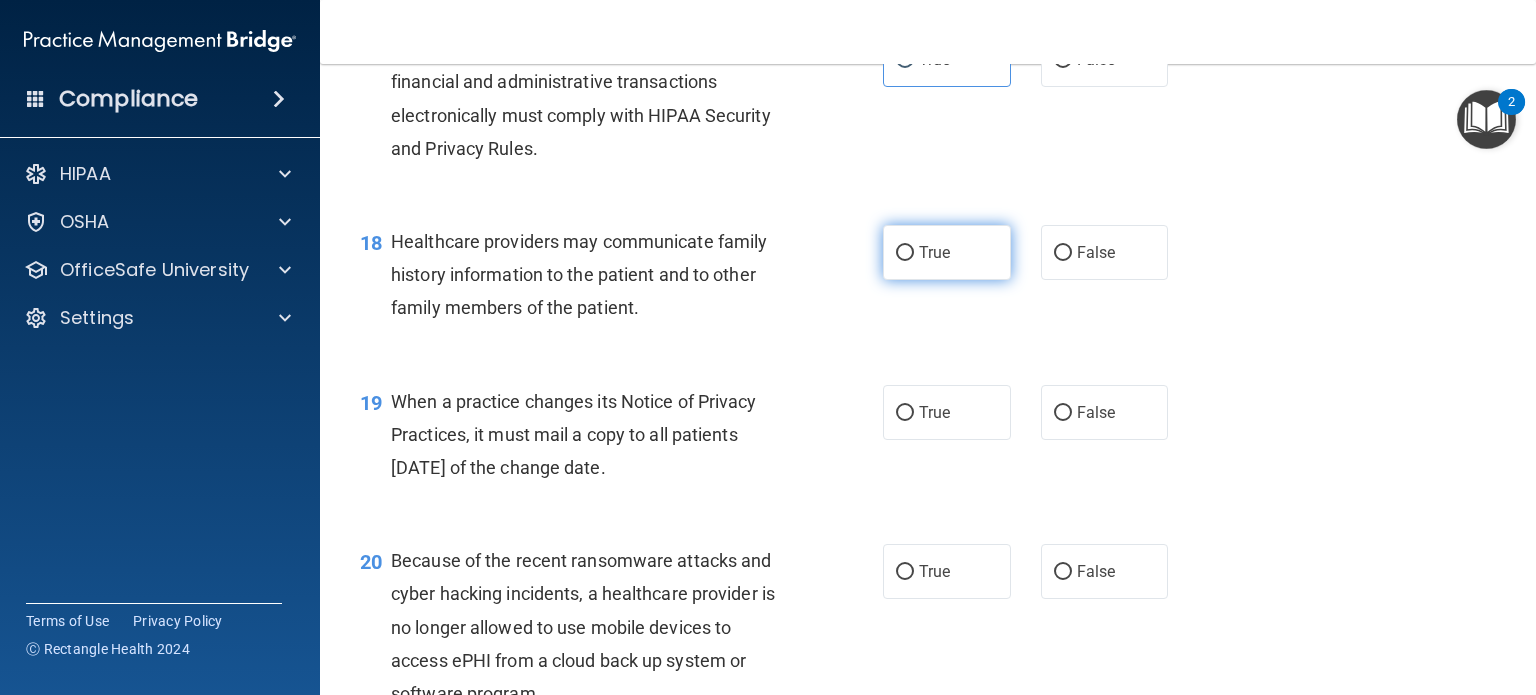 click on "True" at bounding box center [934, 252] 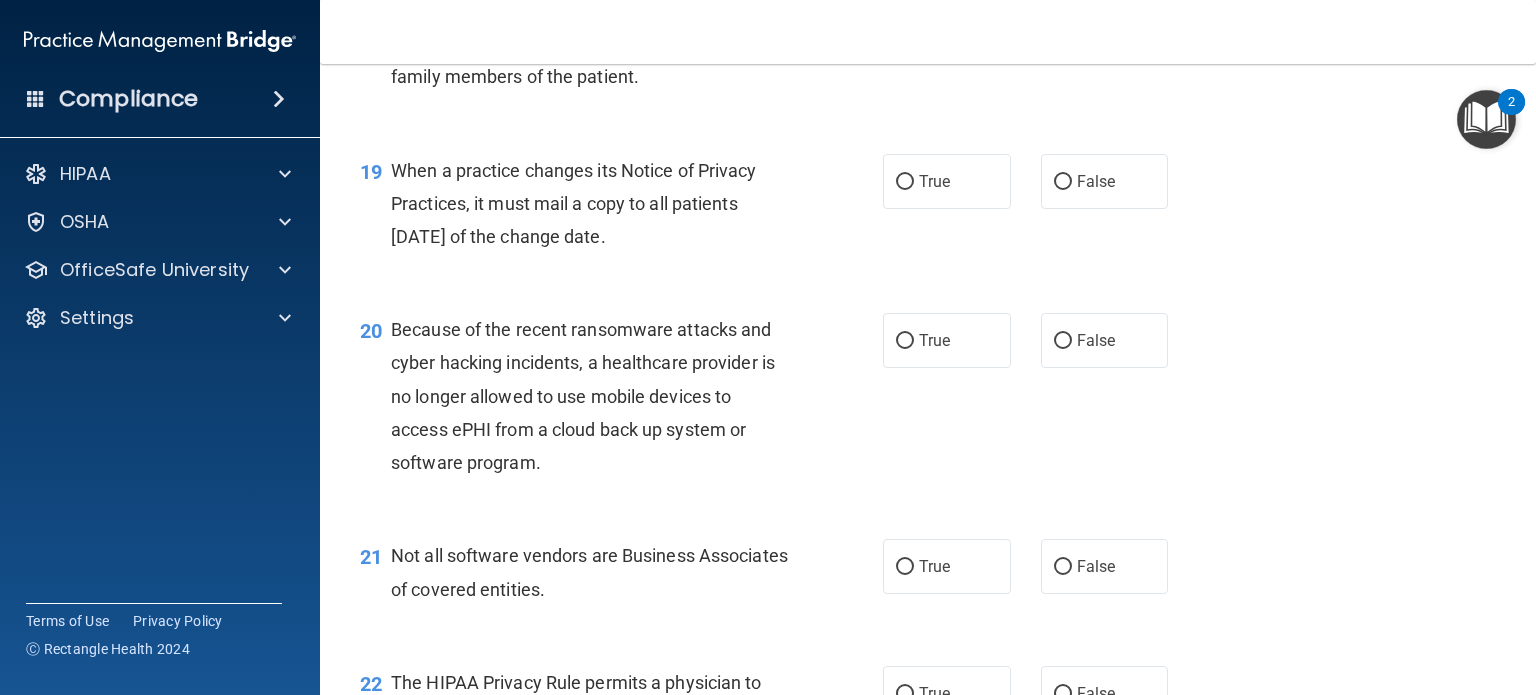 scroll, scrollTop: 3253, scrollLeft: 0, axis: vertical 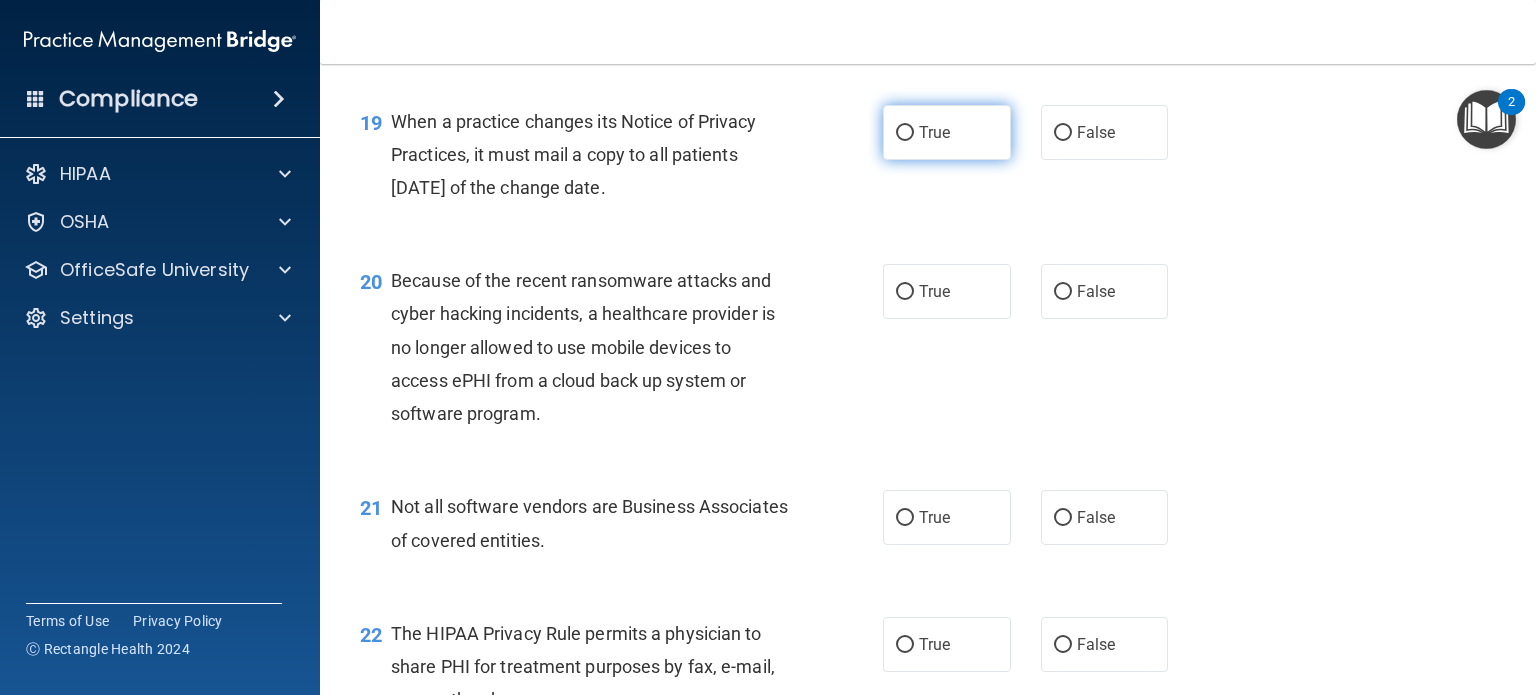 click on "True" at bounding box center (947, 132) 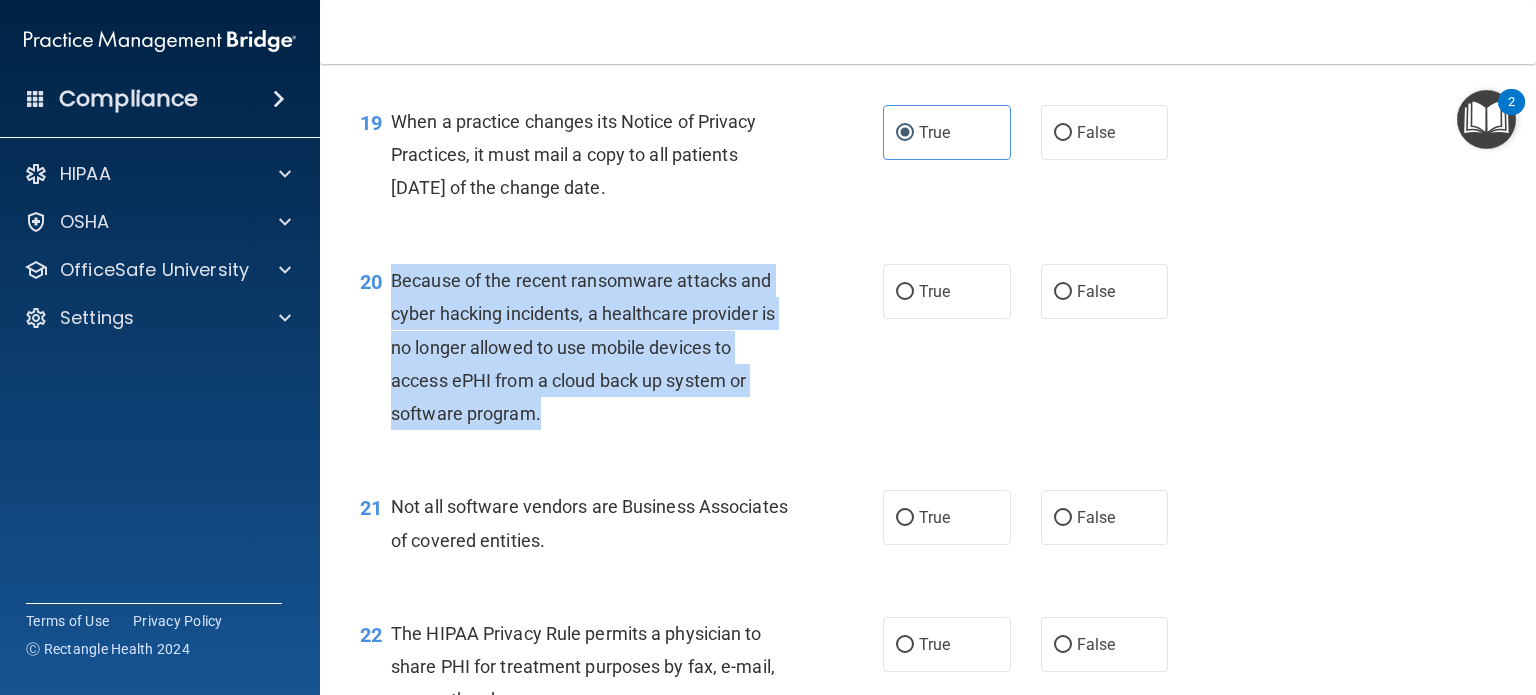 drag, startPoint x: 392, startPoint y: 345, endPoint x: 564, endPoint y: 490, distance: 224.96445 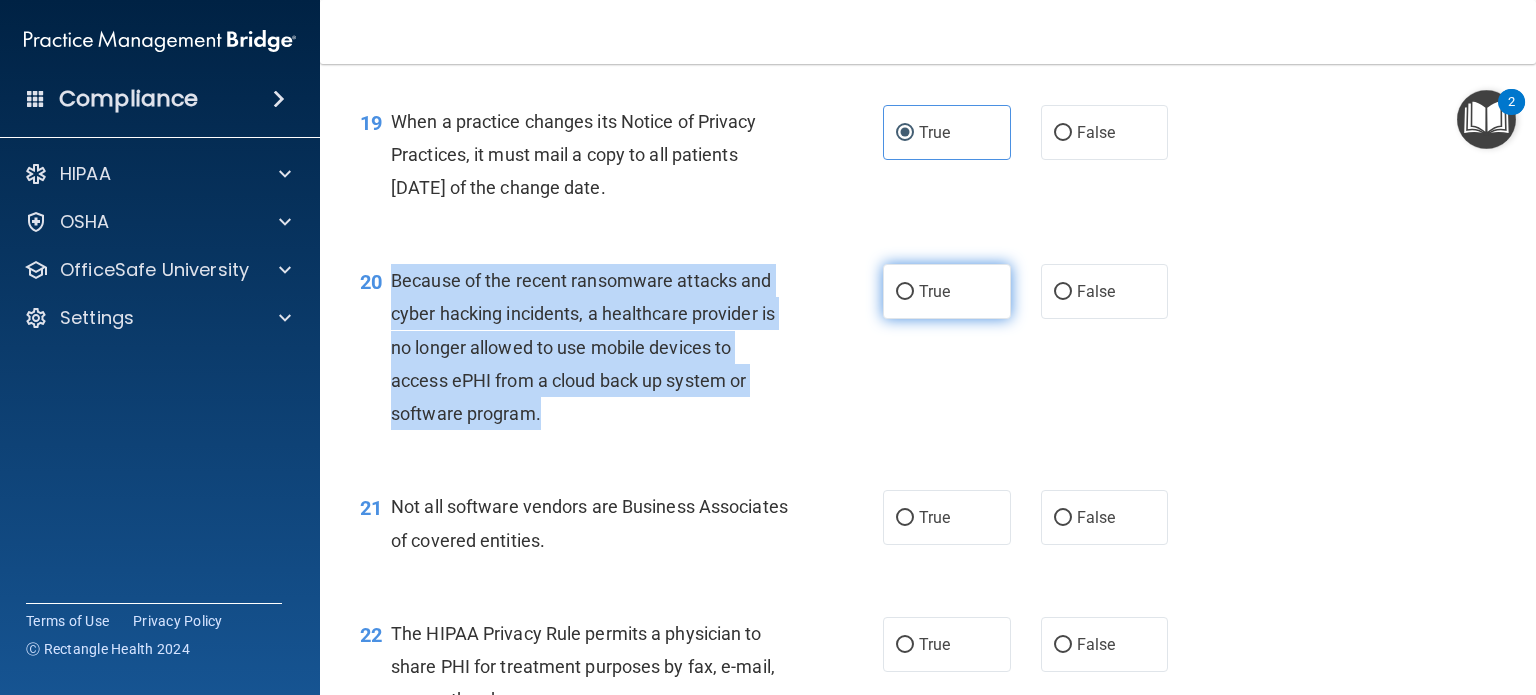 click on "True" at bounding box center (905, 292) 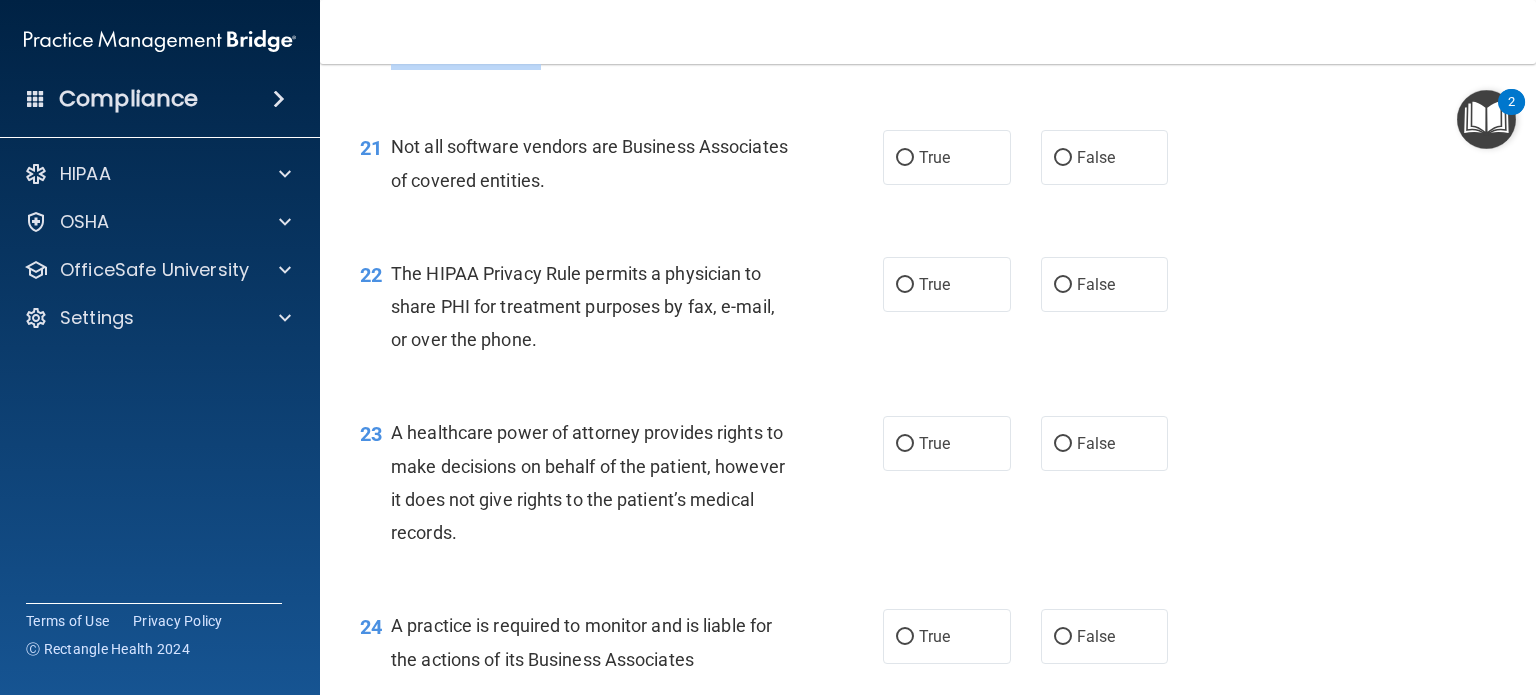 scroll, scrollTop: 3693, scrollLeft: 0, axis: vertical 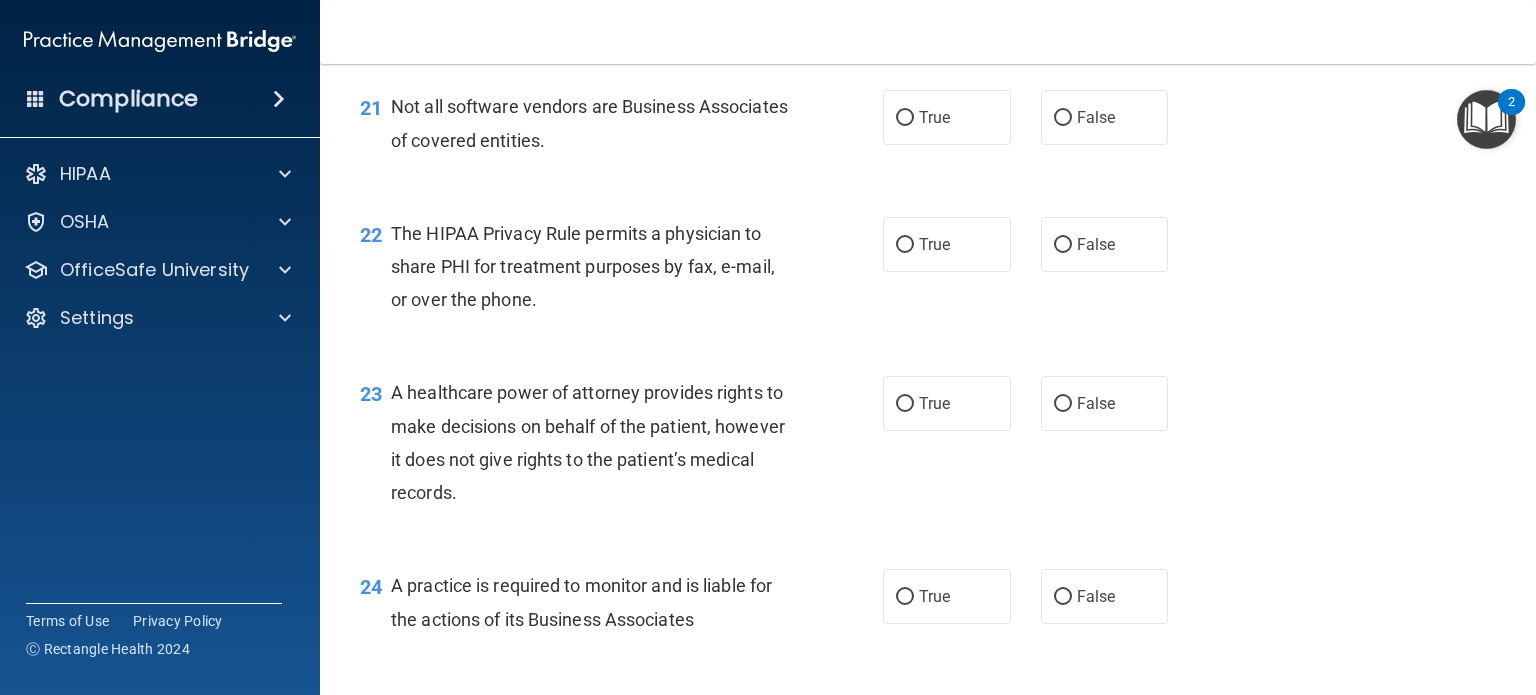 click on "23       A healthcare power of attorney provides rights to make decisions on behalf of the patient, however it does not give rights to the patient’s medical records.                  True           False" at bounding box center (928, 447) 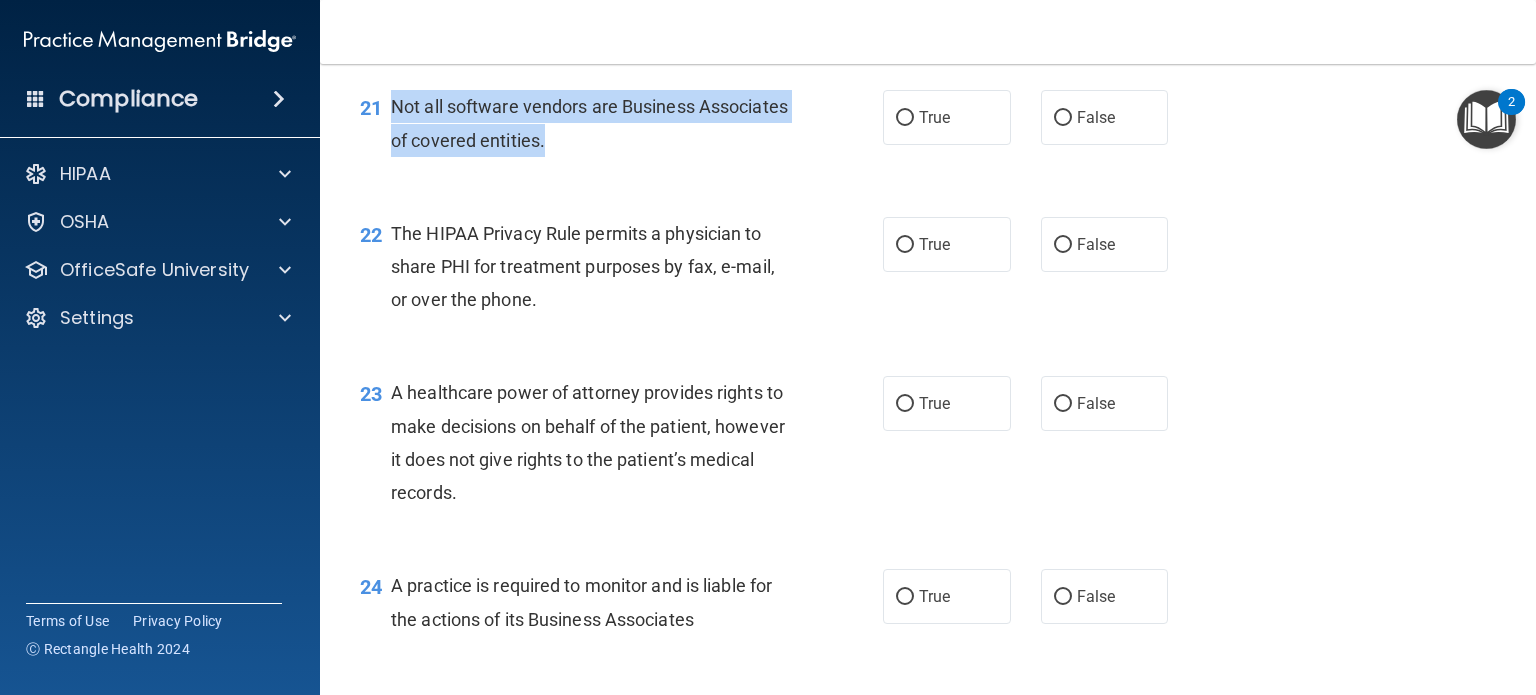 drag, startPoint x: 391, startPoint y: 173, endPoint x: 637, endPoint y: 215, distance: 249.55962 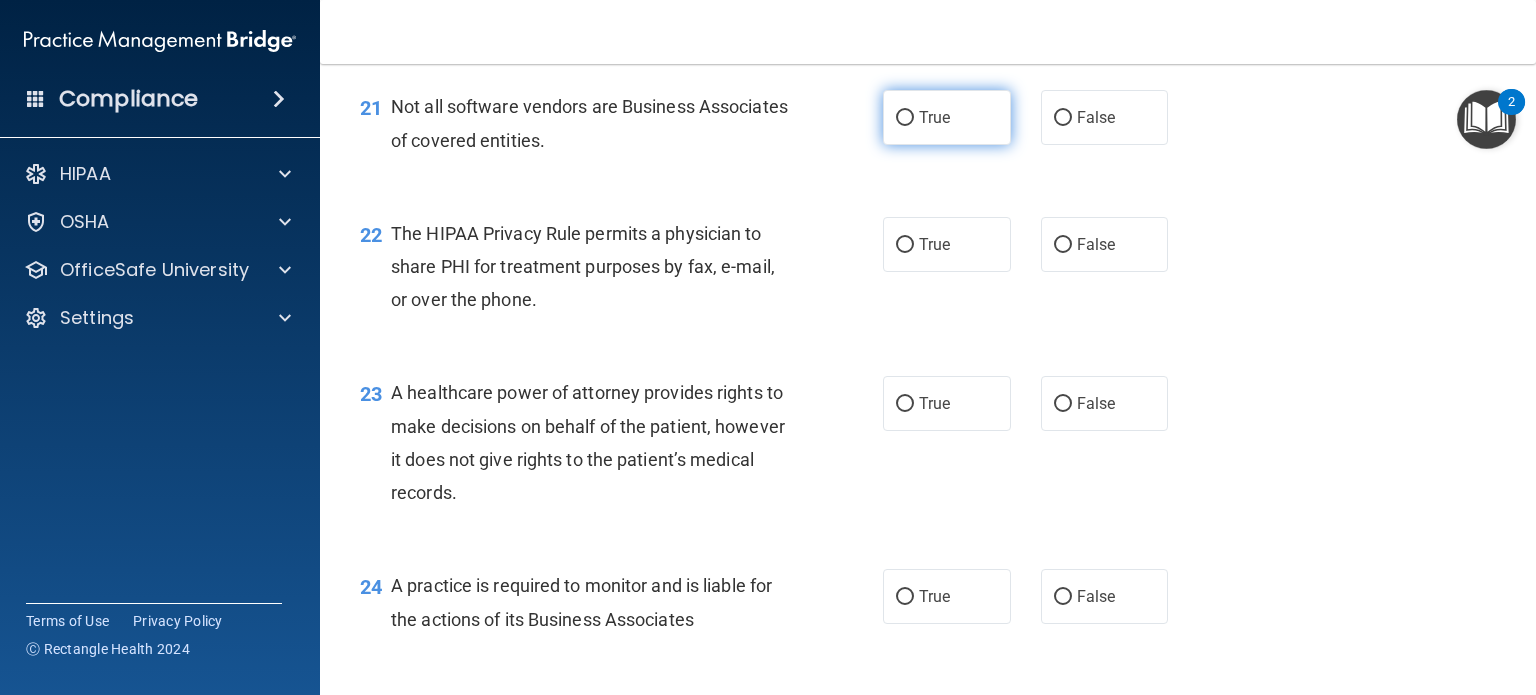 click on "True" at bounding box center [934, 117] 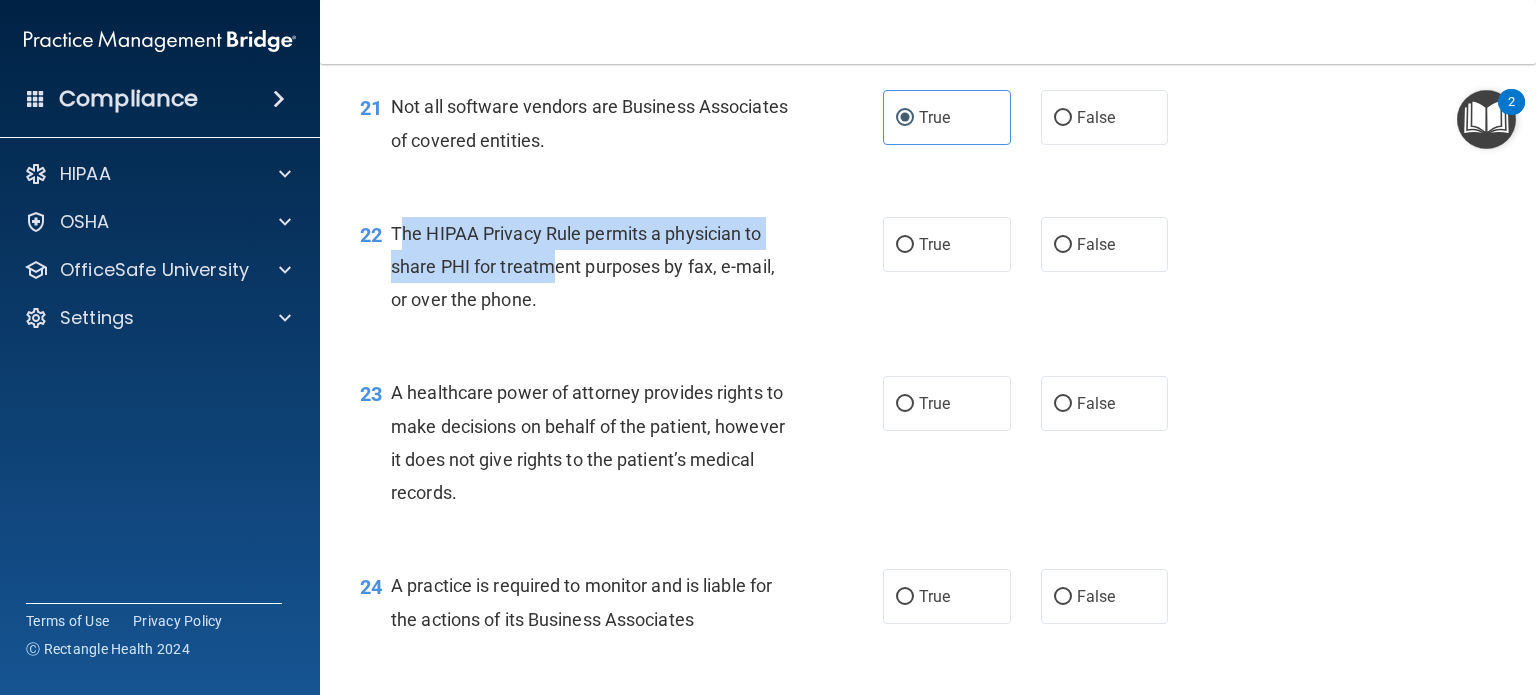 drag, startPoint x: 396, startPoint y: 296, endPoint x: 552, endPoint y: 343, distance: 162.92636 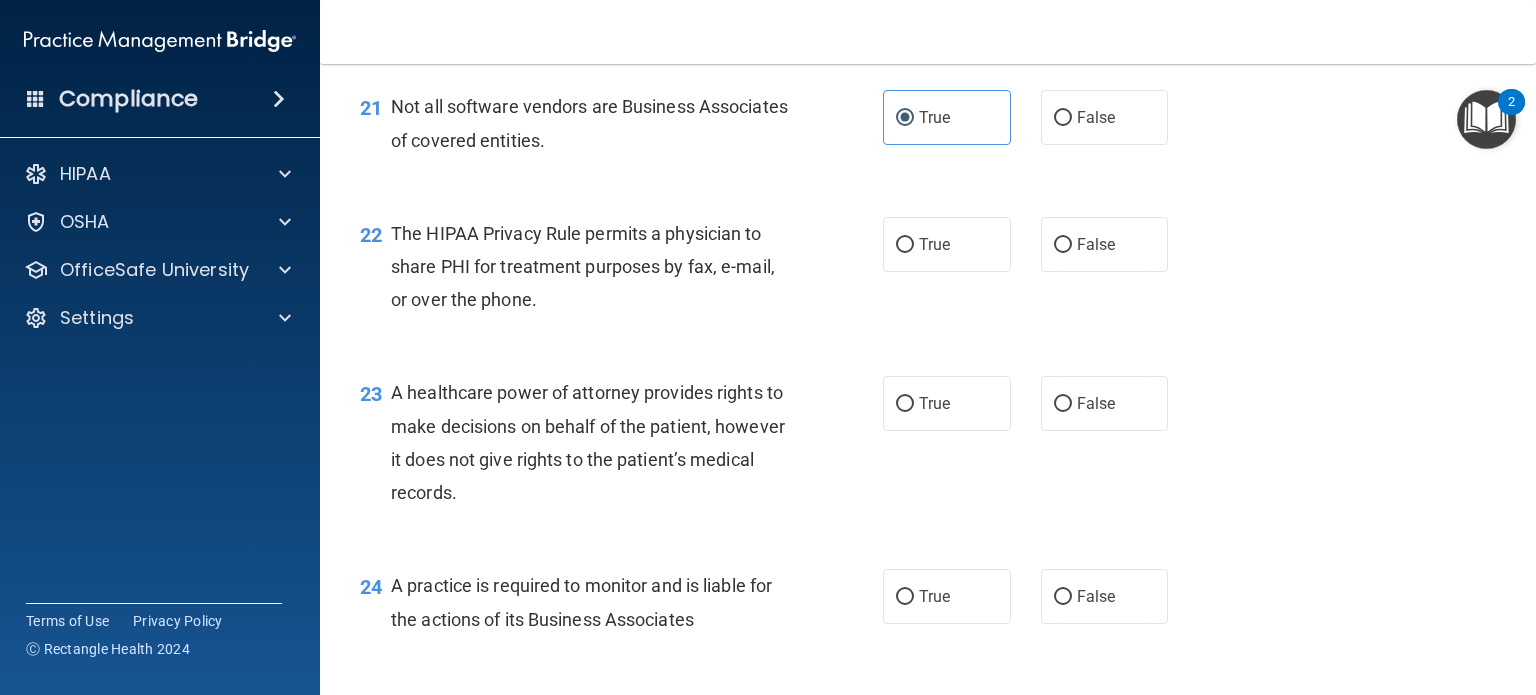 click on "22       The HIPAA Privacy Rule permits a physician to share PHI for treatment purposes by fax, e-mail, or over the phone.                 True           False" at bounding box center [928, 272] 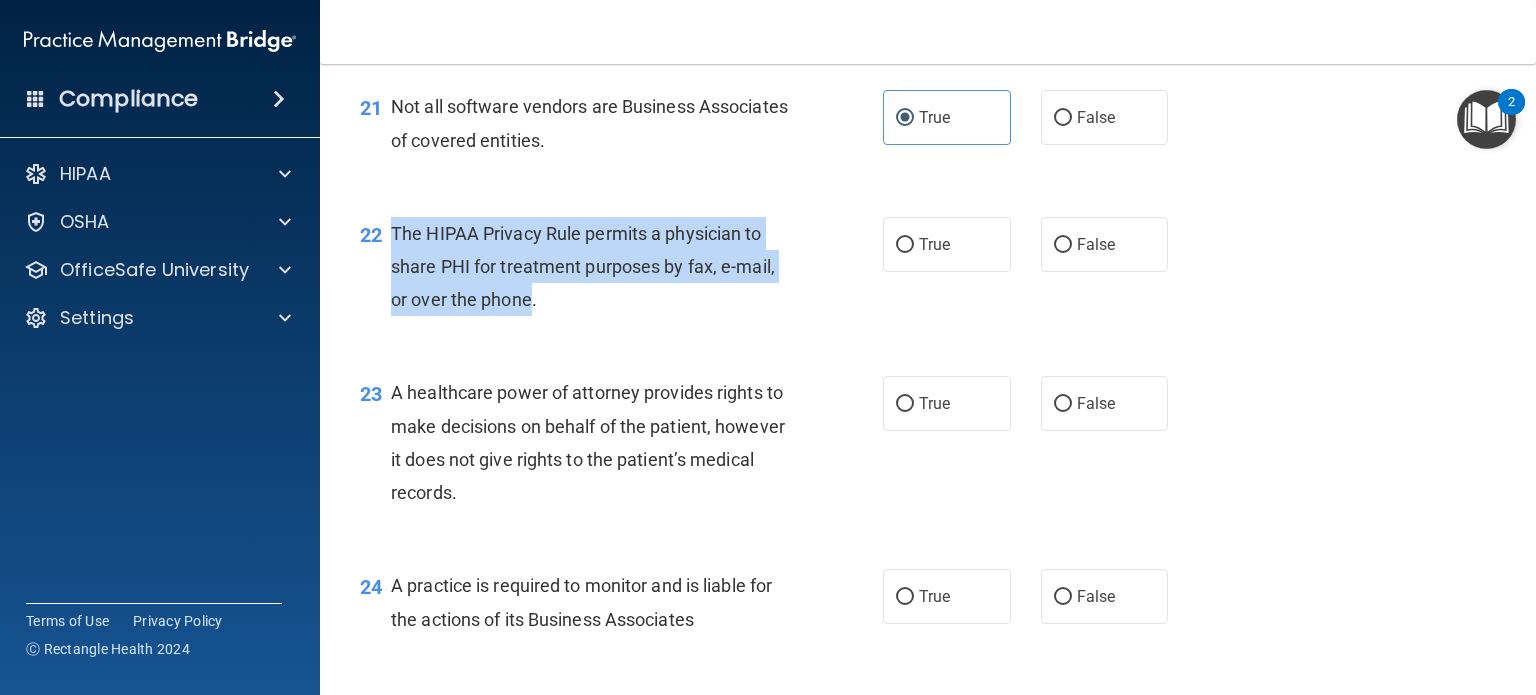 drag, startPoint x: 392, startPoint y: 300, endPoint x: 532, endPoint y: 379, distance: 160.75136 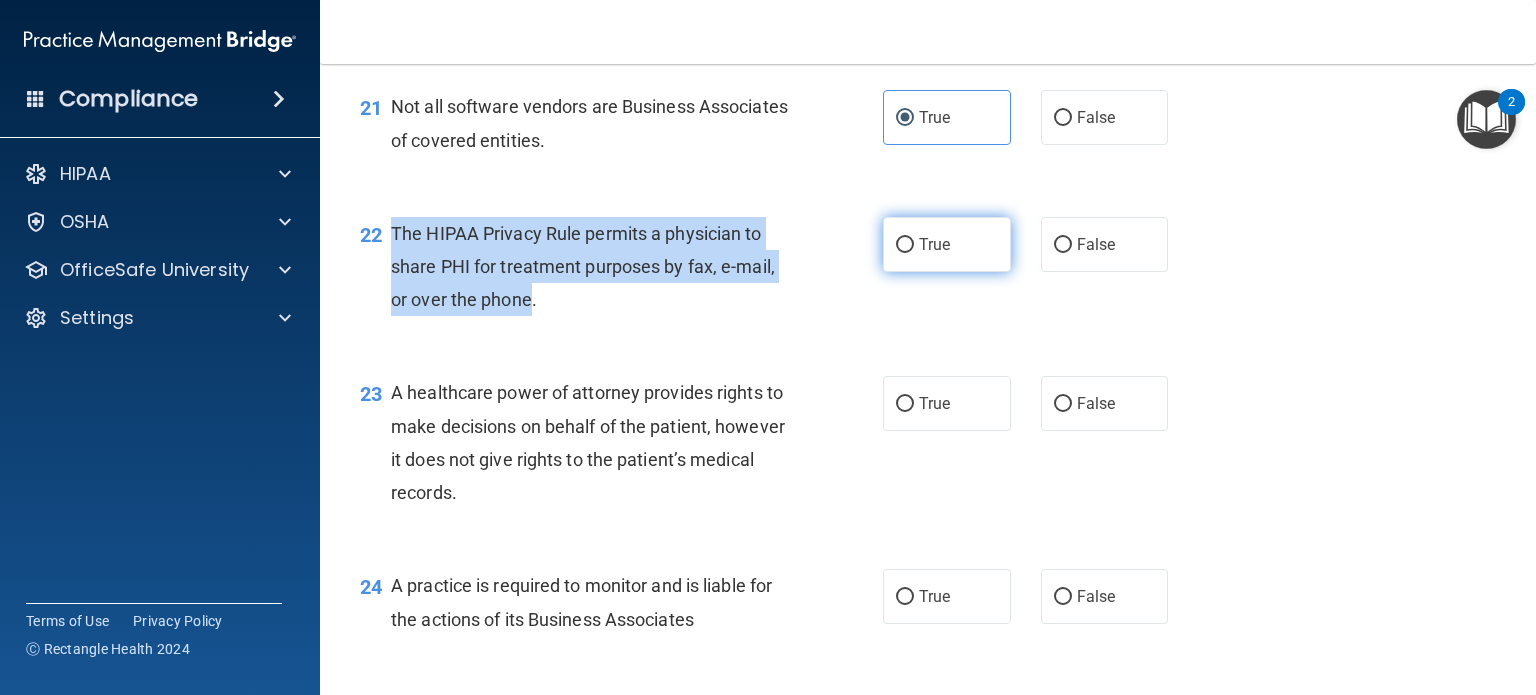 click on "True" at bounding box center [905, 245] 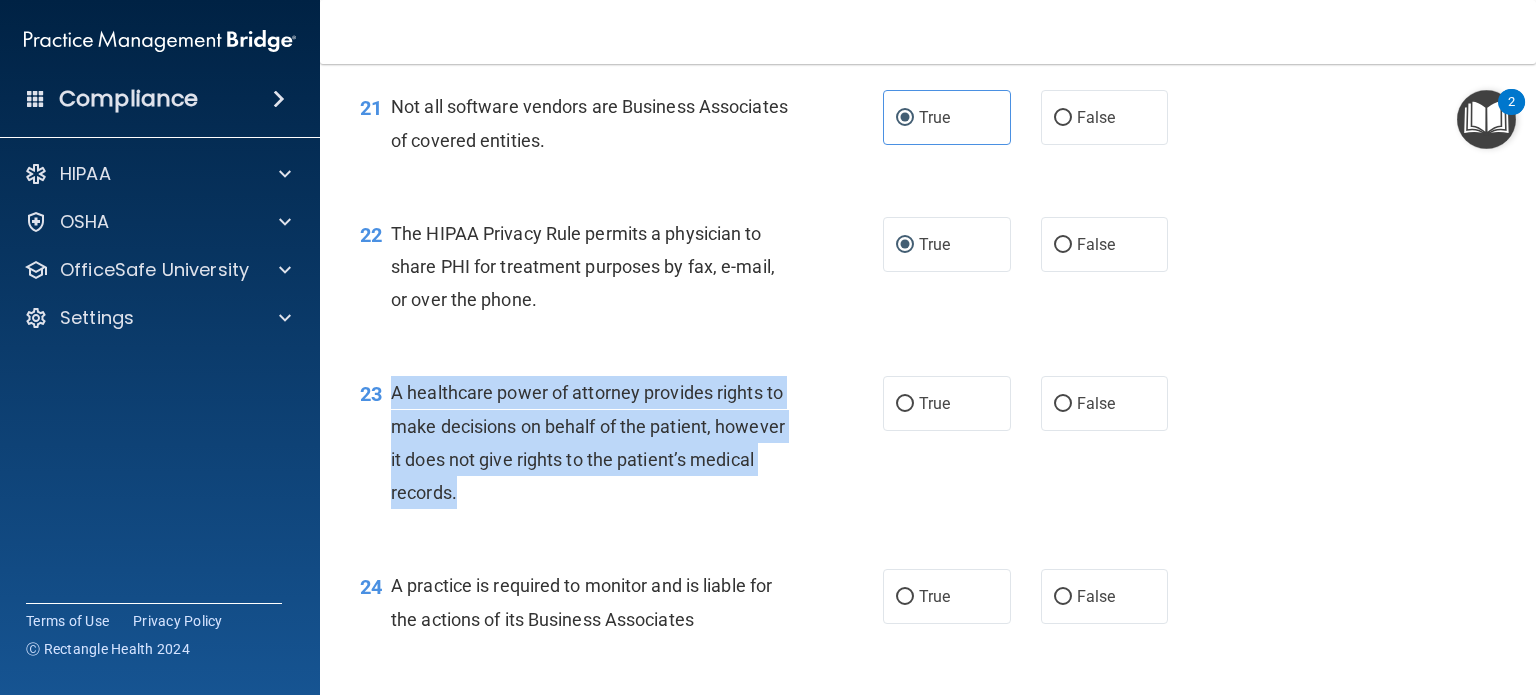 drag, startPoint x: 394, startPoint y: 459, endPoint x: 534, endPoint y: 559, distance: 172.04651 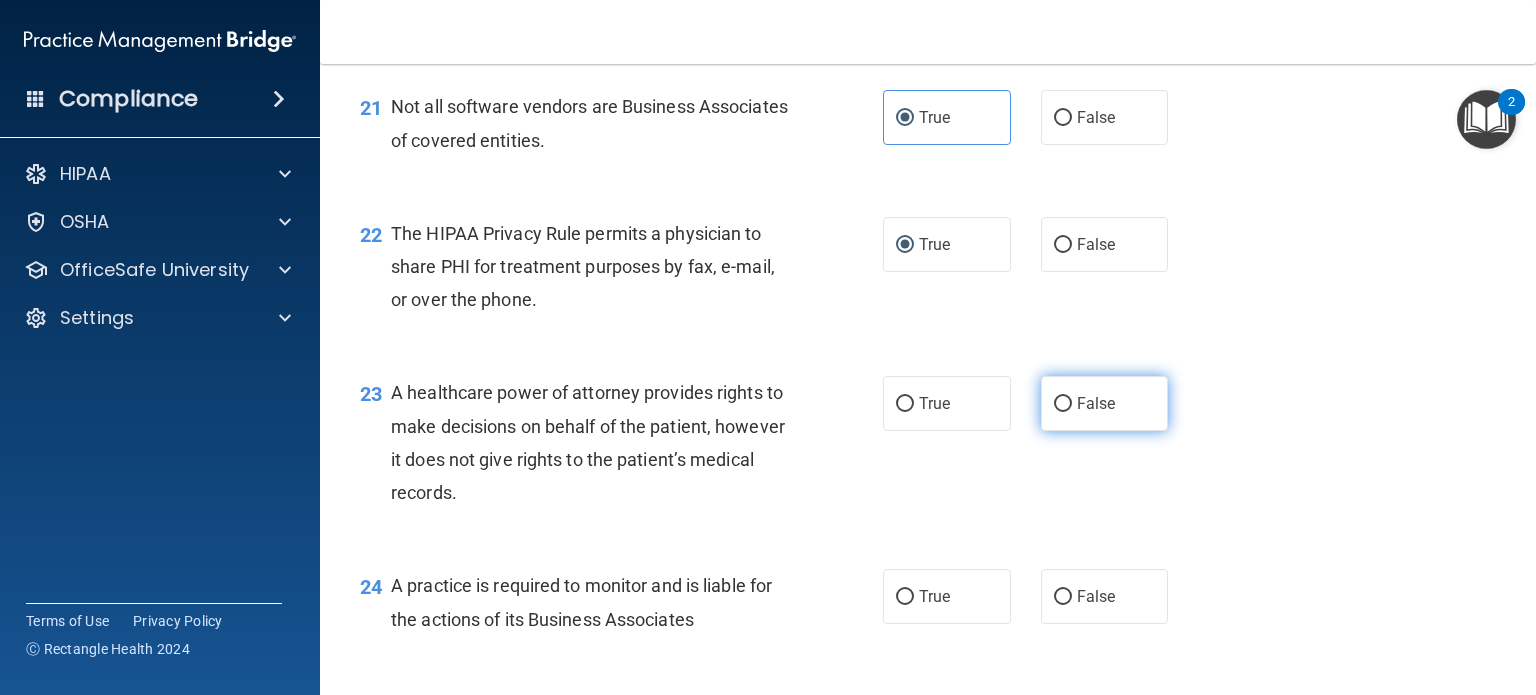 click on "False" at bounding box center (1096, 403) 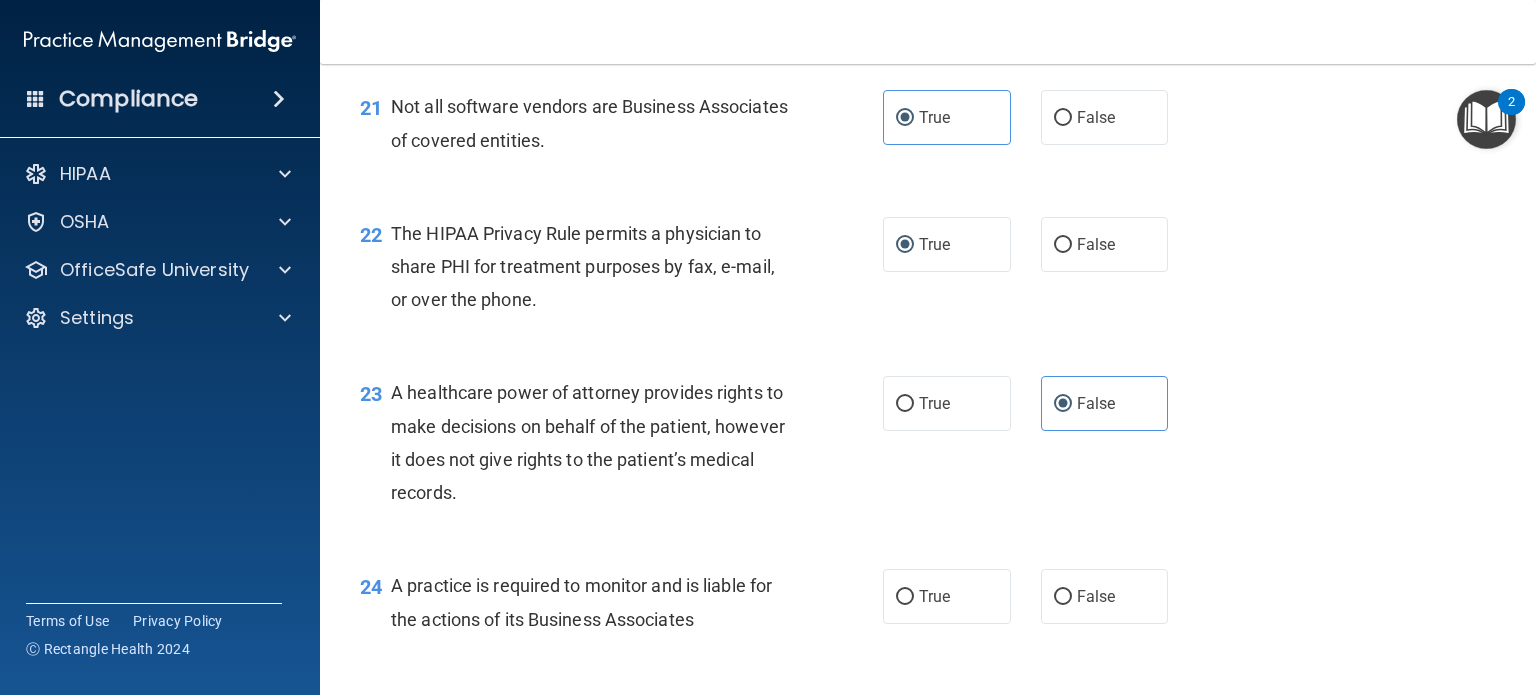 click on "23       A healthcare power of attorney provides rights to make decisions on behalf of the patient, however it does not give rights to the patient’s medical records.                  True           False" at bounding box center [928, 447] 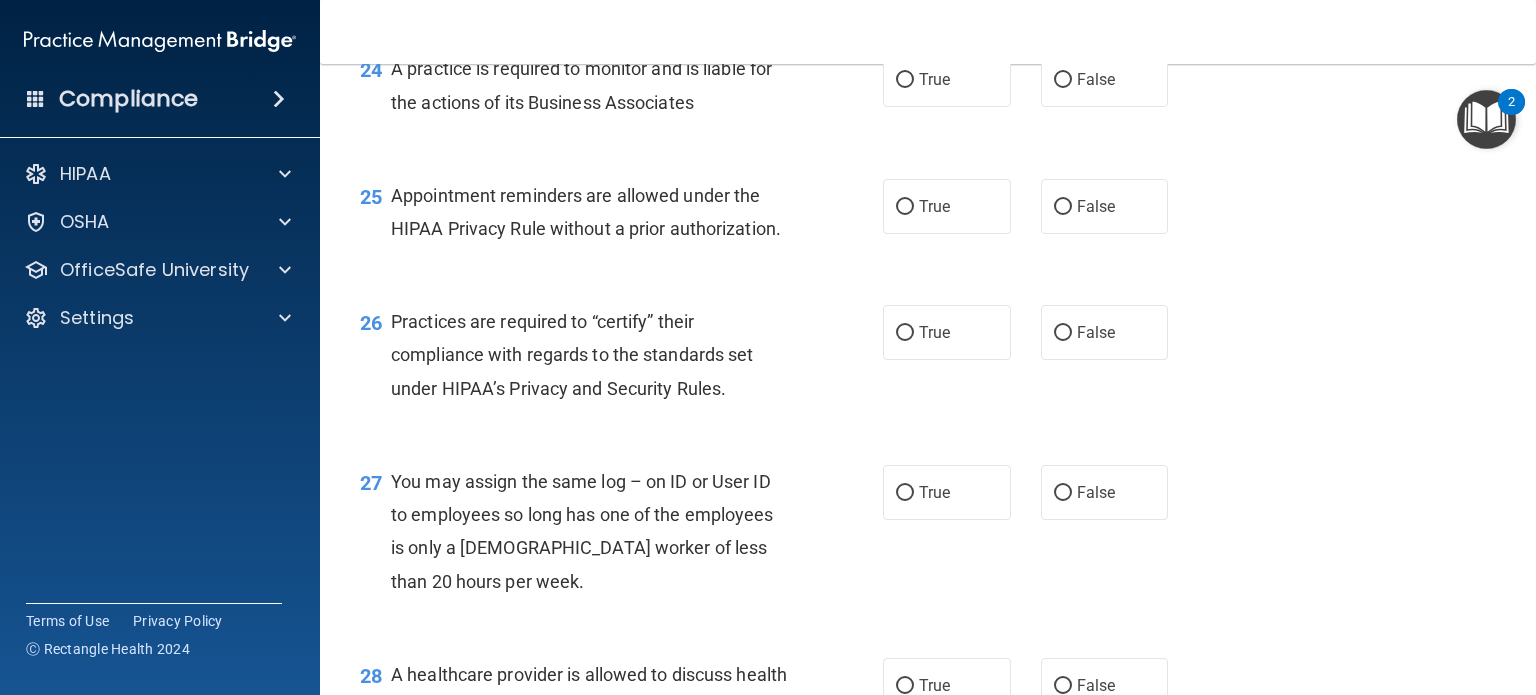 scroll, scrollTop: 4213, scrollLeft: 0, axis: vertical 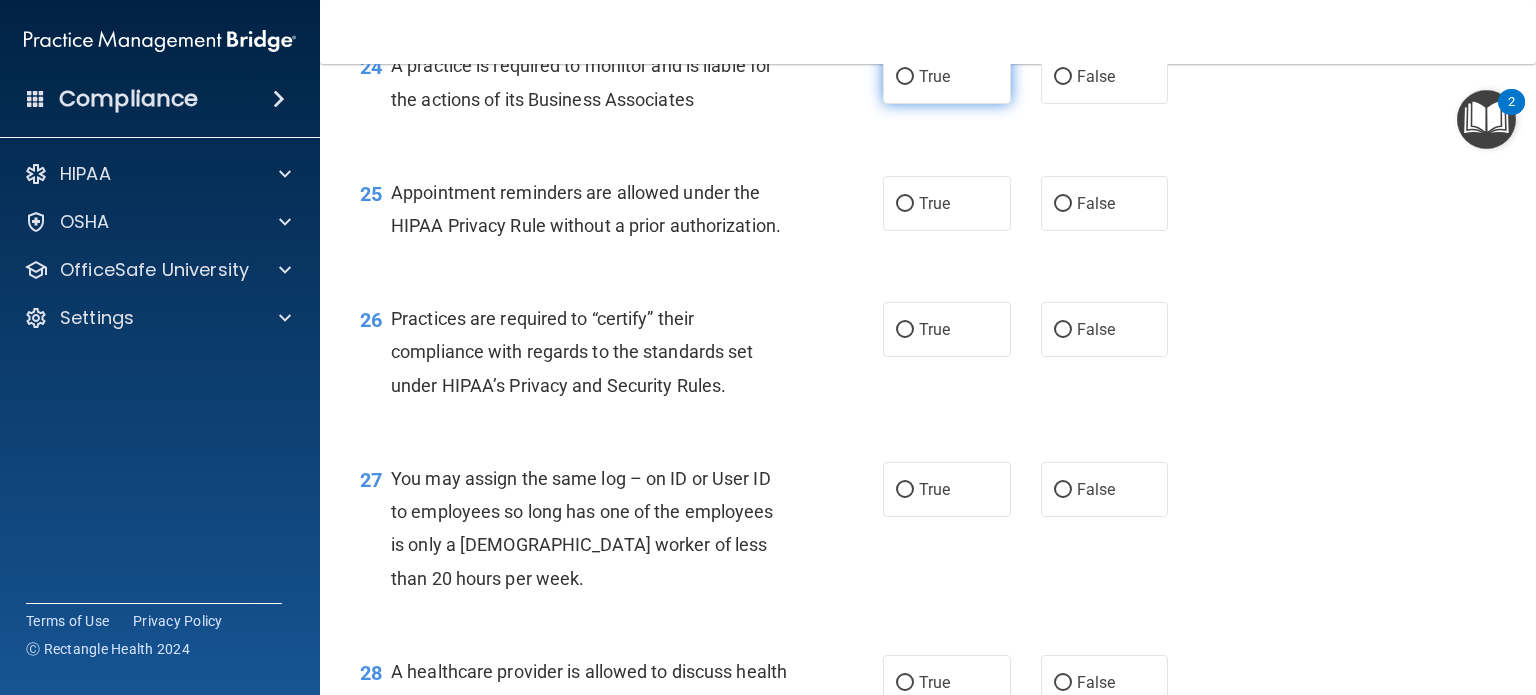 click on "True" at bounding box center (934, 76) 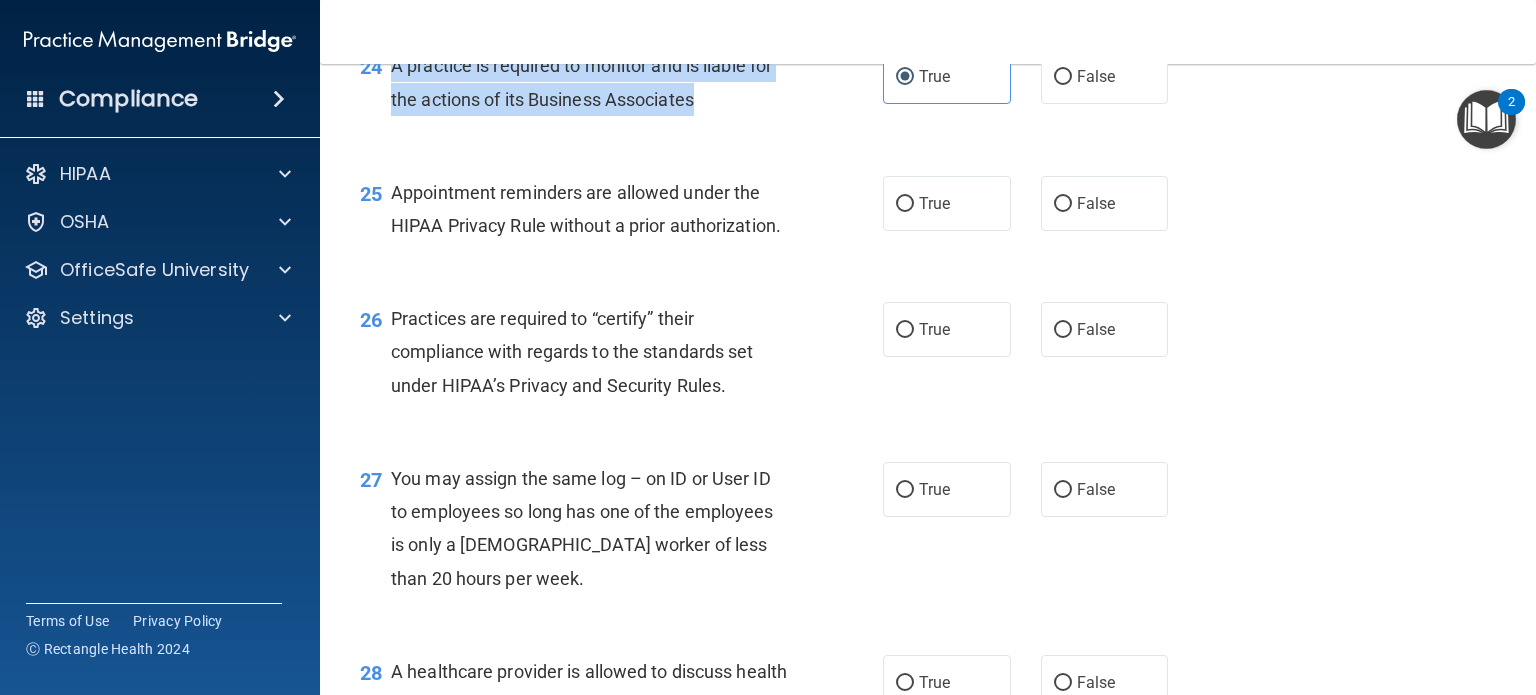 drag, startPoint x: 394, startPoint y: 129, endPoint x: 696, endPoint y: 177, distance: 305.79077 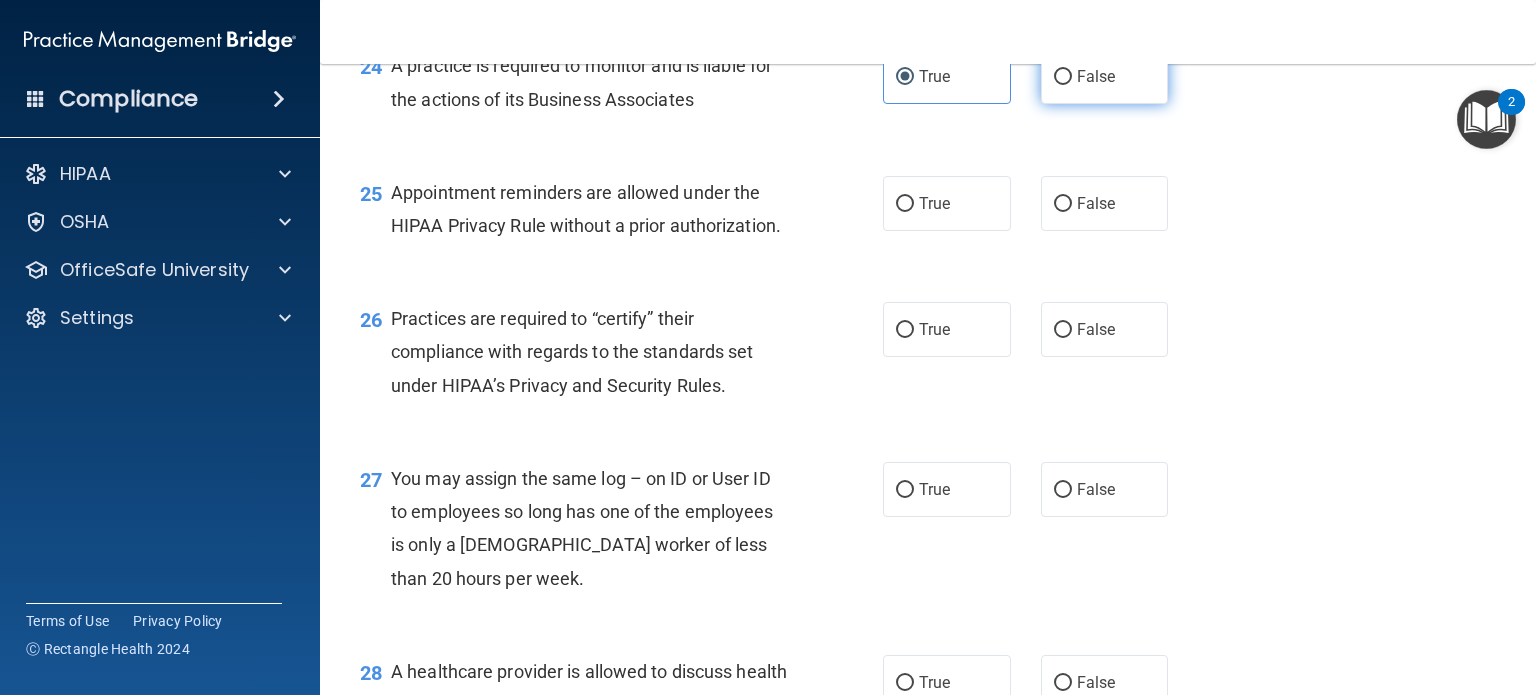 click on "False" at bounding box center (1096, 76) 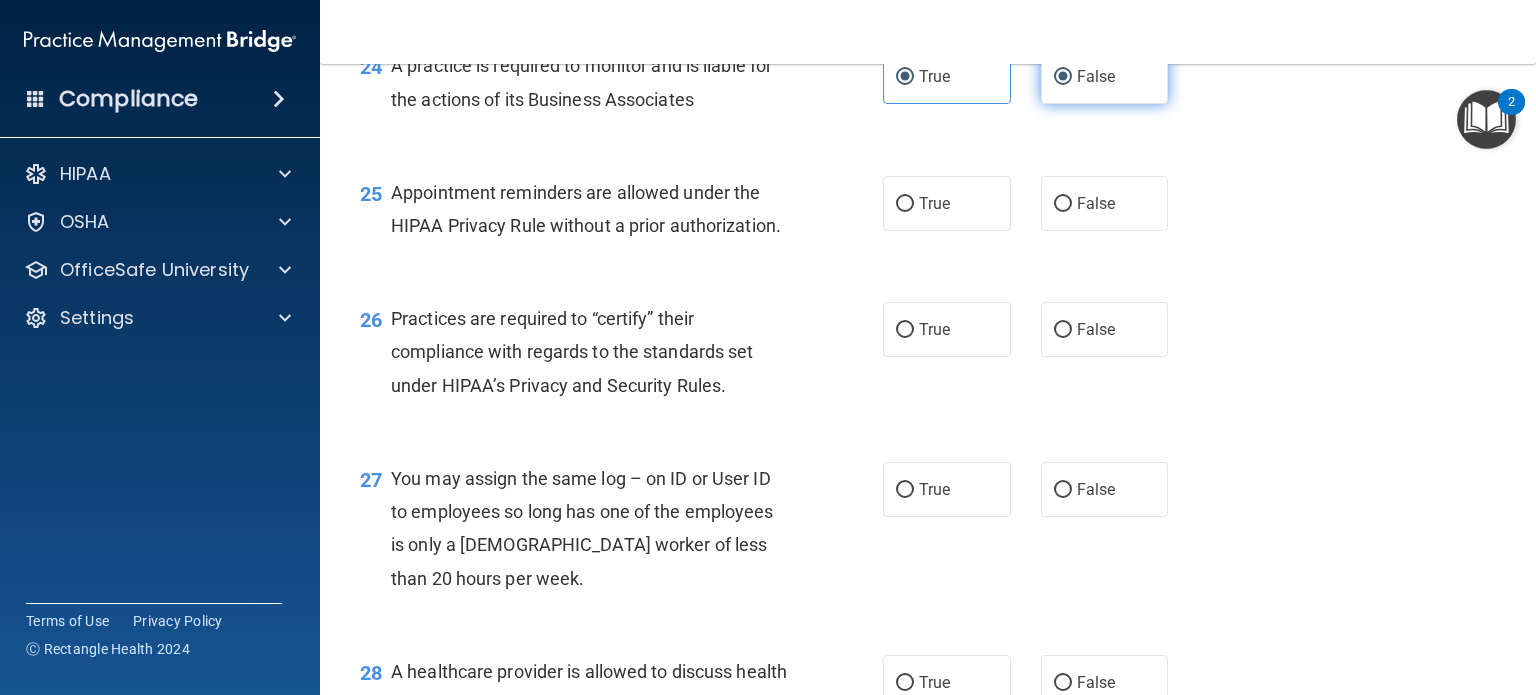 radio on "false" 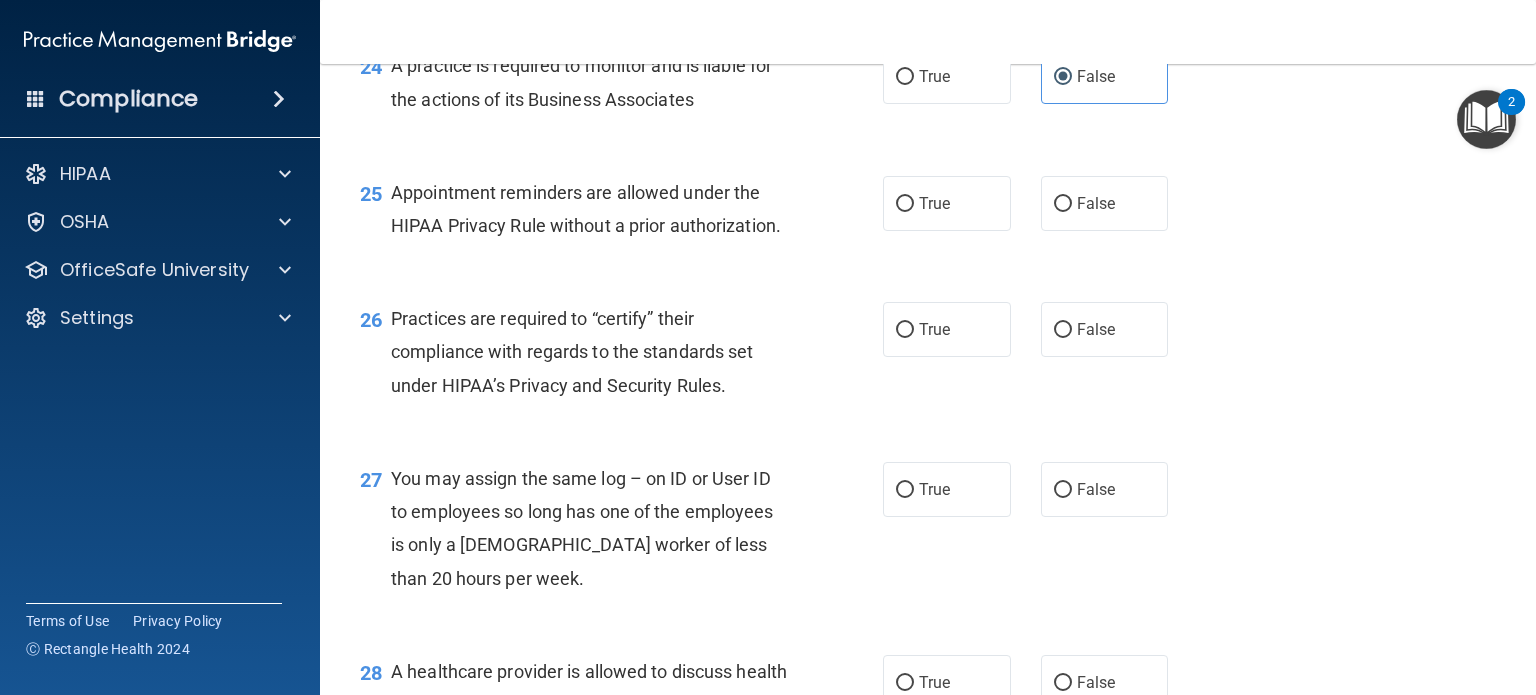 click on "25       Appointment reminders are allowed under the HIPAA Privacy Rule without a prior authorization.                 True           False" at bounding box center [928, 214] 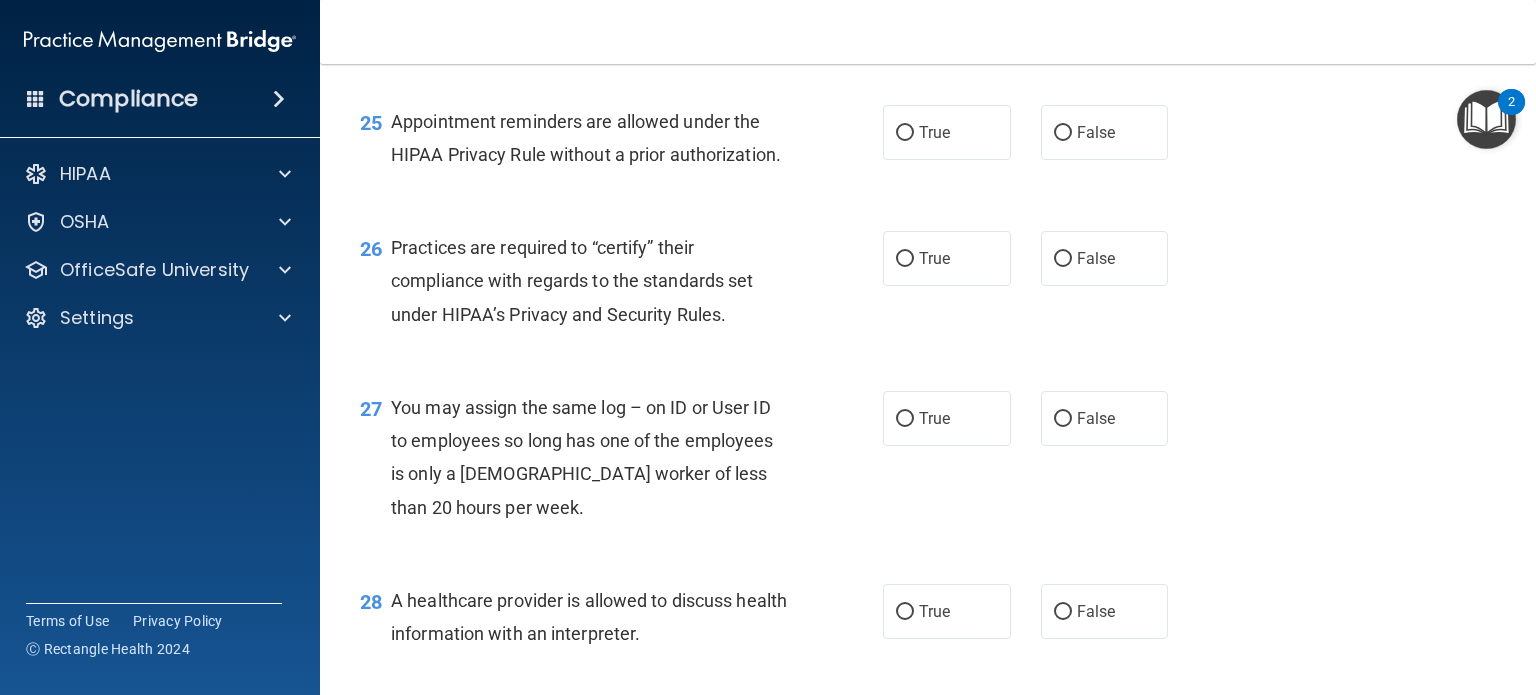 scroll, scrollTop: 4293, scrollLeft: 0, axis: vertical 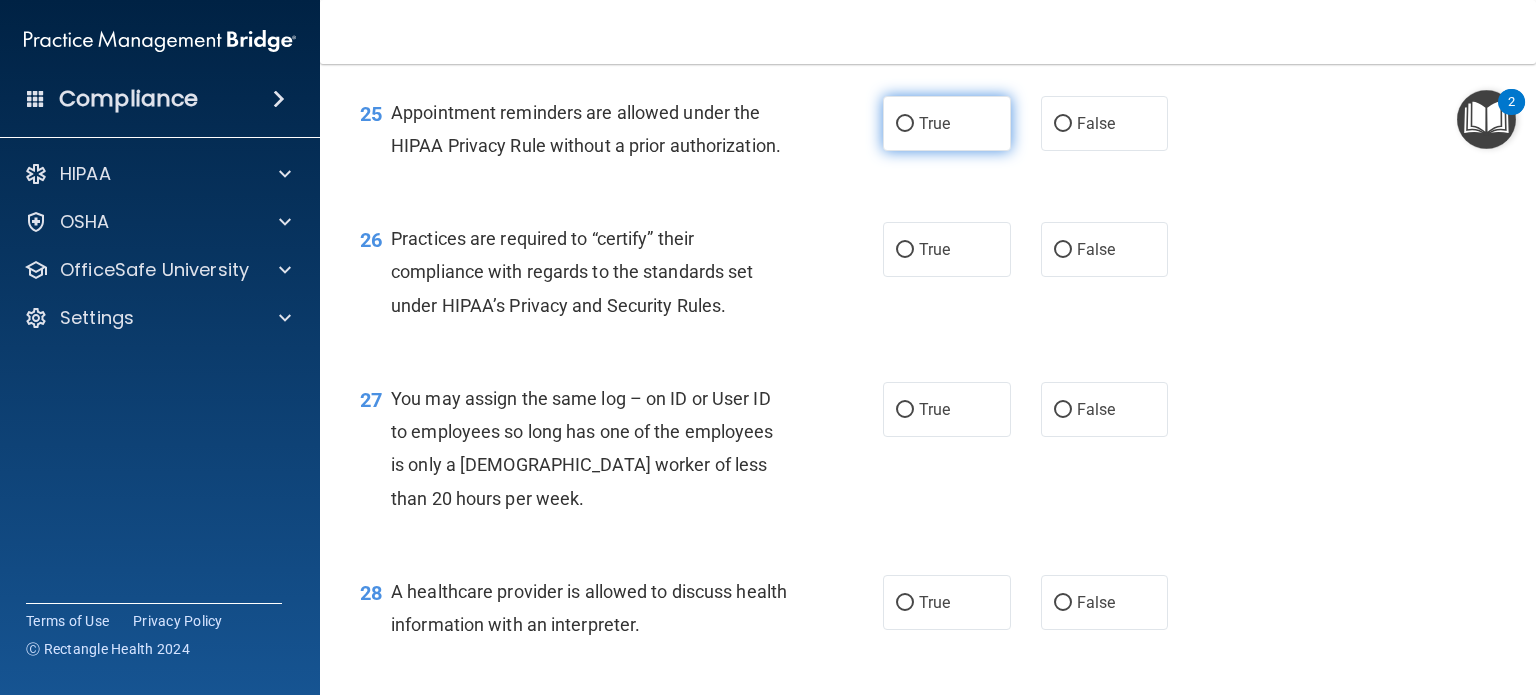 click on "True" at bounding box center (905, 124) 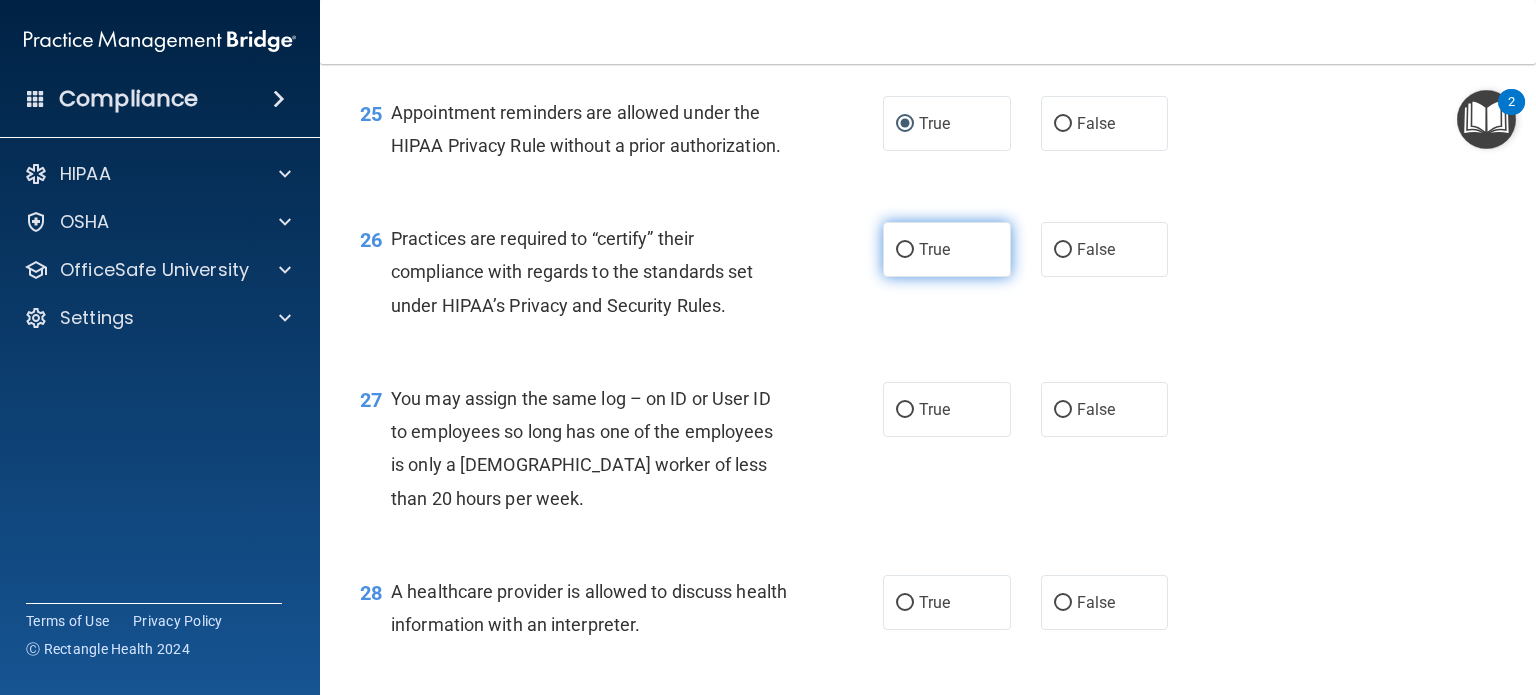 click on "True" at bounding box center (905, 250) 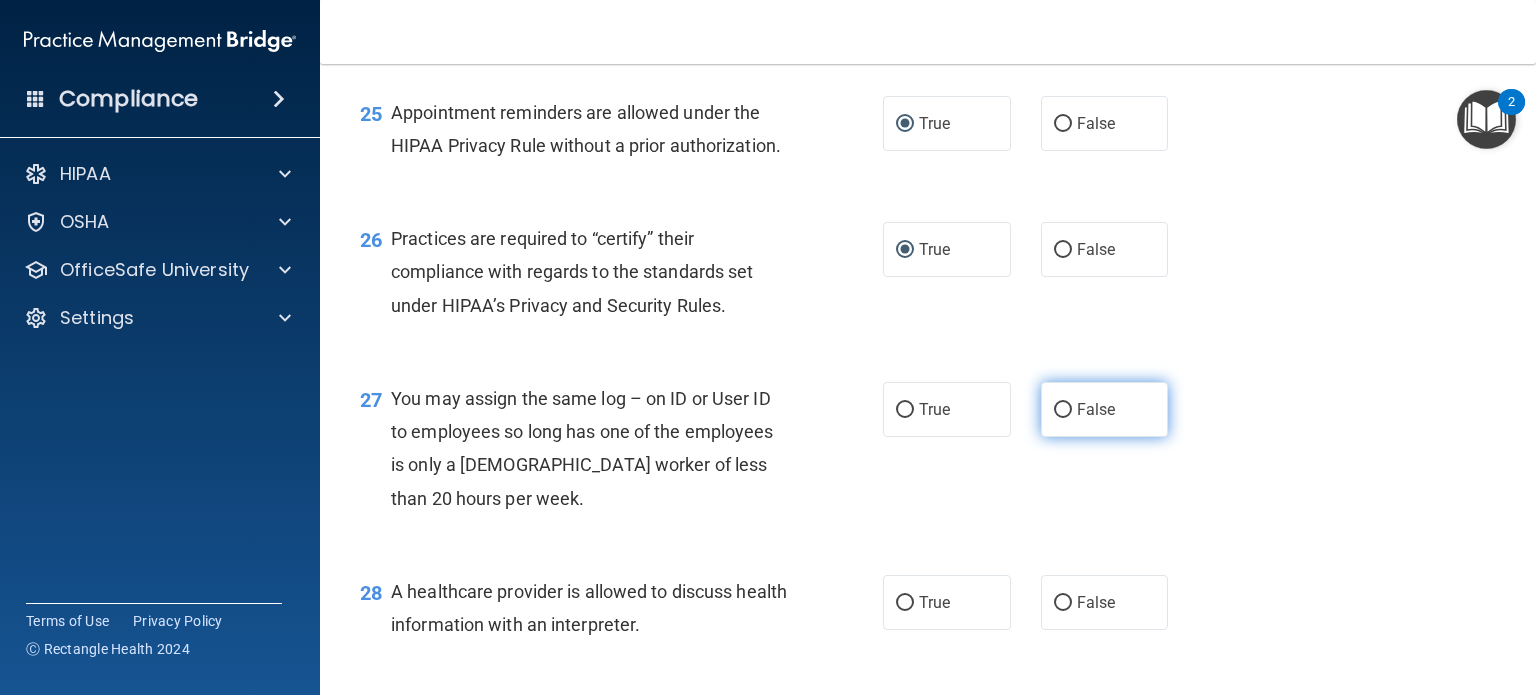 click on "False" at bounding box center (1096, 409) 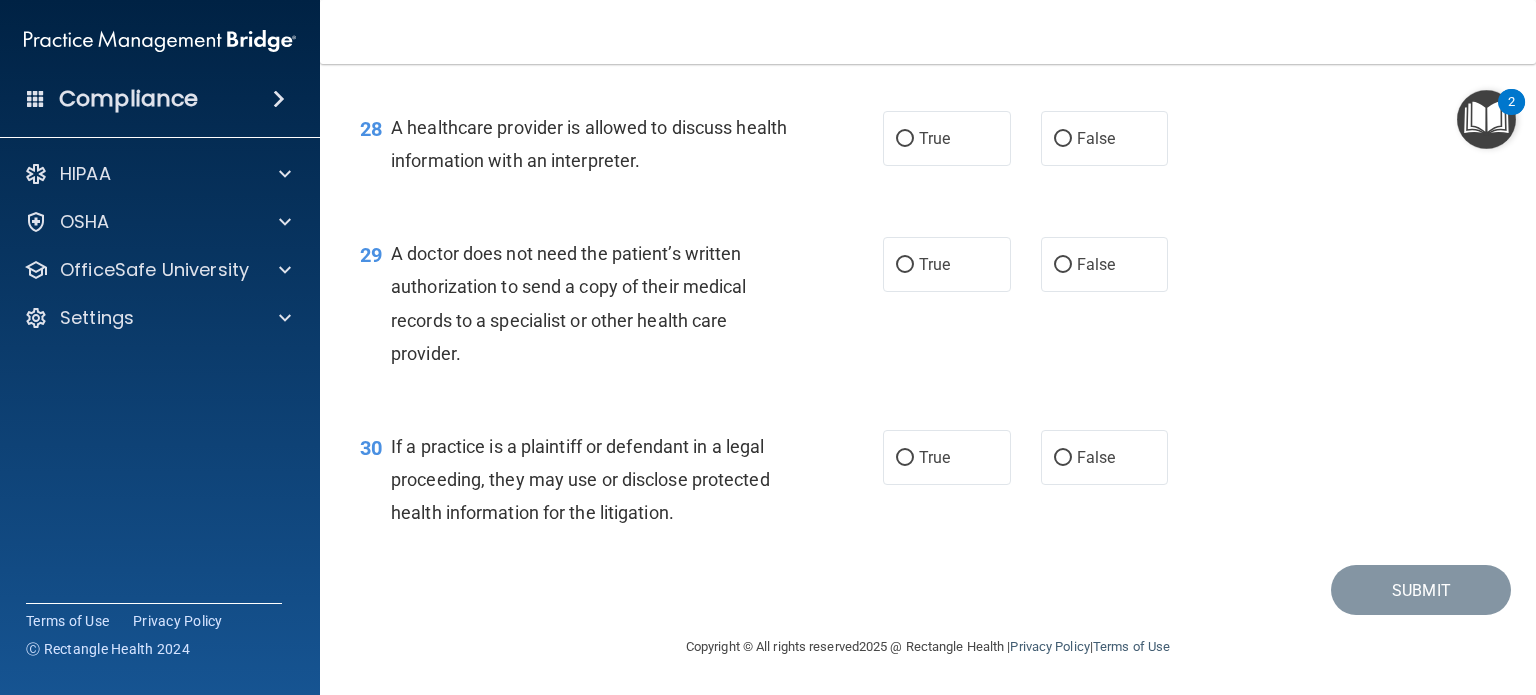 scroll, scrollTop: 4773, scrollLeft: 0, axis: vertical 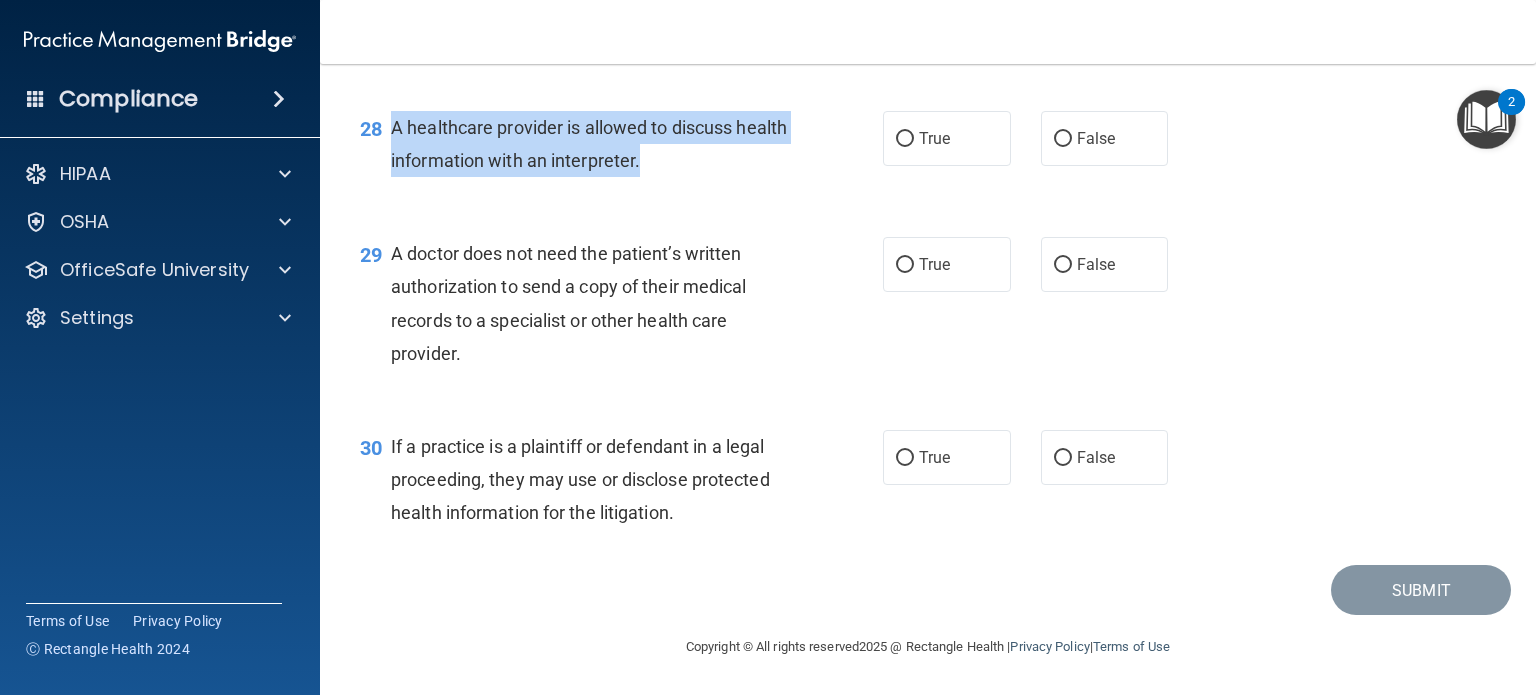 drag, startPoint x: 390, startPoint y: 178, endPoint x: 716, endPoint y: 219, distance: 328.5681 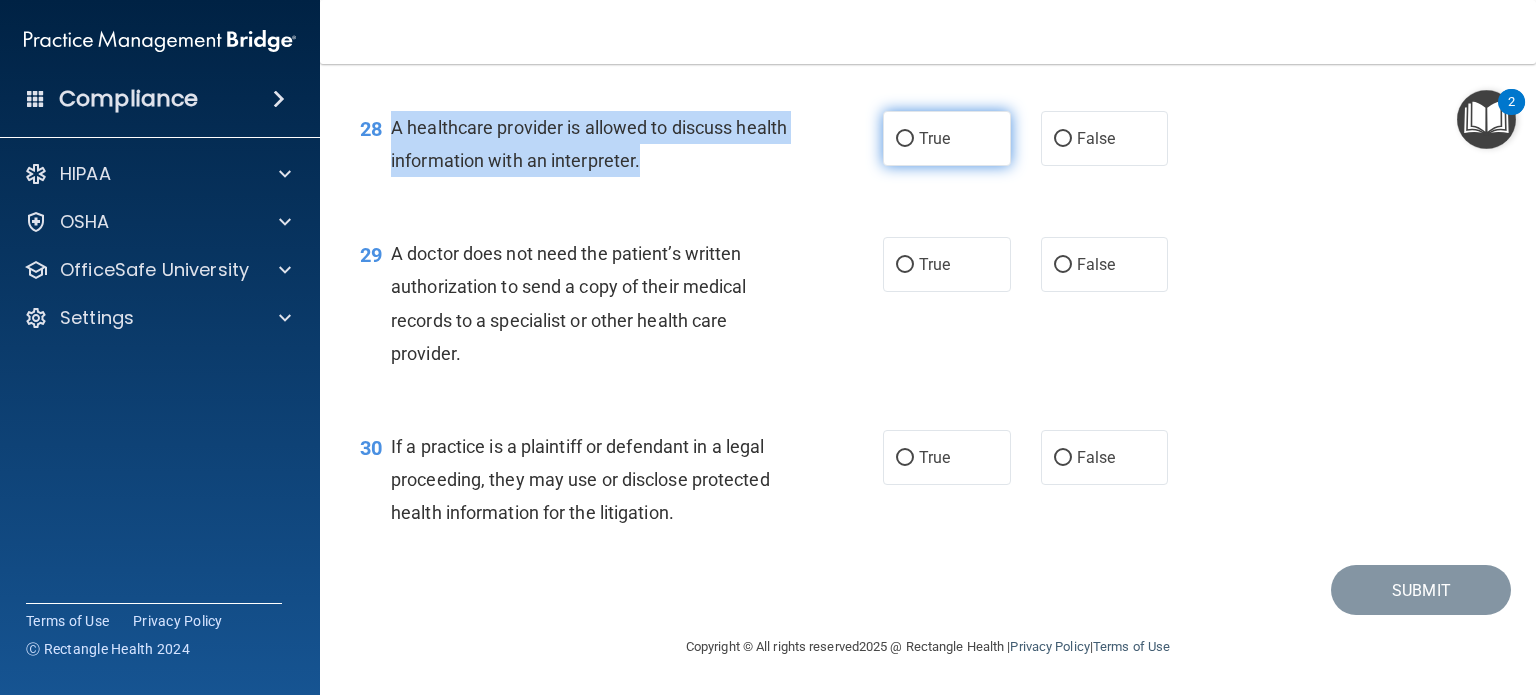 click on "True" at bounding box center [905, 139] 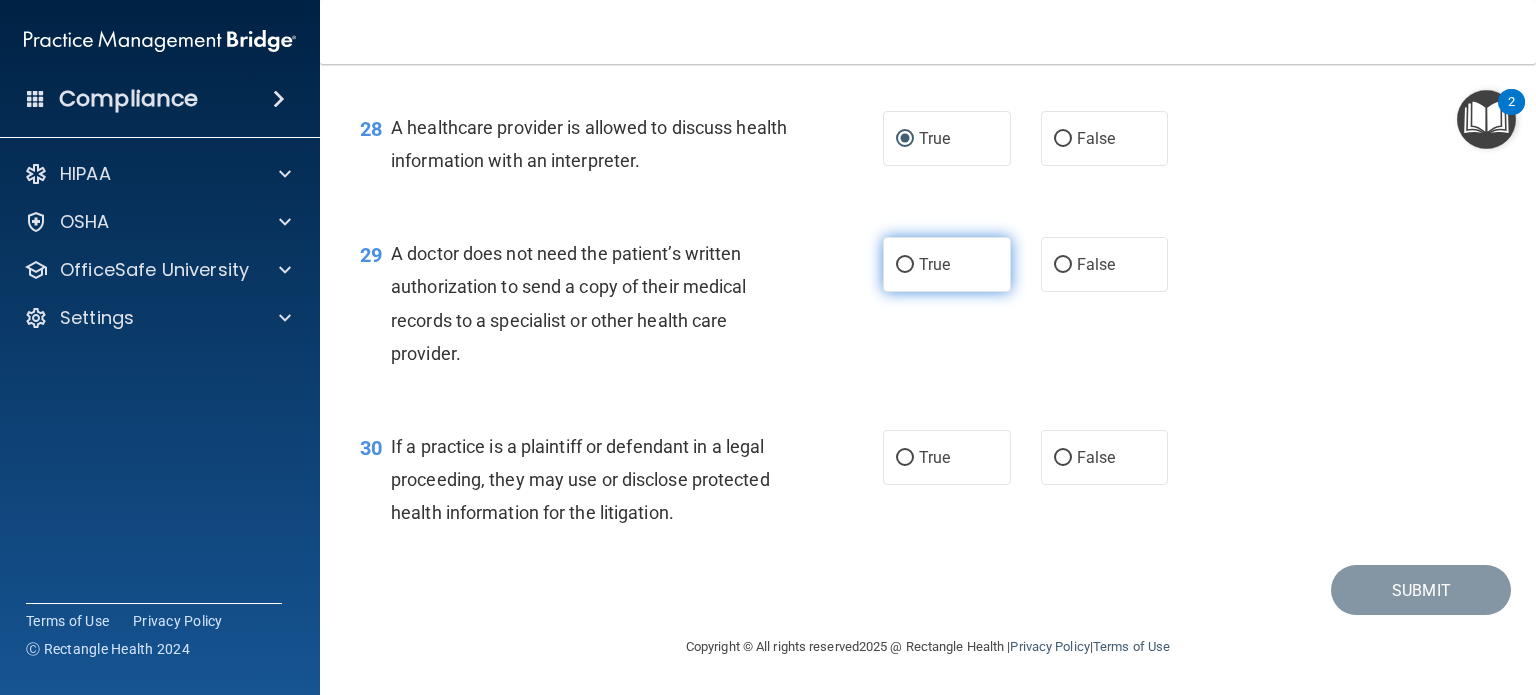 click on "True" at bounding box center (934, 264) 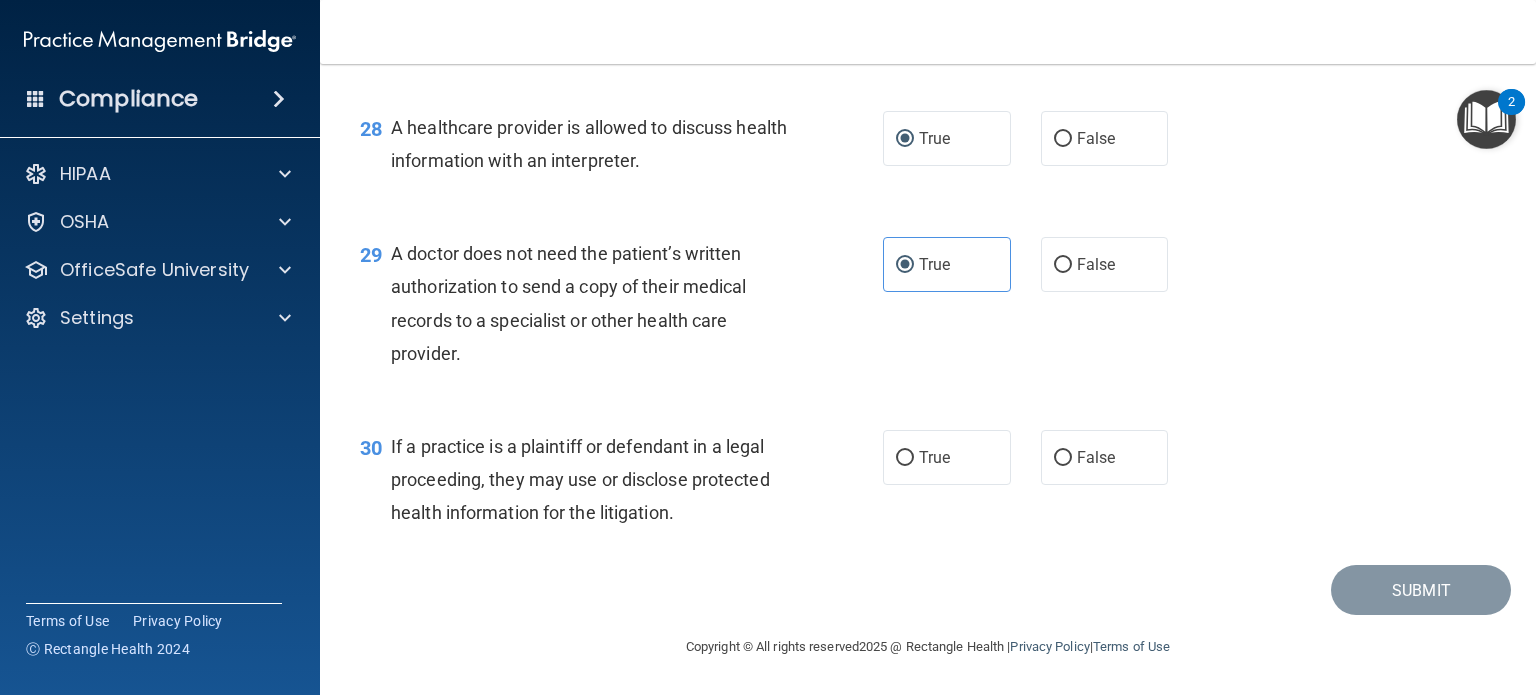 drag, startPoint x: 390, startPoint y: 301, endPoint x: 478, endPoint y: 399, distance: 131.7118 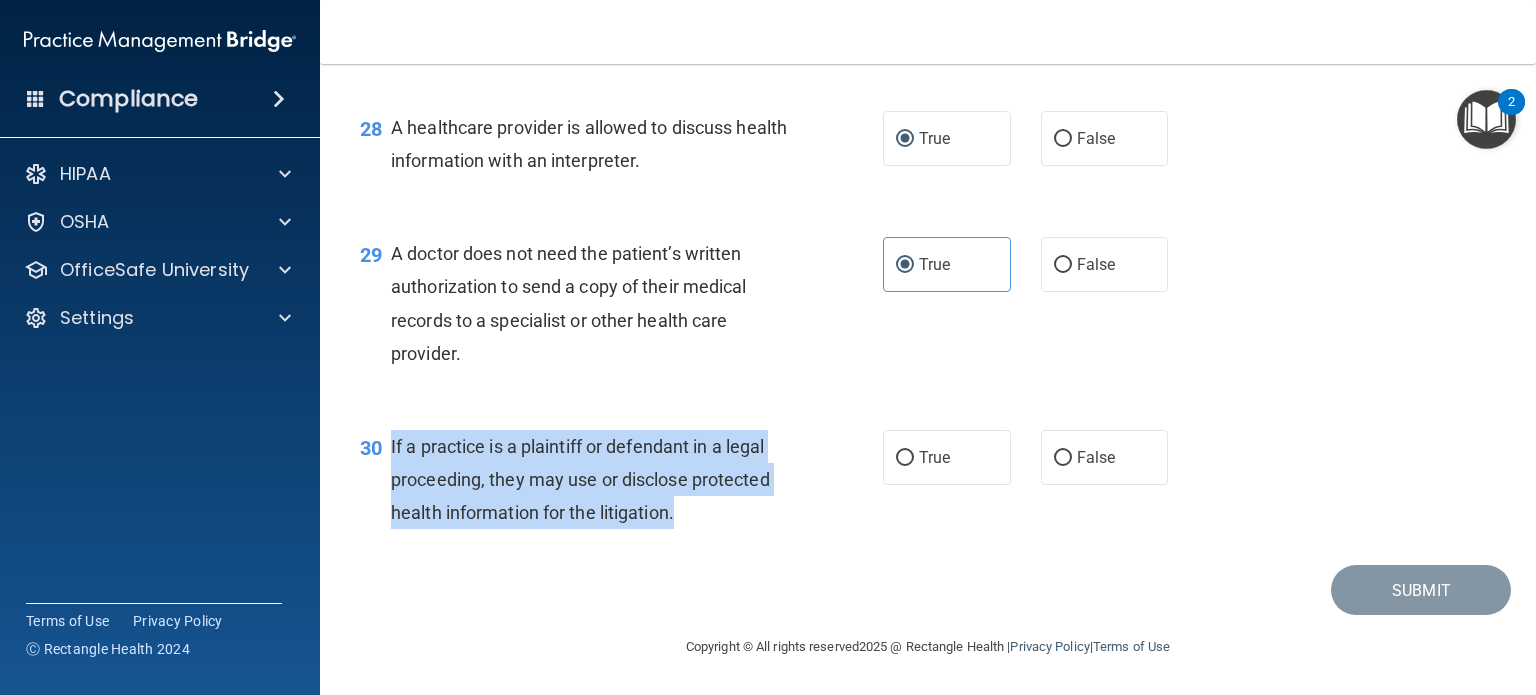 drag, startPoint x: 392, startPoint y: 495, endPoint x: 680, endPoint y: 579, distance: 300 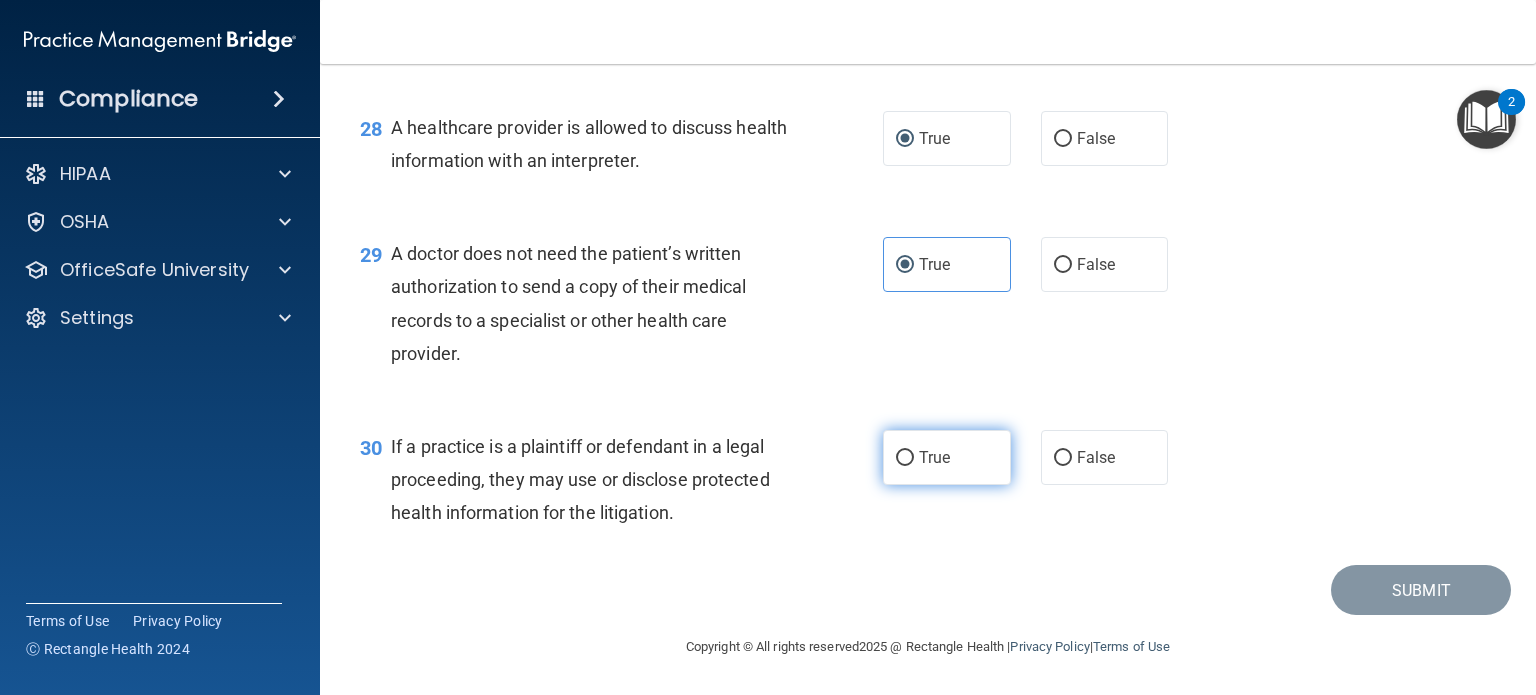 click on "True" at bounding box center [947, 457] 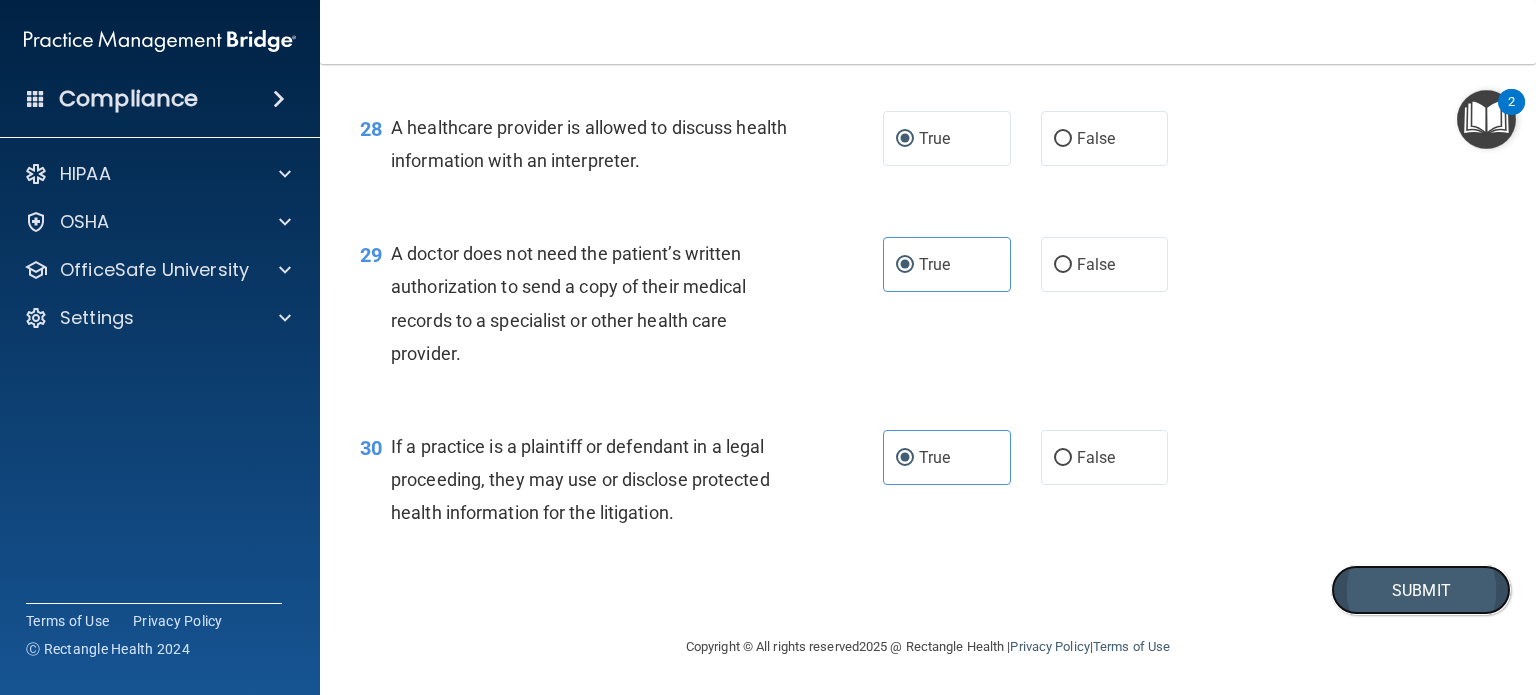 click on "Submit" at bounding box center (1421, 590) 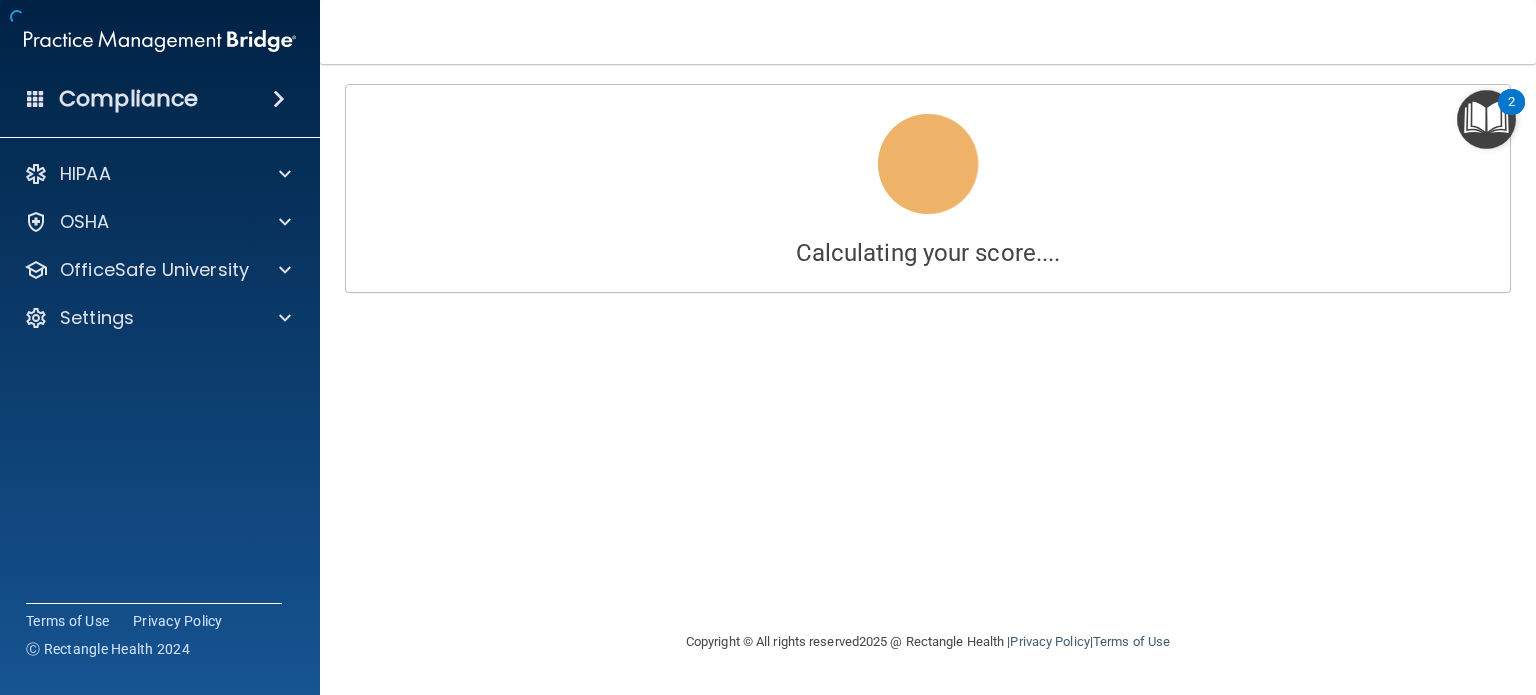 scroll, scrollTop: 0, scrollLeft: 0, axis: both 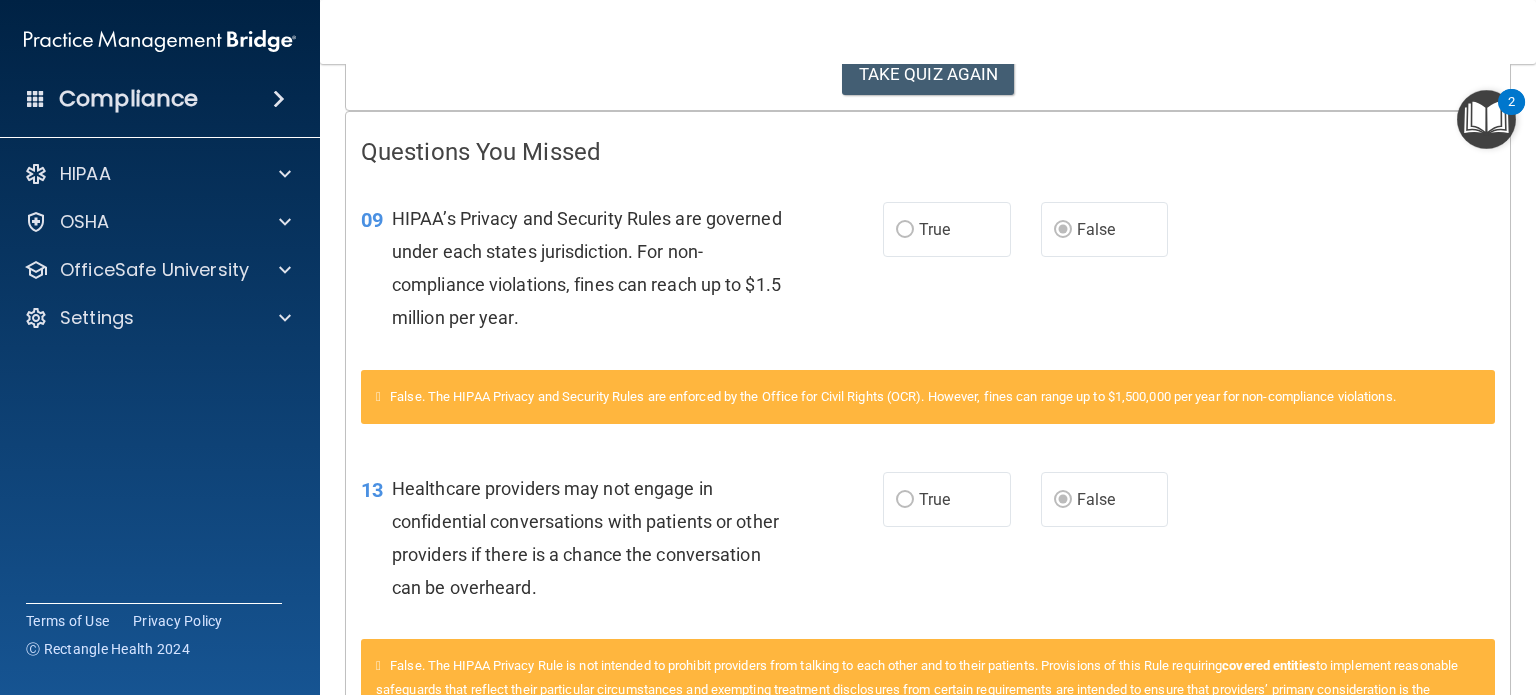 click on "True" at bounding box center [934, 229] 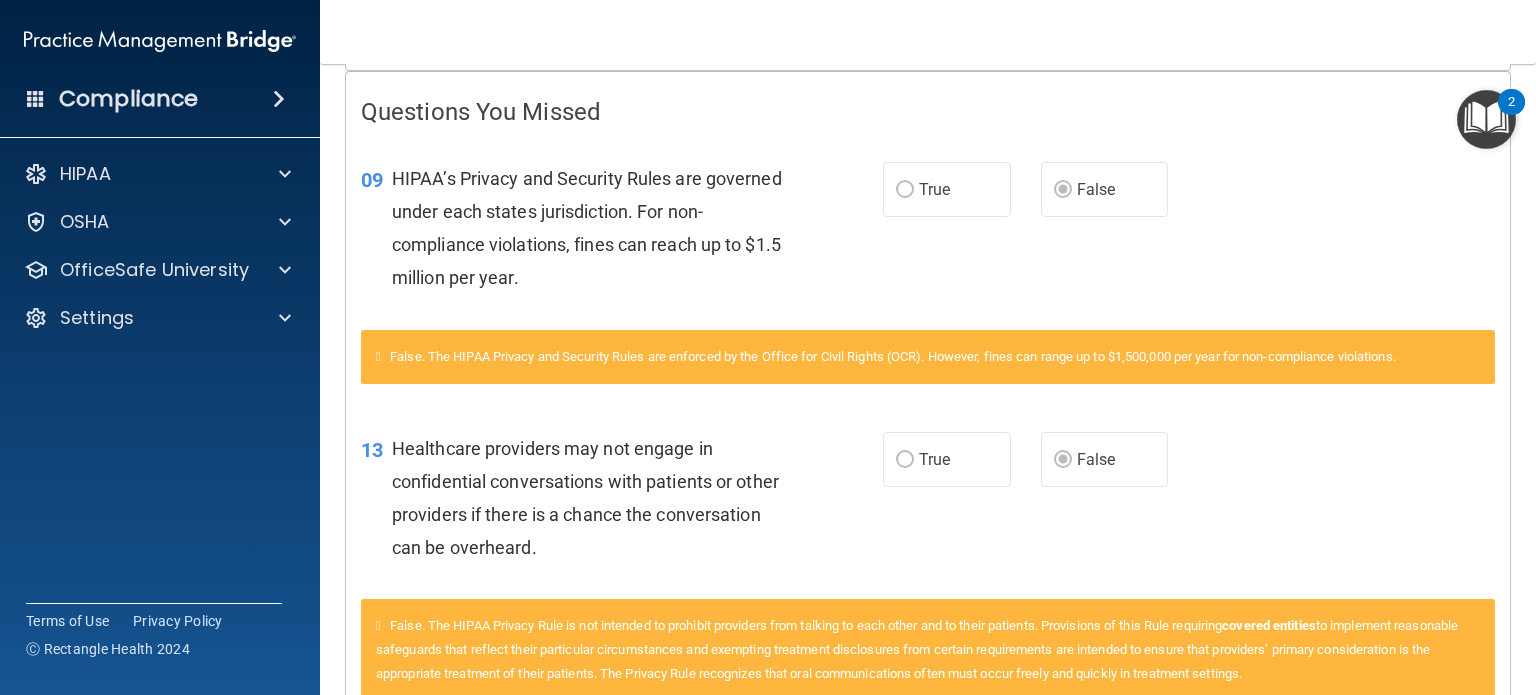 scroll, scrollTop: 440, scrollLeft: 0, axis: vertical 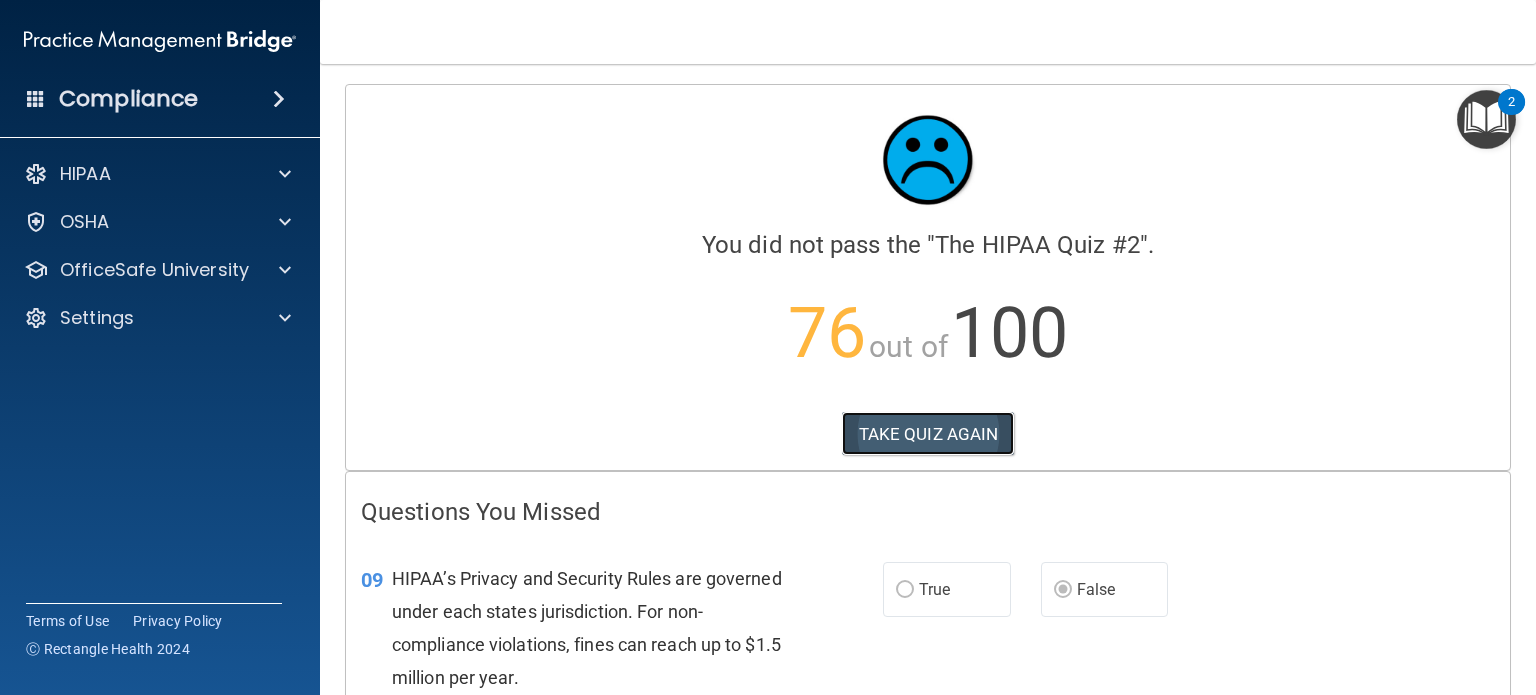 click on "TAKE QUIZ AGAIN" at bounding box center [928, 434] 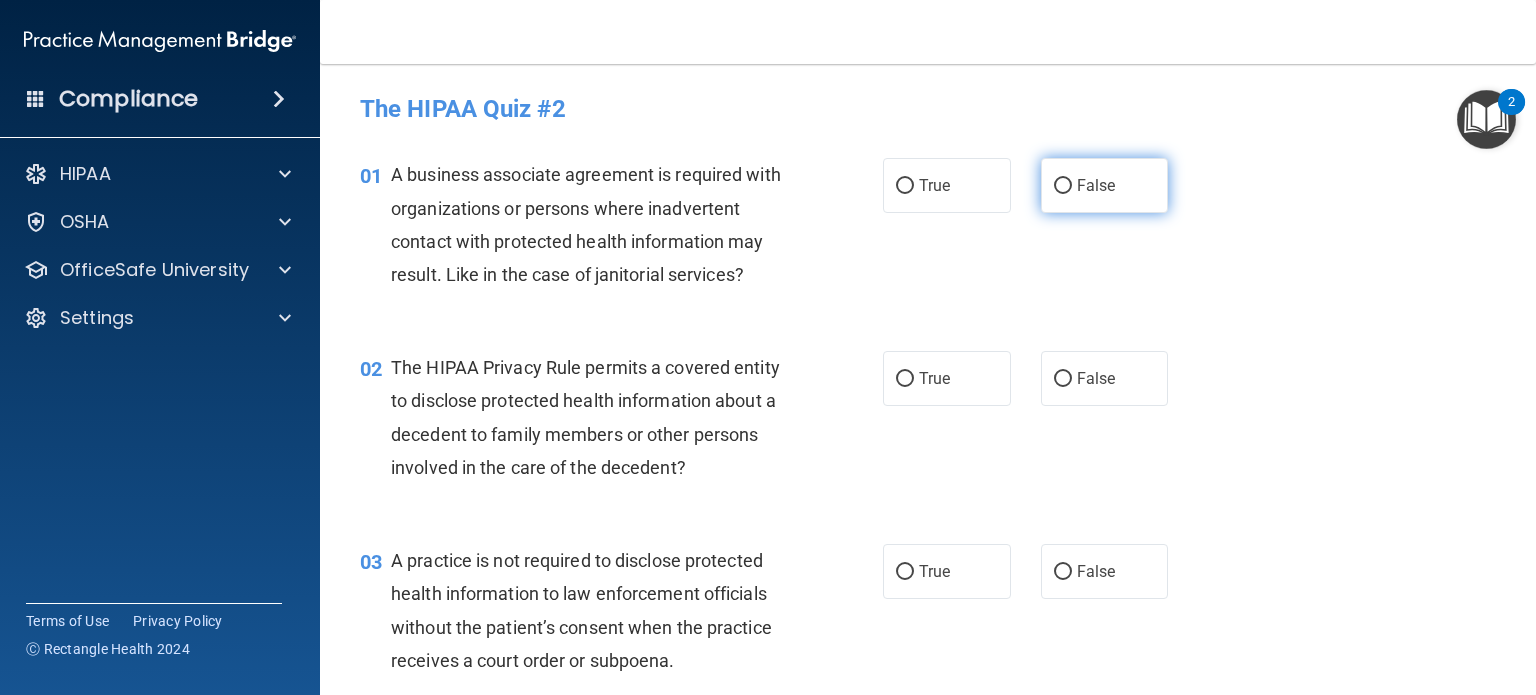 click on "False" at bounding box center [1105, 185] 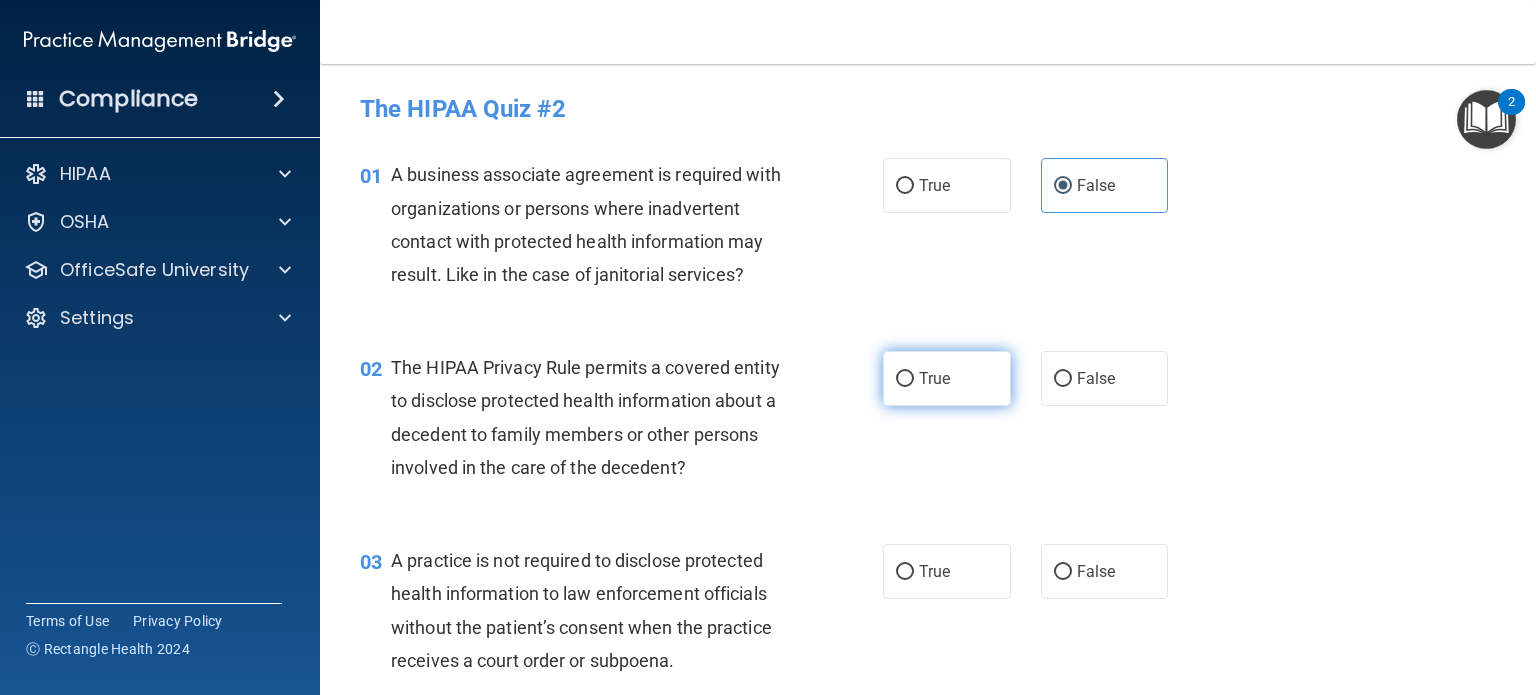 click on "True" at bounding box center [934, 378] 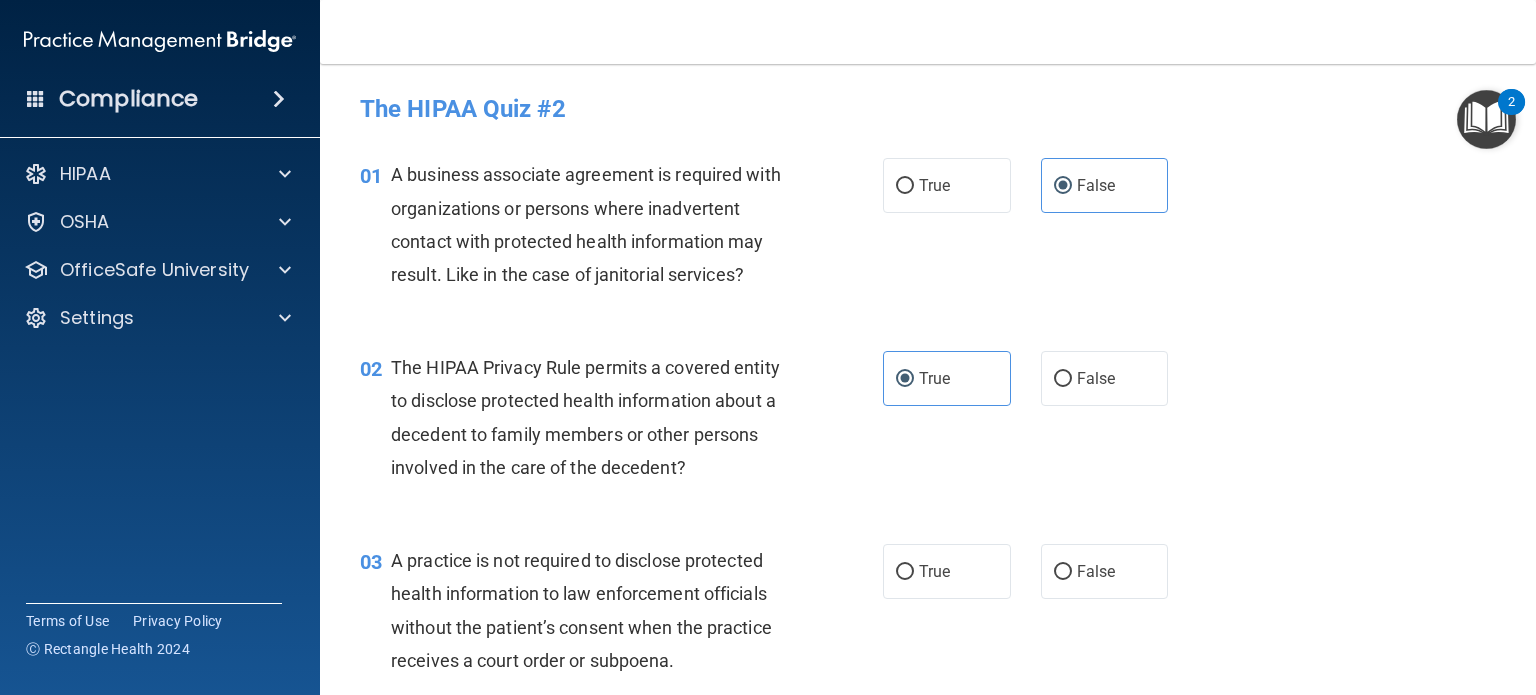 click on "03       A practice is not required to disclose protected health information to law enforcement officials without the patient’s consent when the practice receives  a court order or subpoena.                 True           False" at bounding box center (928, 615) 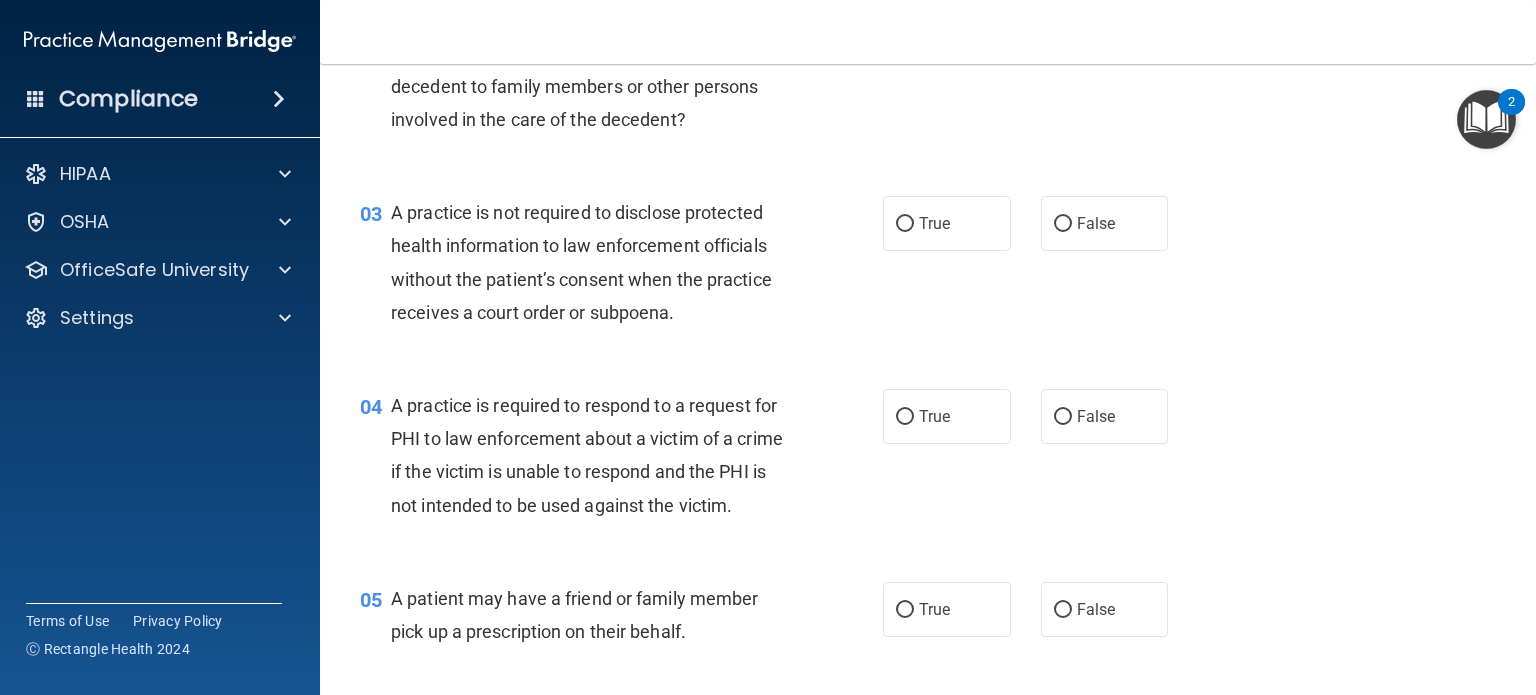 scroll, scrollTop: 360, scrollLeft: 0, axis: vertical 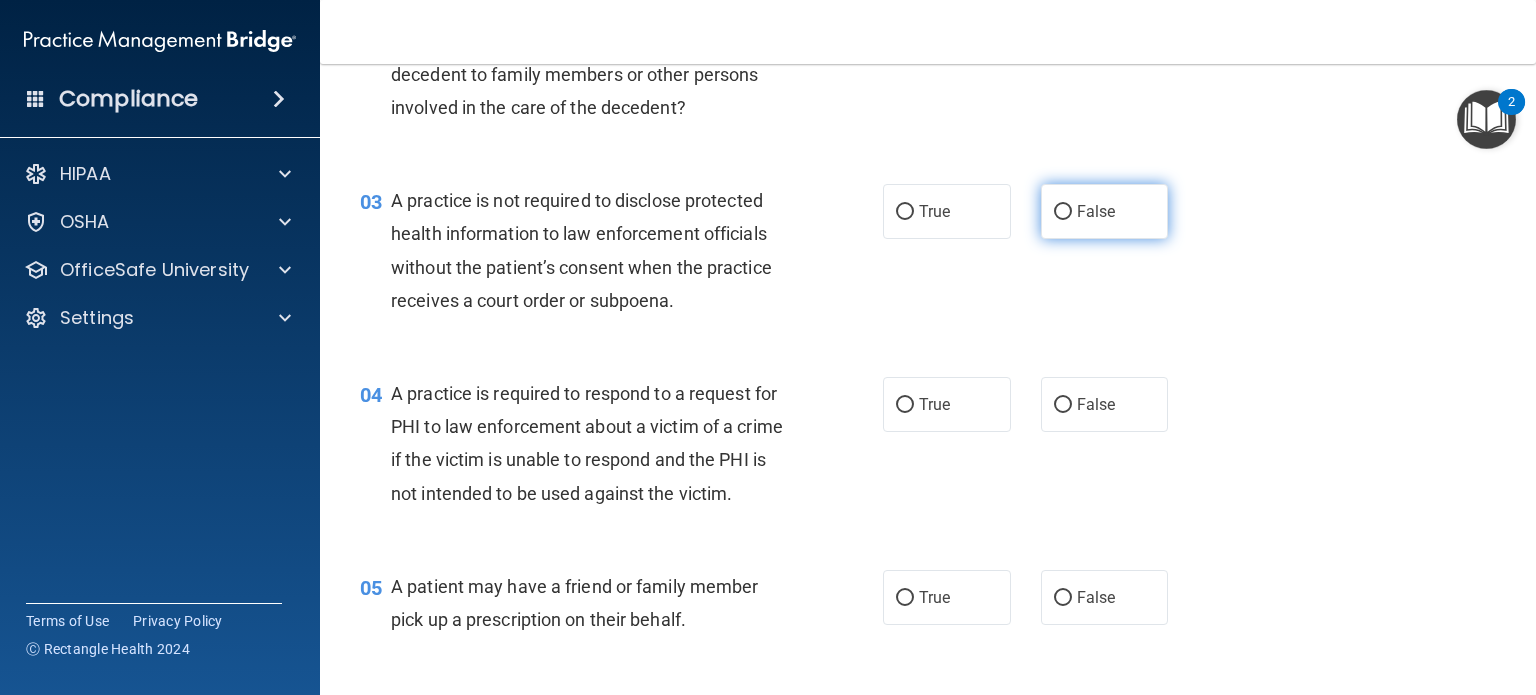 click on "False" at bounding box center [1096, 211] 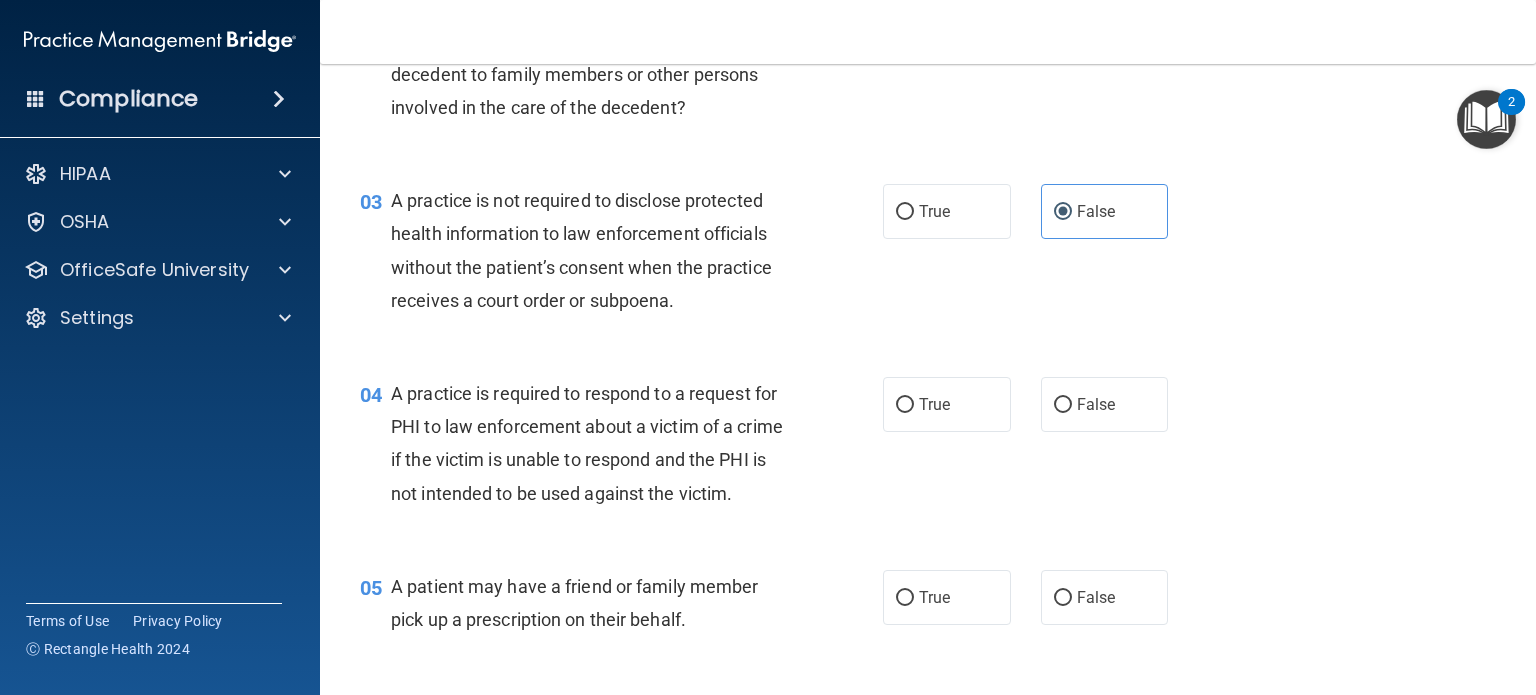 click on "04       A practice is required to respond to a request for PHI to law enforcement about a victim of a crime if the victim is unable to respond and the PHI is not intended to be used against the victim.                 True           False" at bounding box center (928, 448) 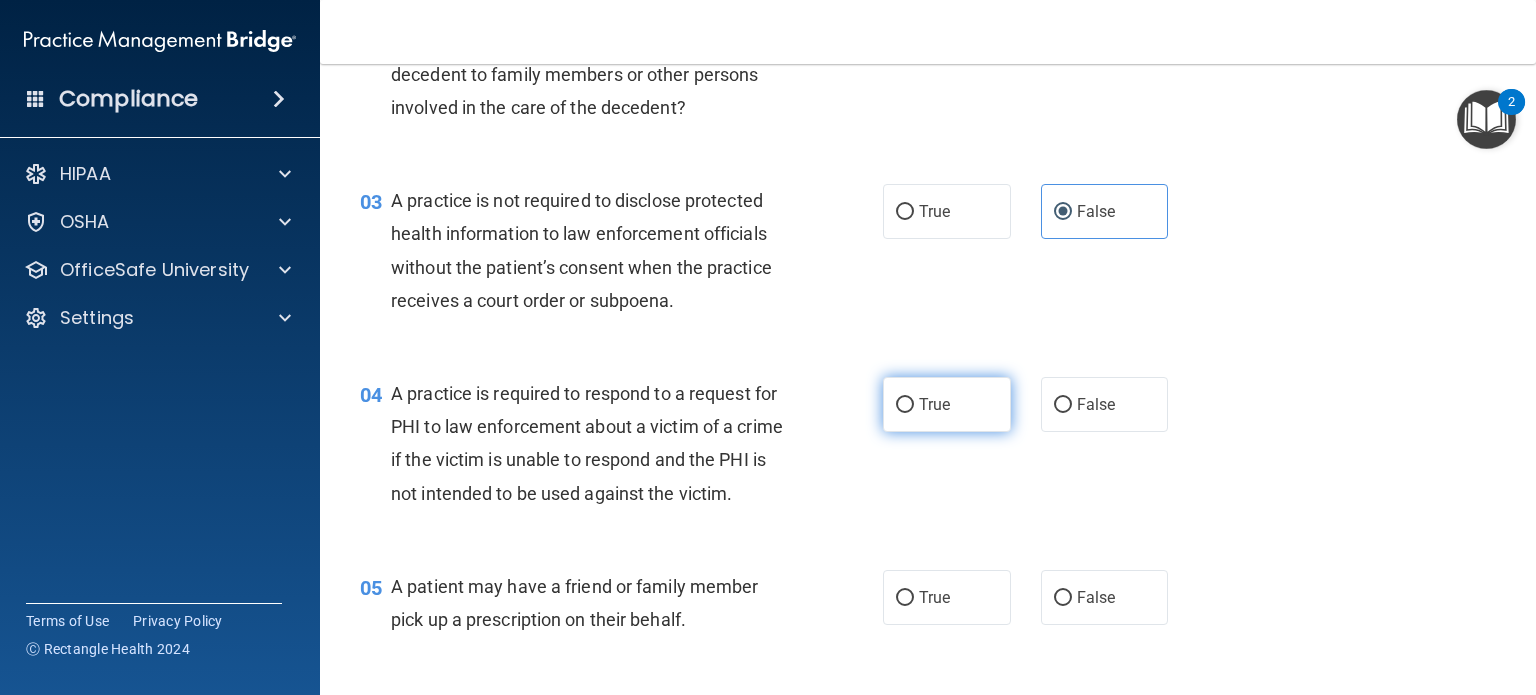 click on "True" at bounding box center (947, 404) 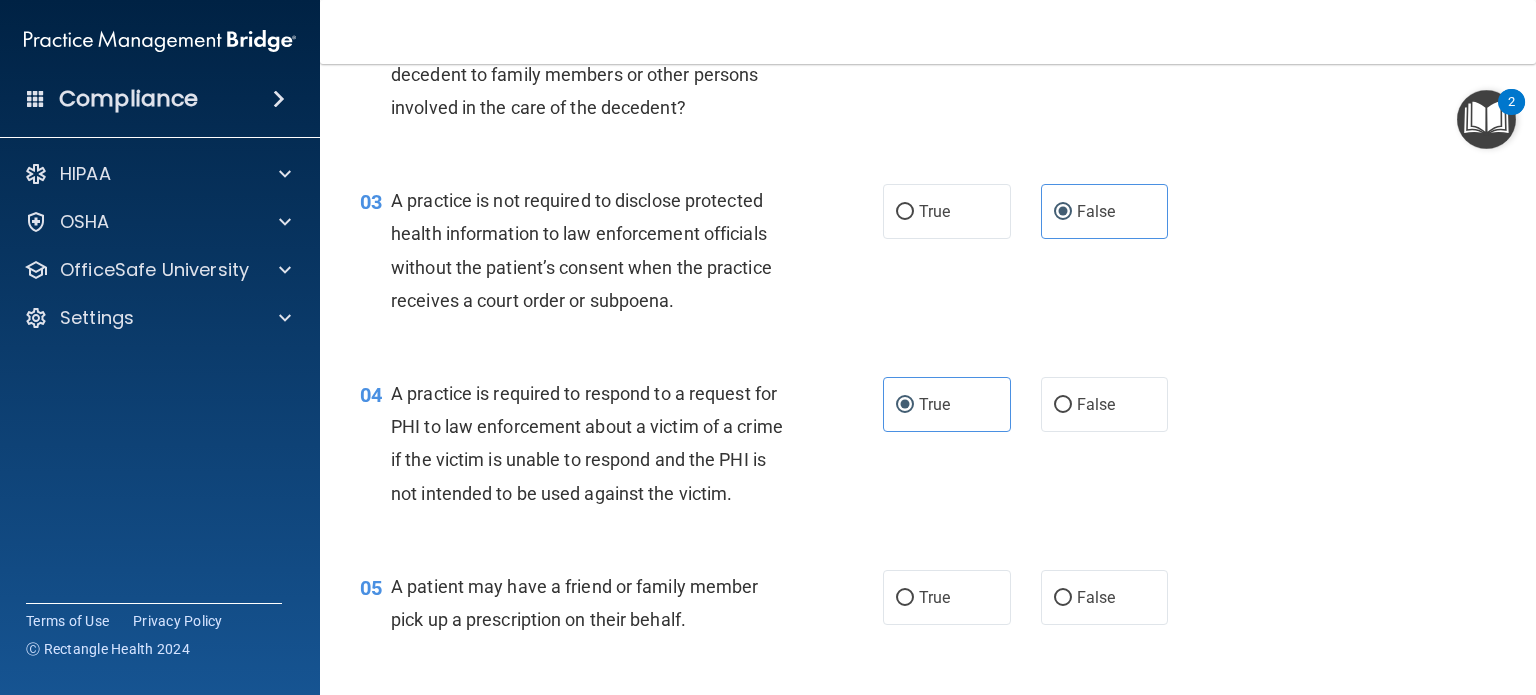 click on "04       A practice is required to respond to a request for PHI to law enforcement about a victim of a crime if the victim is unable to respond and the PHI is not intended to be used against the victim.                 True           False" at bounding box center [928, 448] 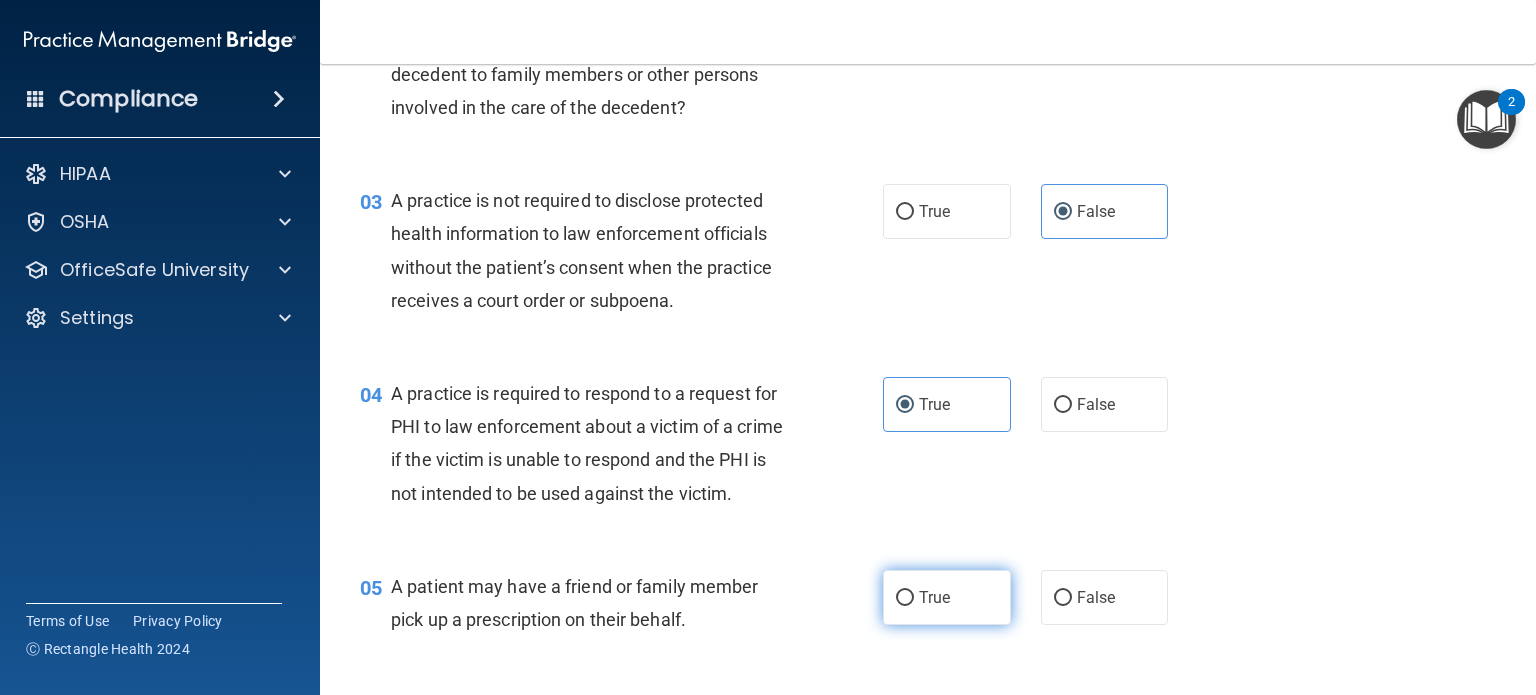 click on "True" at bounding box center [947, 597] 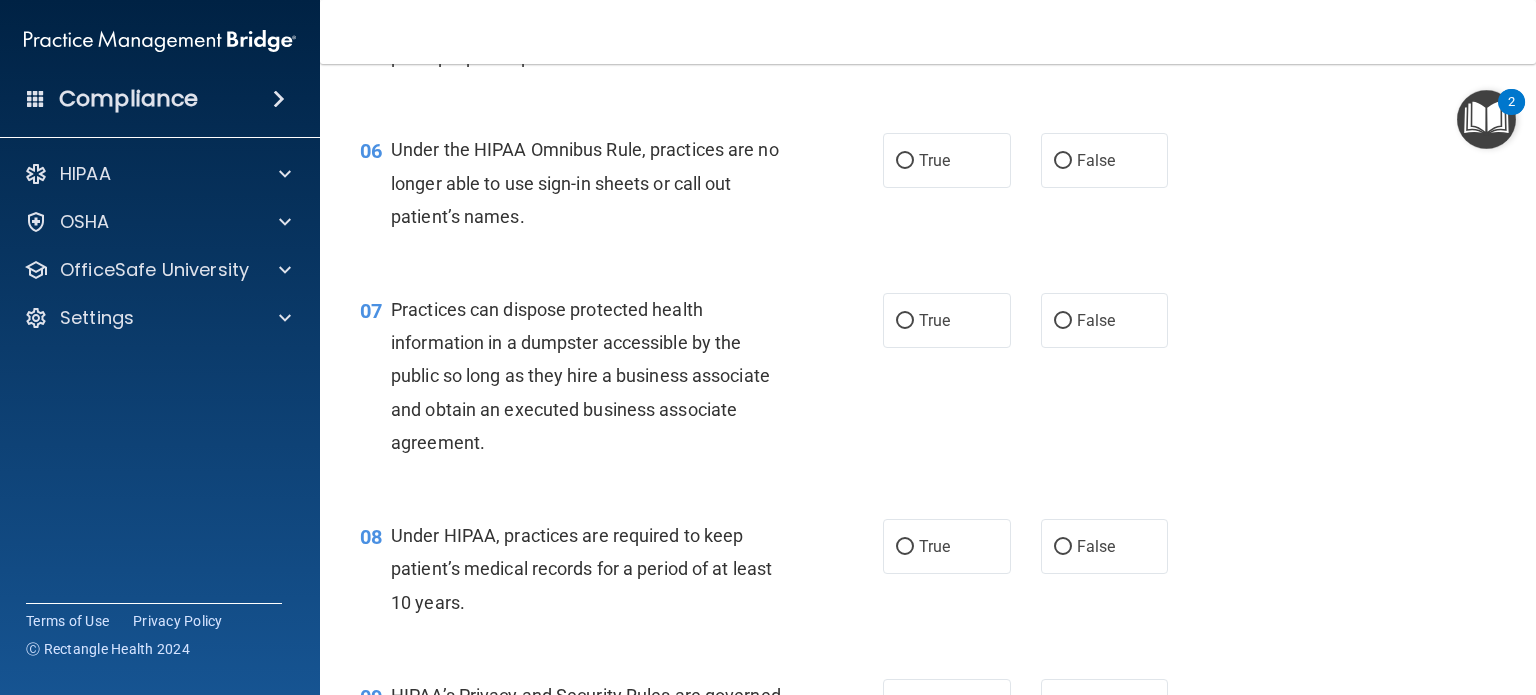 scroll, scrollTop: 960, scrollLeft: 0, axis: vertical 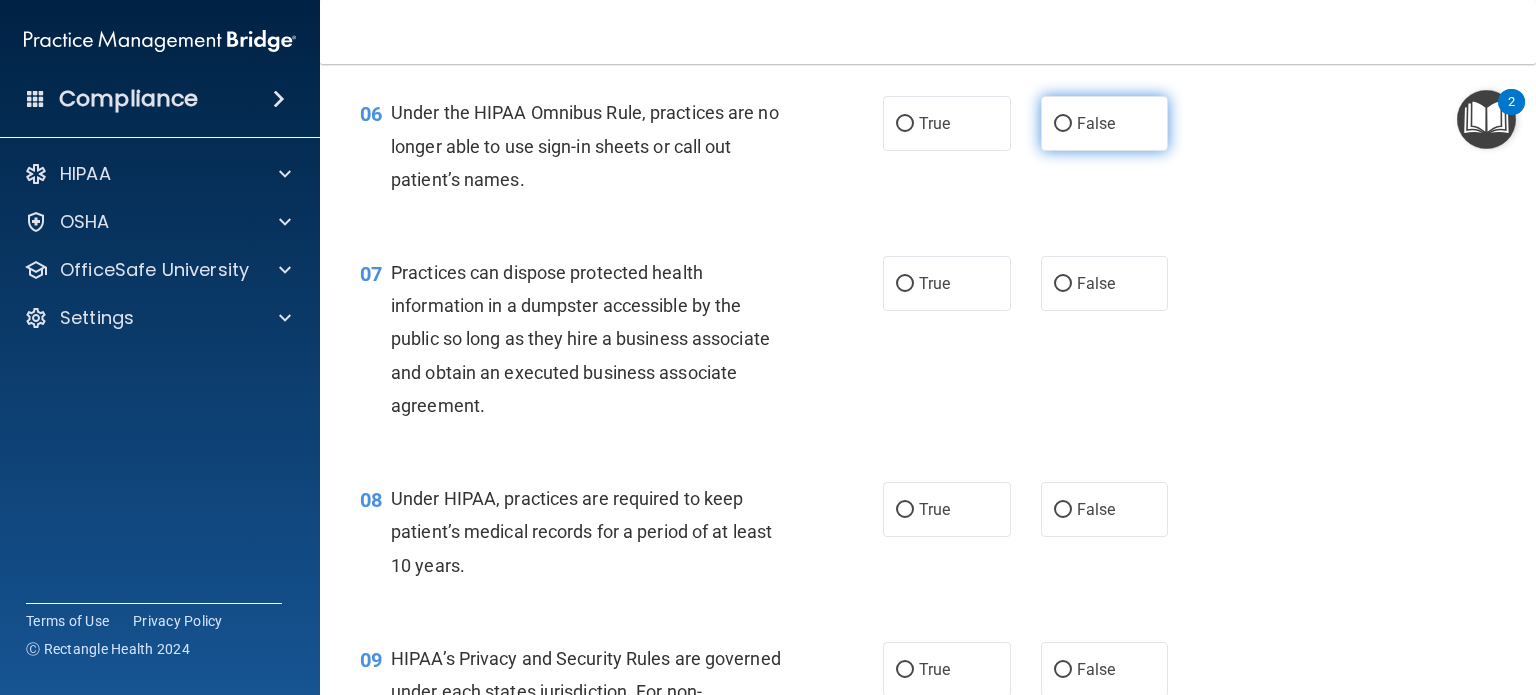 click on "False" at bounding box center [1105, 123] 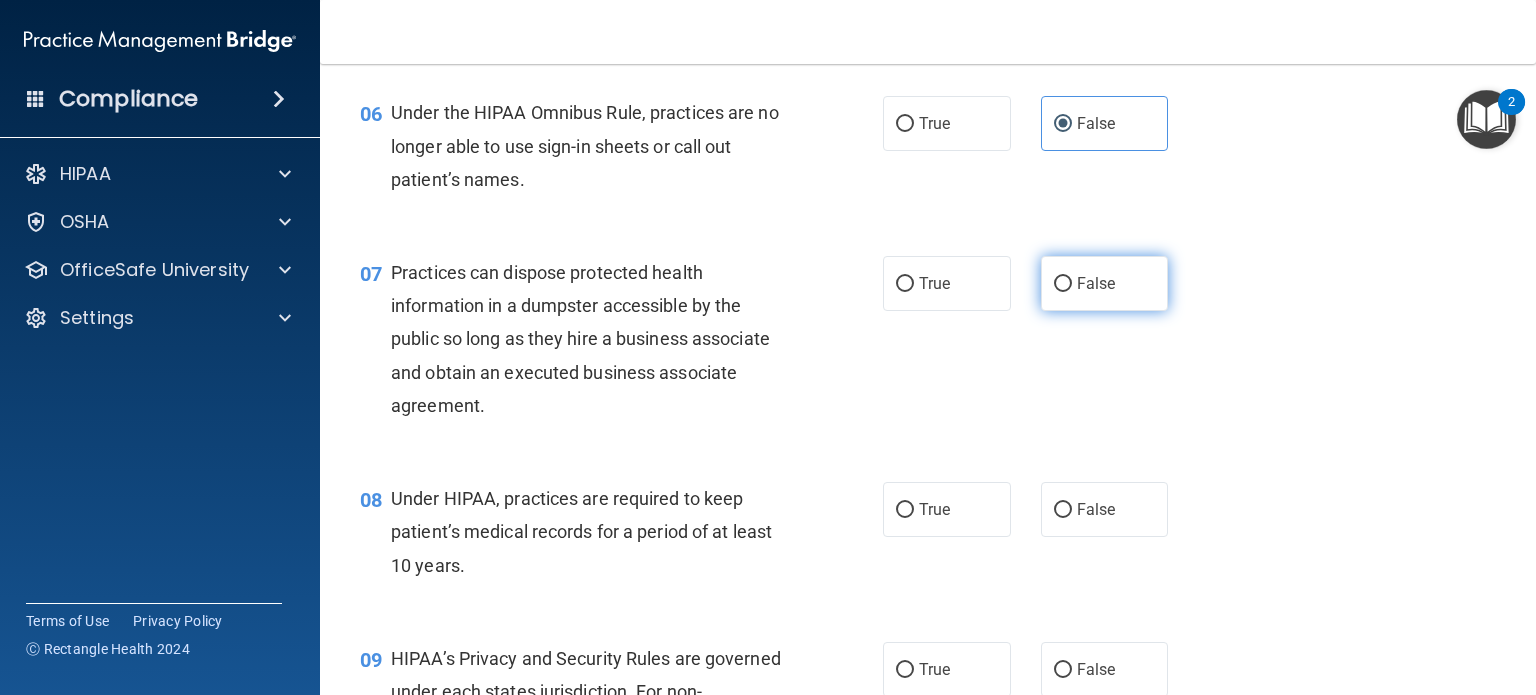 click on "False" at bounding box center (1096, 283) 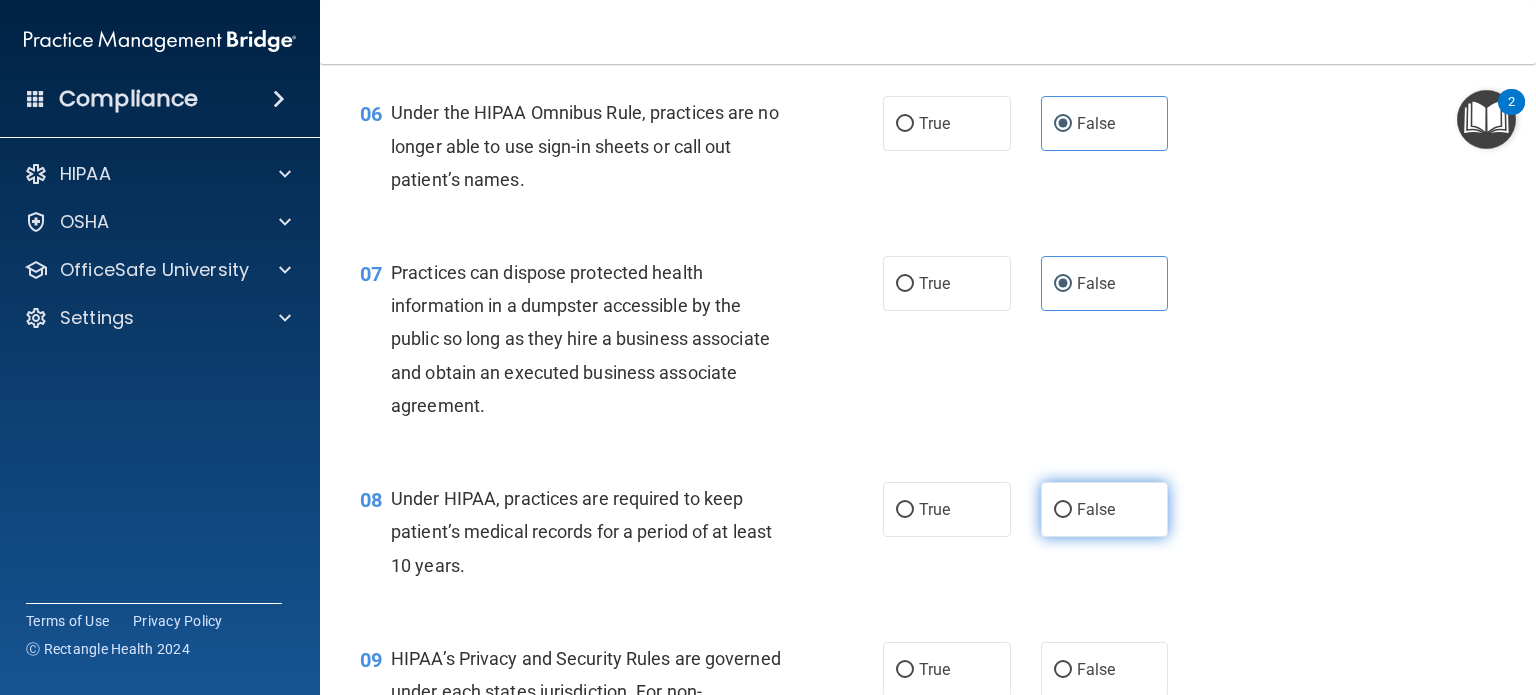 click on "False" at bounding box center (1096, 509) 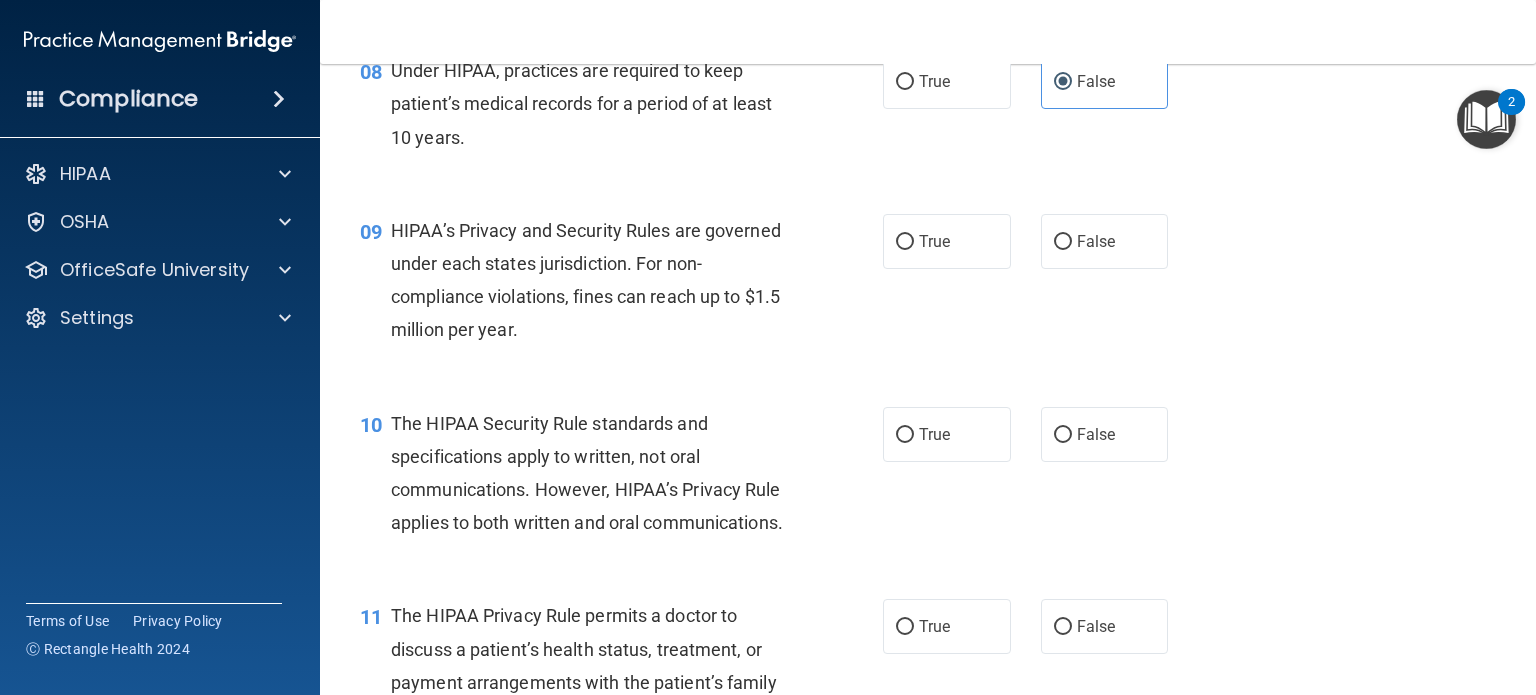 scroll, scrollTop: 1400, scrollLeft: 0, axis: vertical 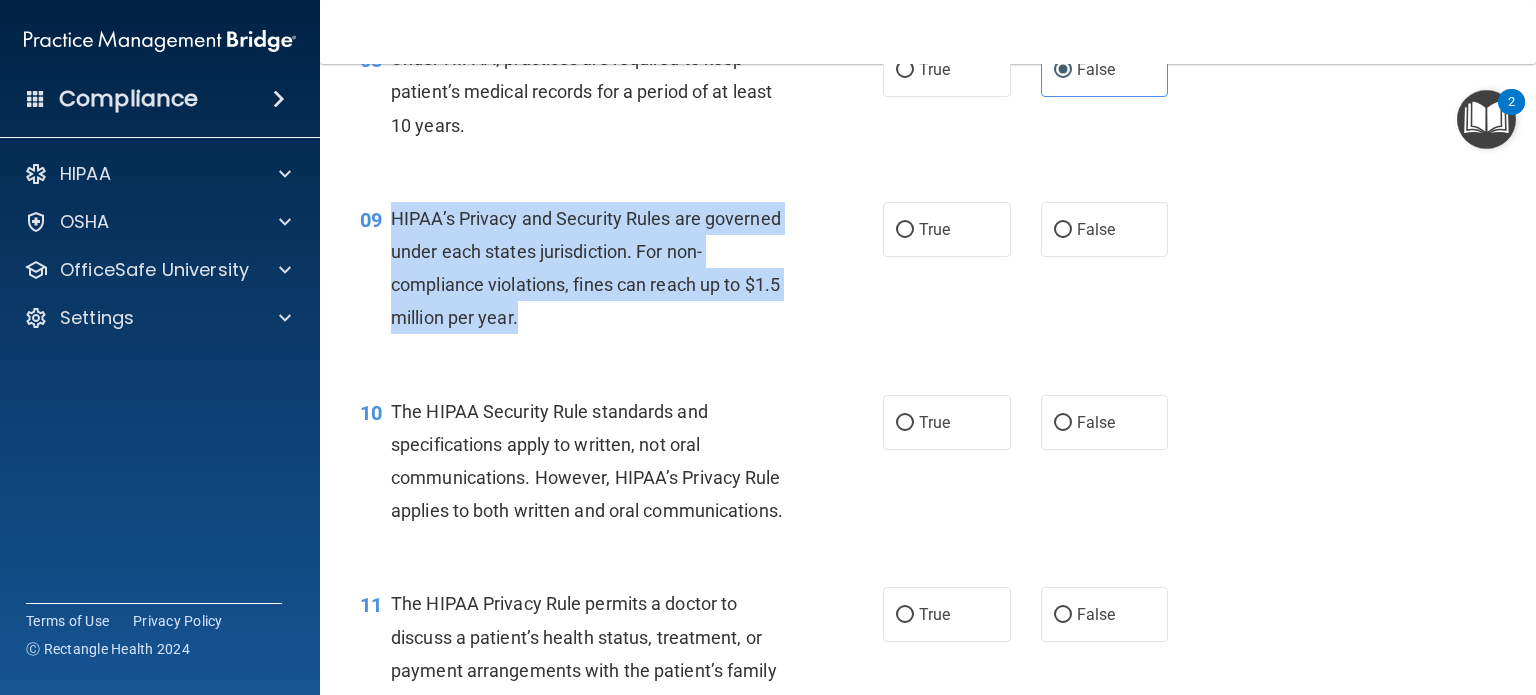 drag, startPoint x: 392, startPoint y: 247, endPoint x: 561, endPoint y: 347, distance: 196.36955 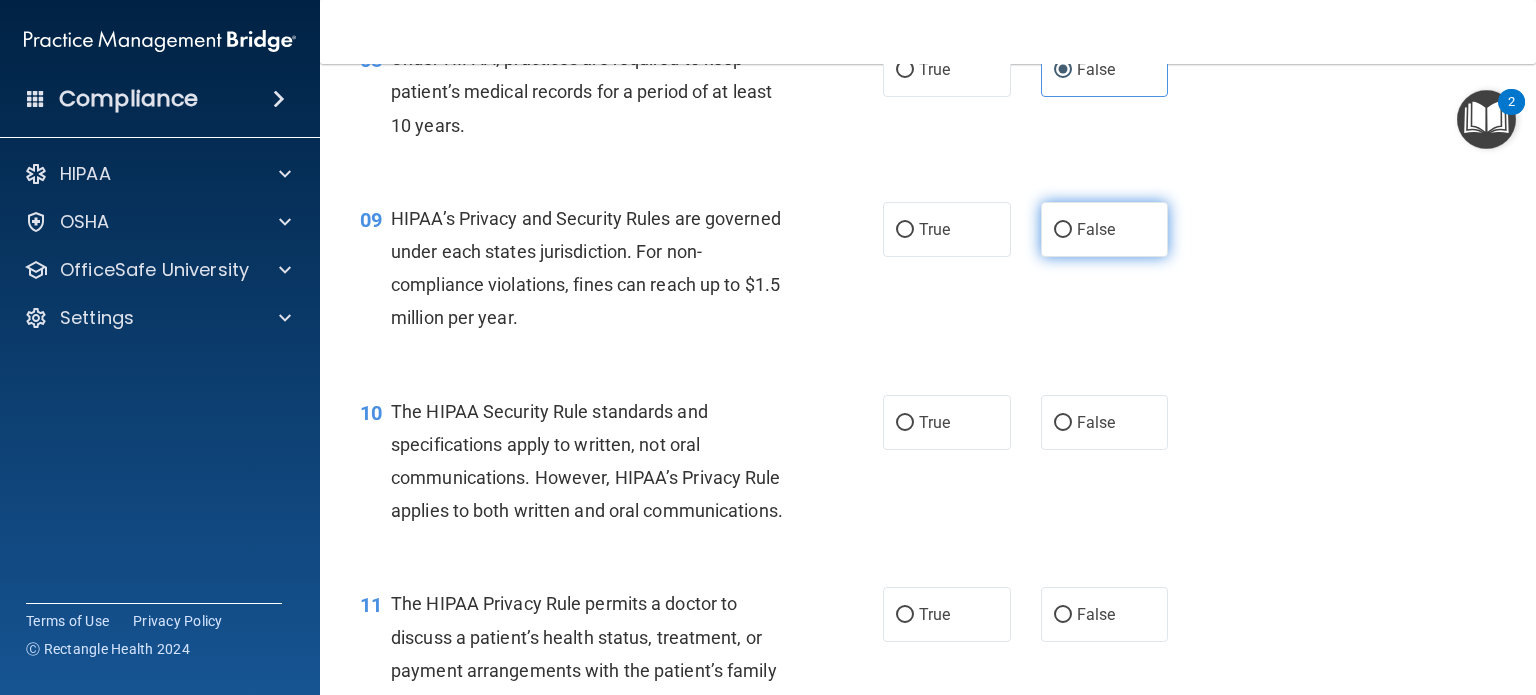 click on "False" at bounding box center (1105, 229) 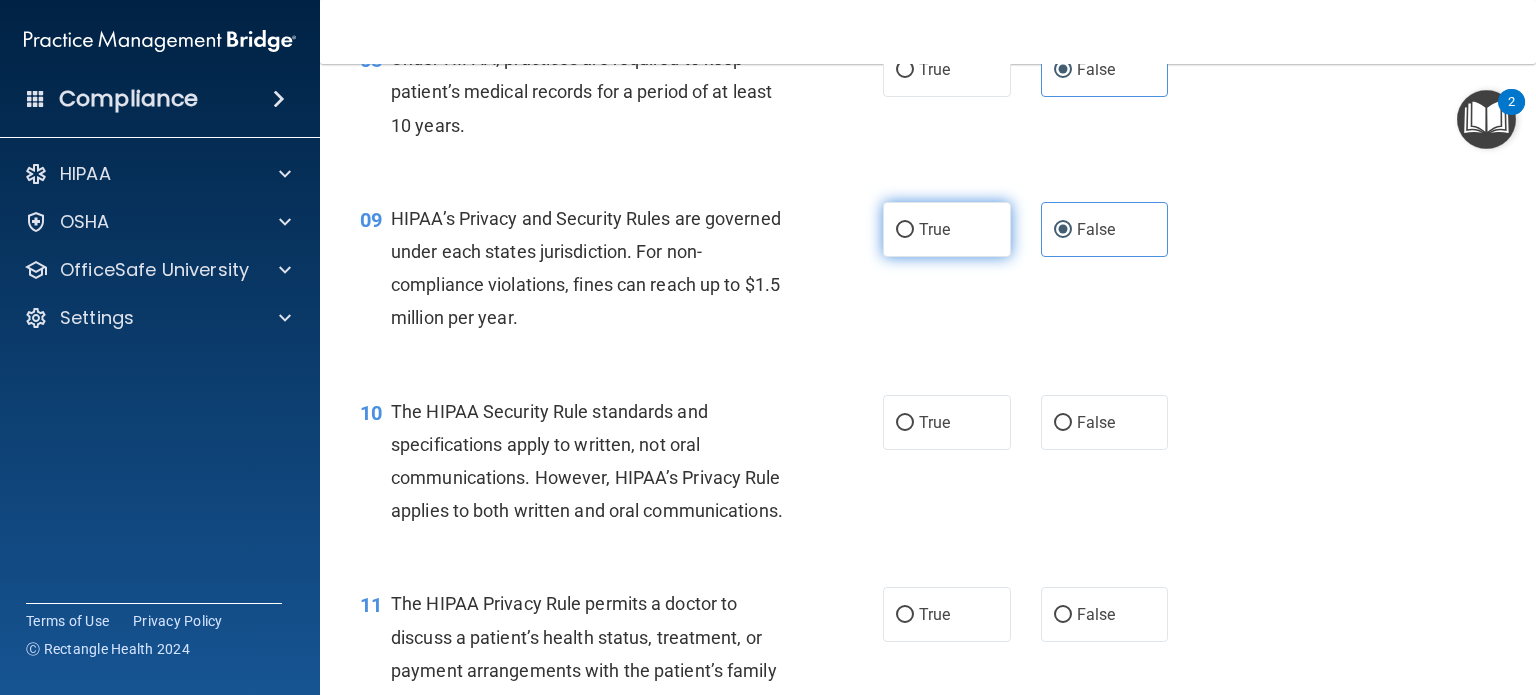click on "True" at bounding box center (947, 229) 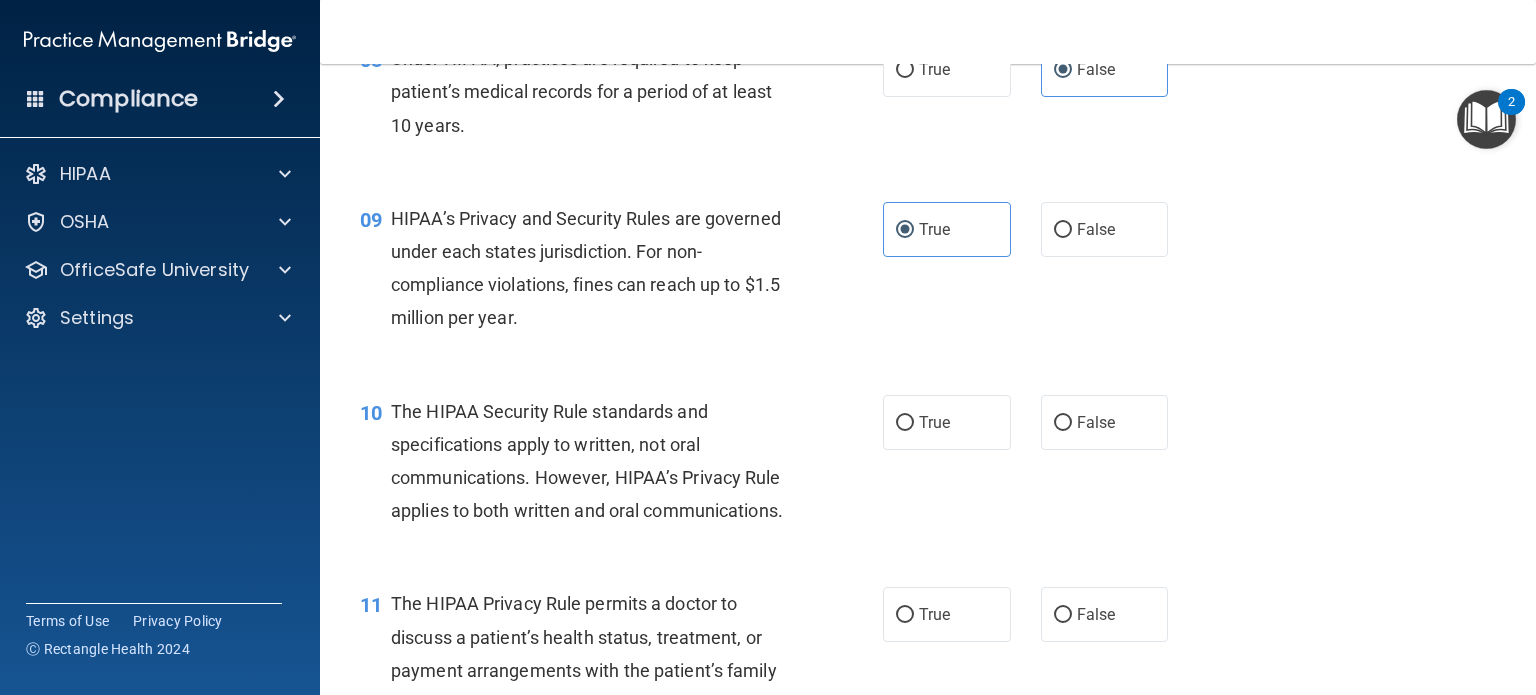 click on "10       The HIPAA Security Rule standards and specifications apply to written, not oral communications. However, HIPAA’s Privacy Rule applies to both written and oral communications.                 True           False" at bounding box center [928, 466] 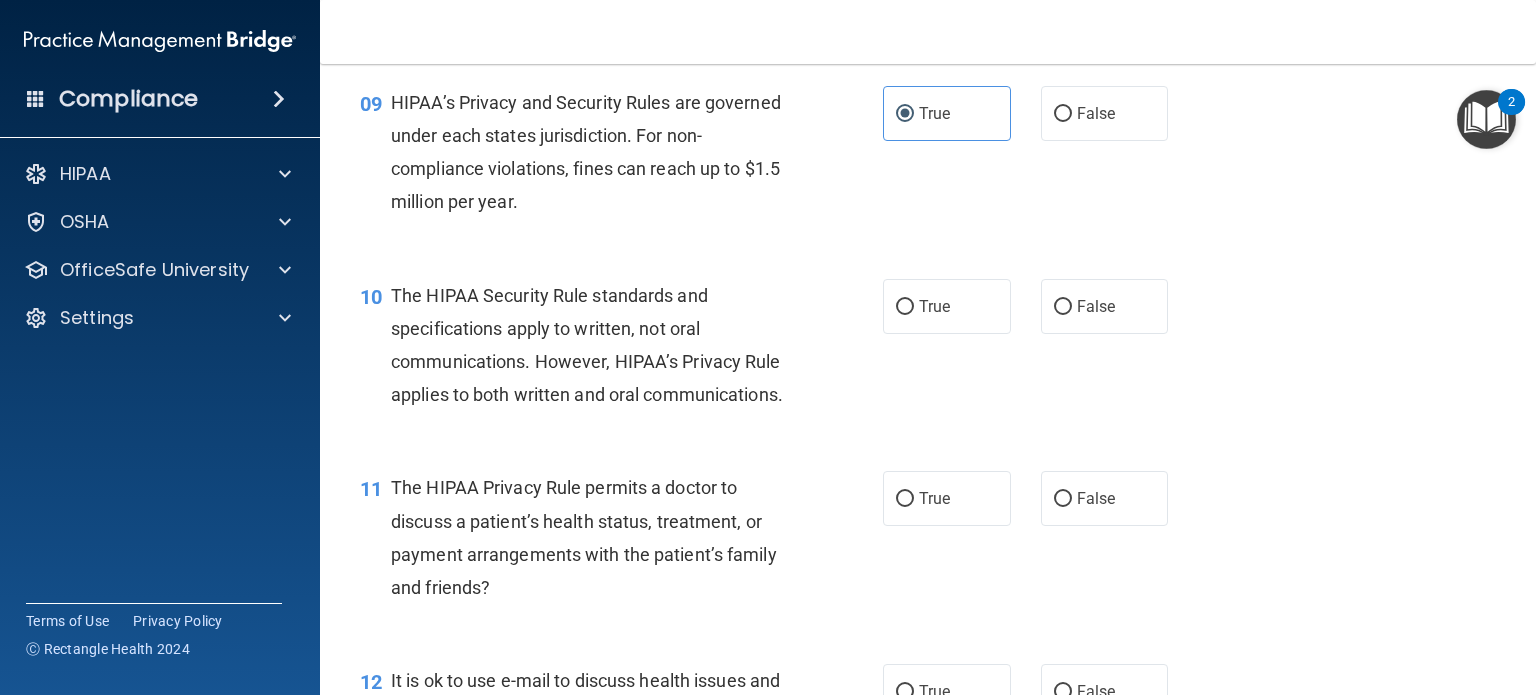 scroll, scrollTop: 1520, scrollLeft: 0, axis: vertical 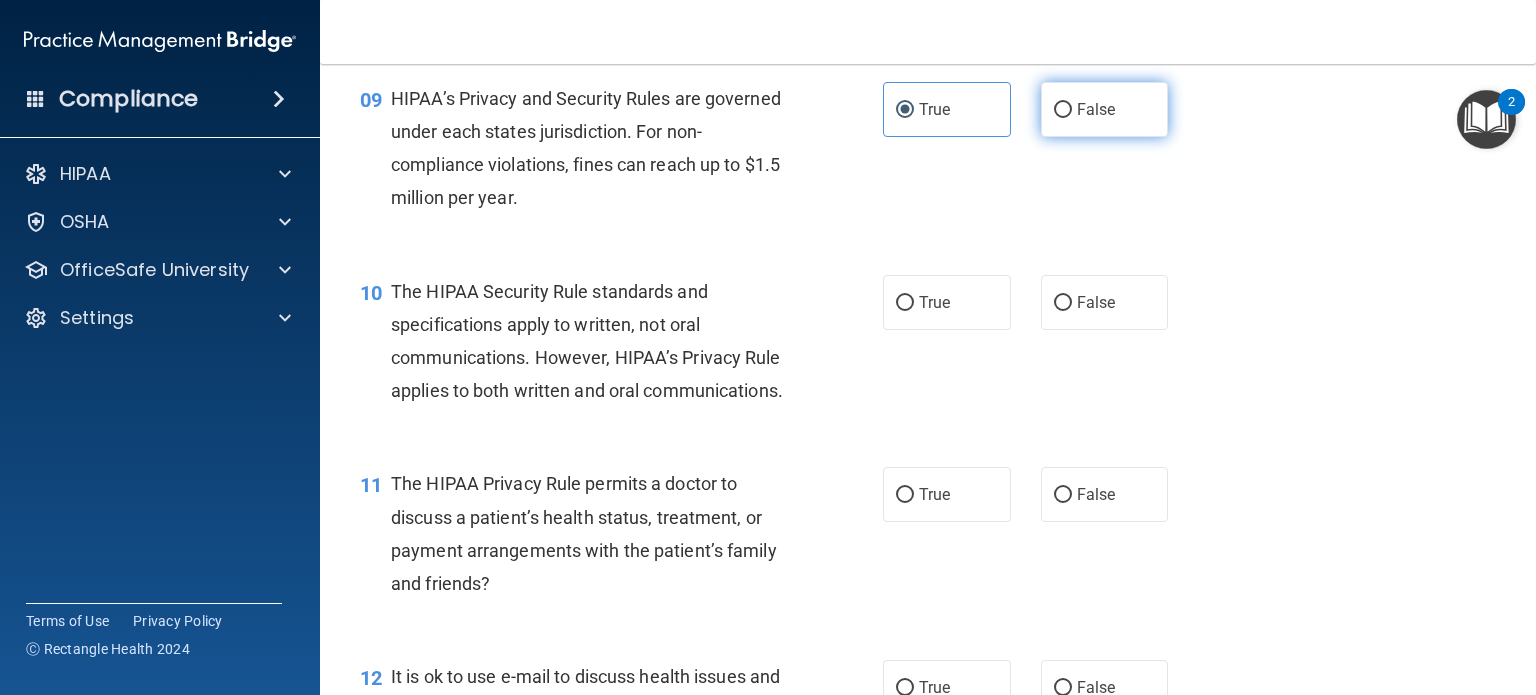 click on "False" at bounding box center [1096, 109] 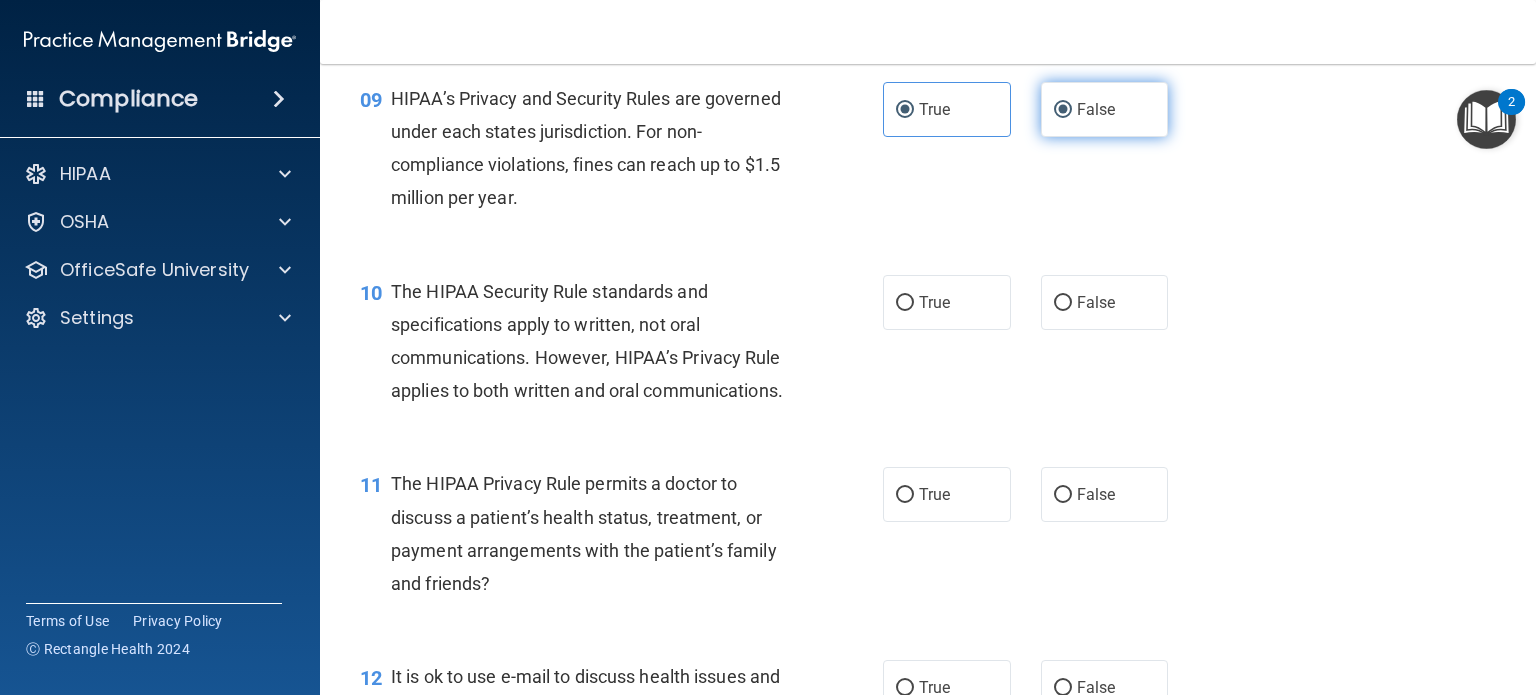 radio on "false" 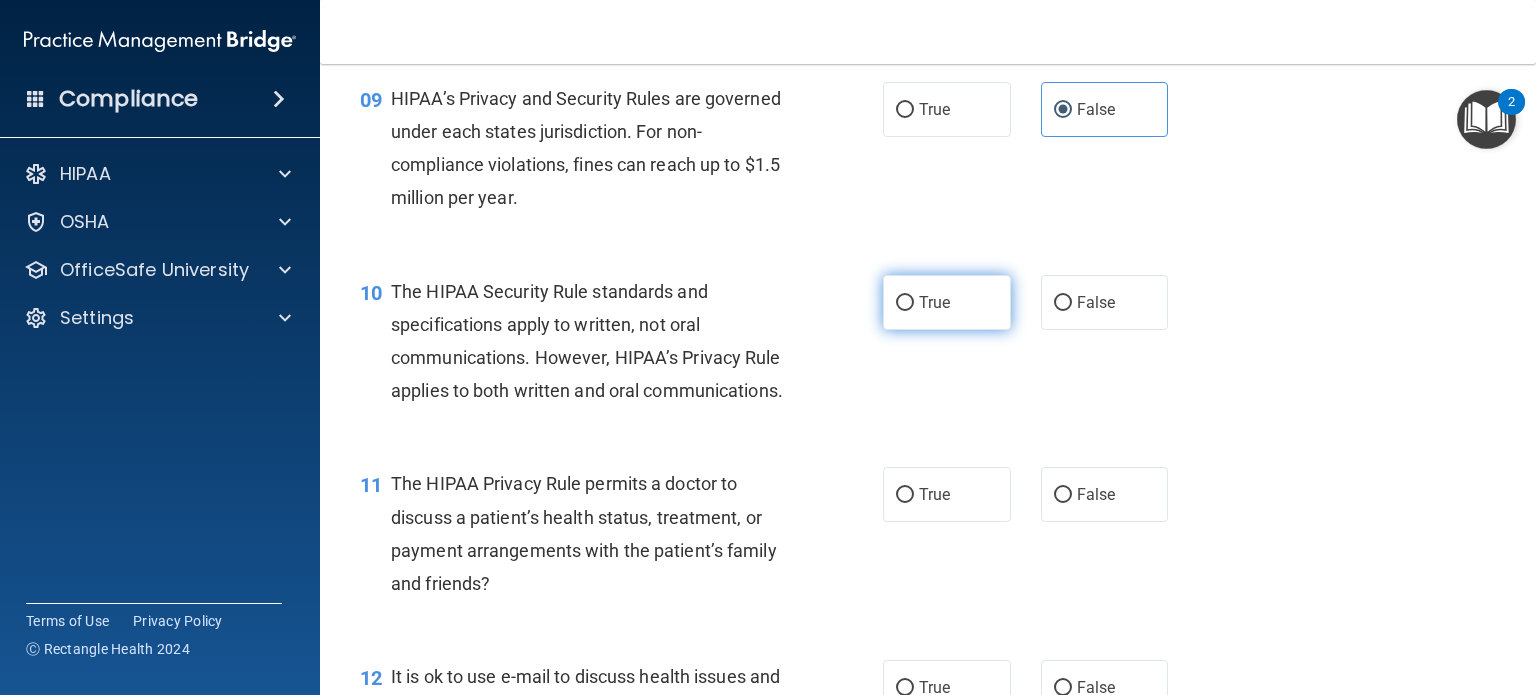 click on "True" at bounding box center [905, 303] 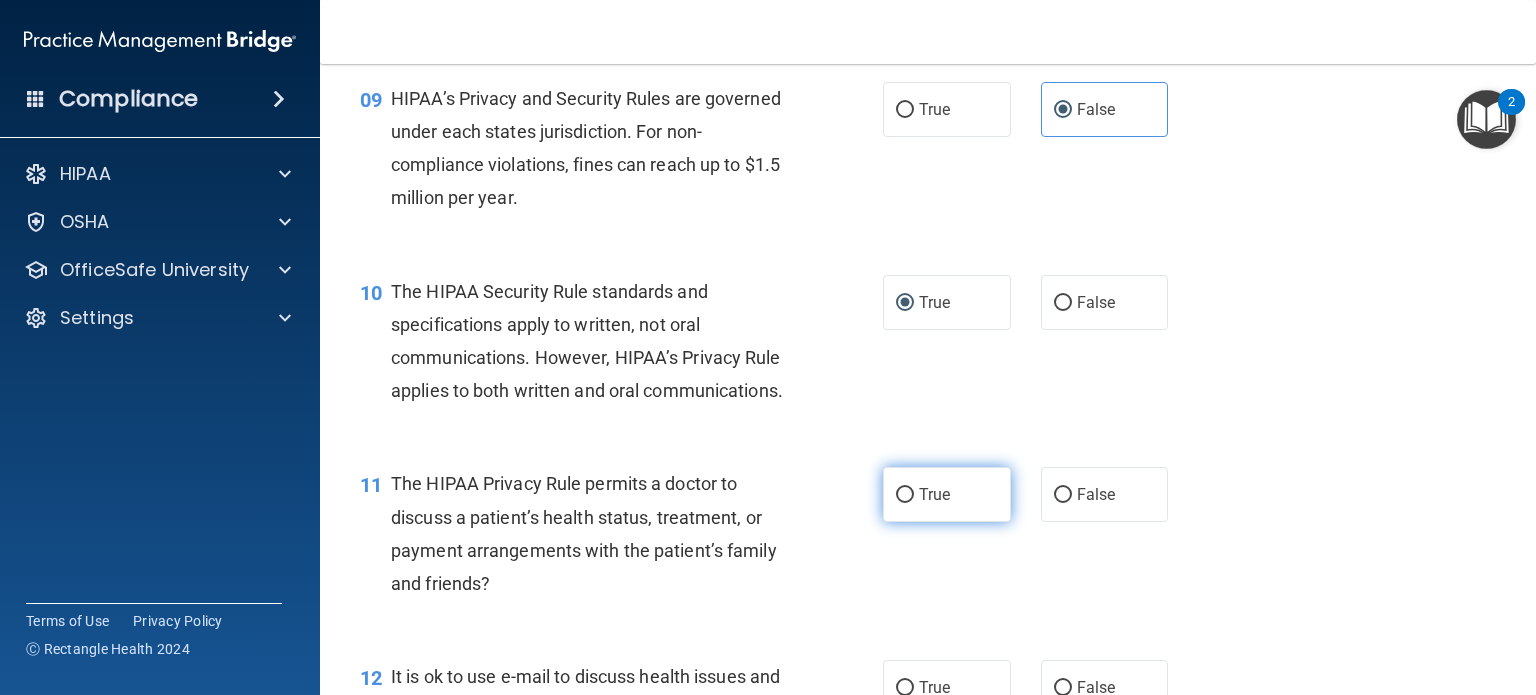 click on "True" at bounding box center (934, 494) 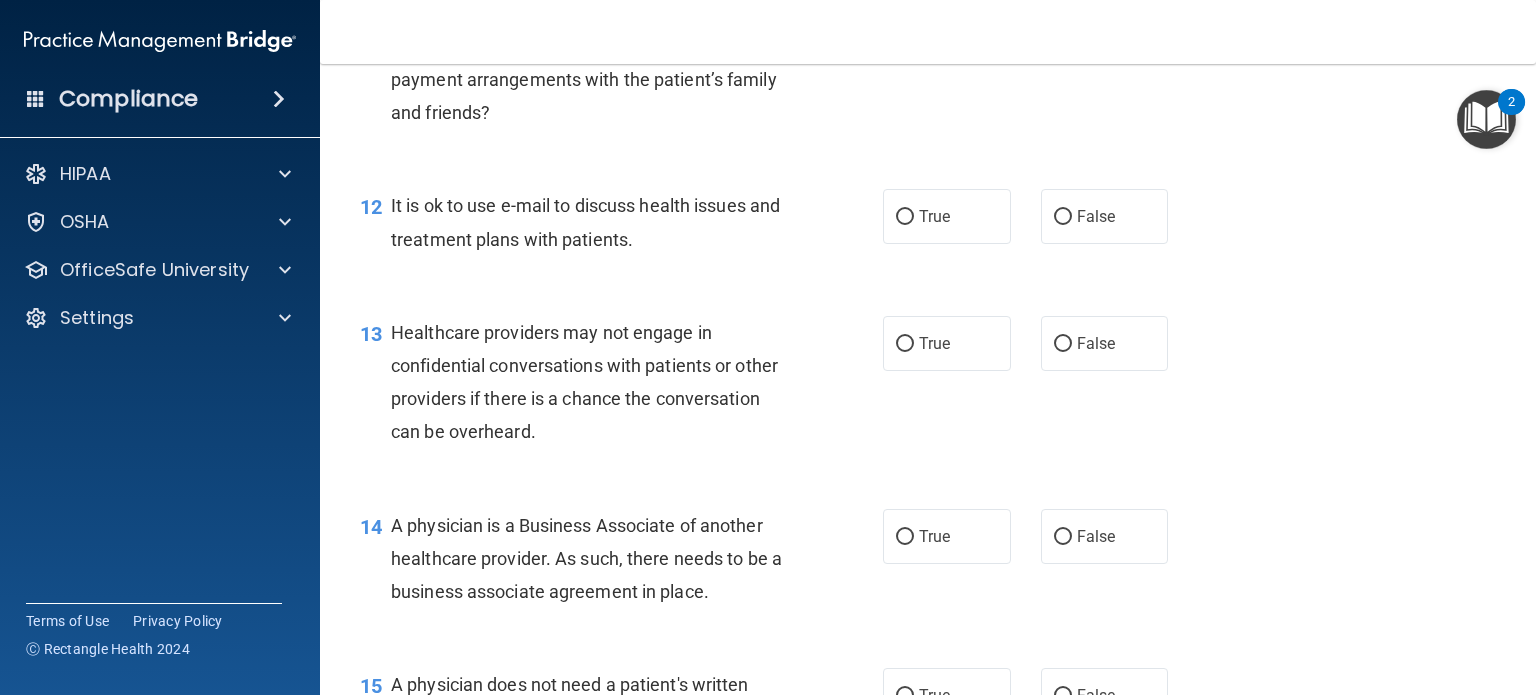 scroll, scrollTop: 2000, scrollLeft: 0, axis: vertical 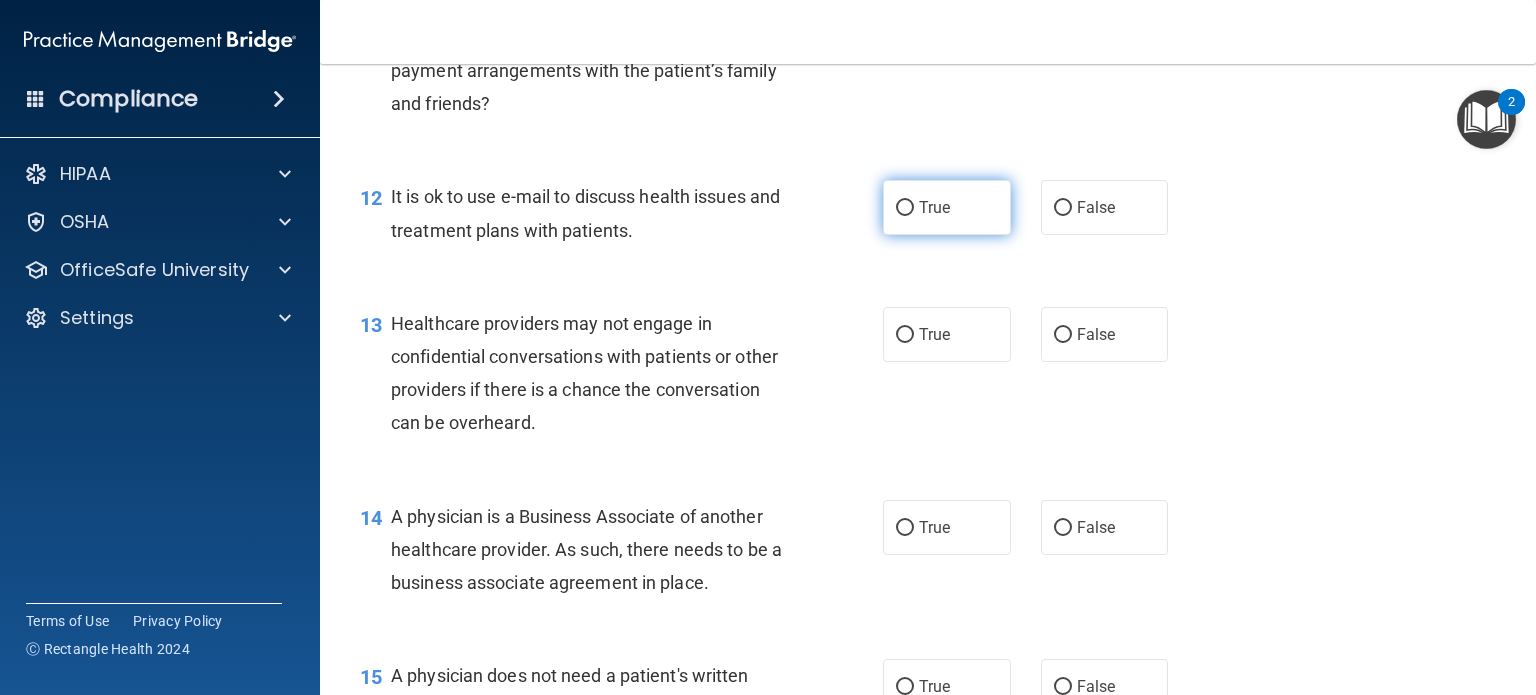 click on "True" at bounding box center [934, 207] 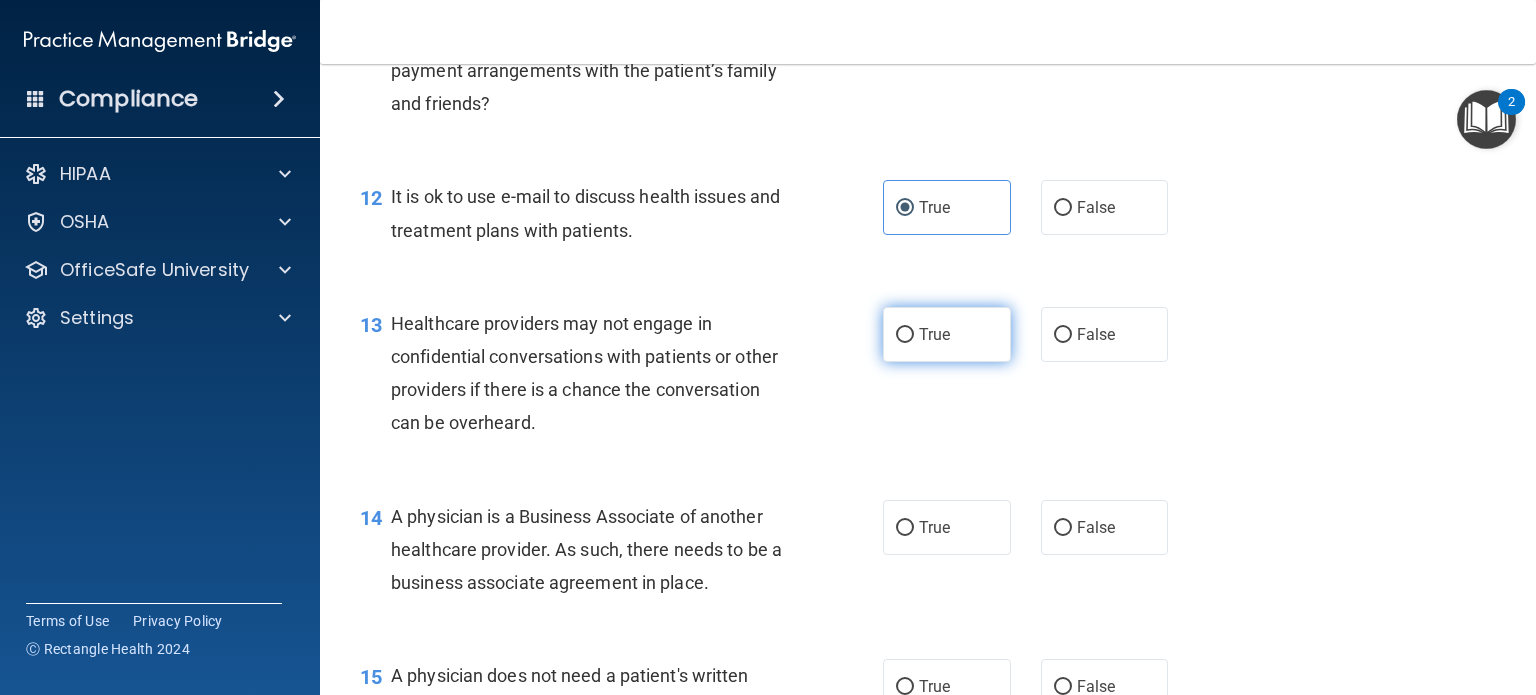 click on "True" at bounding box center [905, 335] 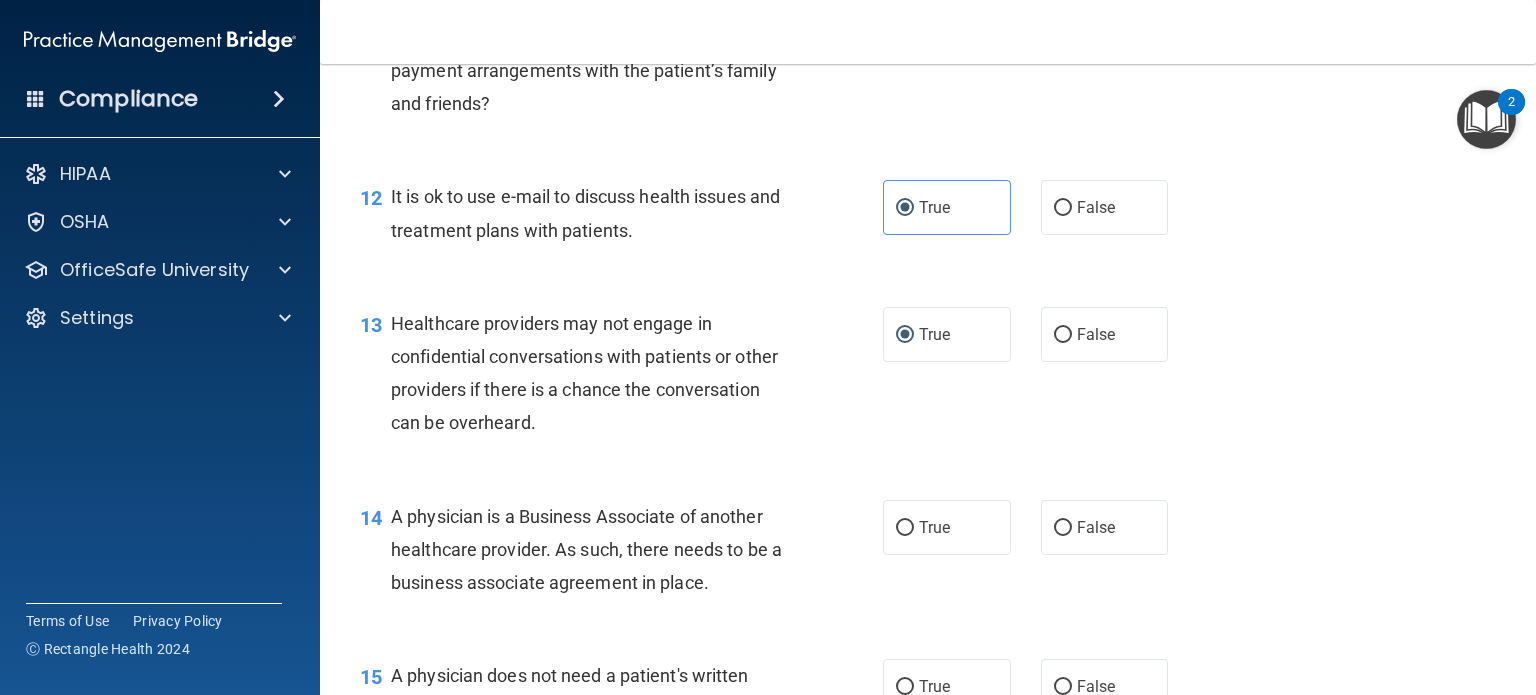 click on "13       Healthcare providers may not engage in confidential conversations with patients or other providers if there is a chance the conversation can be overheard.                  True           False" at bounding box center (928, 378) 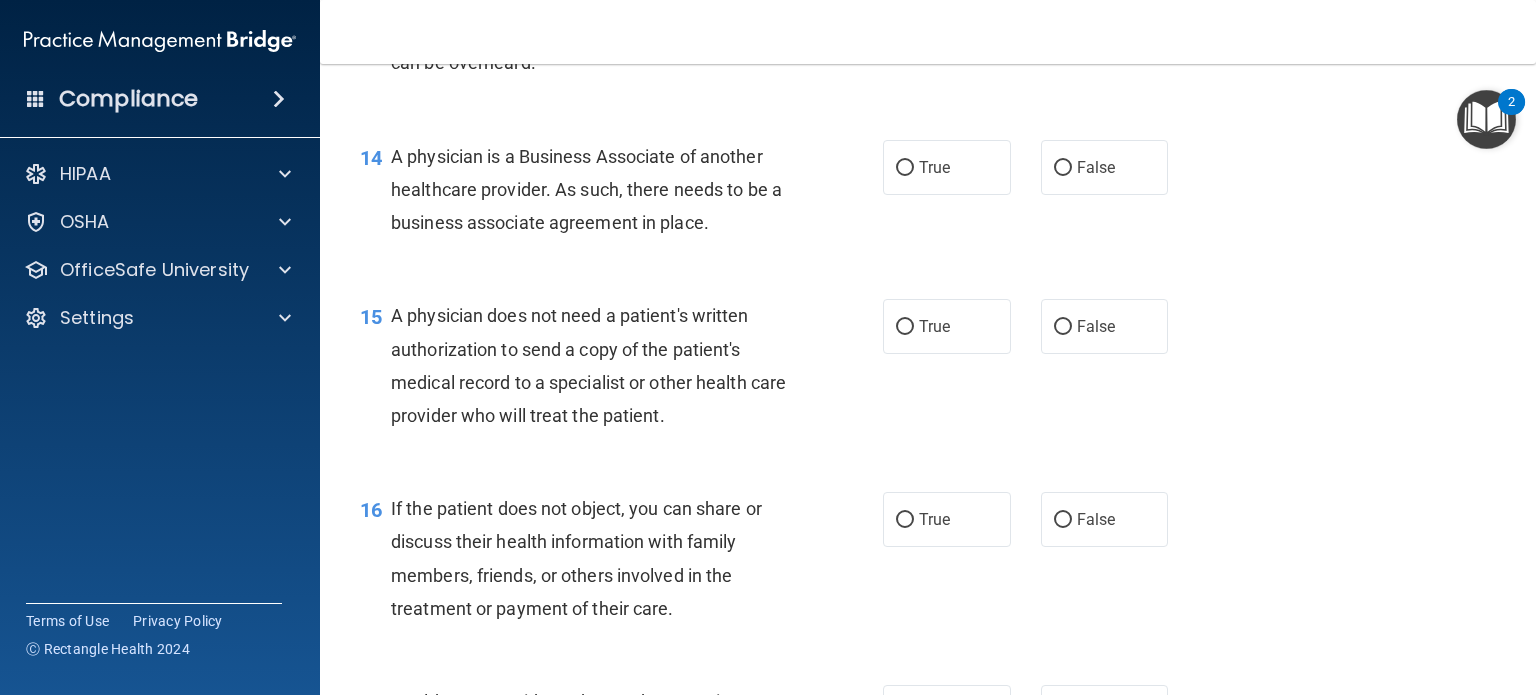 scroll, scrollTop: 2400, scrollLeft: 0, axis: vertical 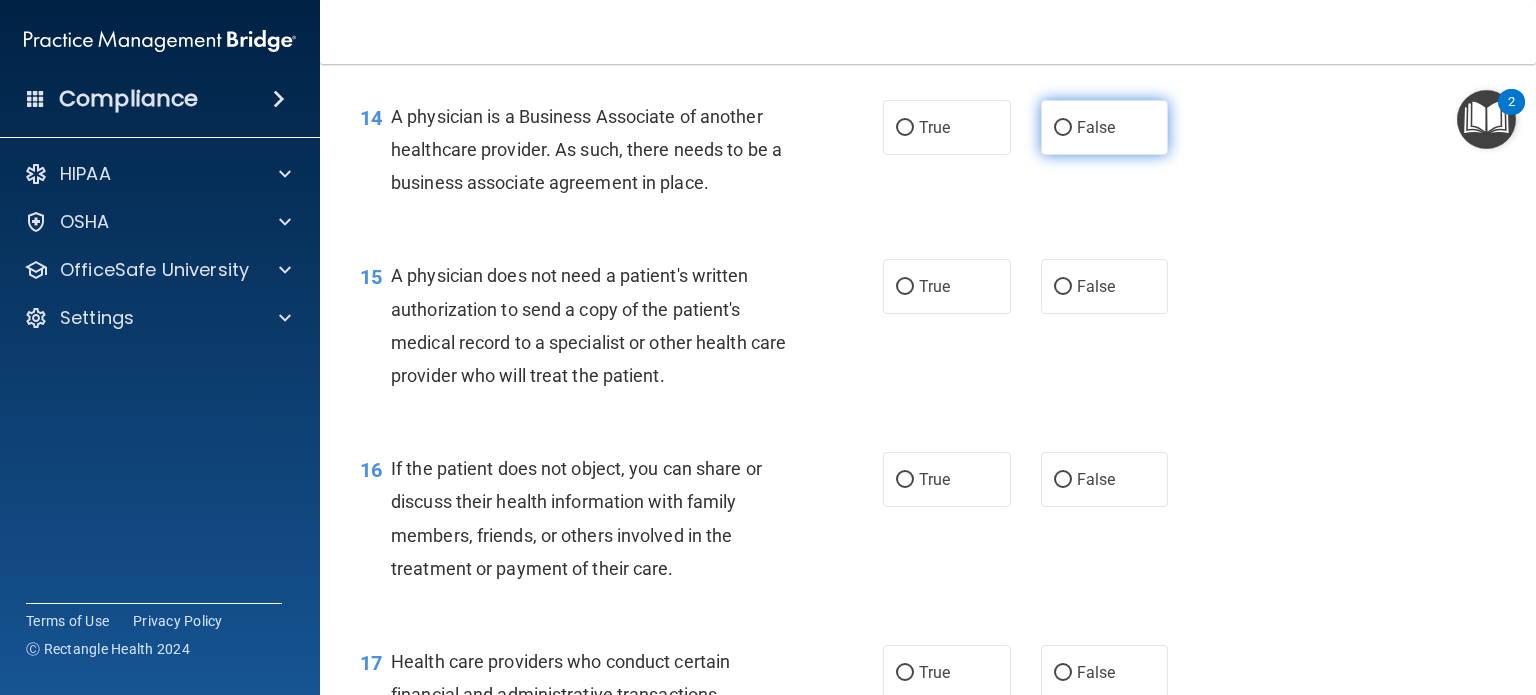 click on "False" at bounding box center (1105, 127) 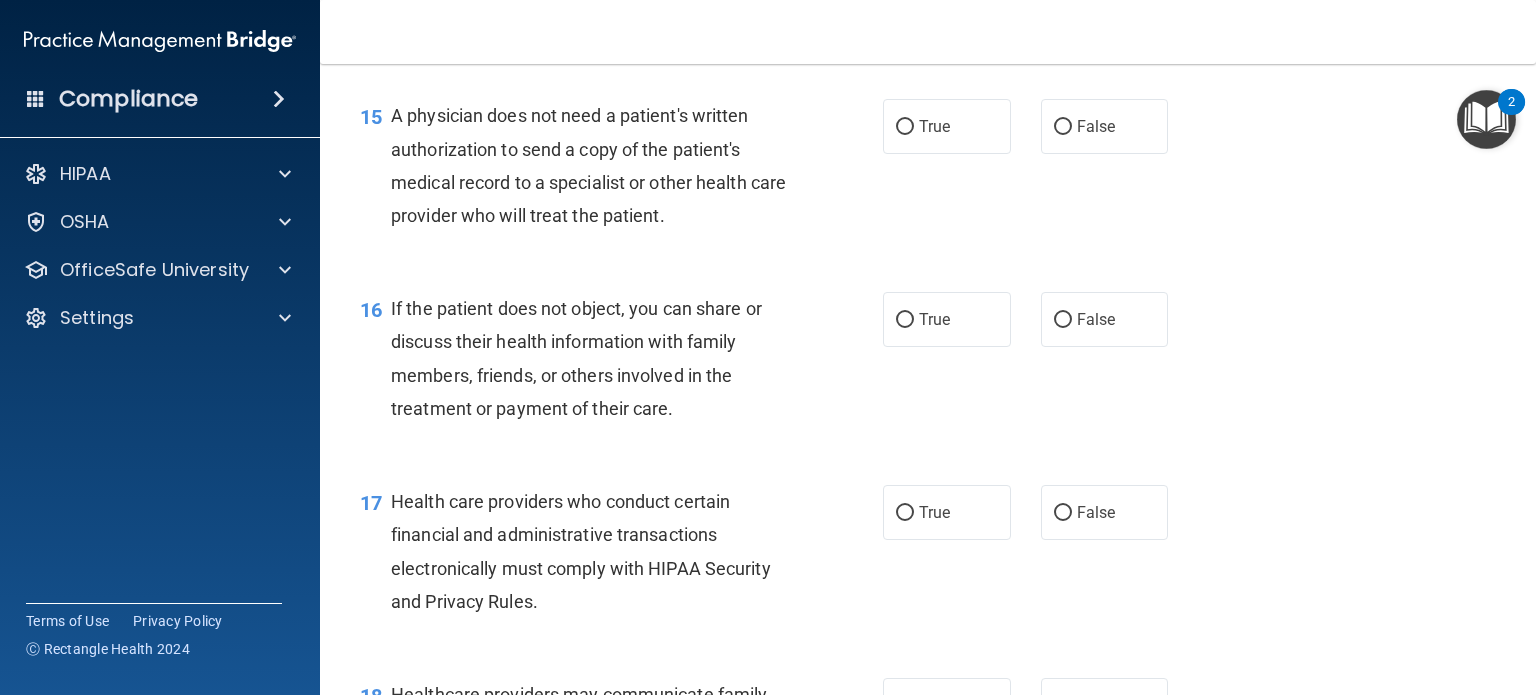 scroll, scrollTop: 2600, scrollLeft: 0, axis: vertical 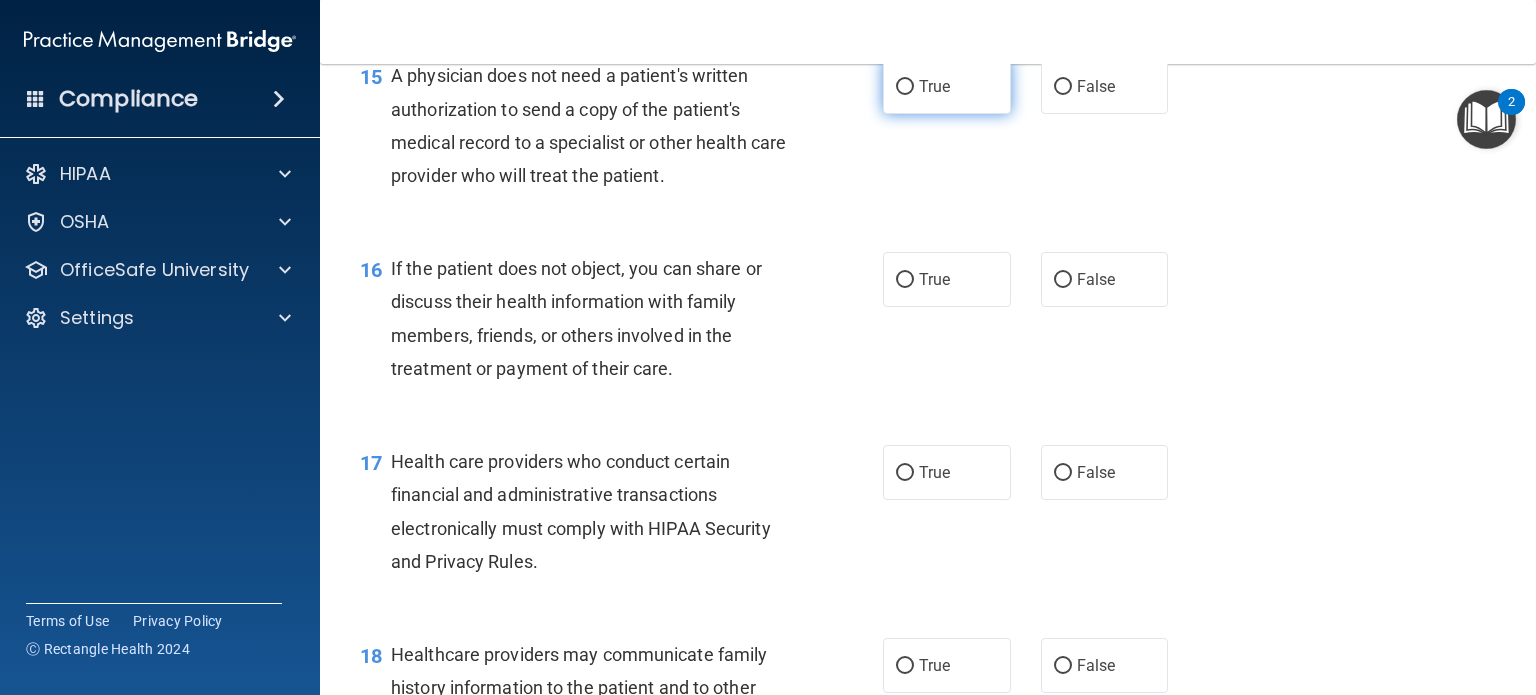 click on "True" at bounding box center (947, 86) 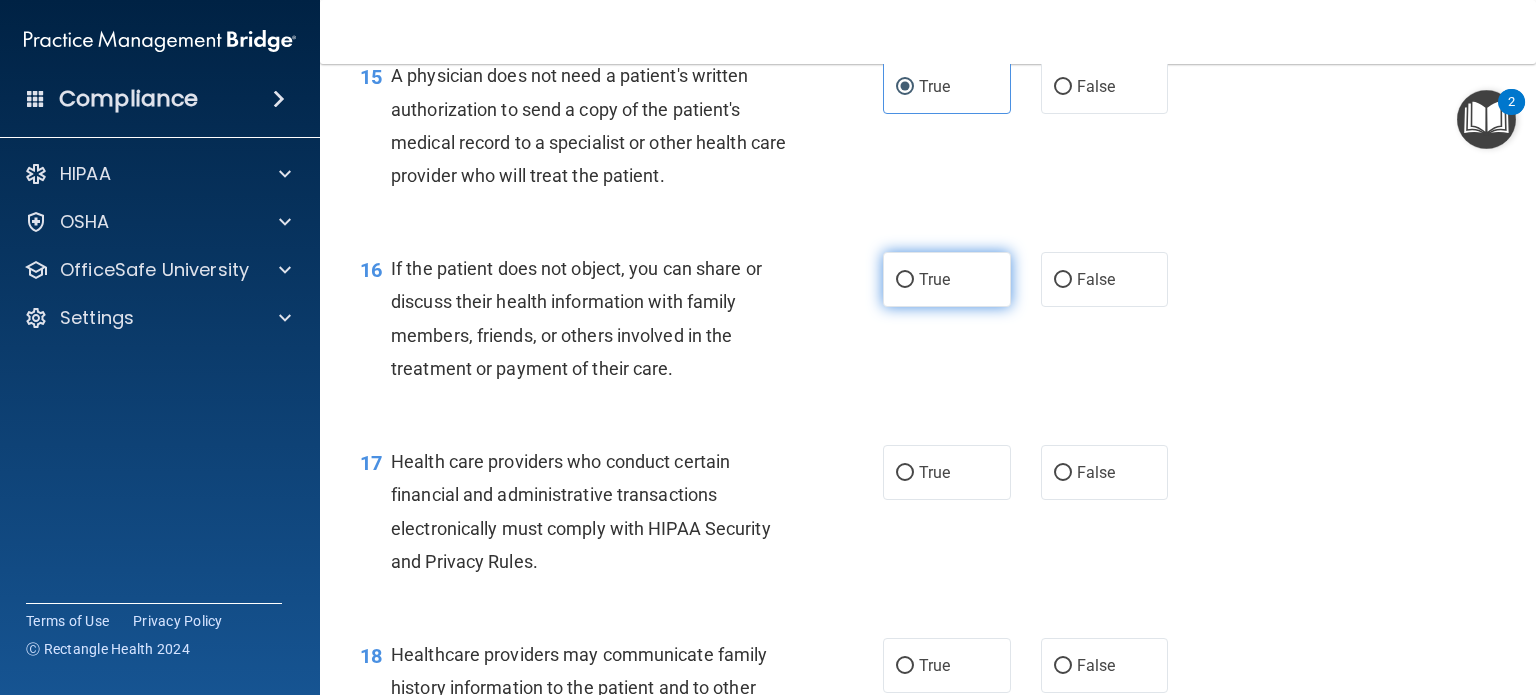 click on "True" at bounding box center (934, 279) 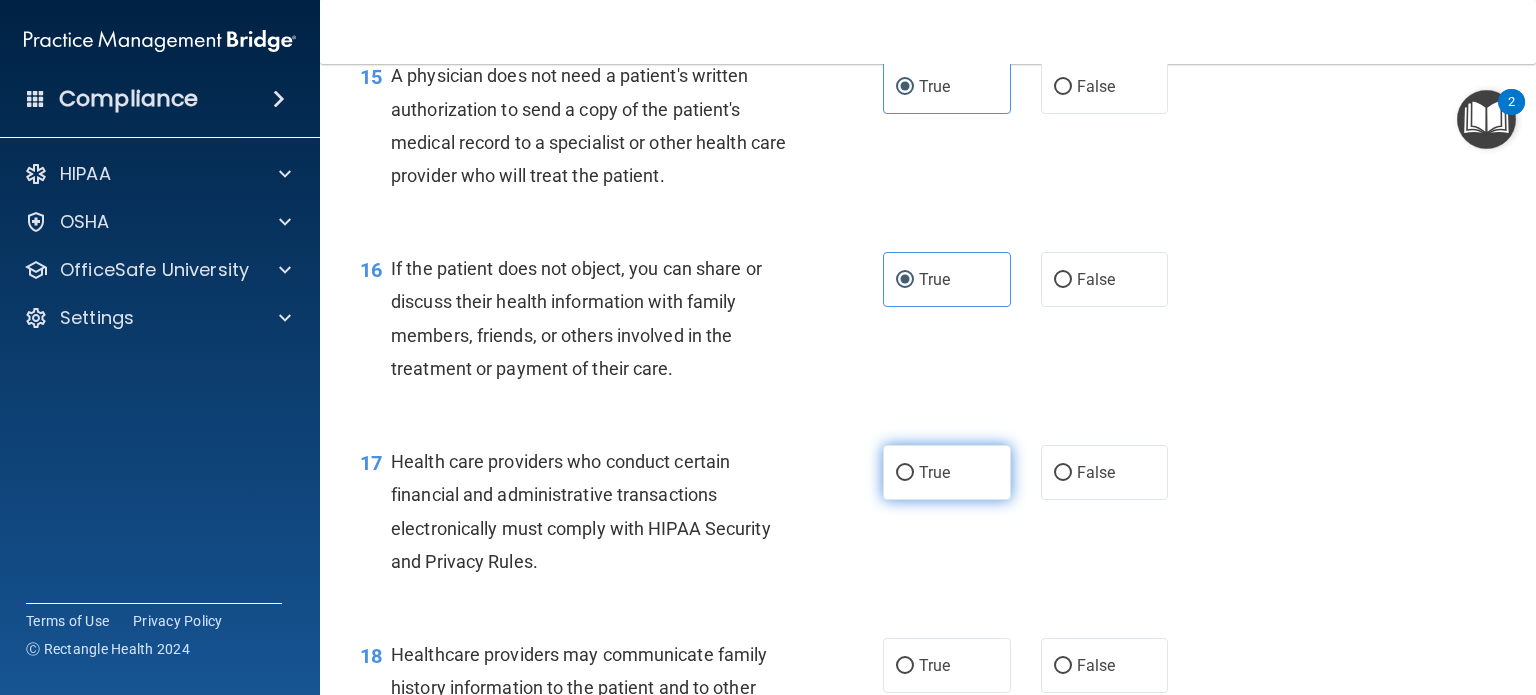 click on "True" at bounding box center [934, 472] 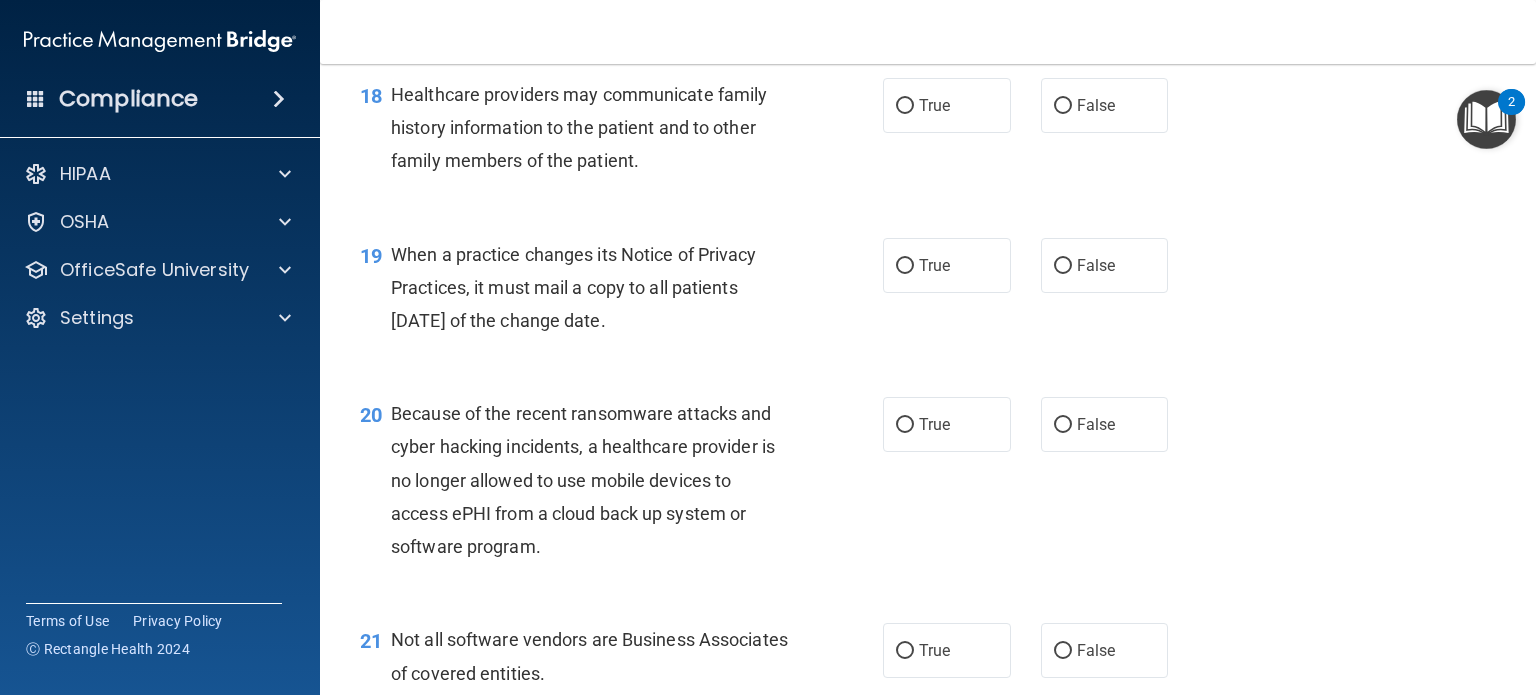 scroll, scrollTop: 3200, scrollLeft: 0, axis: vertical 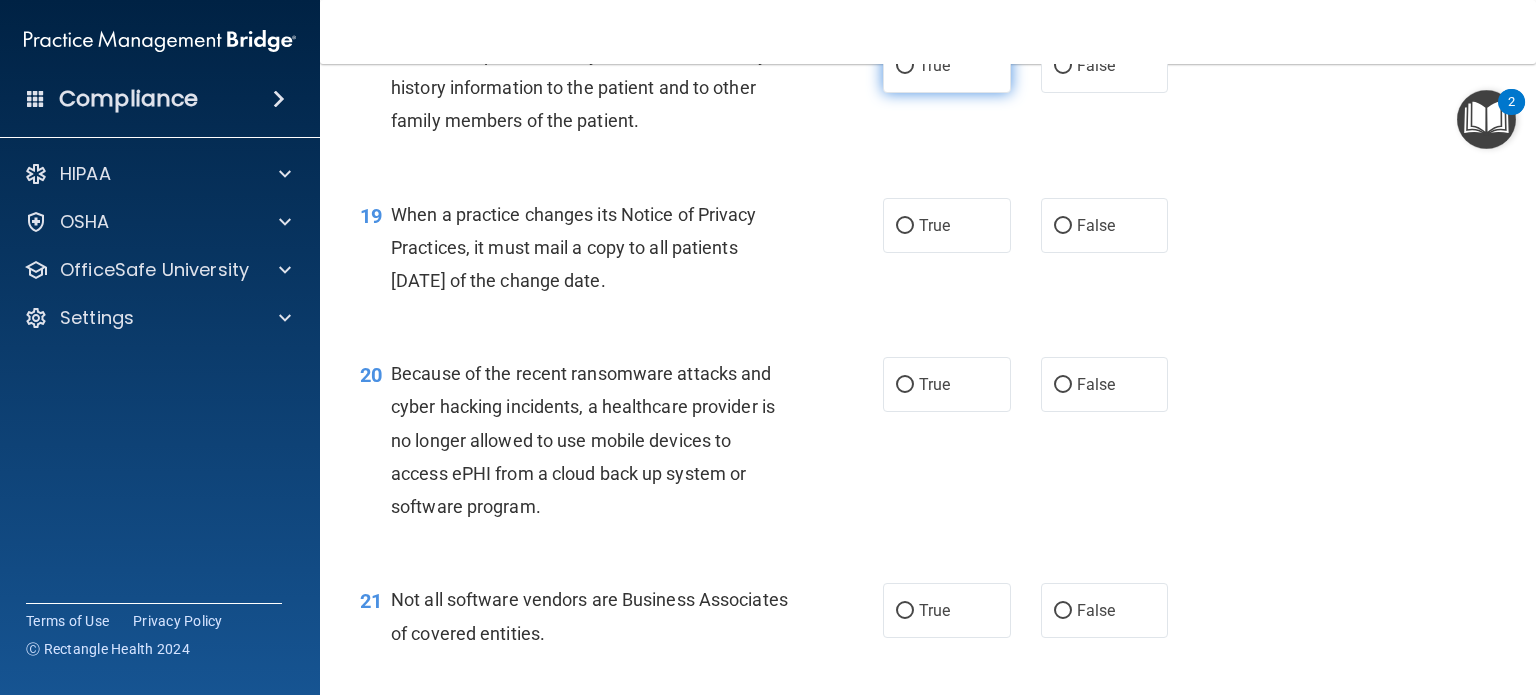 click on "True" at bounding box center [905, 66] 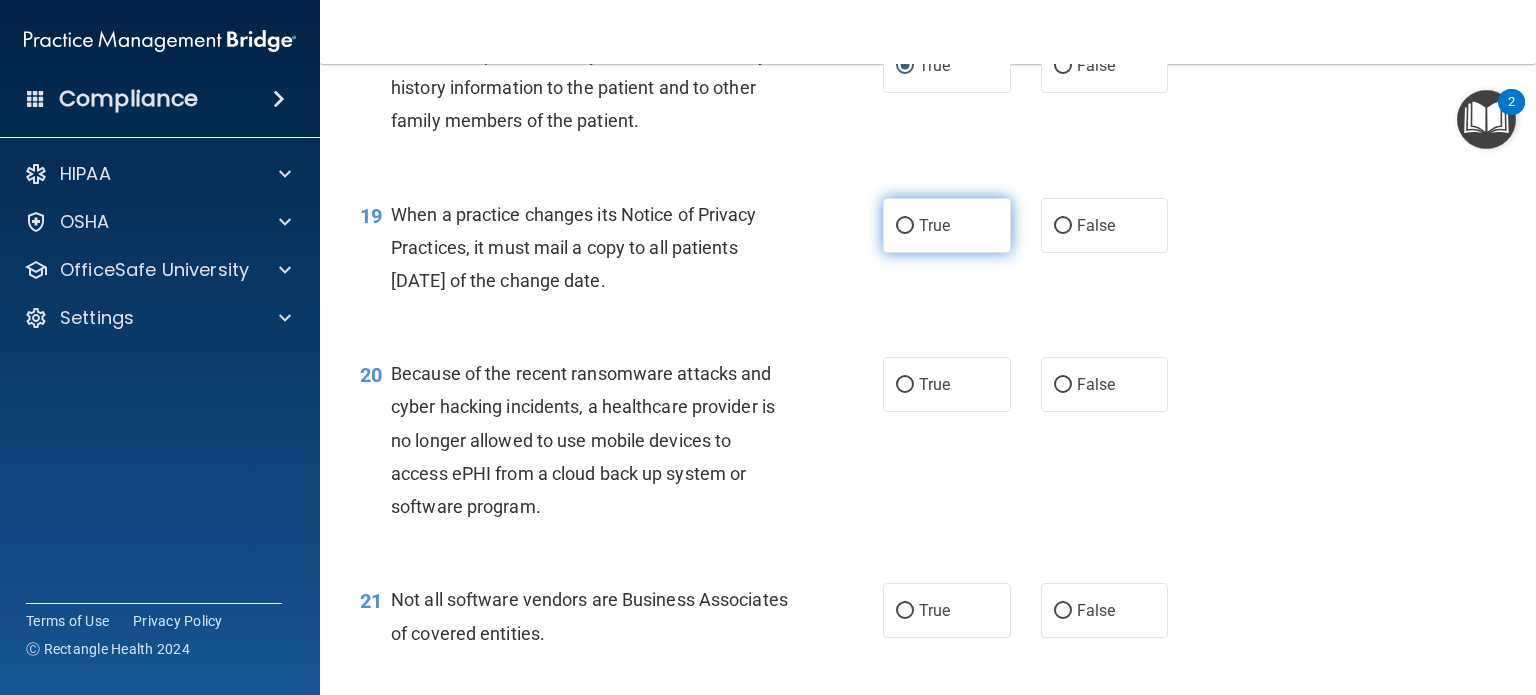 click on "True" at bounding box center [947, 225] 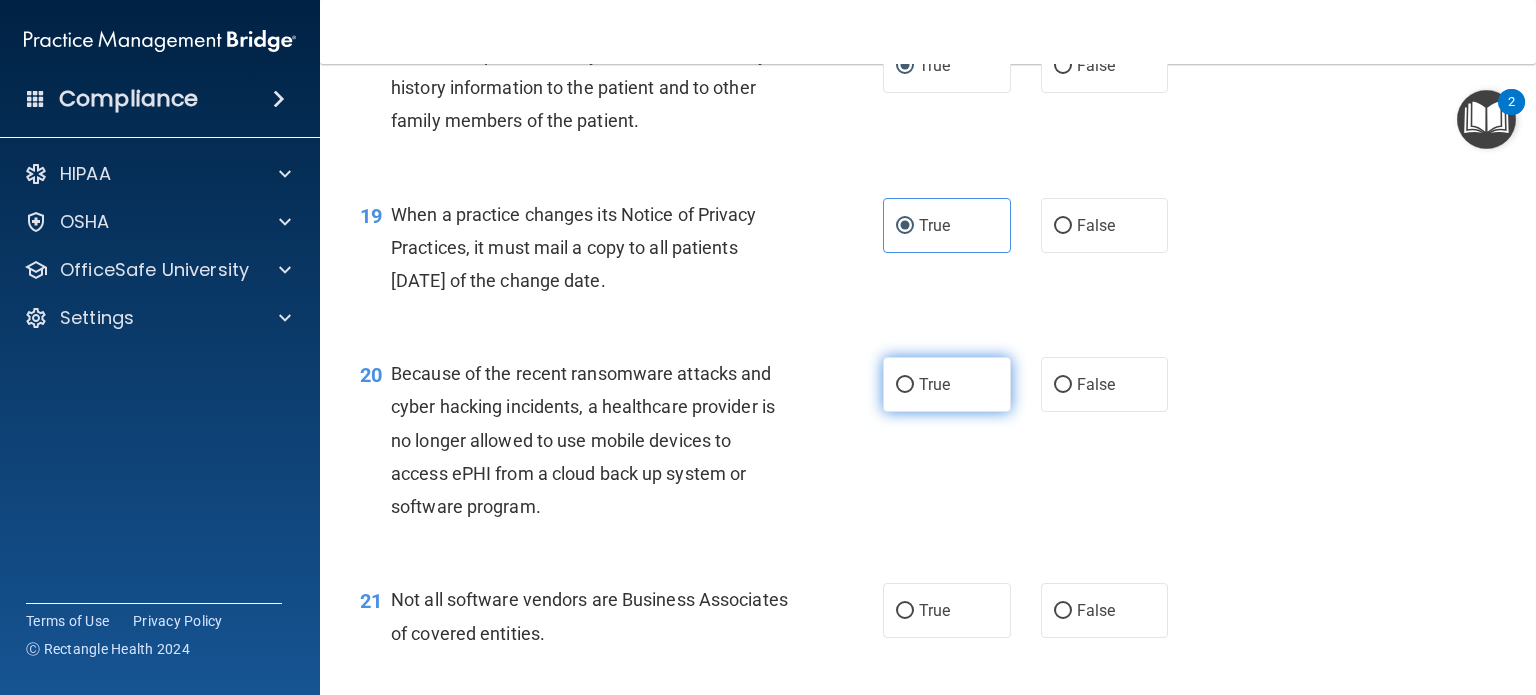 click on "True" at bounding box center [947, 384] 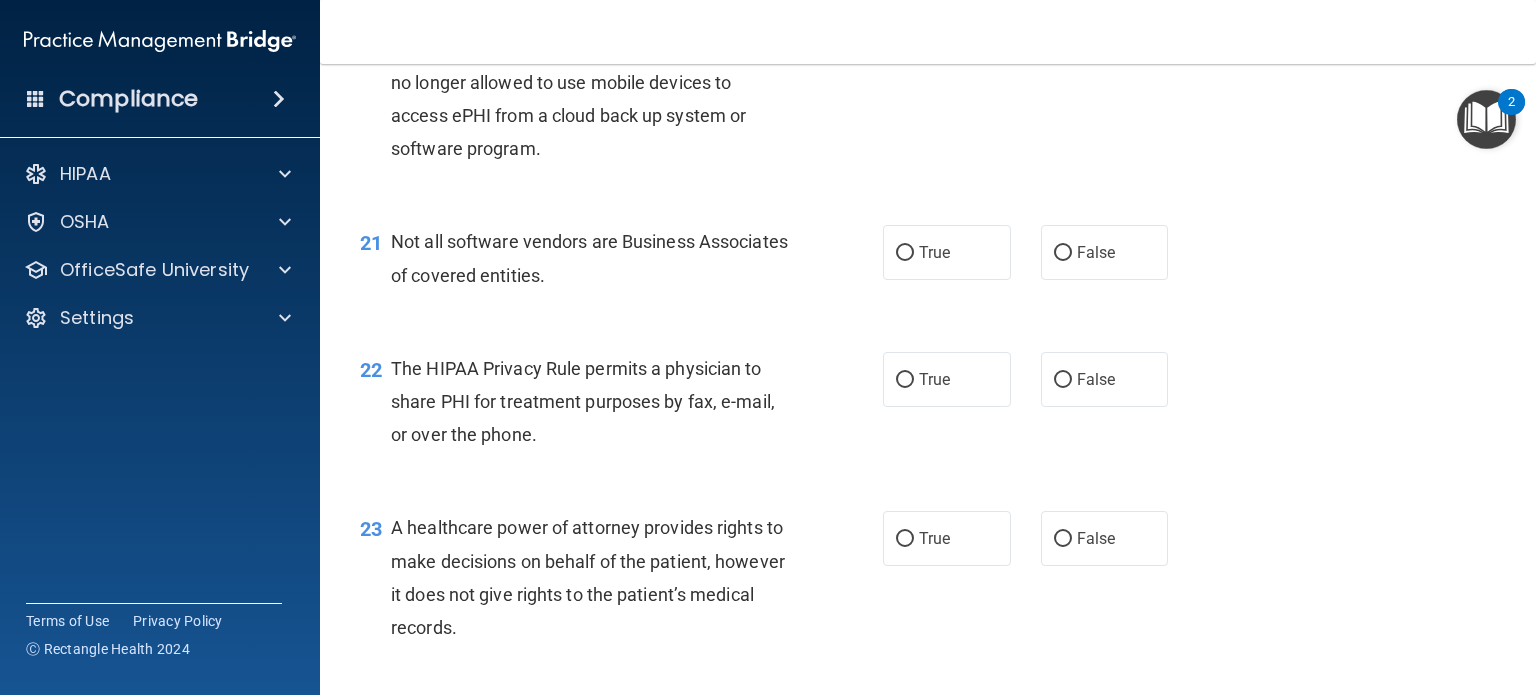 scroll, scrollTop: 3560, scrollLeft: 0, axis: vertical 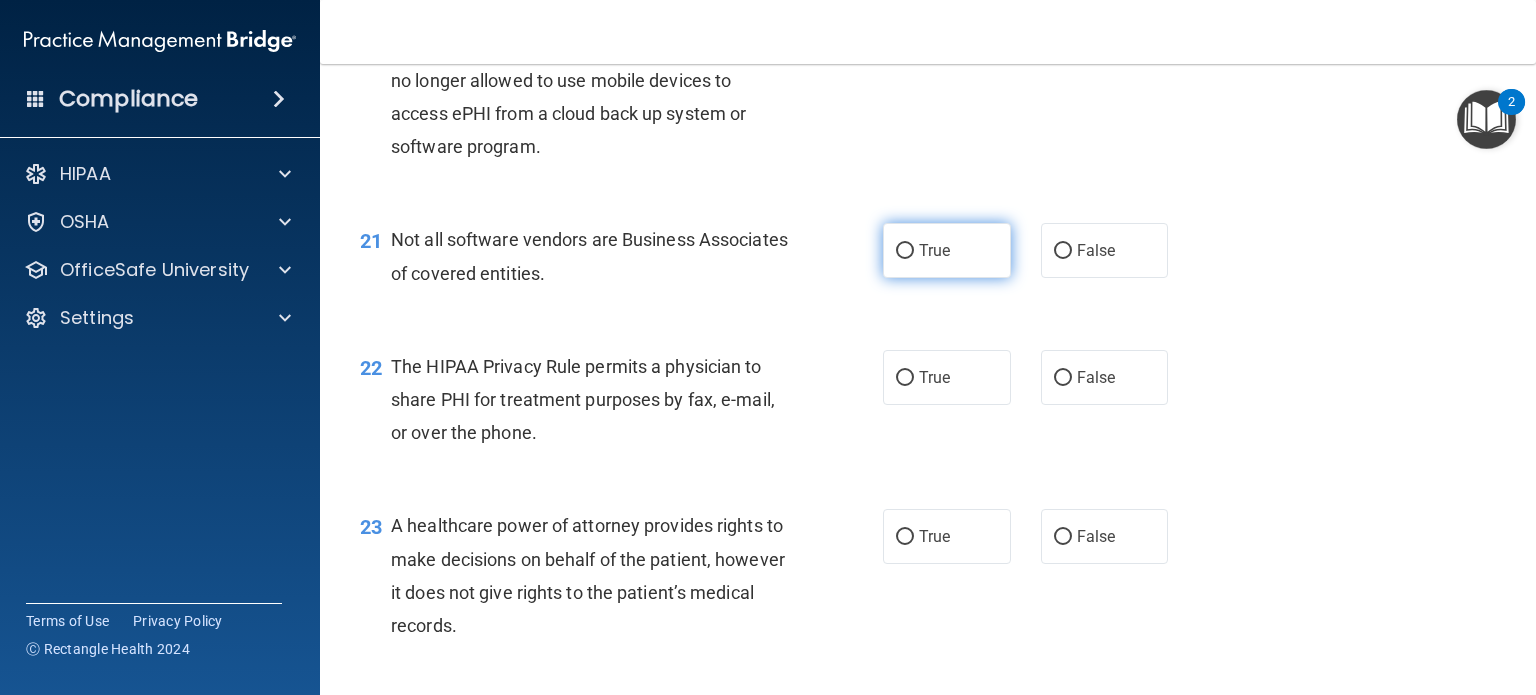 click on "True" at bounding box center (947, 250) 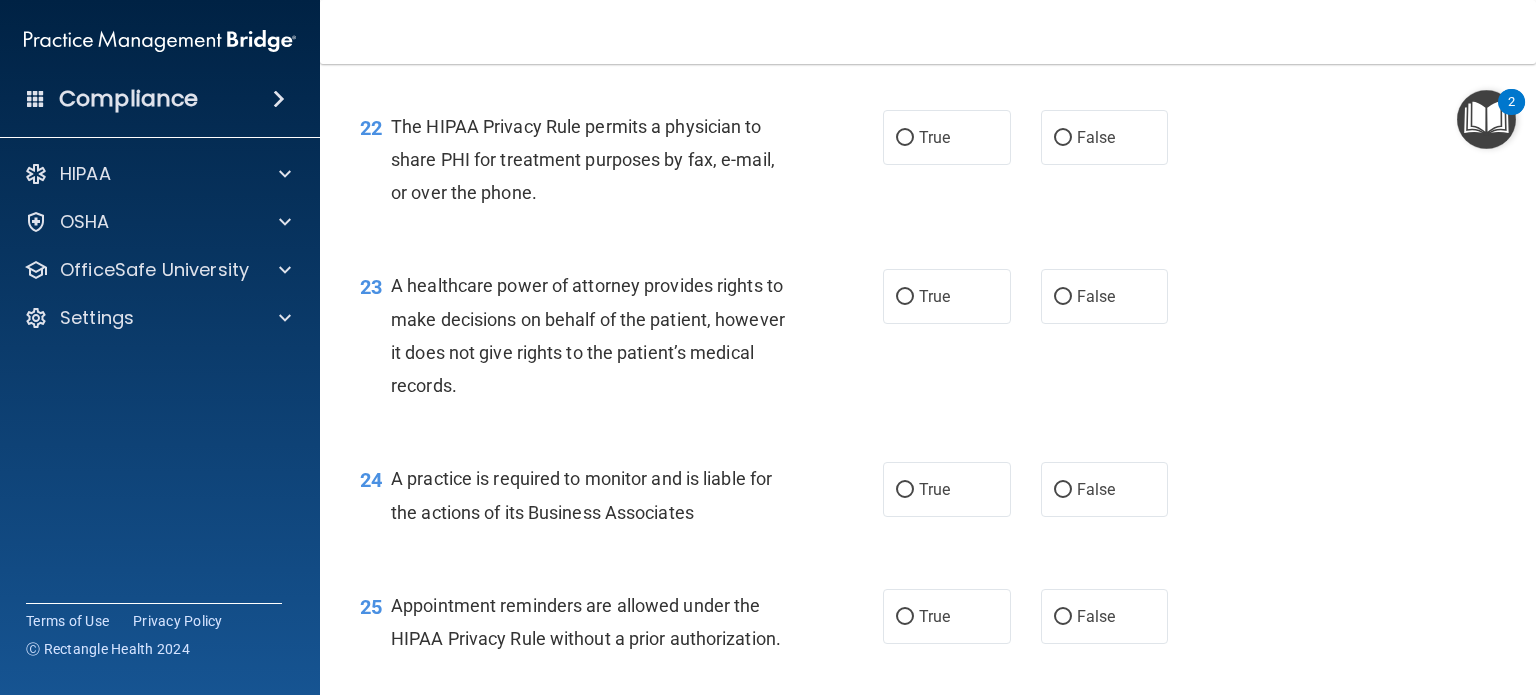 scroll, scrollTop: 3840, scrollLeft: 0, axis: vertical 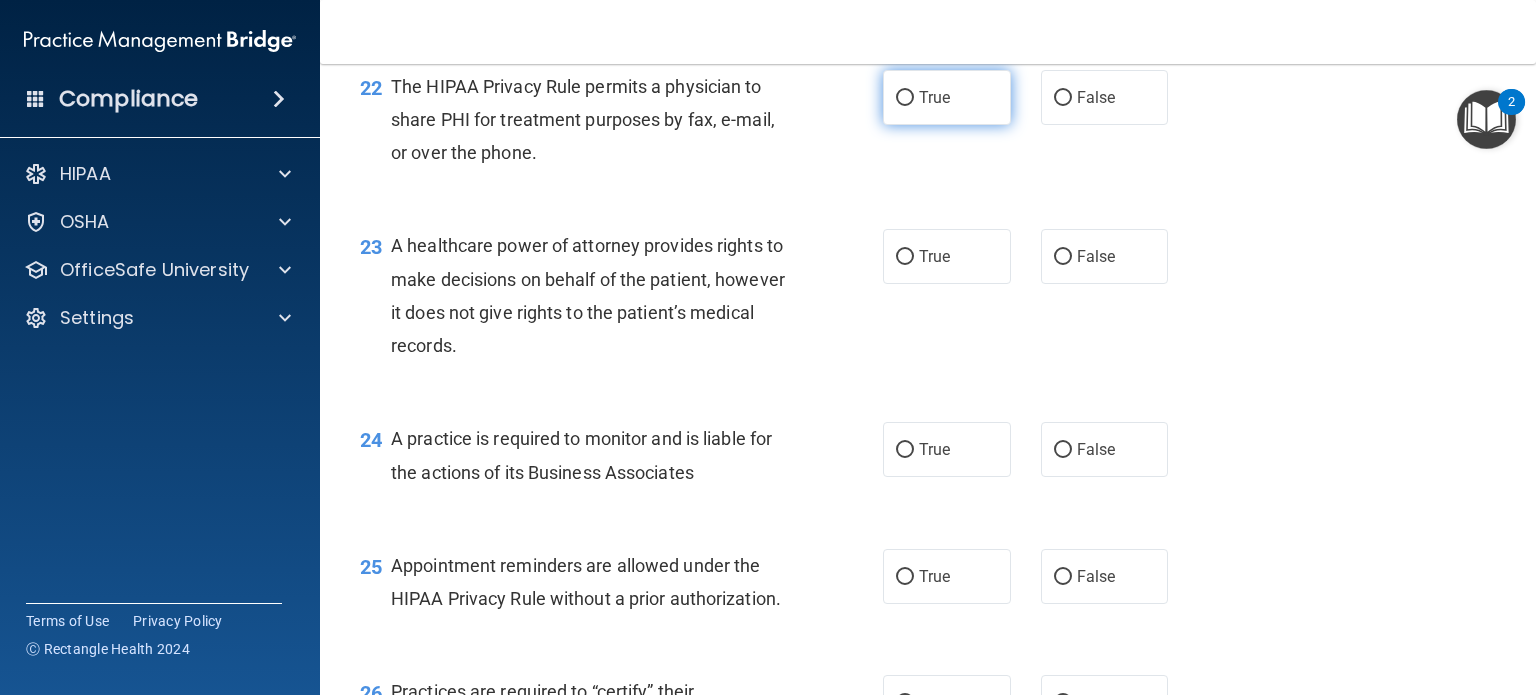 click on "True" at bounding box center [934, 97] 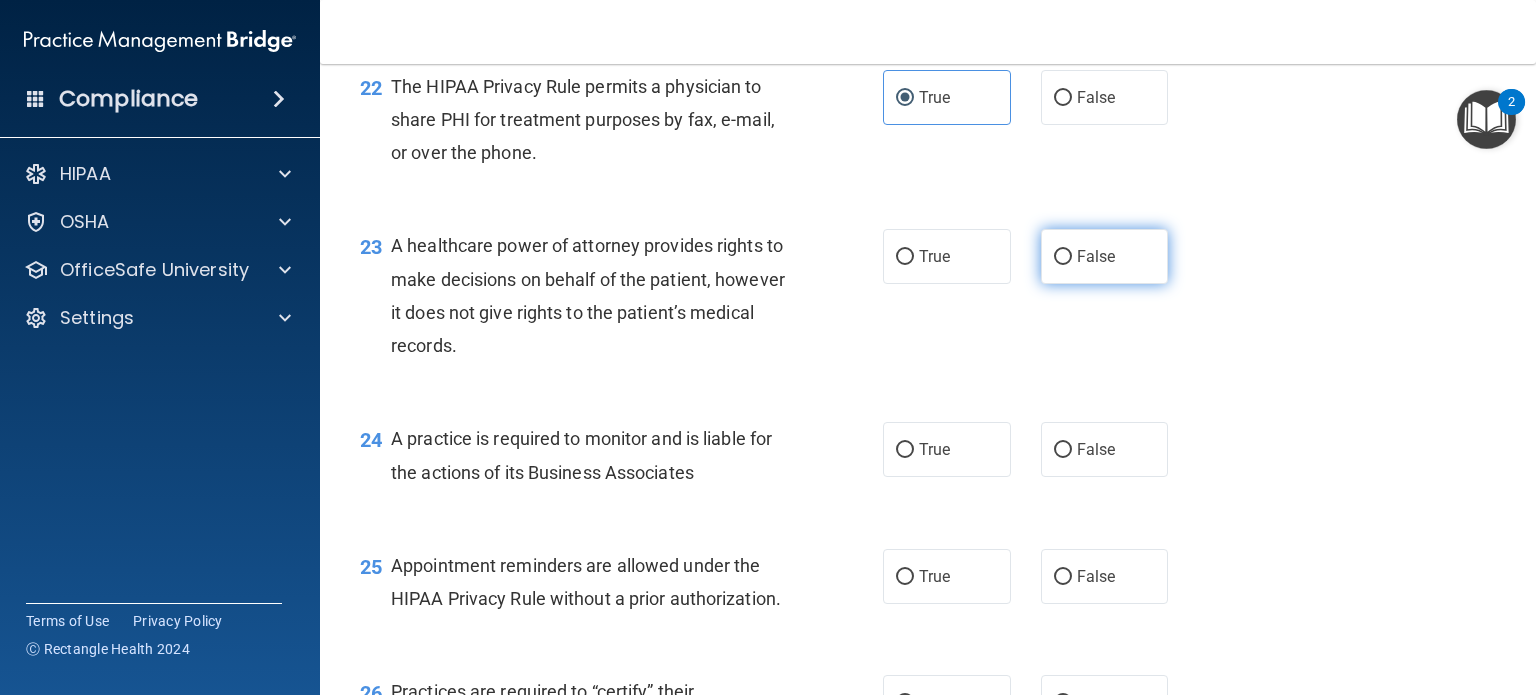 click on "False" at bounding box center (1096, 256) 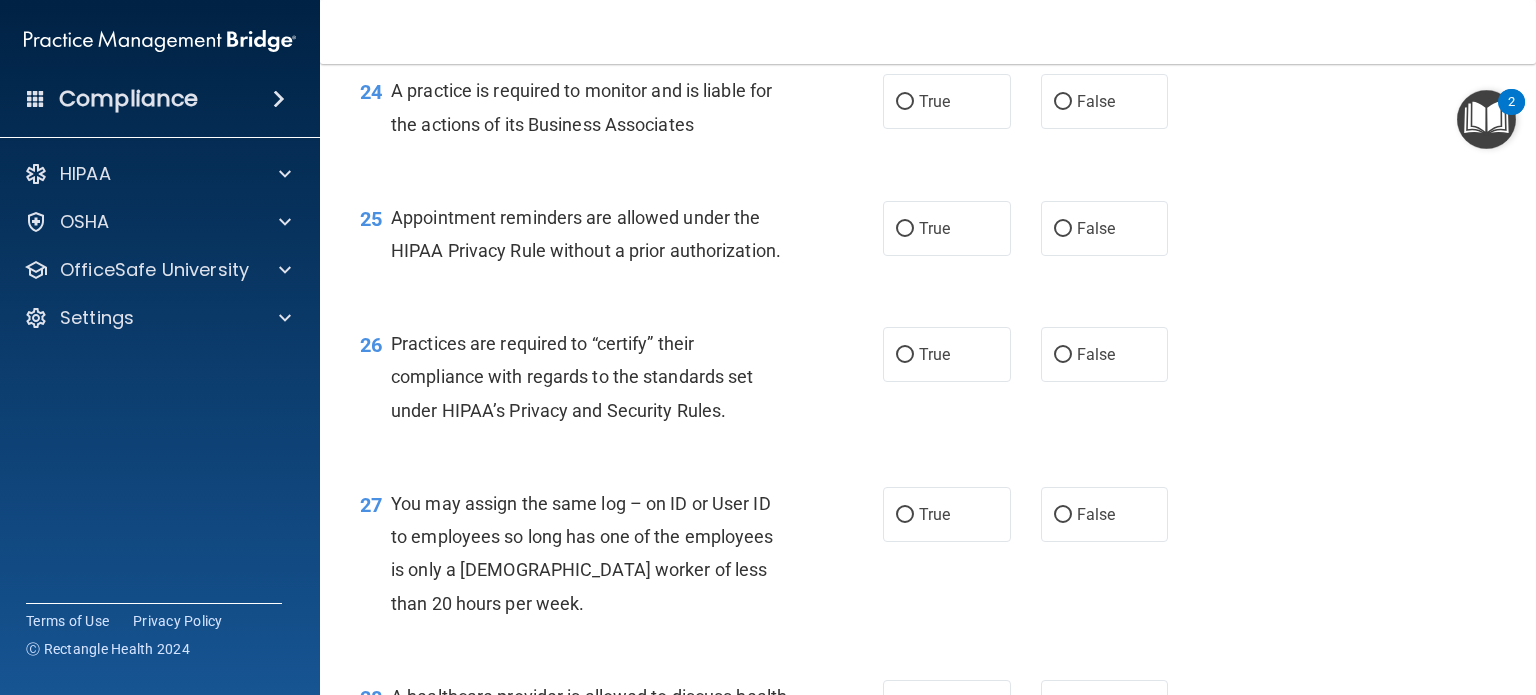 scroll, scrollTop: 4200, scrollLeft: 0, axis: vertical 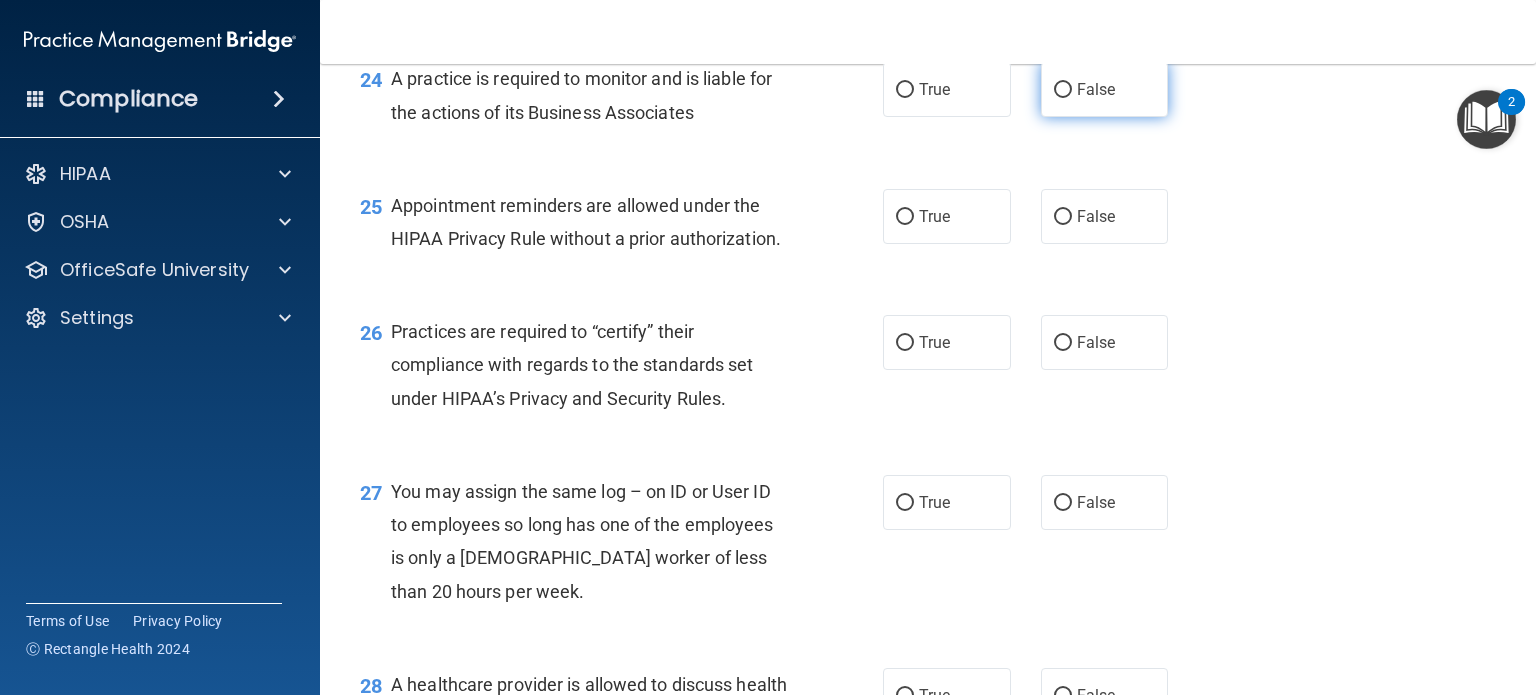click on "False" at bounding box center (1105, 89) 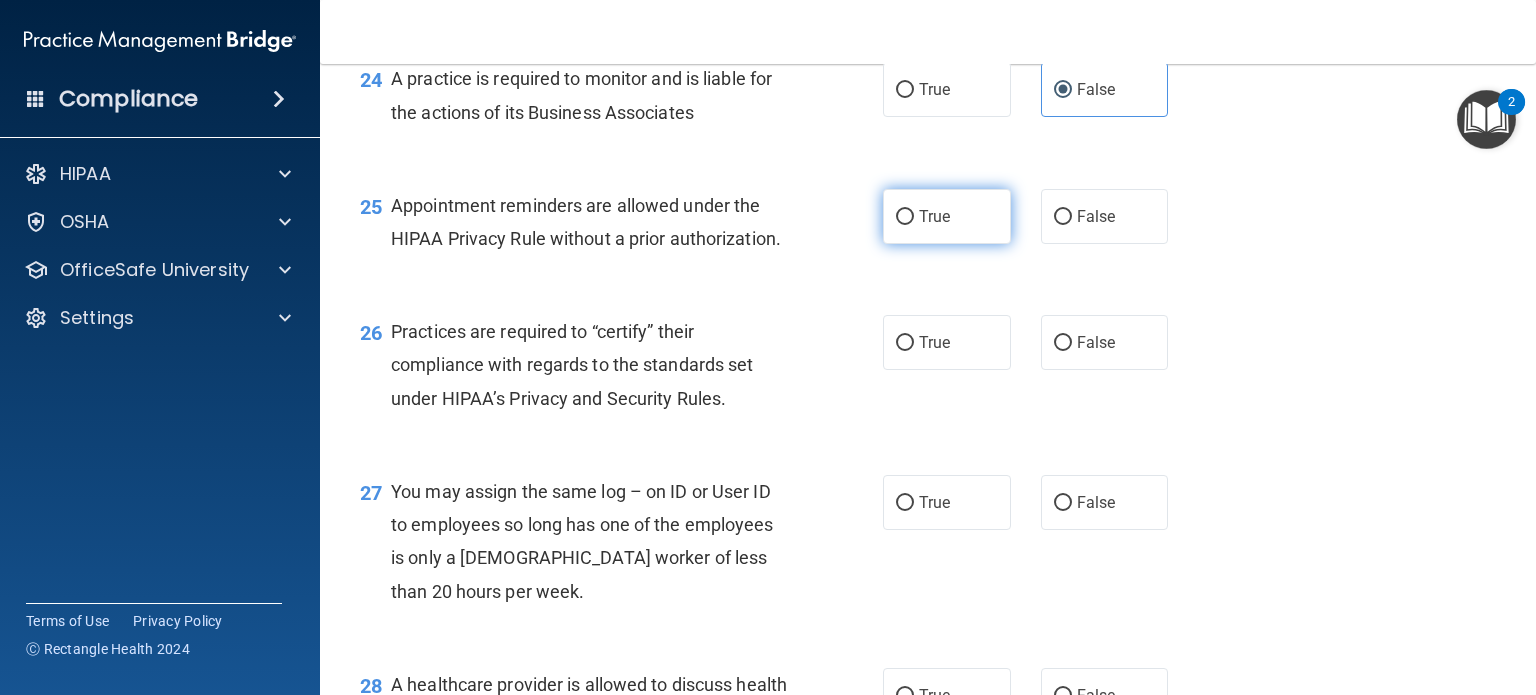 click on "True" at bounding box center (947, 216) 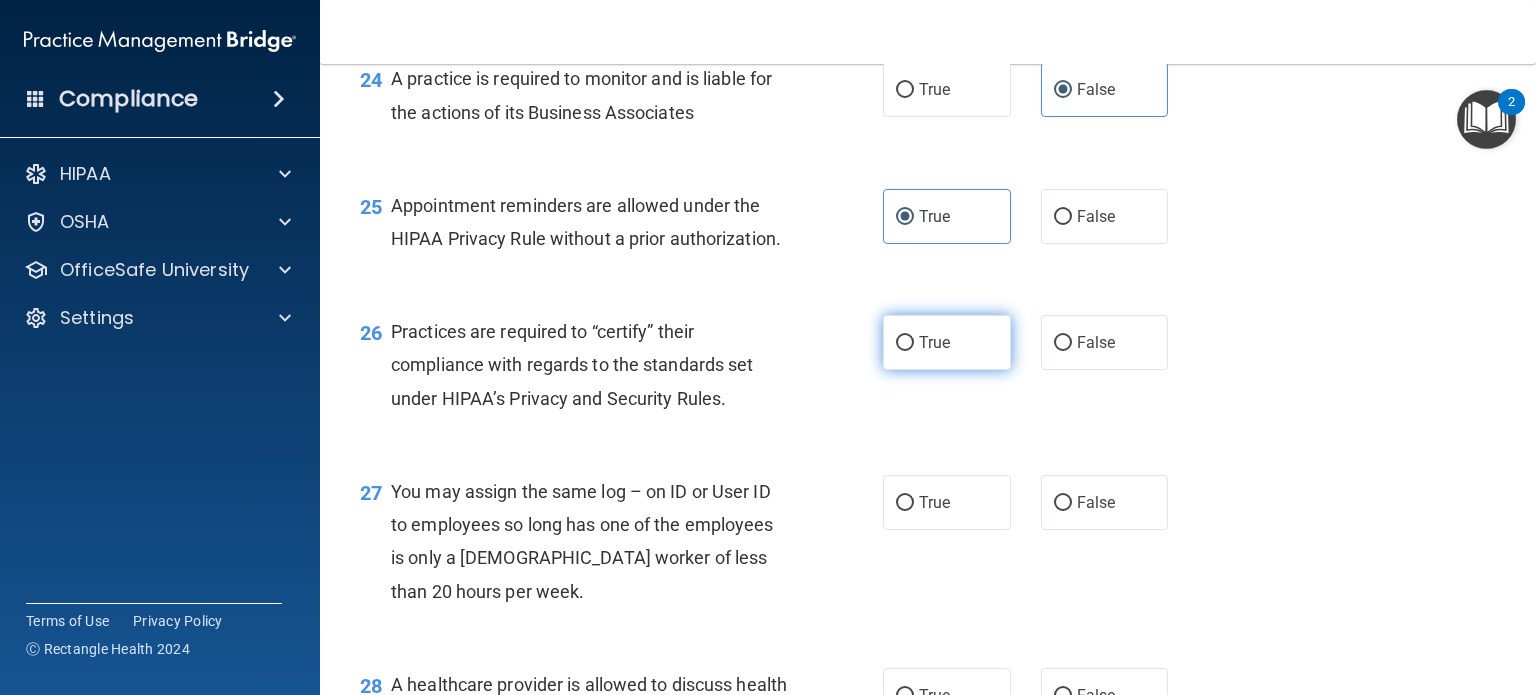 click on "True" at bounding box center [947, 342] 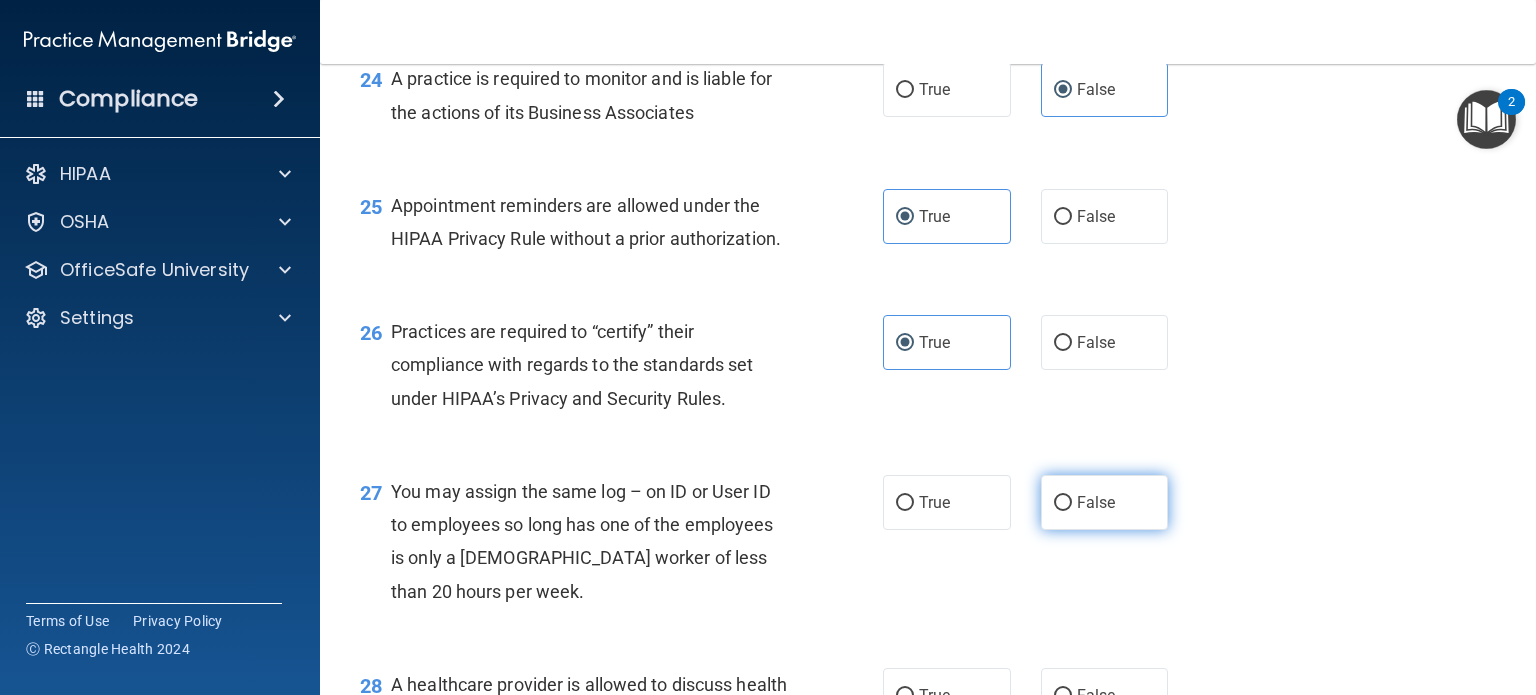 click on "False" at bounding box center (1105, 502) 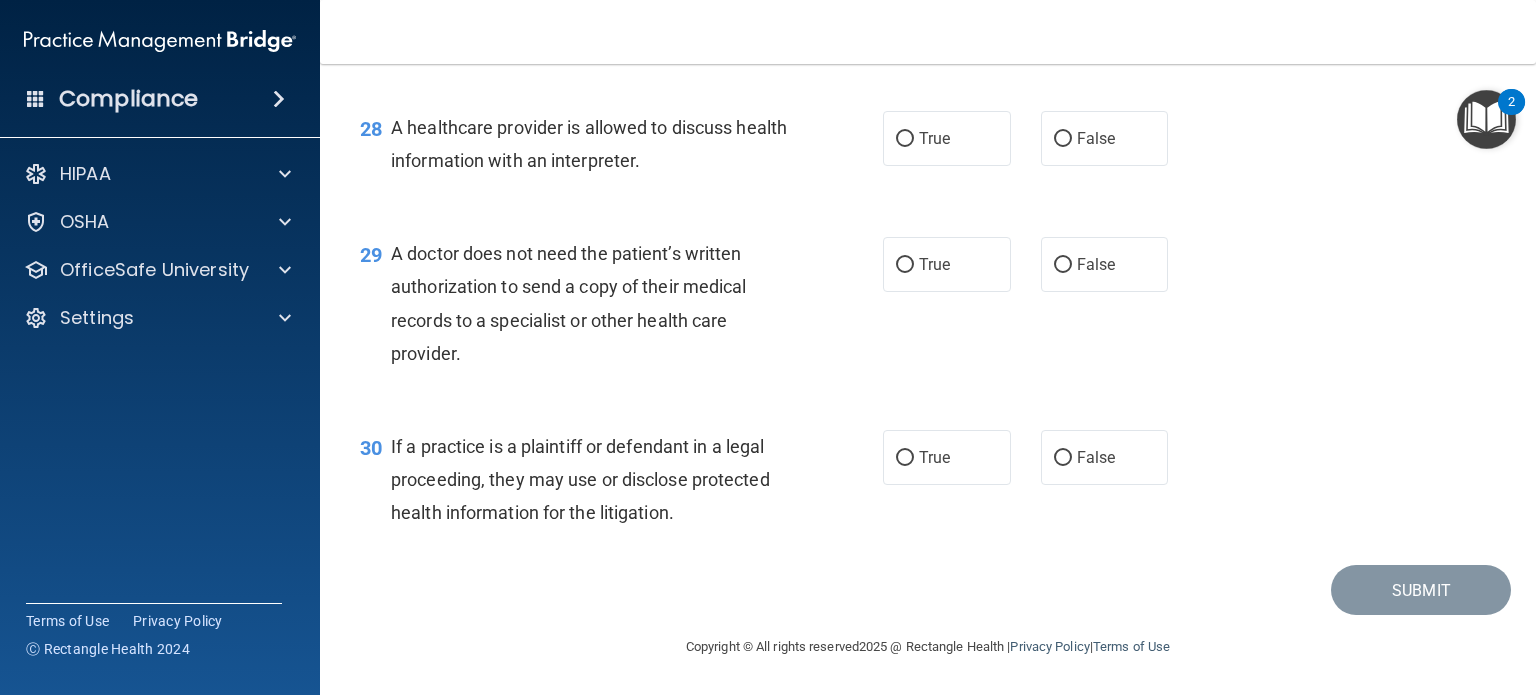 scroll, scrollTop: 4800, scrollLeft: 0, axis: vertical 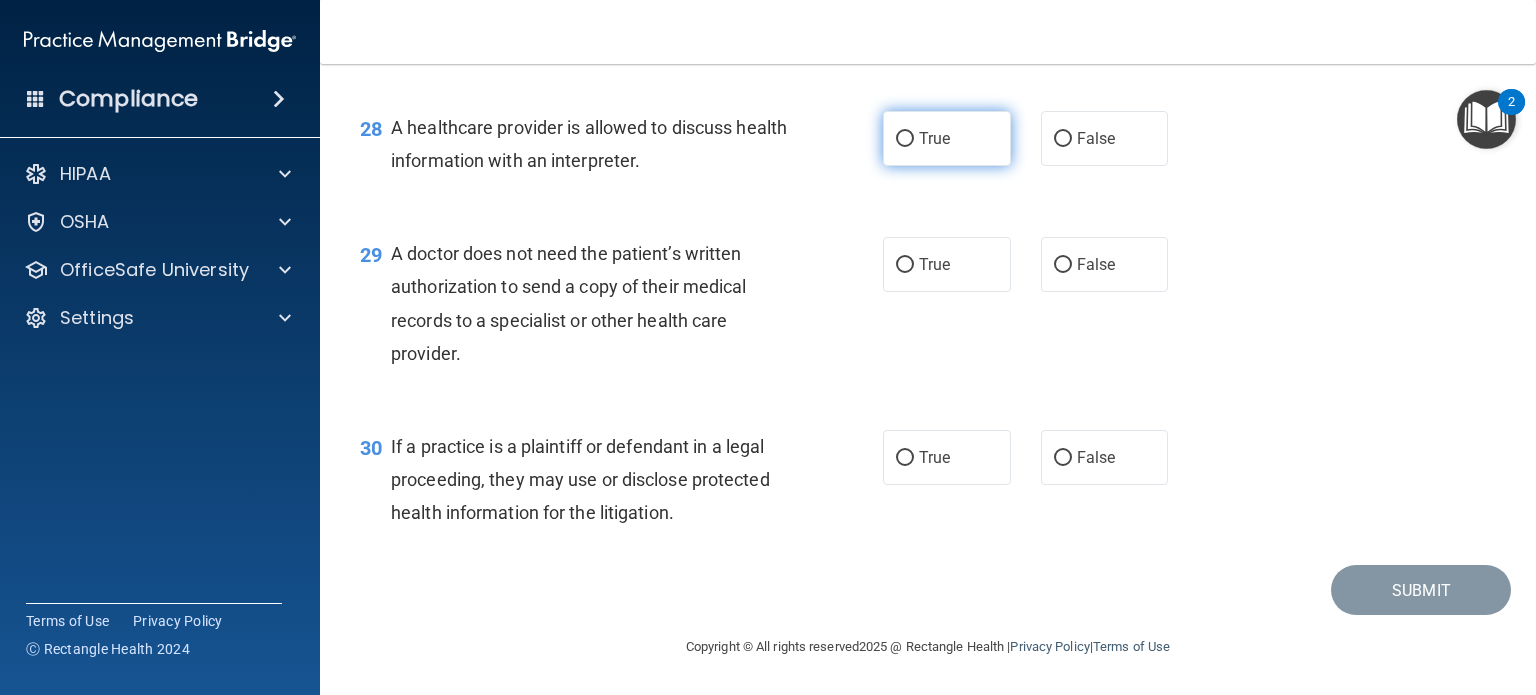 click on "True" at bounding box center (934, 138) 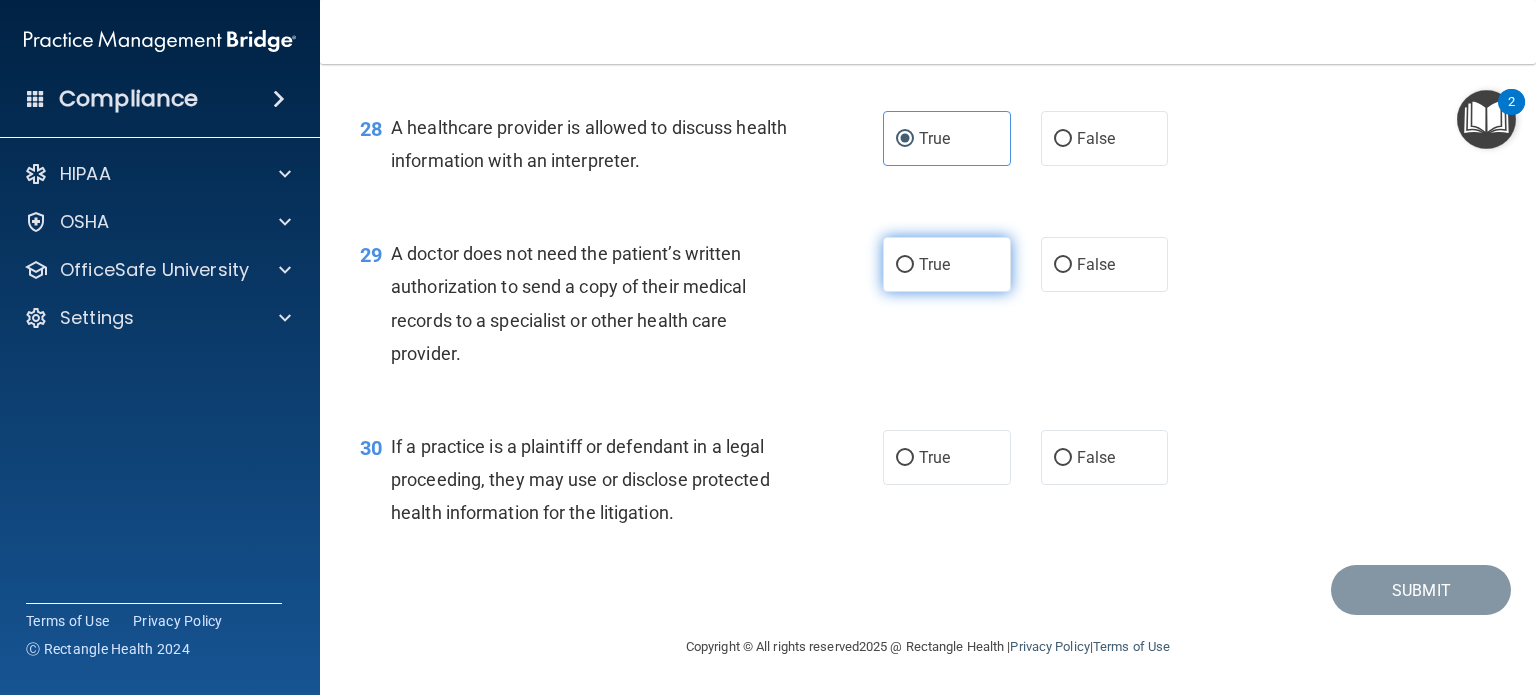 click on "True" at bounding box center [934, 264] 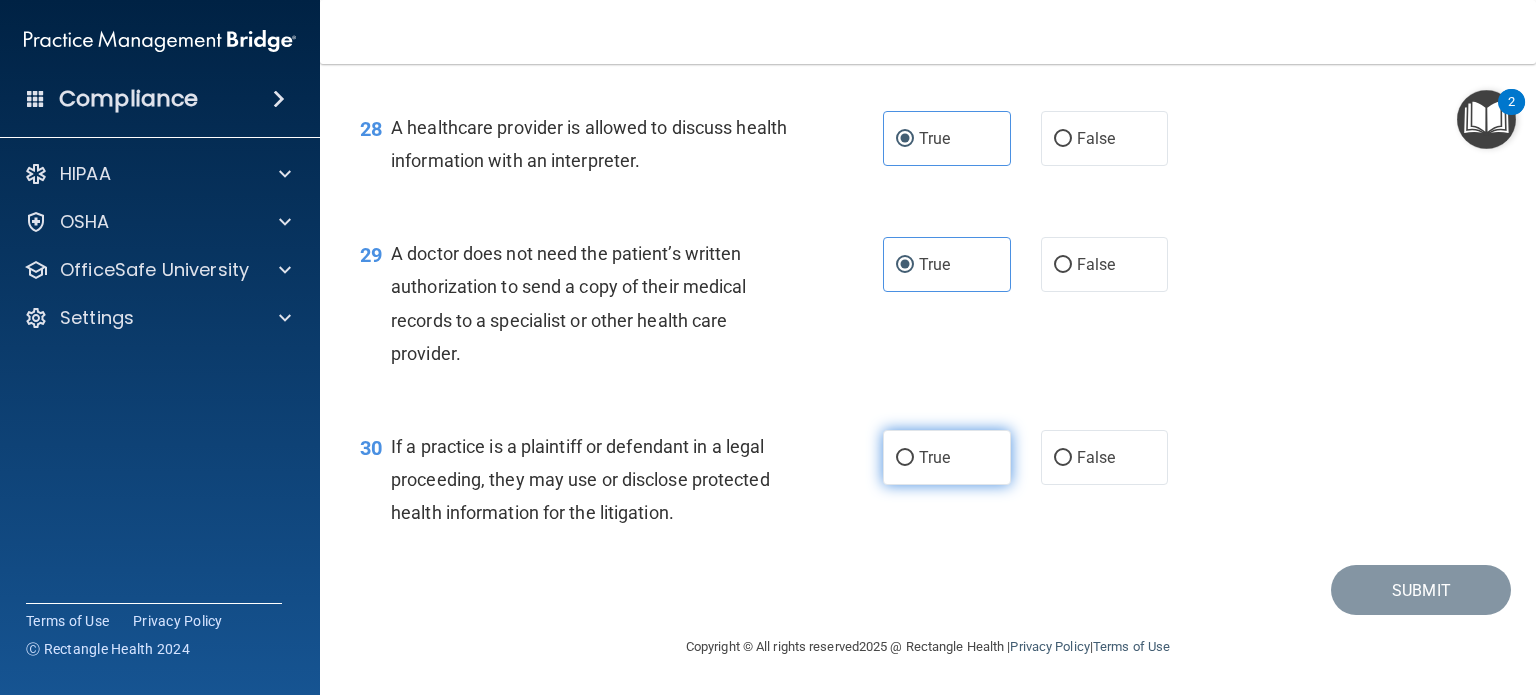 click on "True" at bounding box center (947, 457) 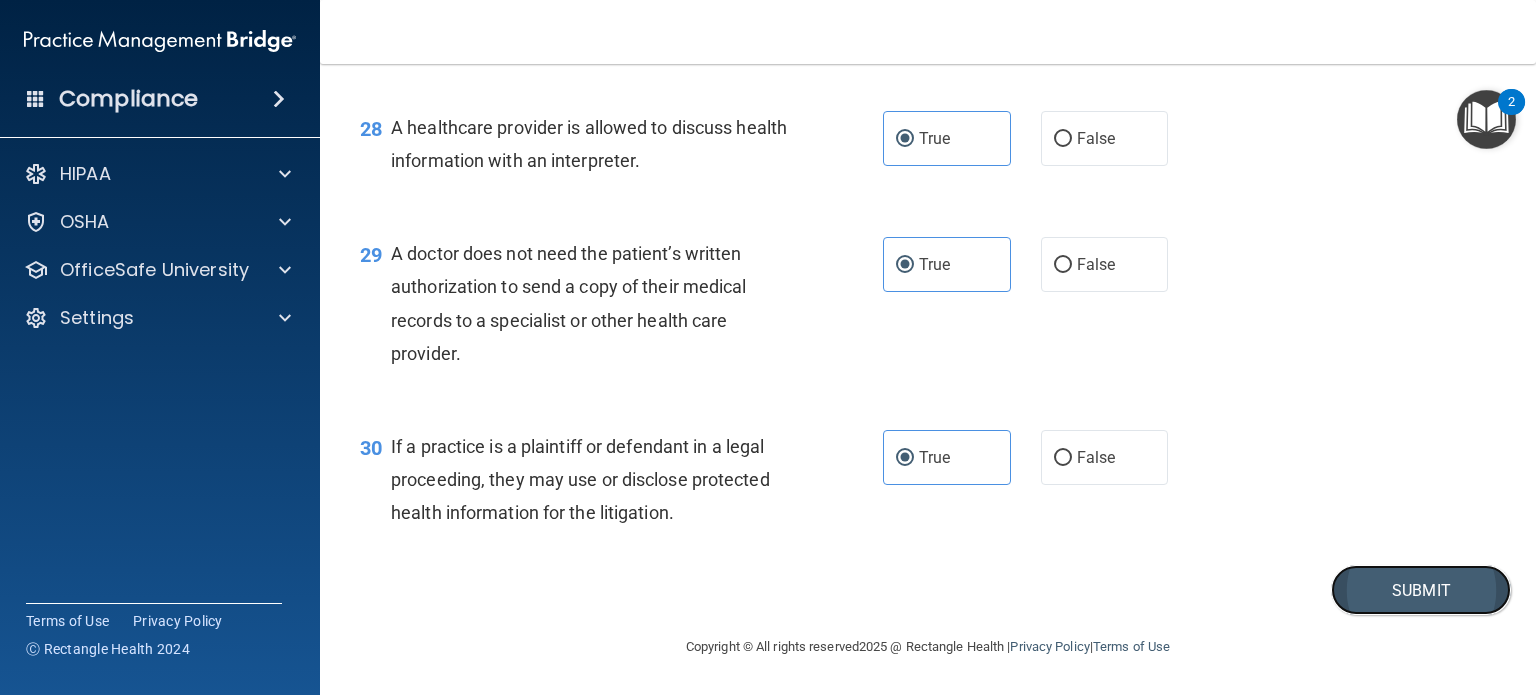 click on "Submit" at bounding box center (1421, 590) 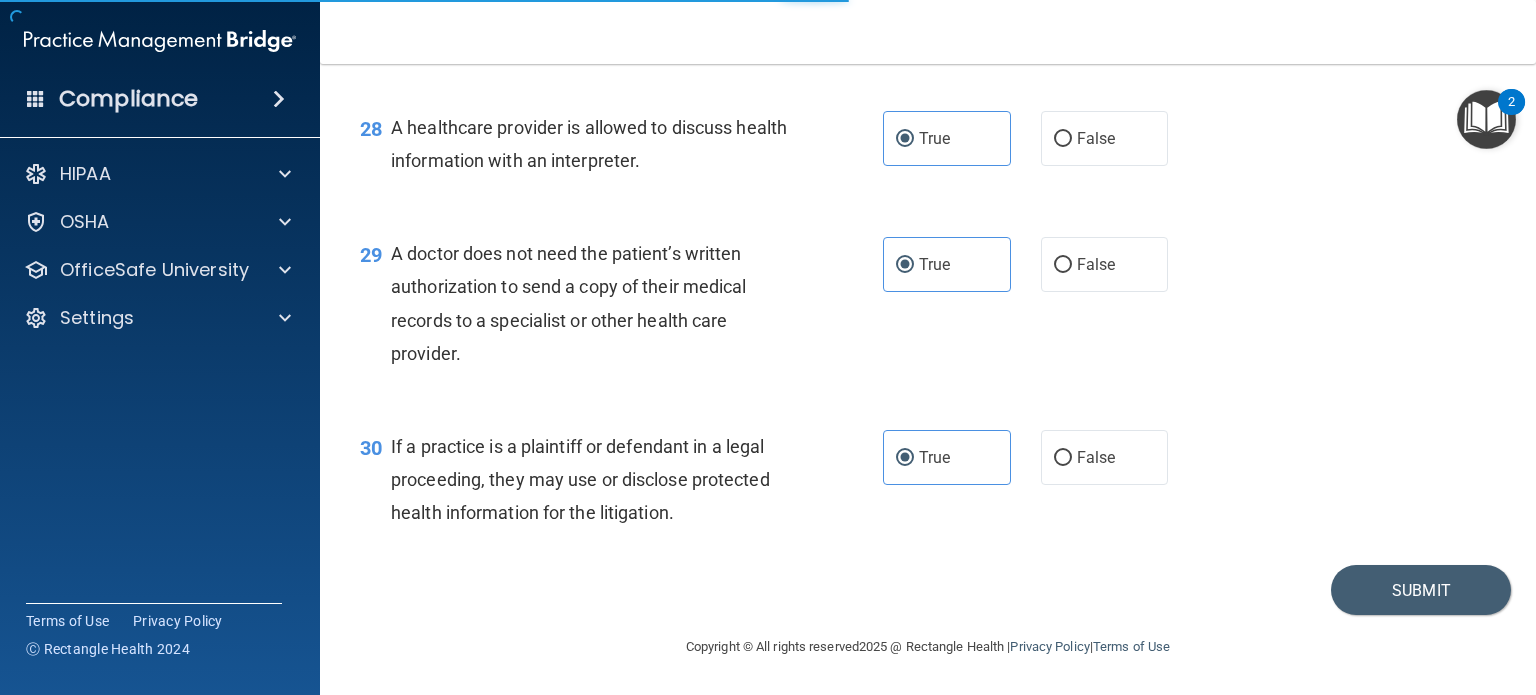 scroll, scrollTop: 0, scrollLeft: 0, axis: both 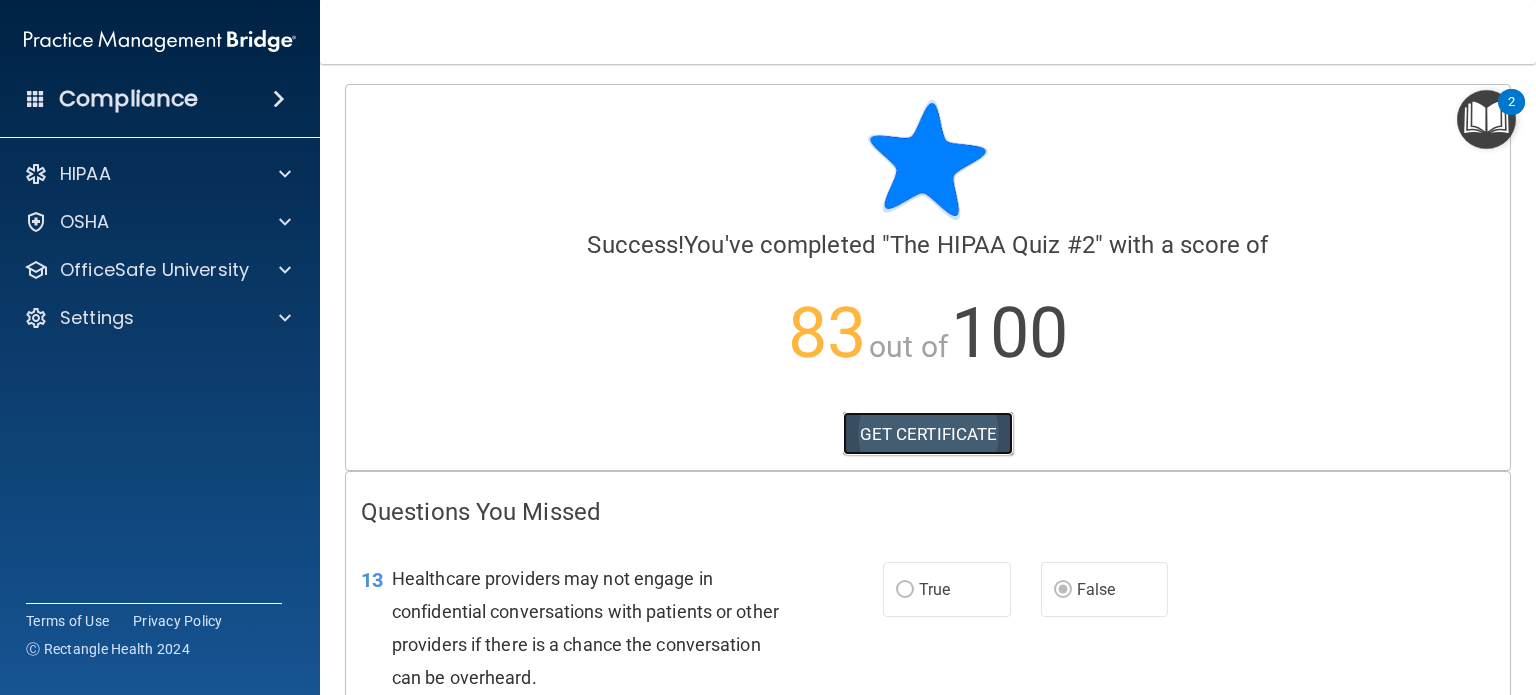 click on "GET CERTIFICATE" at bounding box center [928, 434] 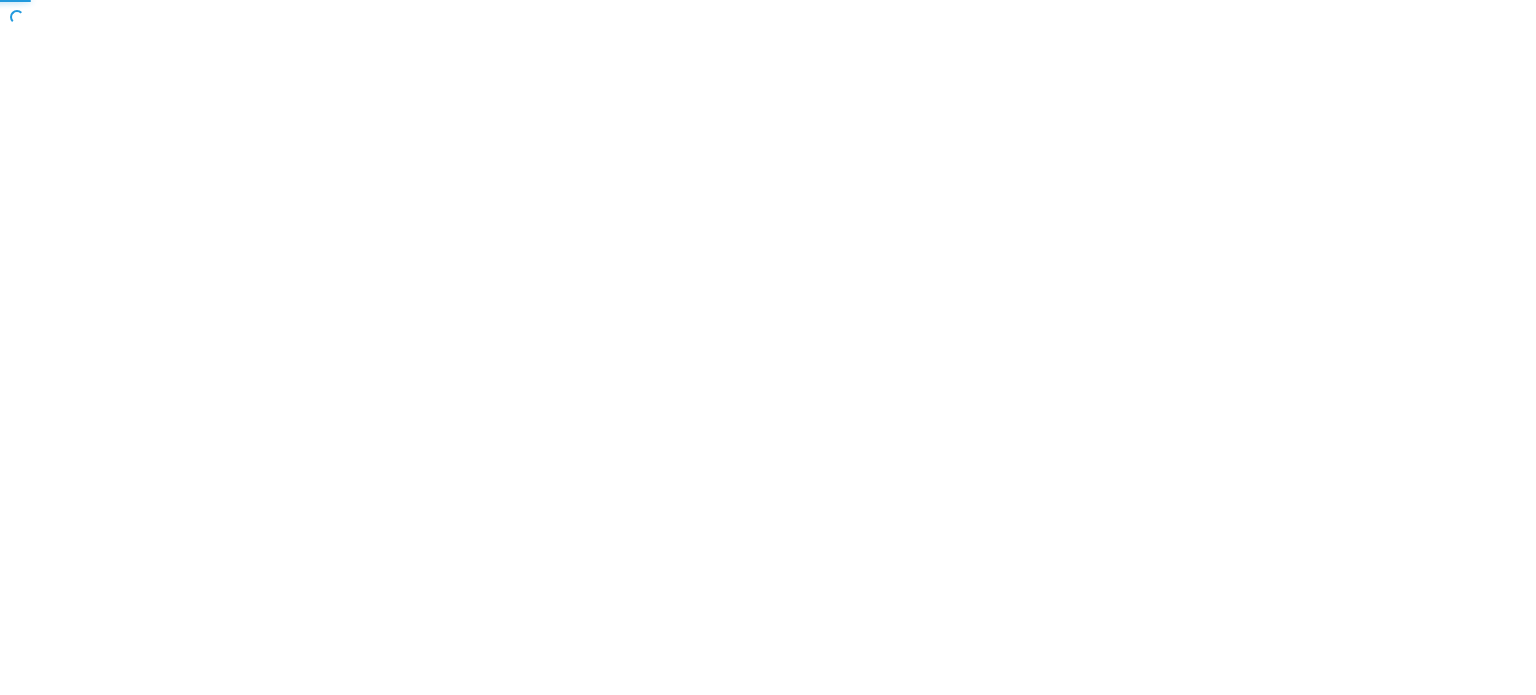 scroll, scrollTop: 0, scrollLeft: 0, axis: both 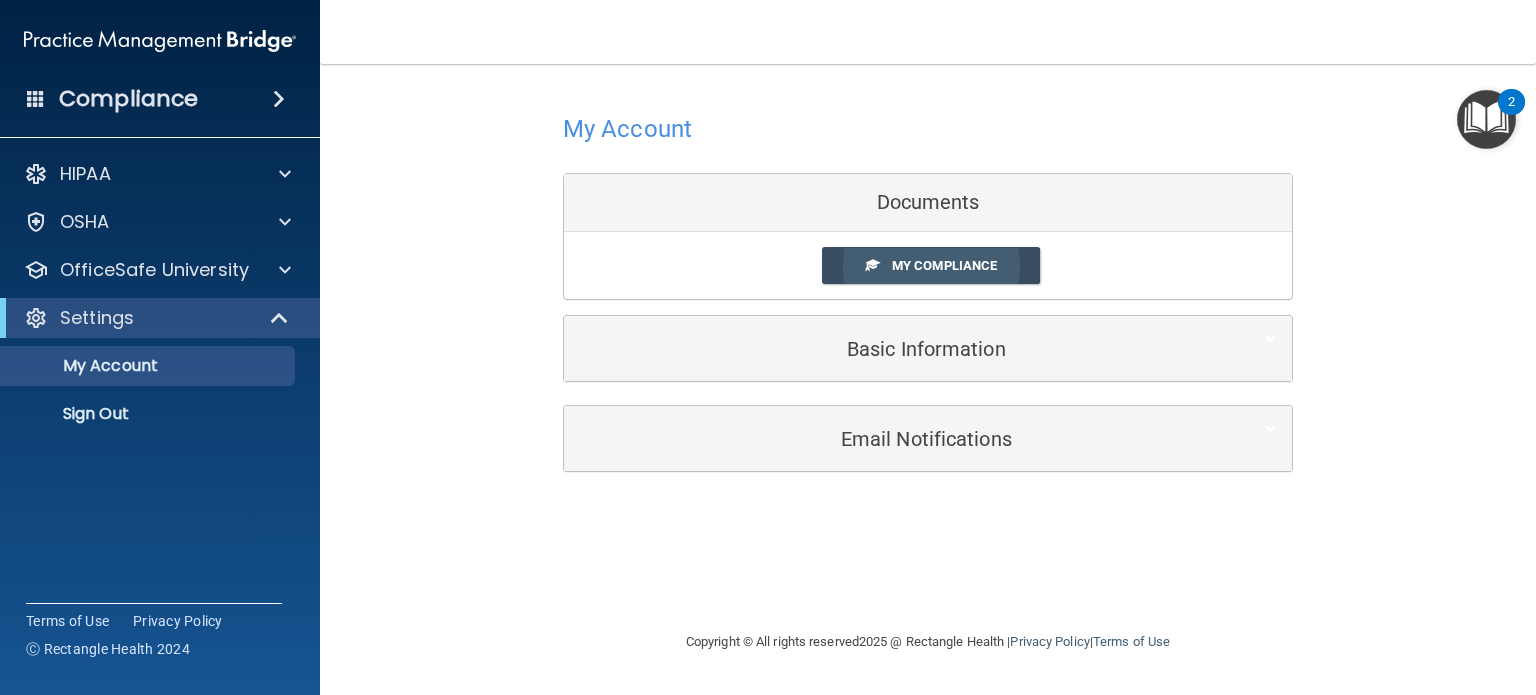 click on "My Compliance" at bounding box center (944, 265) 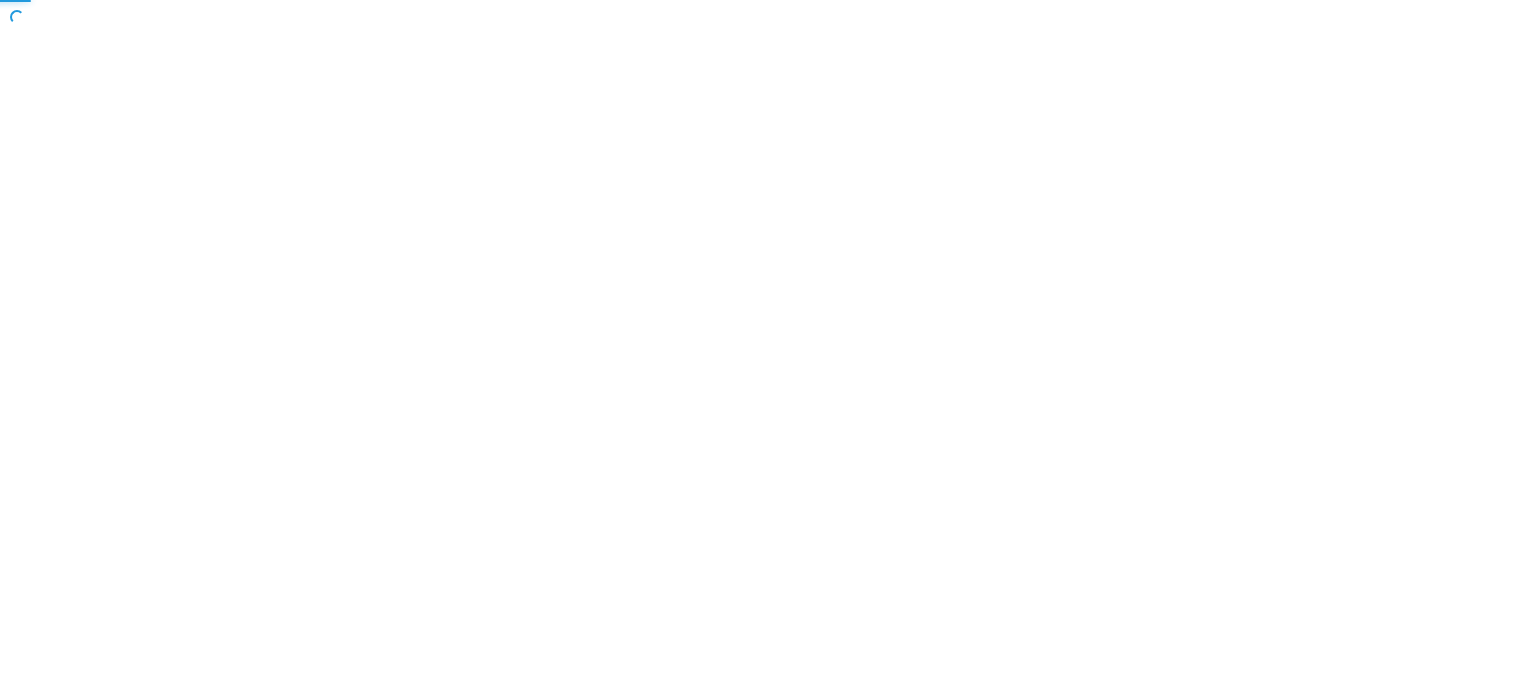 scroll, scrollTop: 0, scrollLeft: 0, axis: both 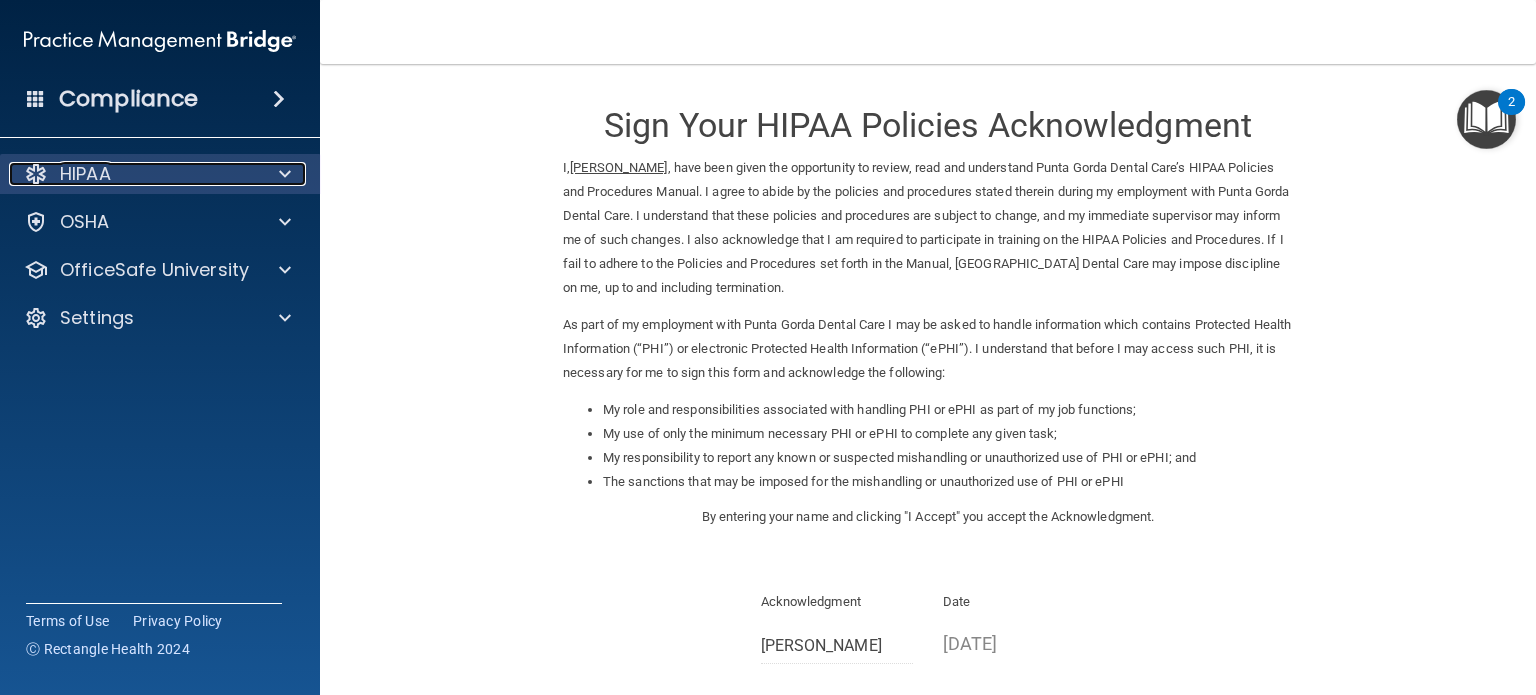 click on "HIPAA" at bounding box center (85, 174) 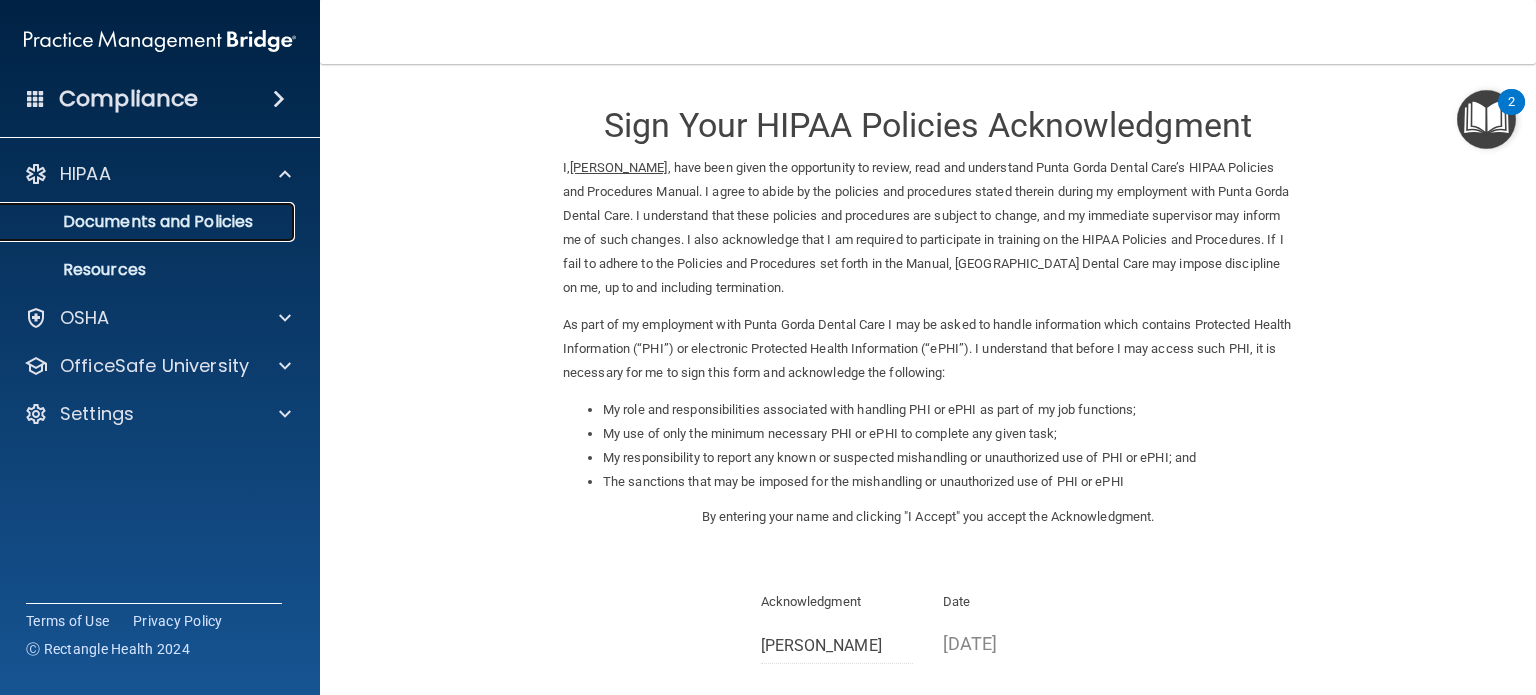 click on "Documents and Policies" at bounding box center (149, 222) 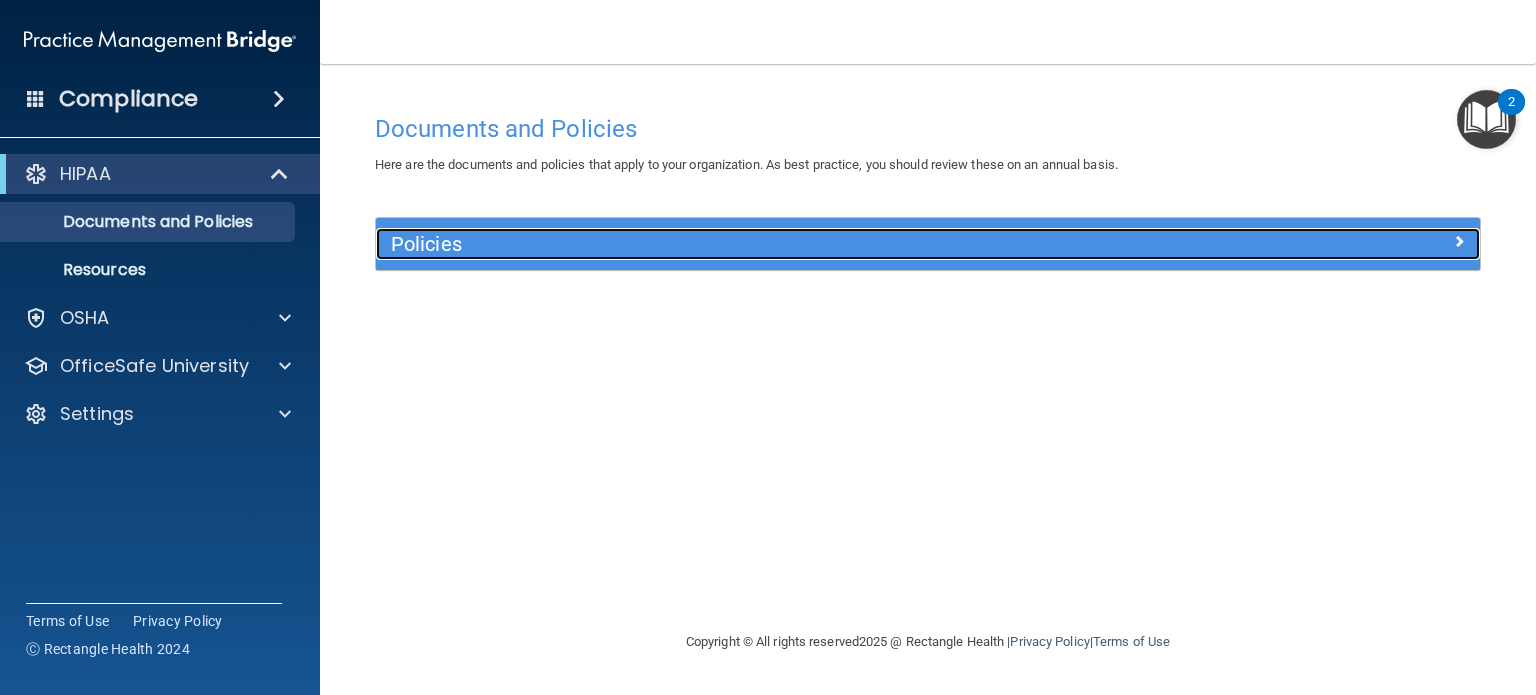 click on "Policies" at bounding box center (790, 244) 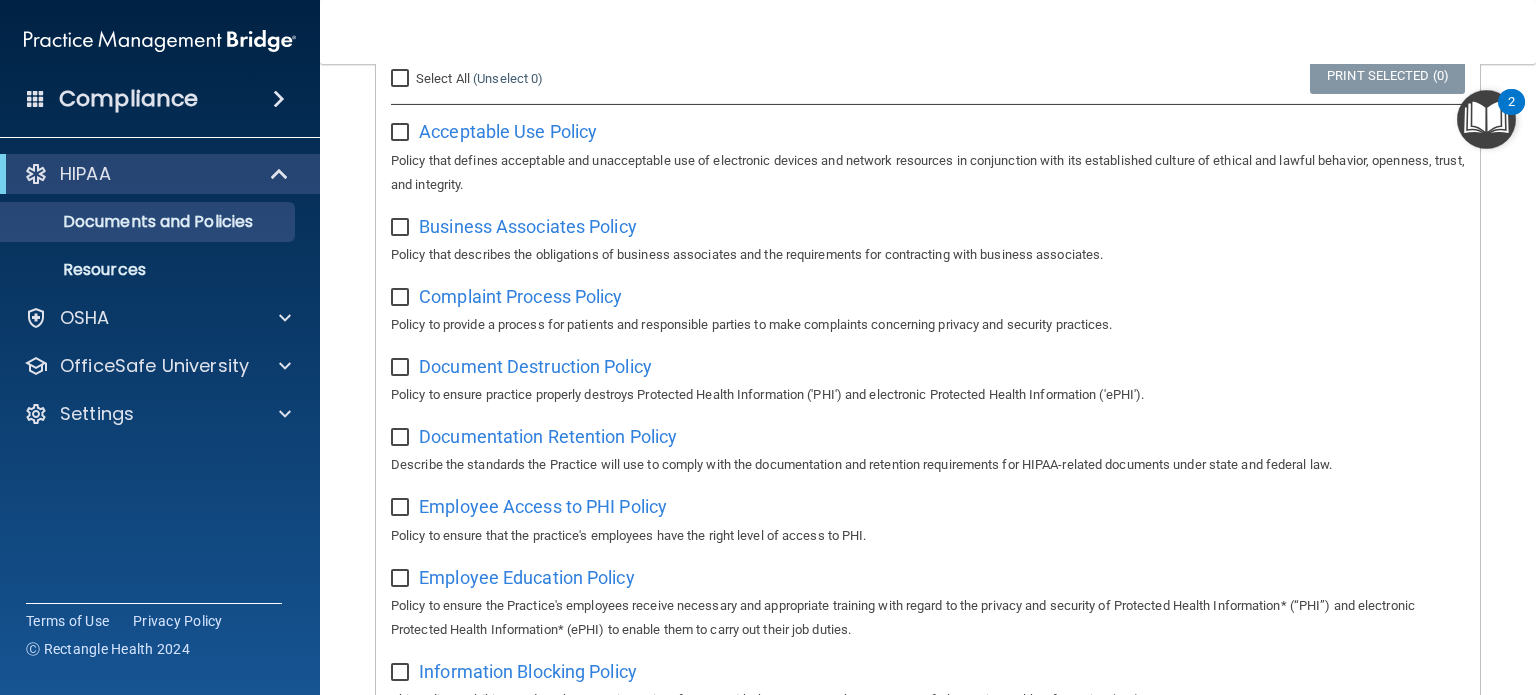scroll, scrollTop: 240, scrollLeft: 0, axis: vertical 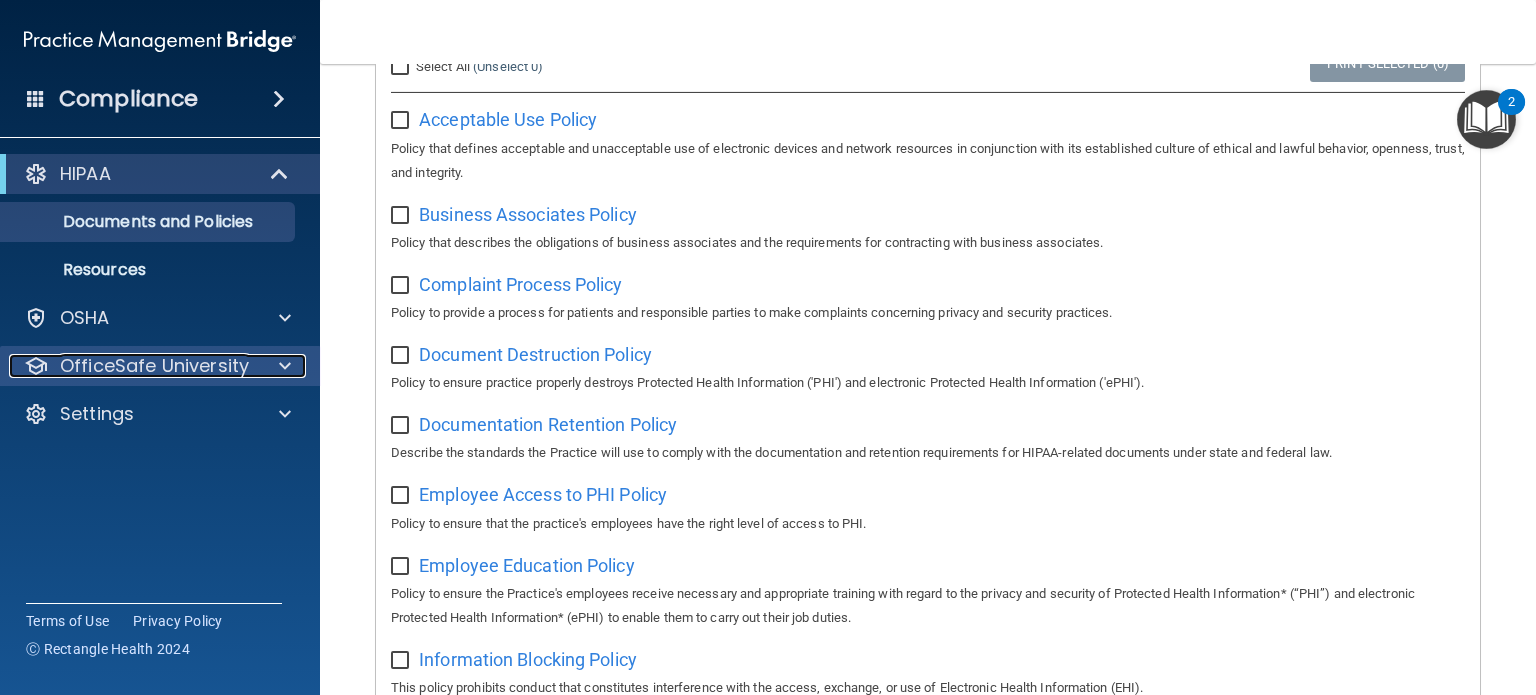 click at bounding box center [282, 366] 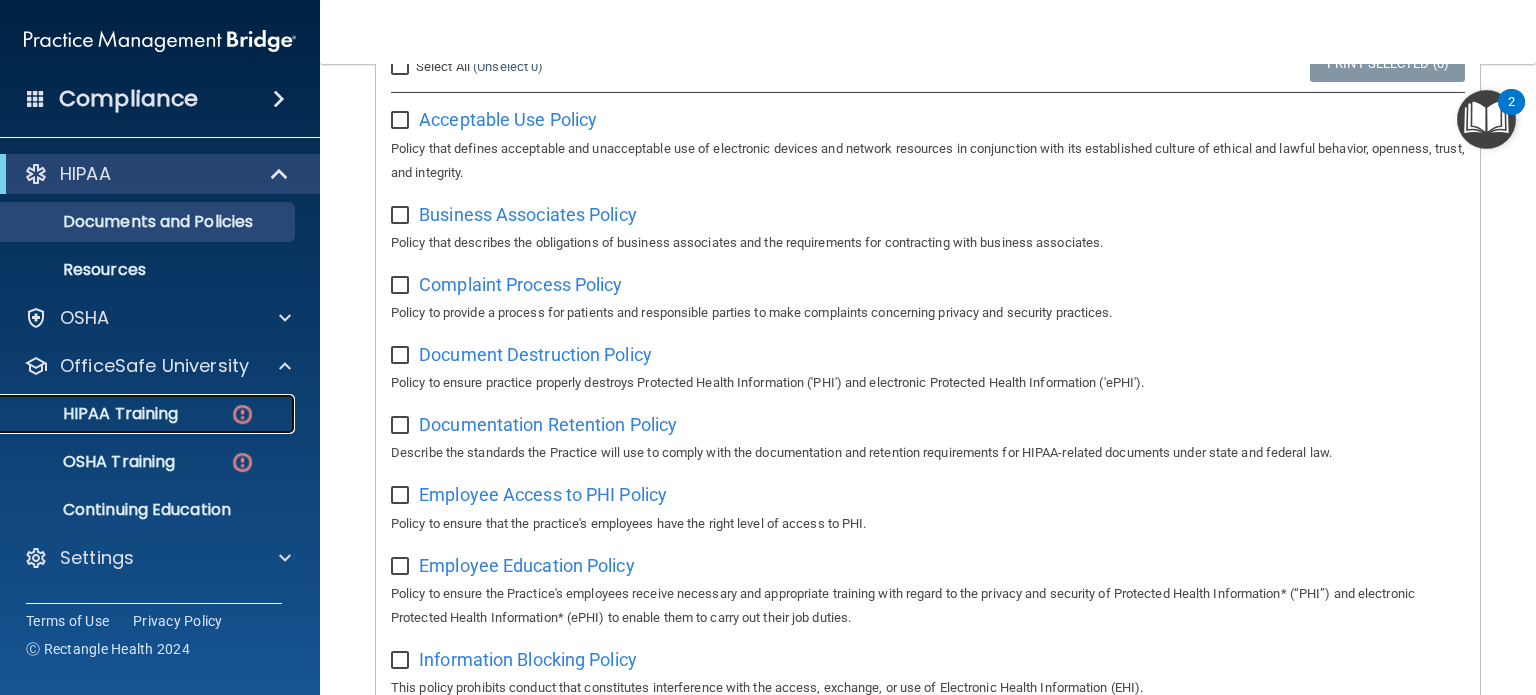 click on "HIPAA Training" at bounding box center (95, 414) 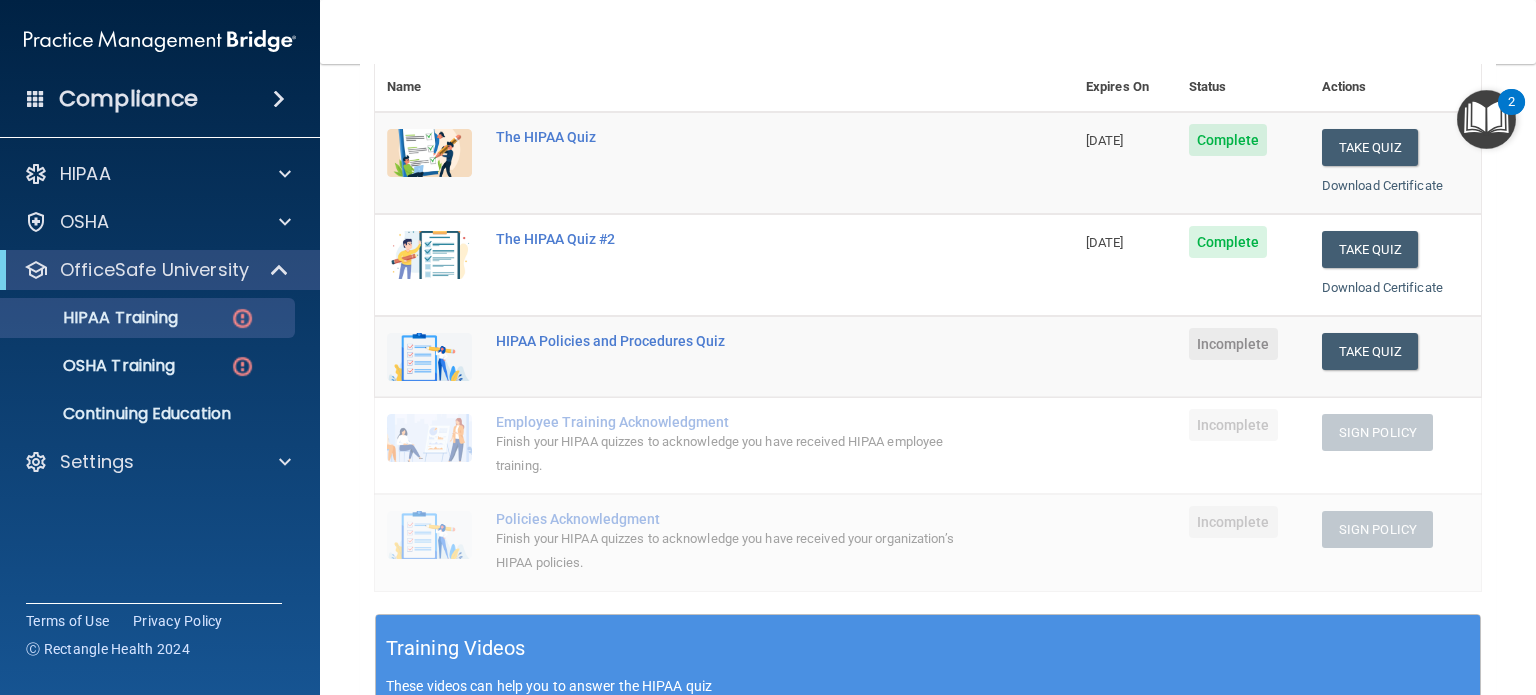 click at bounding box center [1486, 119] 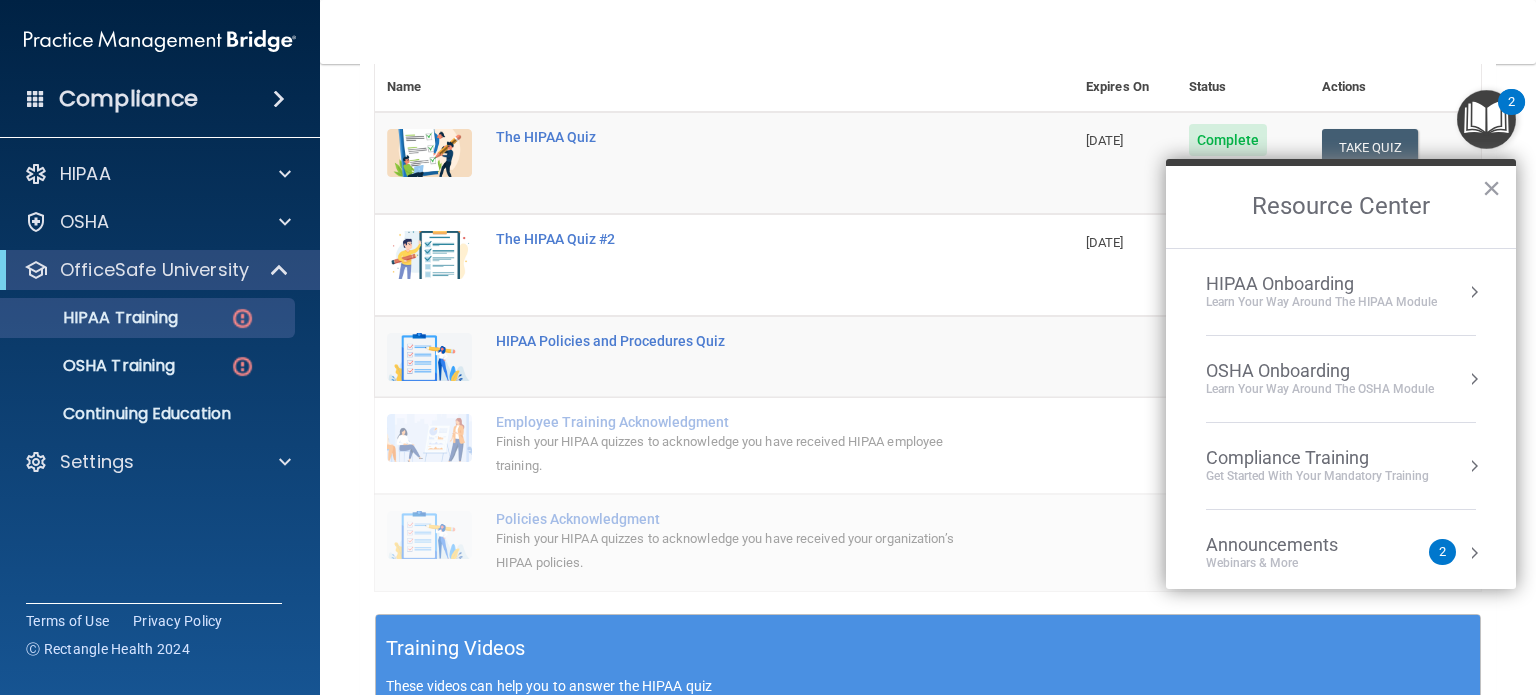 click at bounding box center (1474, 292) 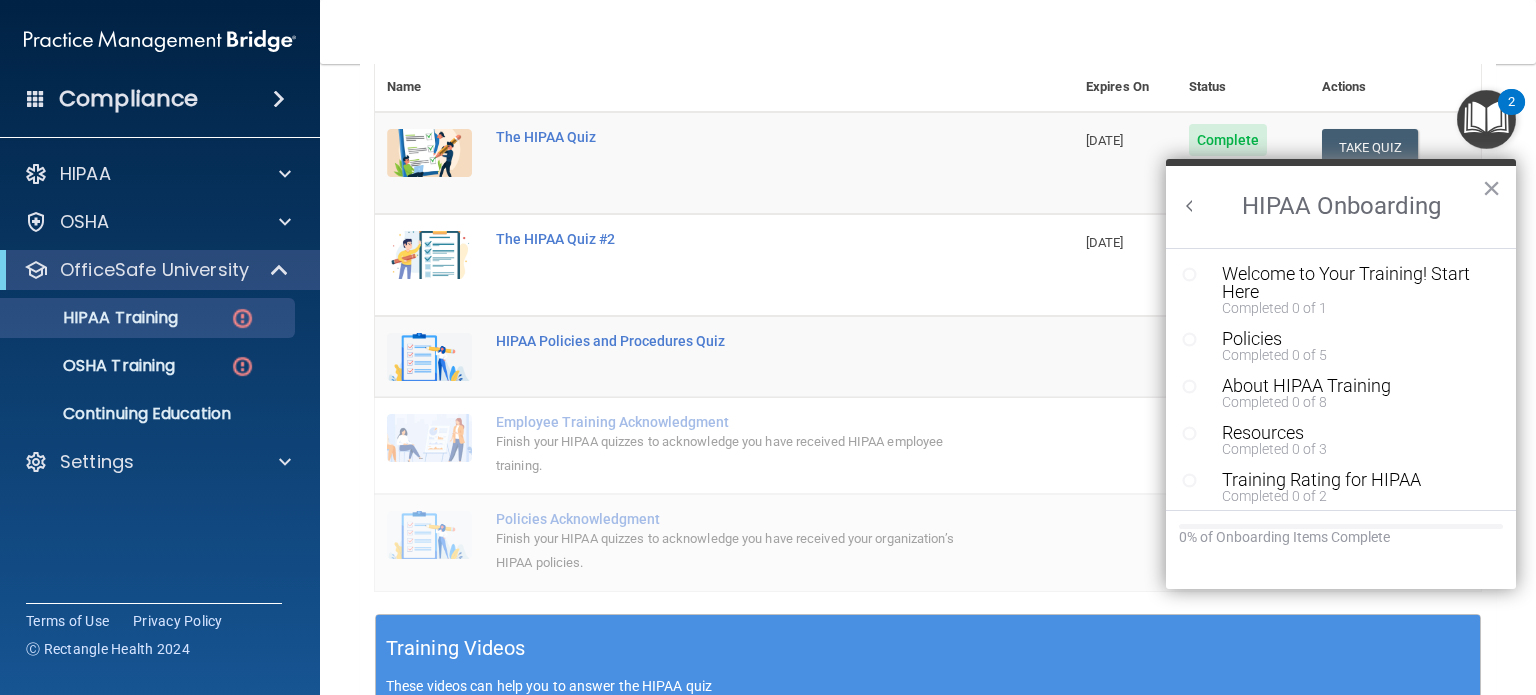 scroll, scrollTop: 0, scrollLeft: 0, axis: both 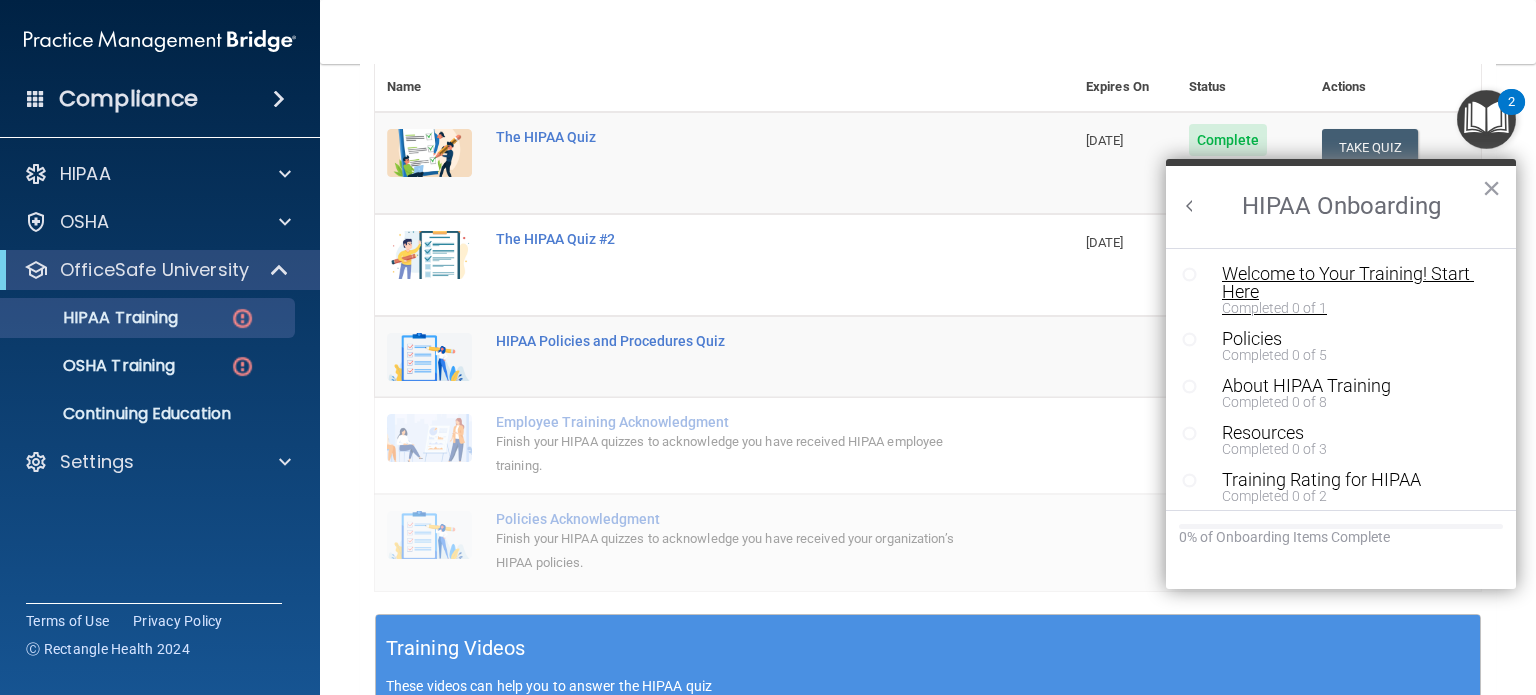 click on "Welcome to Your Training! Start Here" at bounding box center [1348, 283] 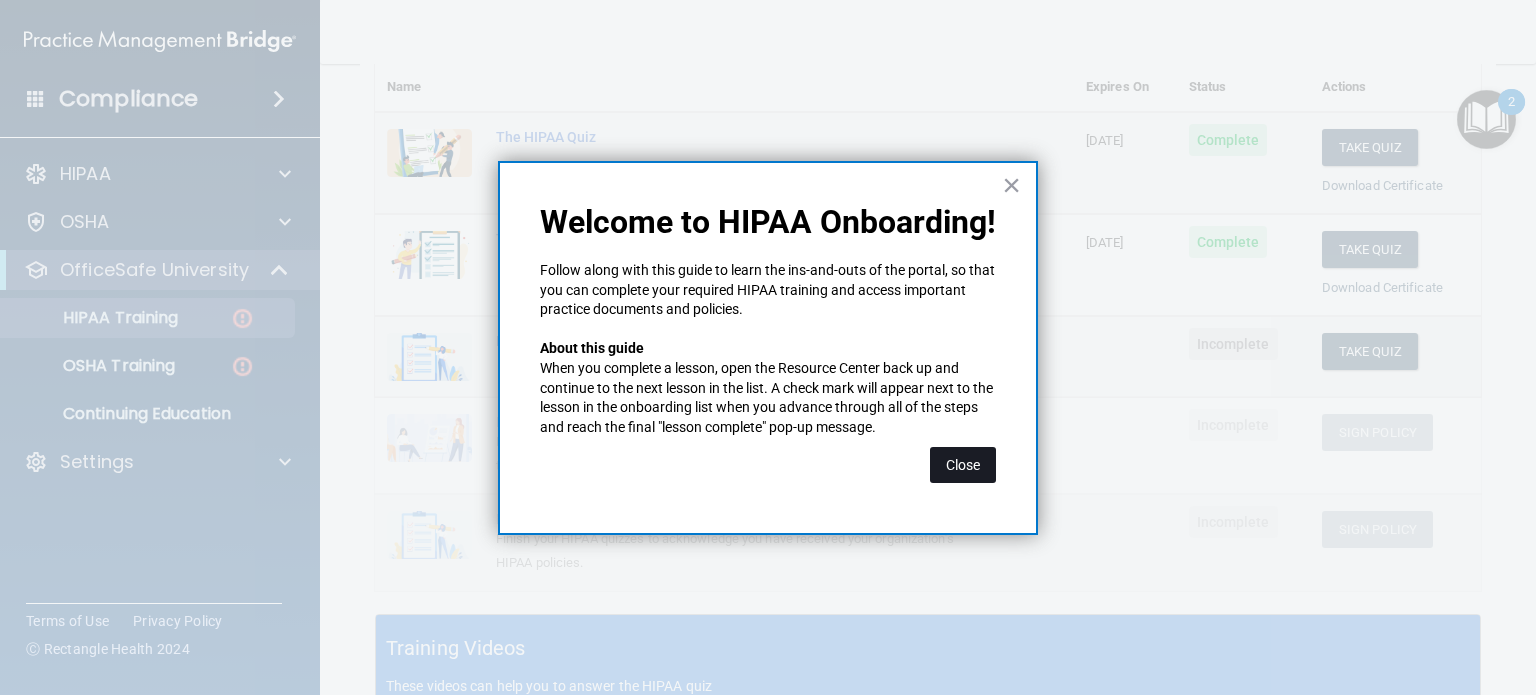 click on "Close" at bounding box center [963, 465] 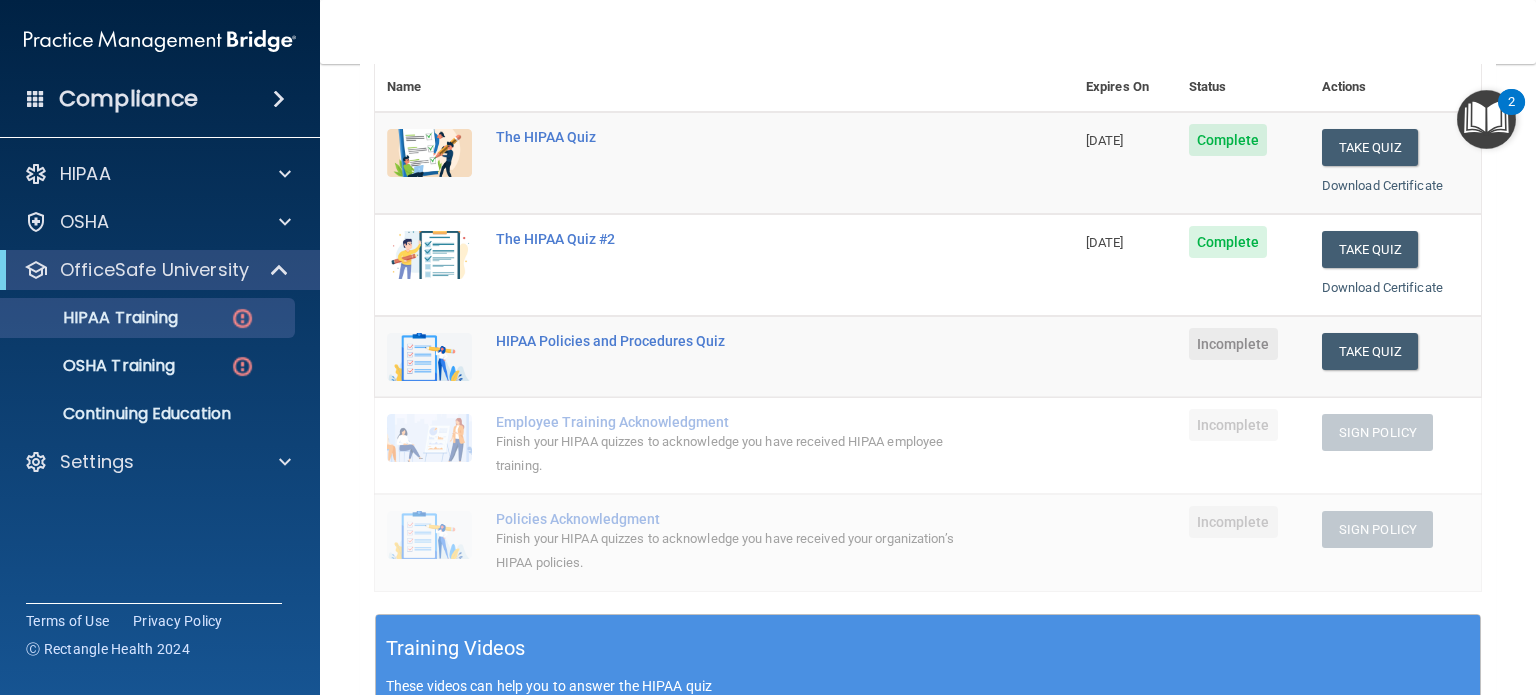 click at bounding box center (1486, 119) 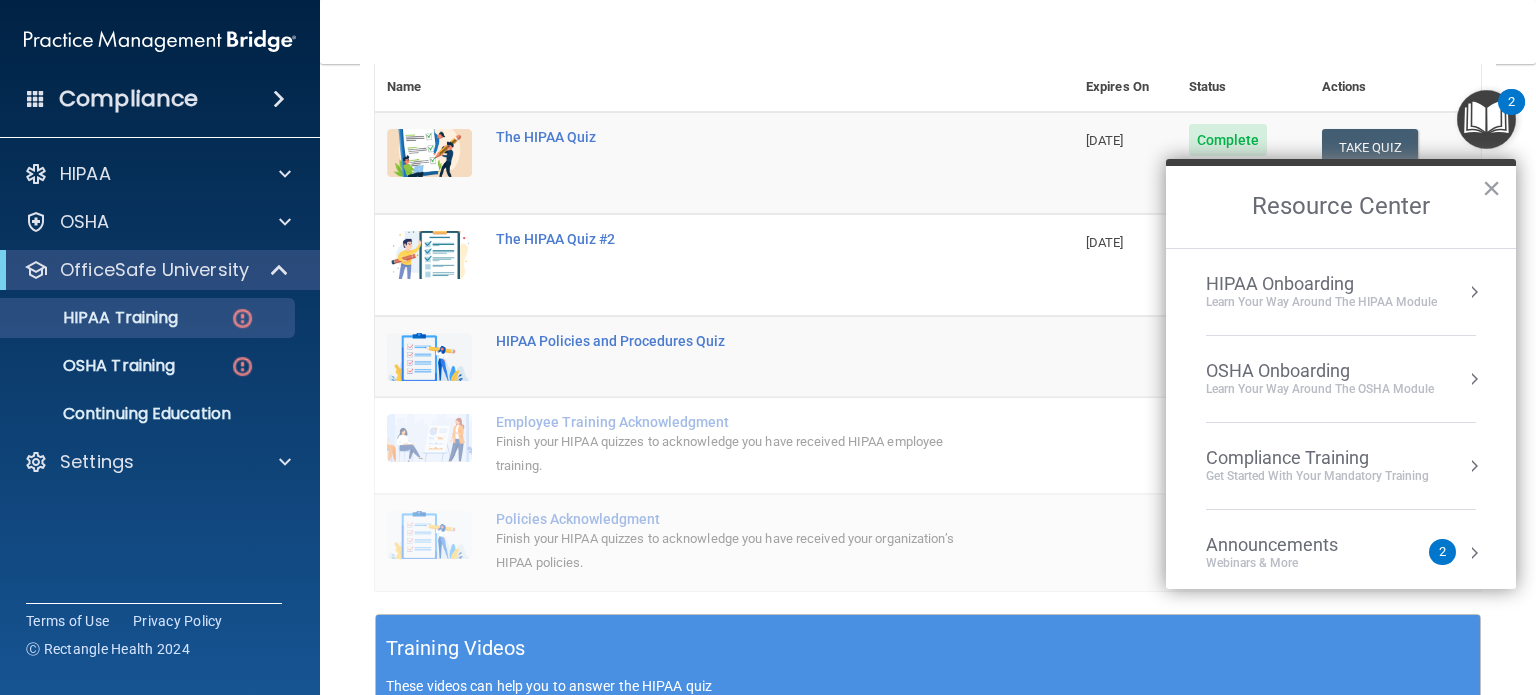 click on "HIPAA Onboarding" at bounding box center (1321, 284) 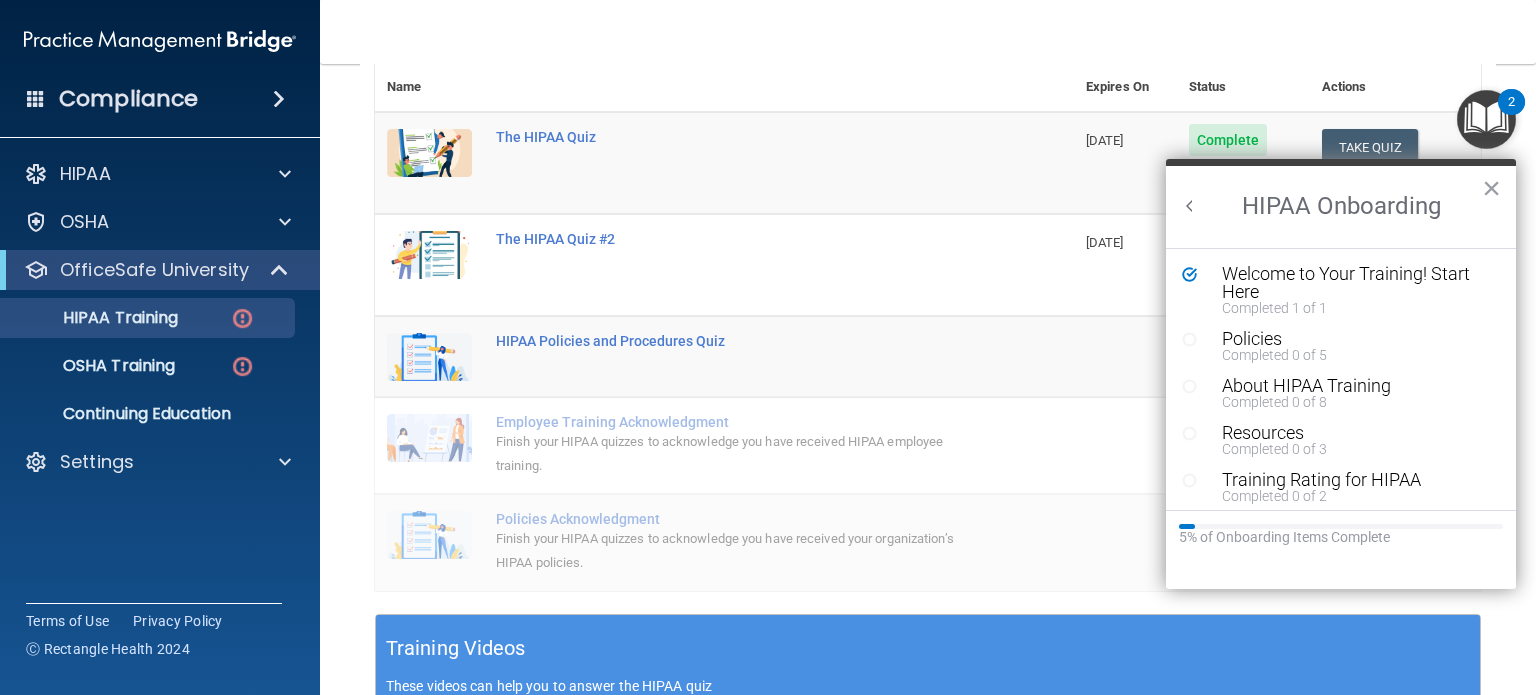 scroll, scrollTop: 0, scrollLeft: 0, axis: both 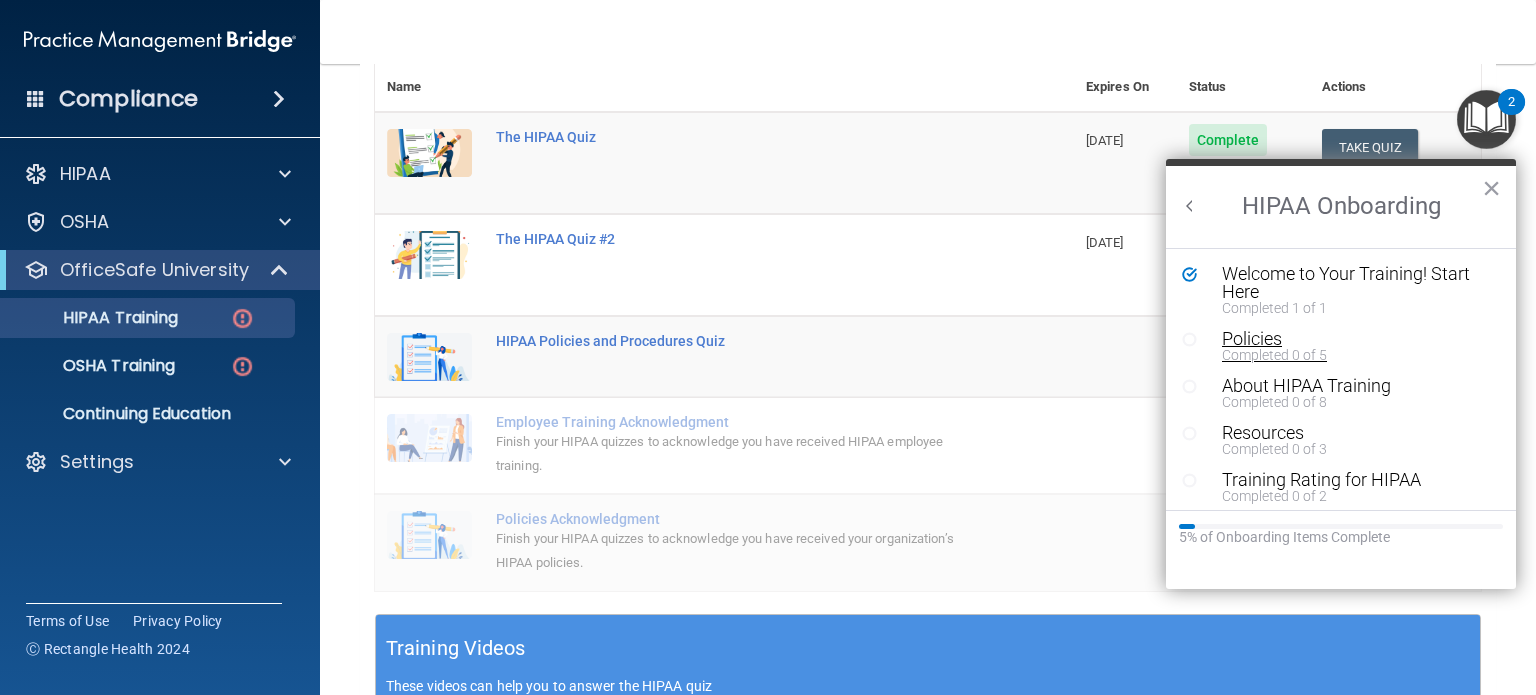 click on "Completed 0 of 5" at bounding box center (1348, 355) 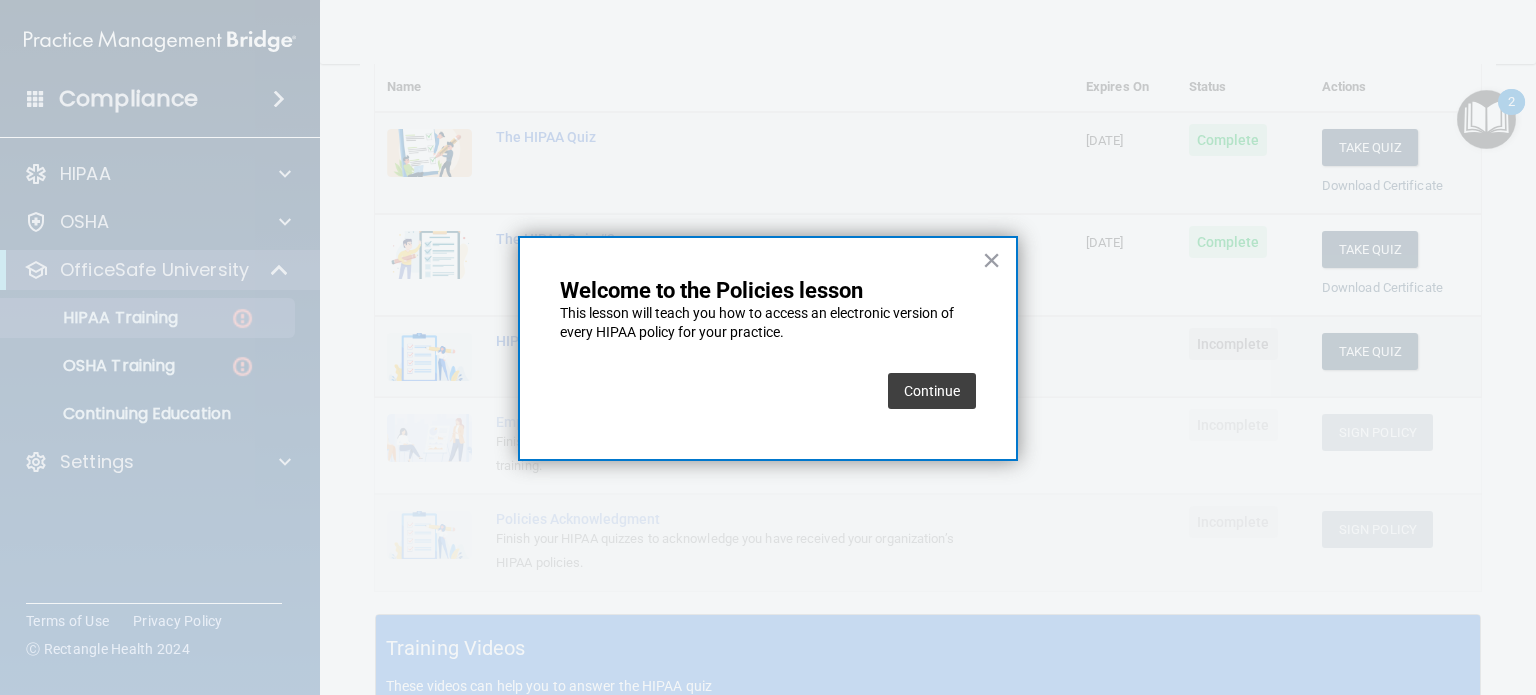 click on "Continue" at bounding box center [932, 391] 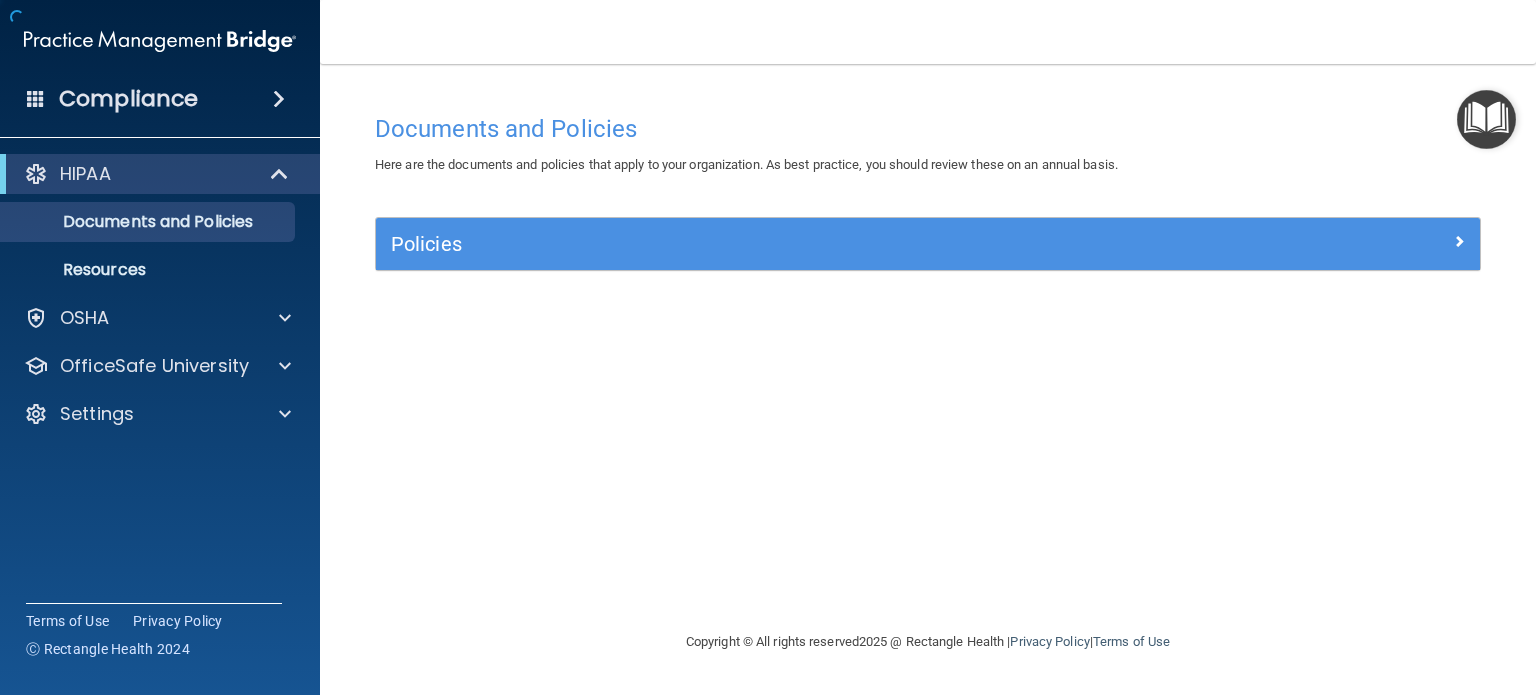 scroll, scrollTop: 0, scrollLeft: 0, axis: both 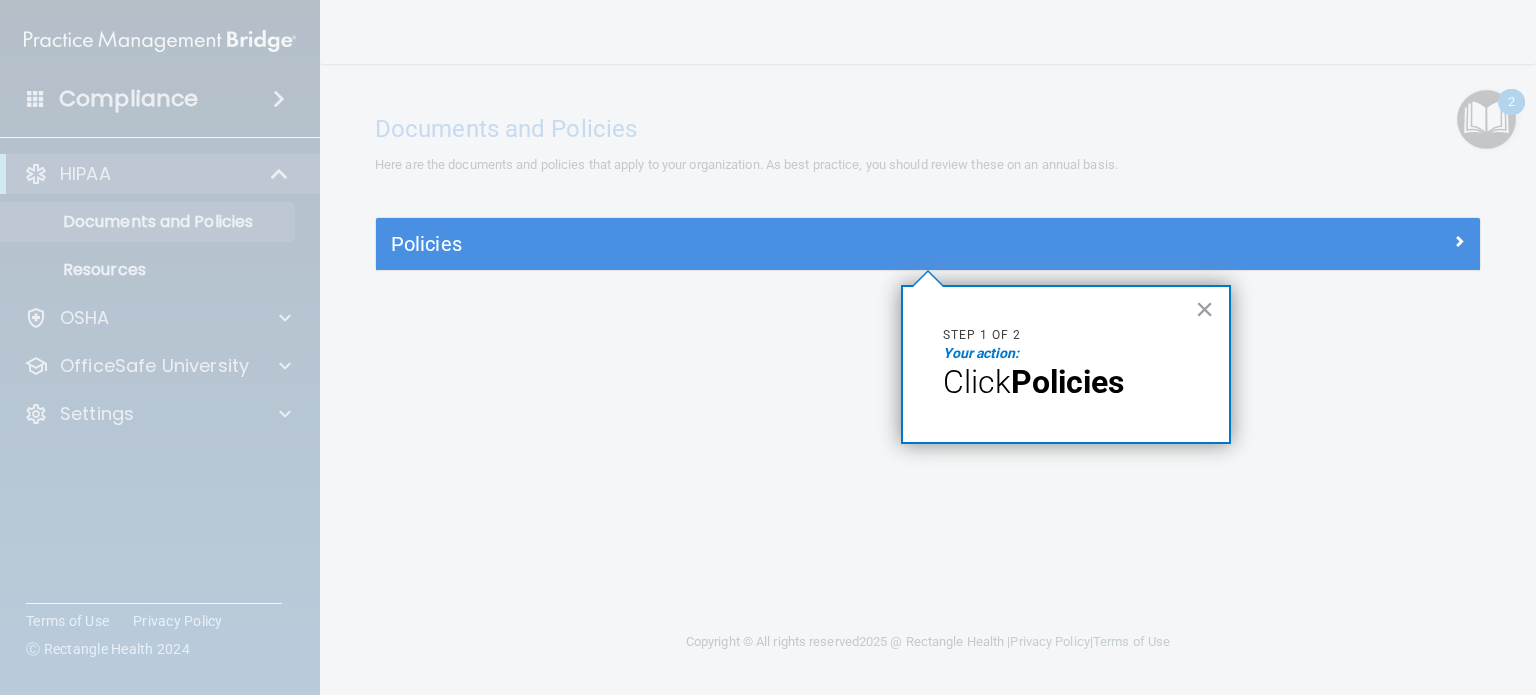 click on "Policies" at bounding box center (1067, 382) 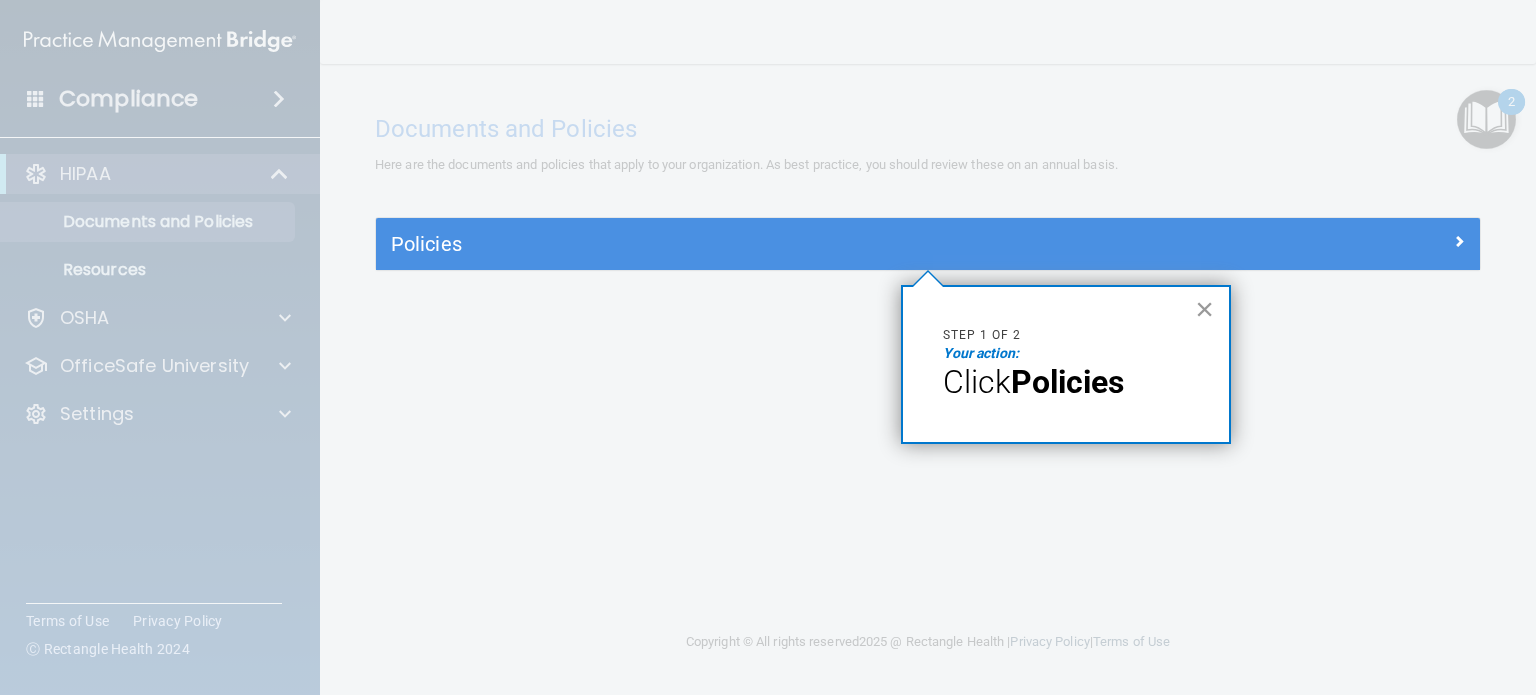 click on "×" at bounding box center [1204, 309] 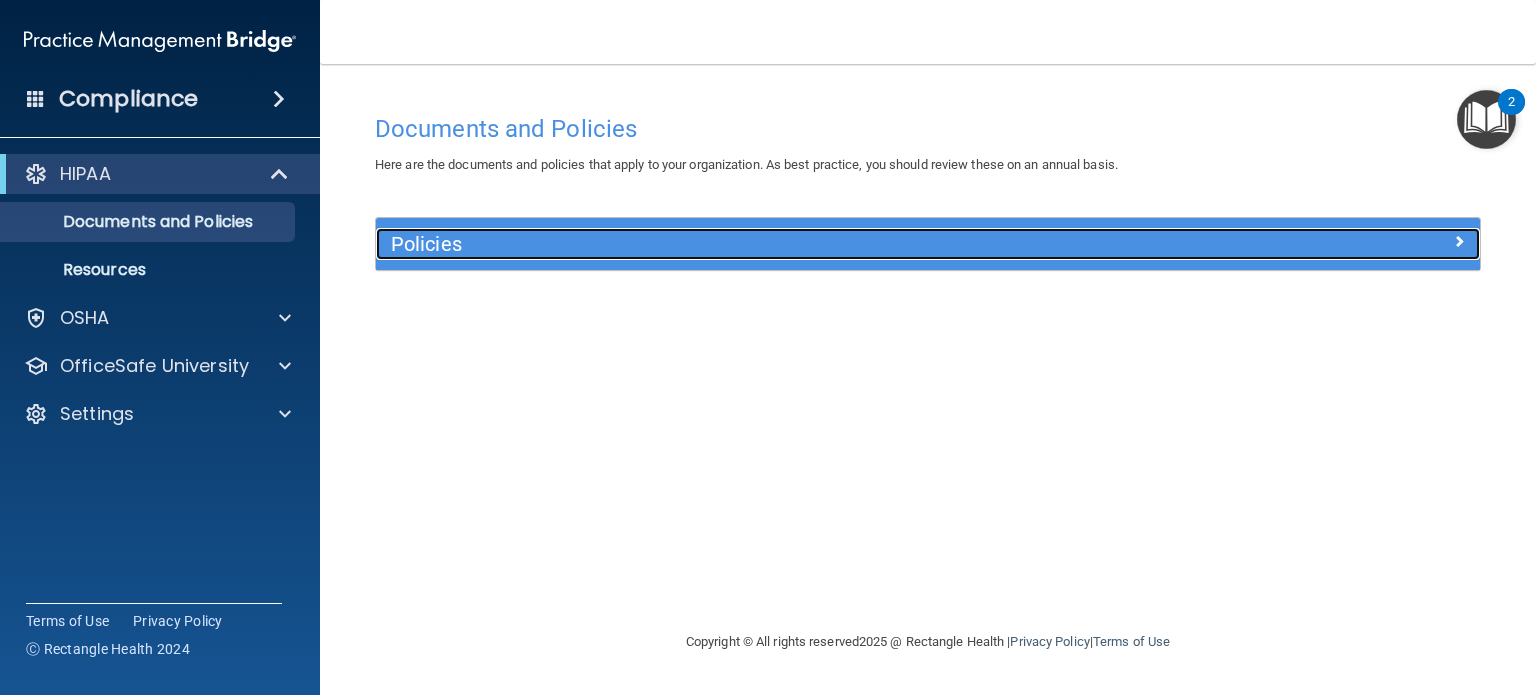 click on "Policies" at bounding box center (790, 244) 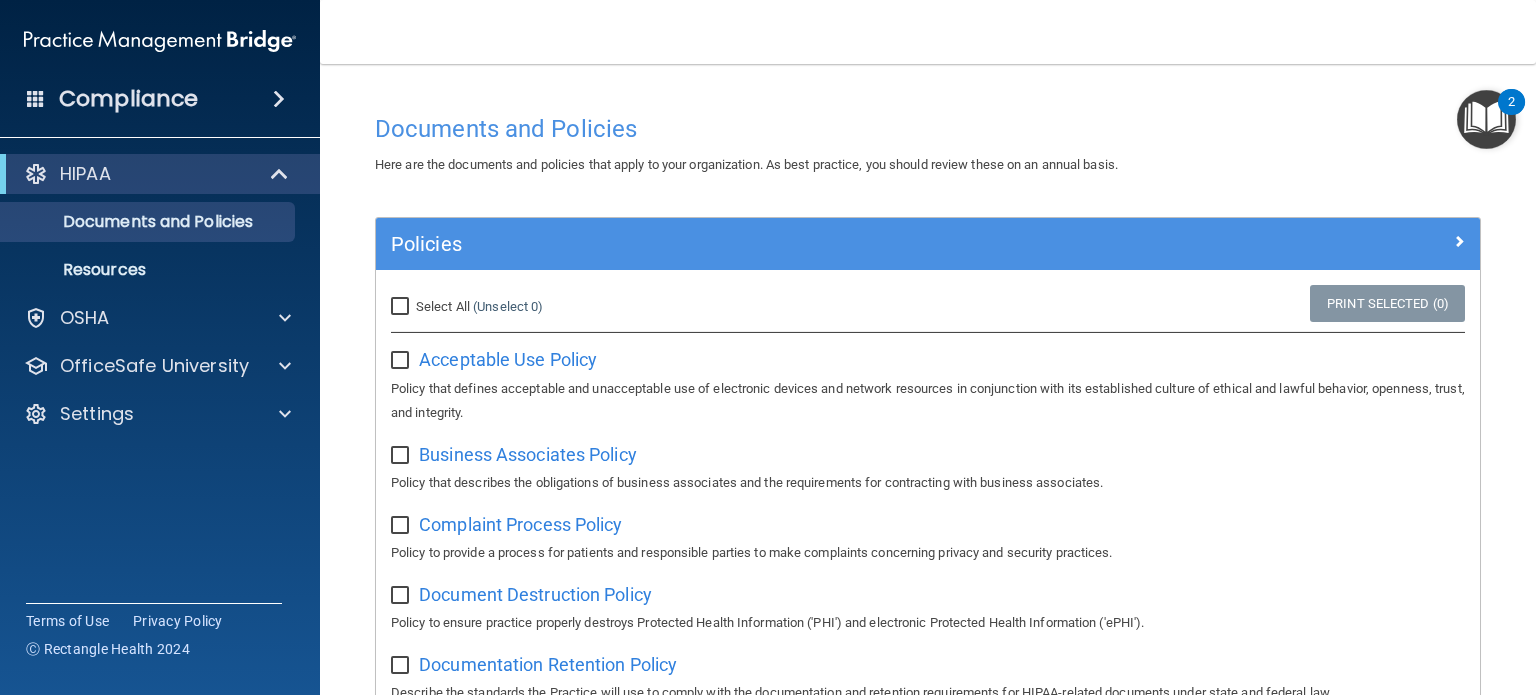 click at bounding box center (1486, 119) 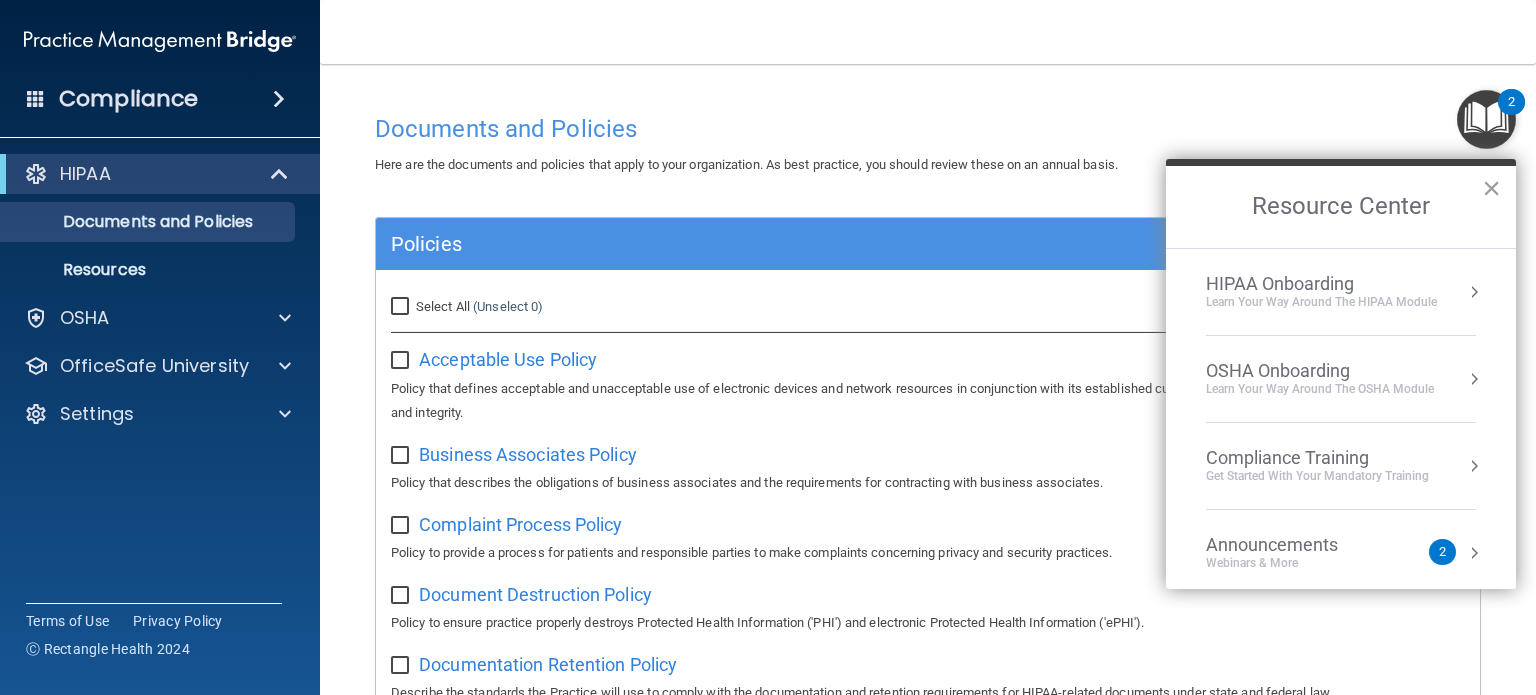 click on "HIPAA Onboarding" at bounding box center (1321, 284) 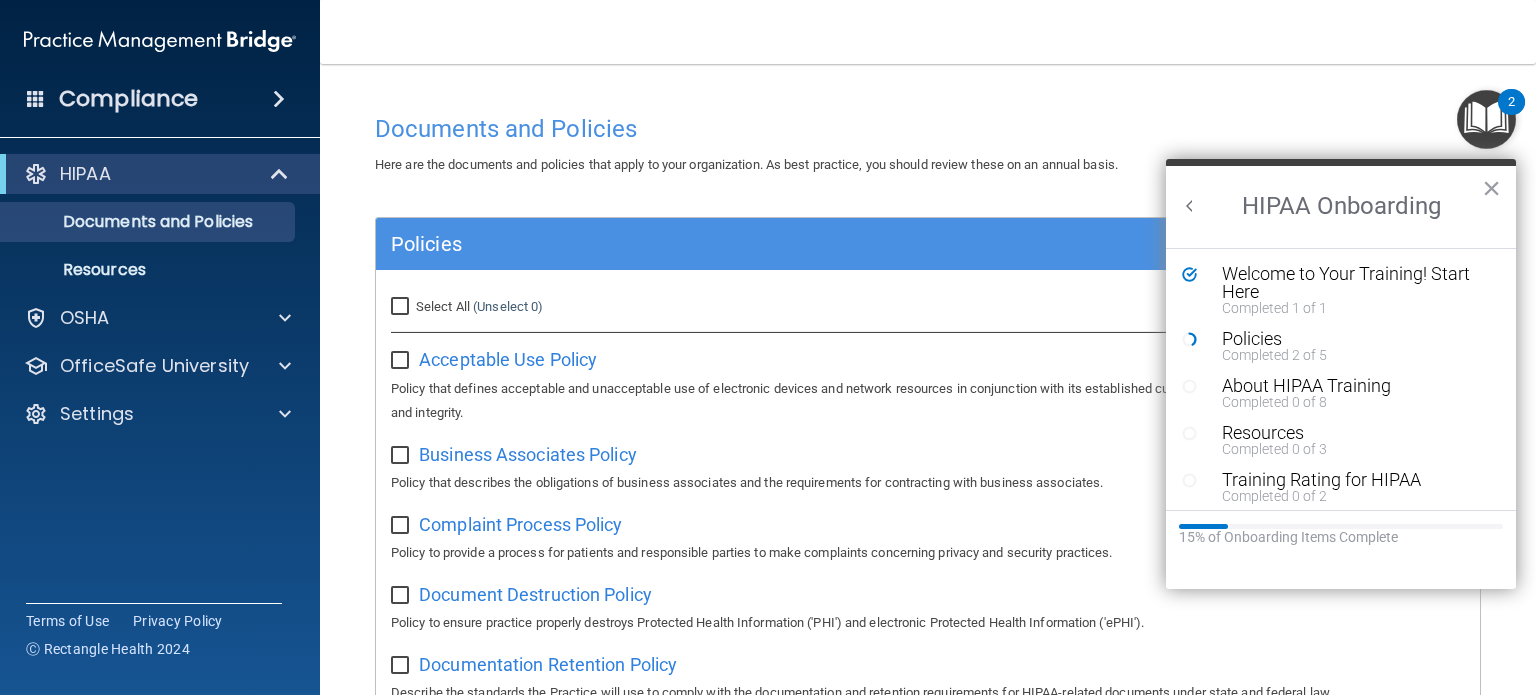 scroll, scrollTop: 0, scrollLeft: 0, axis: both 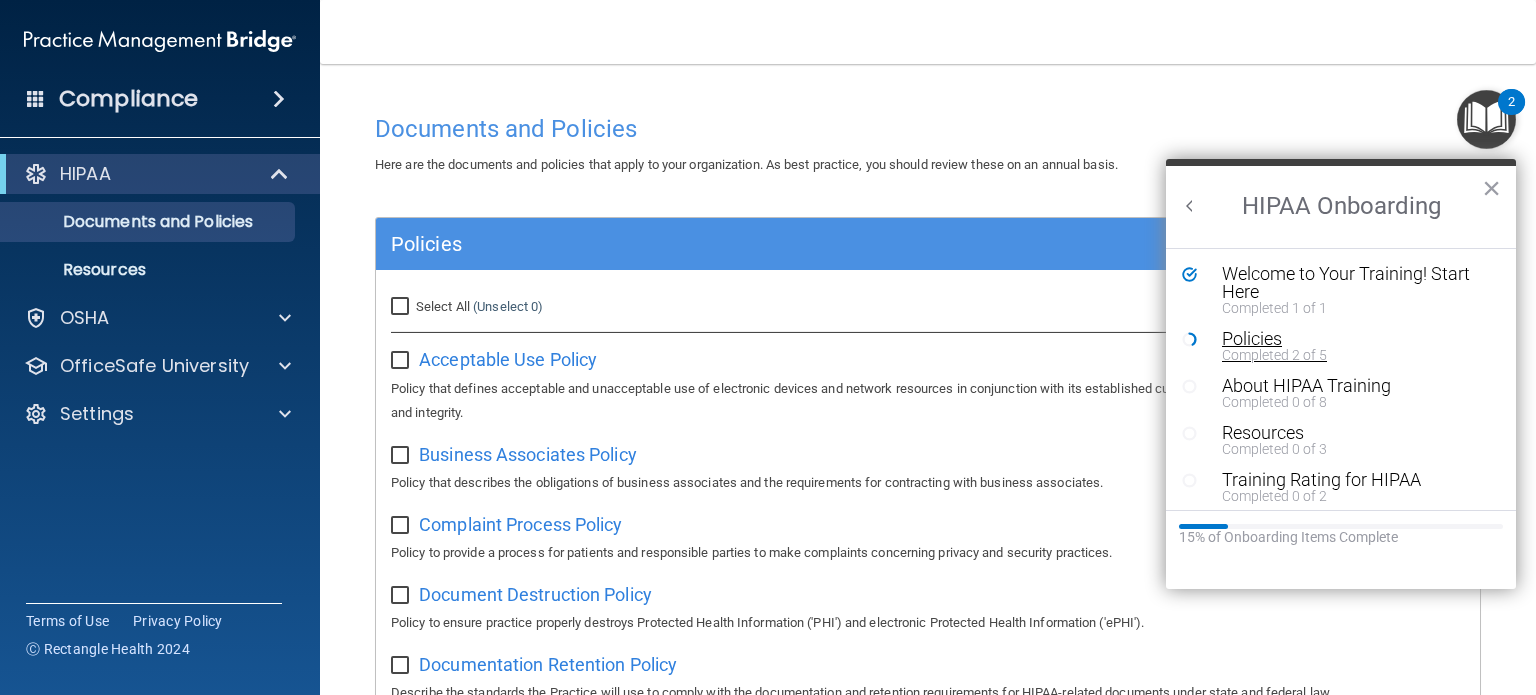 click on "Policies" at bounding box center [1348, 339] 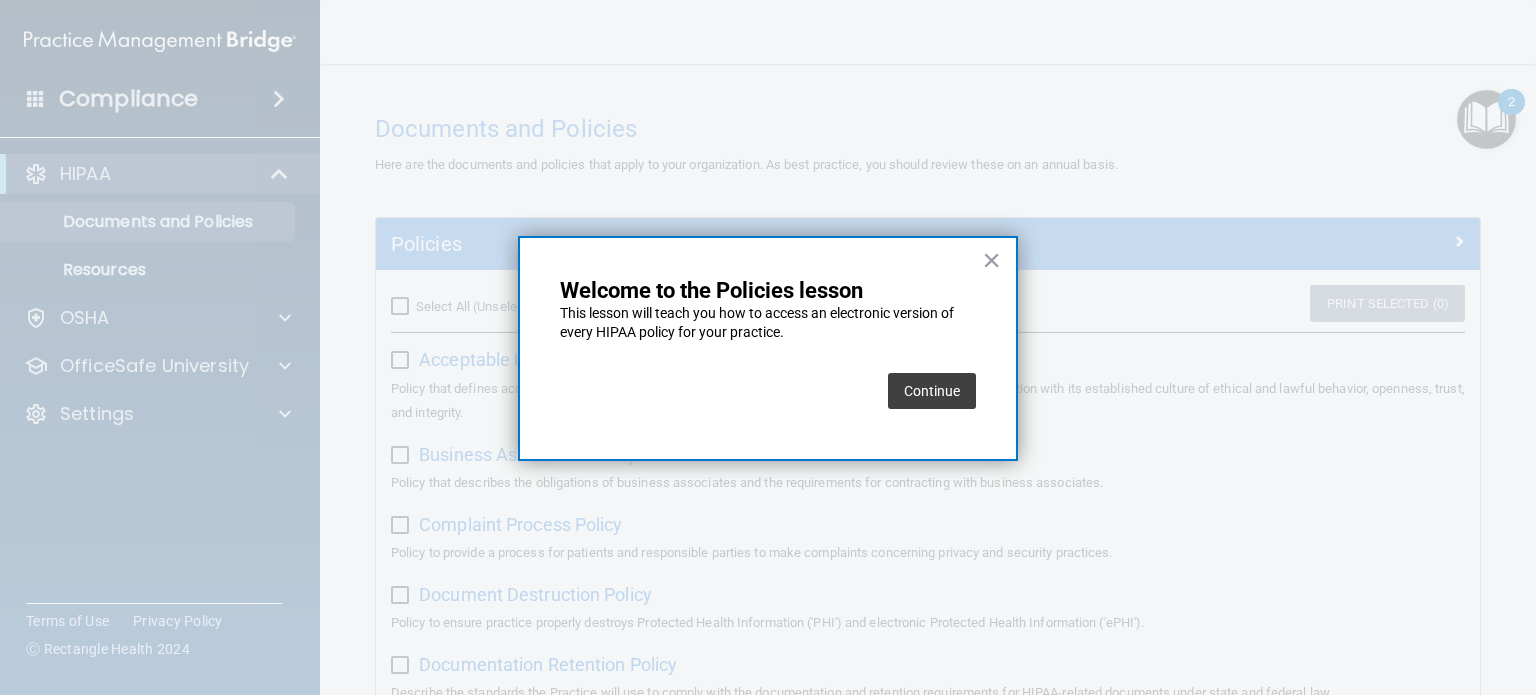 click on "Continue" at bounding box center [932, 391] 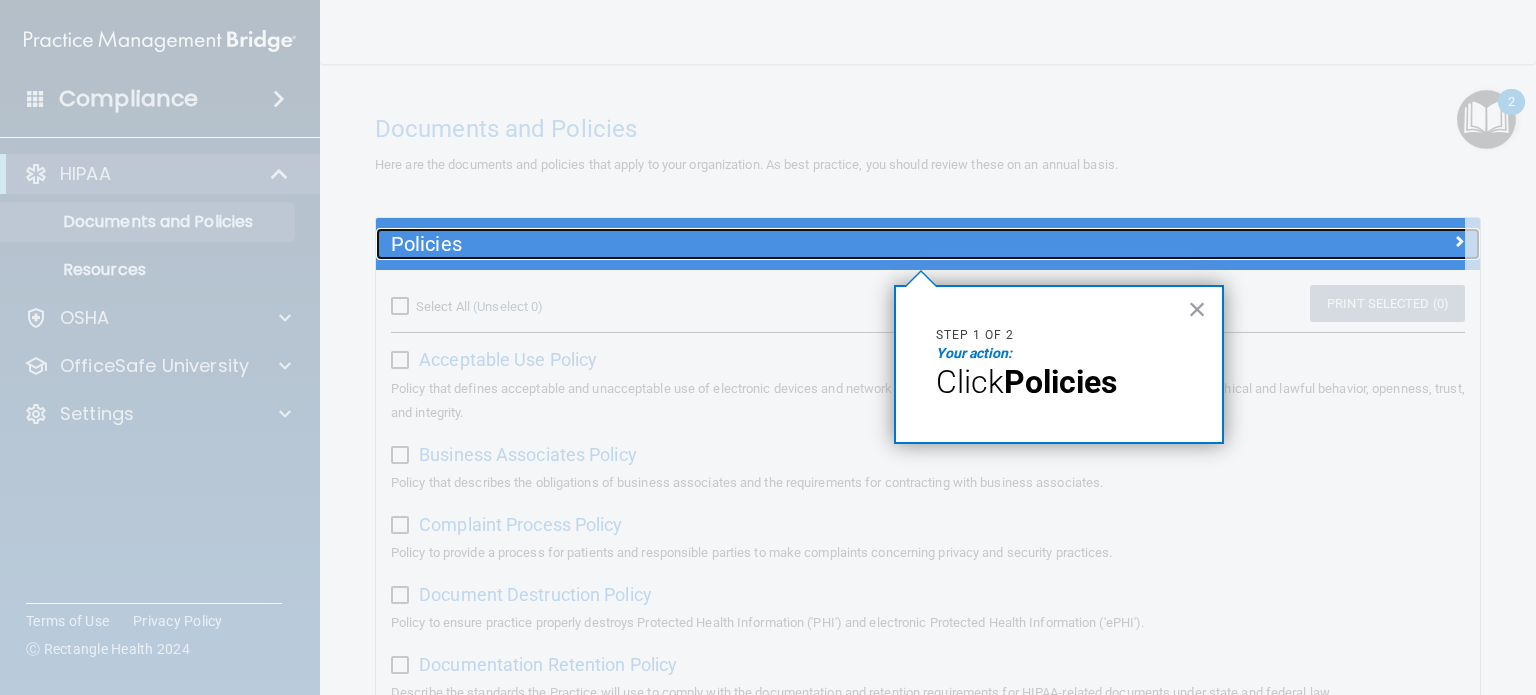 click on "Policies" at bounding box center (790, 244) 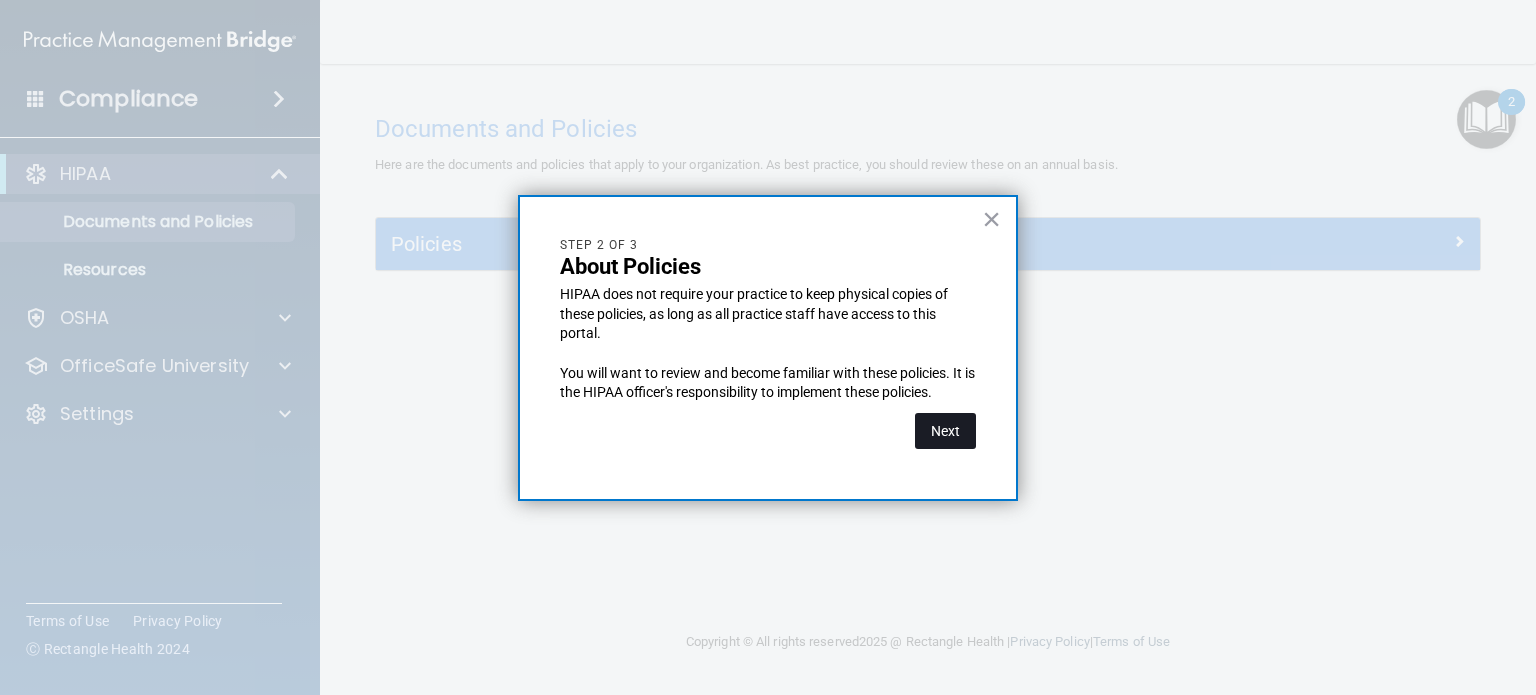 click on "Next" at bounding box center [945, 431] 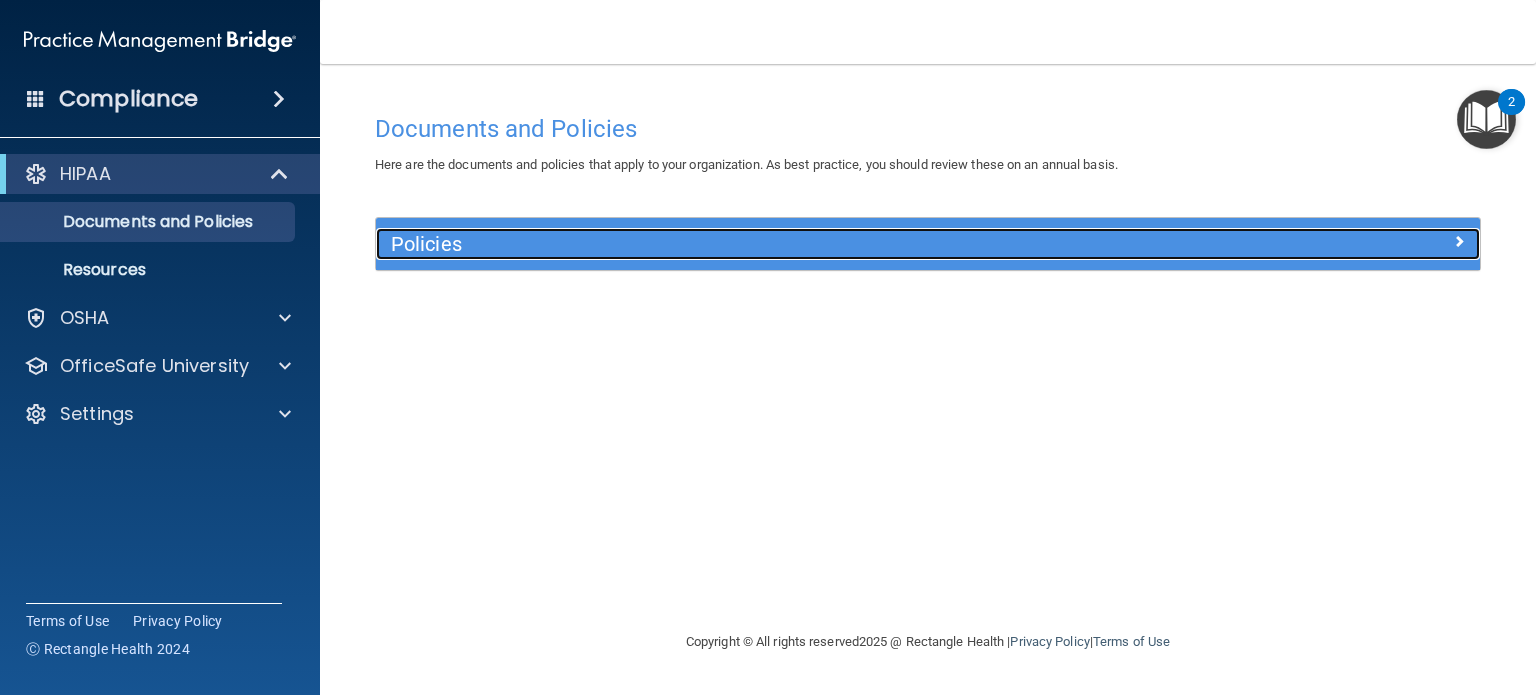 click at bounding box center [1342, 240] 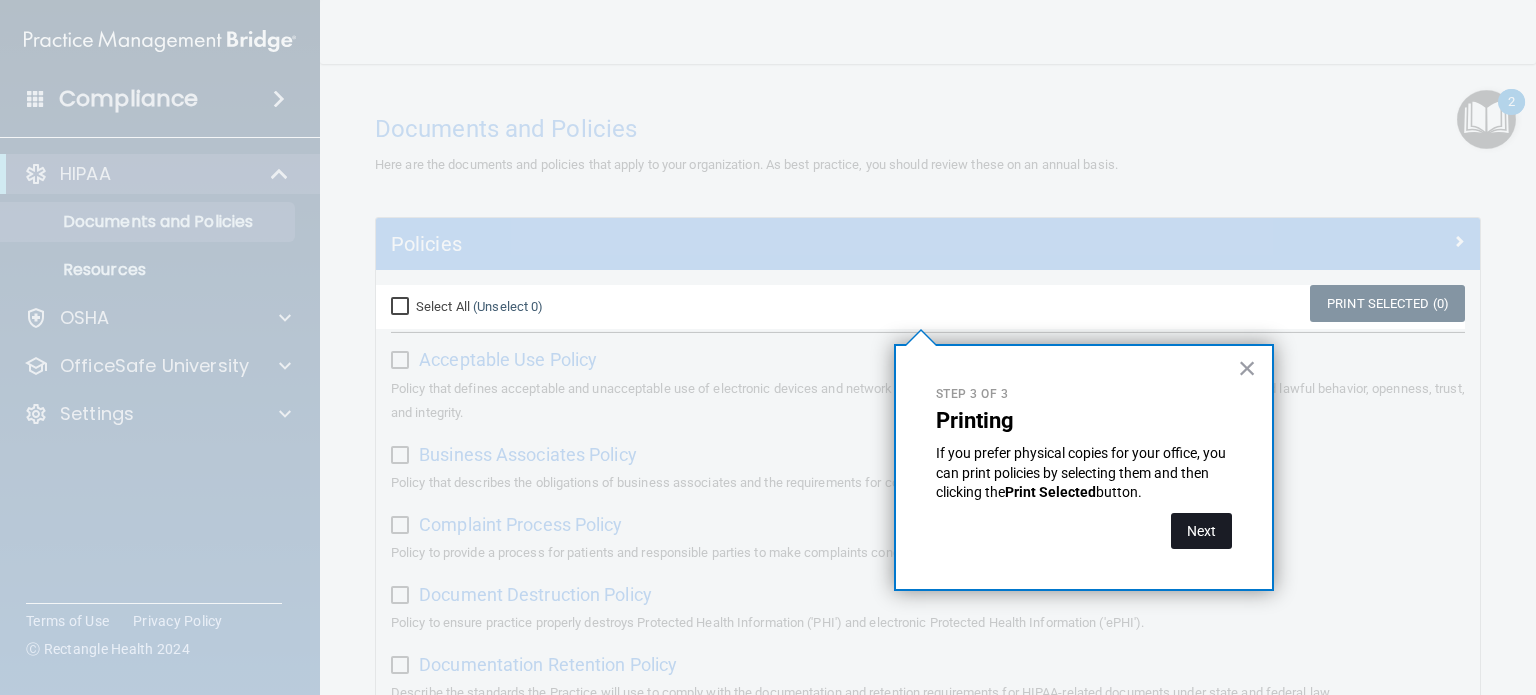 click on "Next" at bounding box center [1201, 531] 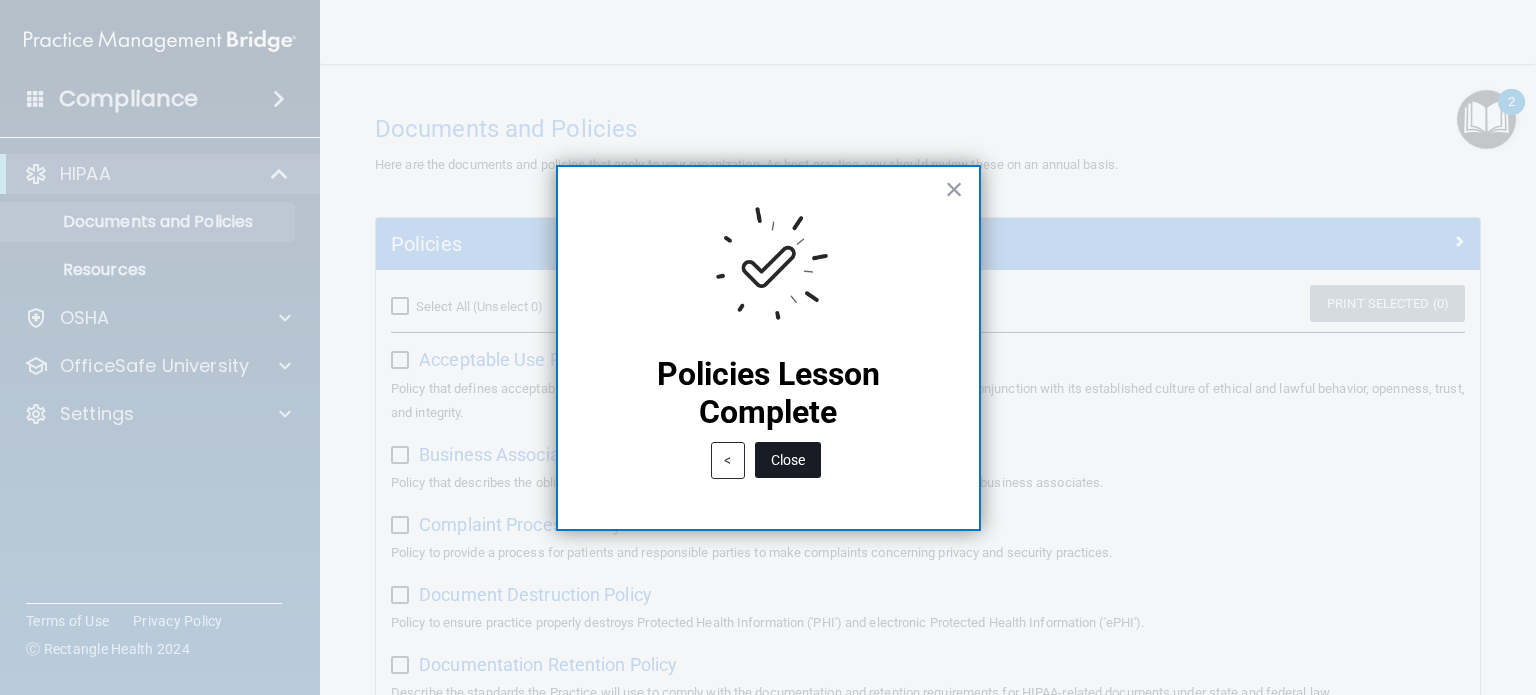 click on "Close" at bounding box center [788, 460] 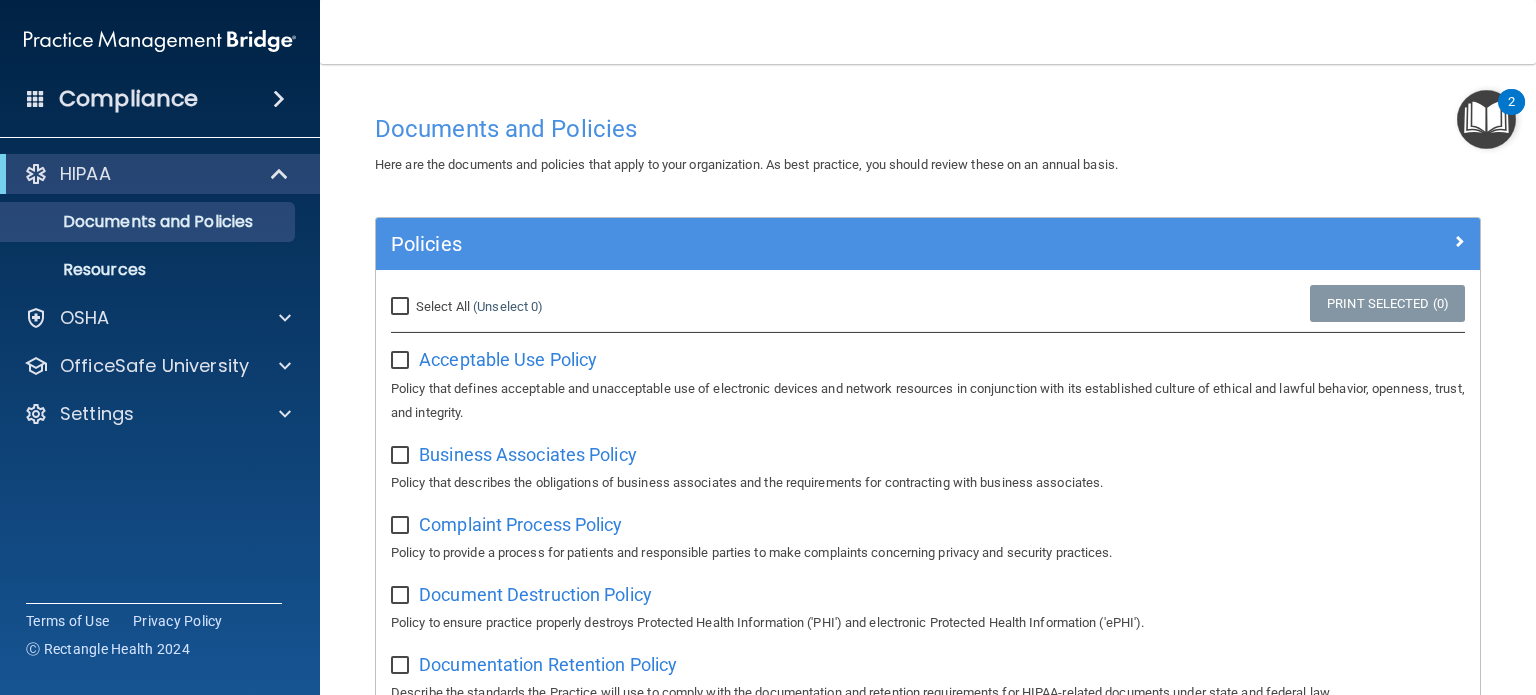 click at bounding box center (1486, 119) 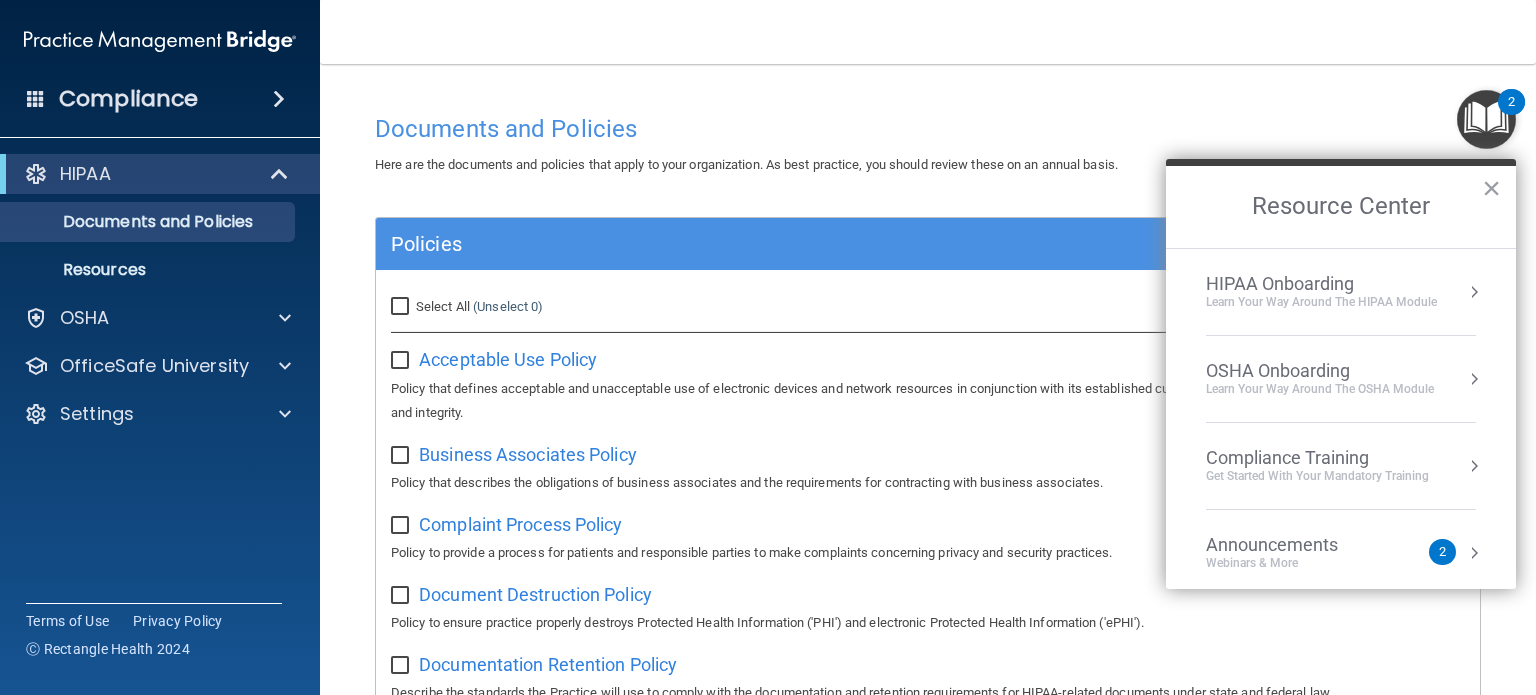 click on "HIPAA Onboarding" at bounding box center (1321, 284) 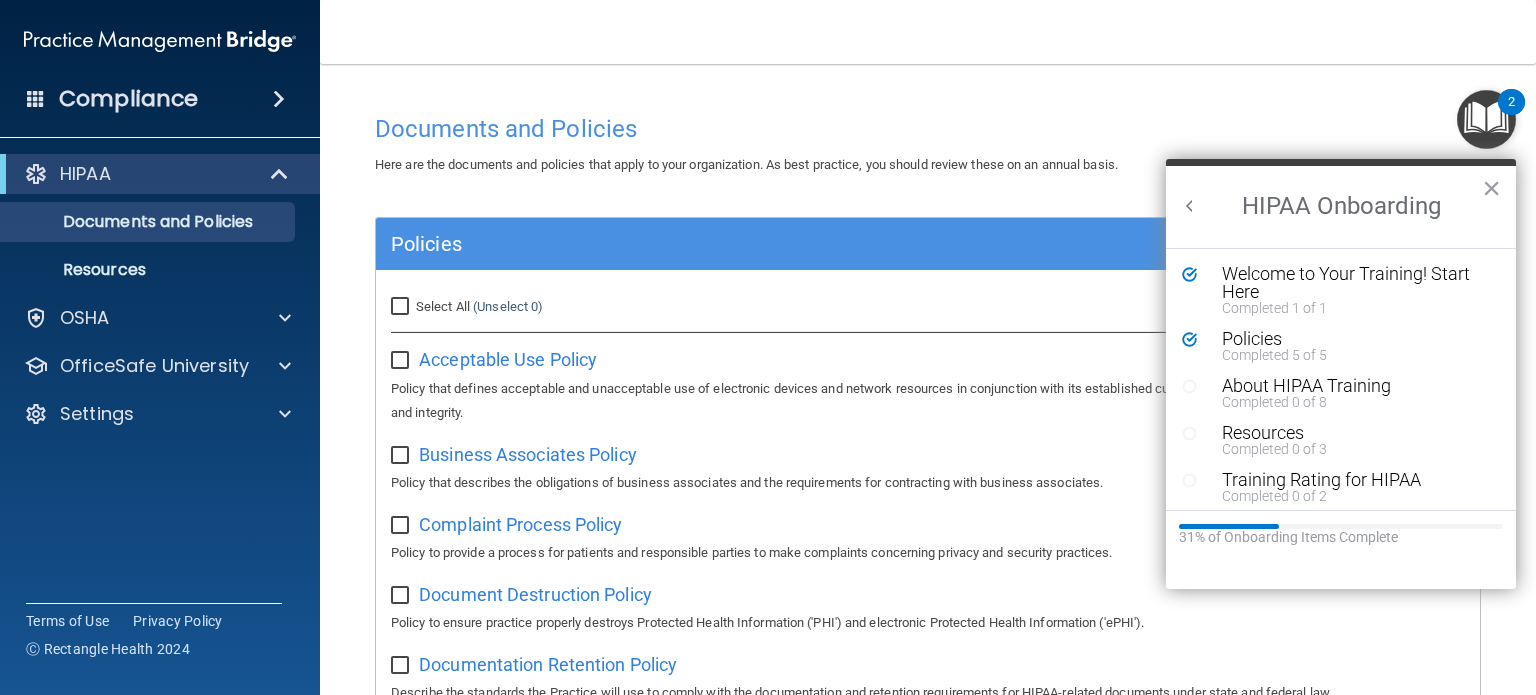 scroll, scrollTop: 0, scrollLeft: 0, axis: both 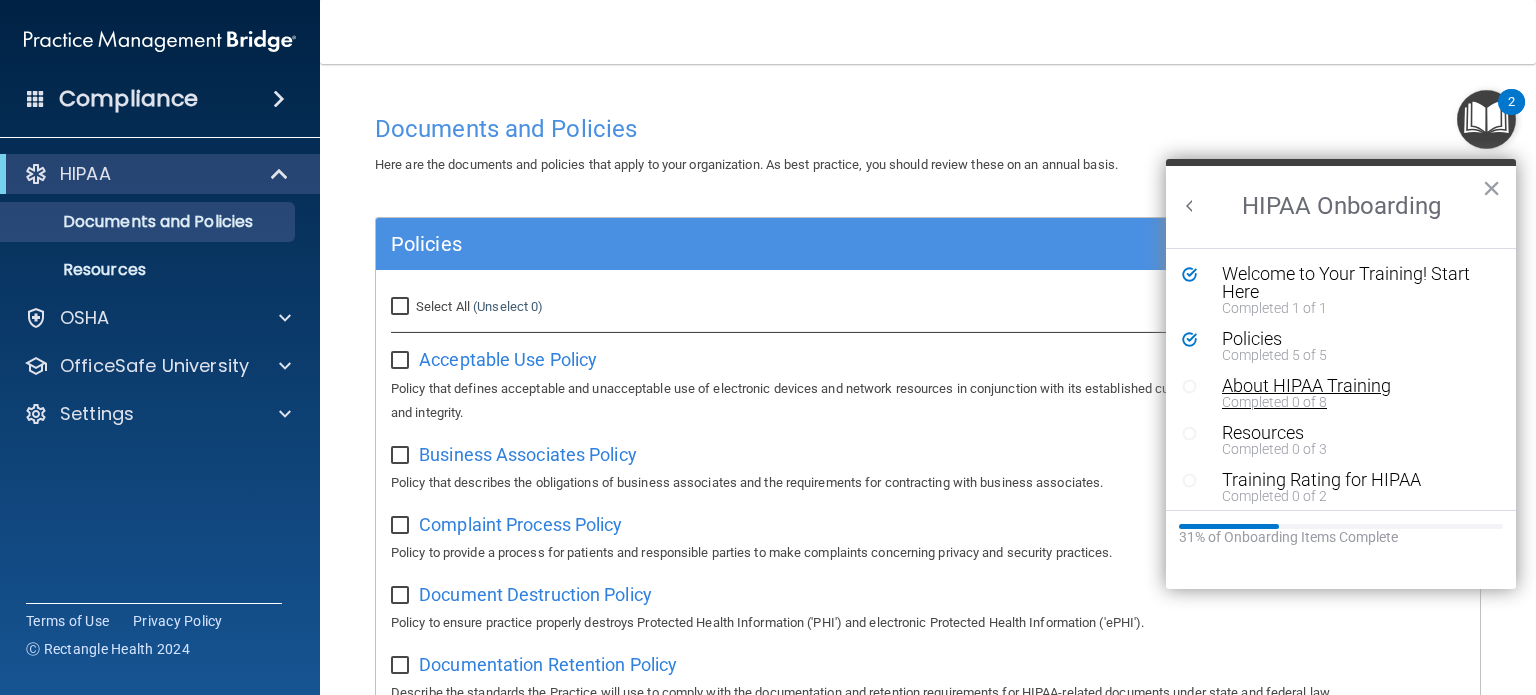 click on "About HIPAA Training" at bounding box center [1348, 386] 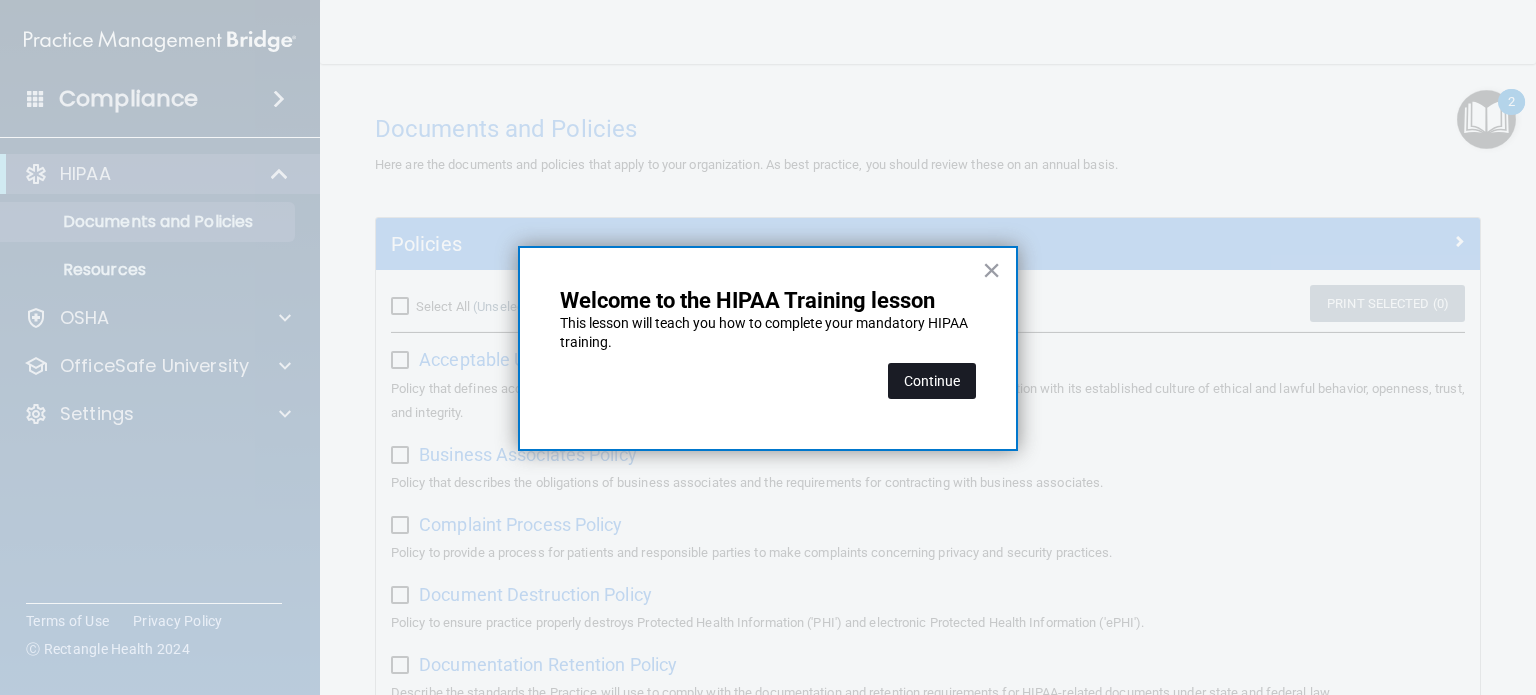 click on "Continue" at bounding box center [932, 381] 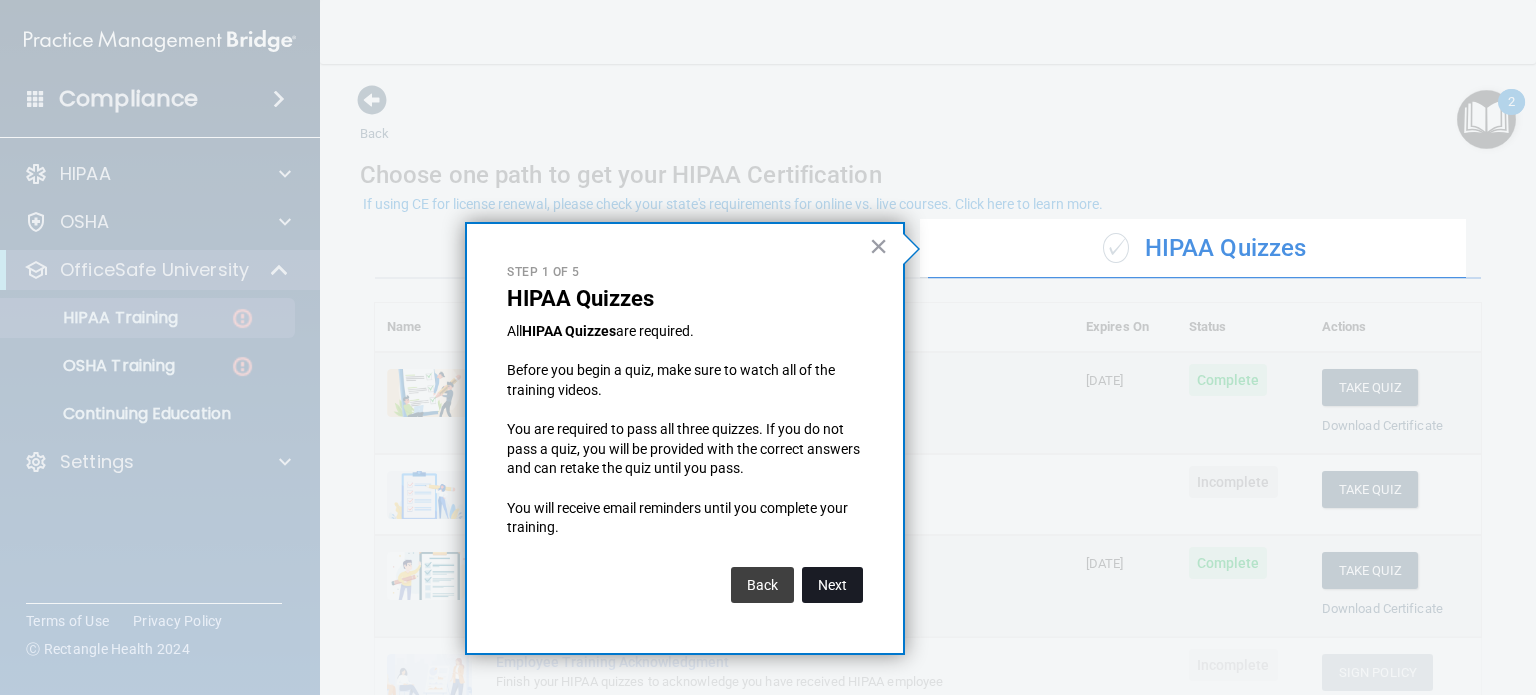 click on "Next" at bounding box center [832, 585] 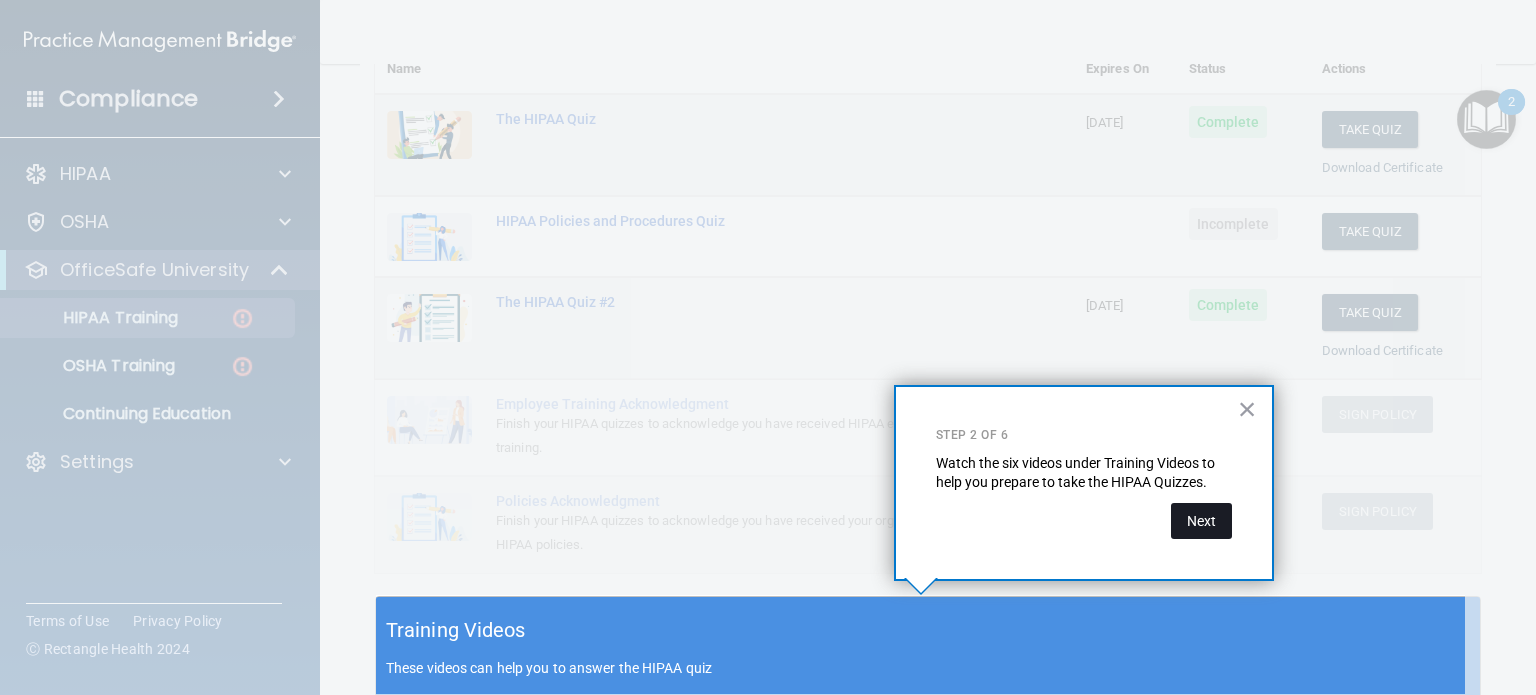 click on "Next" at bounding box center (1201, 521) 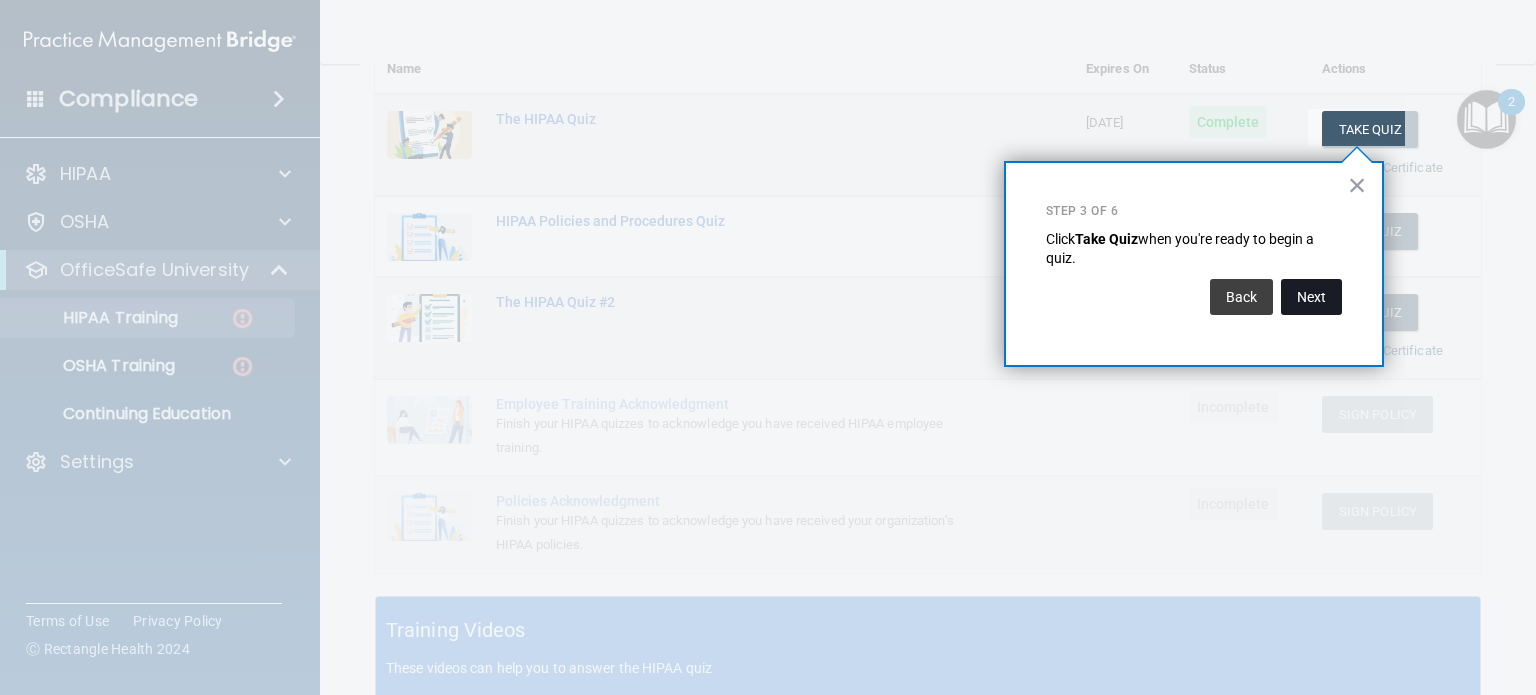 click on "Next" at bounding box center (1311, 297) 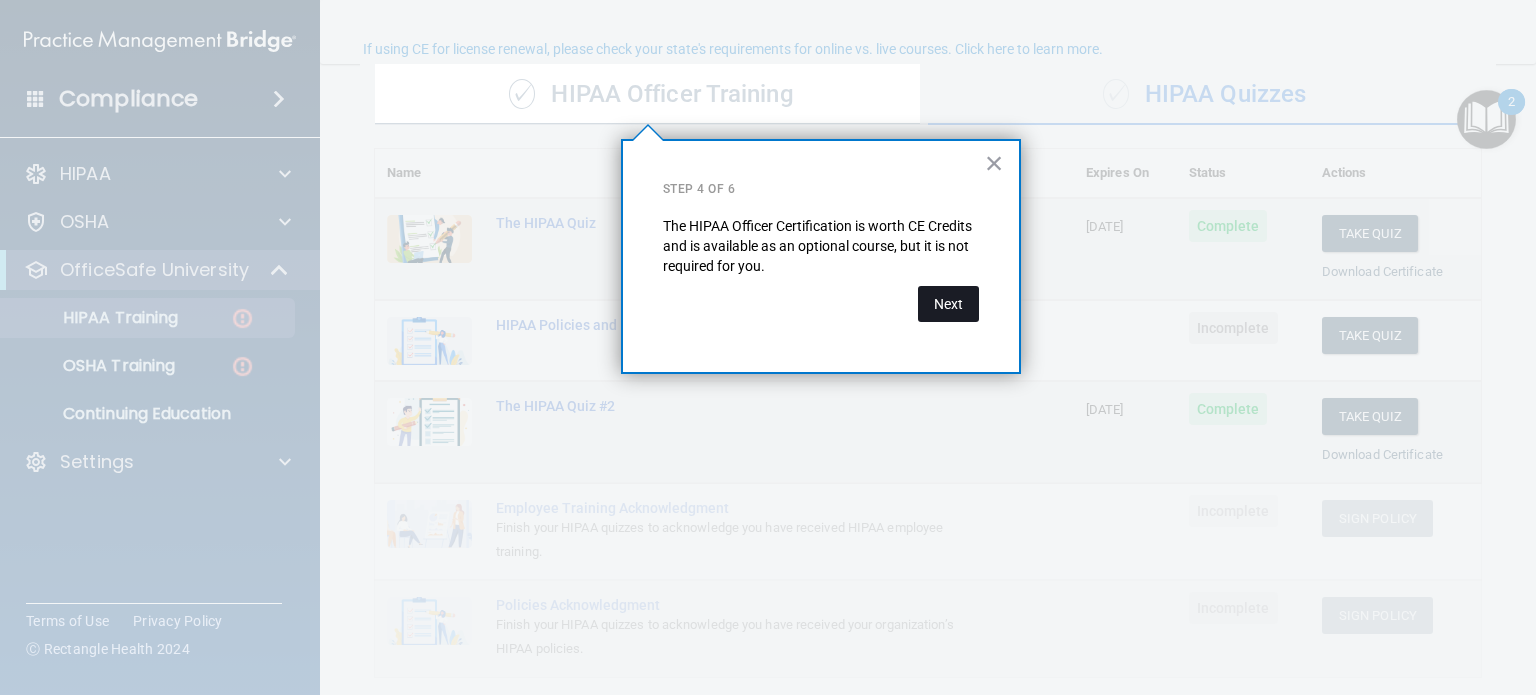 click on "Next" at bounding box center (948, 304) 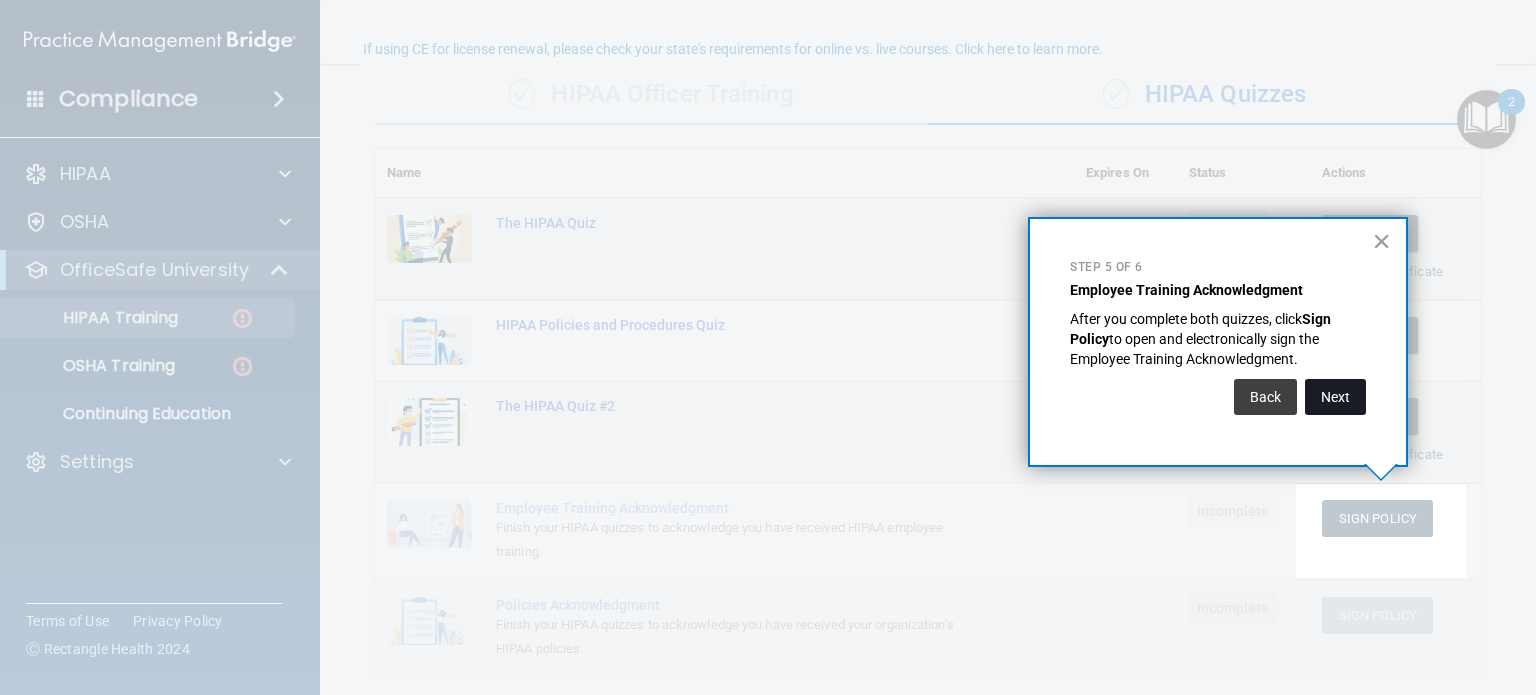 click on "Next" at bounding box center [1335, 397] 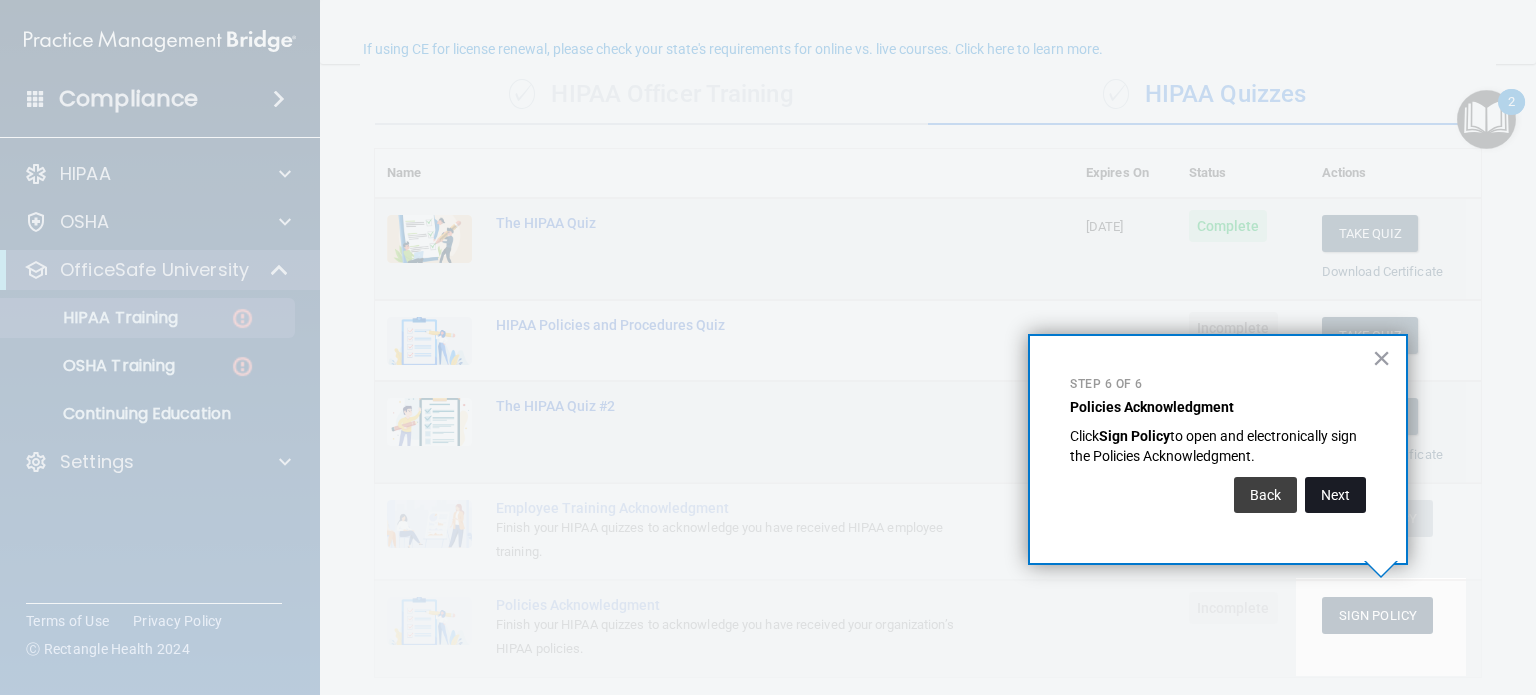 click on "Next" at bounding box center (1335, 495) 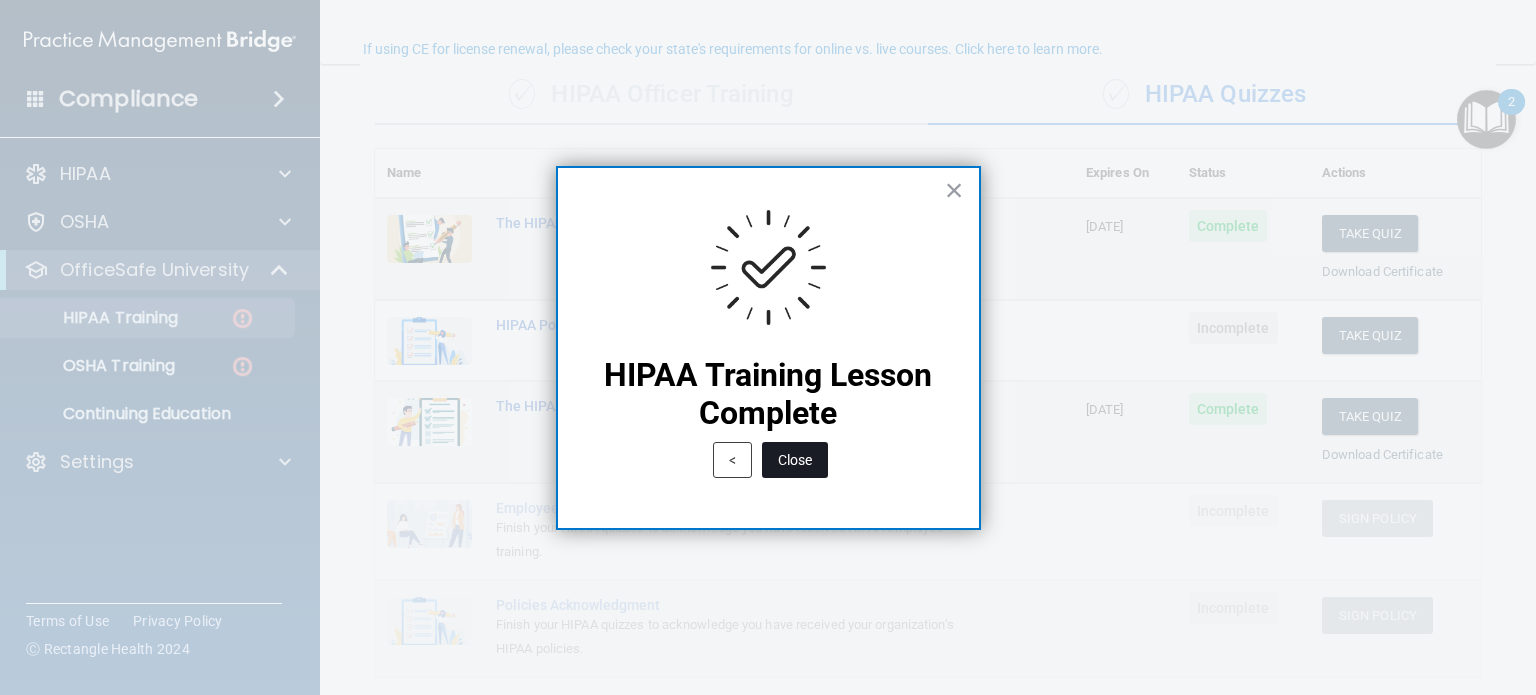 click on "Close" at bounding box center [795, 460] 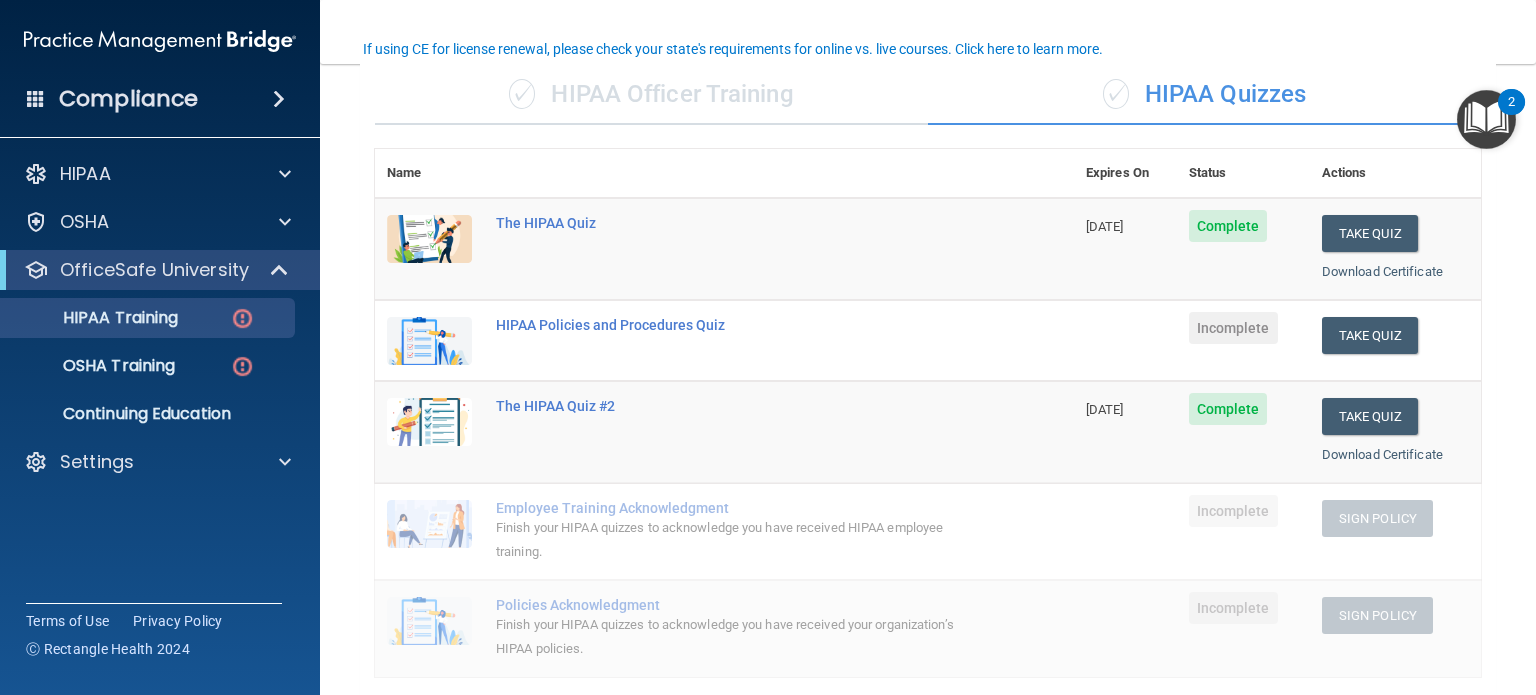 click on "Back     Choose one path to get your HIPAA Certification               ✓   HIPAA Officer Training       ✓   HIPAA Quizzes                      Name    Expires On  Status  Actions                     The HIPAA Quiz         07/23/2026           Complete        Take Quiz       Download Certificate                        HIPAA Policies and Procedures Quiz             Incomplete              Take Quiz       Download Certificate                        The HIPAA Quiz #2         07/23/2026           Complete        Take Quiz       Download Certificate                Employee Training Acknowledgment   Finish your HIPAA quizzes to acknowledge you have received HIPAA employee training.        Incomplete              Sign Policy       Sign Policy       Download Policy            Policies Acknowledgment   Finish your HIPAA quizzes to acknowledge you have received your organization’s HIPAA policies.        Incomplete              Sign Policy       Sign Policy       Download Policy" at bounding box center (928, 379) 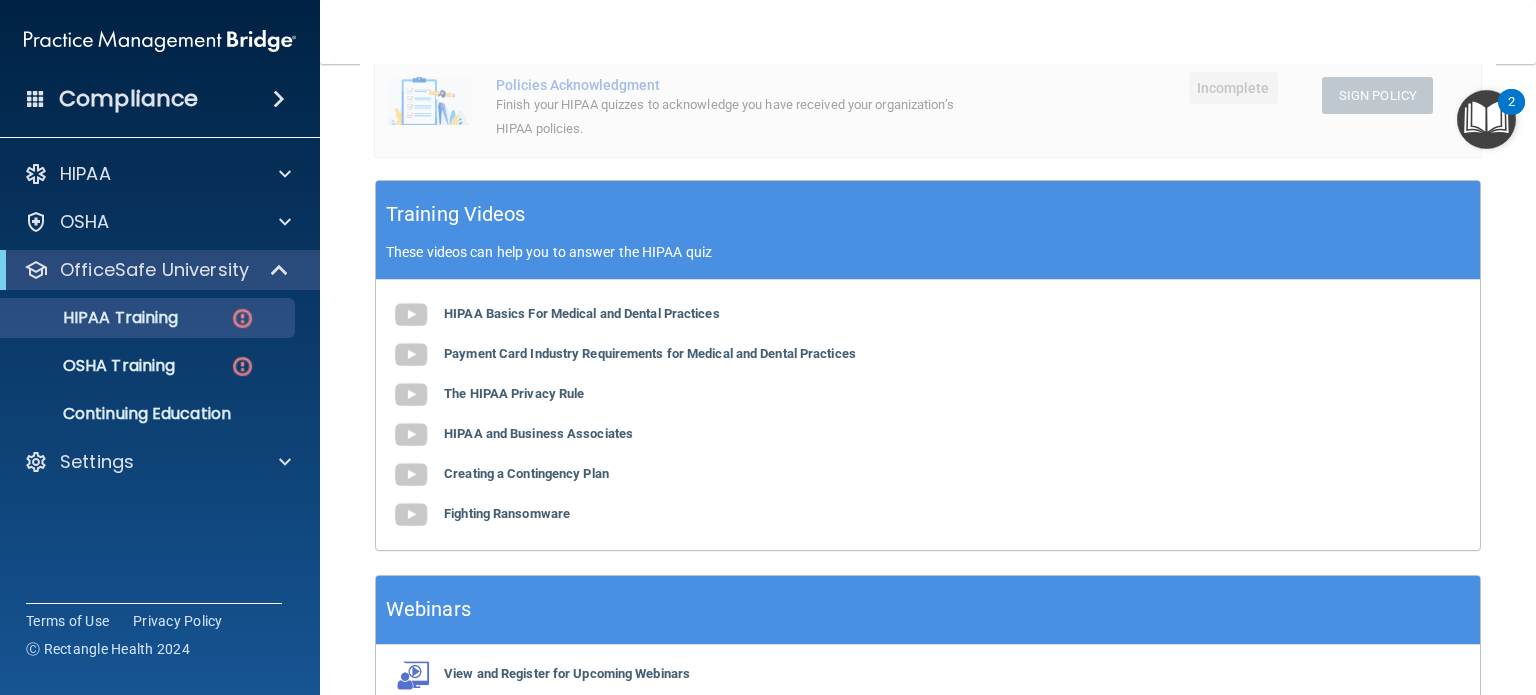 scroll, scrollTop: 714, scrollLeft: 0, axis: vertical 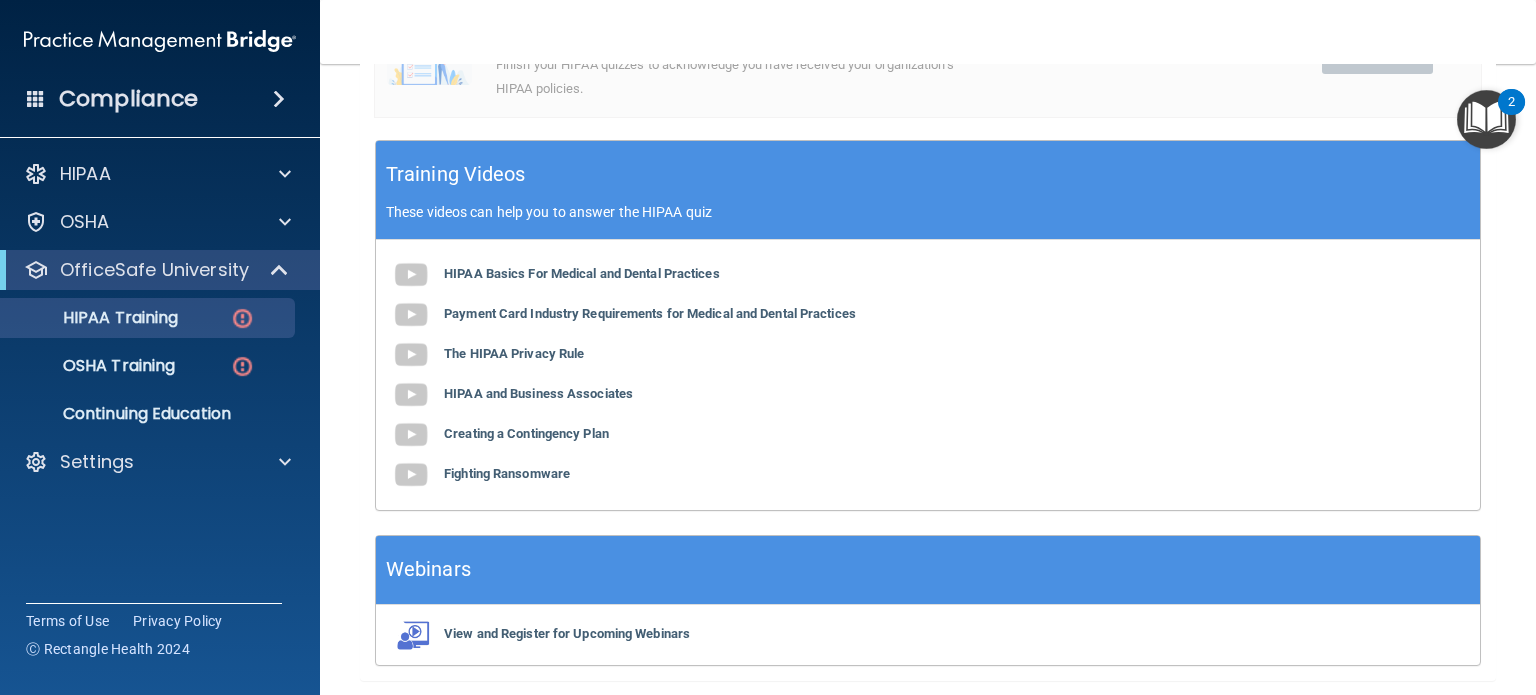 click on "Incomplete" at bounding box center [1243, 68] 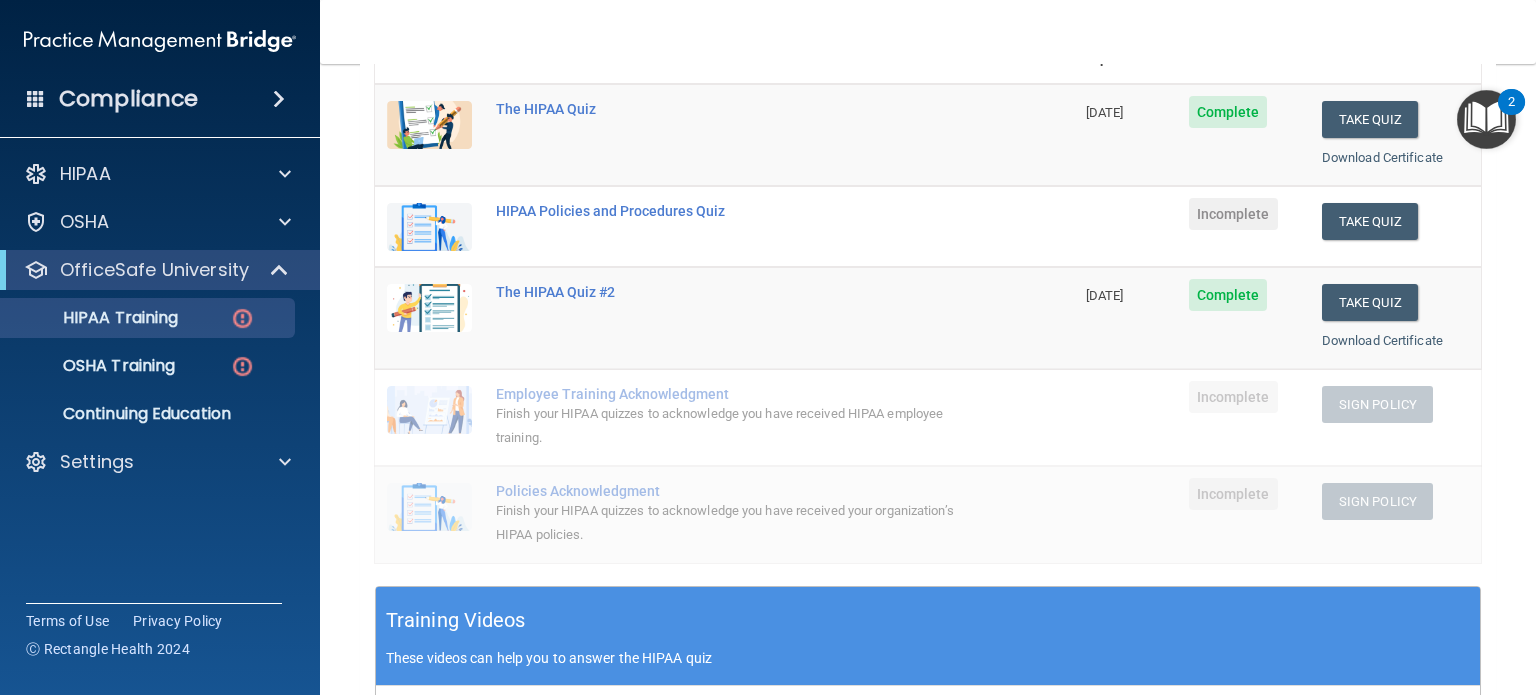 scroll, scrollTop: 234, scrollLeft: 0, axis: vertical 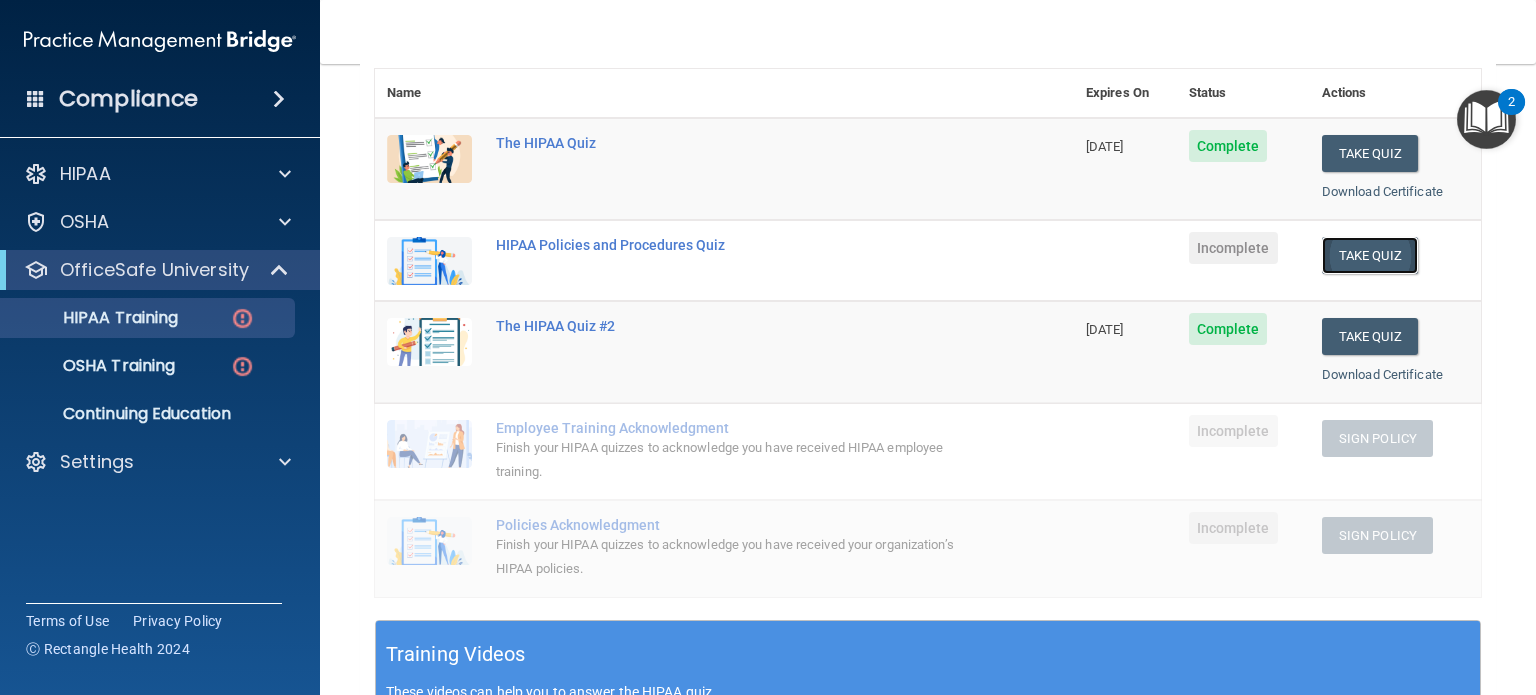 click on "Take Quiz" at bounding box center [1370, 255] 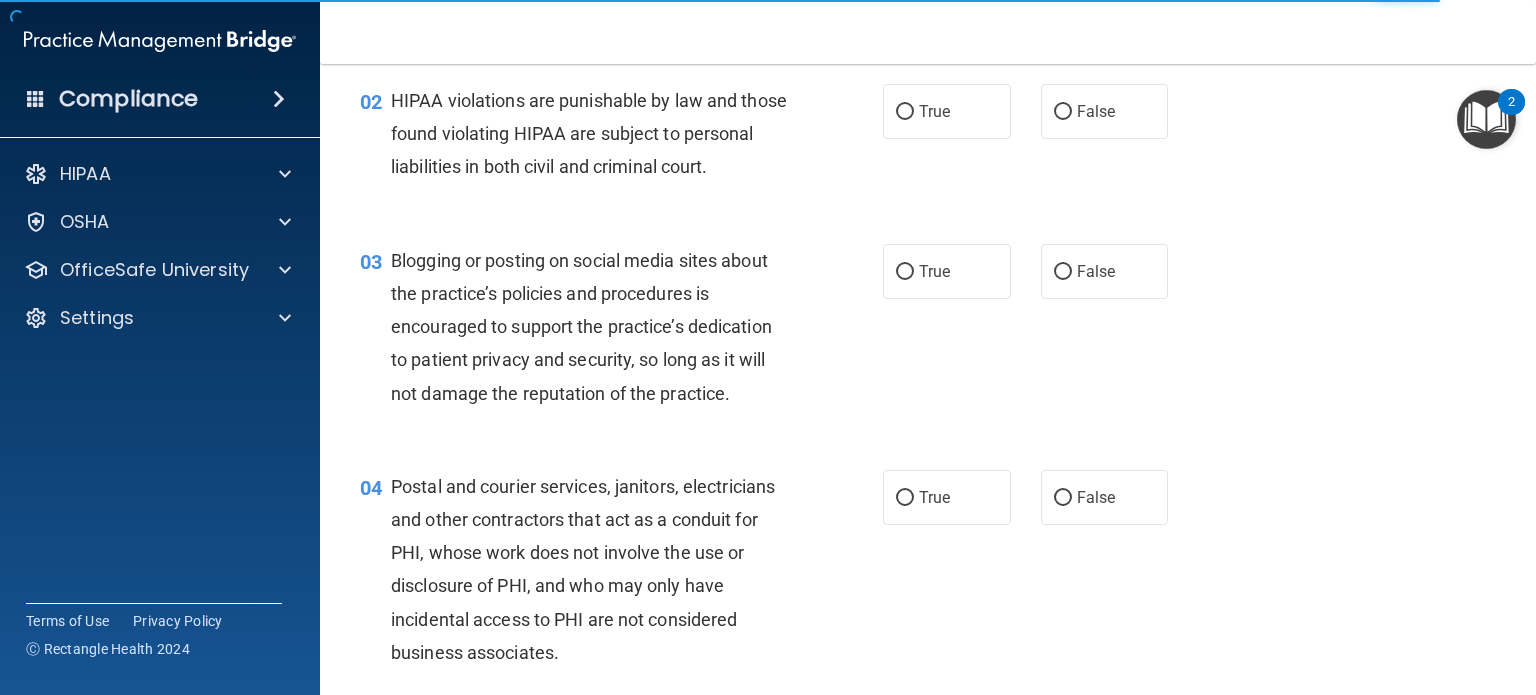 scroll, scrollTop: 0, scrollLeft: 0, axis: both 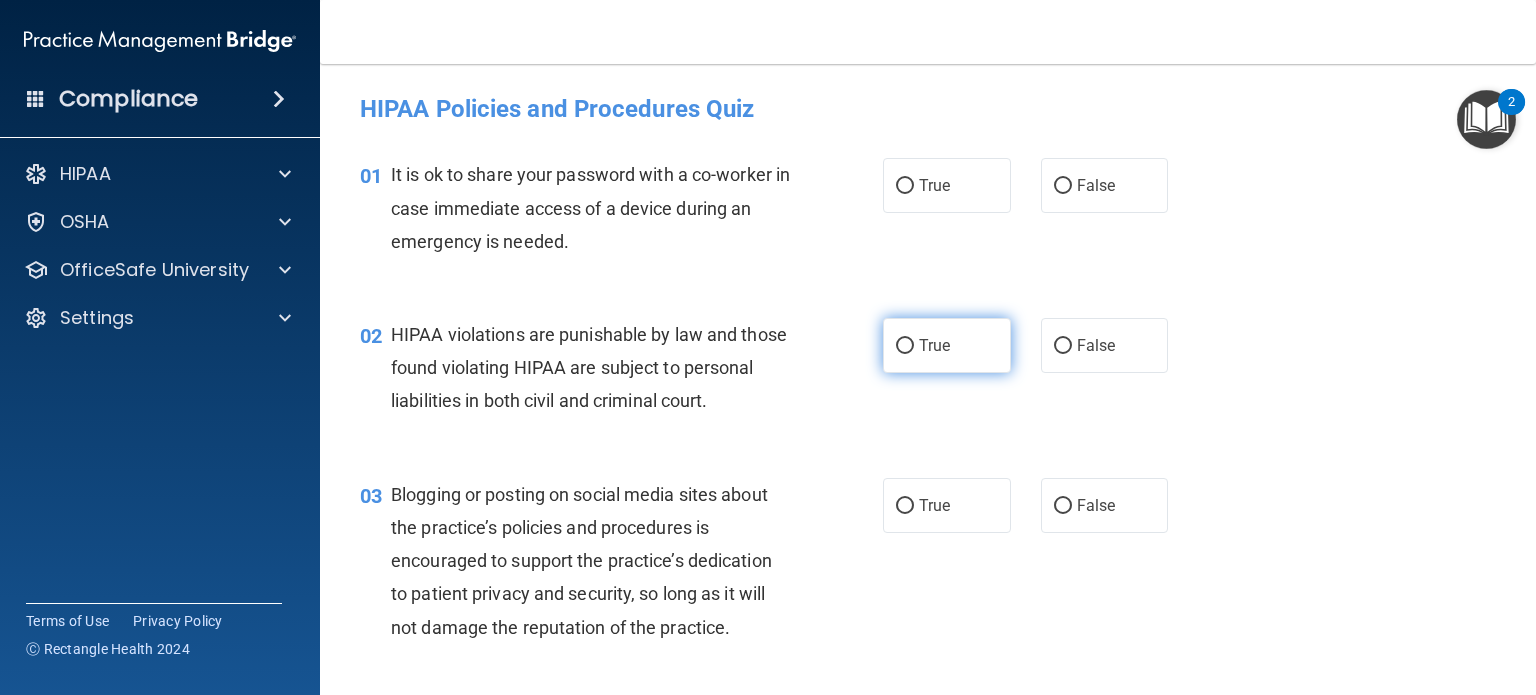 click on "True" at bounding box center (947, 345) 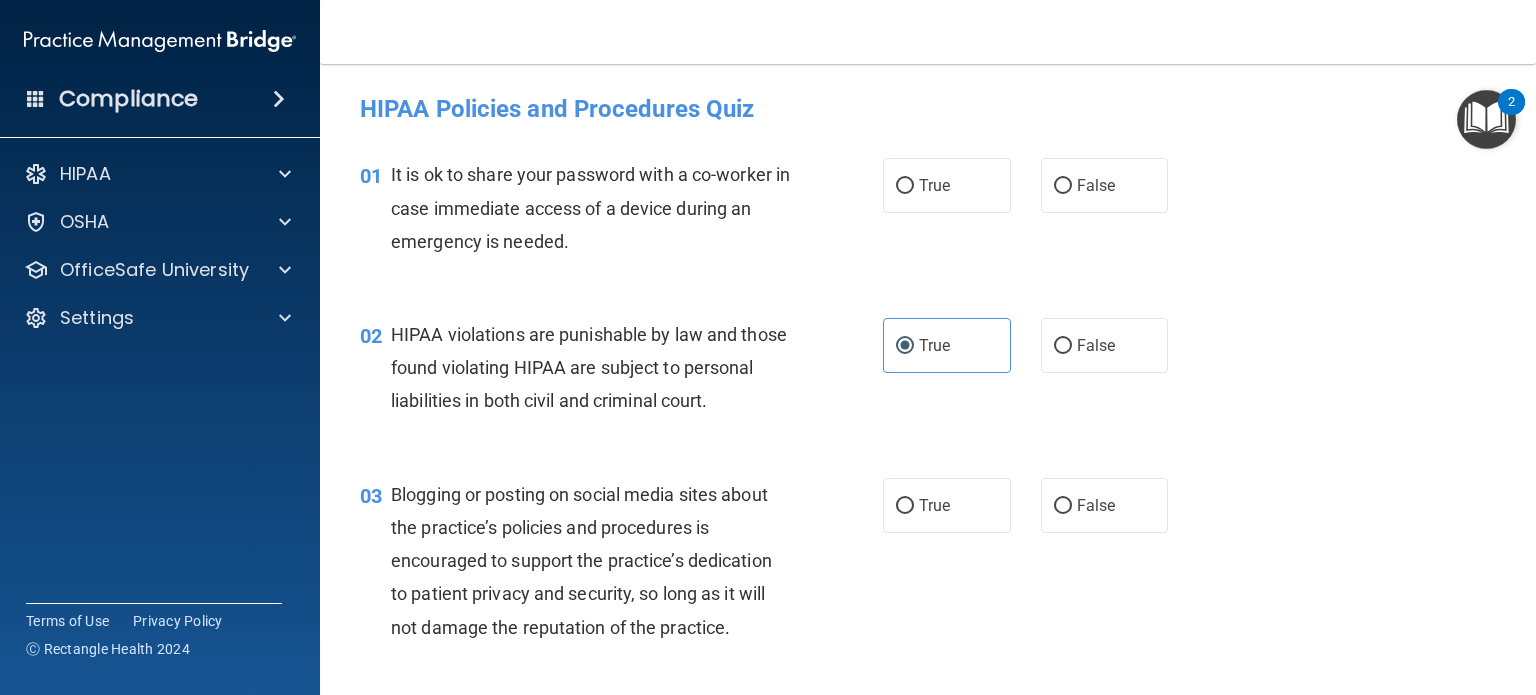 click on "02       HIPAA violations are punishable by law and those found violating HIPAA are subject to personal liabilities in both civil and criminal court.                  True           False" at bounding box center [928, 373] 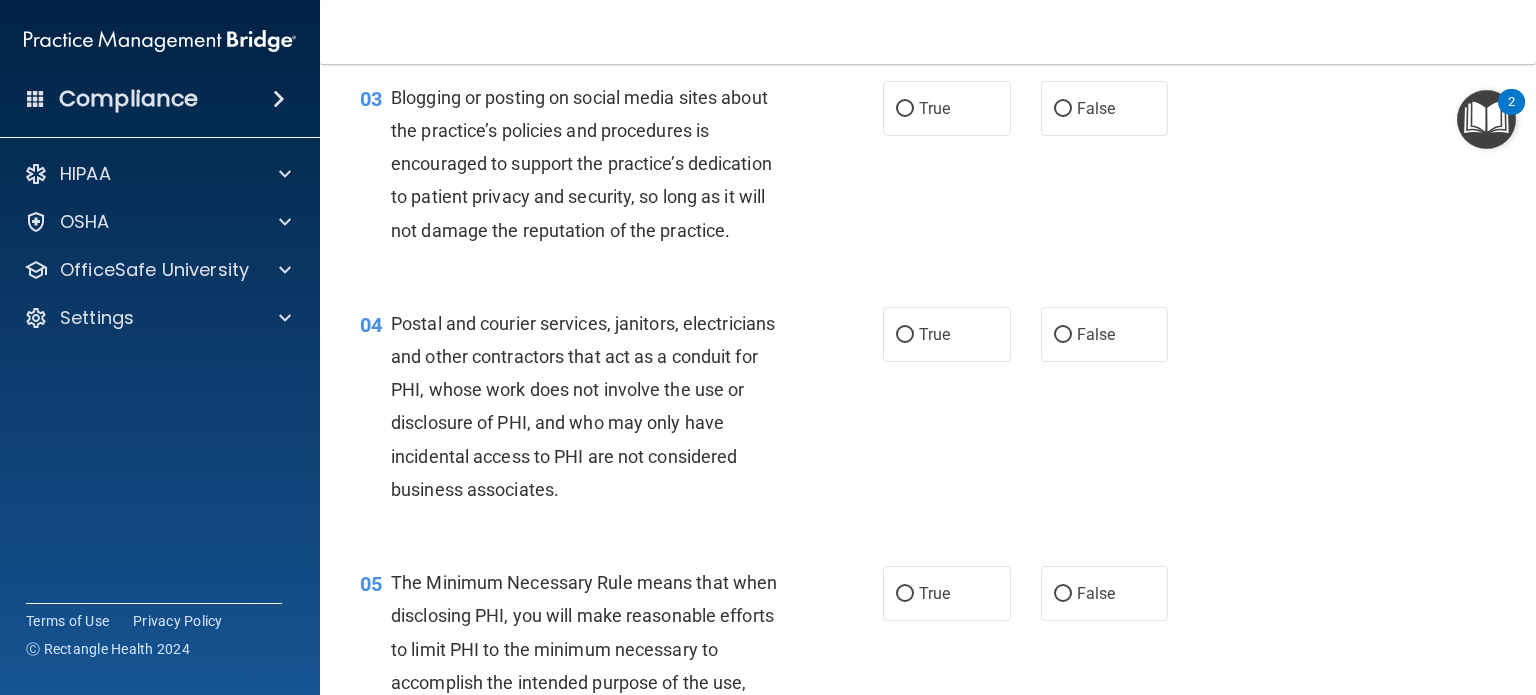 scroll, scrollTop: 400, scrollLeft: 0, axis: vertical 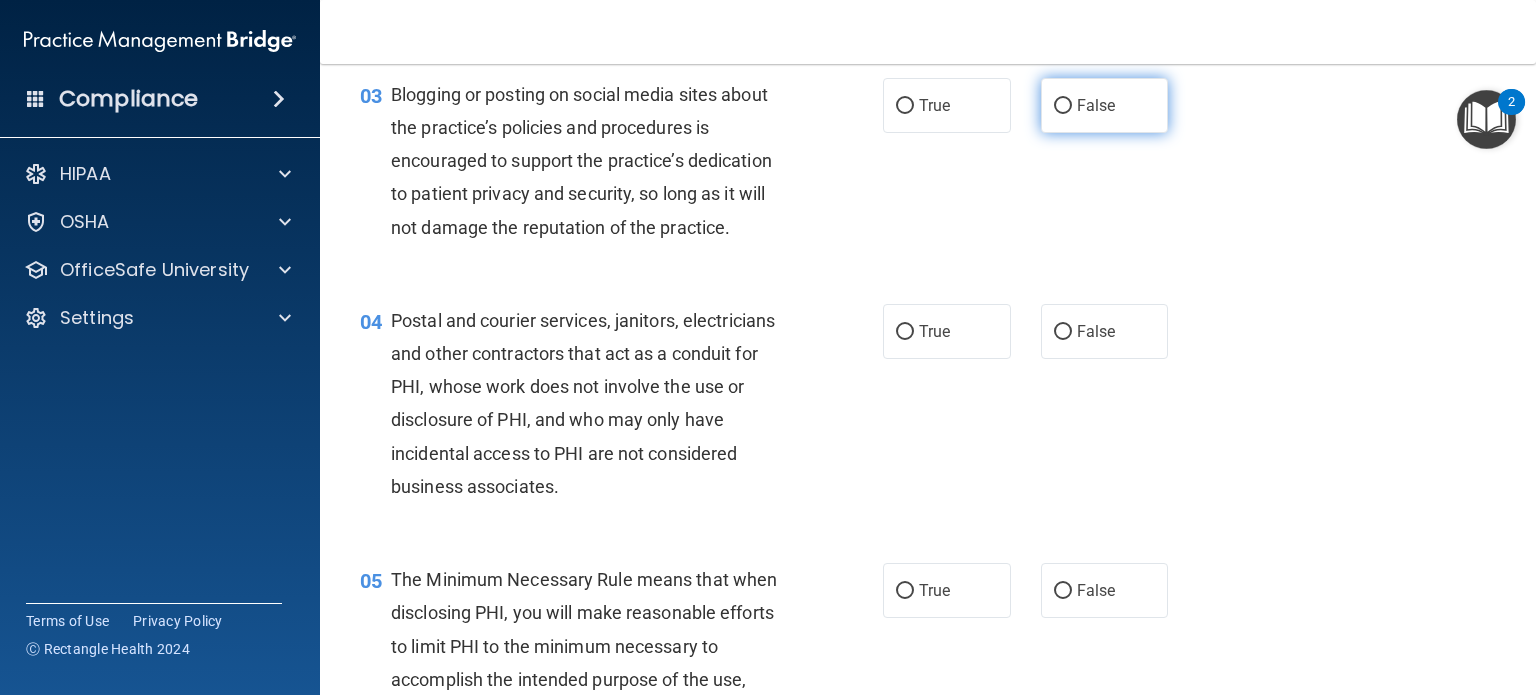 click on "False" at bounding box center [1096, 105] 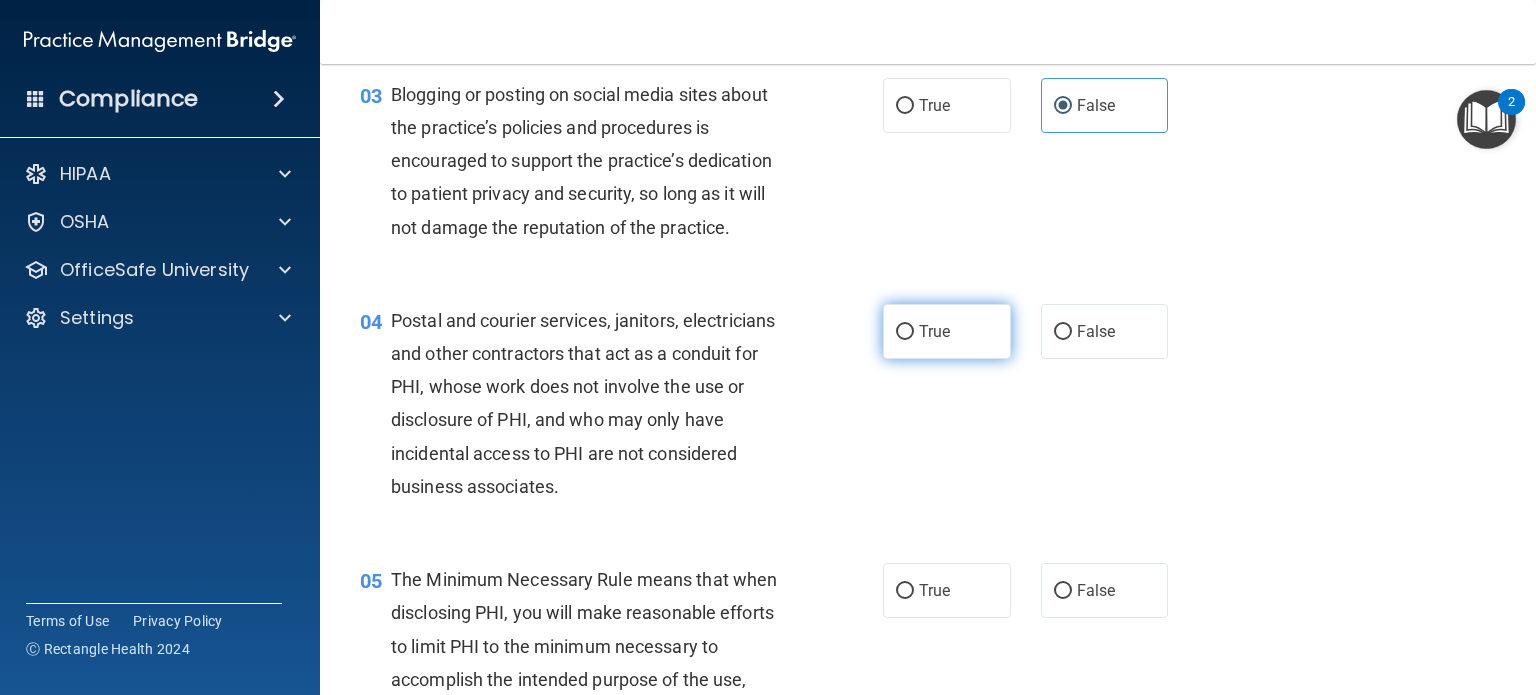 click on "True" at bounding box center (947, 331) 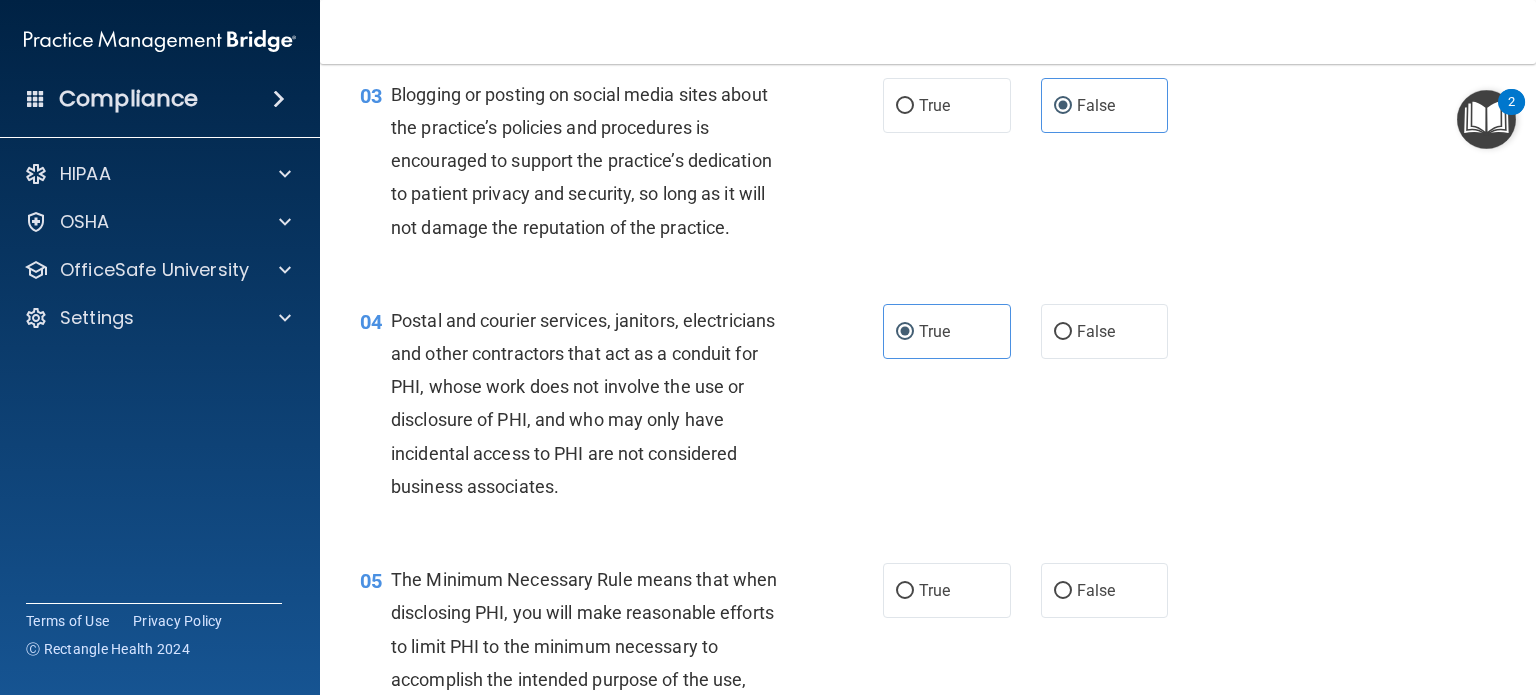 click on "04       Postal and courier services, janitors, electricians and other contractors that act as a conduit for PHI, whose work does not involve the use or disclosure of PHI, and who may only have incidental access to PHI are not considered business associates.                 True           False" at bounding box center [928, 408] 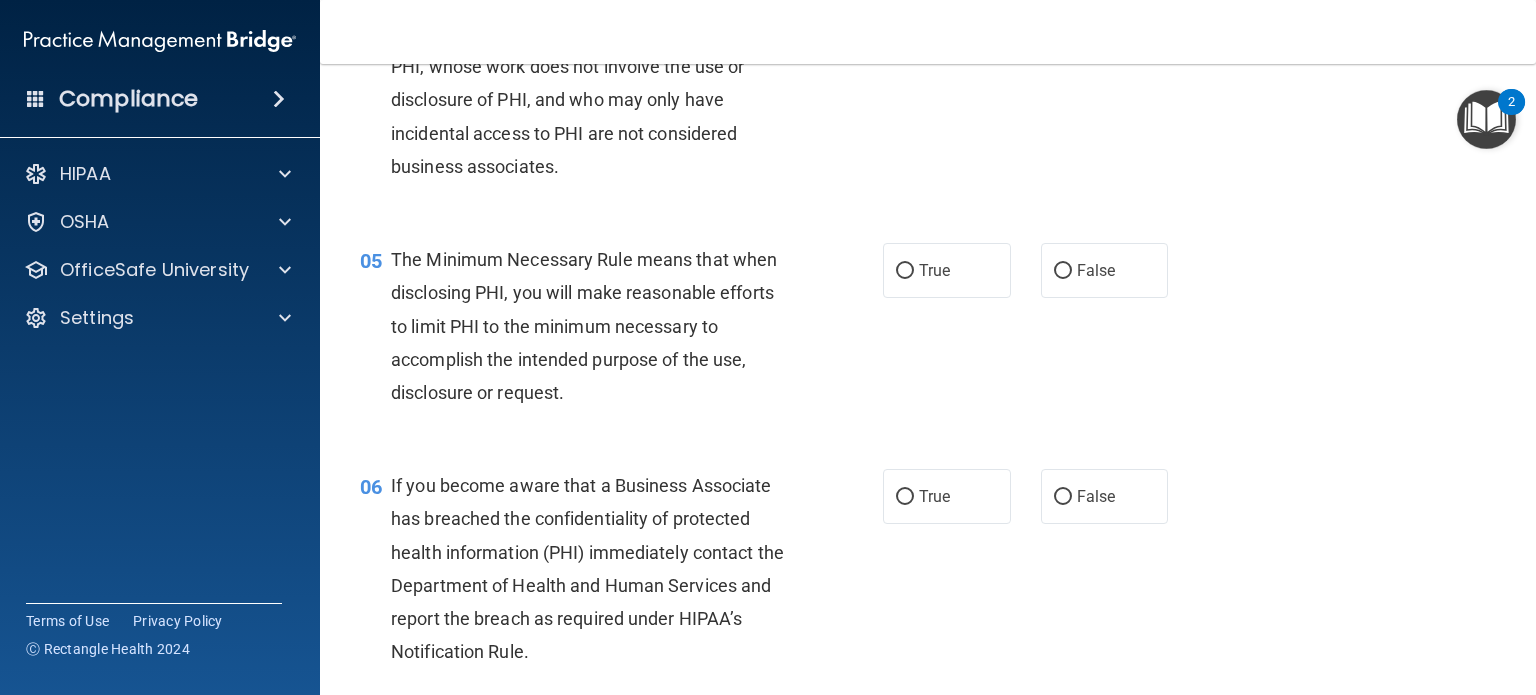 scroll, scrollTop: 760, scrollLeft: 0, axis: vertical 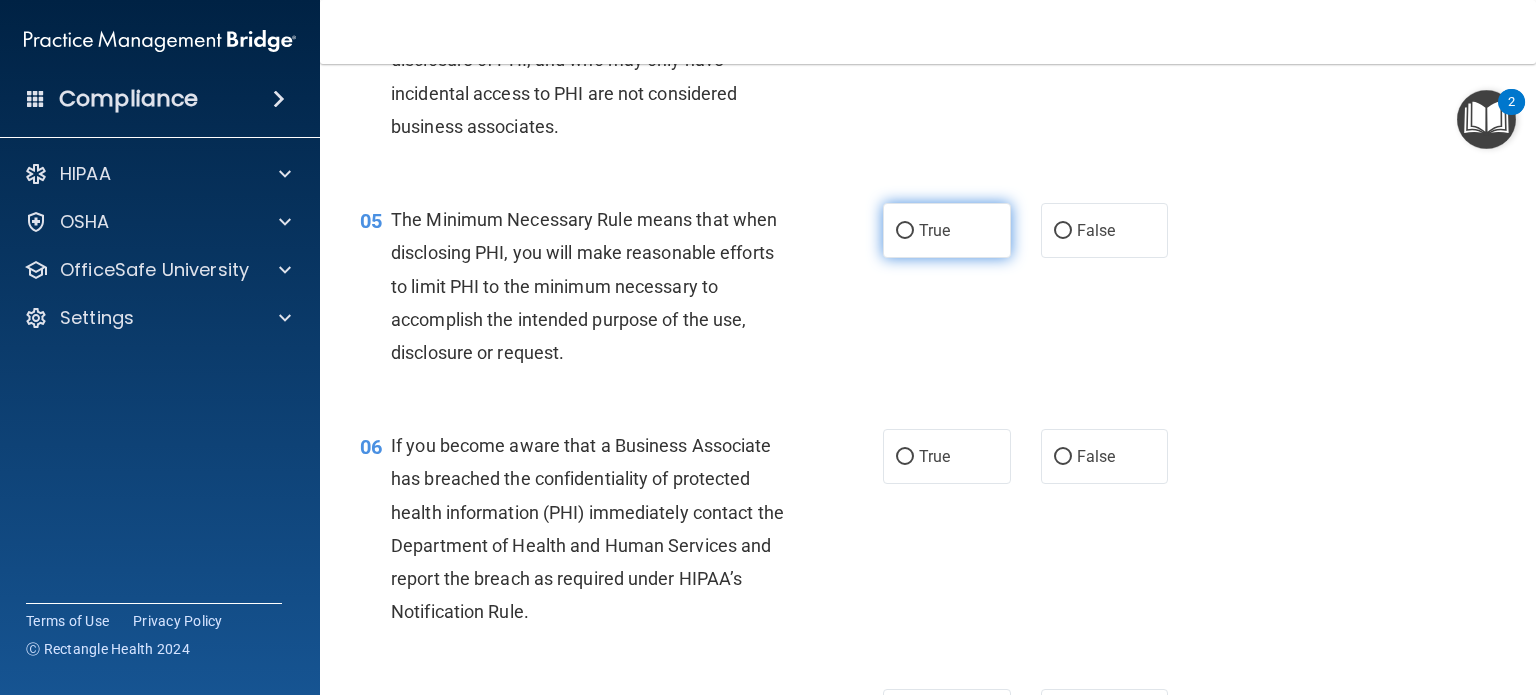 click on "True" at bounding box center [934, 230] 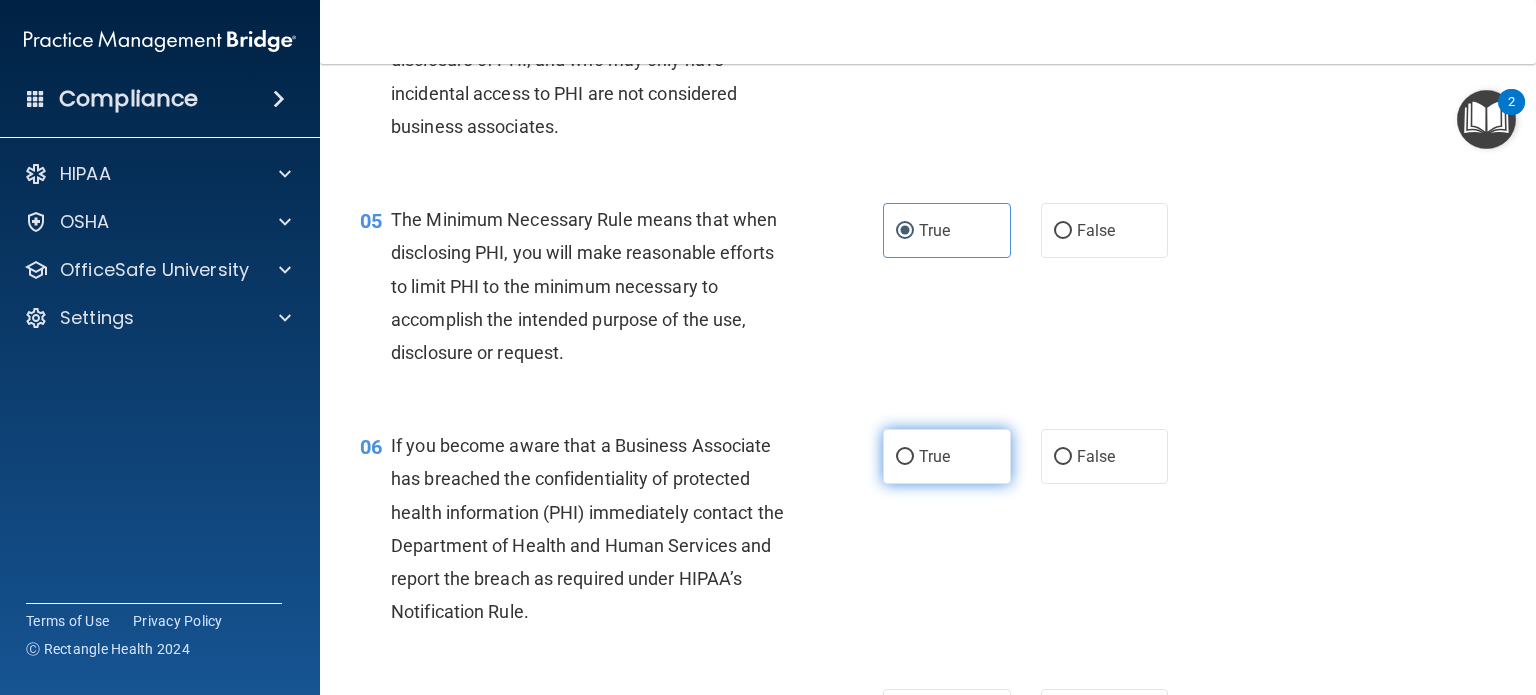 click on "True" at bounding box center (934, 456) 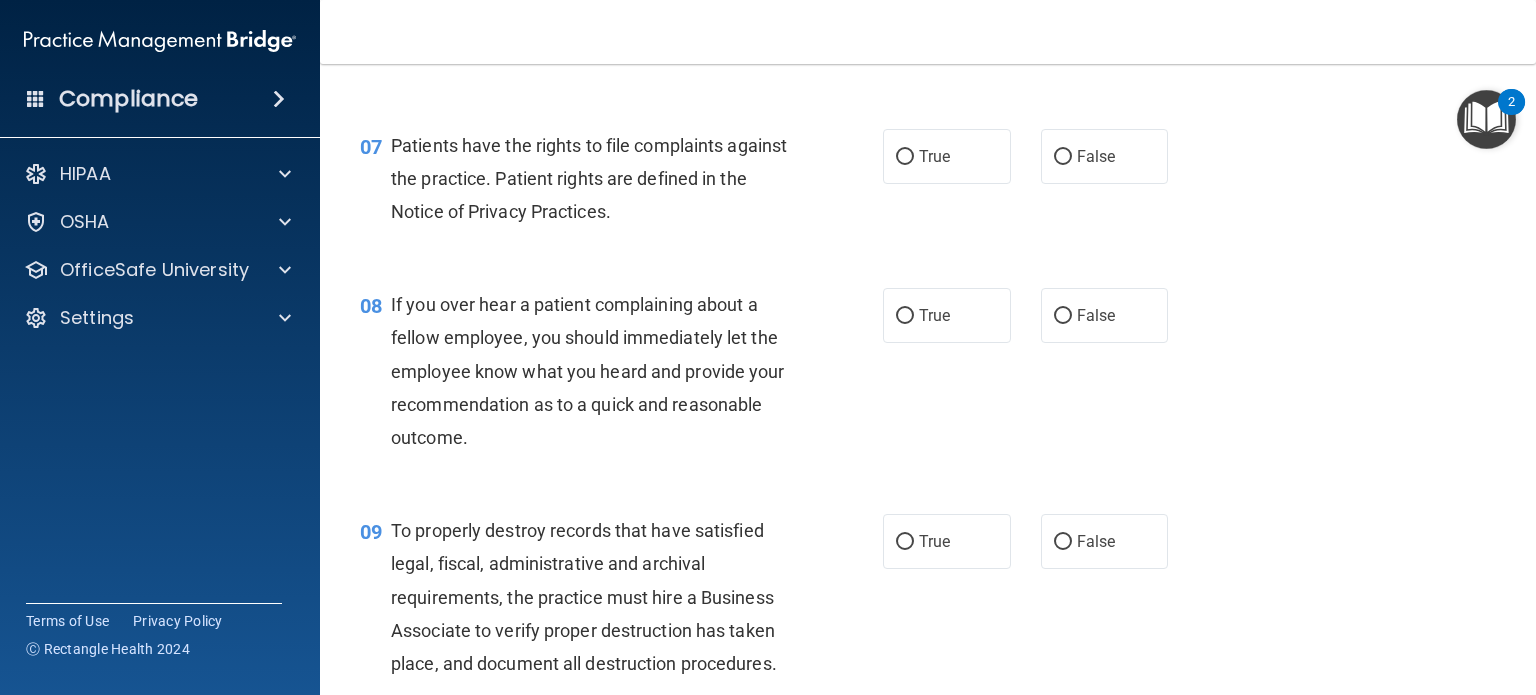 scroll, scrollTop: 1360, scrollLeft: 0, axis: vertical 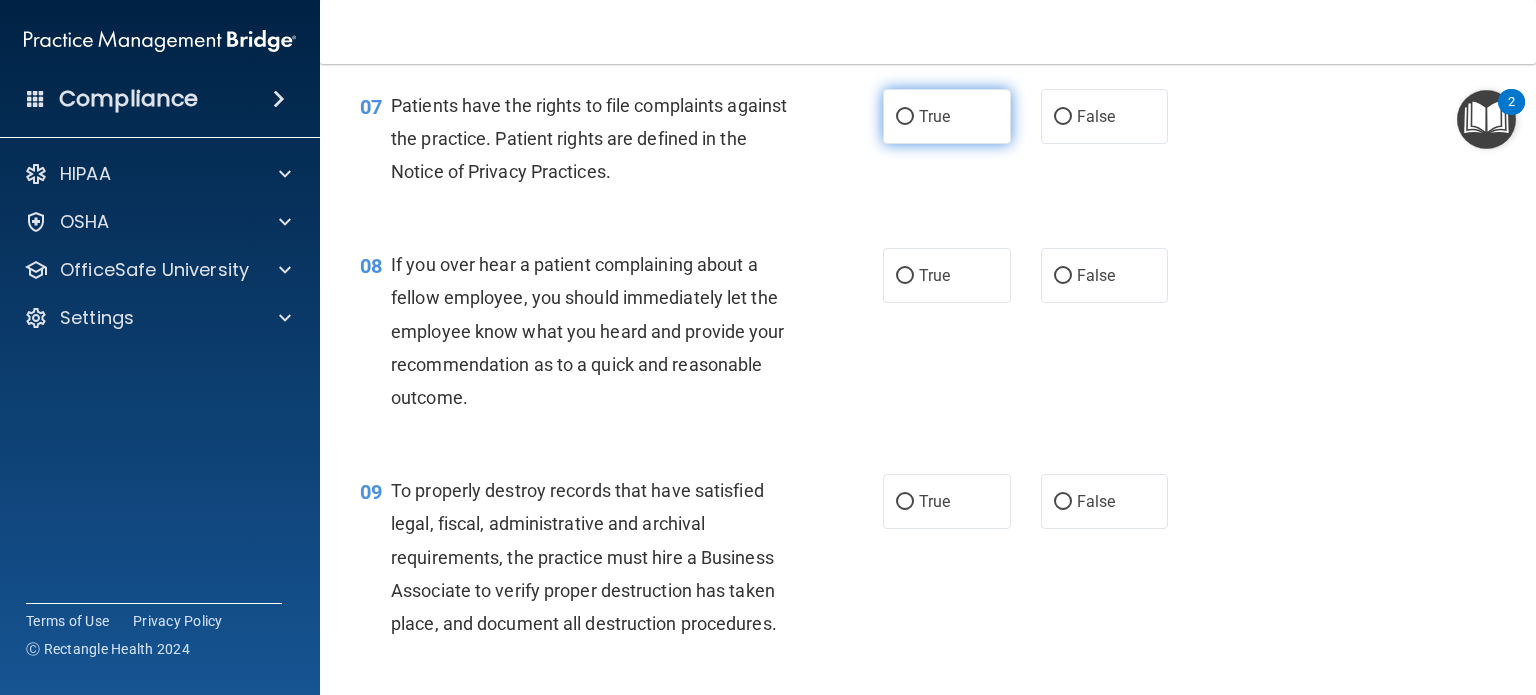 click on "True" at bounding box center [905, 117] 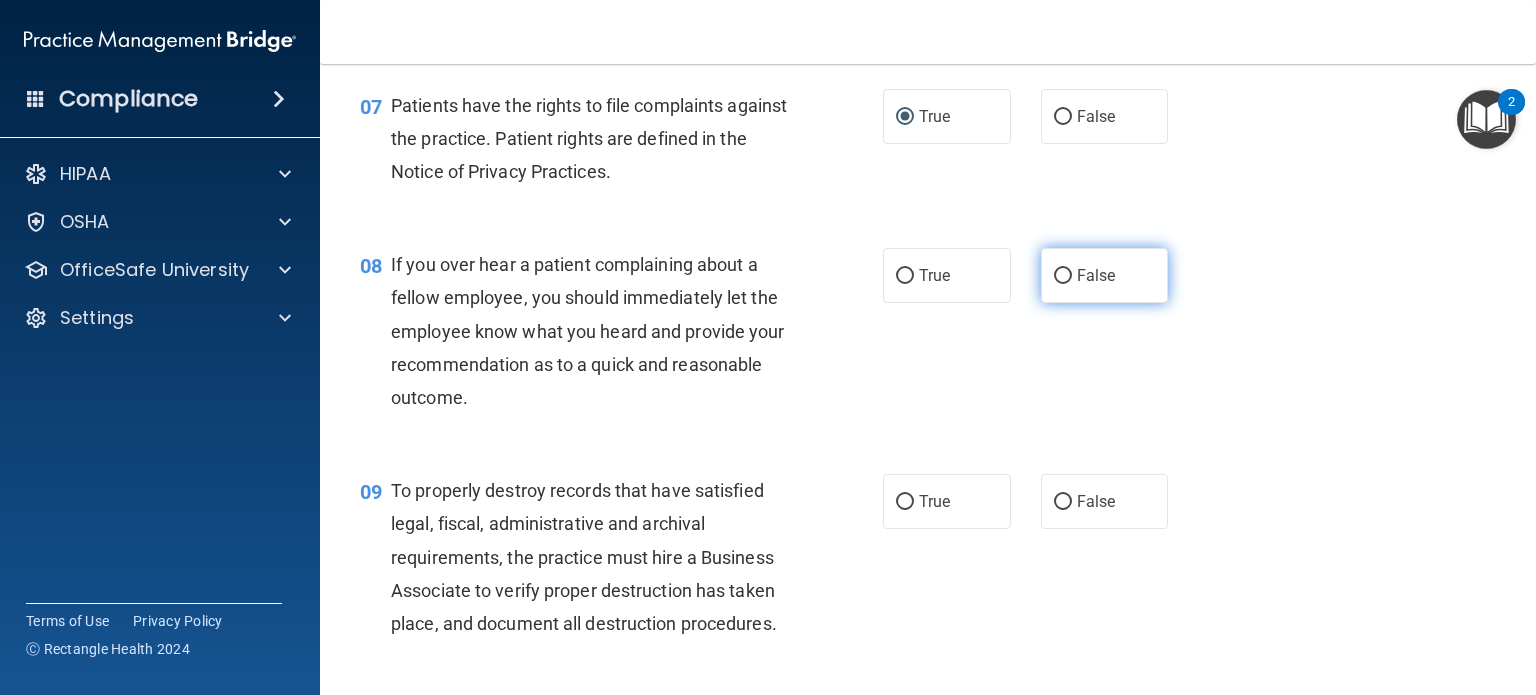 click on "False" at bounding box center (1063, 276) 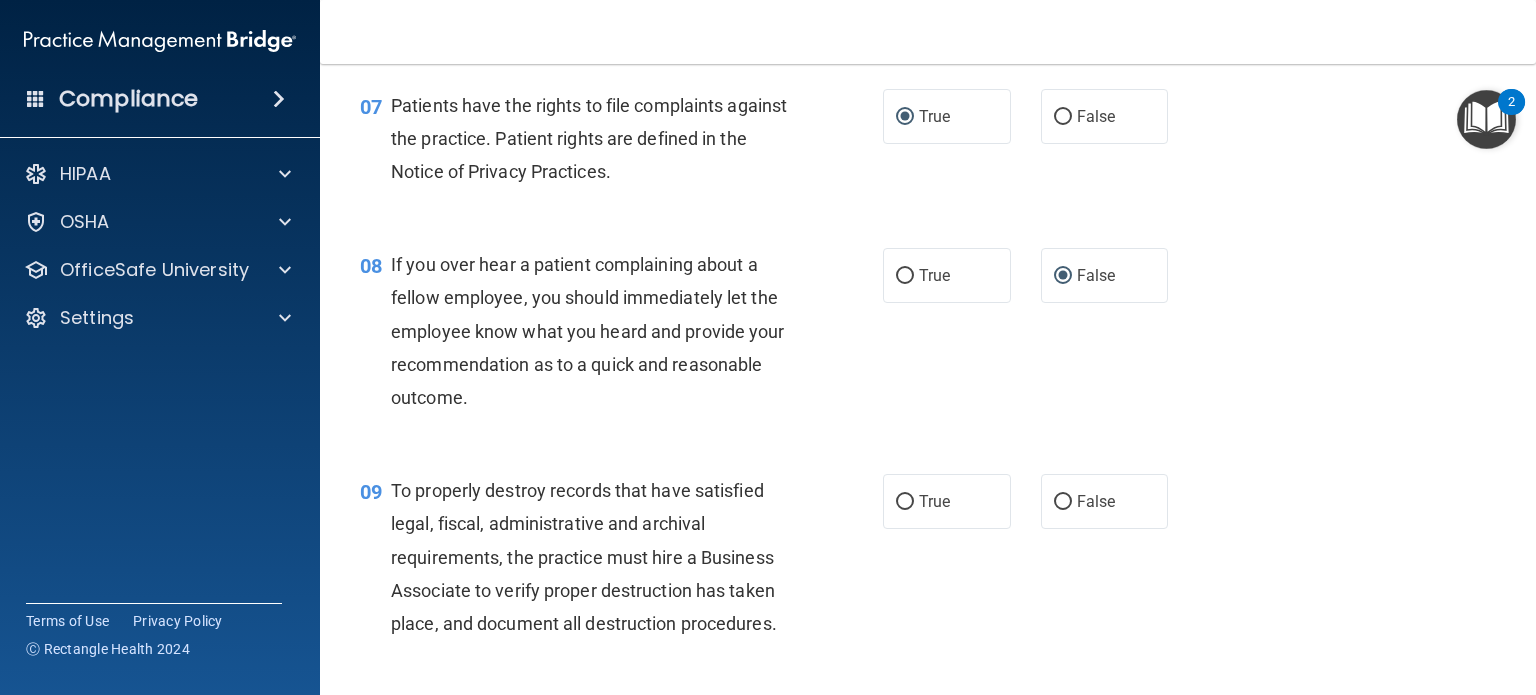 click on "08       If you over hear a patient complaining about a fellow employee, you should immediately let the employee know what you heard and provide your recommendation as to a quick and reasonable outcome.                  True           False" at bounding box center [928, 336] 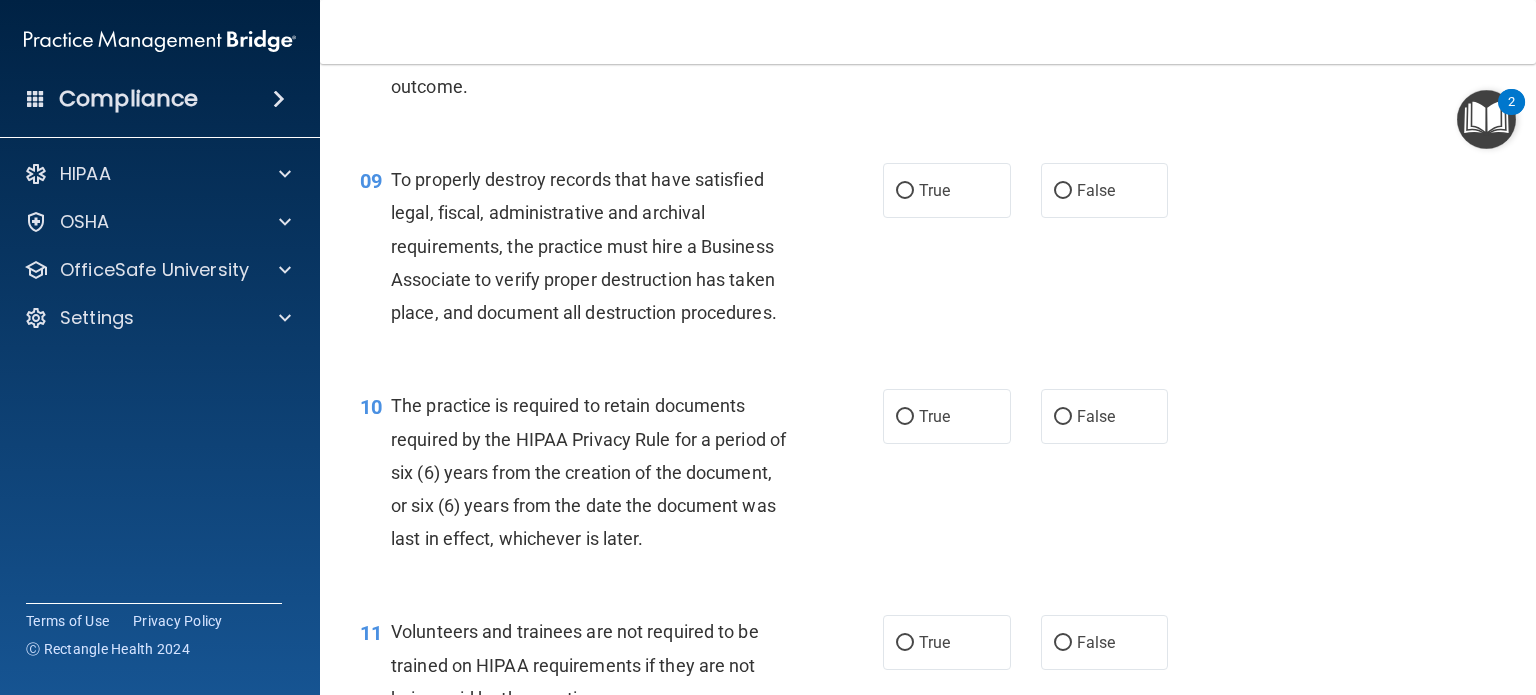 scroll, scrollTop: 1720, scrollLeft: 0, axis: vertical 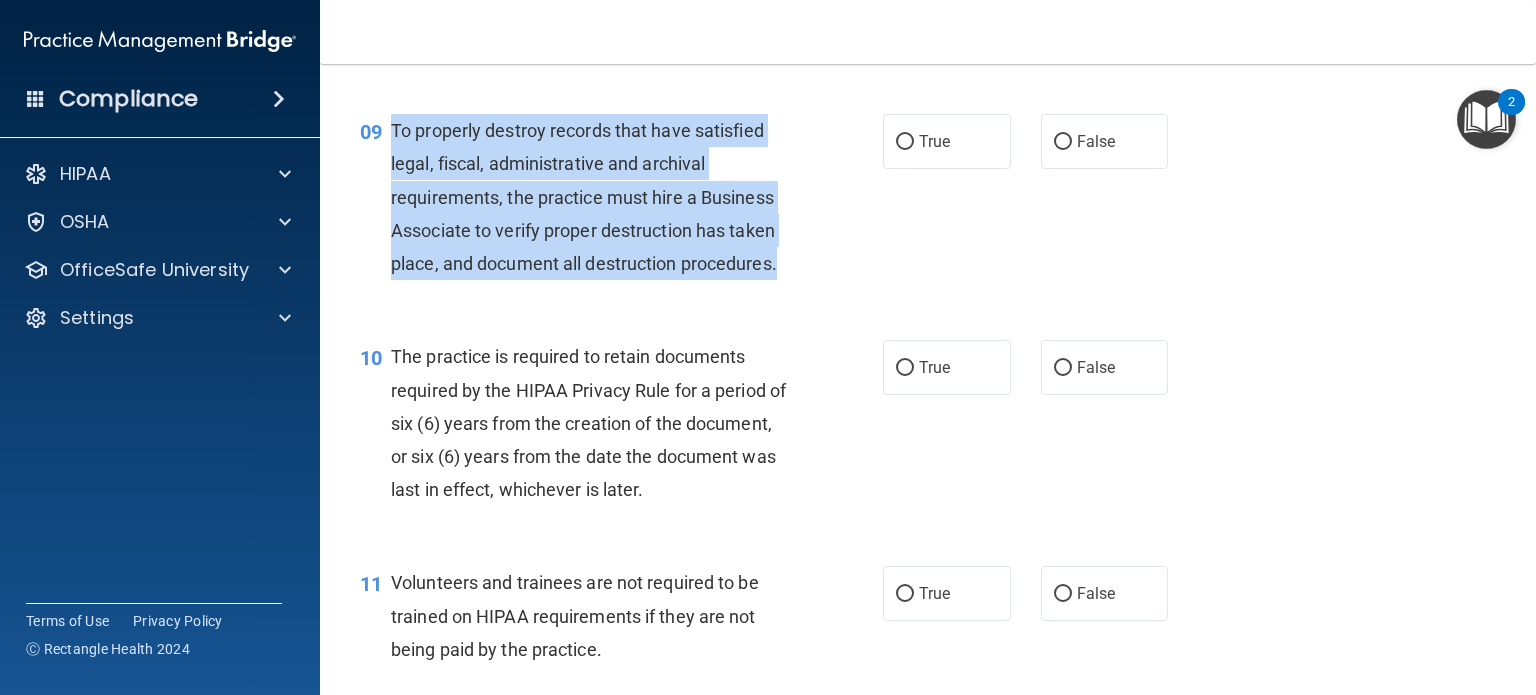 drag, startPoint x: 393, startPoint y: 161, endPoint x: 804, endPoint y: 307, distance: 436.16168 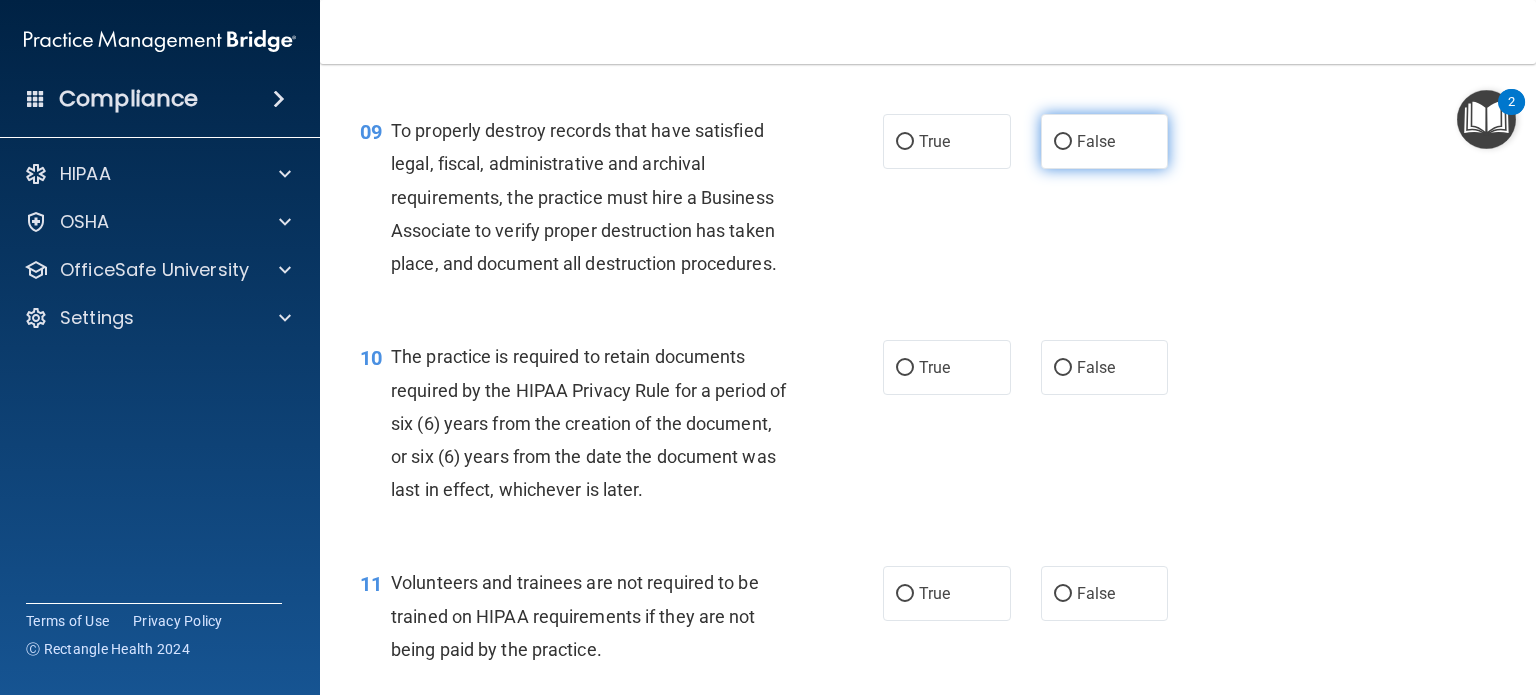 click on "False" at bounding box center [1105, 141] 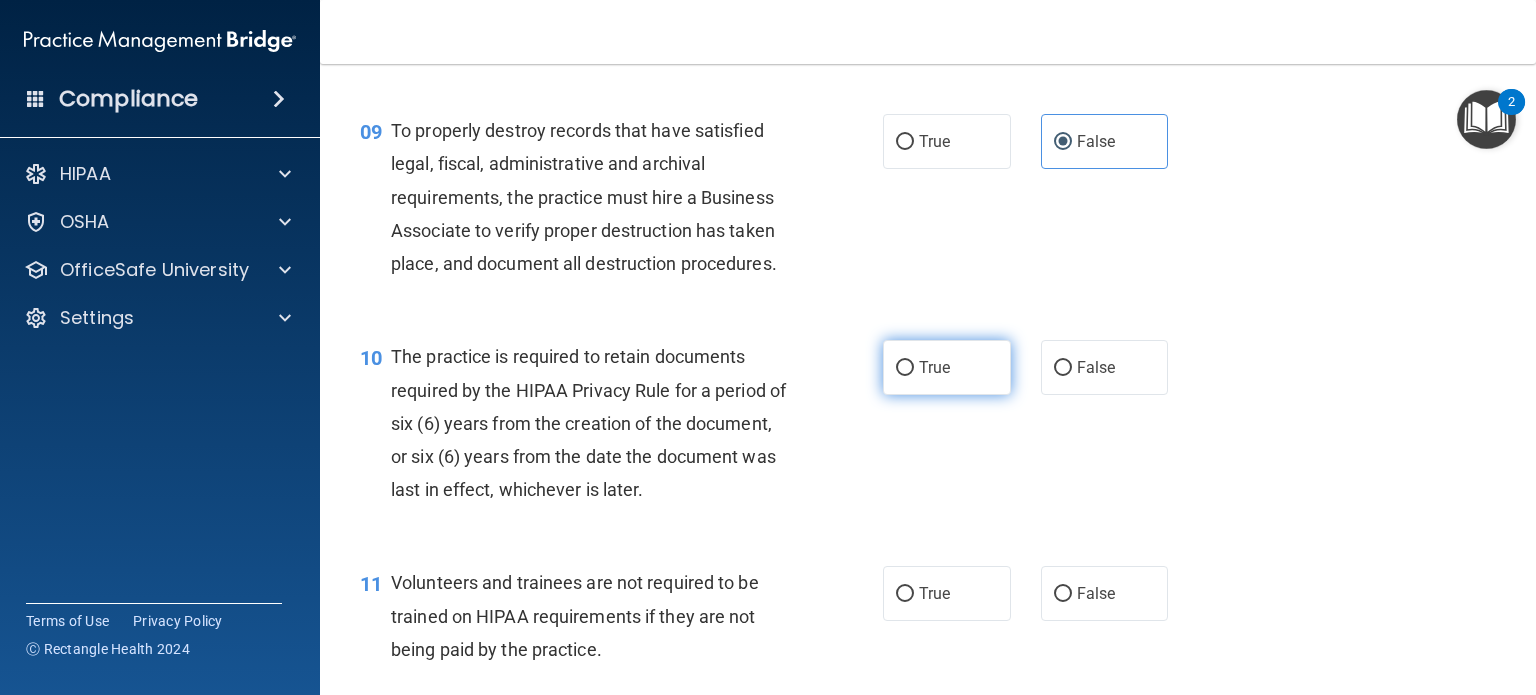 click on "True" at bounding box center (934, 367) 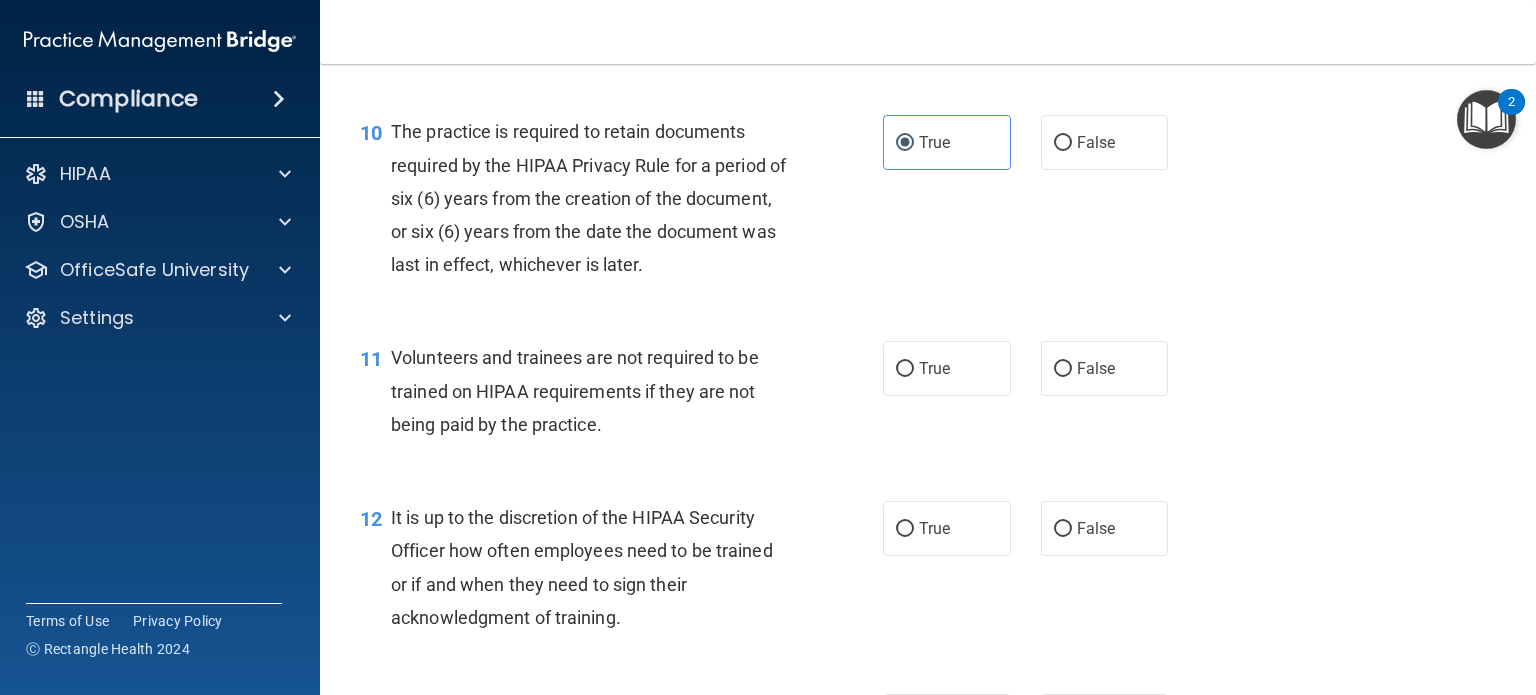 scroll, scrollTop: 1960, scrollLeft: 0, axis: vertical 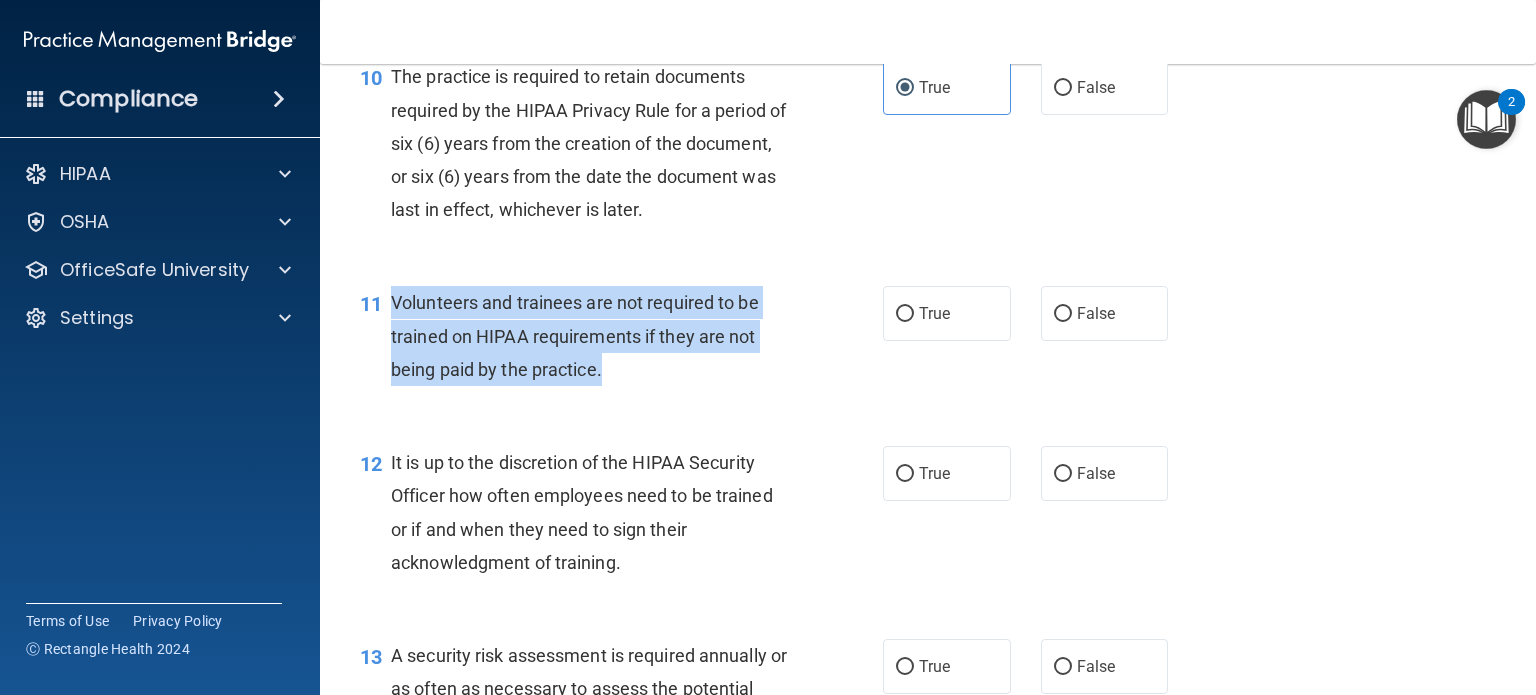 drag, startPoint x: 396, startPoint y: 332, endPoint x: 620, endPoint y: 405, distance: 235.59499 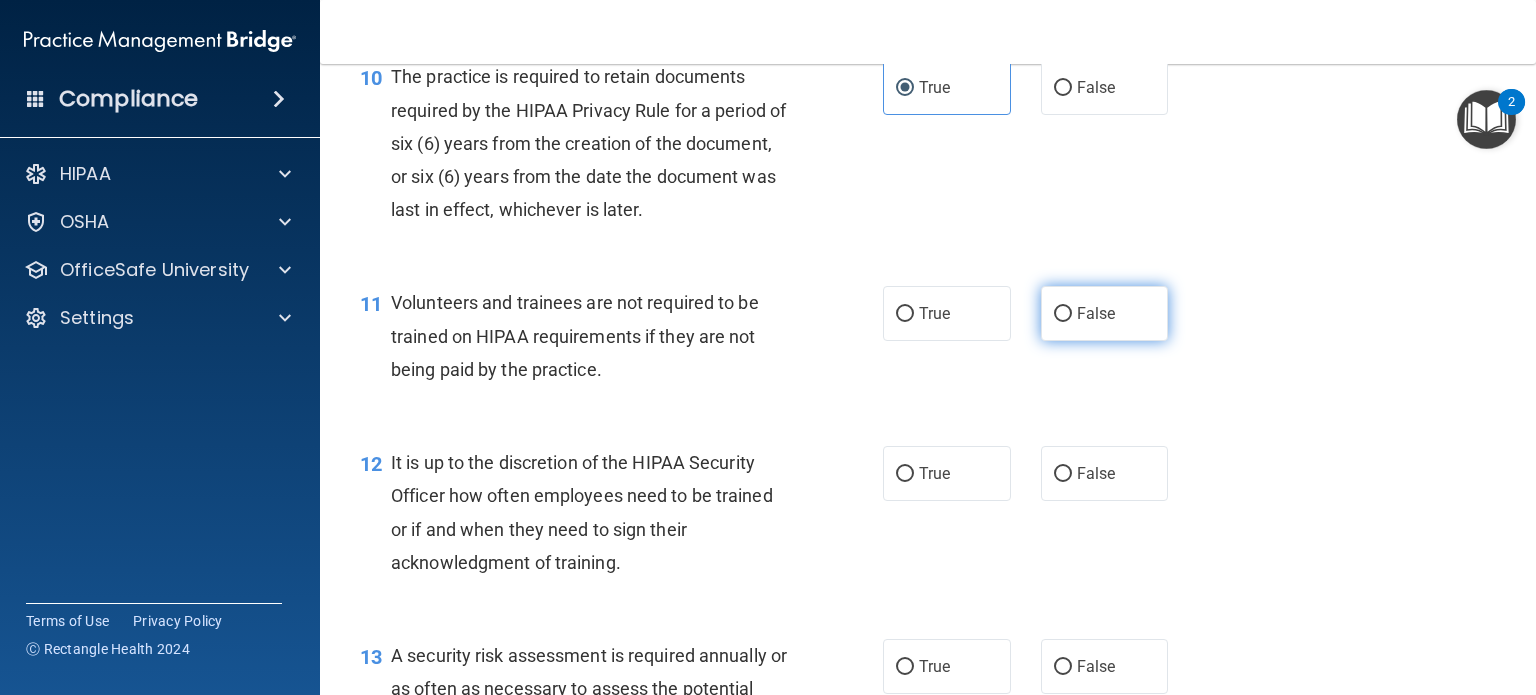 click on "False" at bounding box center (1096, 313) 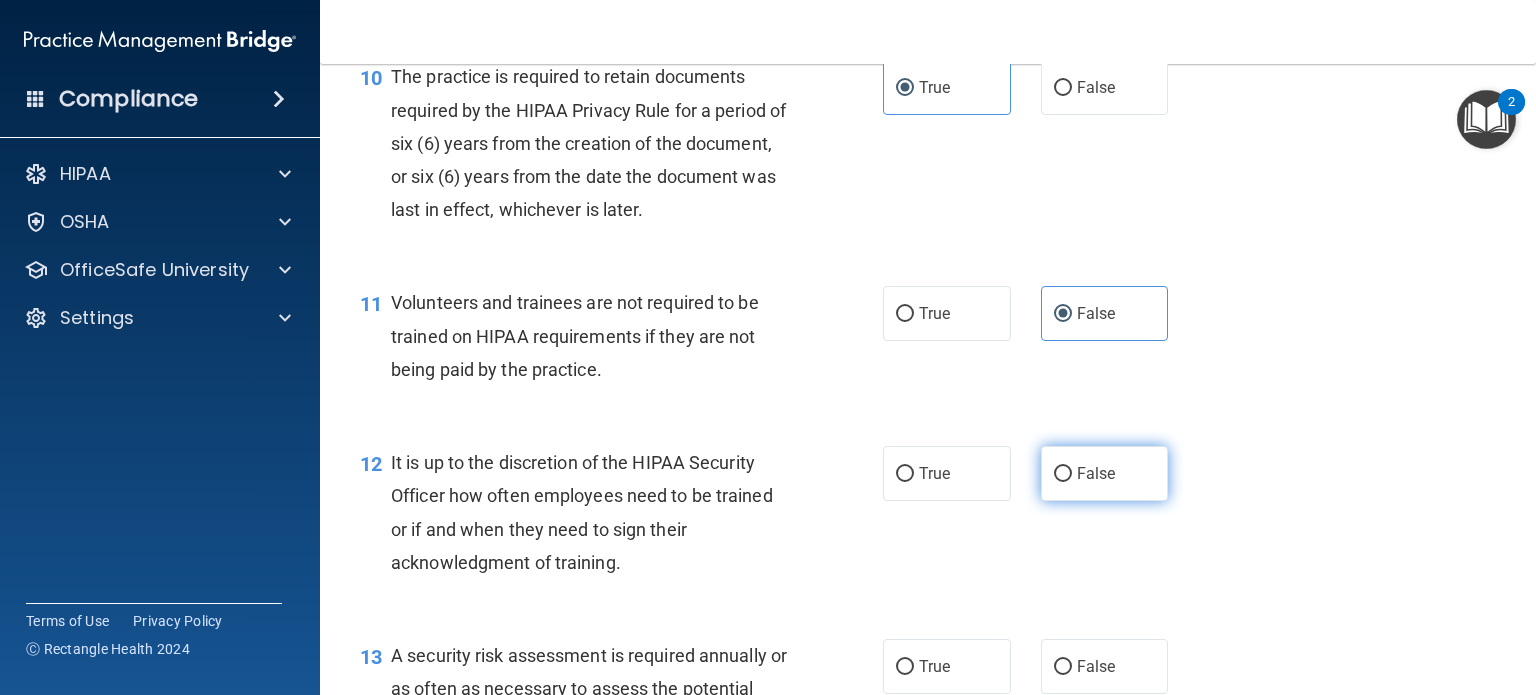 click on "False" at bounding box center (1096, 473) 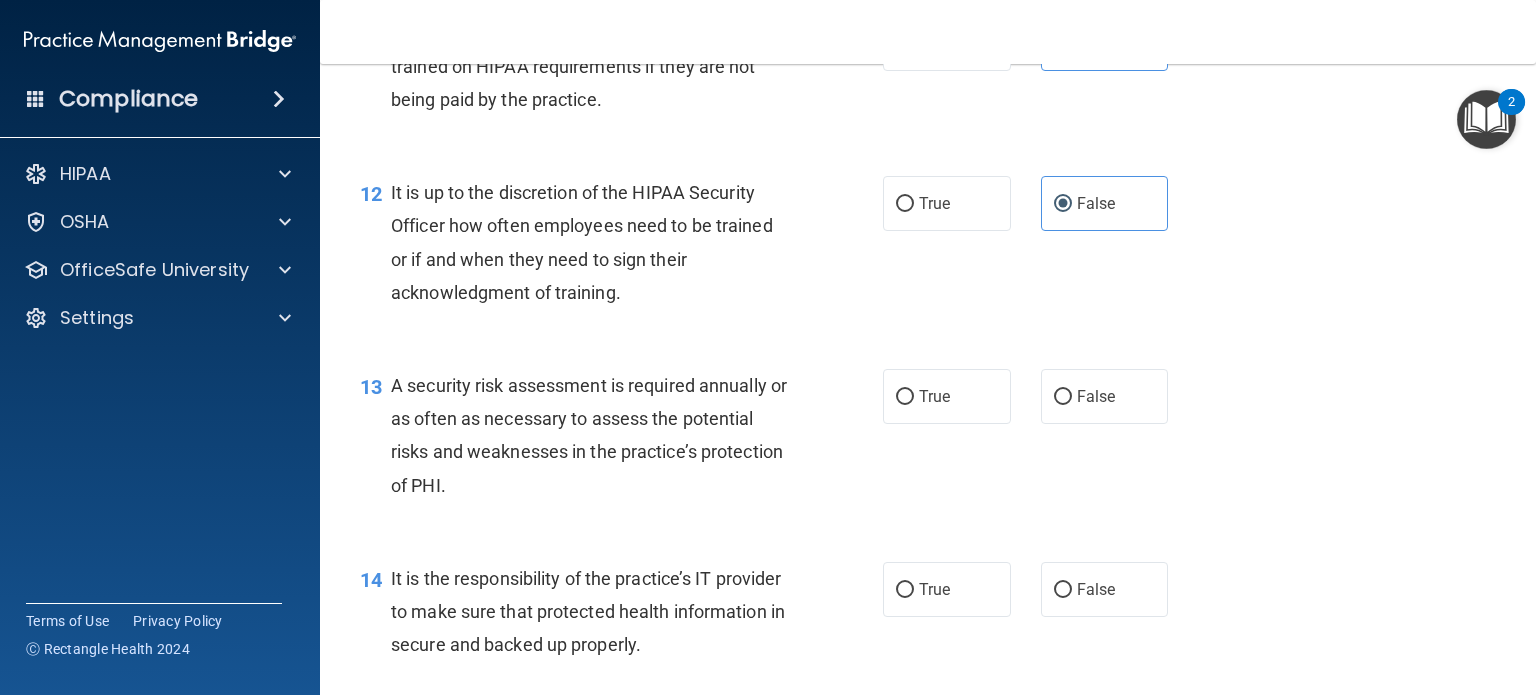 scroll, scrollTop: 2320, scrollLeft: 0, axis: vertical 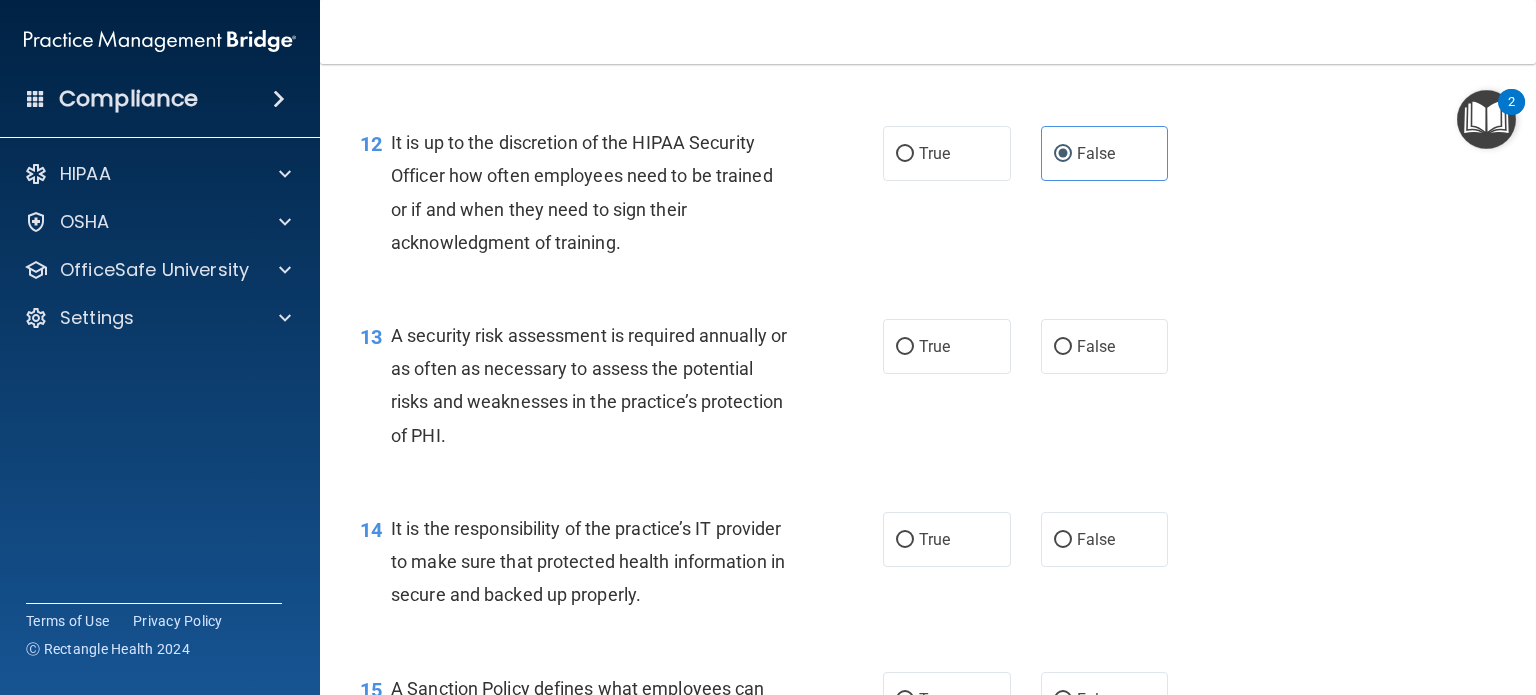 click on "A security risk assessment is required annually or as often as necessary to assess the potential risks and weaknesses in the practice’s protection of PHI." at bounding box center (589, 385) 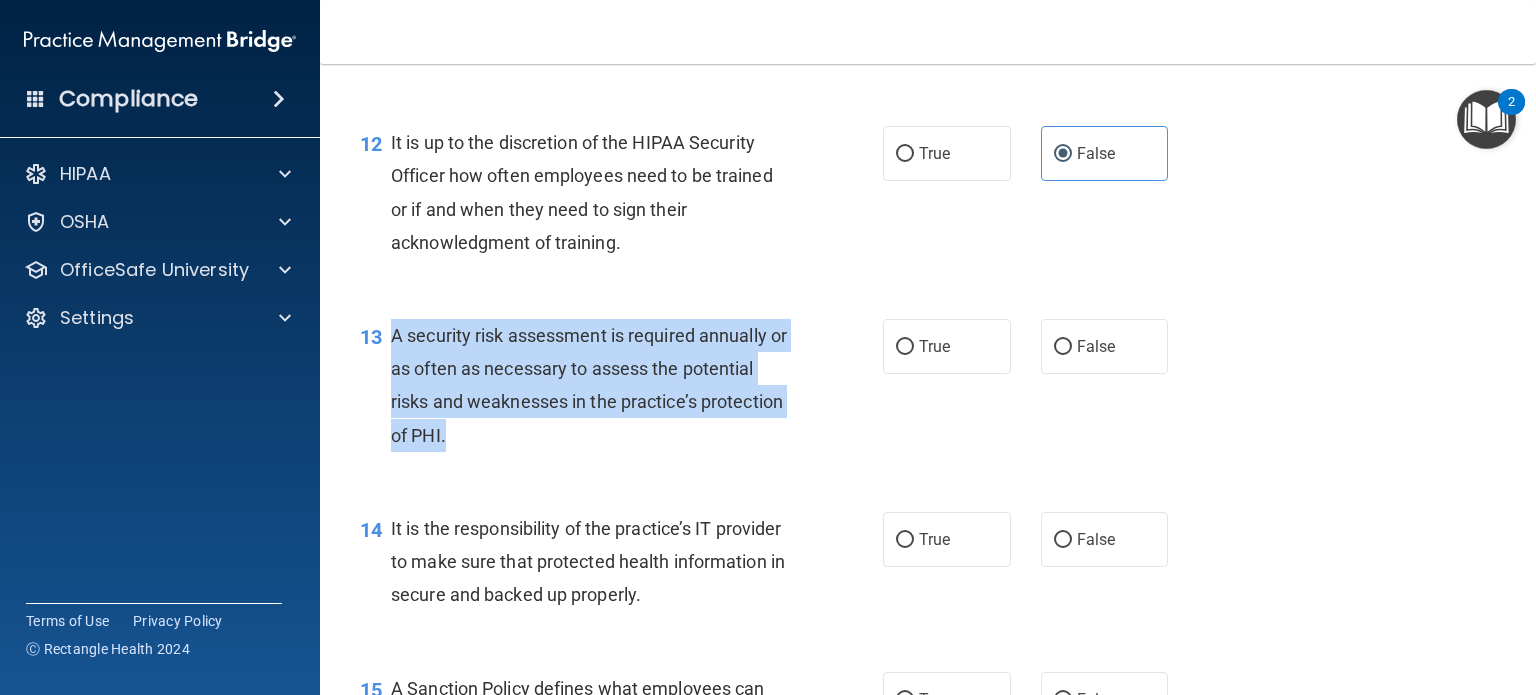 drag, startPoint x: 395, startPoint y: 366, endPoint x: 536, endPoint y: 471, distance: 175.80103 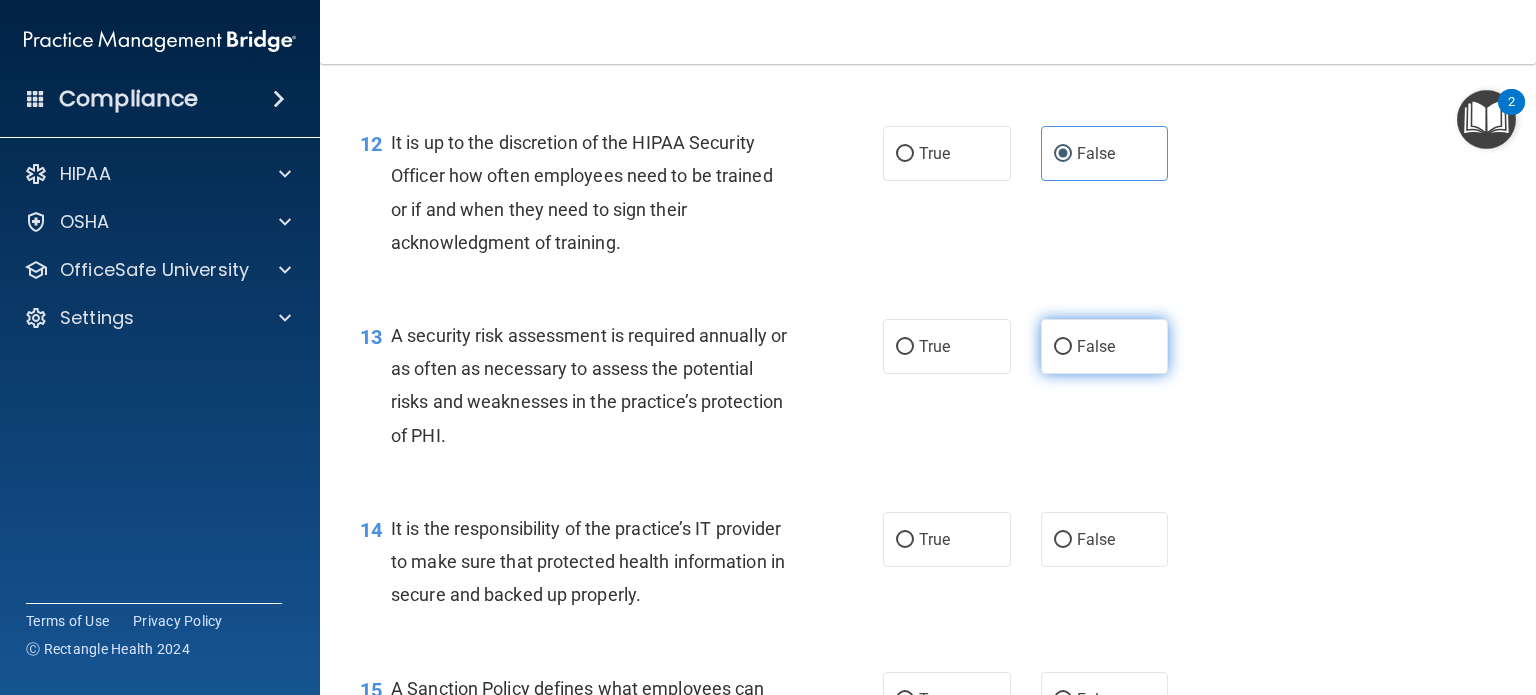 click on "False" at bounding box center (1096, 346) 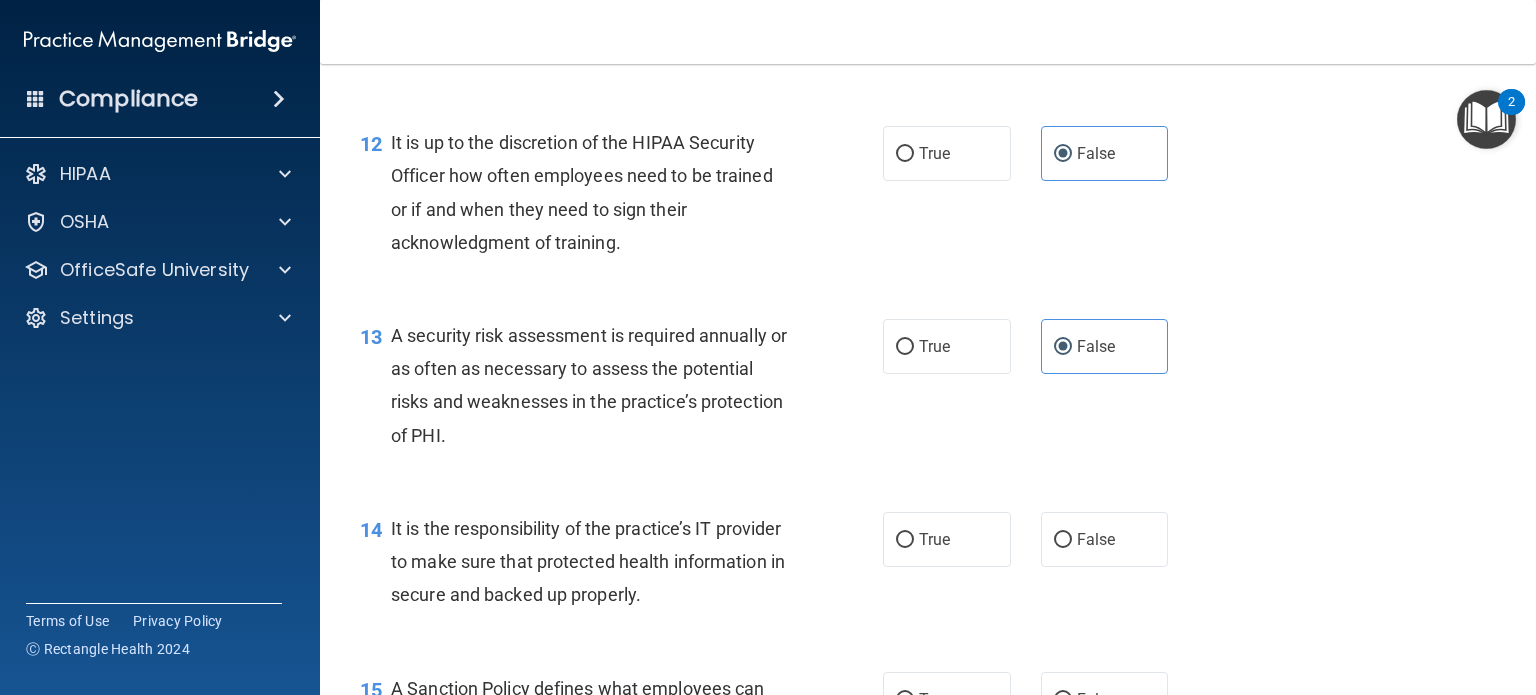 click on "14       It is the responsibility of the practice’s IT provider to make sure that protected health information in secure and backed up properly.                  True           False" at bounding box center (928, 567) 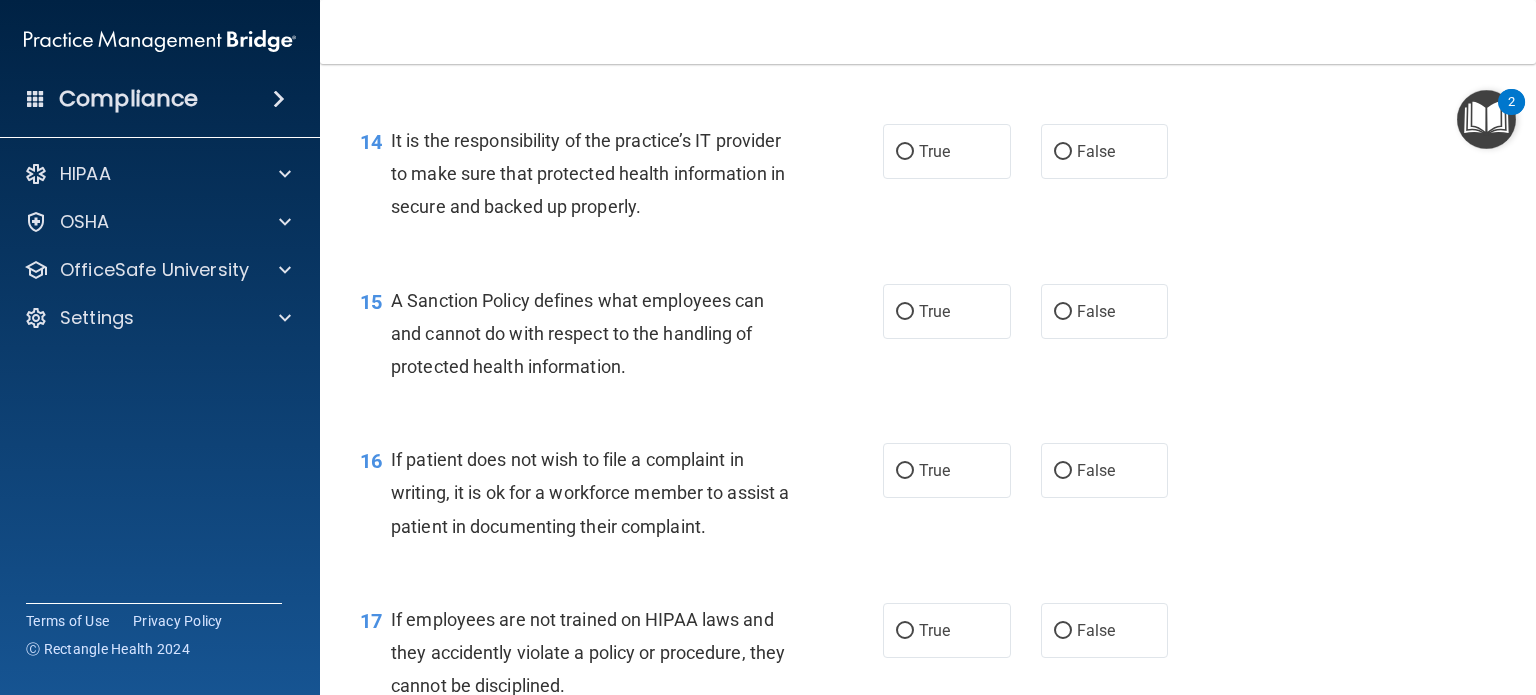 scroll, scrollTop: 2720, scrollLeft: 0, axis: vertical 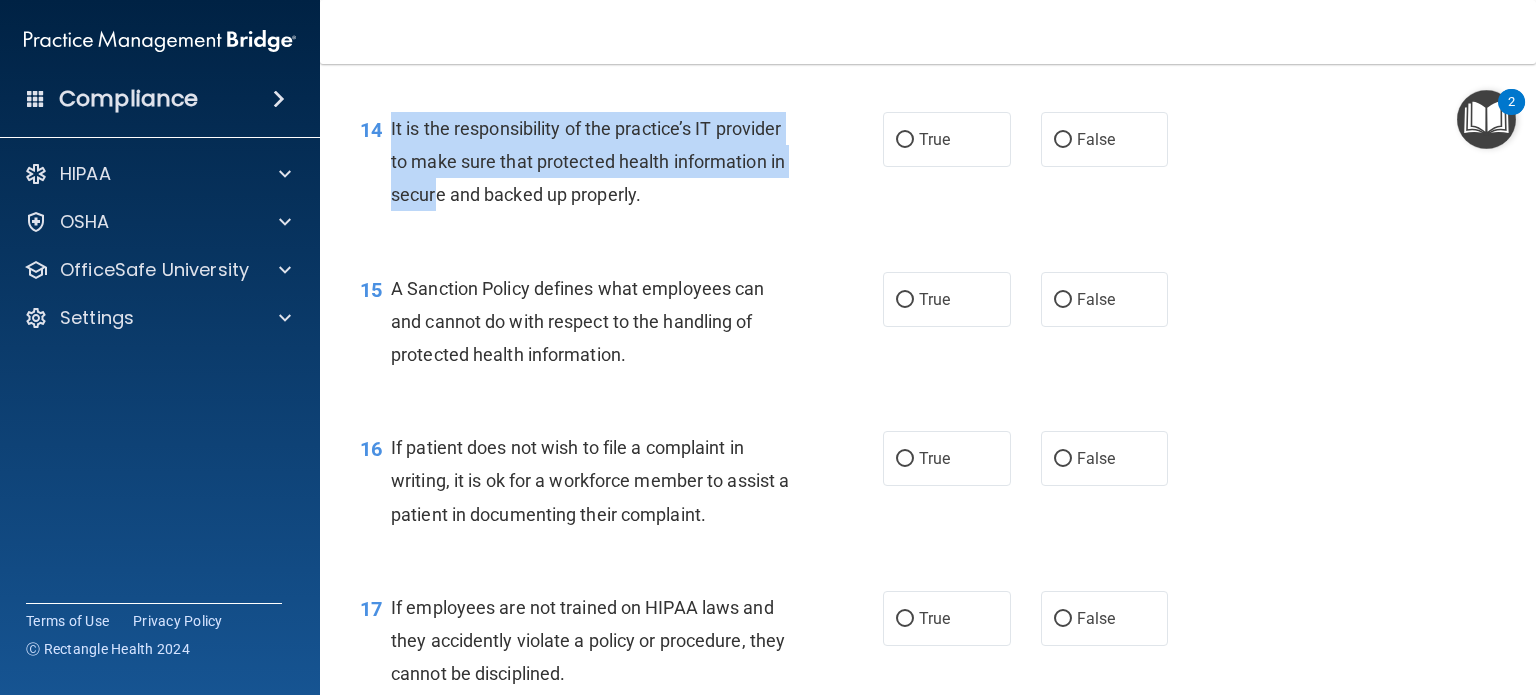 drag, startPoint x: 390, startPoint y: 159, endPoint x: 552, endPoint y: 252, distance: 186.79668 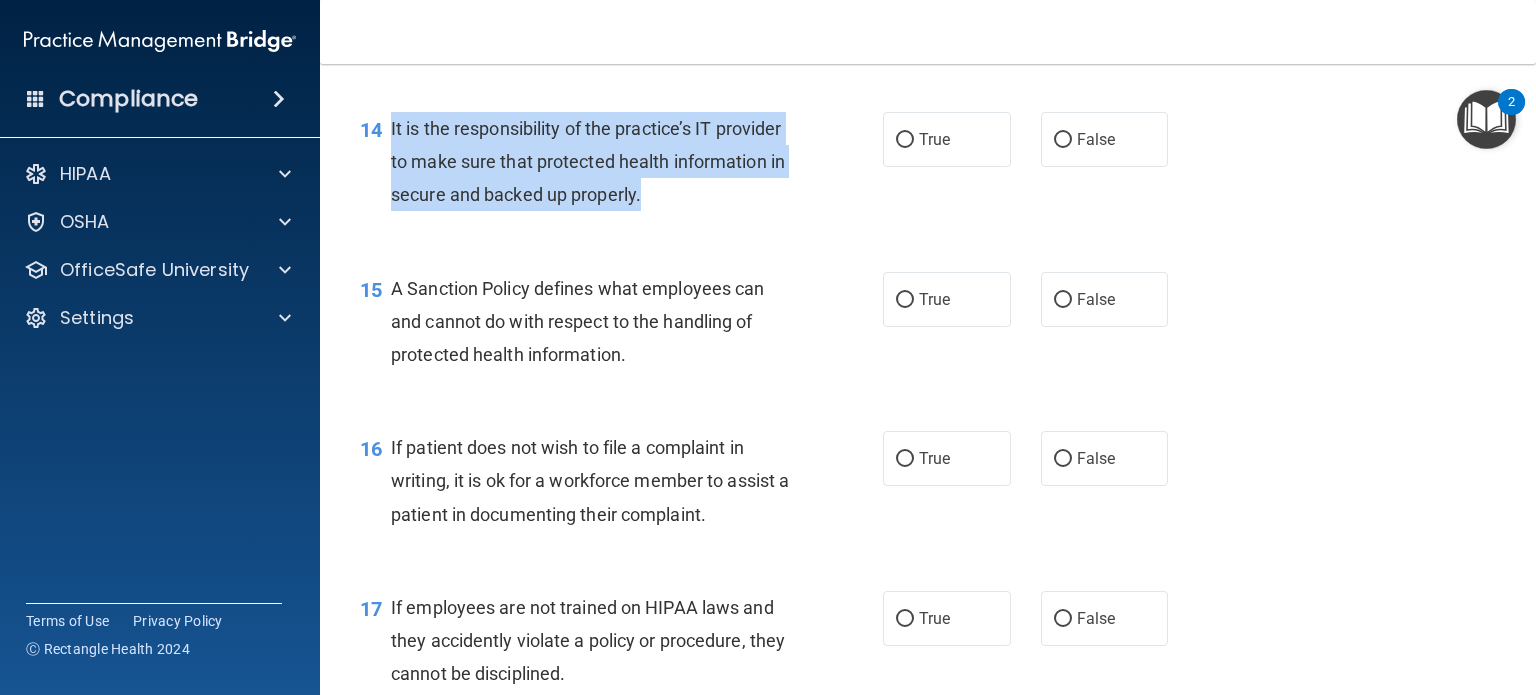 drag, startPoint x: 390, startPoint y: 161, endPoint x: 757, endPoint y: 221, distance: 371.87228 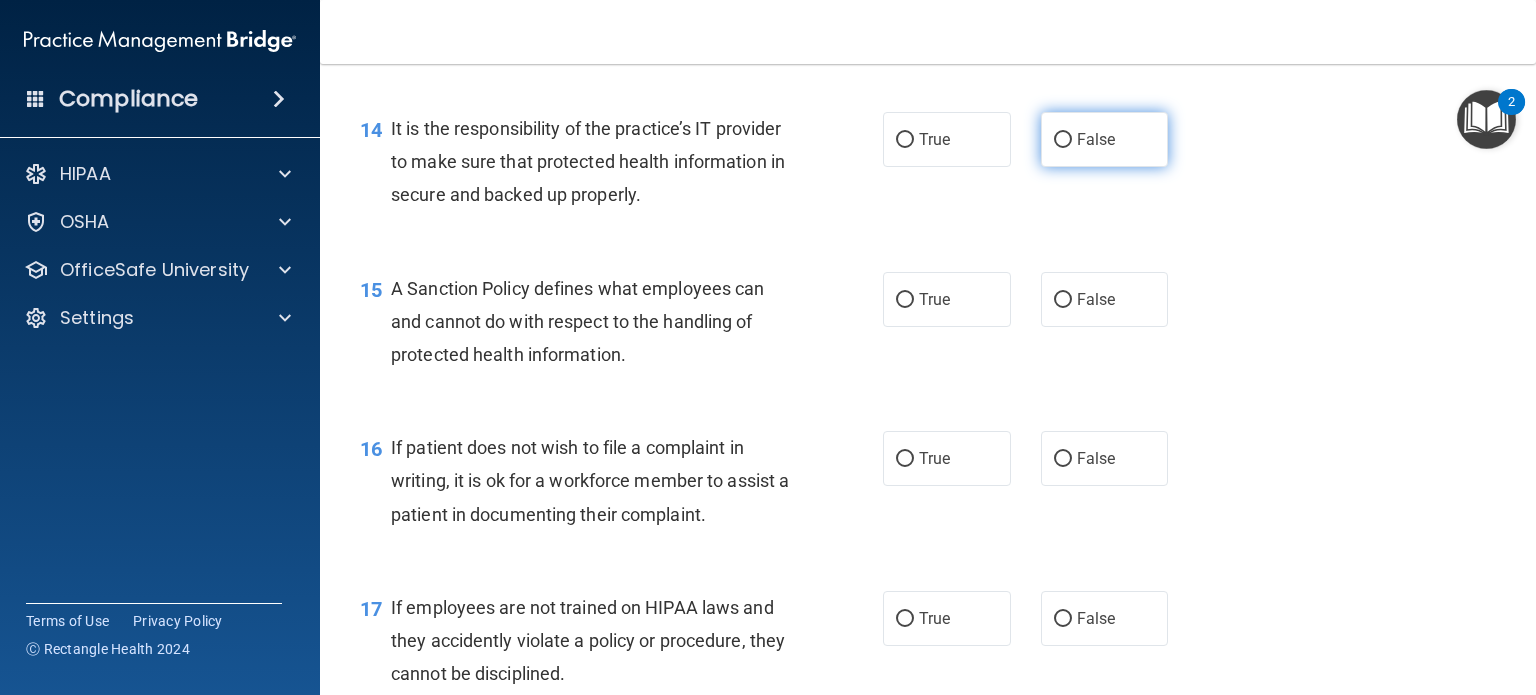click on "False" at bounding box center (1096, 139) 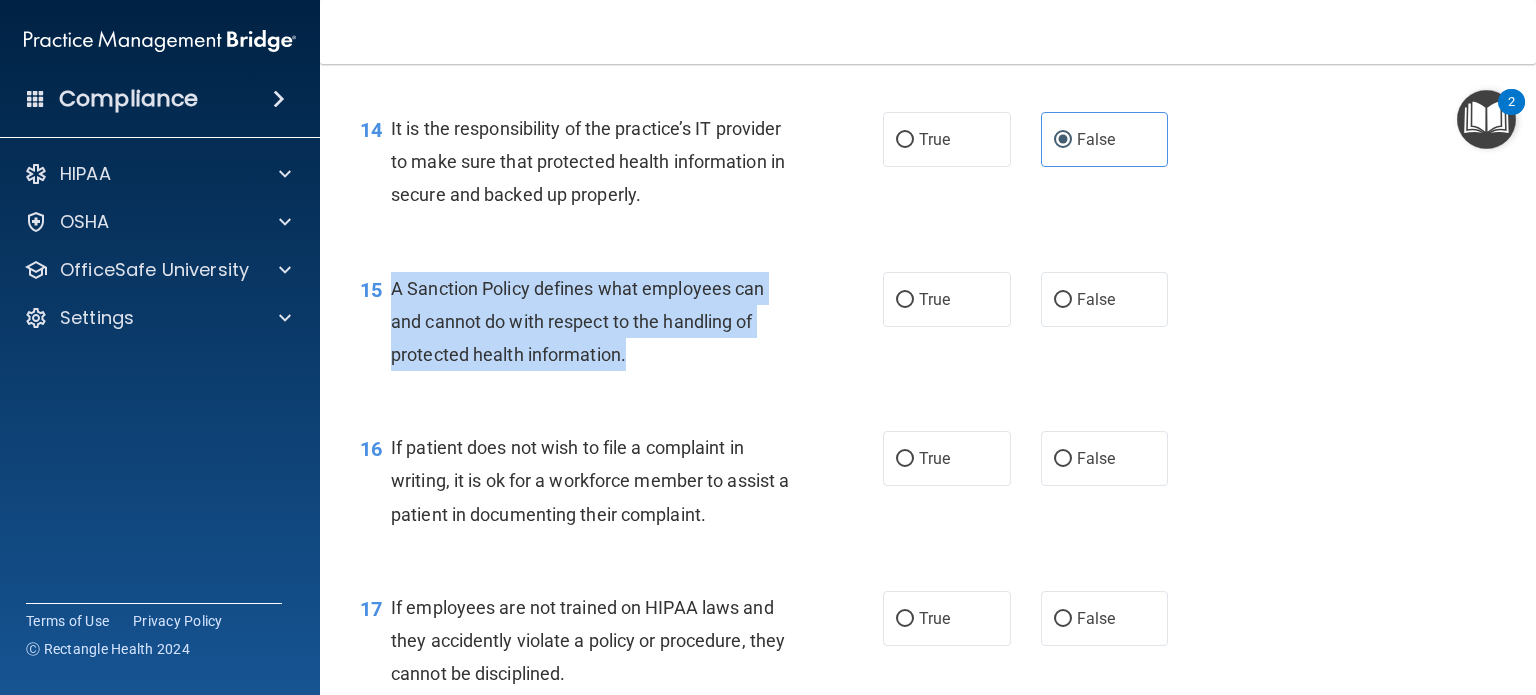 drag, startPoint x: 393, startPoint y: 319, endPoint x: 636, endPoint y: 395, distance: 254.60754 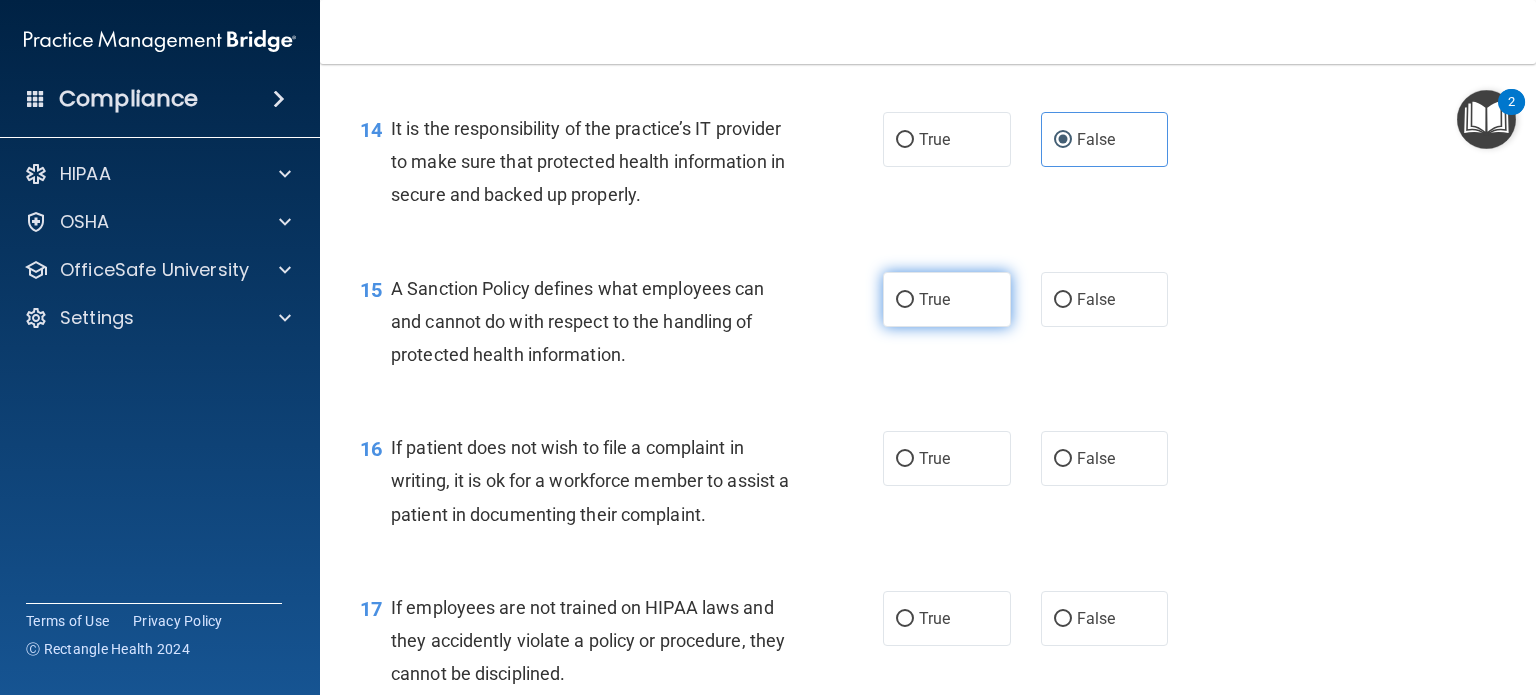 click on "True" at bounding box center (947, 299) 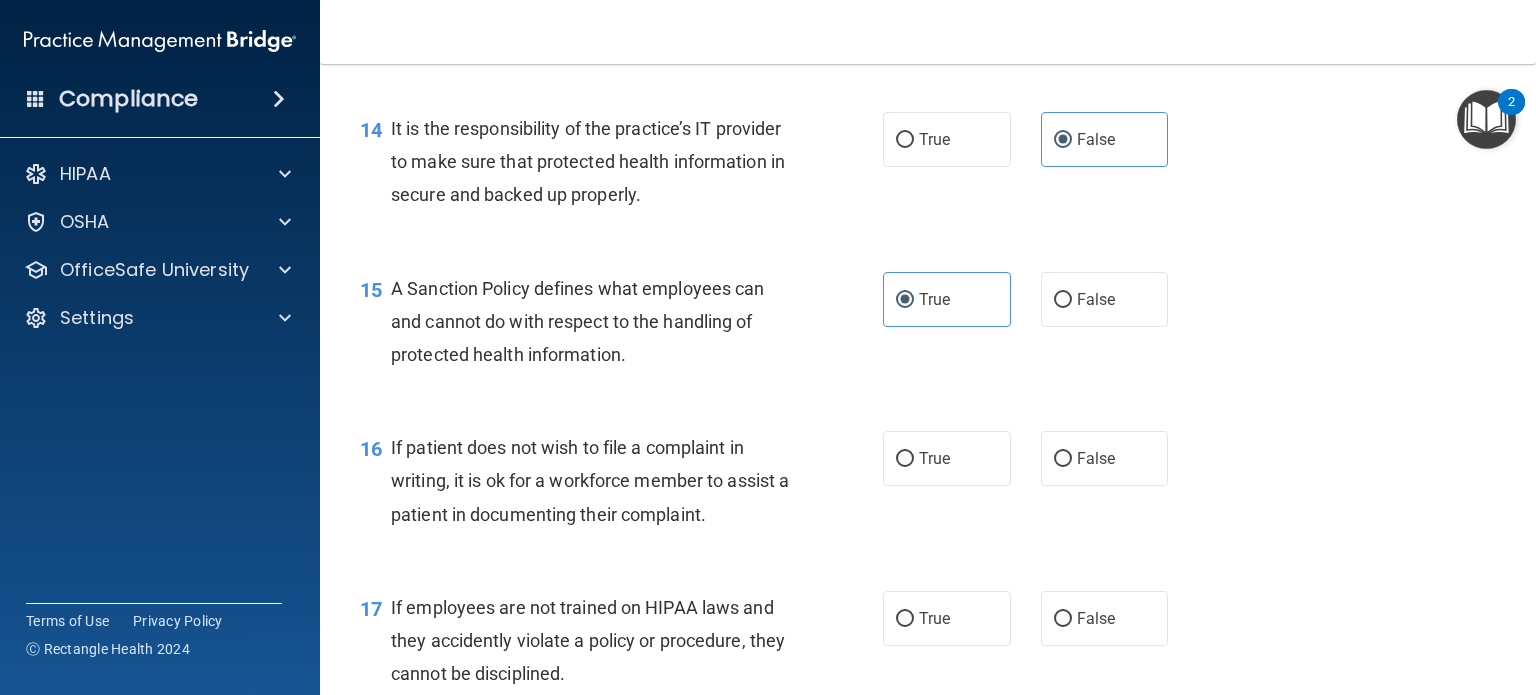 click on "16       If patient does not wish to file a complaint in writing, it is ok for a workforce member to assist a patient in documenting their complaint.                  True           False" at bounding box center (928, 486) 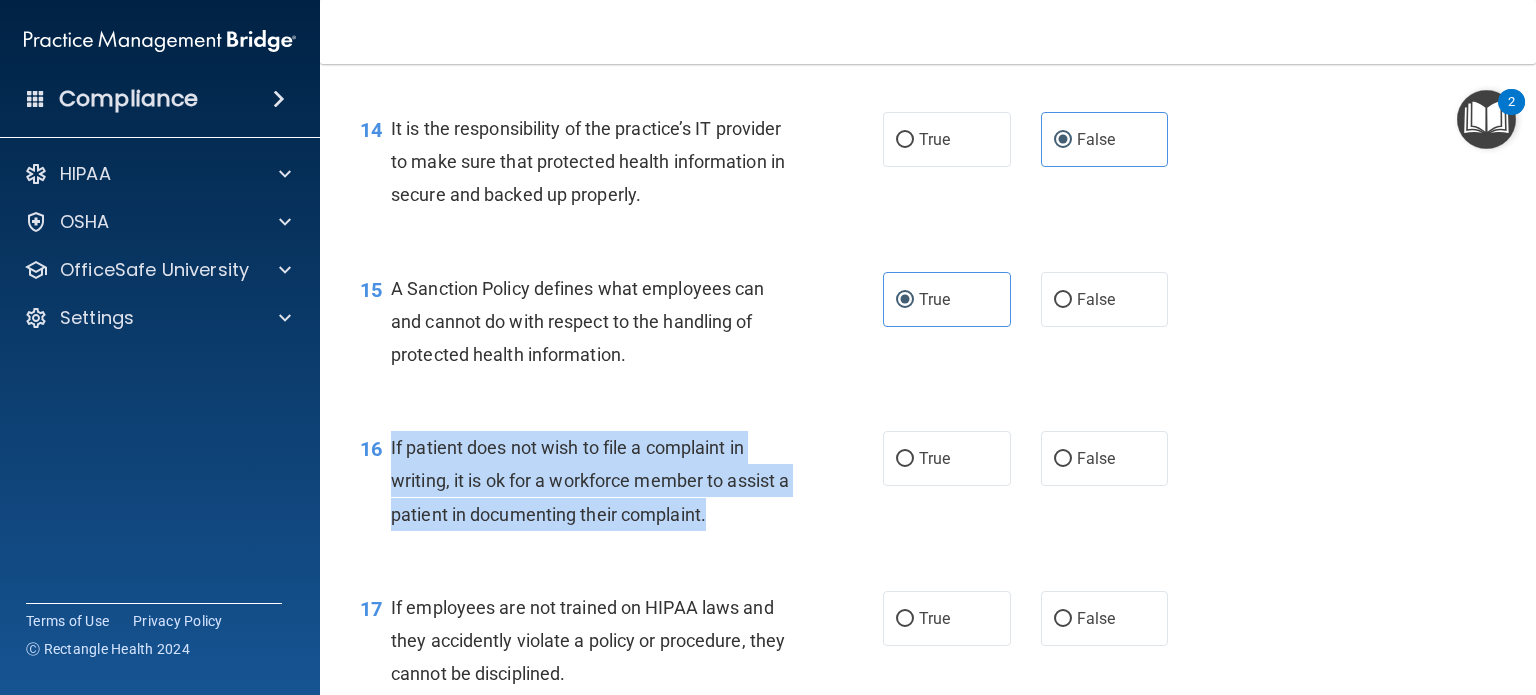 drag, startPoint x: 392, startPoint y: 481, endPoint x: 736, endPoint y: 544, distance: 349.7213 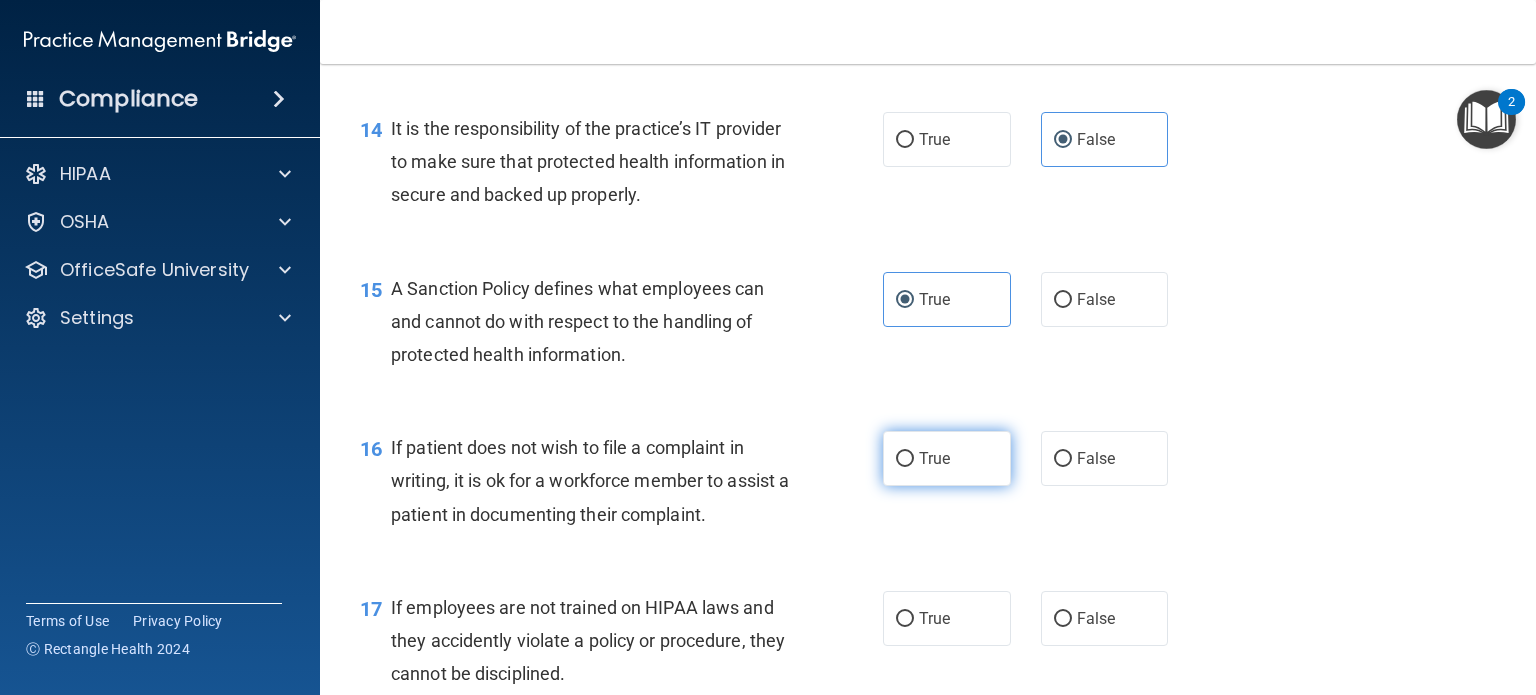 click on "True" at bounding box center (947, 458) 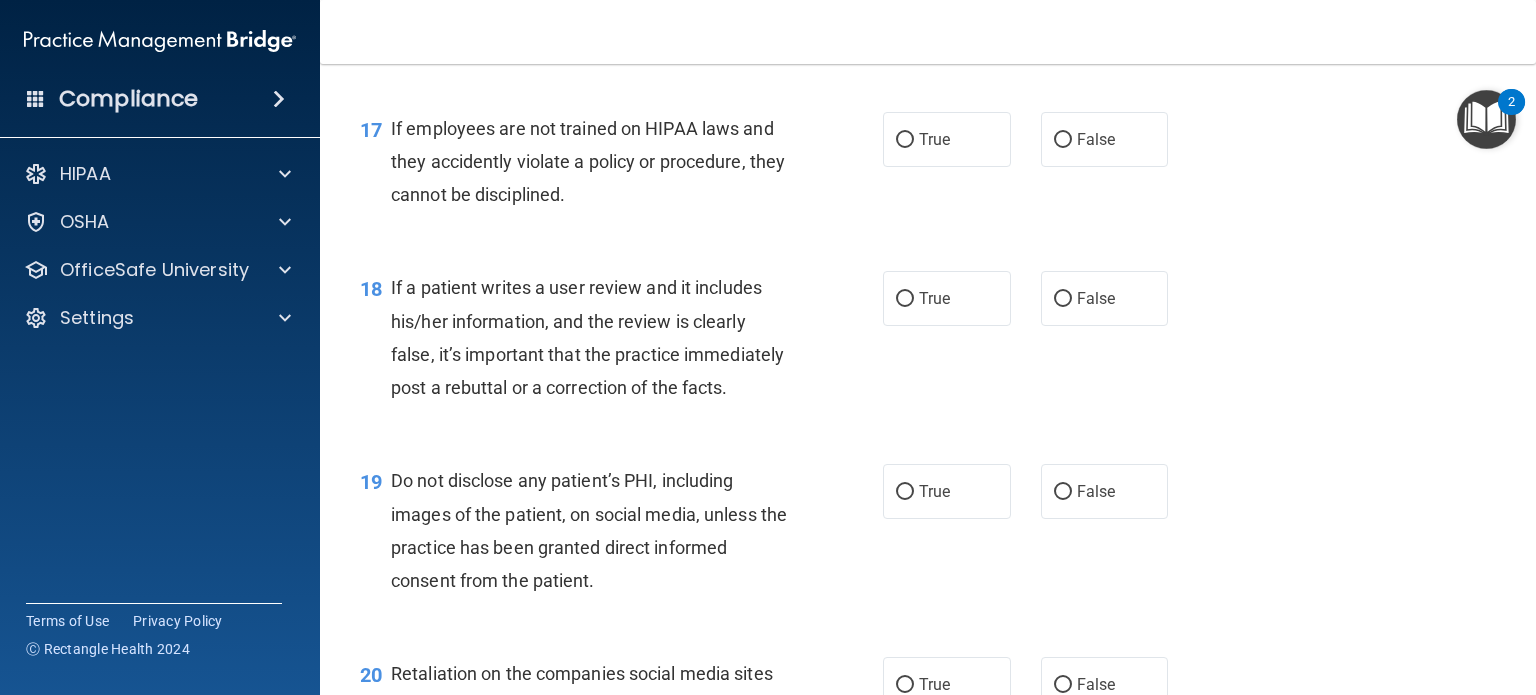 scroll, scrollTop: 3200, scrollLeft: 0, axis: vertical 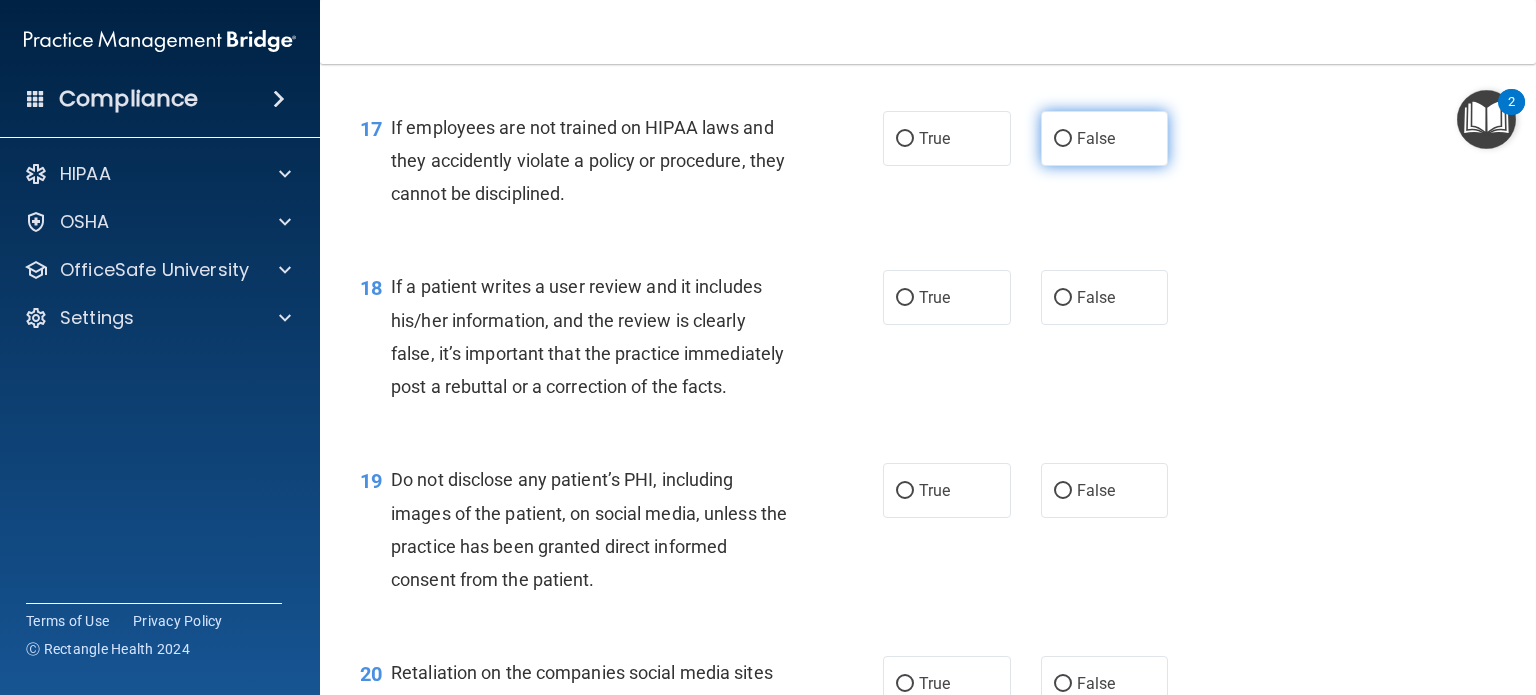 click on "False" at bounding box center [1096, 138] 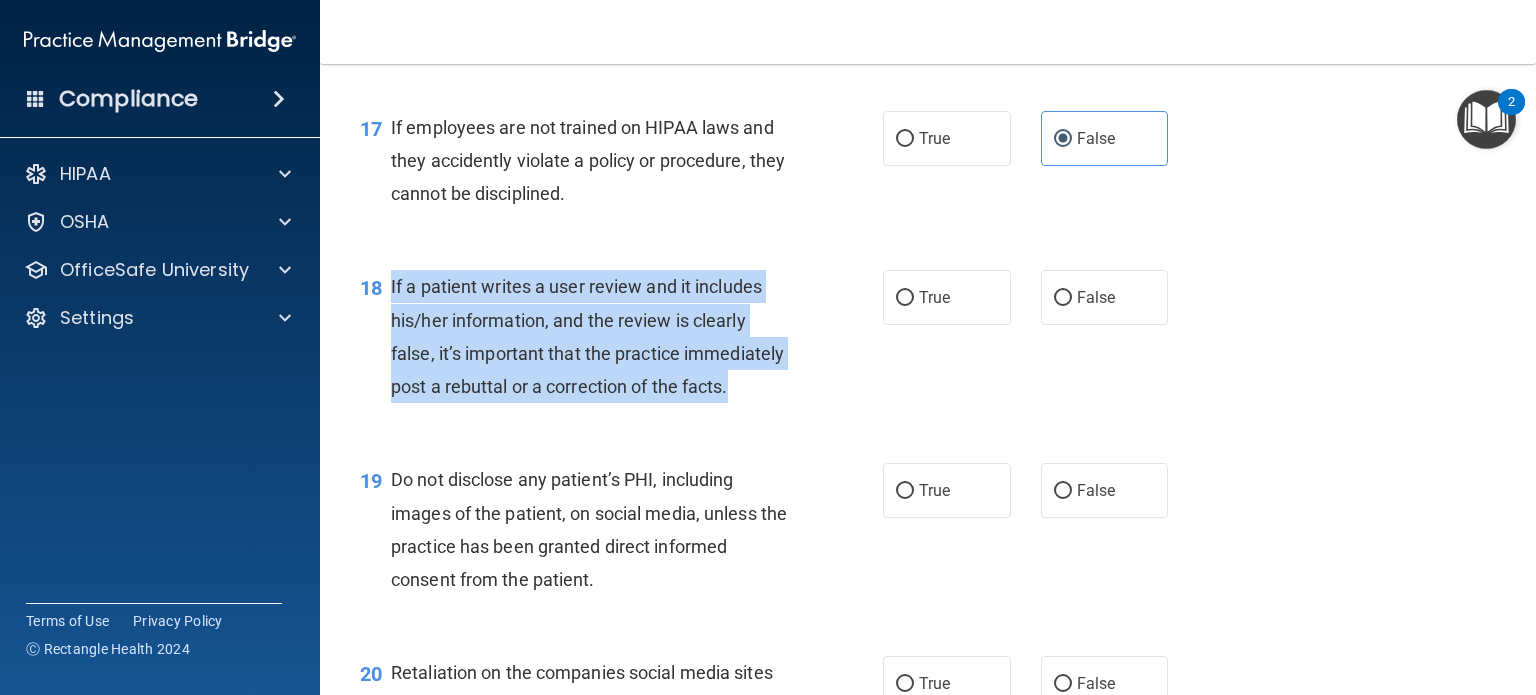 drag, startPoint x: 392, startPoint y: 316, endPoint x: 496, endPoint y: 452, distance: 171.20747 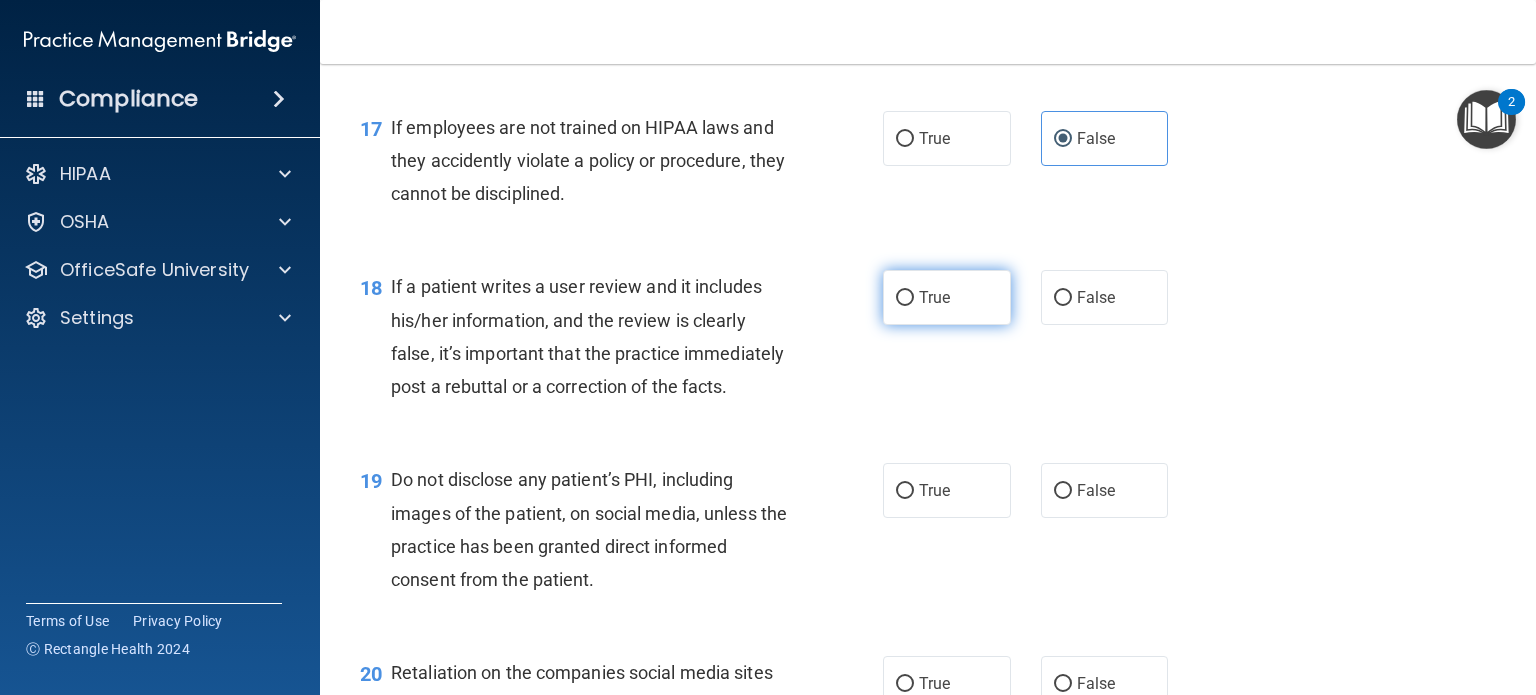 click on "True" at bounding box center [934, 297] 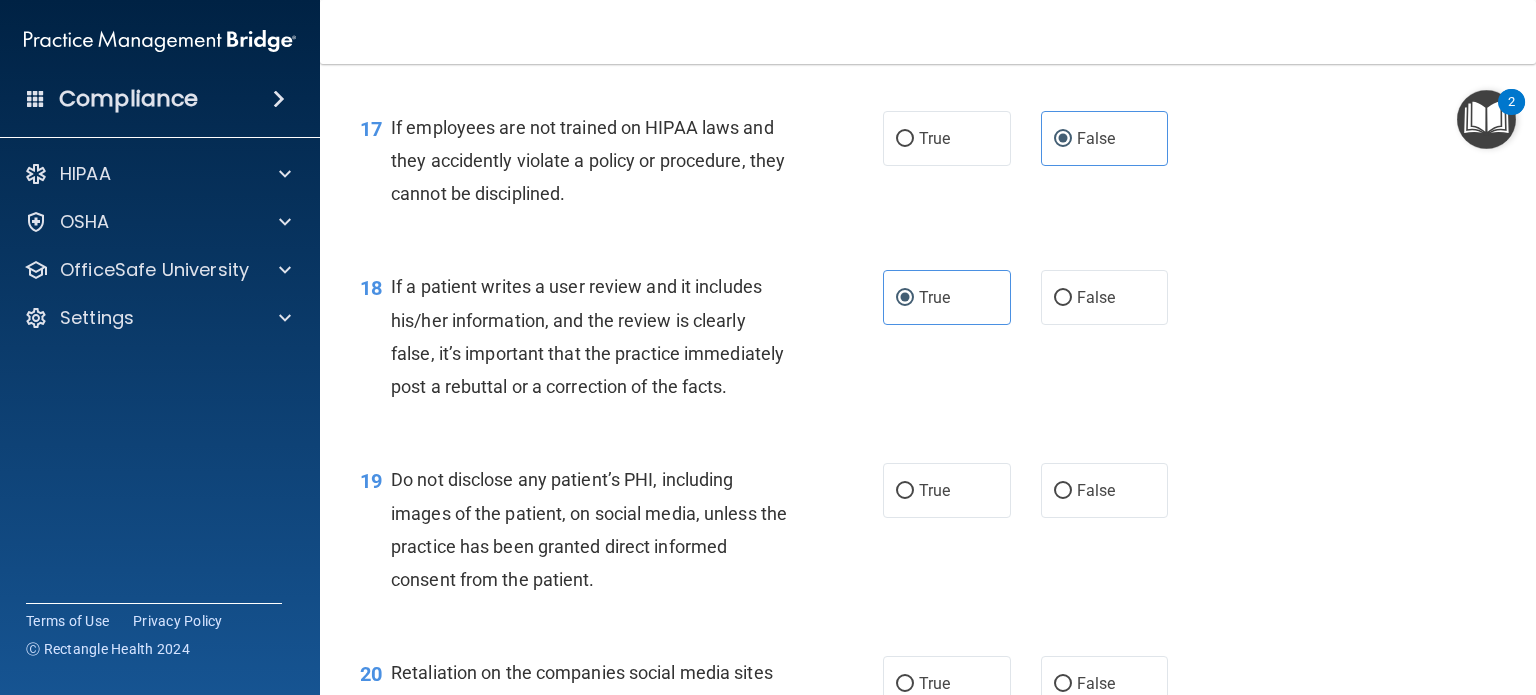 click on "19       Do not disclose any patient’s PHI, including images of the patient, on social media, unless the practice has been granted direct informed consent from the patient.                 True           False" at bounding box center [928, 534] 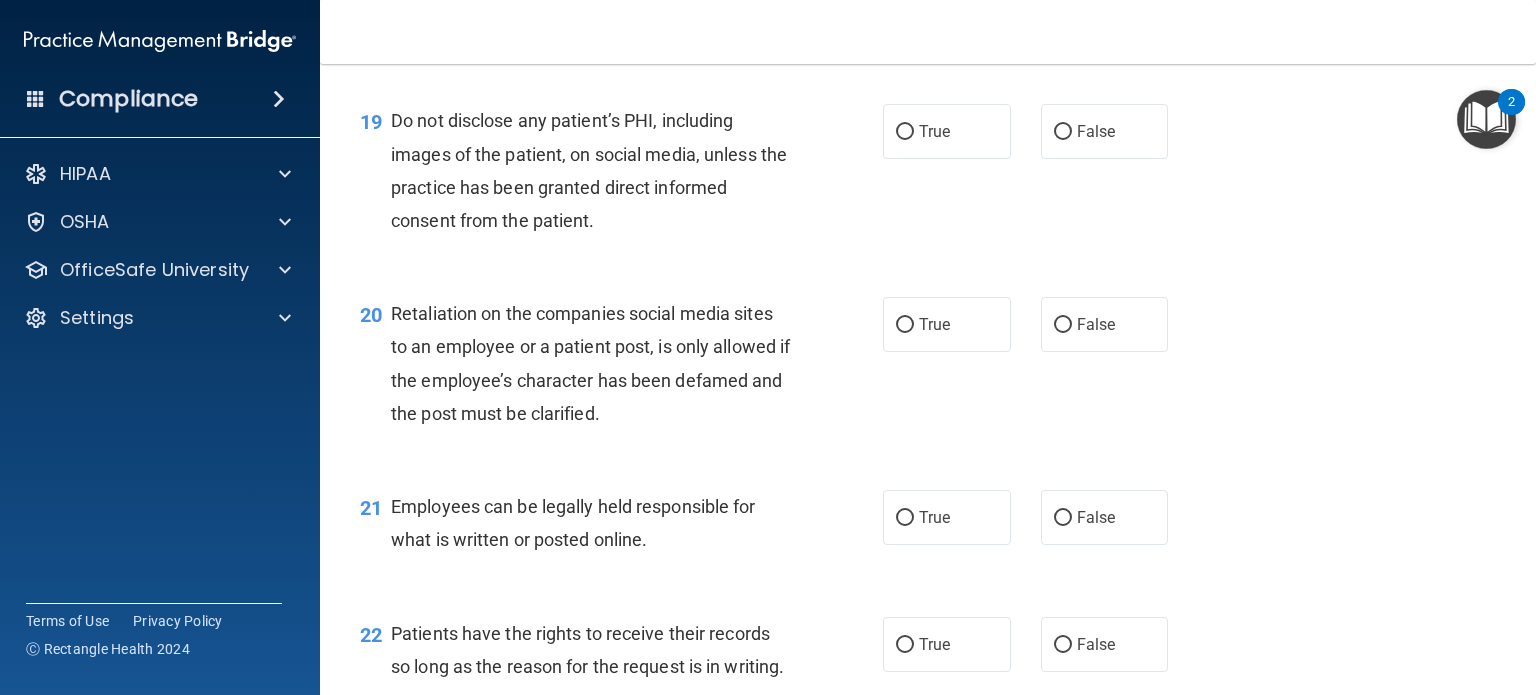 scroll, scrollTop: 3560, scrollLeft: 0, axis: vertical 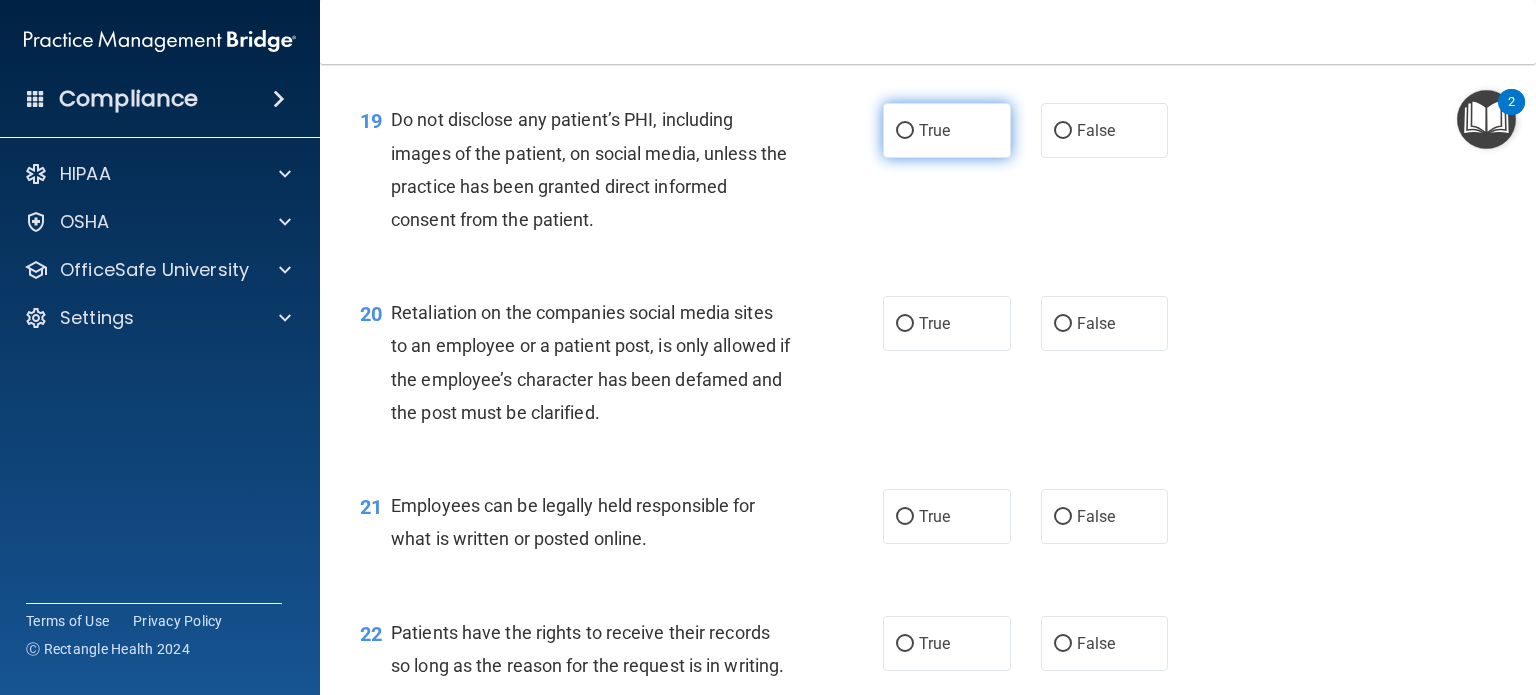click on "True" at bounding box center (934, 130) 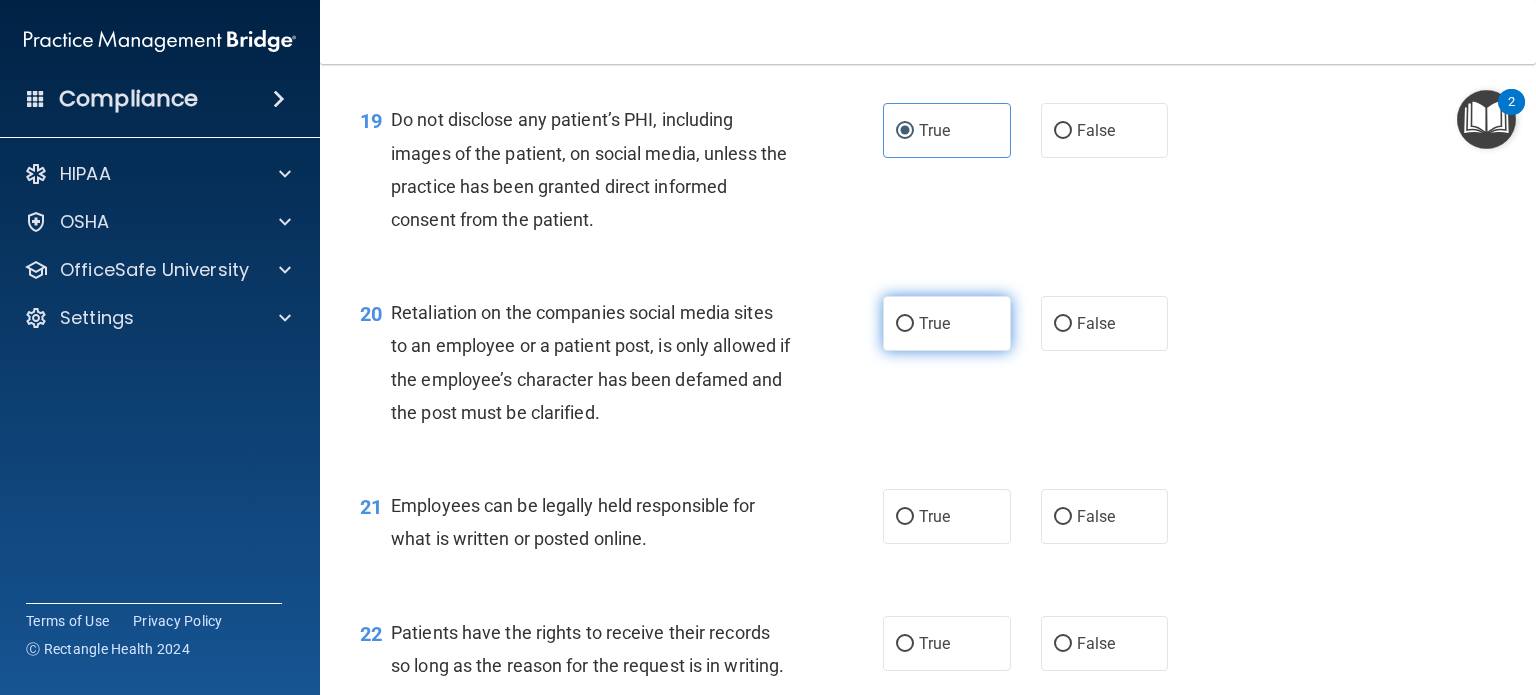 click on "True" at bounding box center [947, 323] 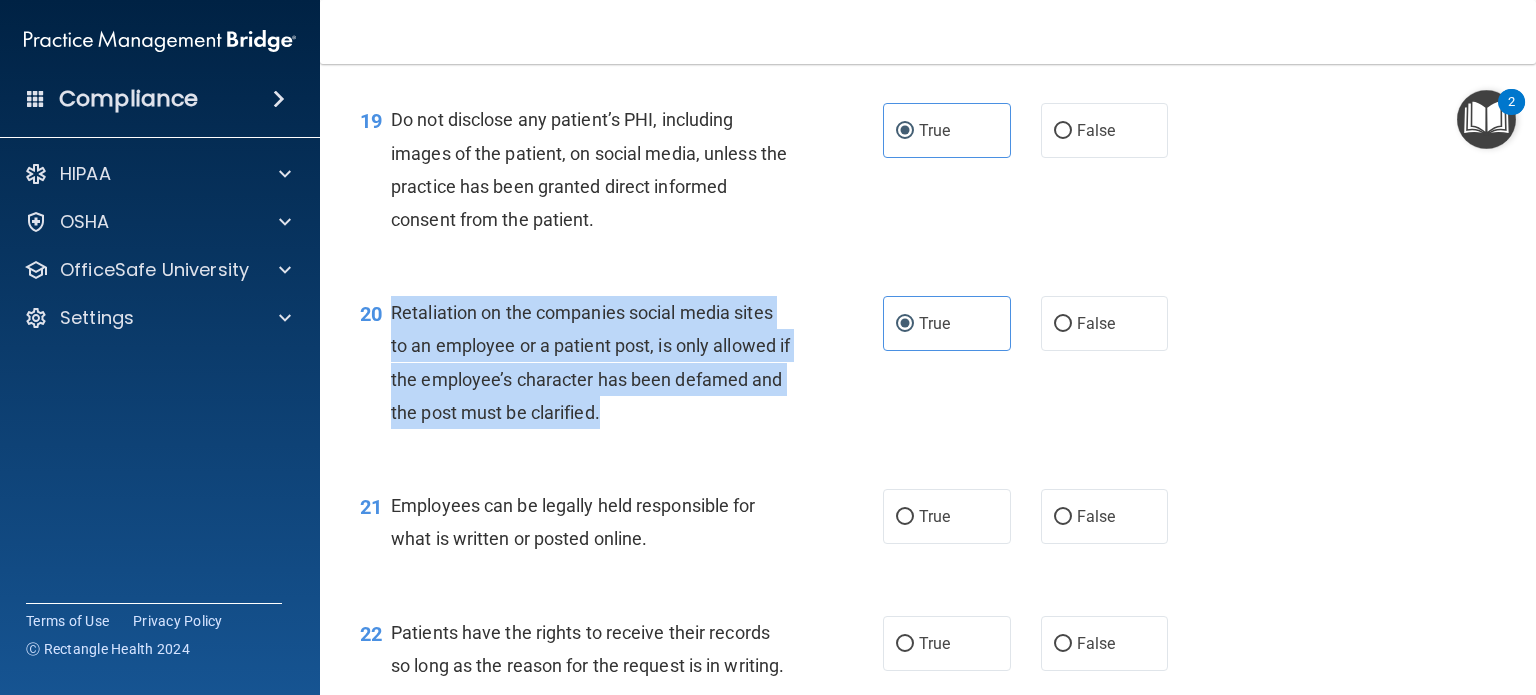 drag, startPoint x: 396, startPoint y: 378, endPoint x: 648, endPoint y: 501, distance: 280.41577 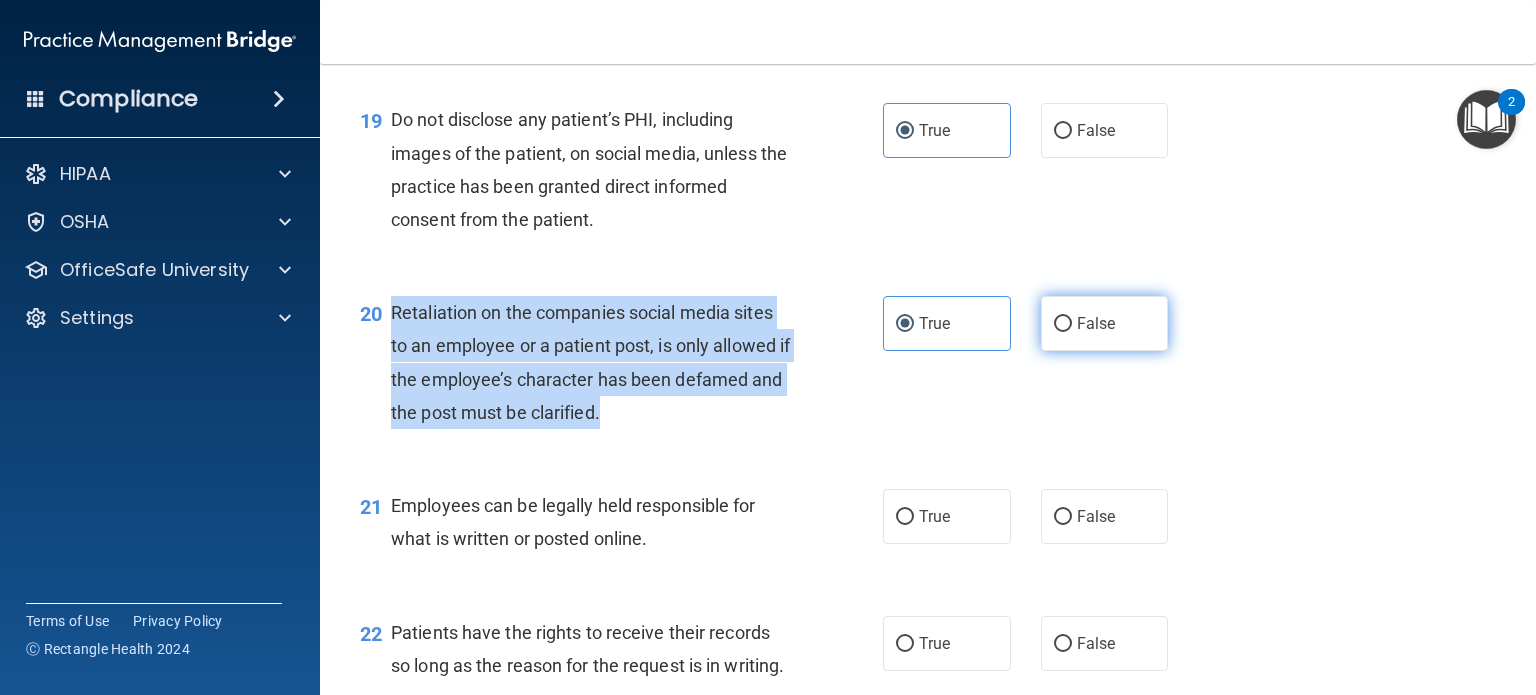 click on "False" at bounding box center (1063, 324) 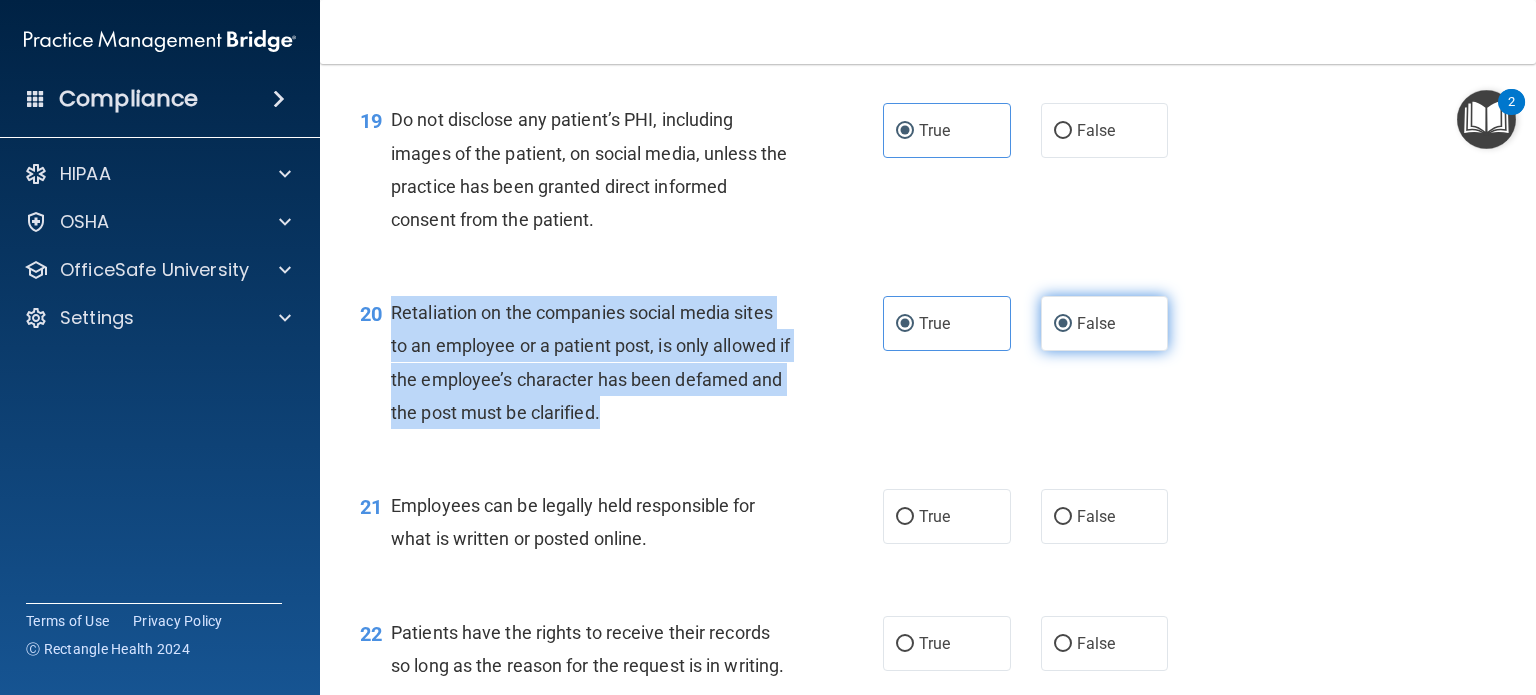 radio on "false" 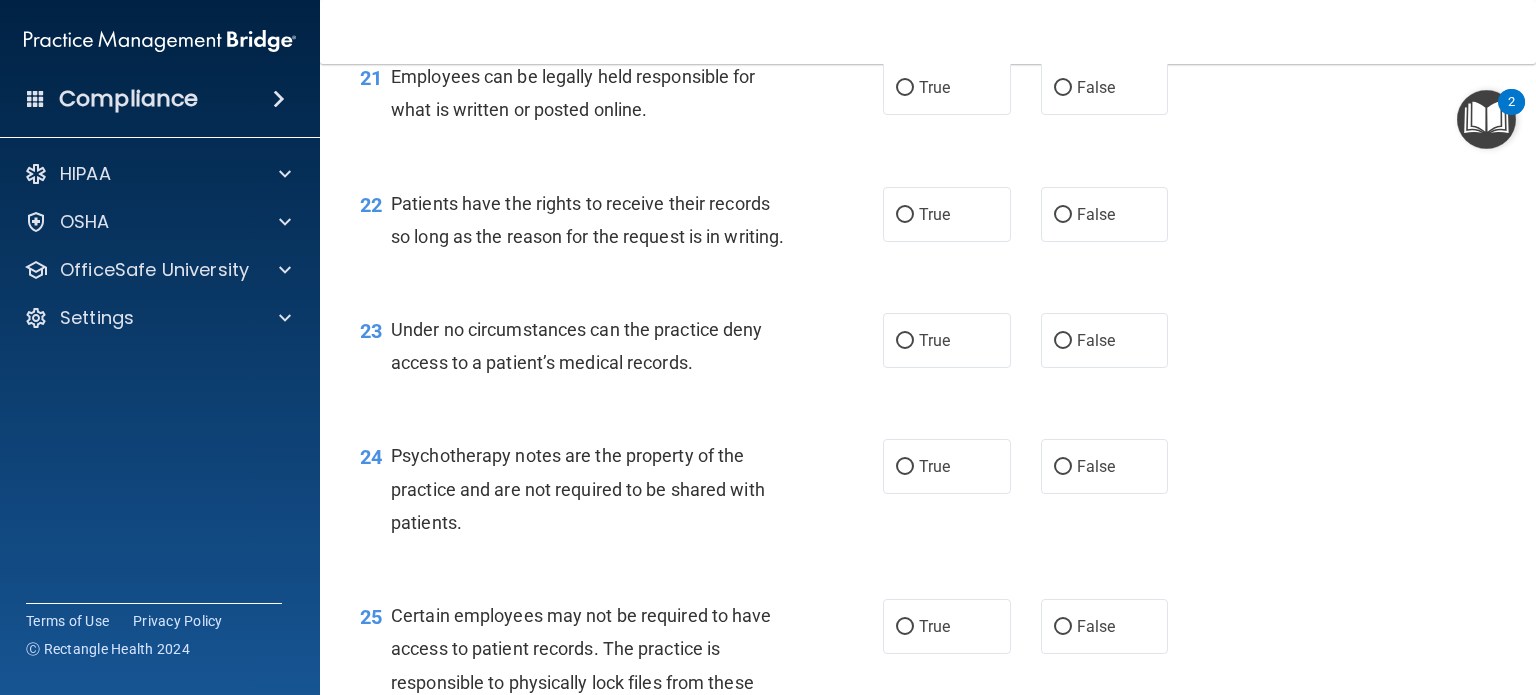 scroll, scrollTop: 4000, scrollLeft: 0, axis: vertical 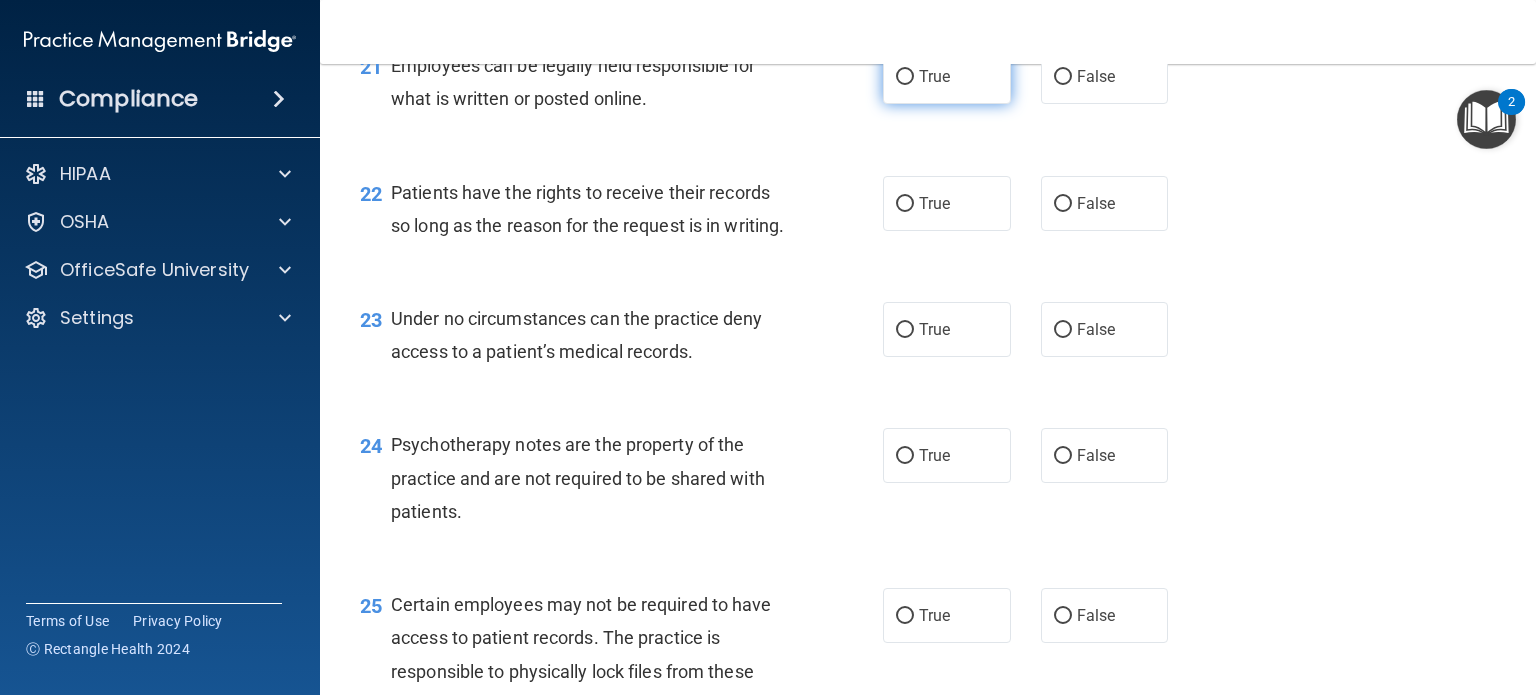 click on "True" at bounding box center [947, 76] 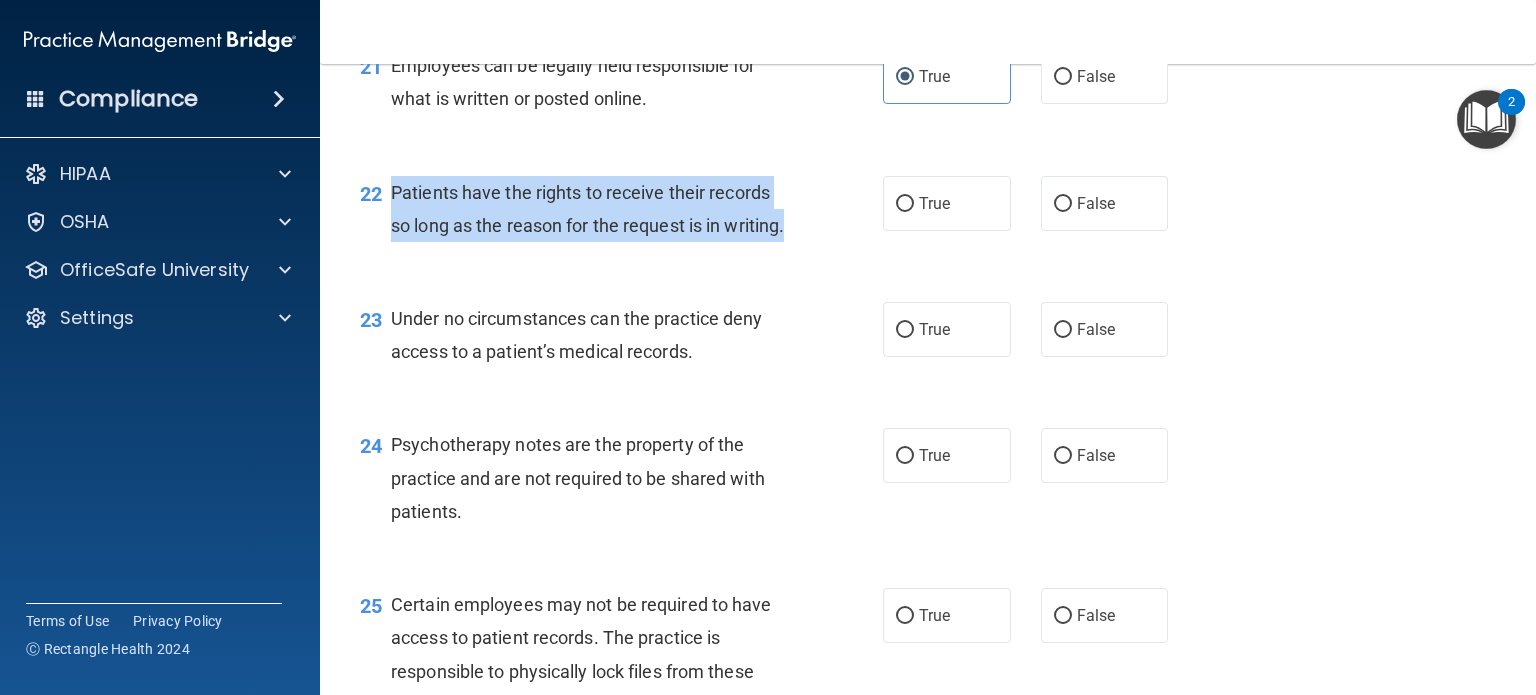drag, startPoint x: 396, startPoint y: 255, endPoint x: 449, endPoint y: 332, distance: 93.47727 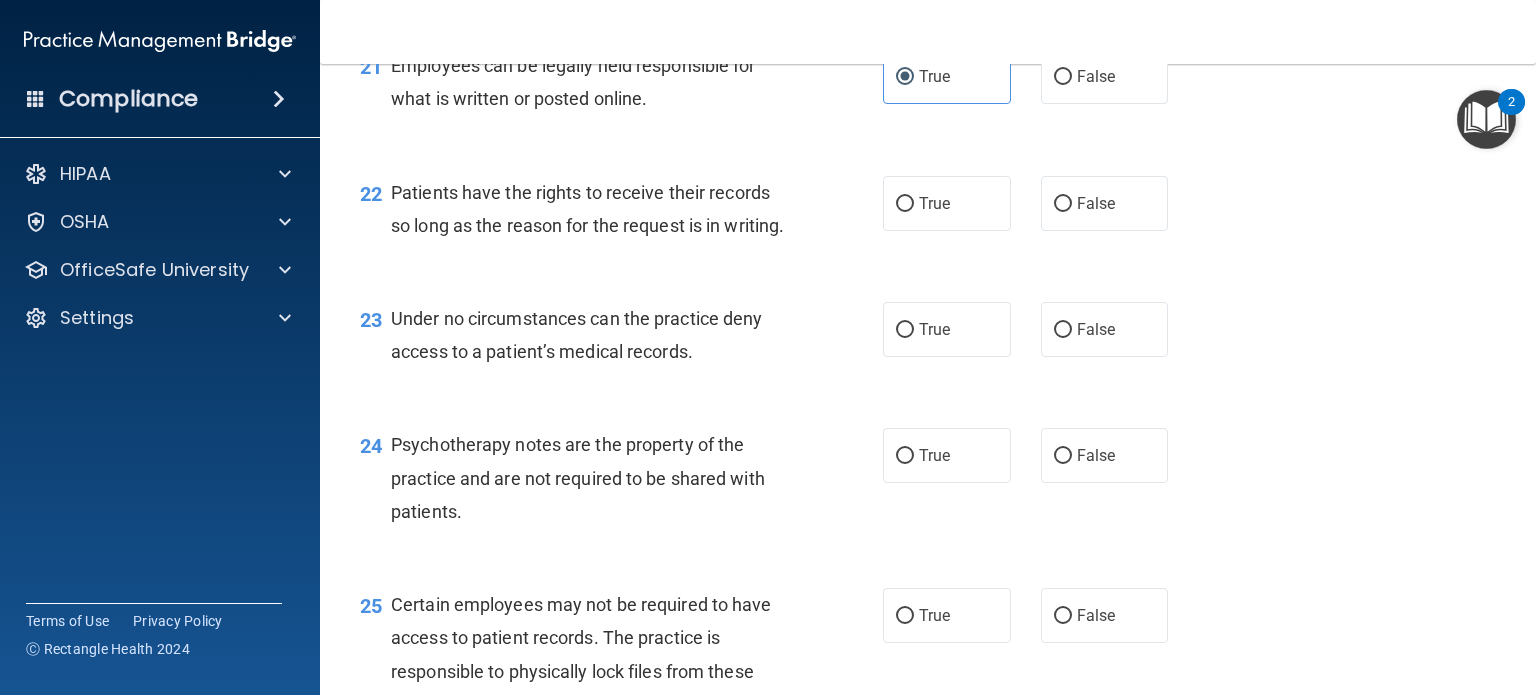 click on "22       Patients have the rights to receive their records so long as the reason for the request is in writing.                 True           False" at bounding box center [928, 214] 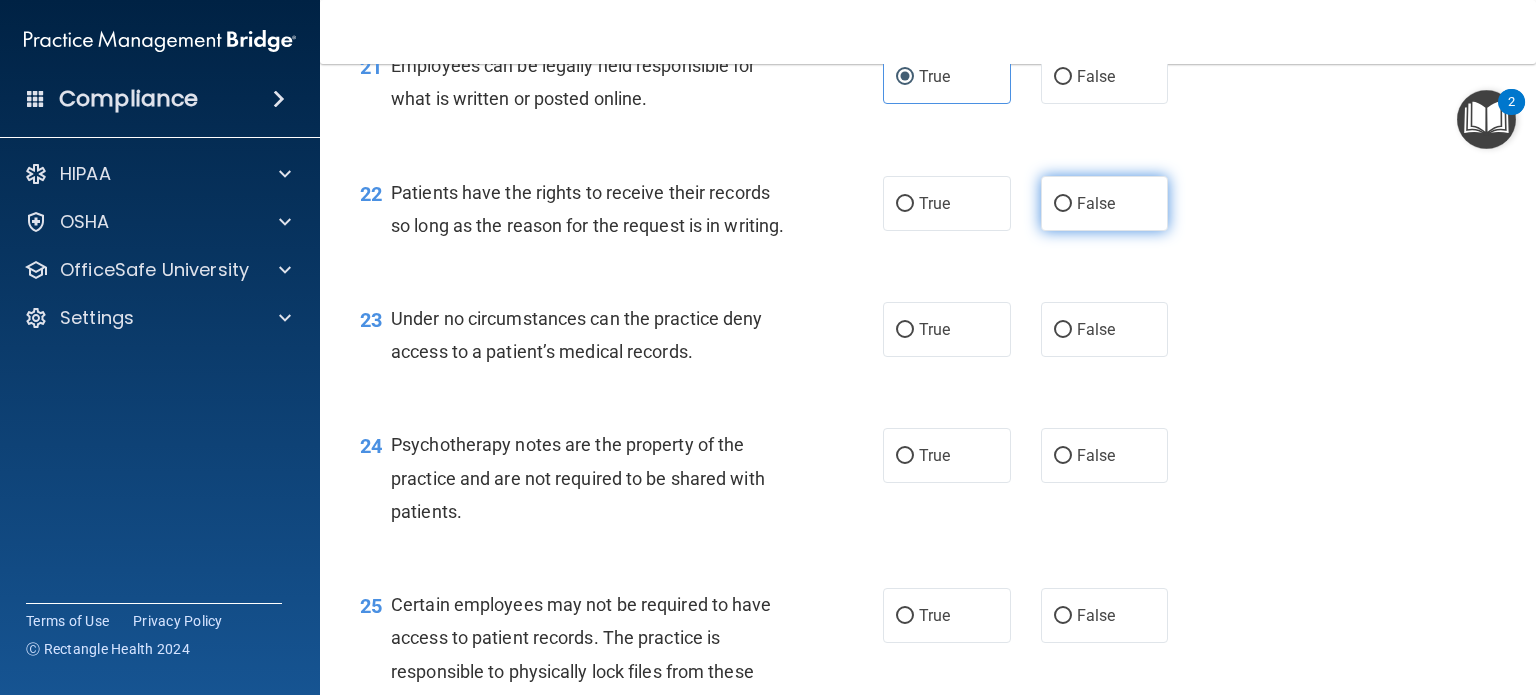 click on "False" at bounding box center [1096, 203] 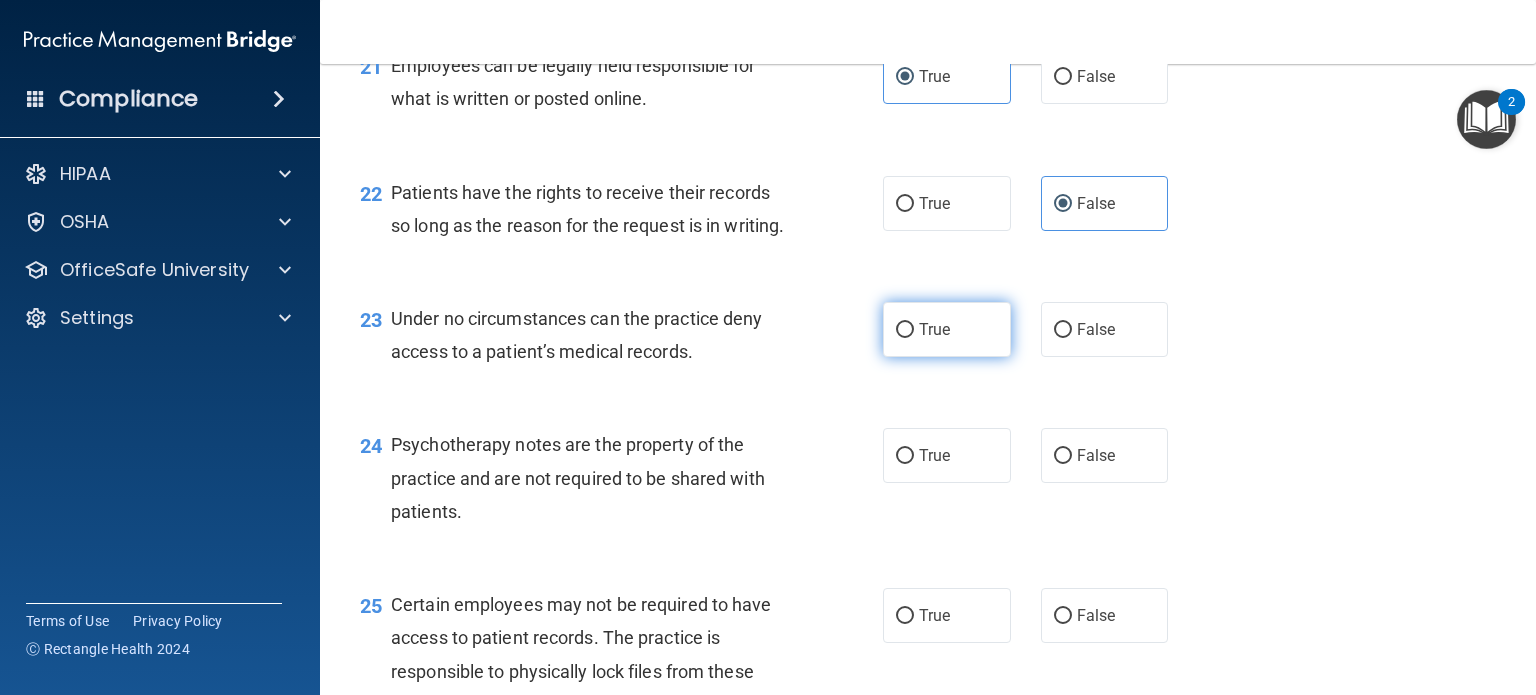 click on "True" at bounding box center [947, 329] 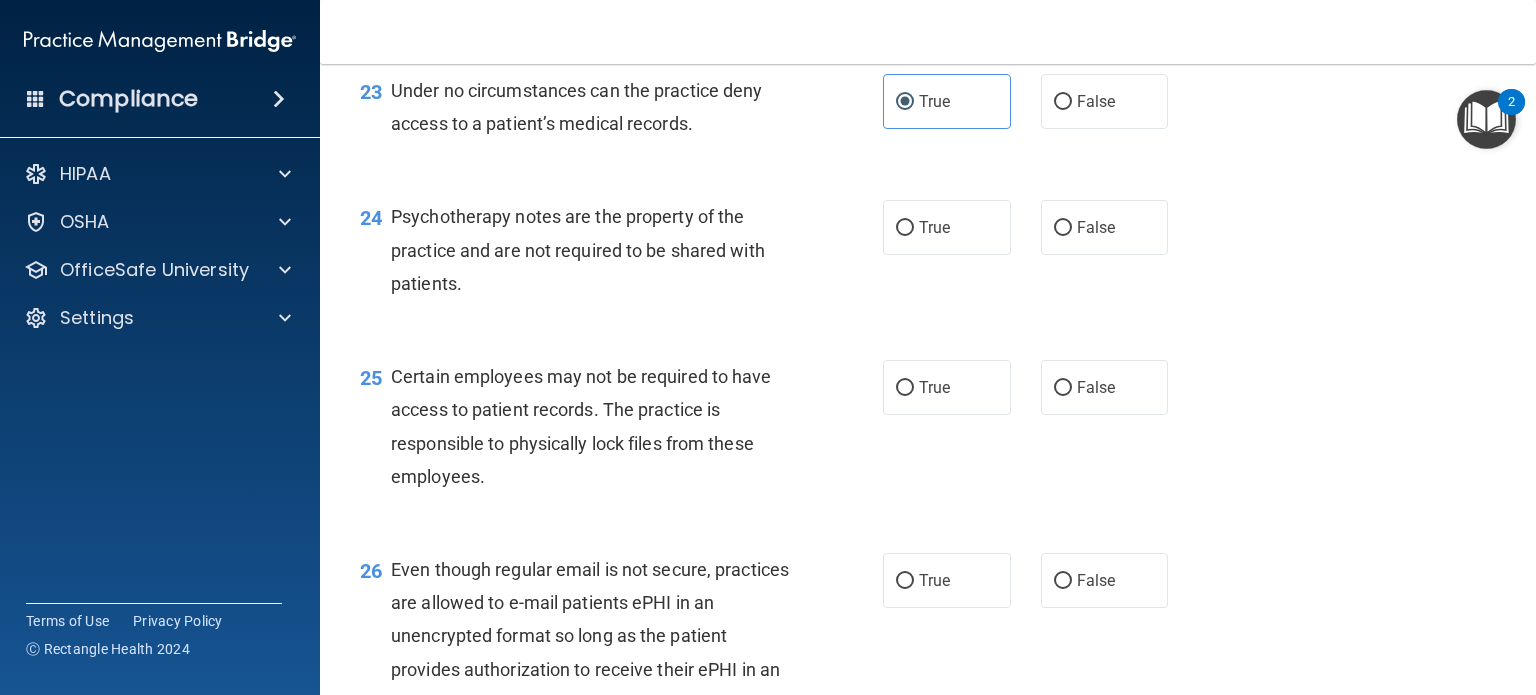 scroll, scrollTop: 4240, scrollLeft: 0, axis: vertical 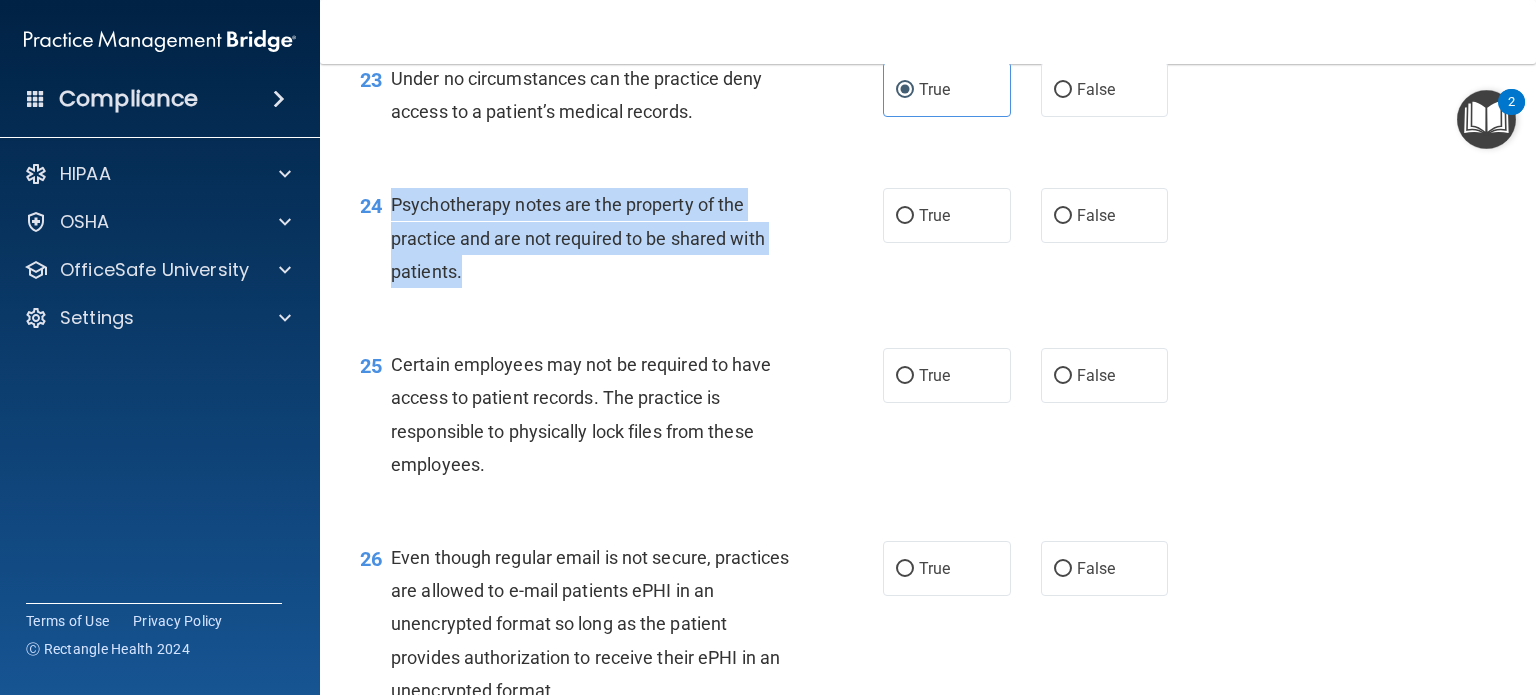 drag, startPoint x: 395, startPoint y: 306, endPoint x: 461, endPoint y: 362, distance: 86.55634 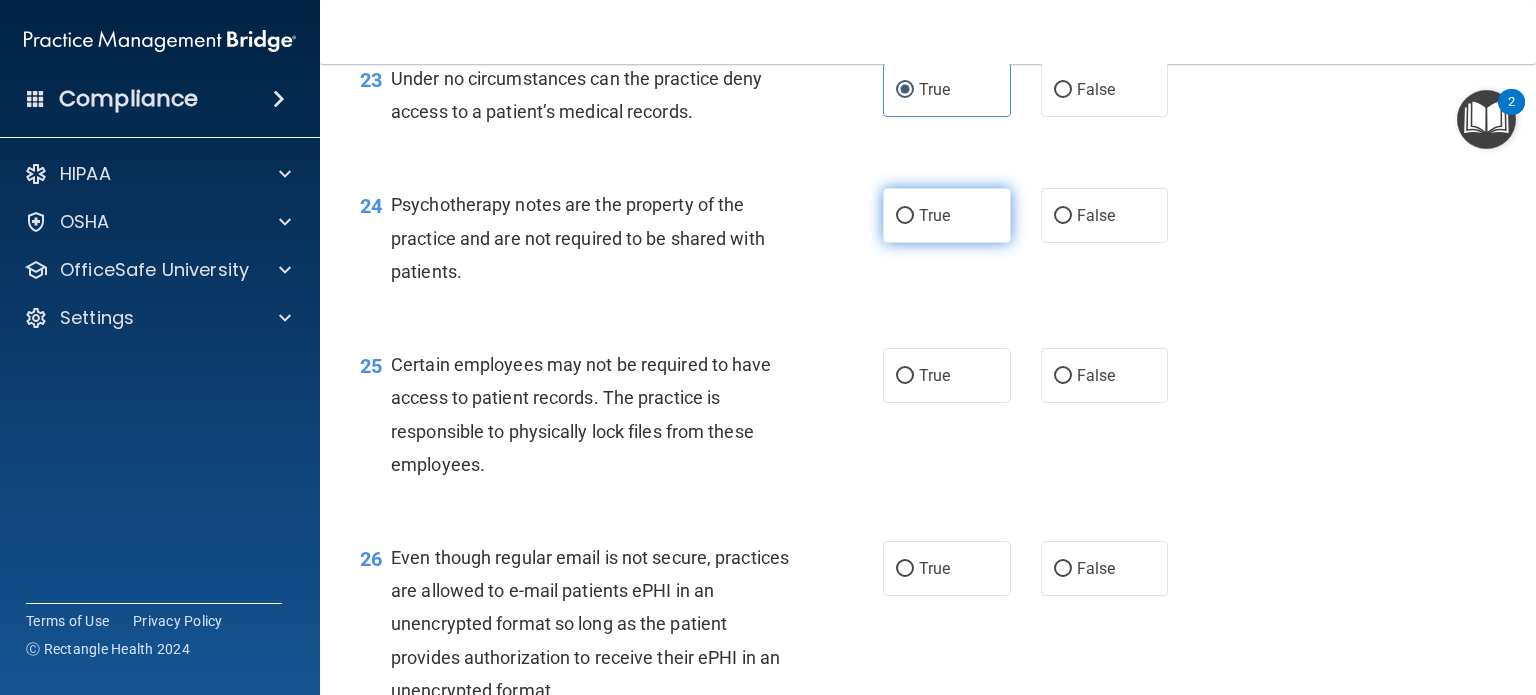 click on "True" at bounding box center [947, 215] 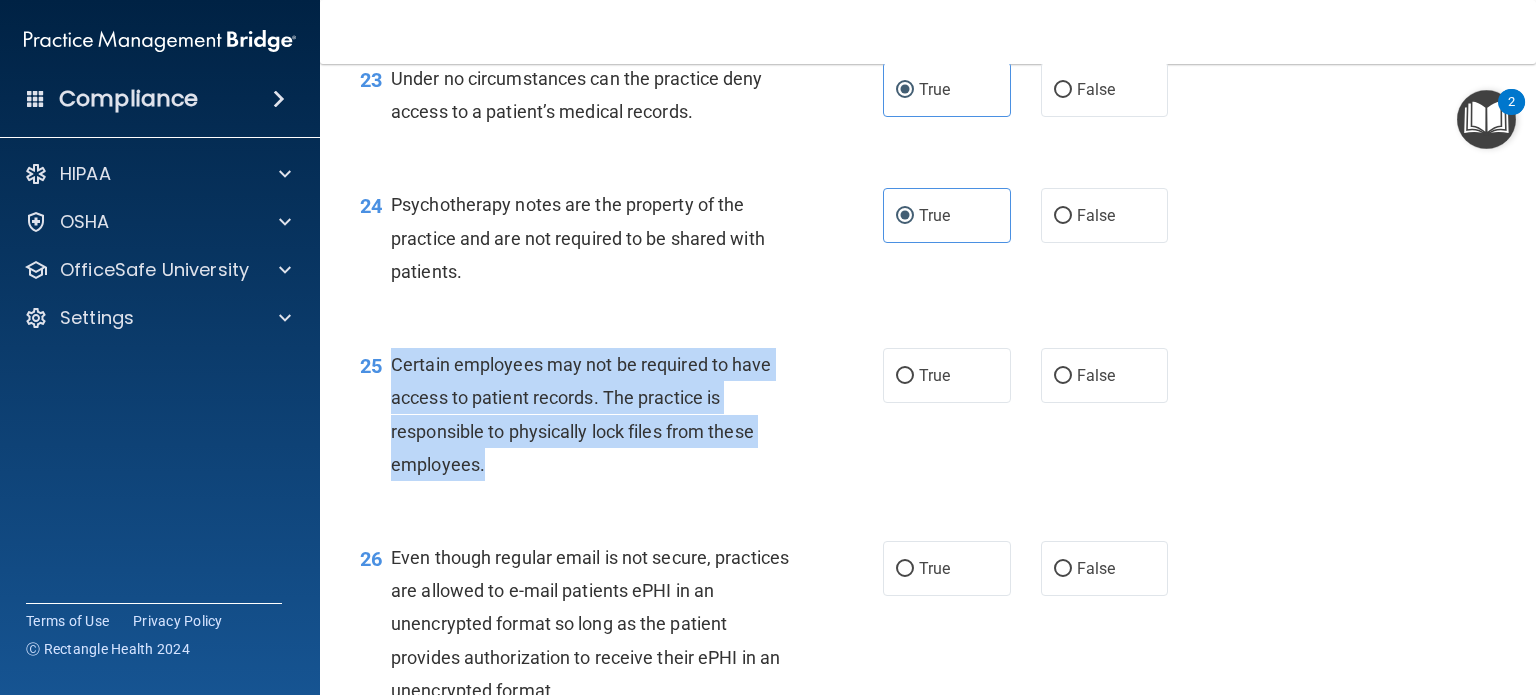 drag, startPoint x: 392, startPoint y: 461, endPoint x: 482, endPoint y: 568, distance: 139.81773 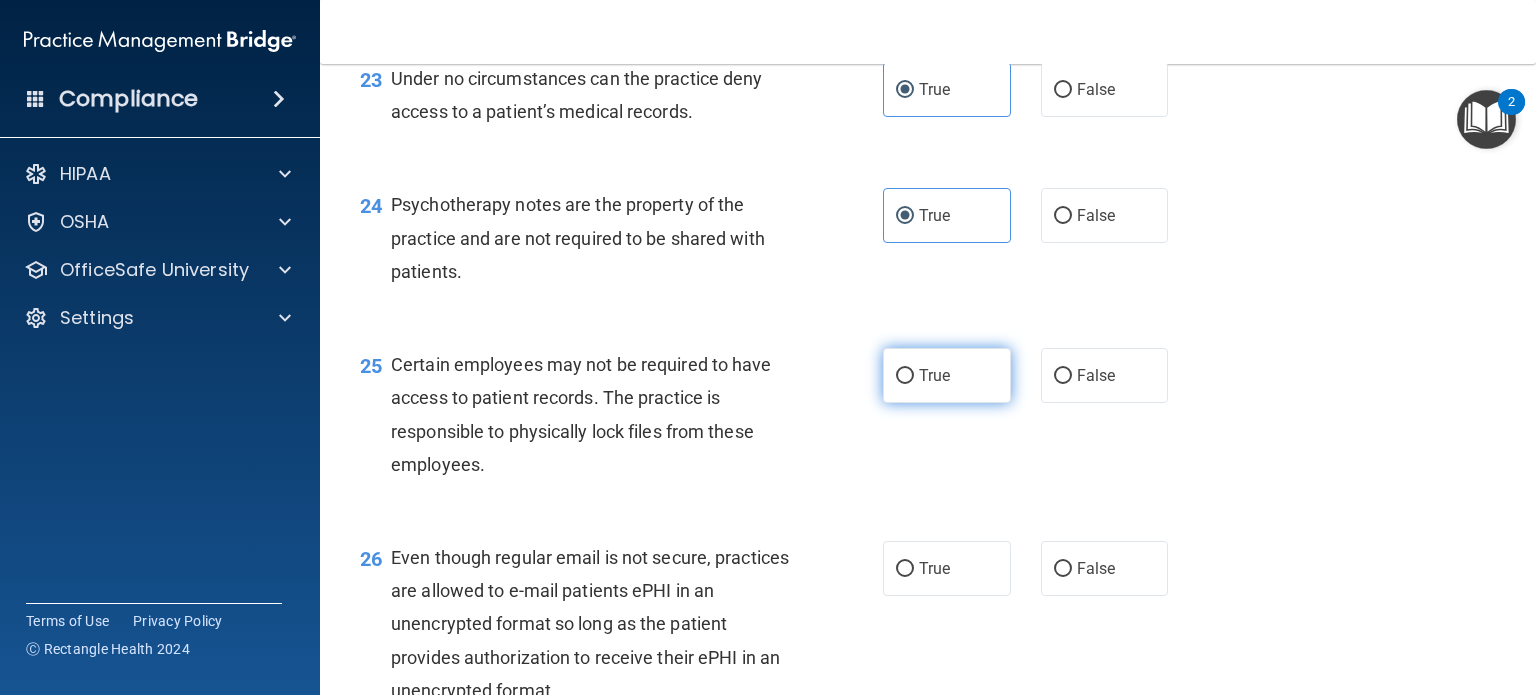 click on "True" at bounding box center (934, 375) 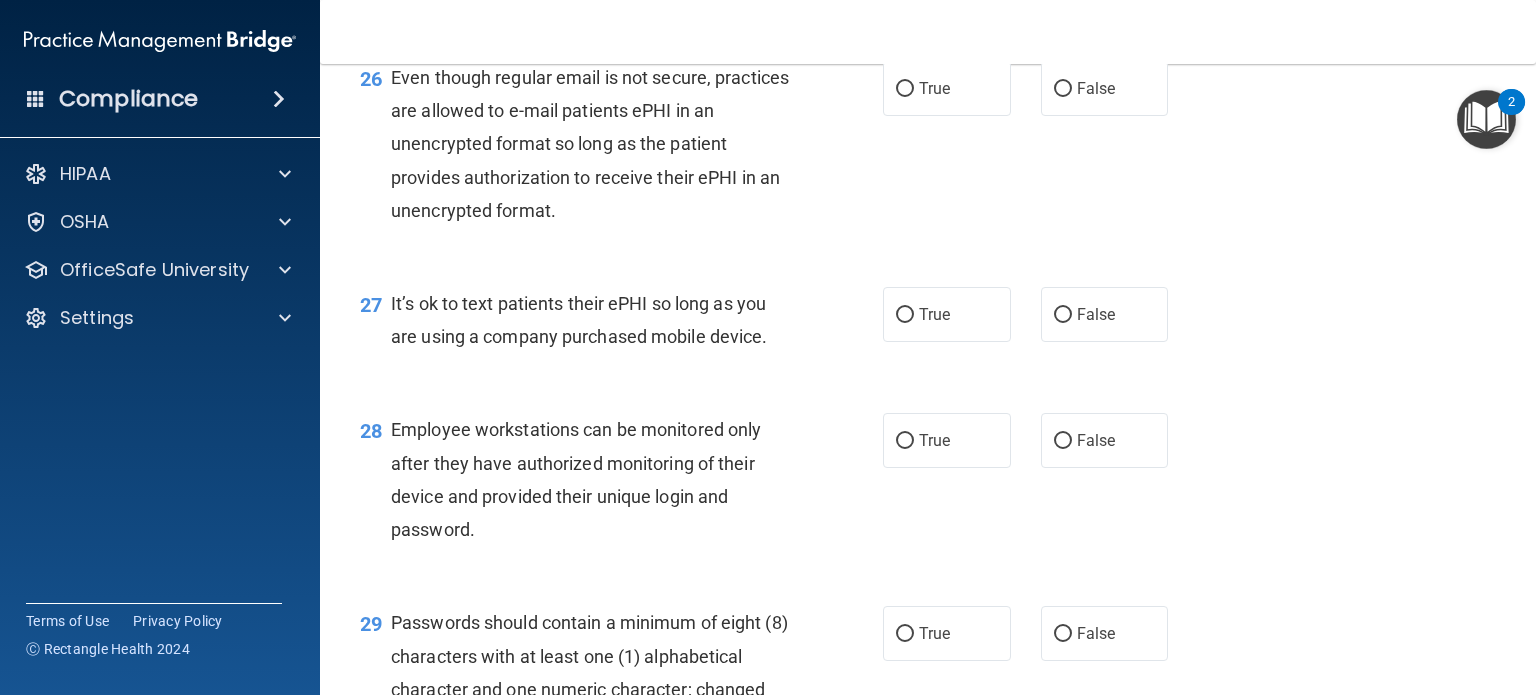 scroll, scrollTop: 4760, scrollLeft: 0, axis: vertical 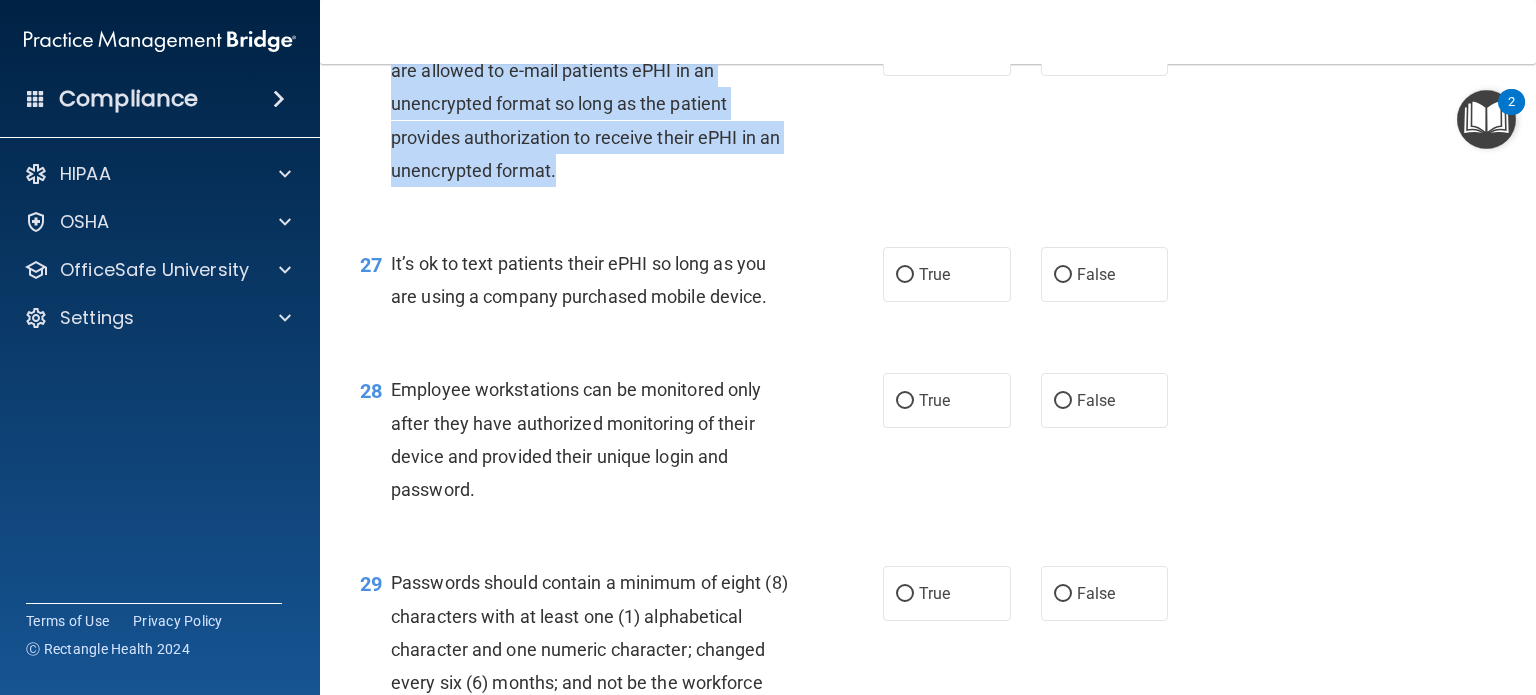 drag, startPoint x: 391, startPoint y: 134, endPoint x: 555, endPoint y: 285, distance: 222.92824 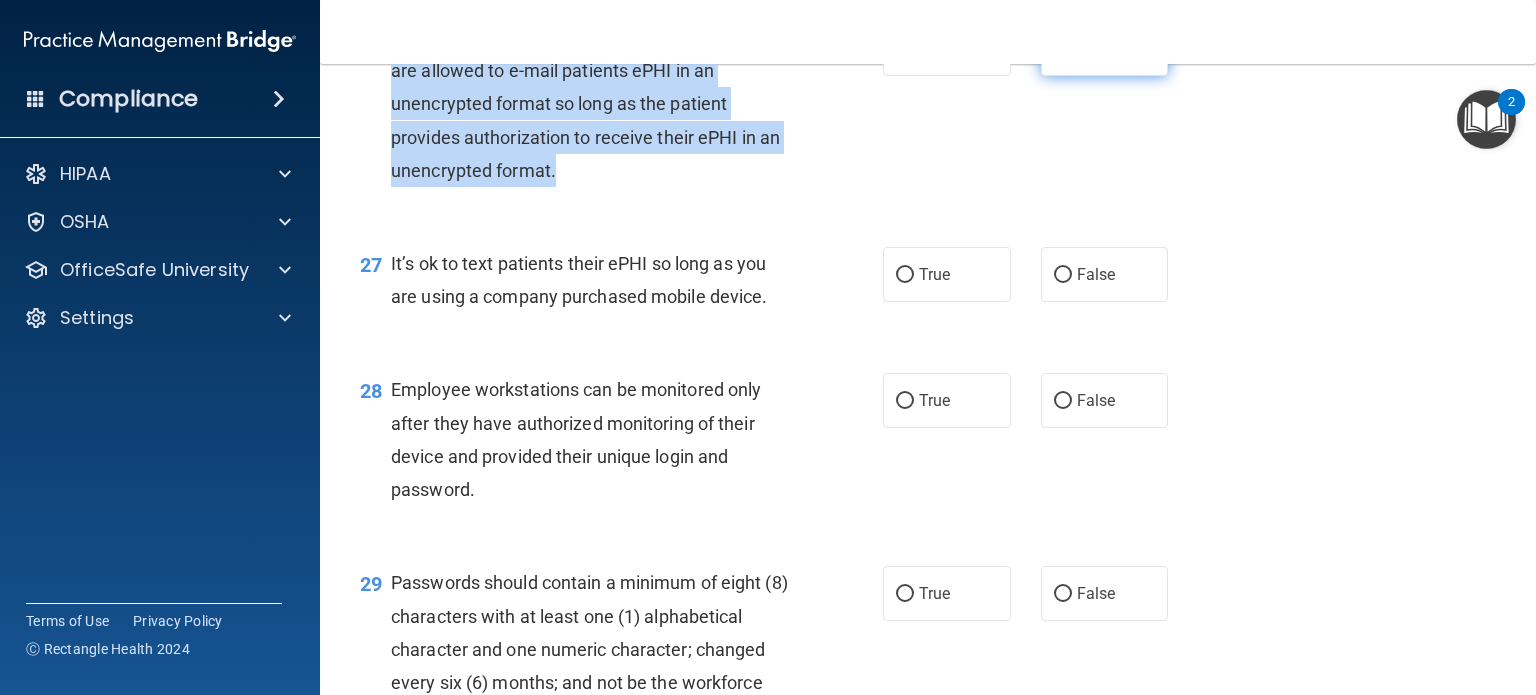 click on "False" at bounding box center (1063, 49) 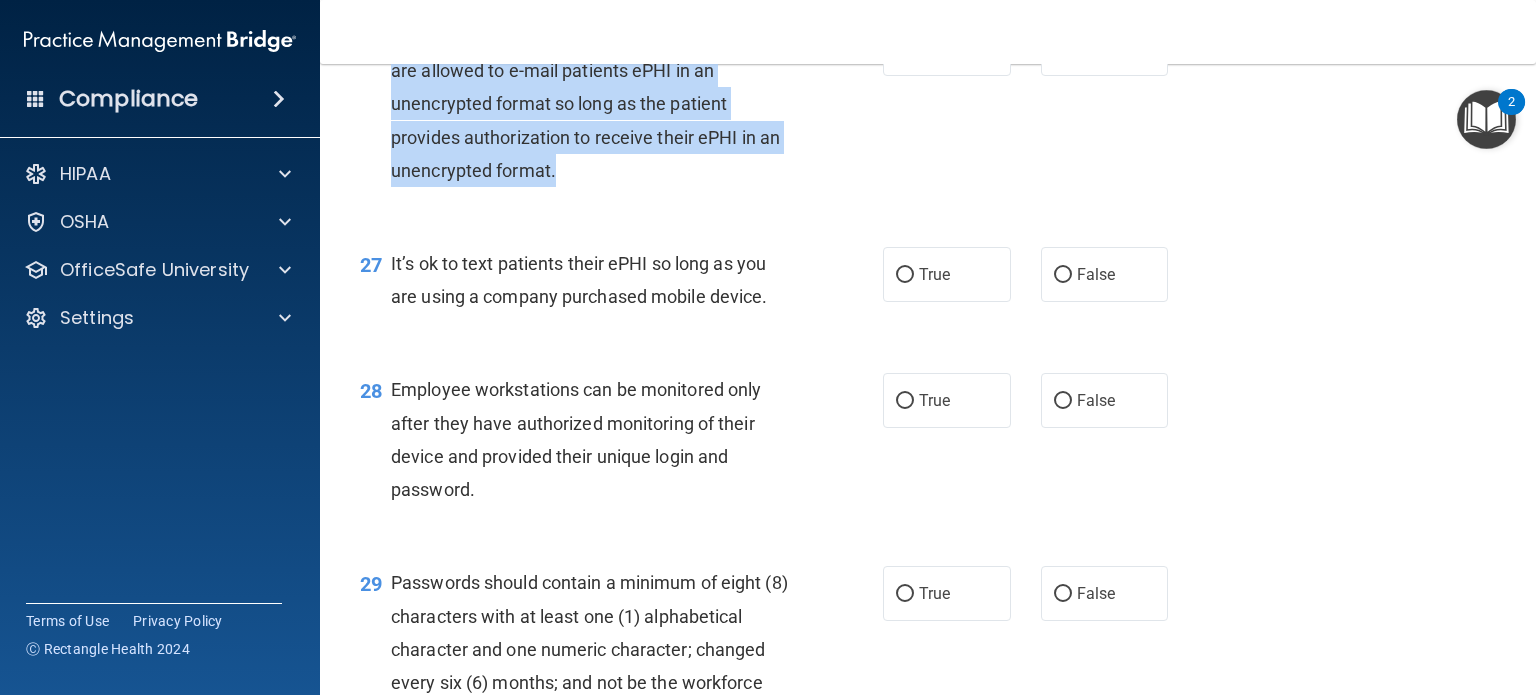 drag, startPoint x: 390, startPoint y: 360, endPoint x: 768, endPoint y: 395, distance: 379.6169 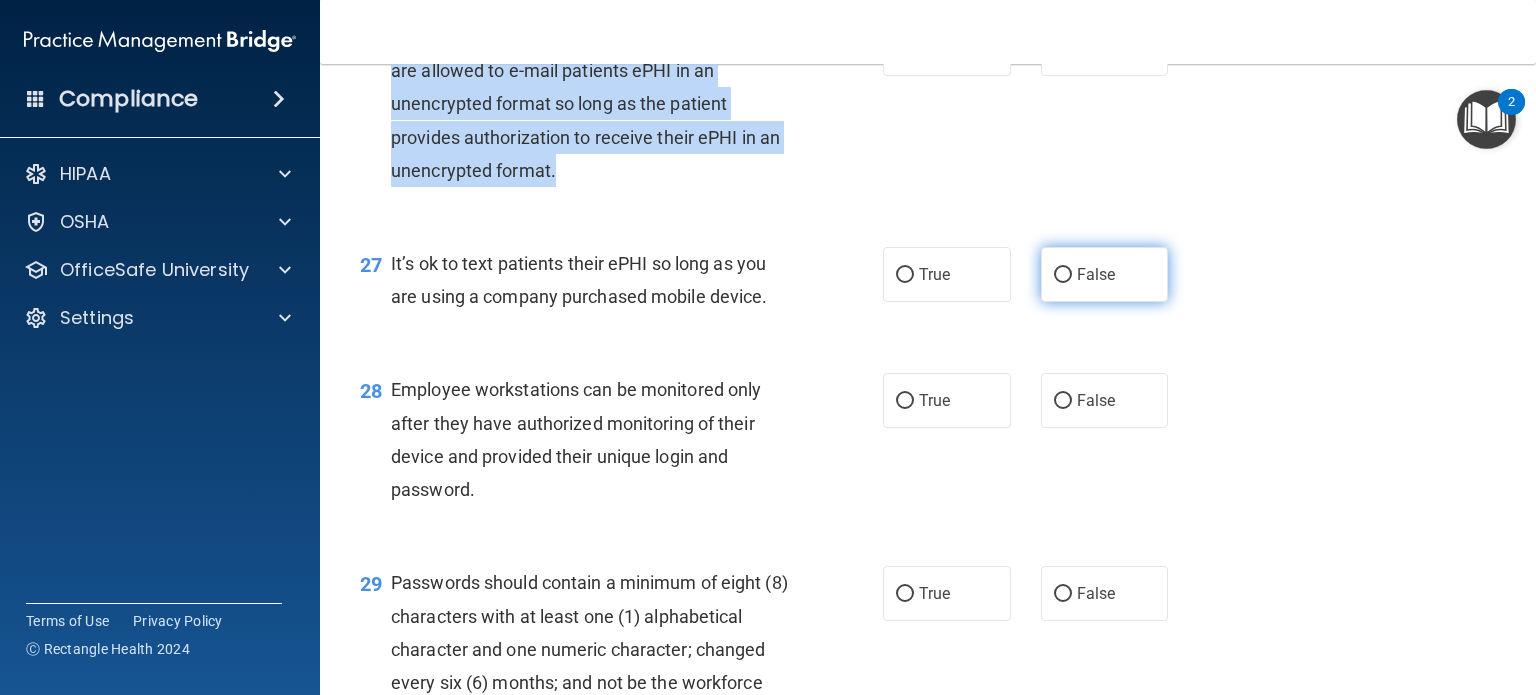 click on "False" at bounding box center (1063, 275) 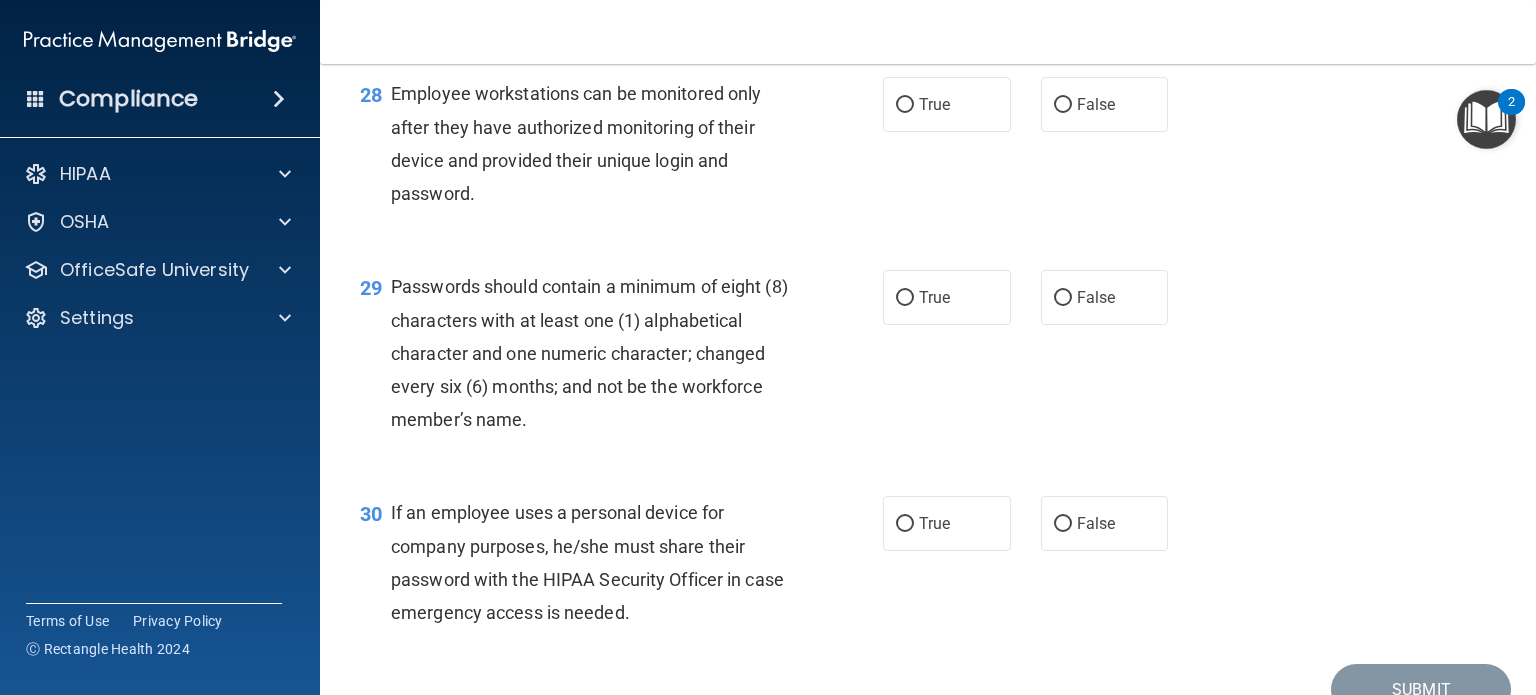 scroll, scrollTop: 5080, scrollLeft: 0, axis: vertical 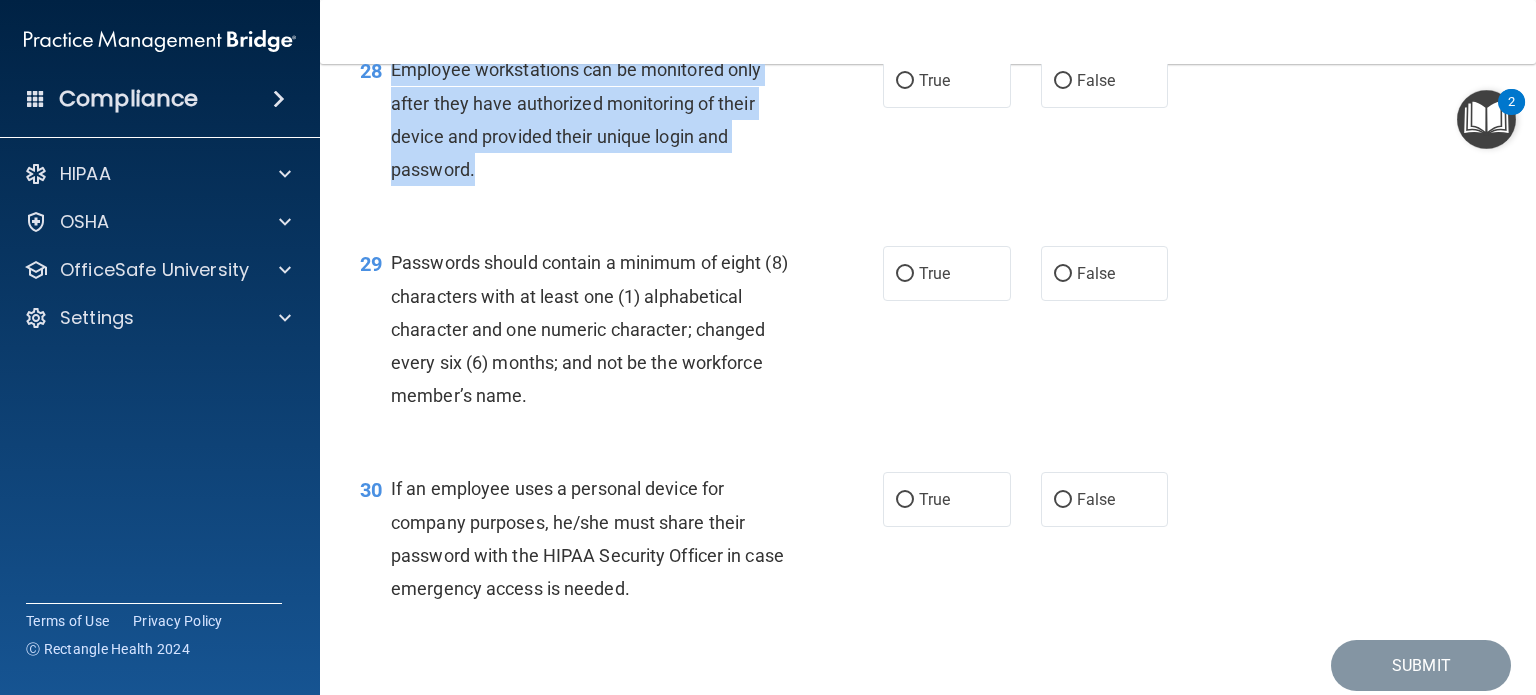 drag, startPoint x: 395, startPoint y: 167, endPoint x: 478, endPoint y: 261, distance: 125.39936 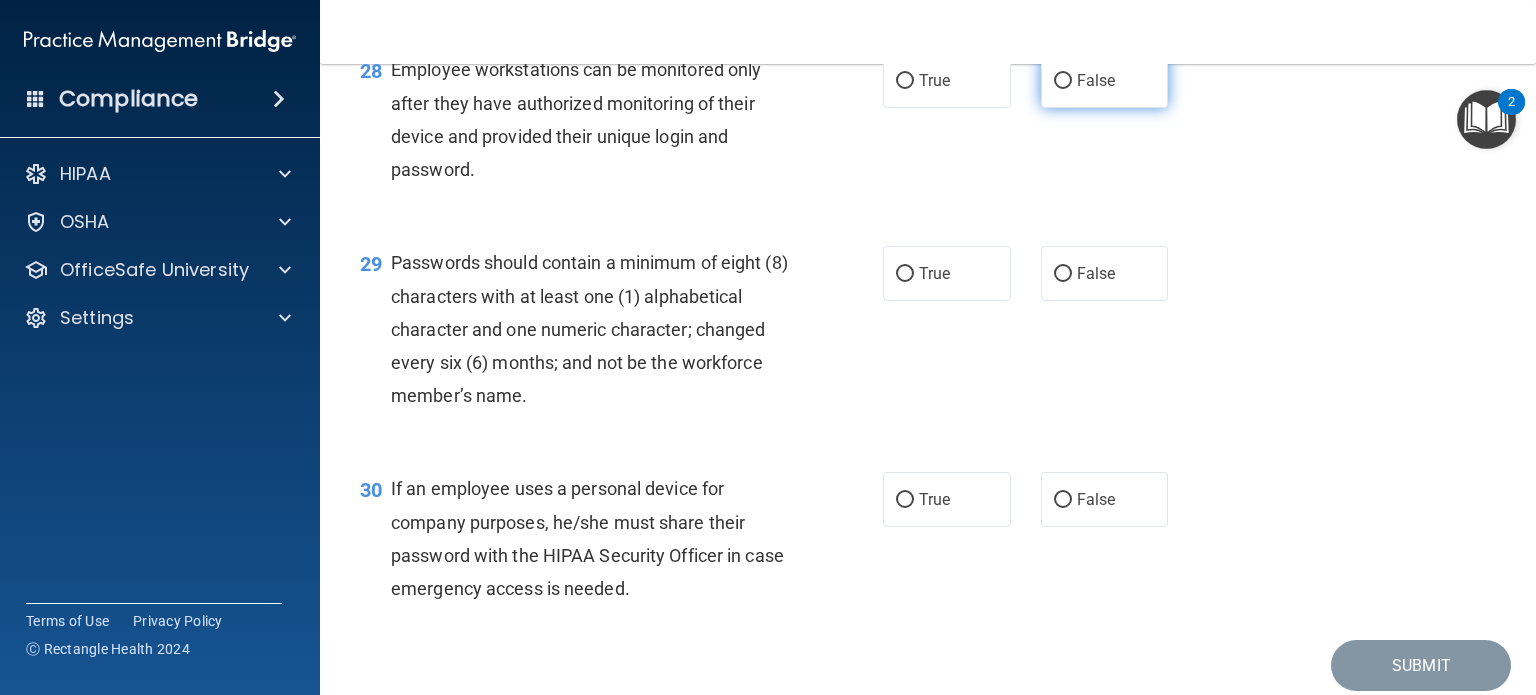 click on "False" at bounding box center (1105, 80) 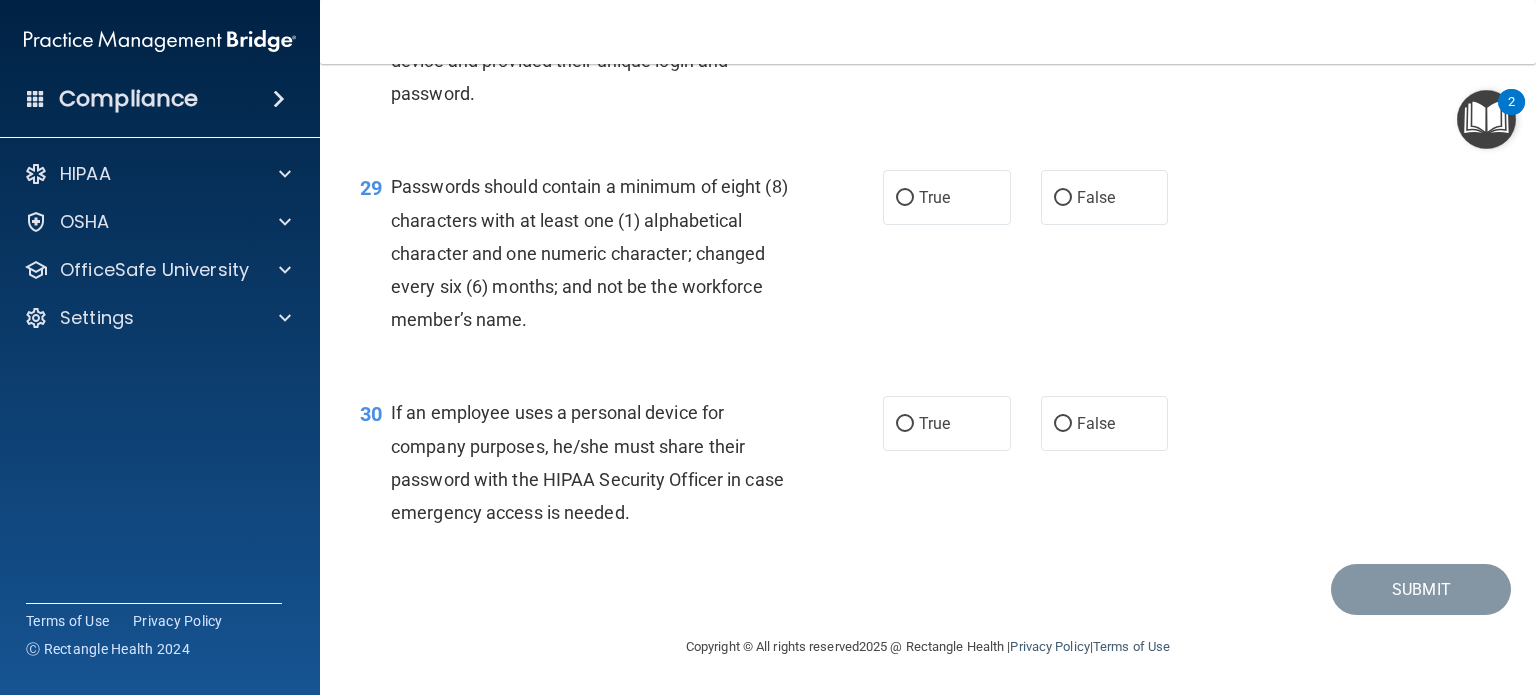 scroll, scrollTop: 5256, scrollLeft: 0, axis: vertical 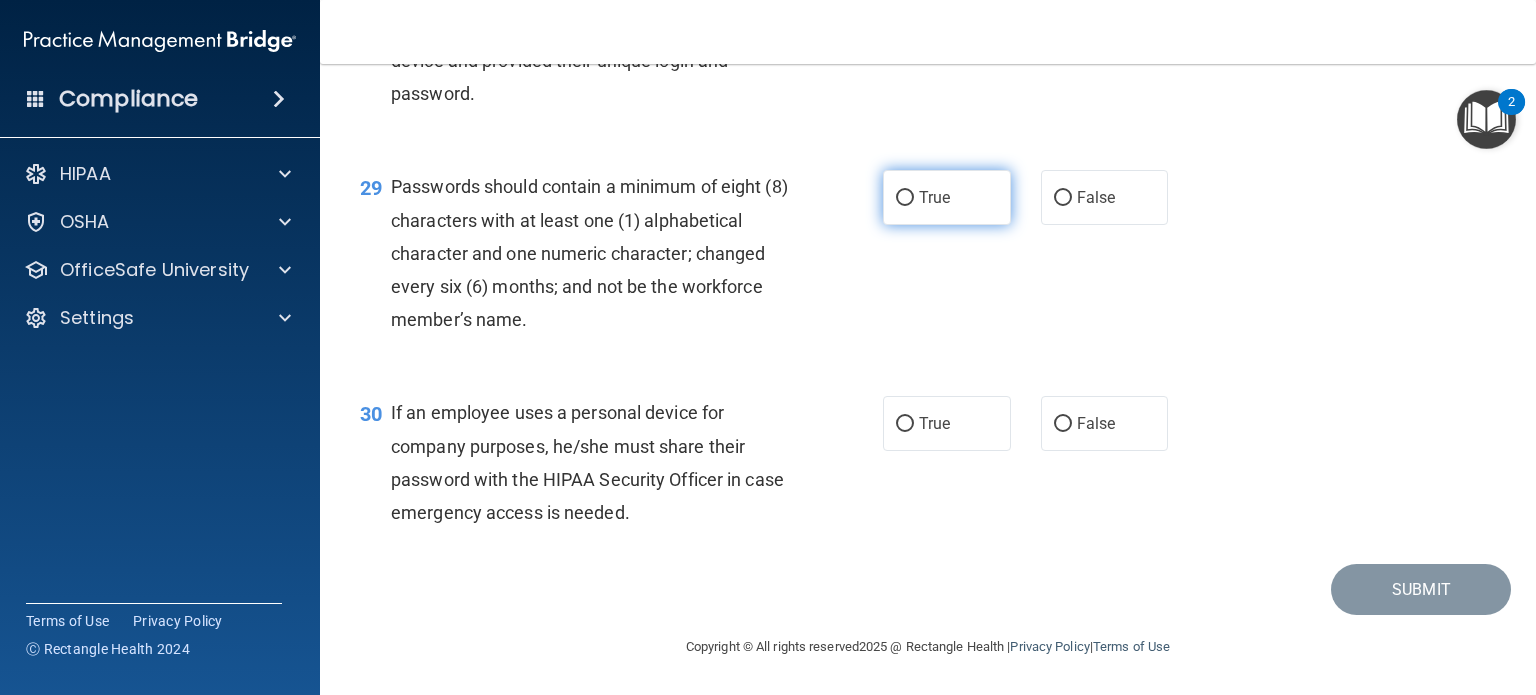 click on "True" at bounding box center (947, 197) 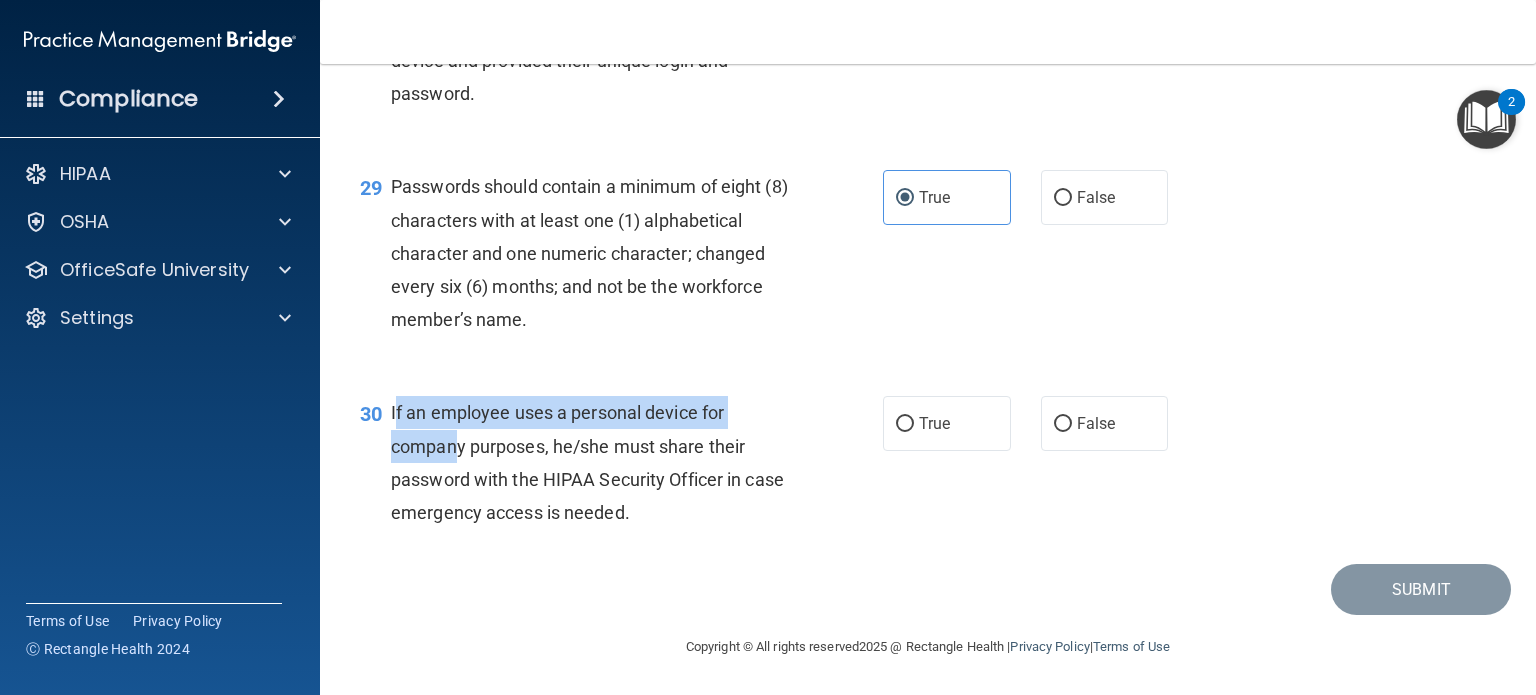 drag, startPoint x: 393, startPoint y: 411, endPoint x: 450, endPoint y: 445, distance: 66.37017 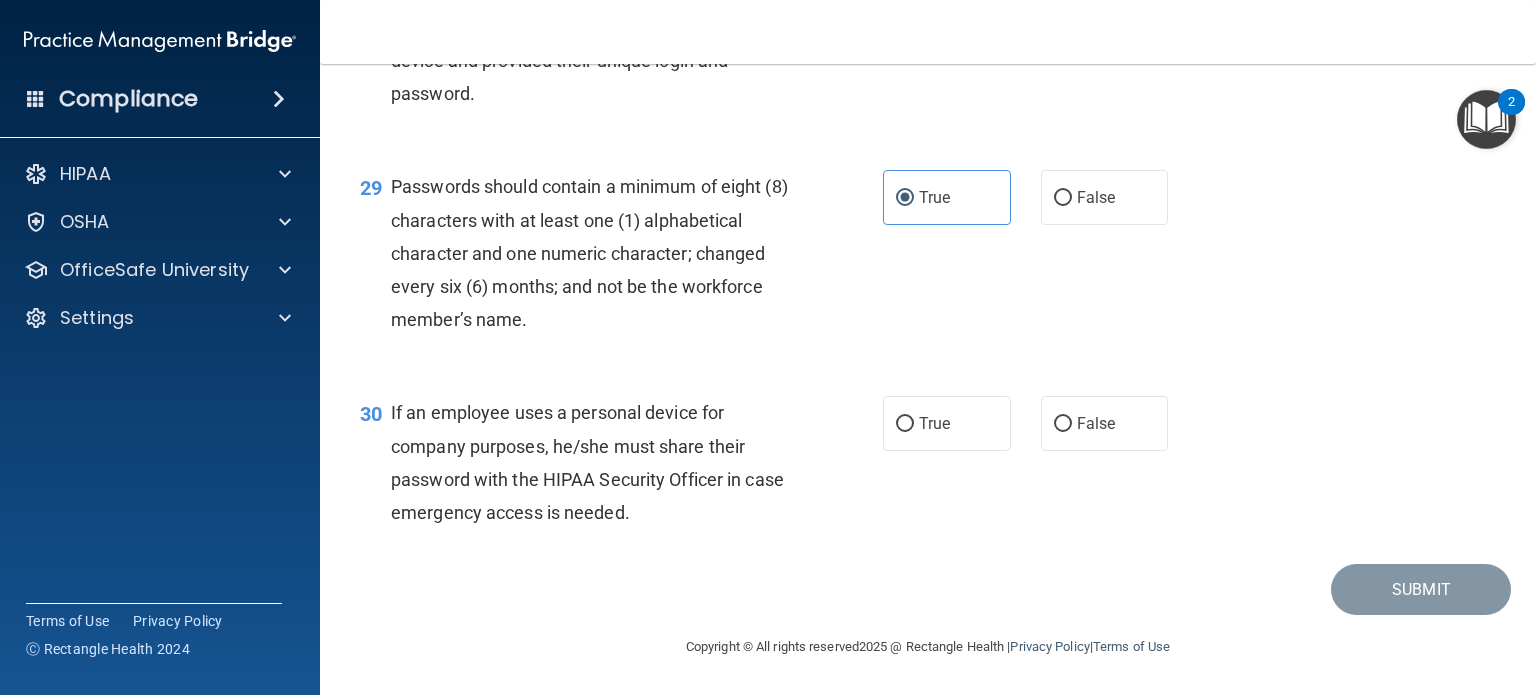 click on "30       If an employee uses a personal device for company purposes, he/she must share their password with the HIPAA Security Officer in case emergency access is needed.                 True           False" at bounding box center (928, 467) 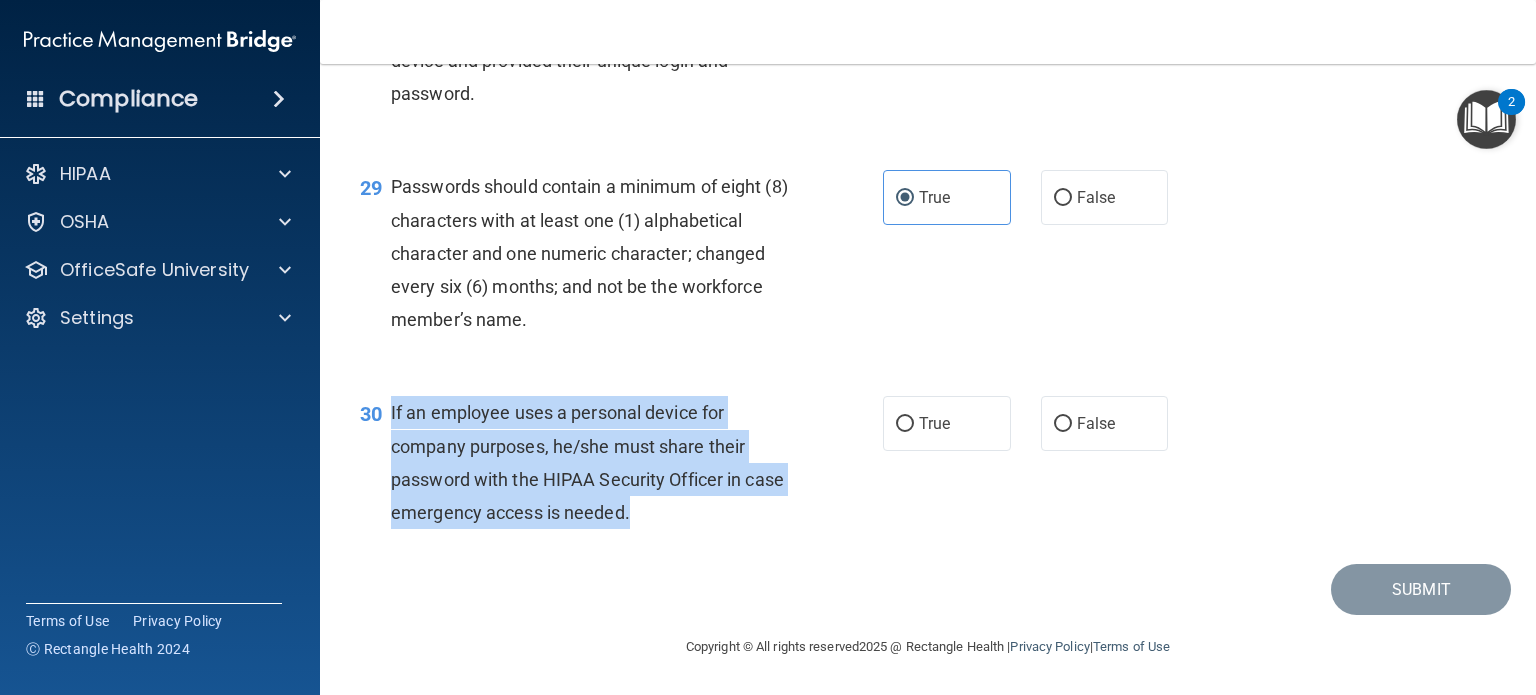 drag, startPoint x: 388, startPoint y: 413, endPoint x: 692, endPoint y: 512, distance: 319.71393 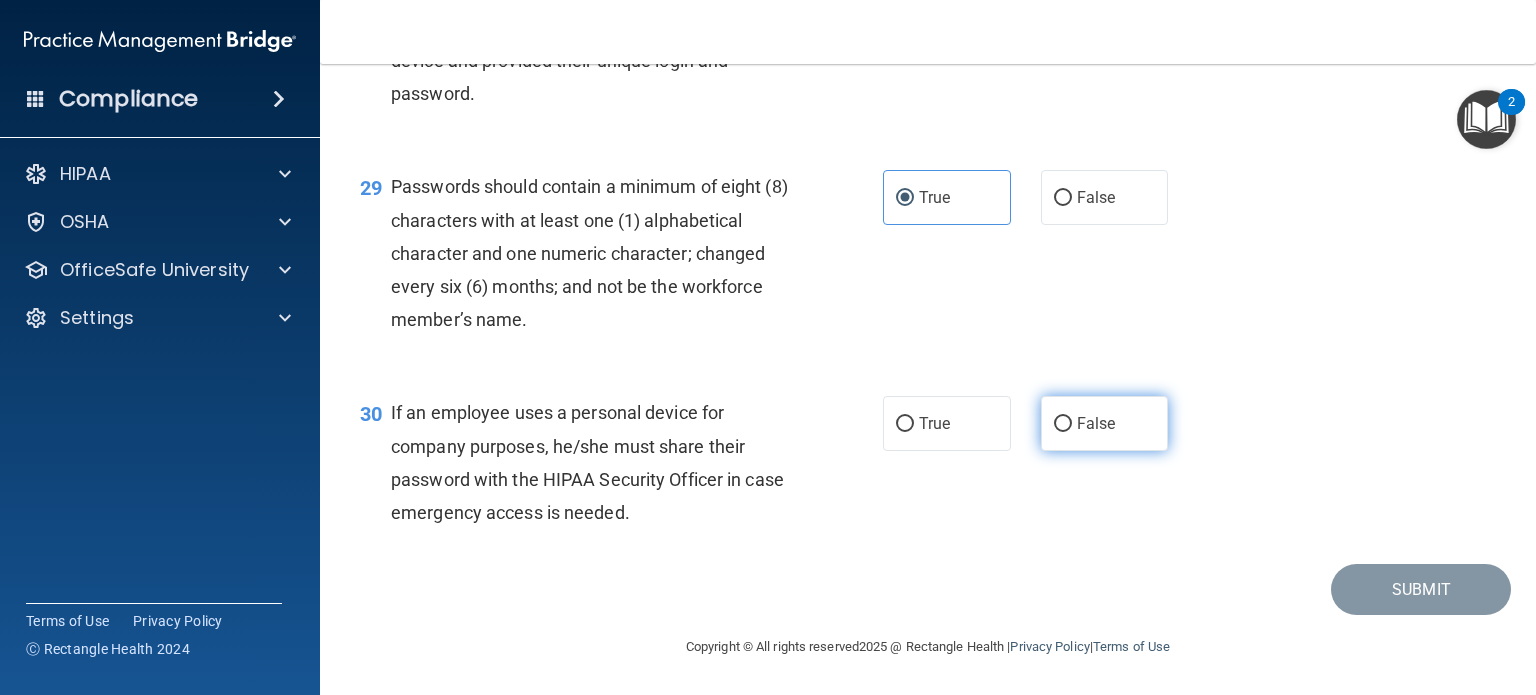 click on "False" at bounding box center [1105, 423] 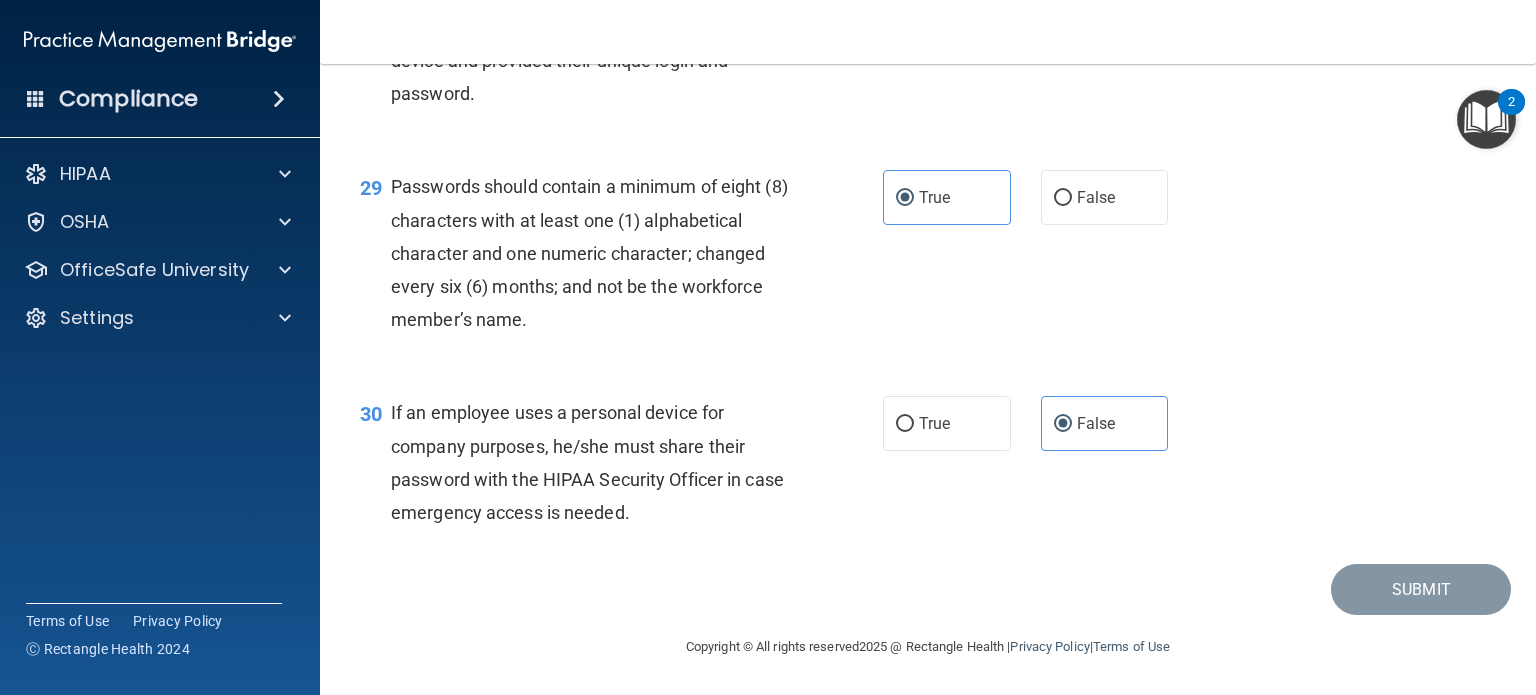 click on "30       If an employee uses a personal device for company purposes, he/she must share their password with the HIPAA Security Officer in case emergency access is needed.                 True           False" at bounding box center [928, 467] 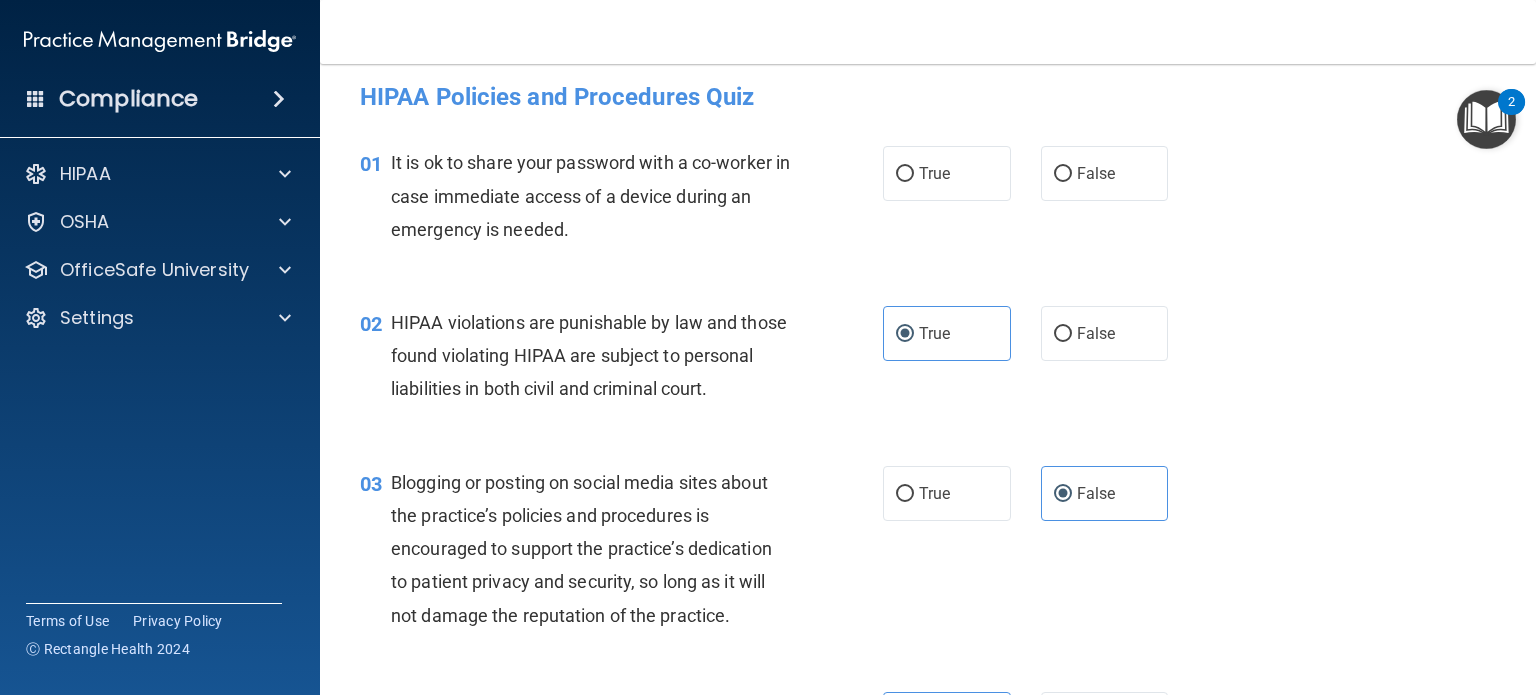 scroll, scrollTop: 0, scrollLeft: 0, axis: both 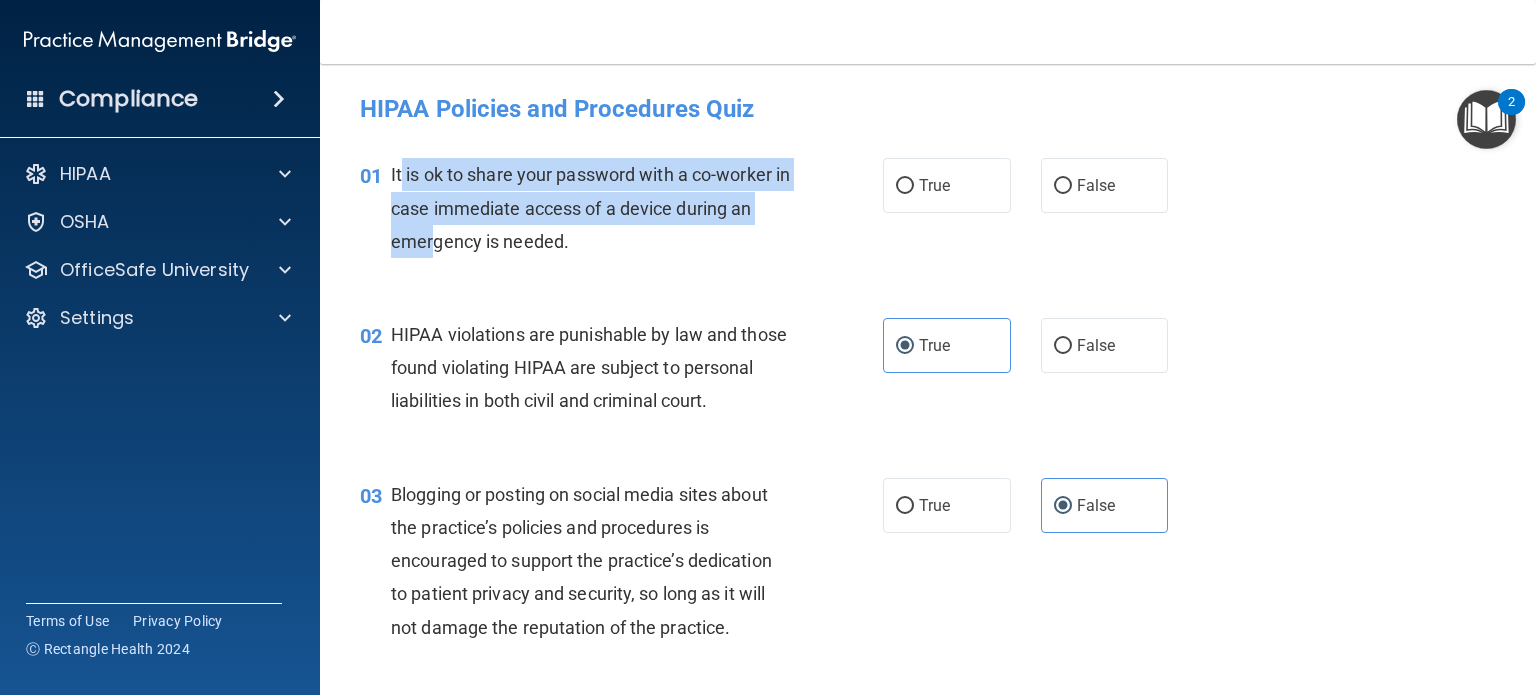 drag, startPoint x: 402, startPoint y: 167, endPoint x: 434, endPoint y: 229, distance: 69.77106 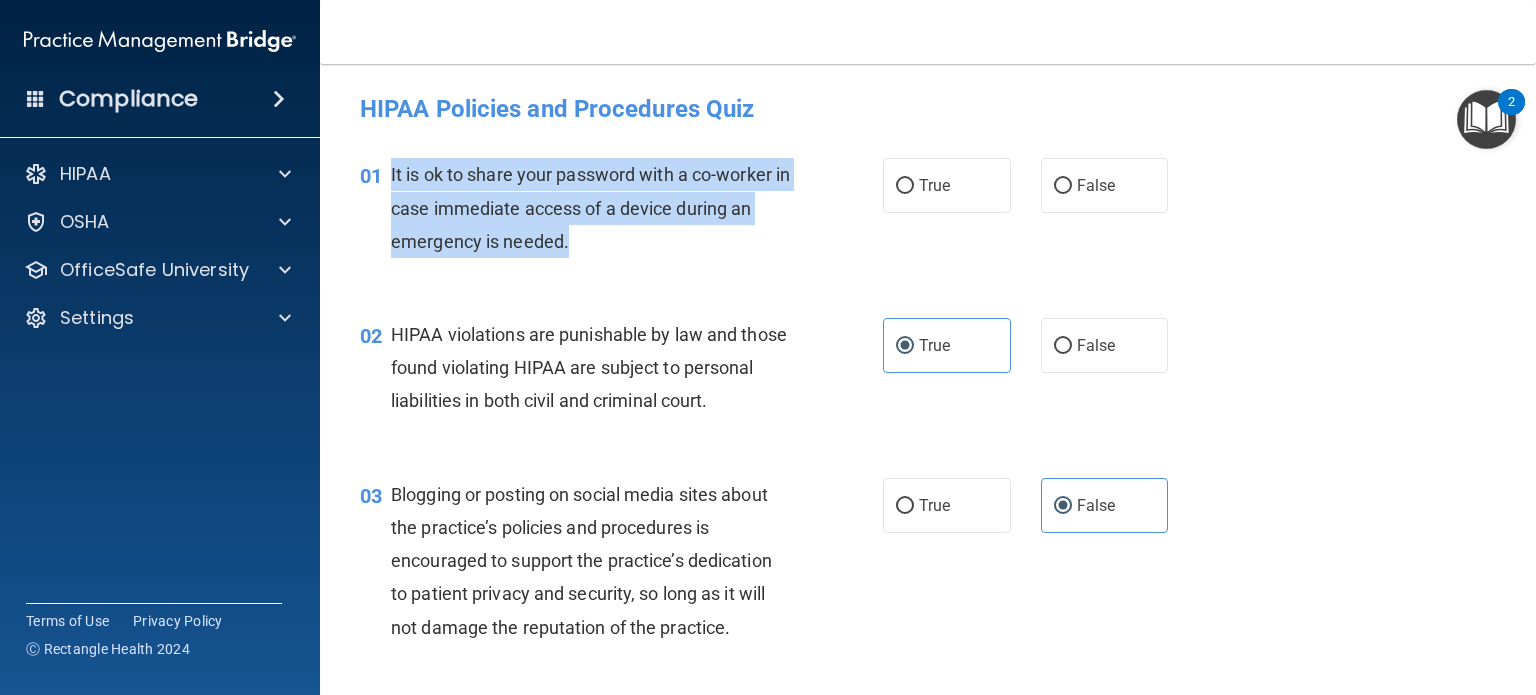 drag, startPoint x: 390, startPoint y: 171, endPoint x: 588, endPoint y: 239, distance: 209.35138 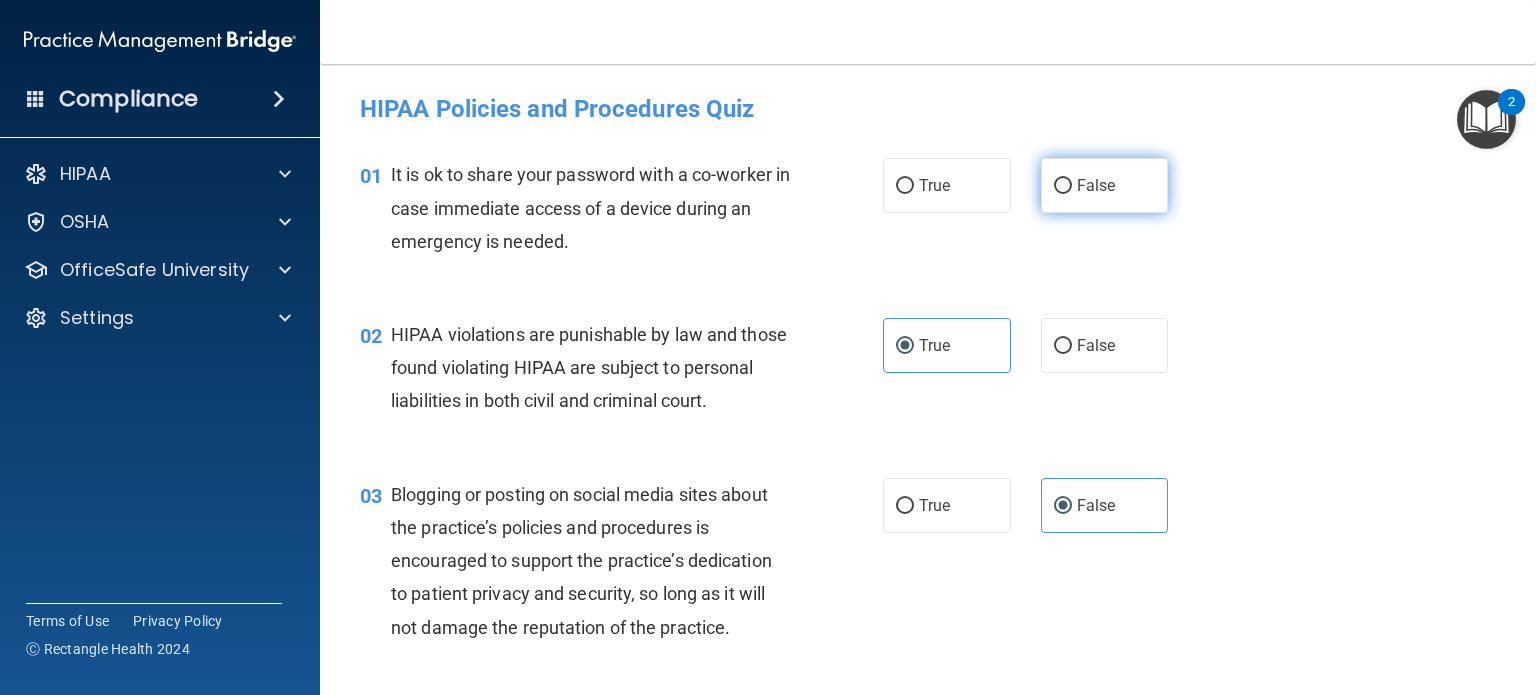 click on "False" at bounding box center (1105, 185) 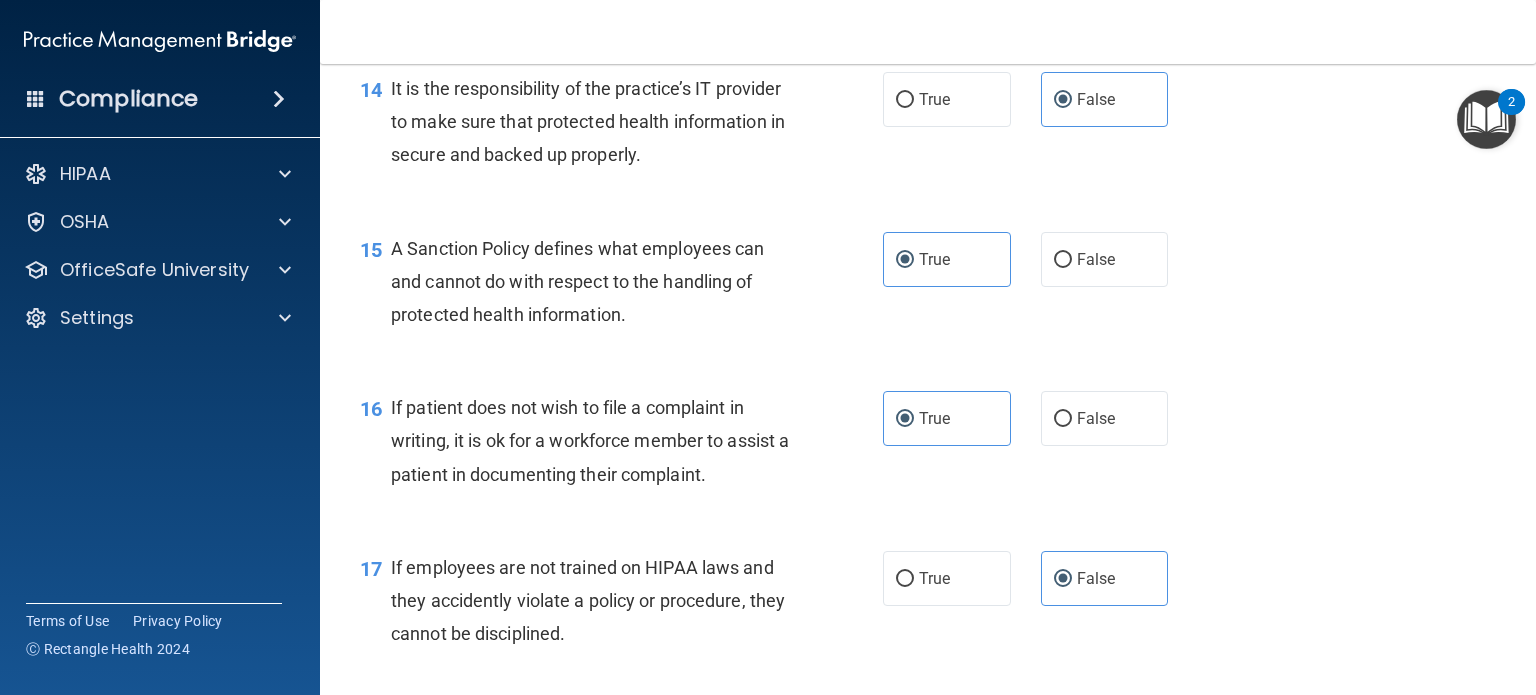 scroll, scrollTop: 5153, scrollLeft: 0, axis: vertical 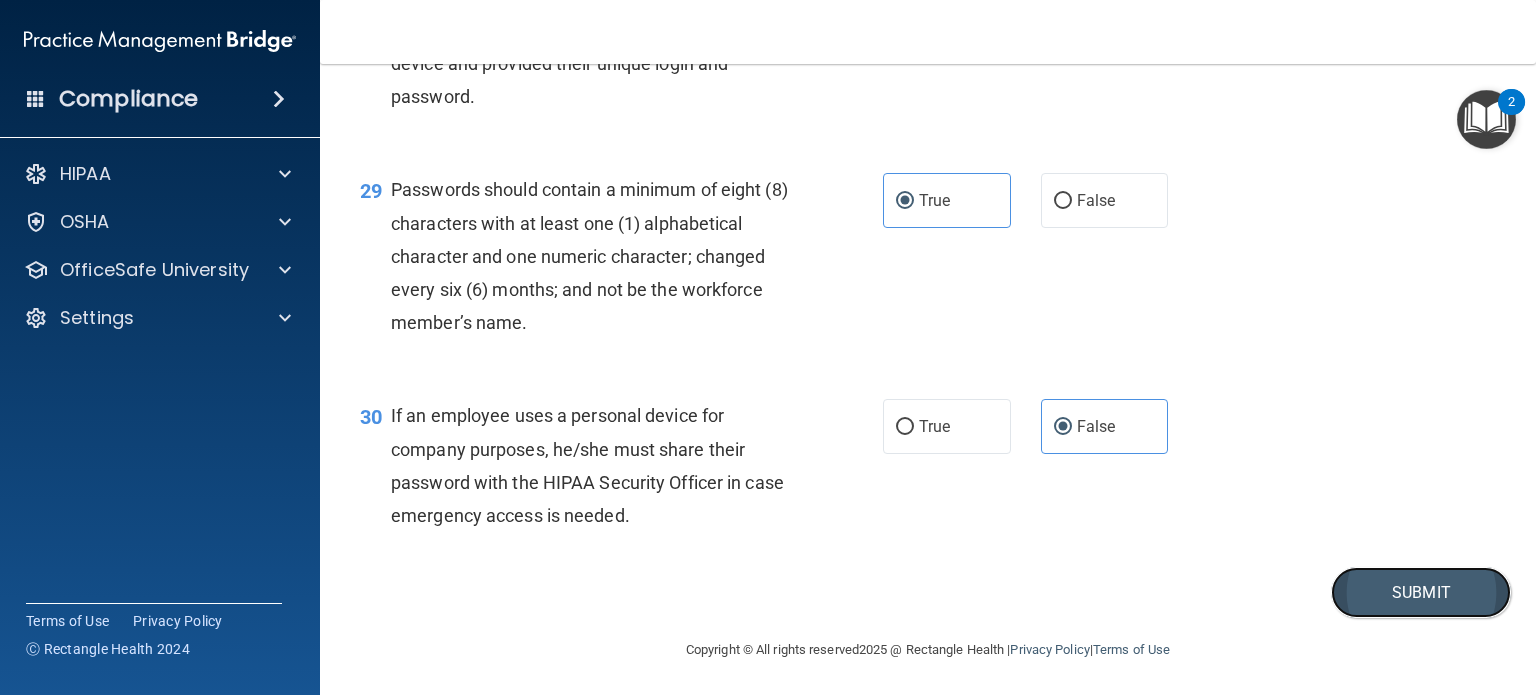click on "Submit" at bounding box center [1421, 592] 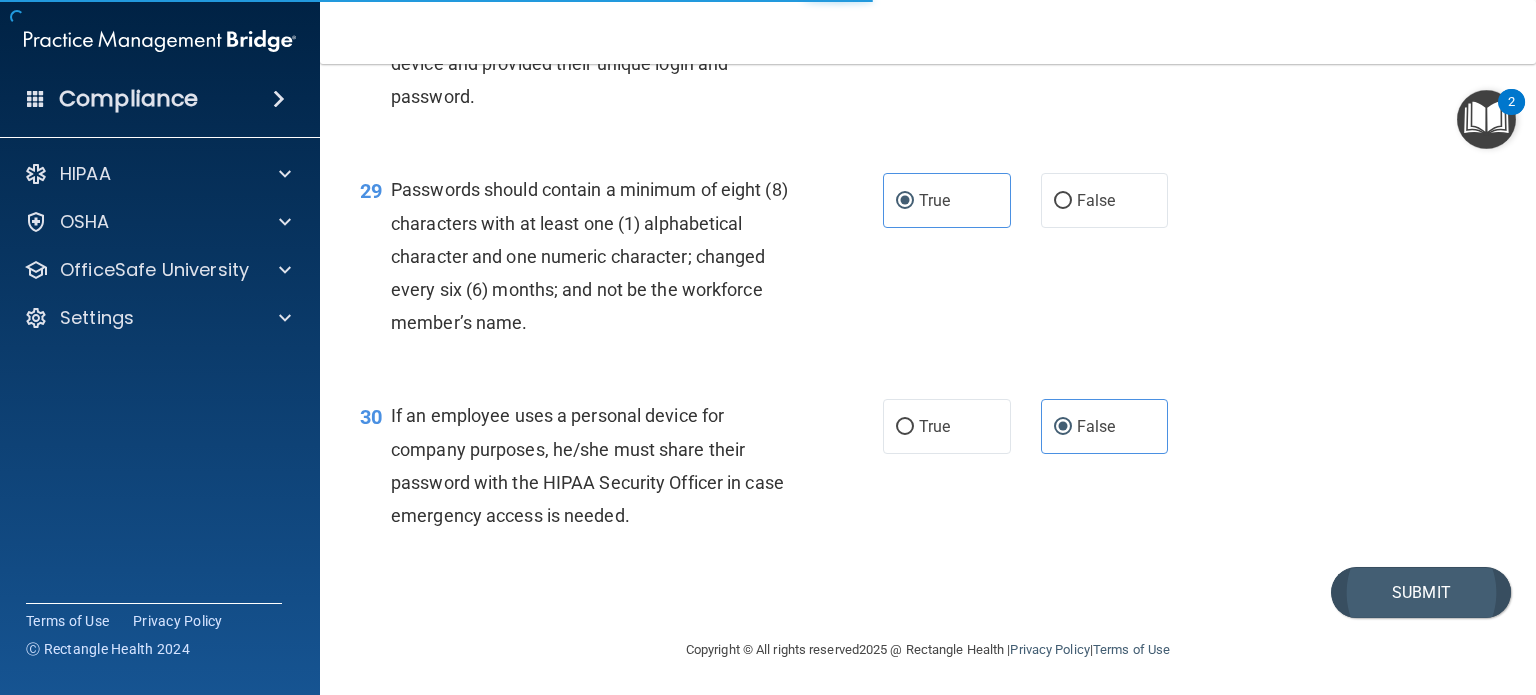 scroll, scrollTop: 0, scrollLeft: 0, axis: both 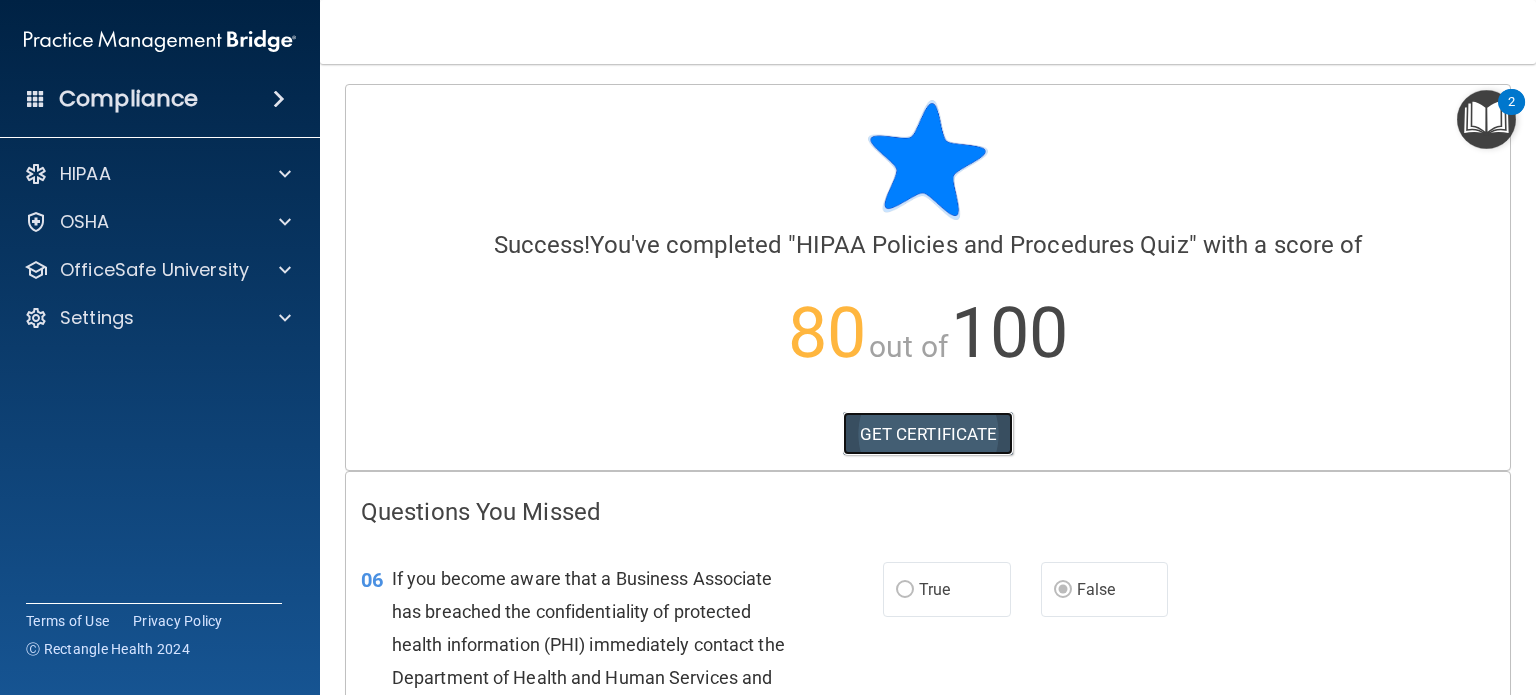 click on "GET CERTIFICATE" at bounding box center (928, 434) 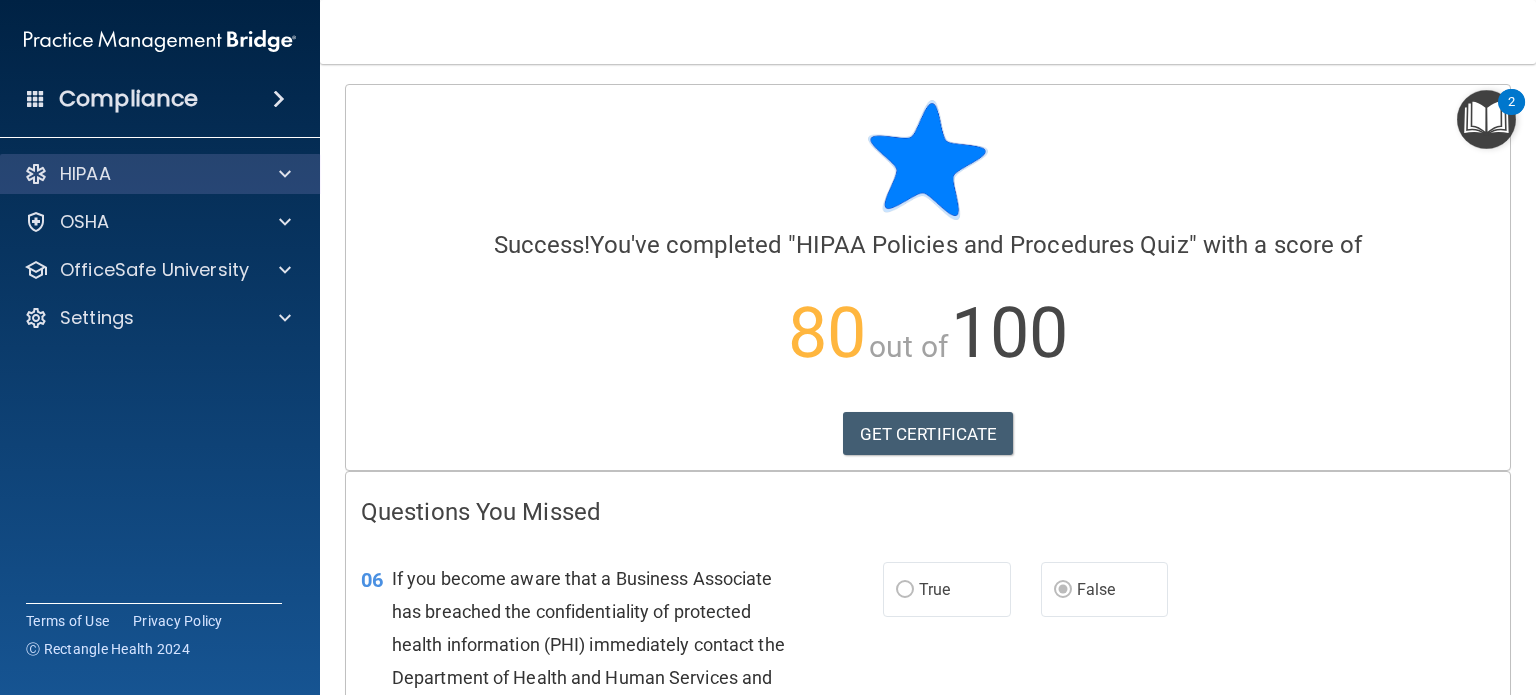click on "HIPAA" at bounding box center (160, 174) 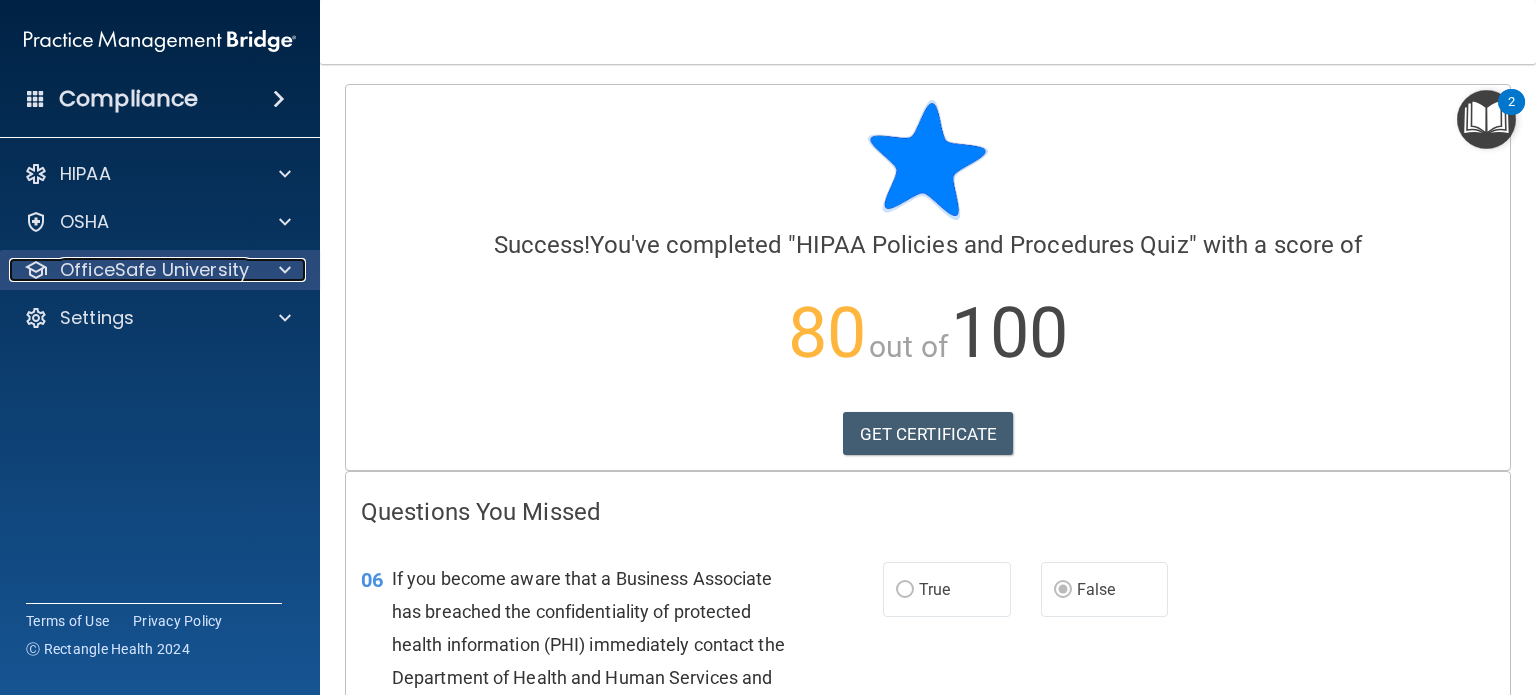 click on "OfficeSafe University" at bounding box center (154, 270) 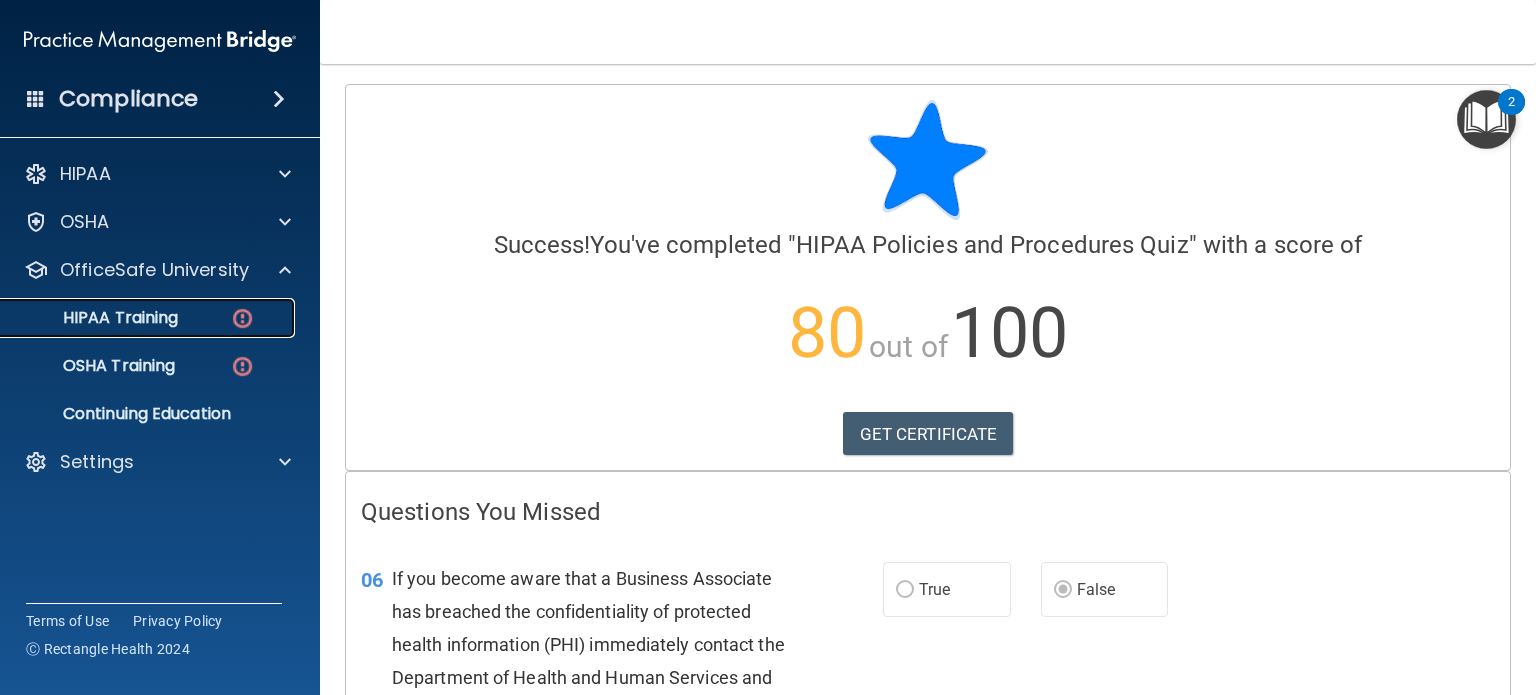 click on "HIPAA Training" at bounding box center [95, 318] 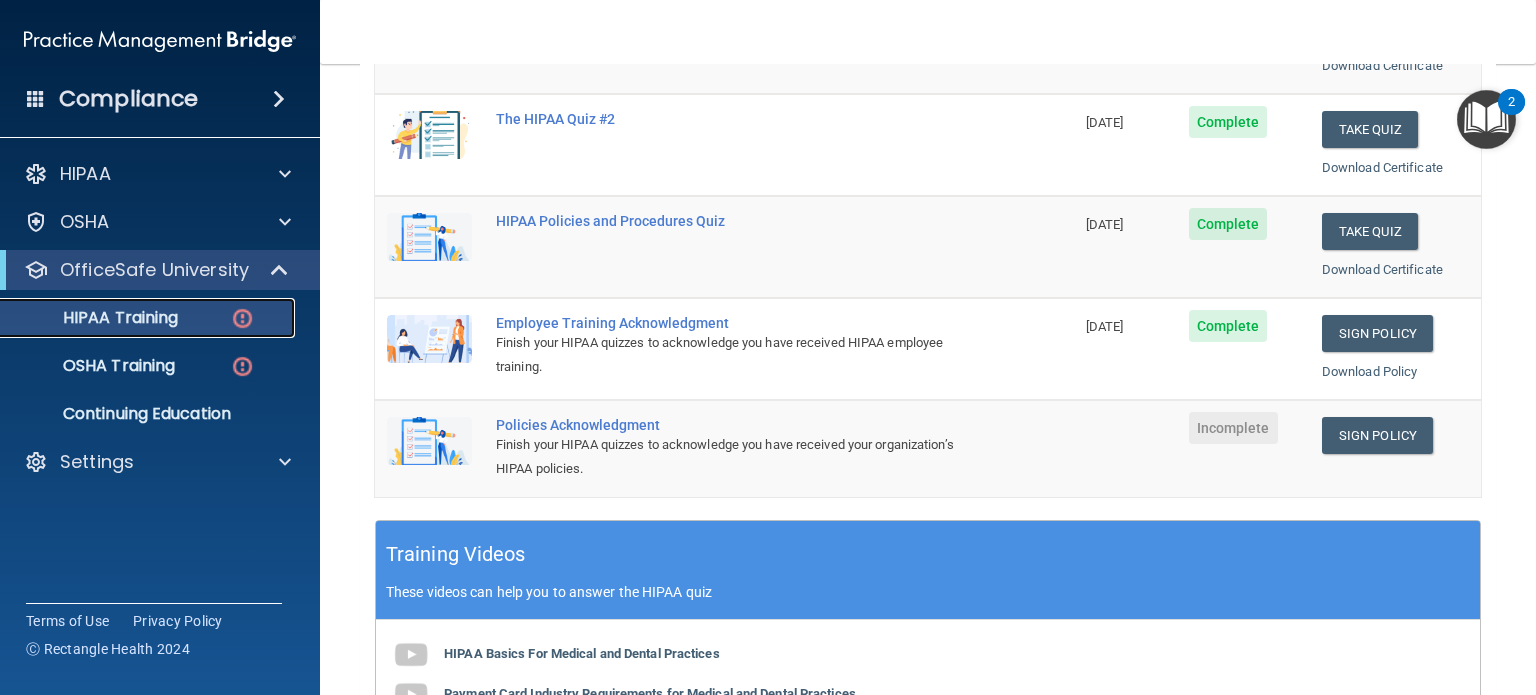 scroll, scrollTop: 400, scrollLeft: 0, axis: vertical 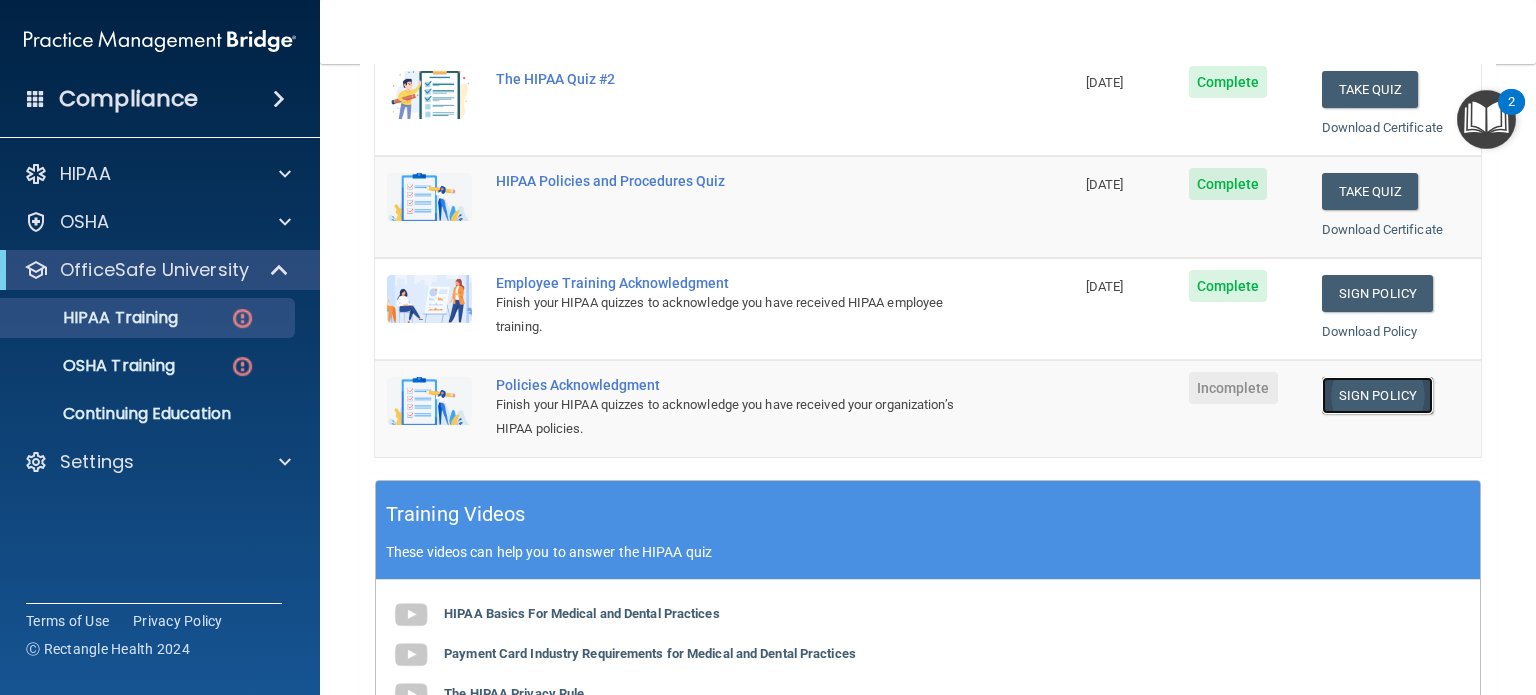 click on "Sign Policy" at bounding box center (1377, 395) 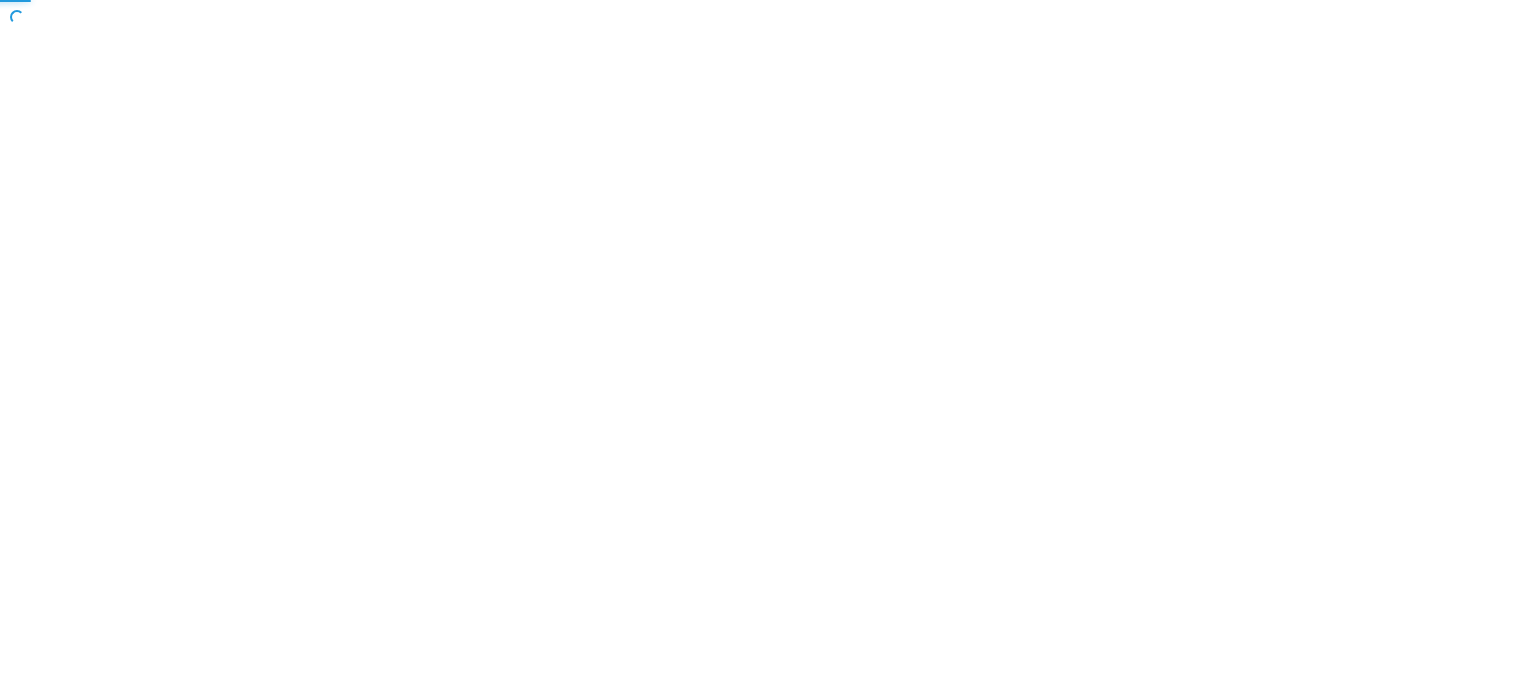 scroll, scrollTop: 0, scrollLeft: 0, axis: both 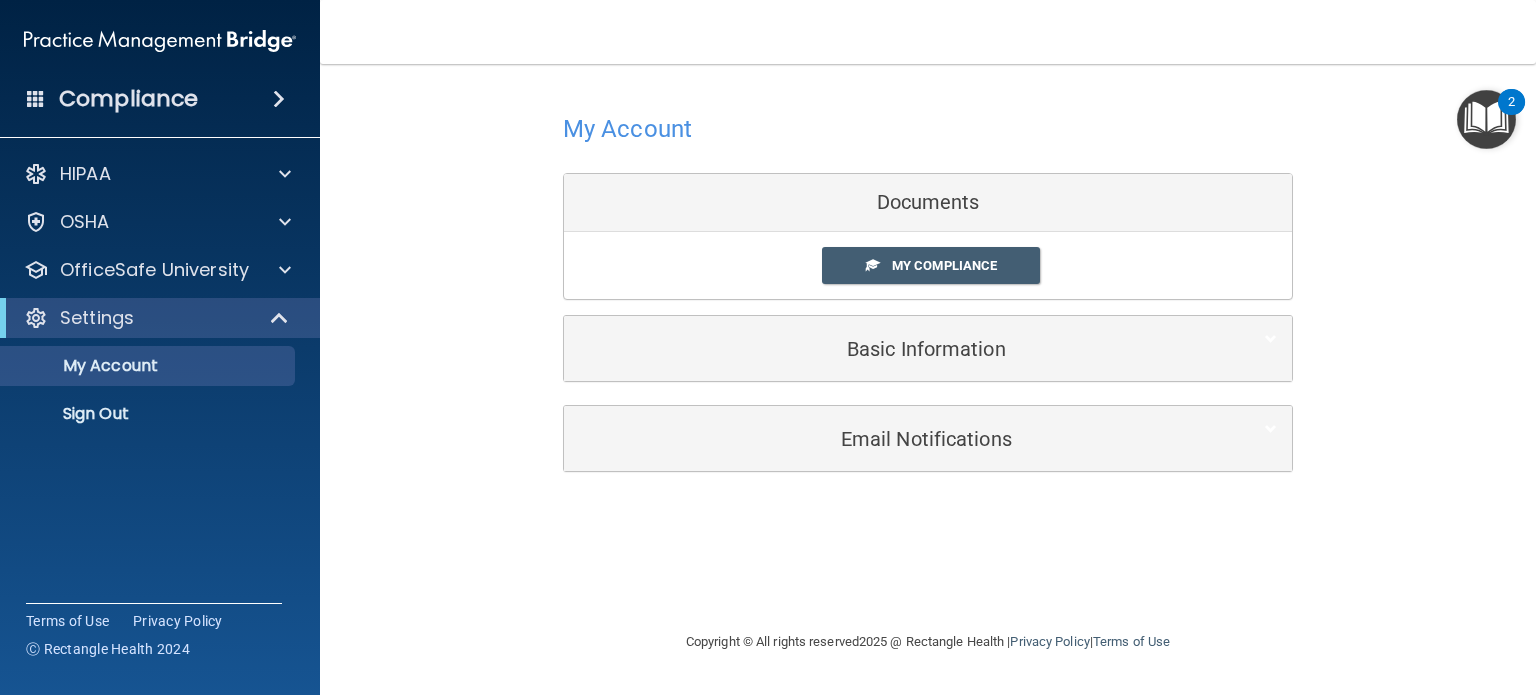 click on "My Compliance                 My Compliance             My BAA" at bounding box center [928, 265] 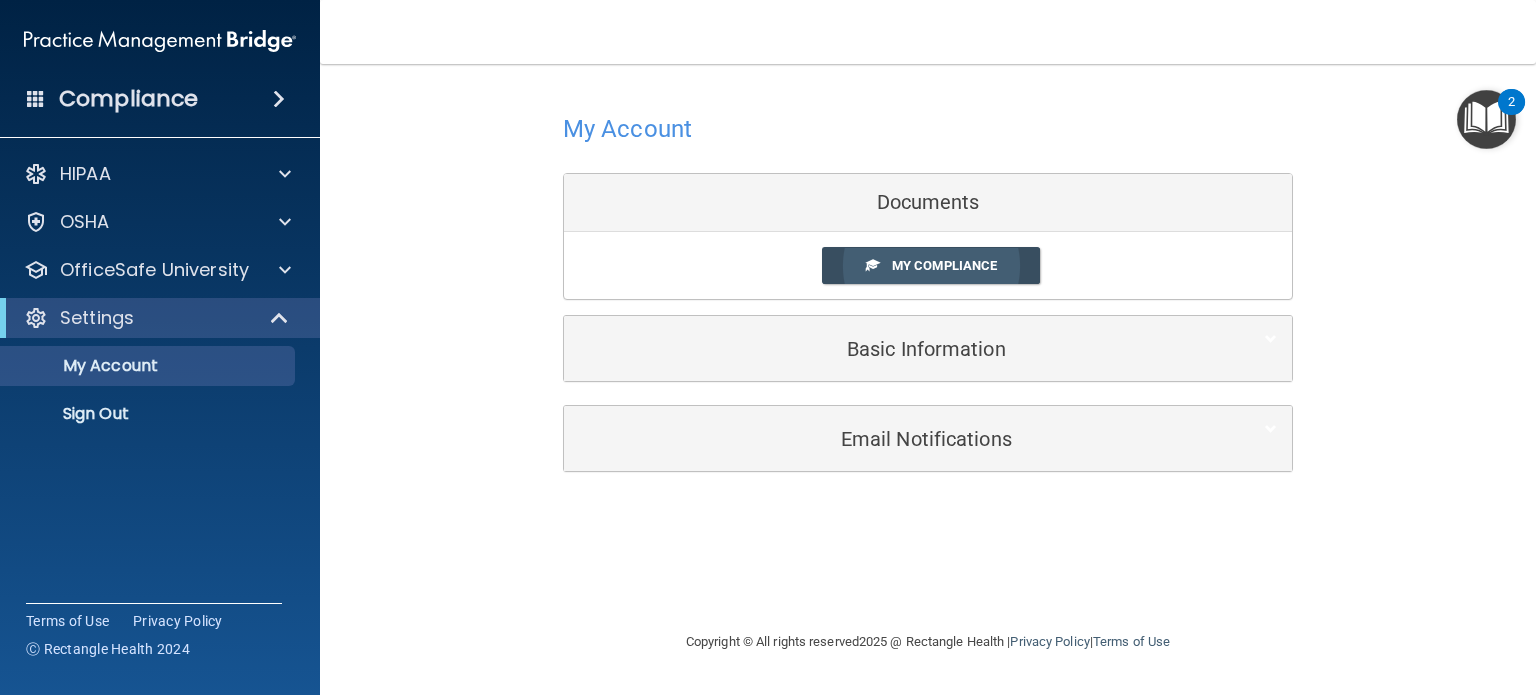 click on "My Compliance" at bounding box center (944, 265) 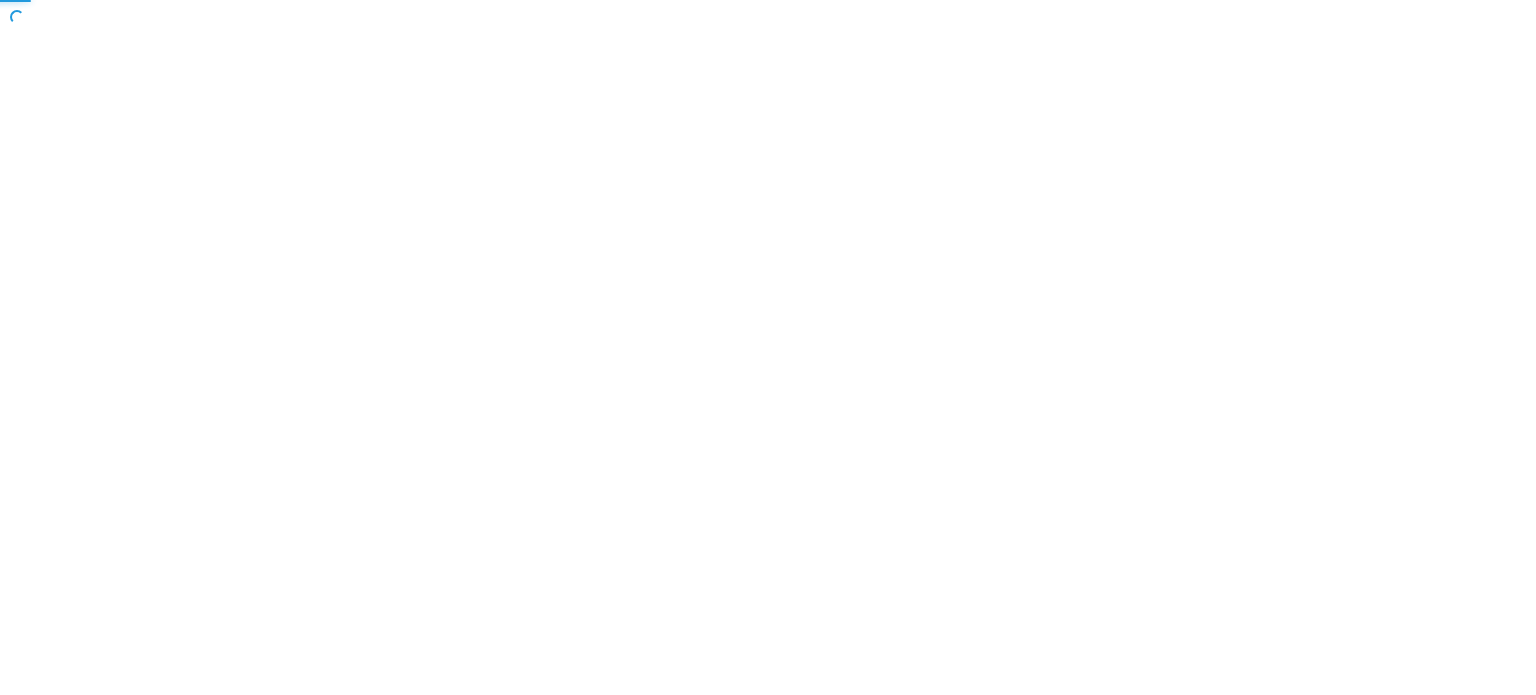 scroll, scrollTop: 0, scrollLeft: 0, axis: both 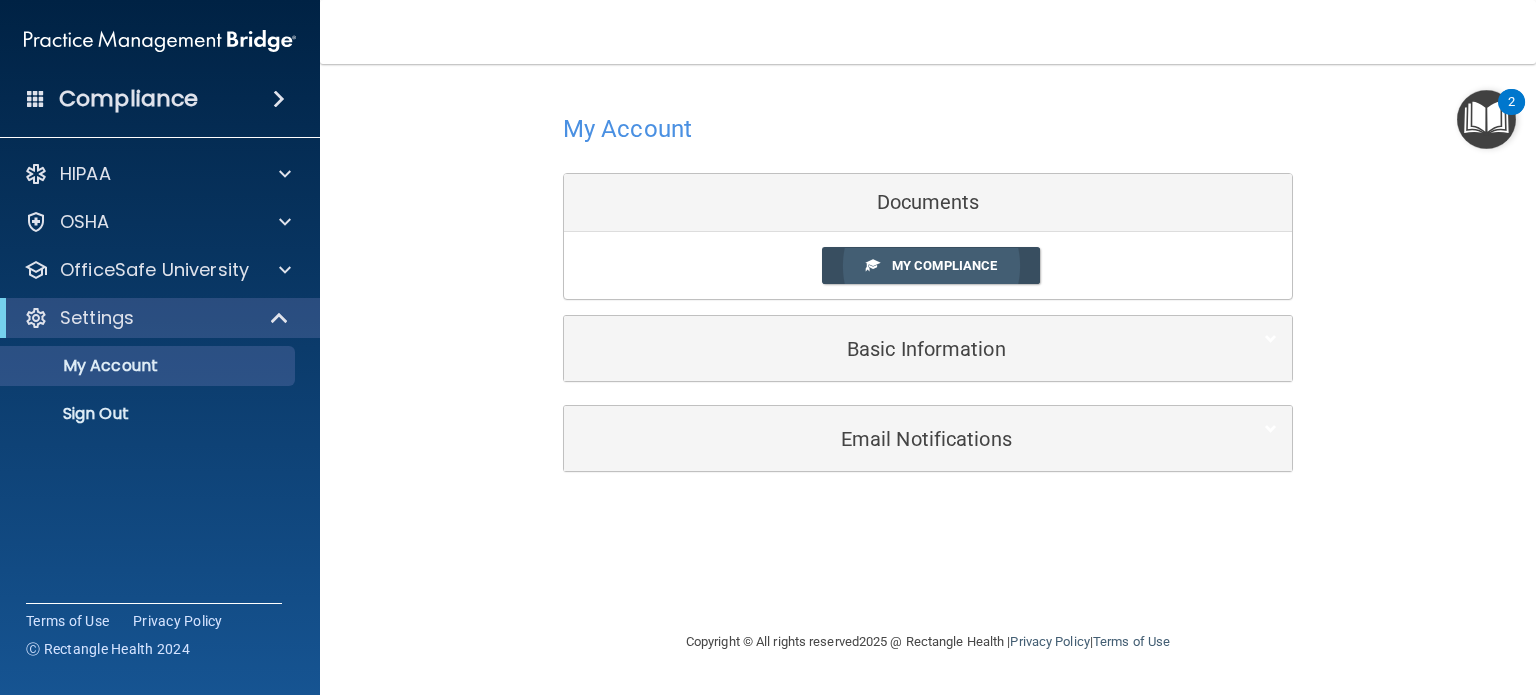 click on "My Compliance" at bounding box center [931, 265] 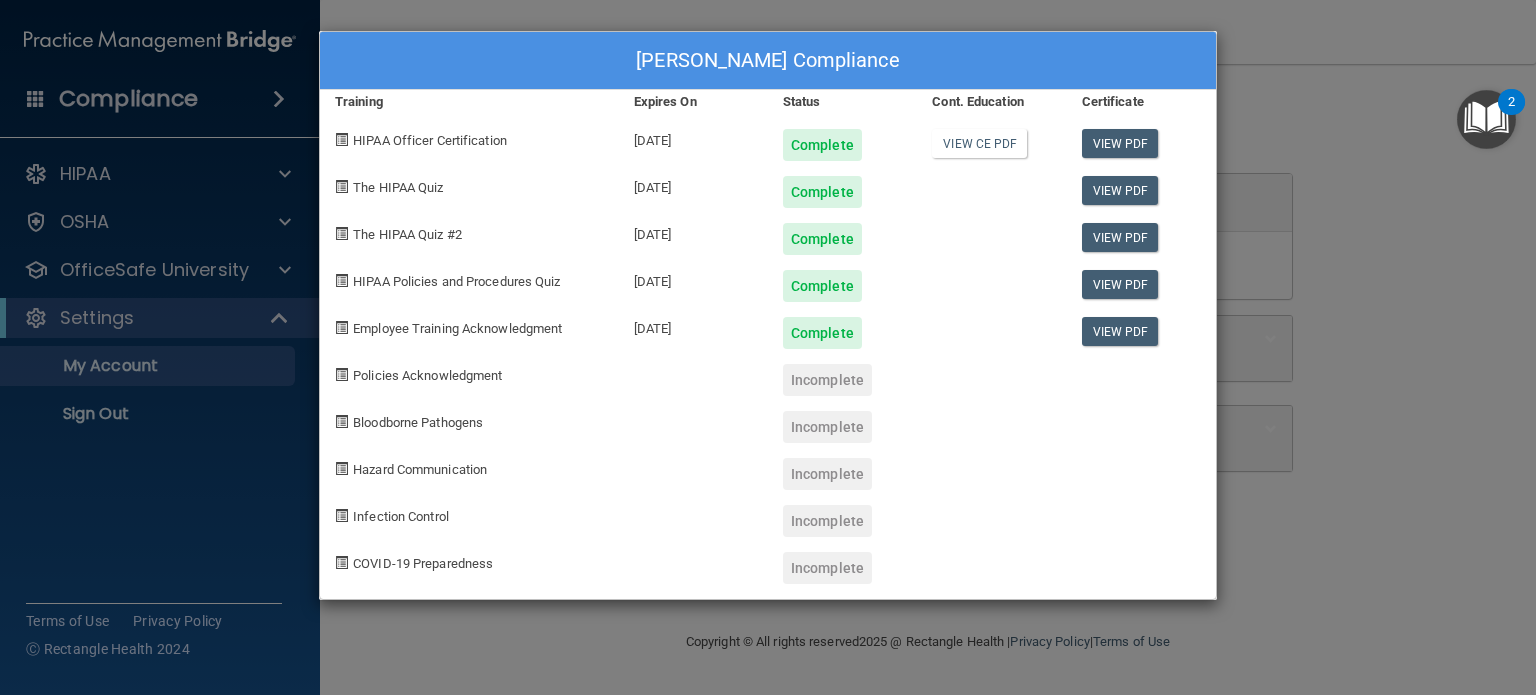 click on "[PERSON_NAME] Compliance      Training   Expires On   Status   Cont. Education   Certificate         HIPAA Officer Certification      [DATE]       Complete        View CE PDF       View PDF         The HIPAA Quiz      [DATE]       Complete              View PDF         The HIPAA Quiz #2      [DATE]       Complete              View PDF         HIPAA Policies and Procedures Quiz      [DATE]       Complete              View PDF         Employee Training Acknowledgment      [DATE]       Complete              View PDF         Policies Acknowledgment             Incomplete                      Bloodborne Pathogens             Incomplete                      Hazard Communication             Incomplete                      Infection Control             Incomplete                      COVID-19 Preparedness             Incomplete" at bounding box center [768, 347] 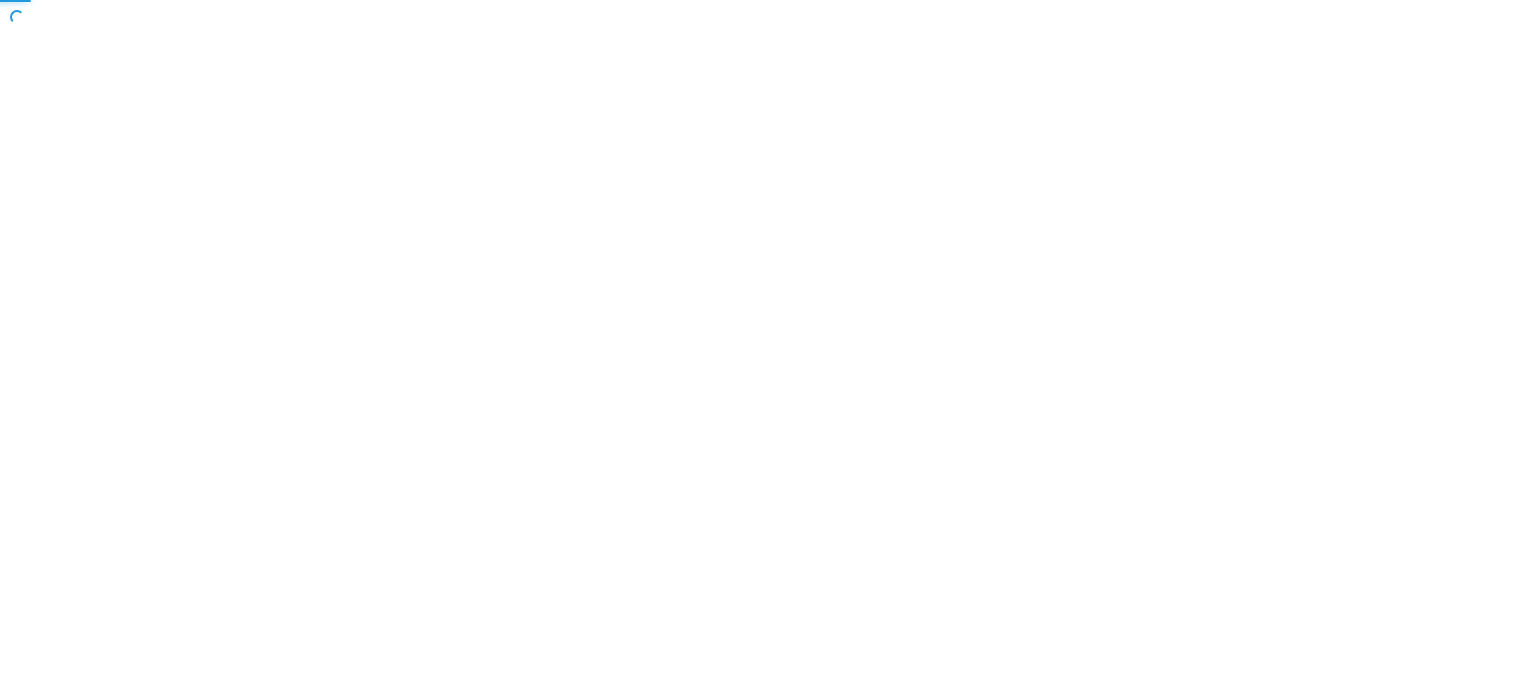 scroll, scrollTop: 0, scrollLeft: 0, axis: both 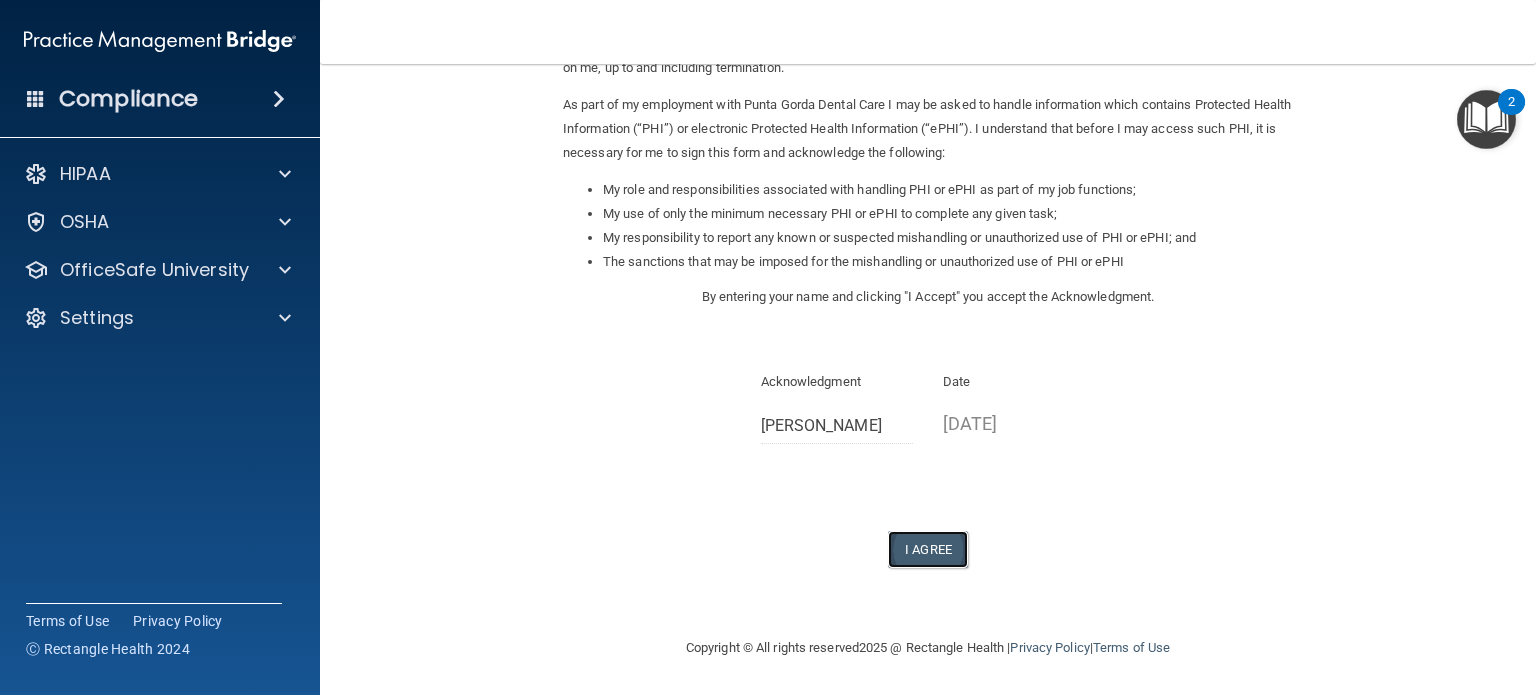 click on "I Agree" at bounding box center [928, 549] 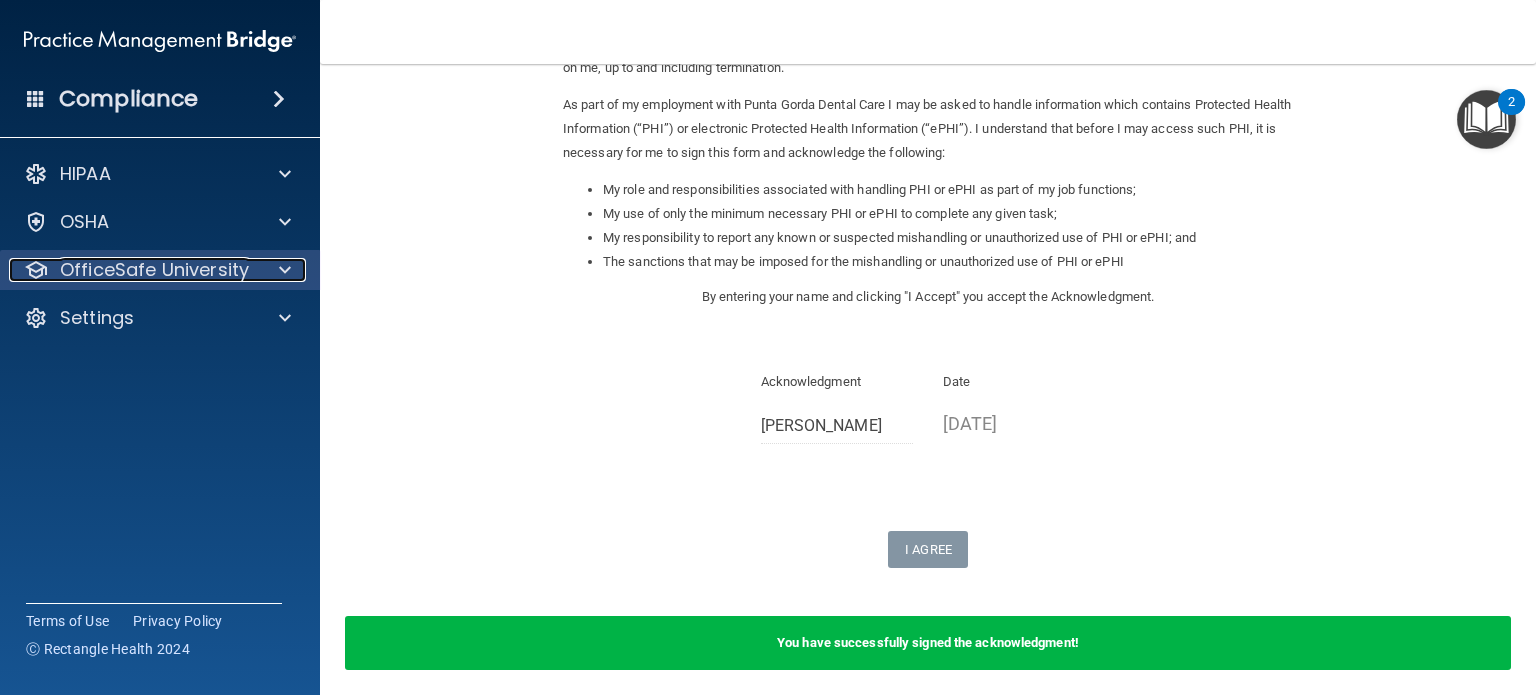 click on "OfficeSafe University" at bounding box center [154, 270] 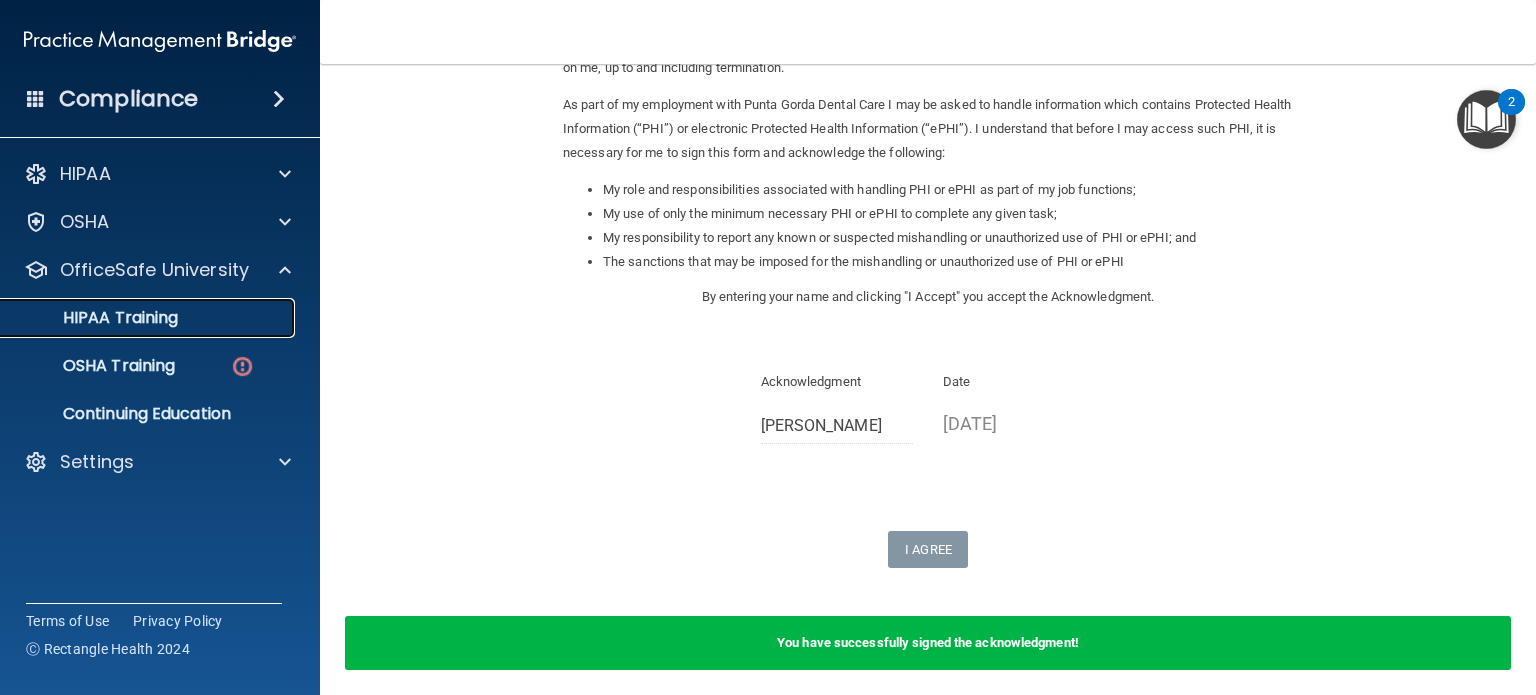 click on "HIPAA Training" at bounding box center [95, 318] 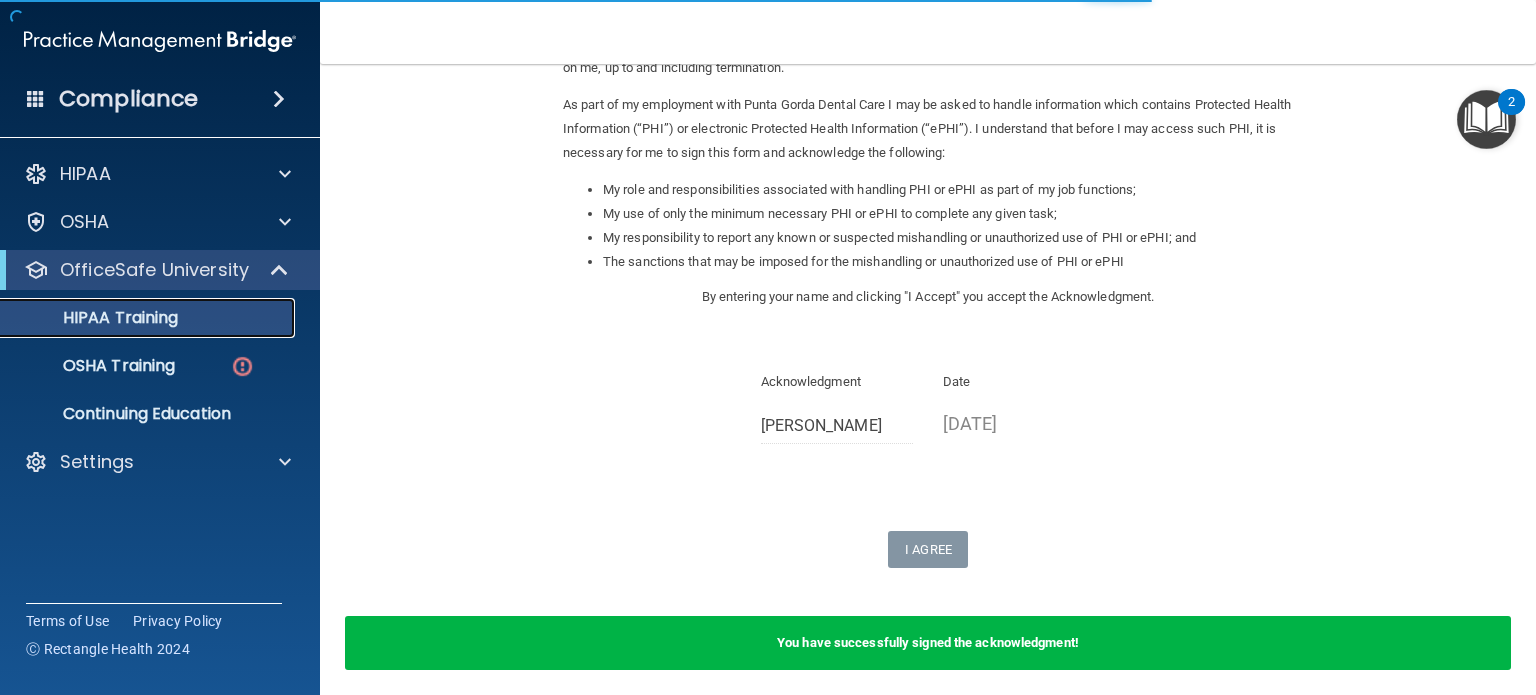 scroll, scrollTop: 728, scrollLeft: 0, axis: vertical 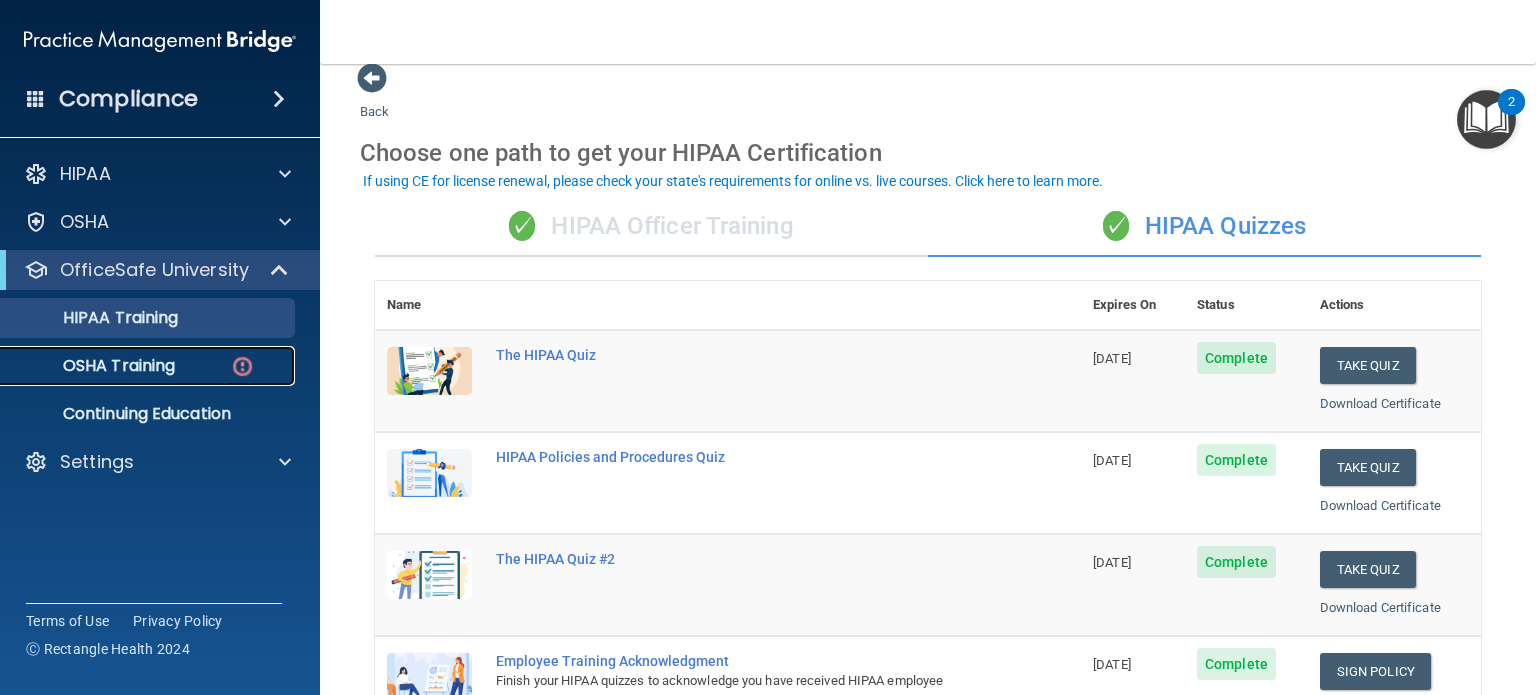 click on "OSHA Training" at bounding box center (94, 366) 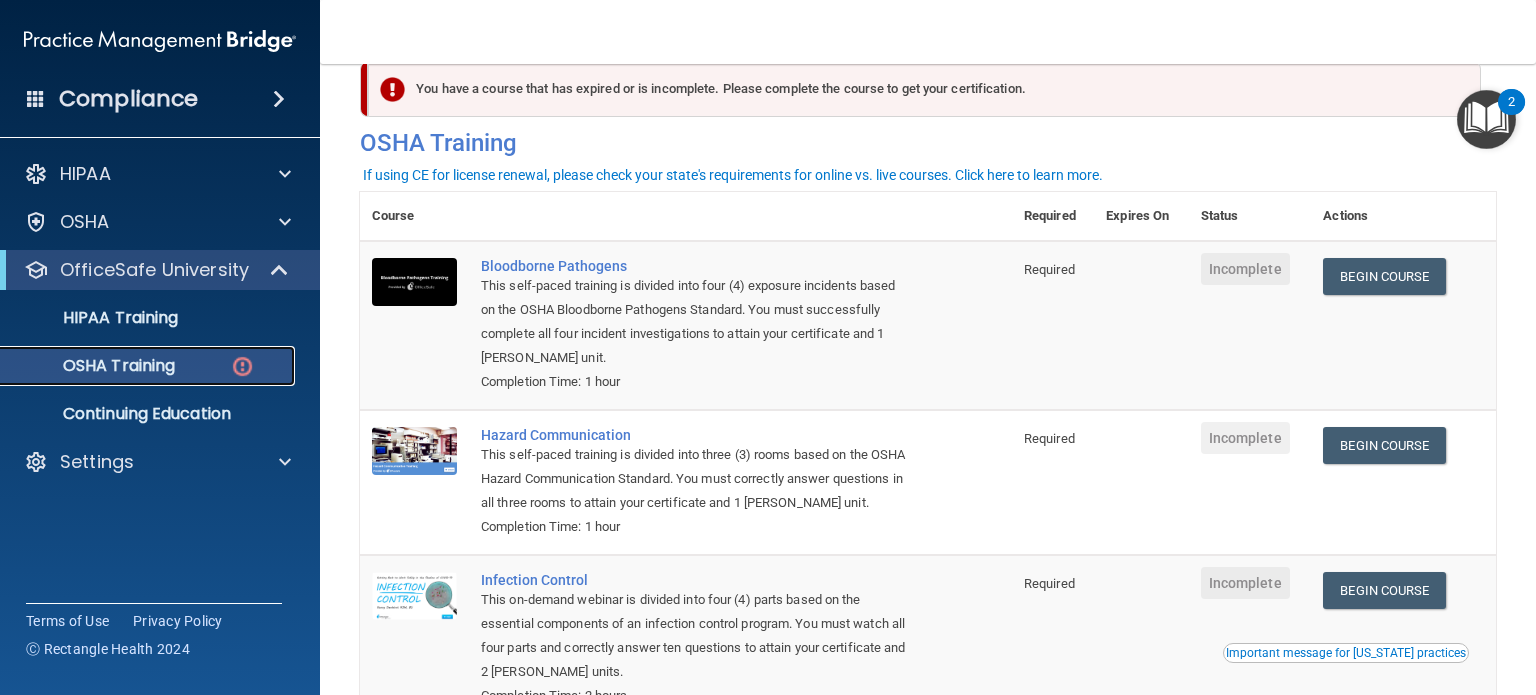 scroll, scrollTop: 0, scrollLeft: 0, axis: both 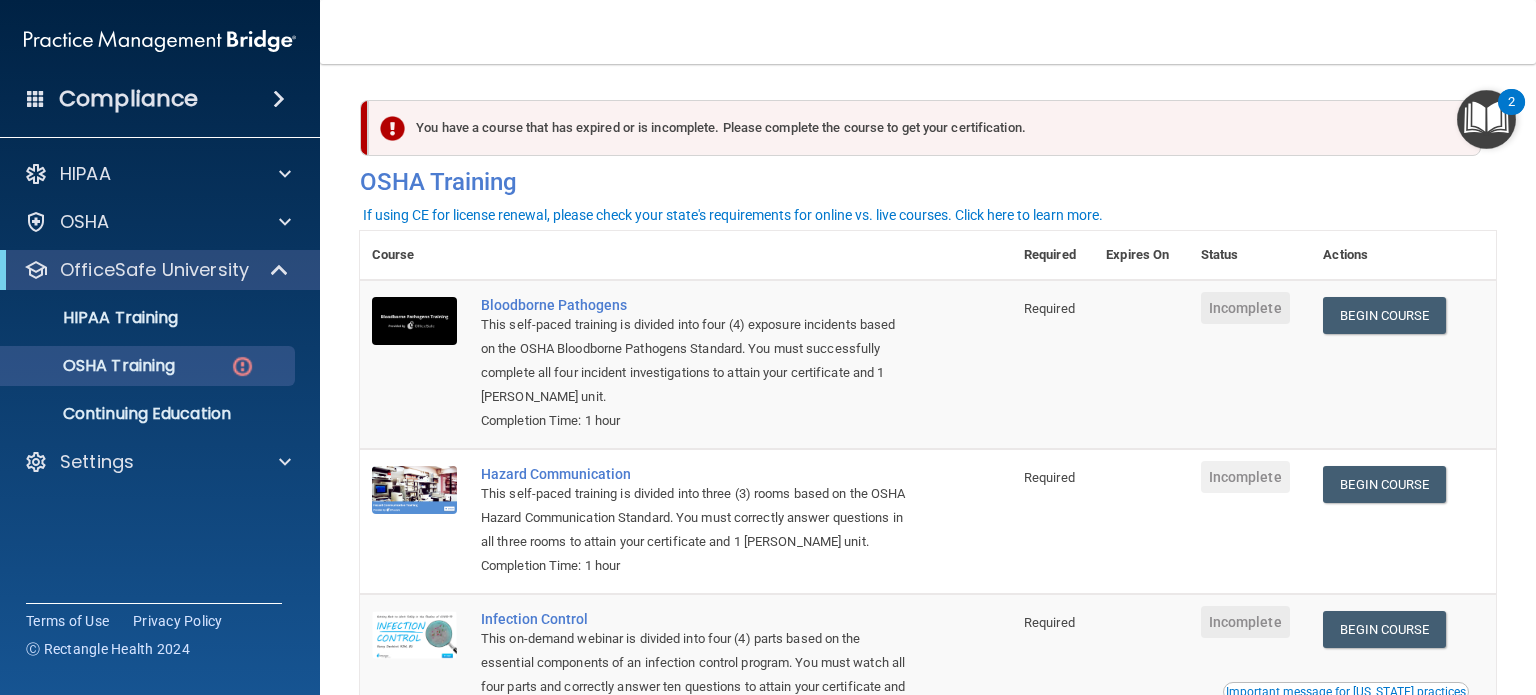 click on "Toggle navigation                                                                                                     [PERSON_NAME]   [EMAIL_ADDRESS][DOMAIN_NAME]                            Manage My Enterprise              [GEOGRAPHIC_DATA] Dental Care     Manage My Location" at bounding box center (928, 32) 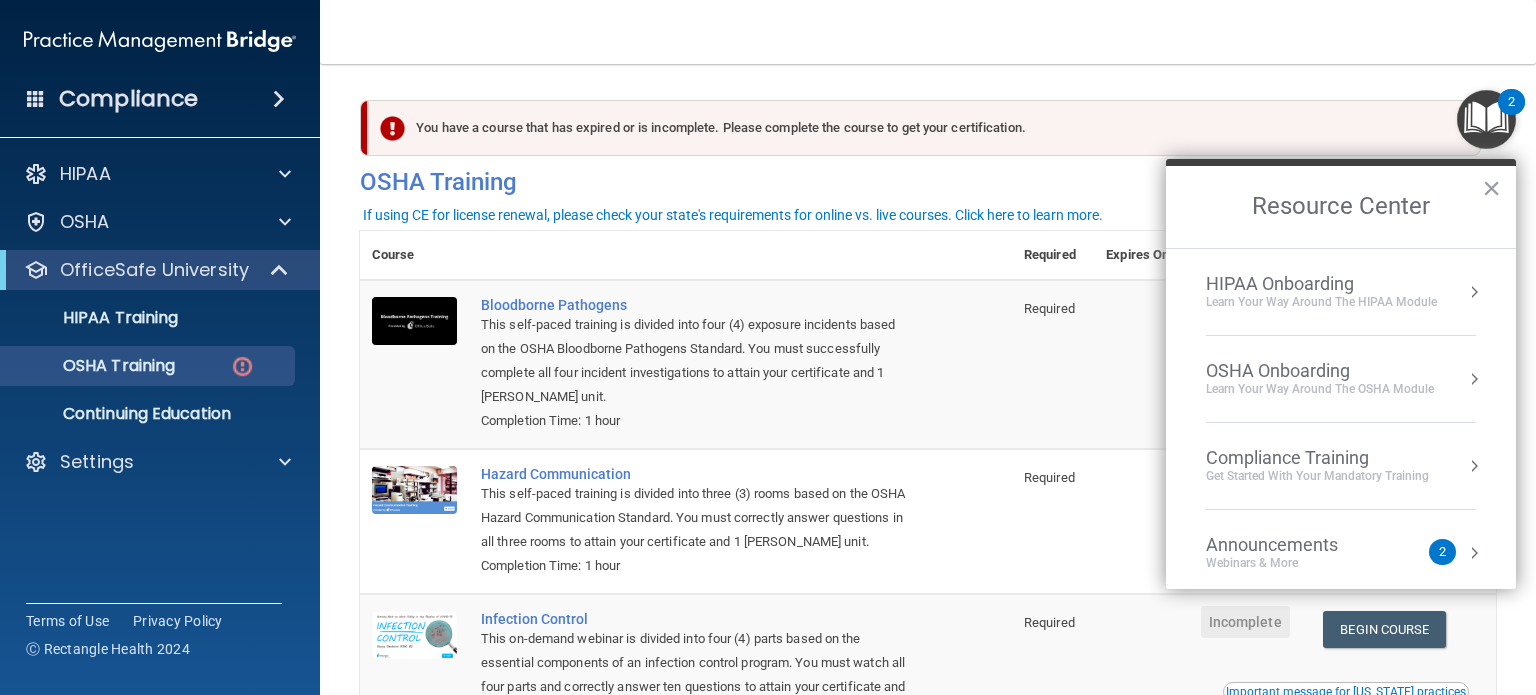 click on "OSHA Onboarding" at bounding box center (1320, 371) 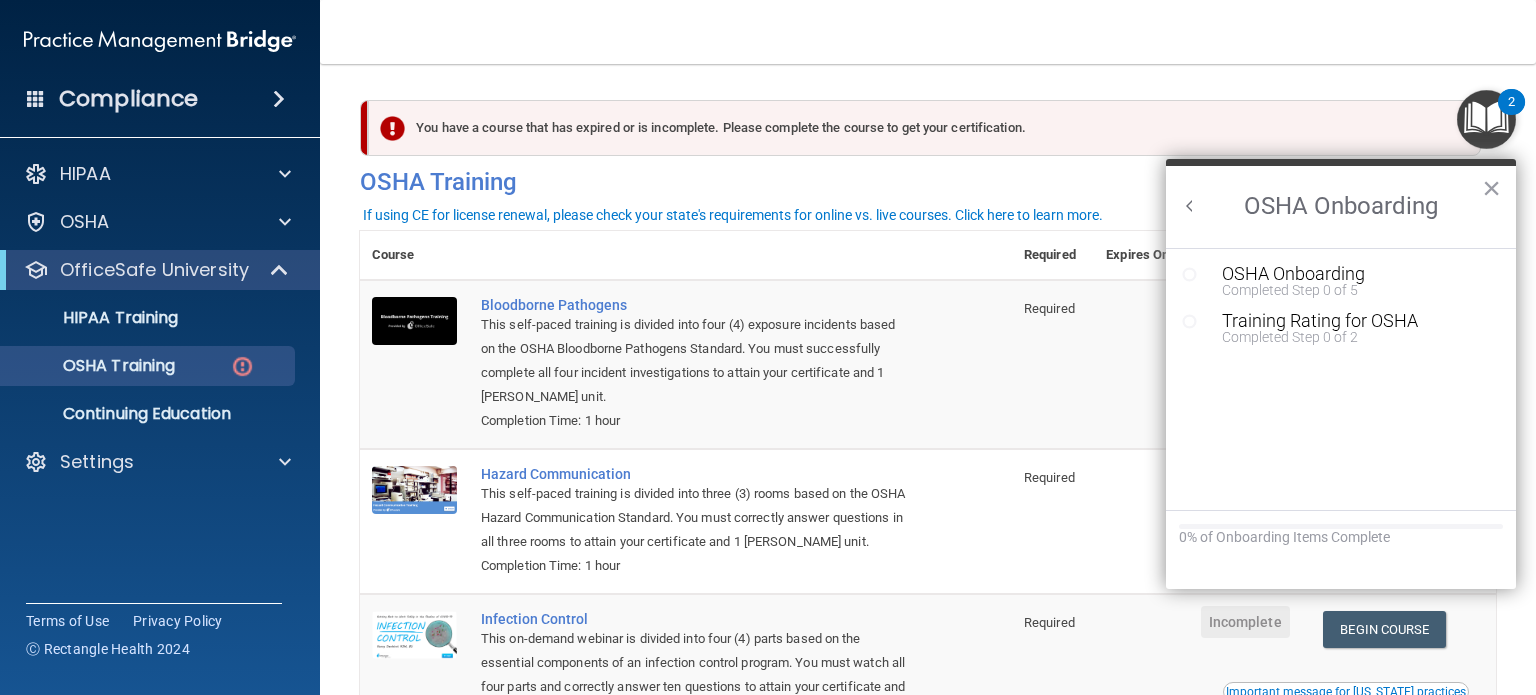 scroll, scrollTop: 0, scrollLeft: 0, axis: both 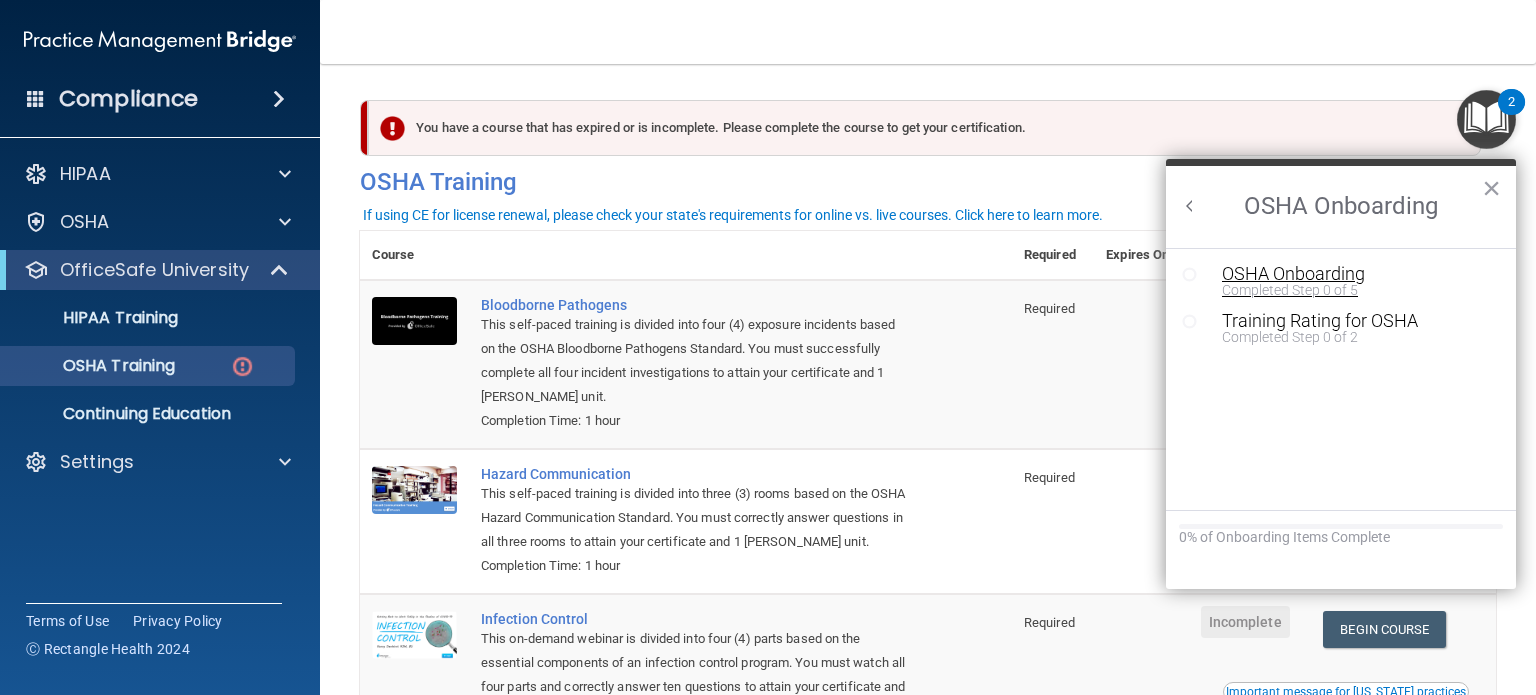 click on "OSHA Onboarding" at bounding box center (1356, 274) 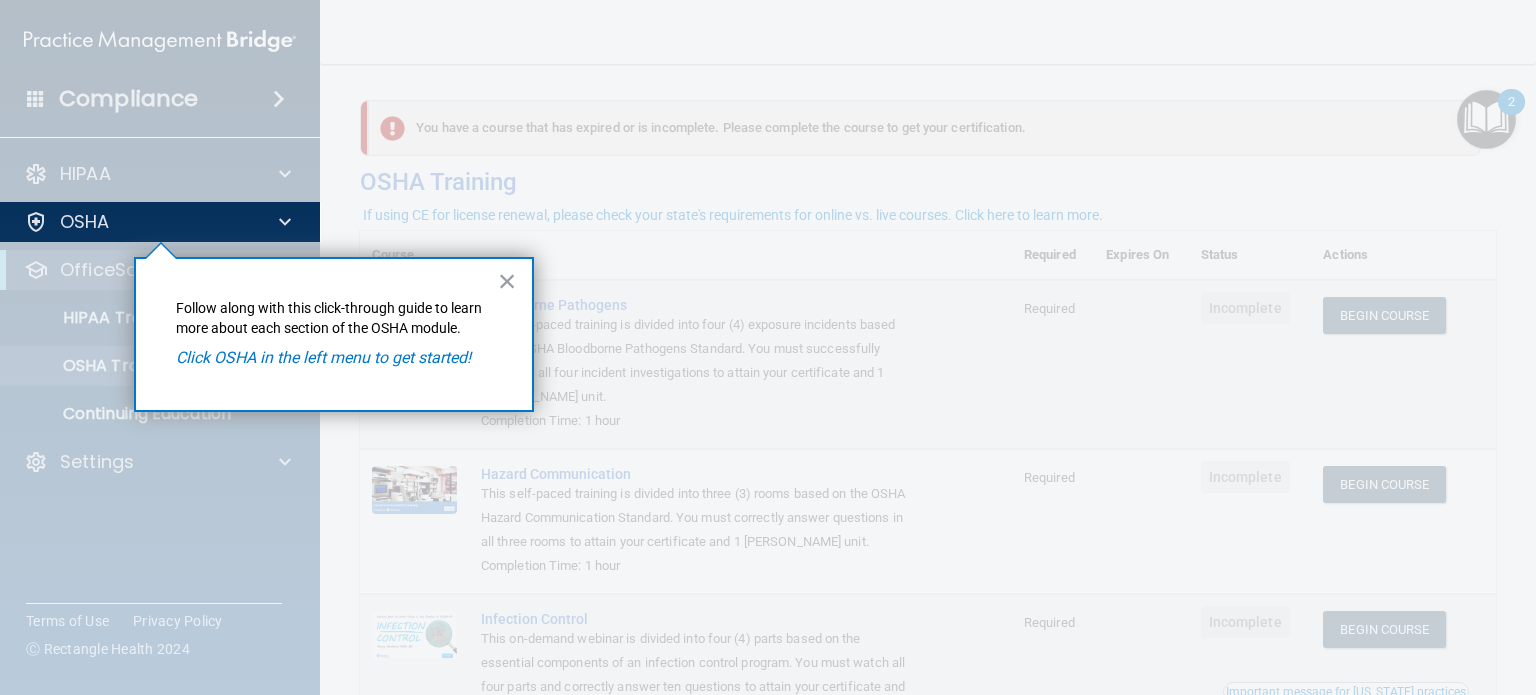 click on "Click OSHA in the left menu to get started!" at bounding box center [323, 357] 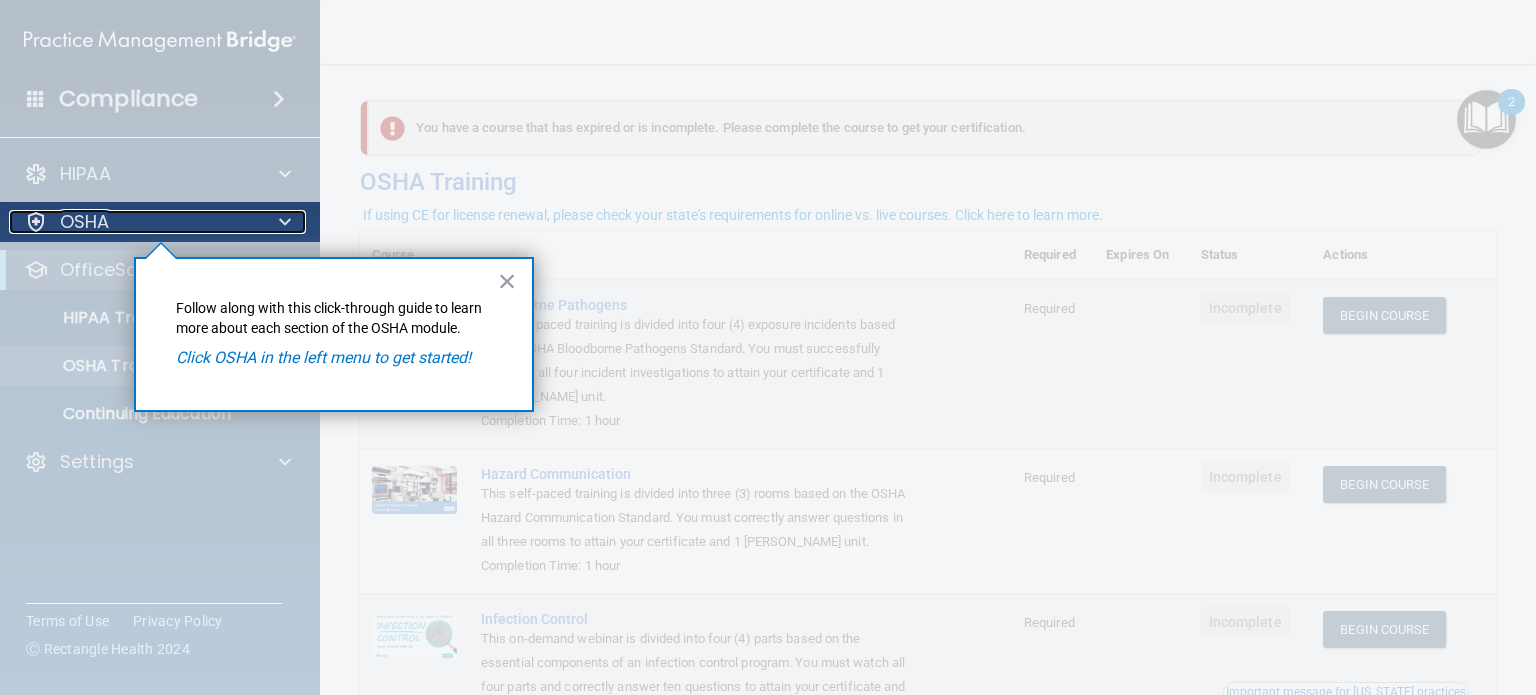 click on "OSHA" at bounding box center [133, 222] 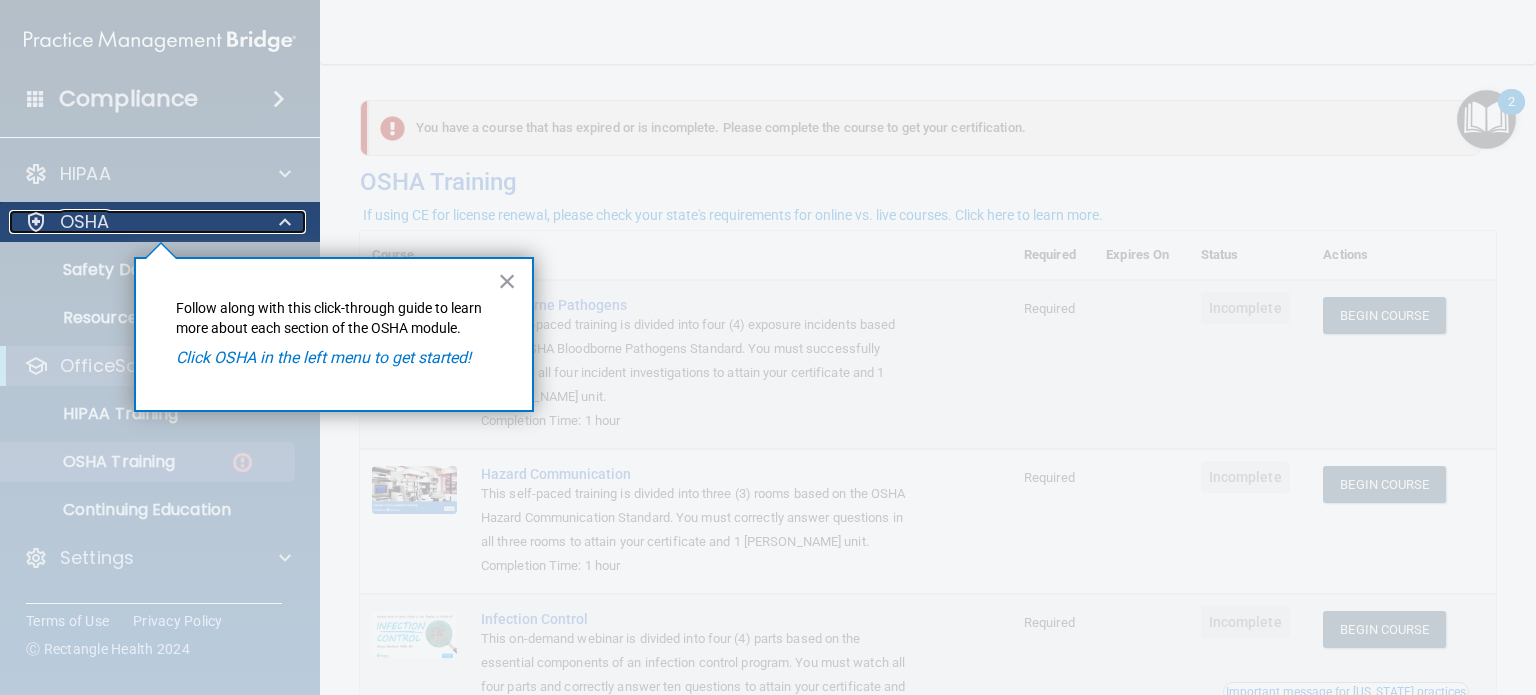 click on "OSHA" at bounding box center [85, 222] 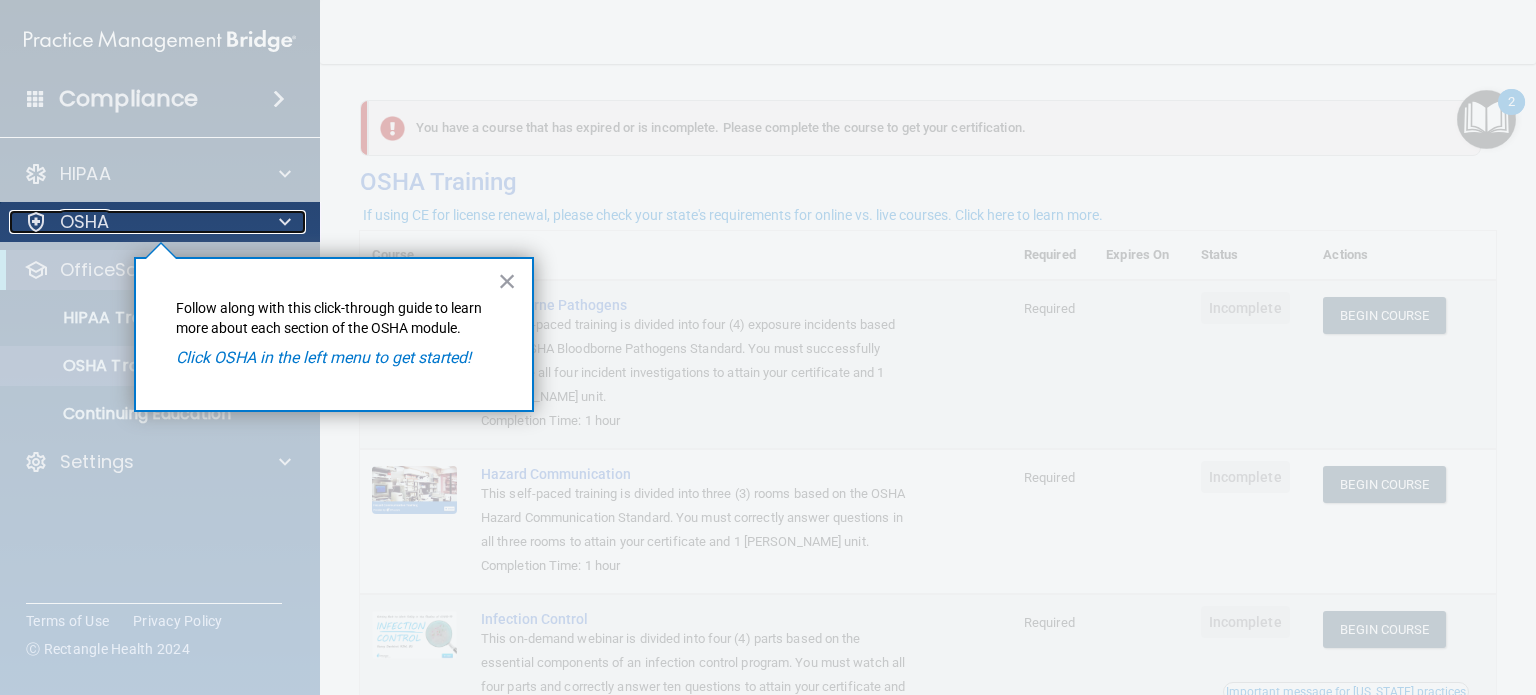 click on "OSHA" at bounding box center [85, 222] 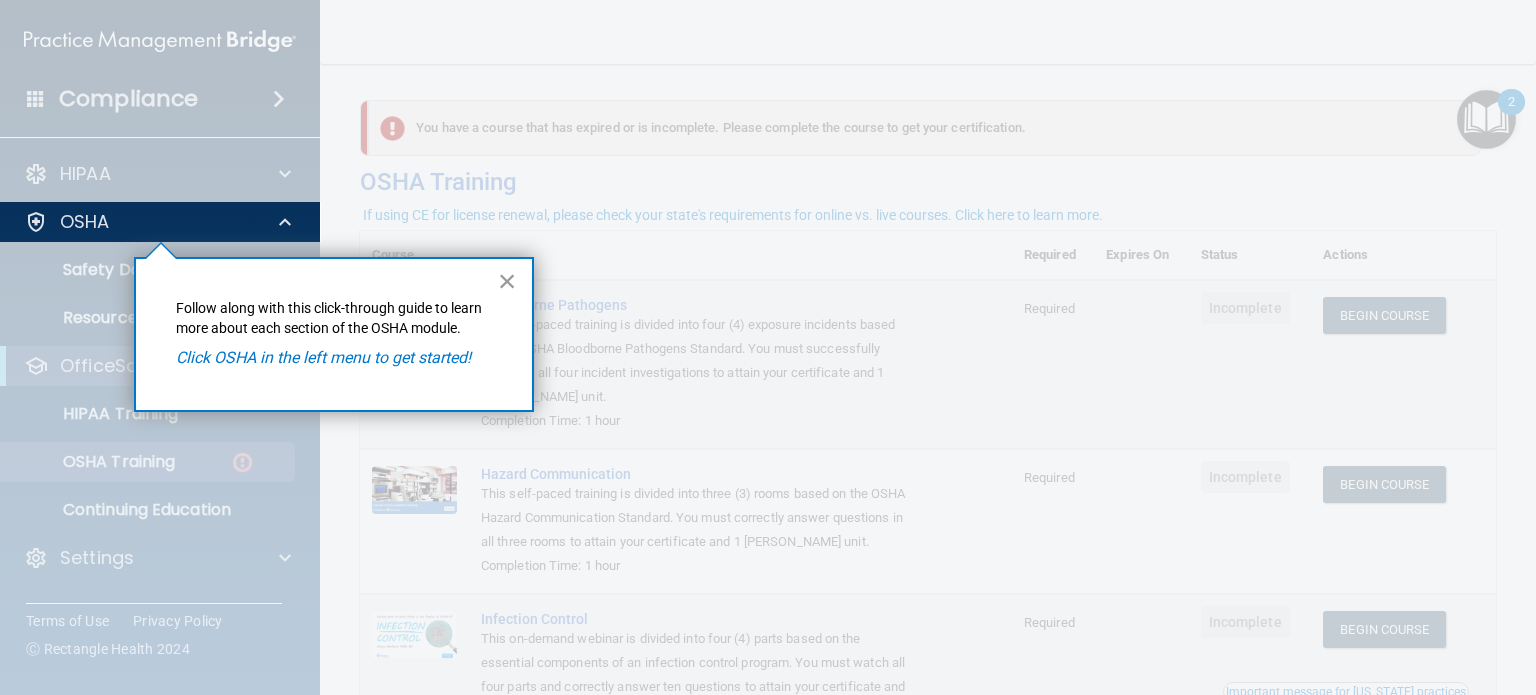 click on "×" at bounding box center (507, 281) 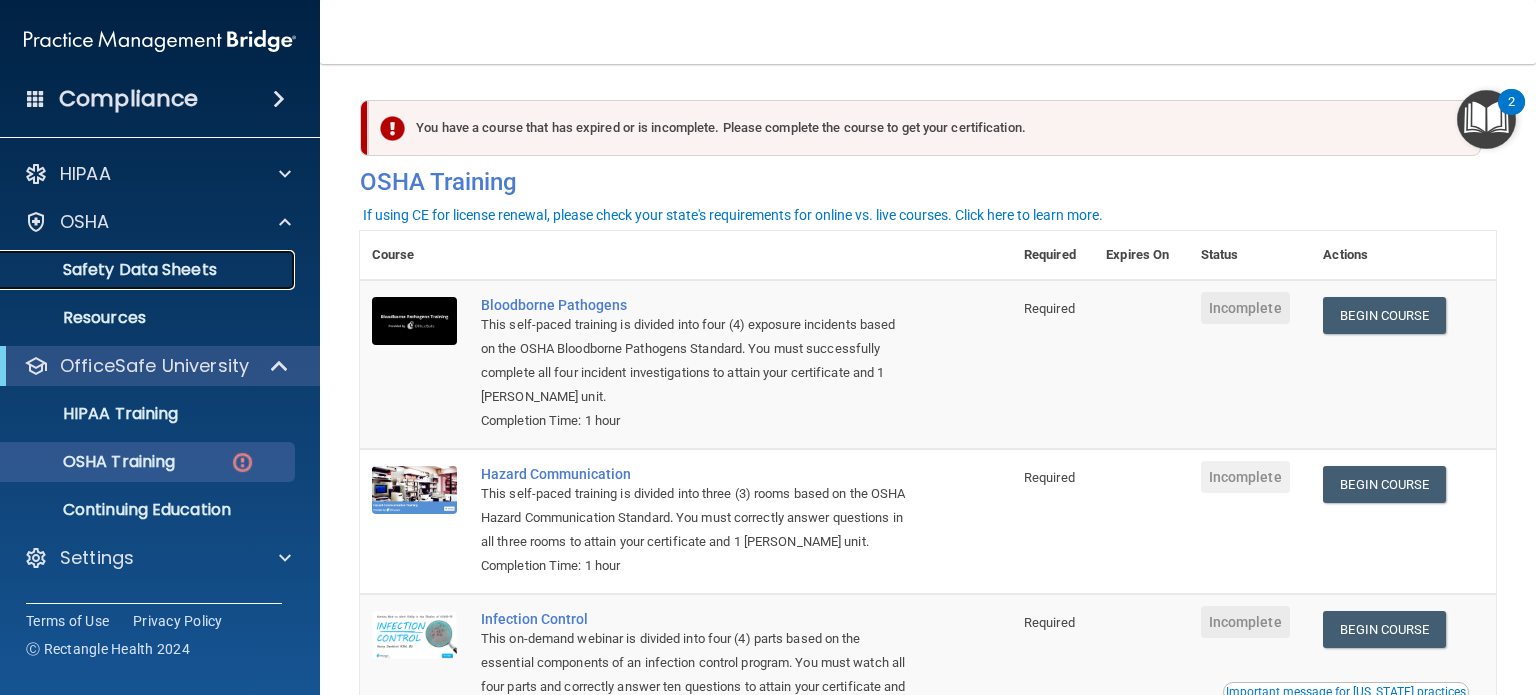 click on "Safety Data Sheets" at bounding box center [149, 270] 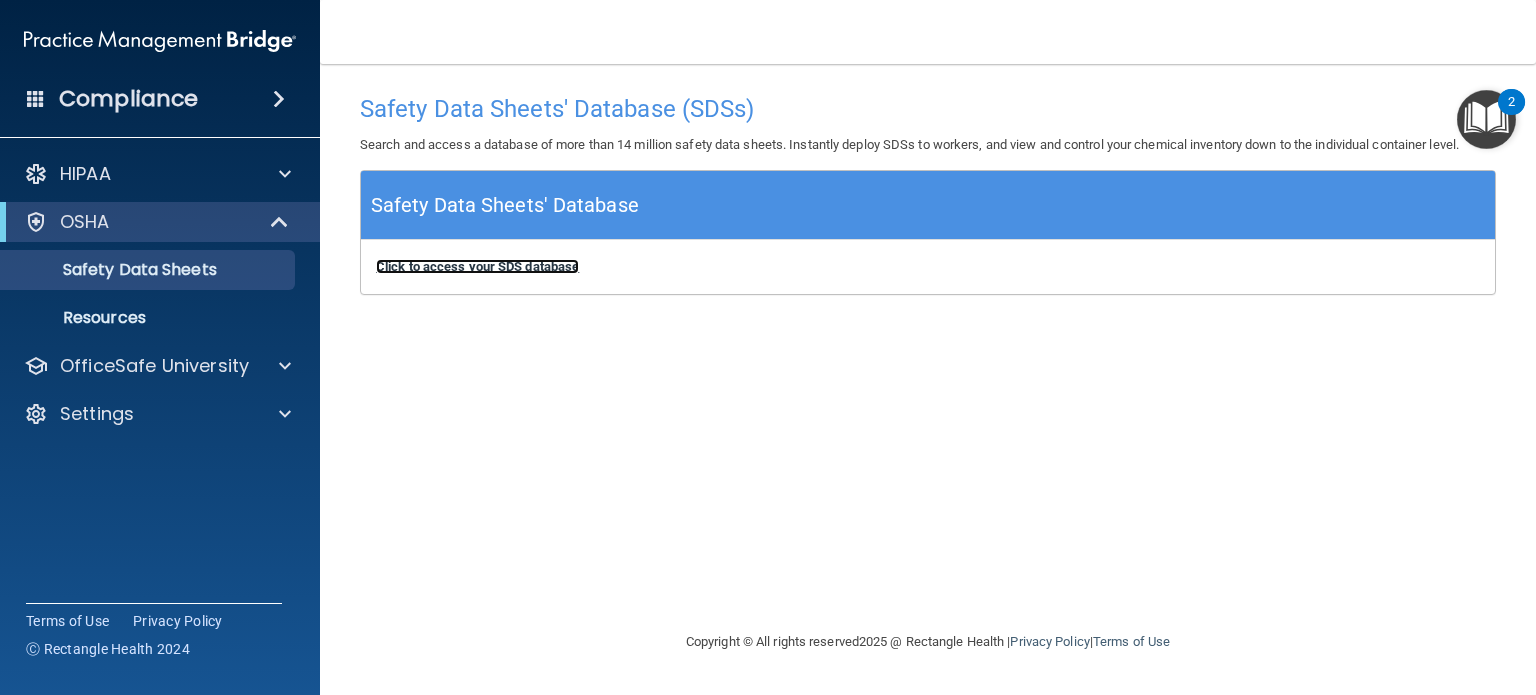 click on "Click to access your SDS database" at bounding box center [477, 266] 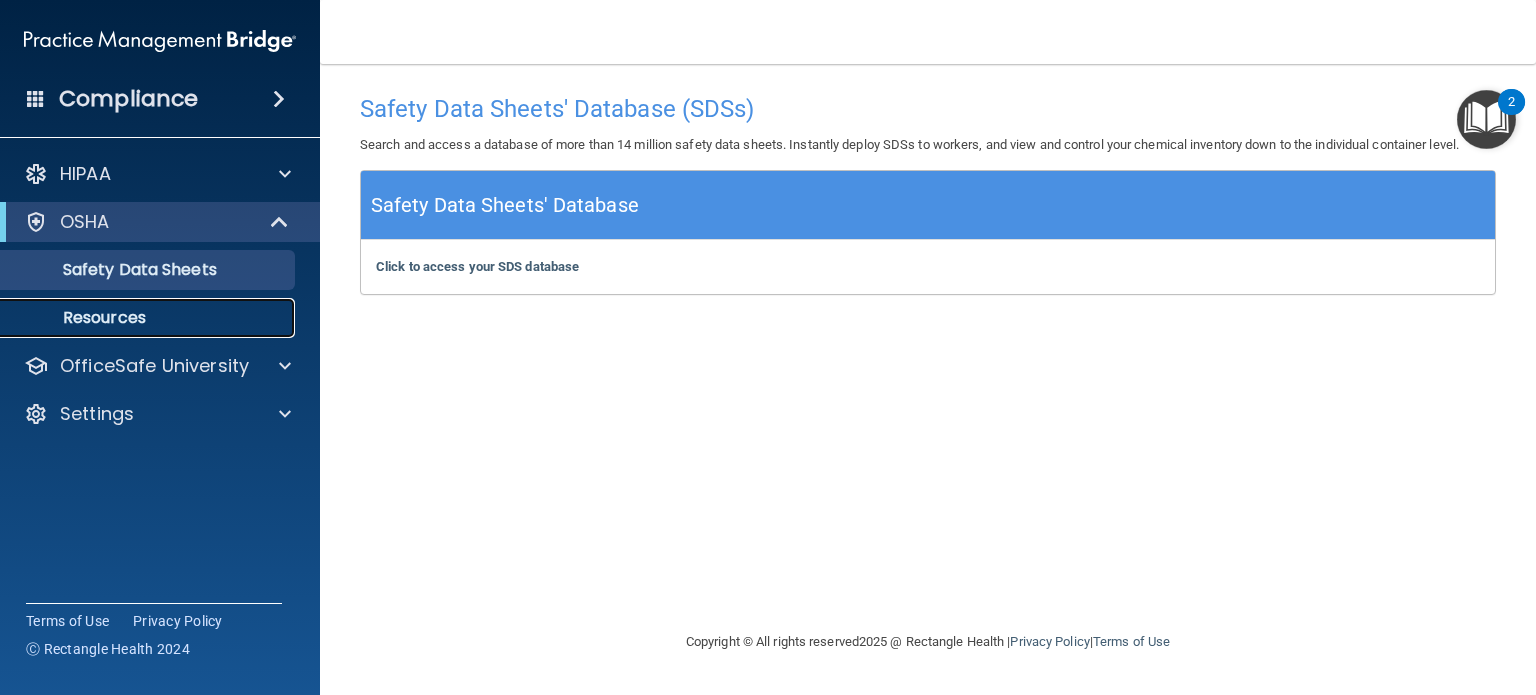 click on "Resources" at bounding box center (149, 318) 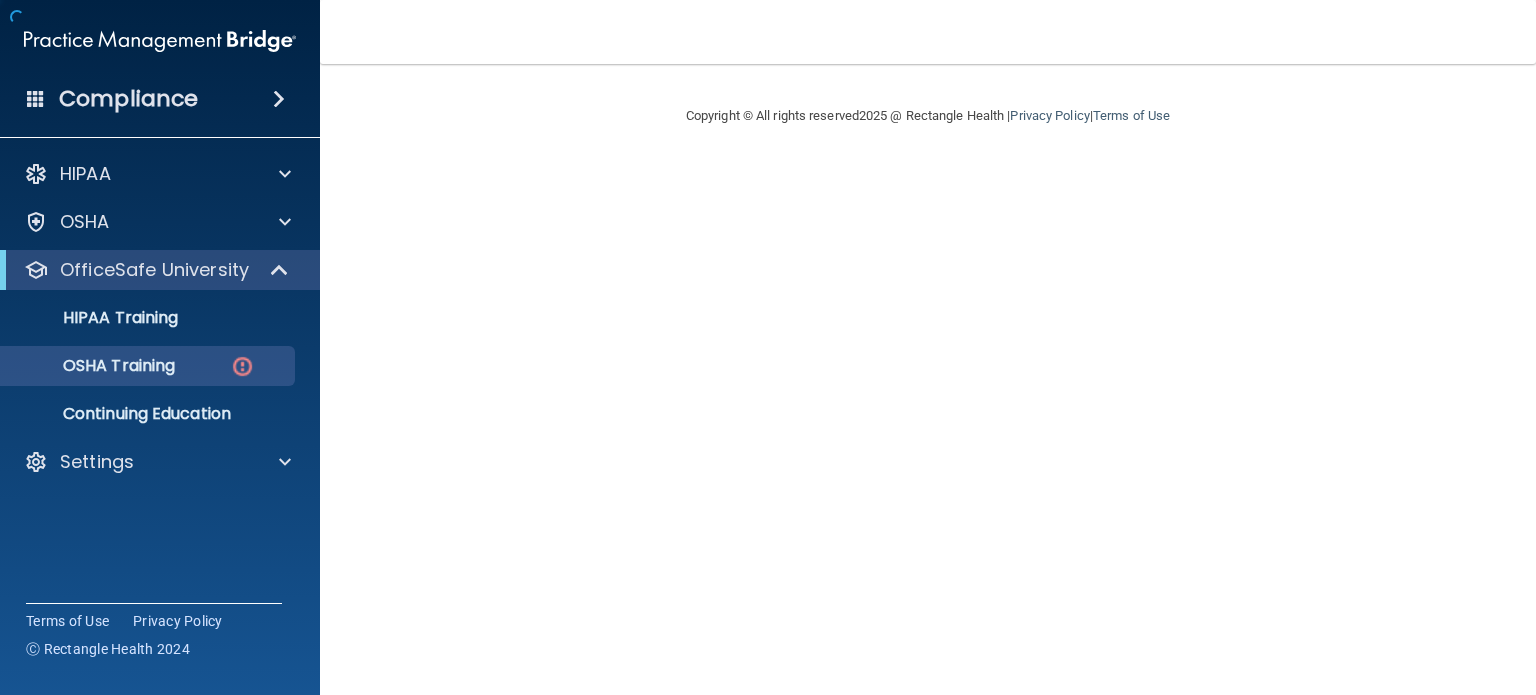 scroll, scrollTop: 0, scrollLeft: 0, axis: both 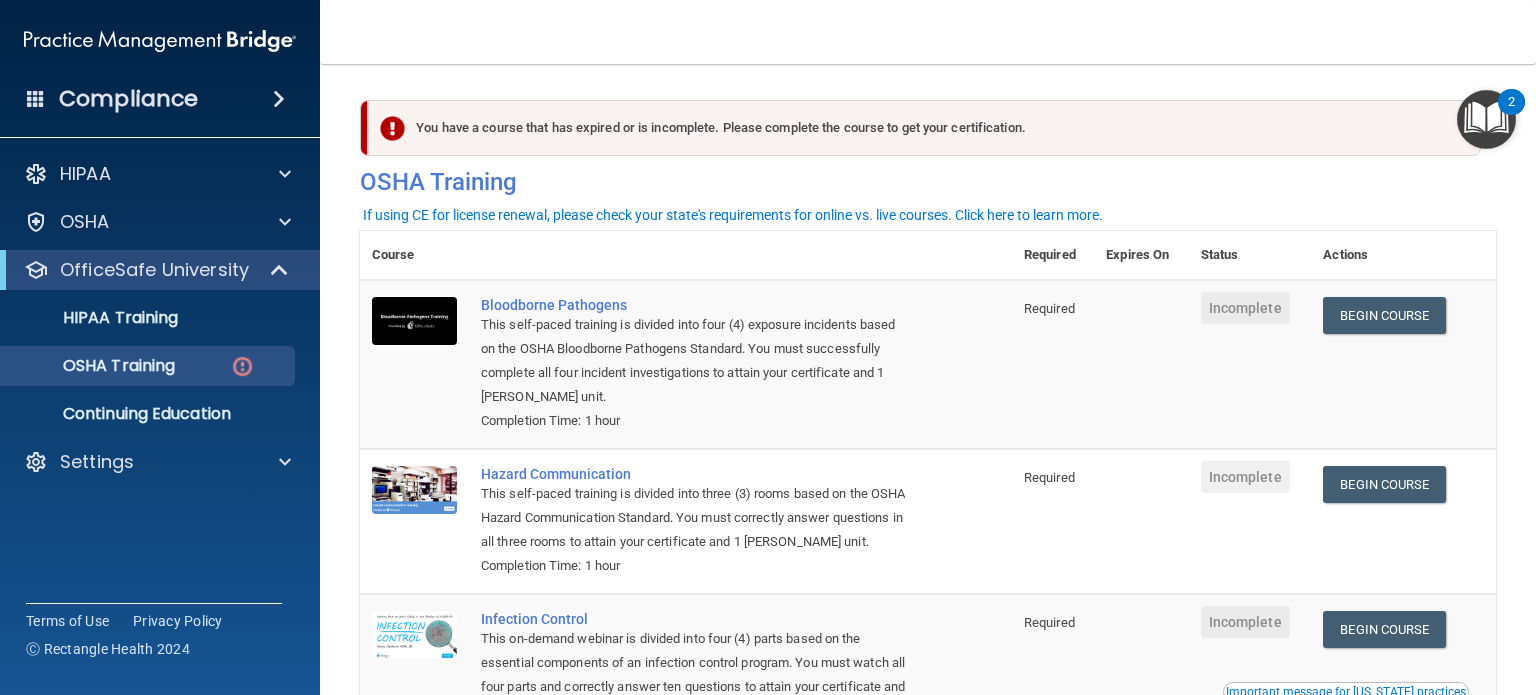 click on "Toggle navigation                                                                                                     [PERSON_NAME]   [EMAIL_ADDRESS][DOMAIN_NAME]                            Manage My Enterprise              [GEOGRAPHIC_DATA] Dental Care     Manage My Location" at bounding box center [928, 32] 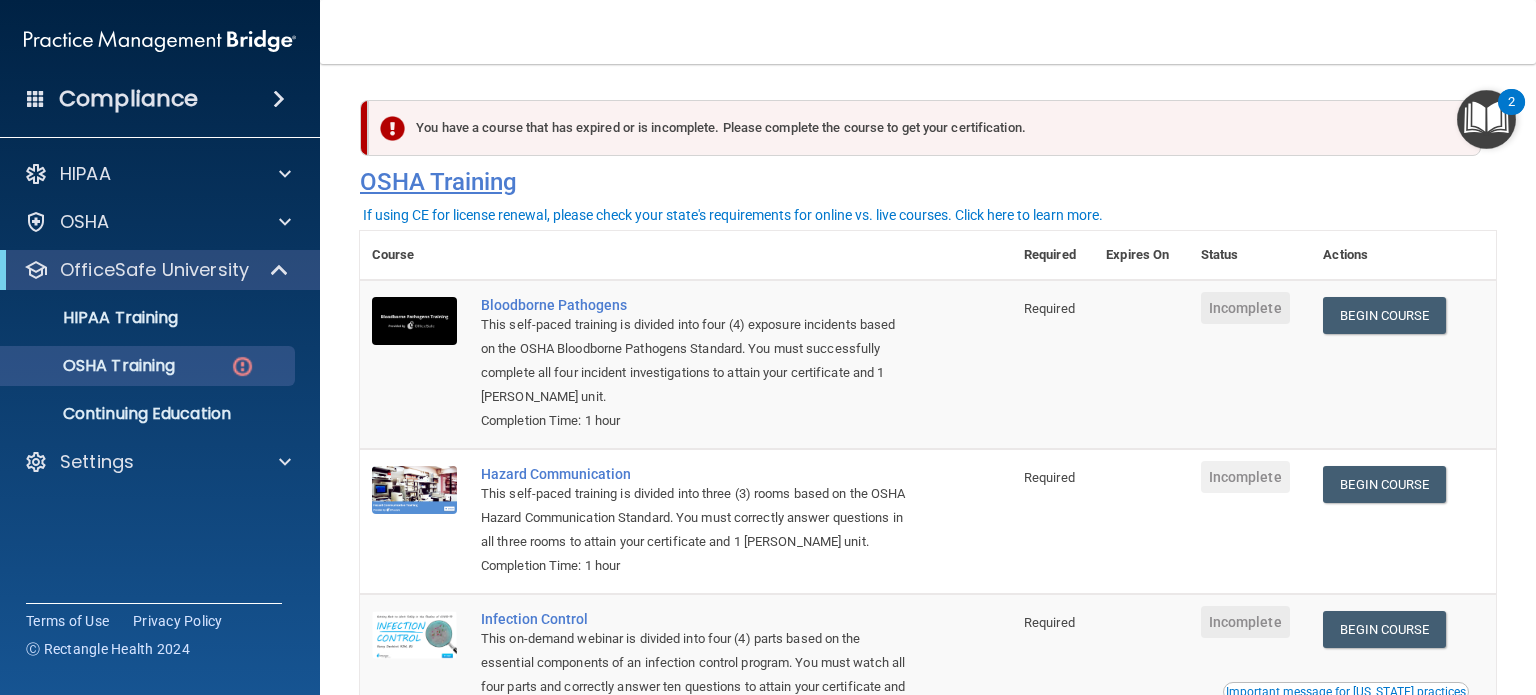 click on "OSHA Training" at bounding box center (928, 182) 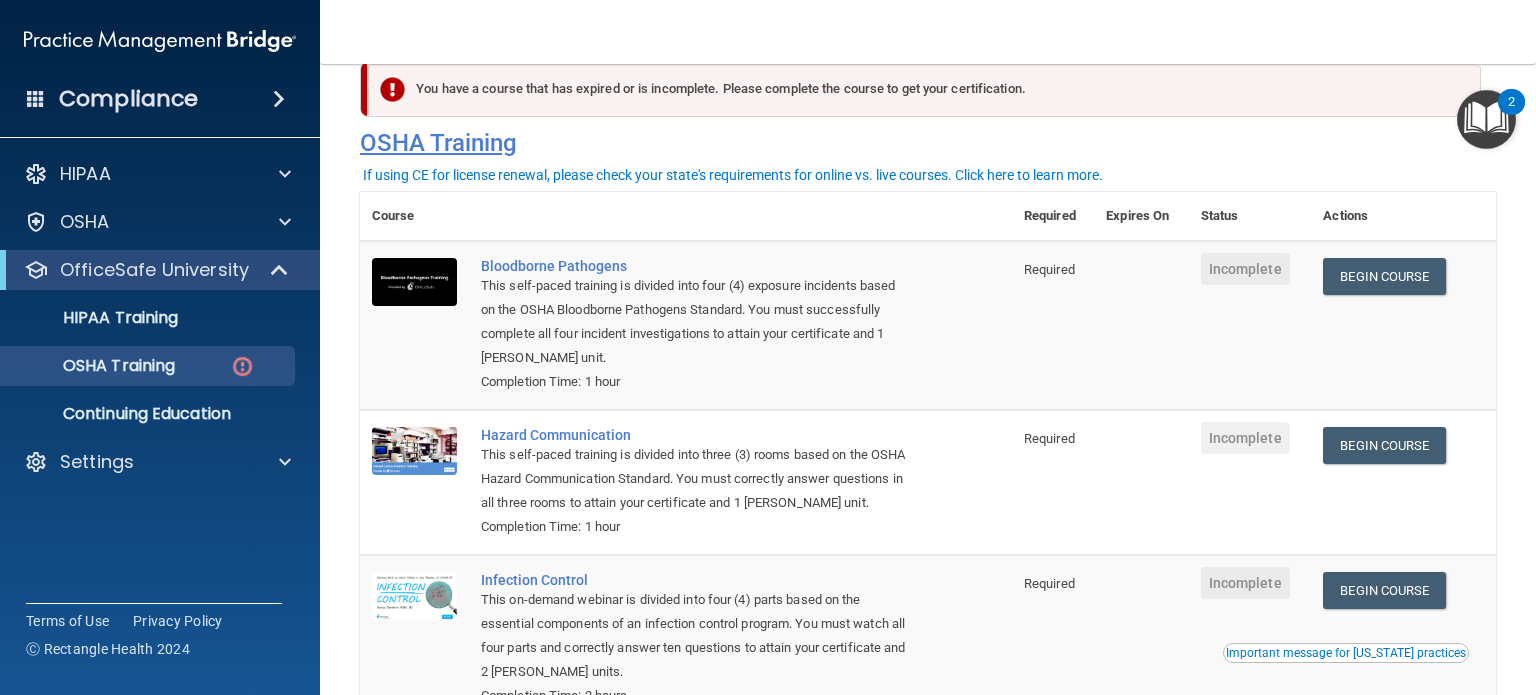 scroll, scrollTop: 0, scrollLeft: 0, axis: both 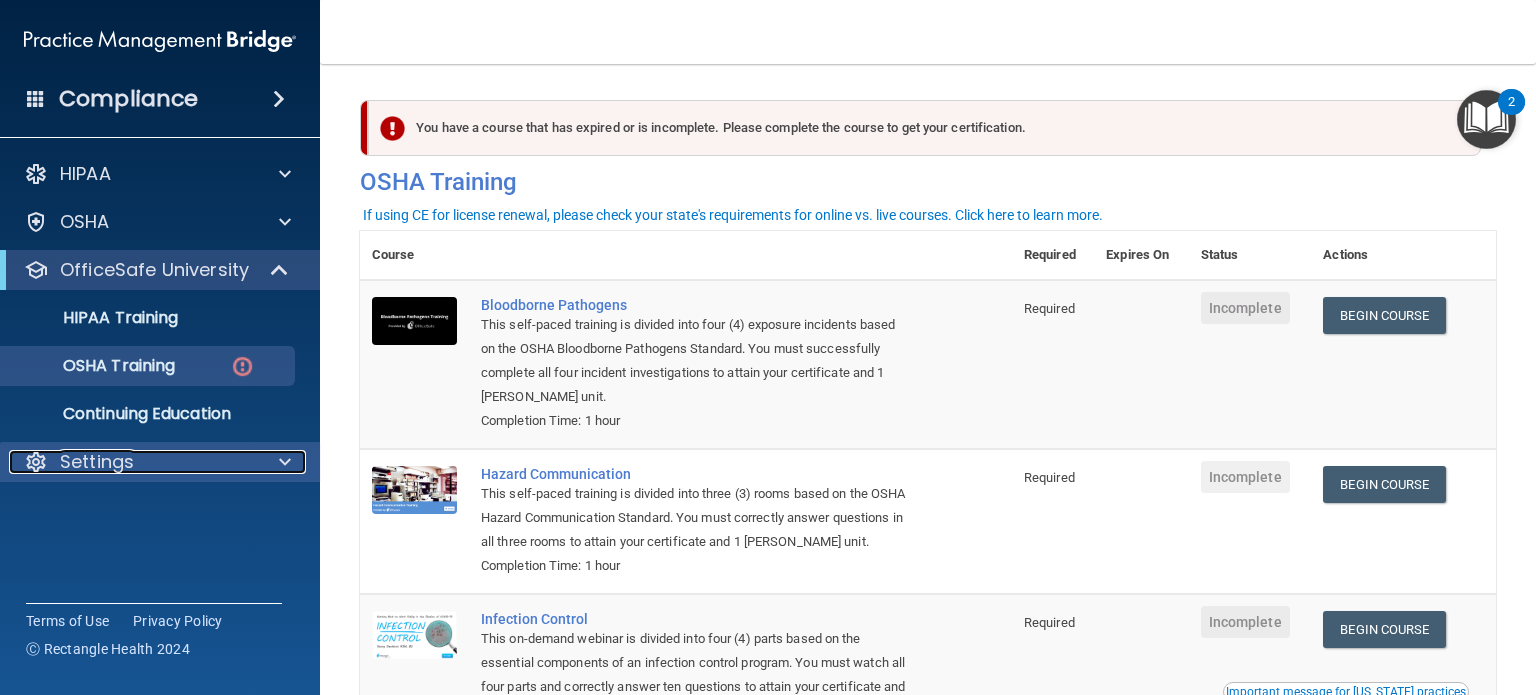 click on "Settings" at bounding box center [133, 462] 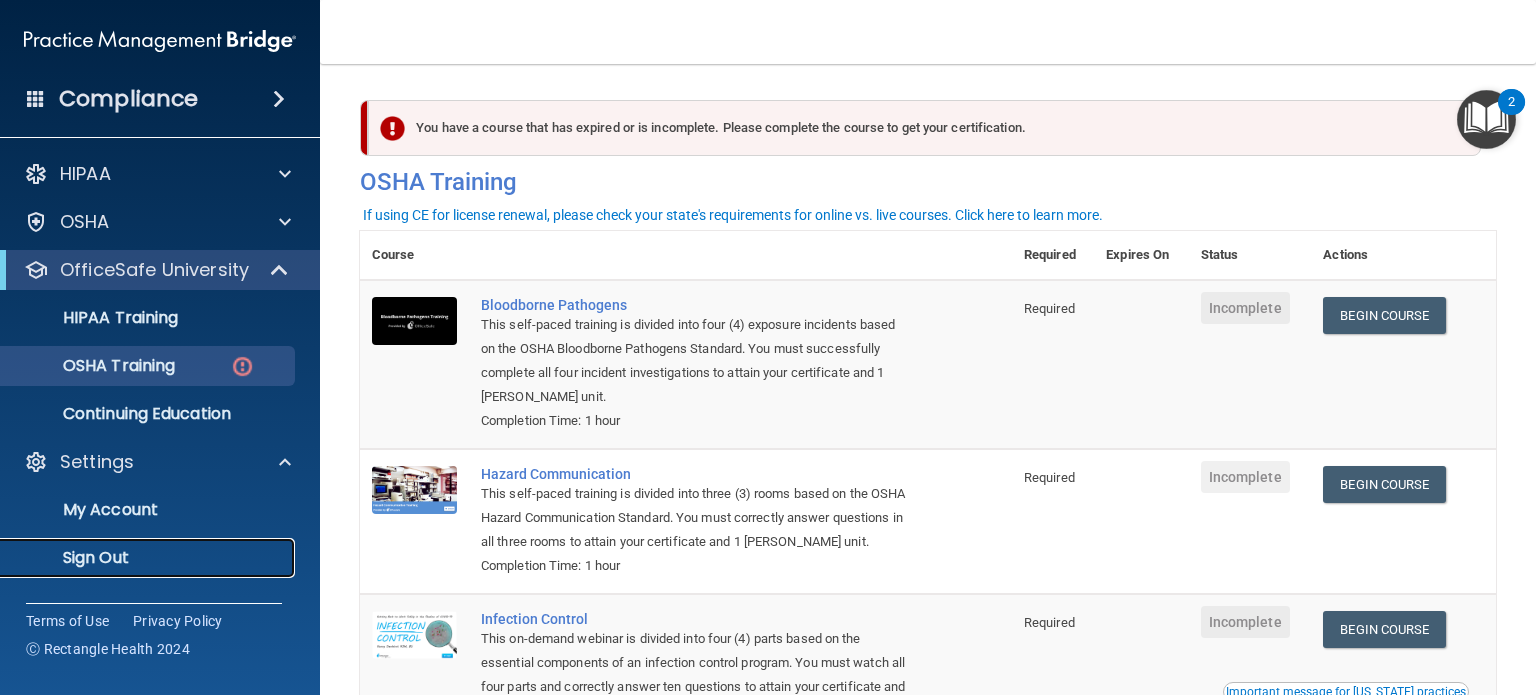 click on "Sign Out" at bounding box center (149, 558) 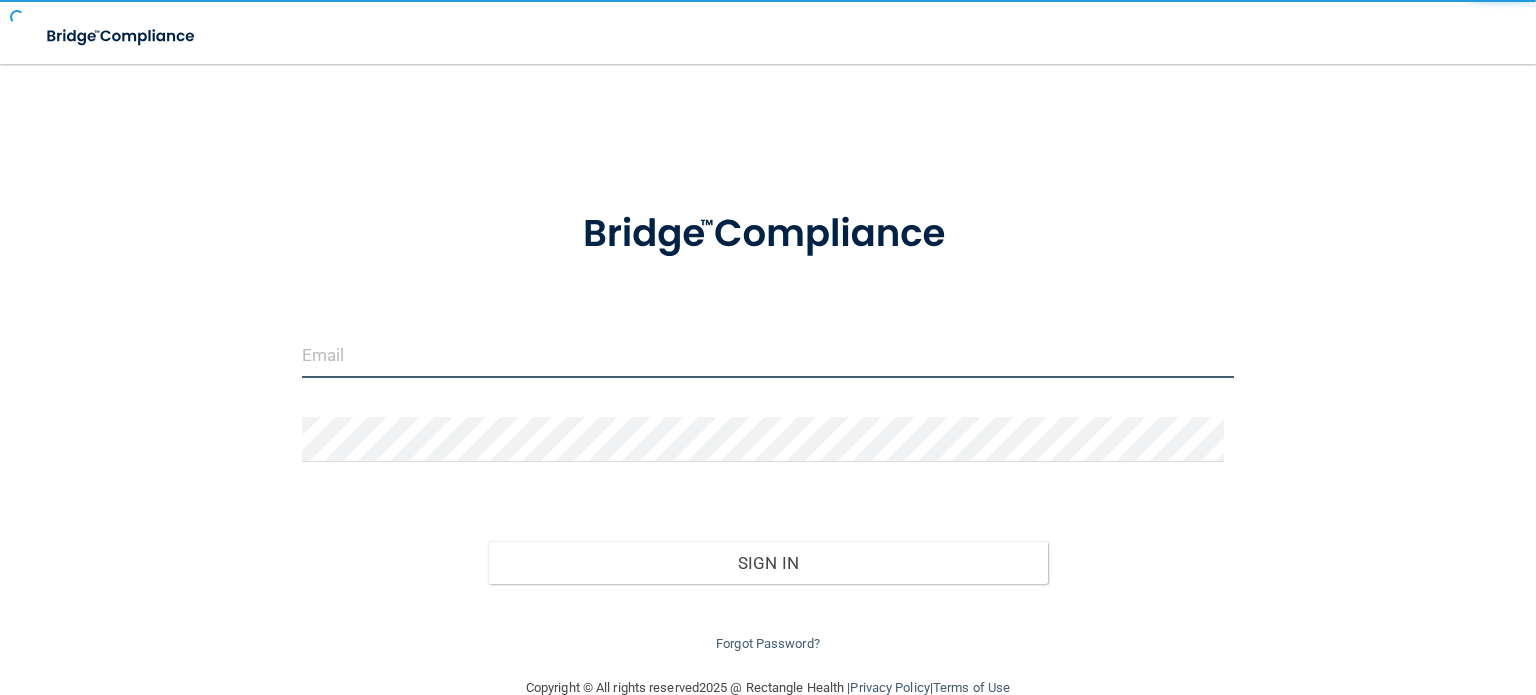 type on "[EMAIL_ADDRESS][DOMAIN_NAME]" 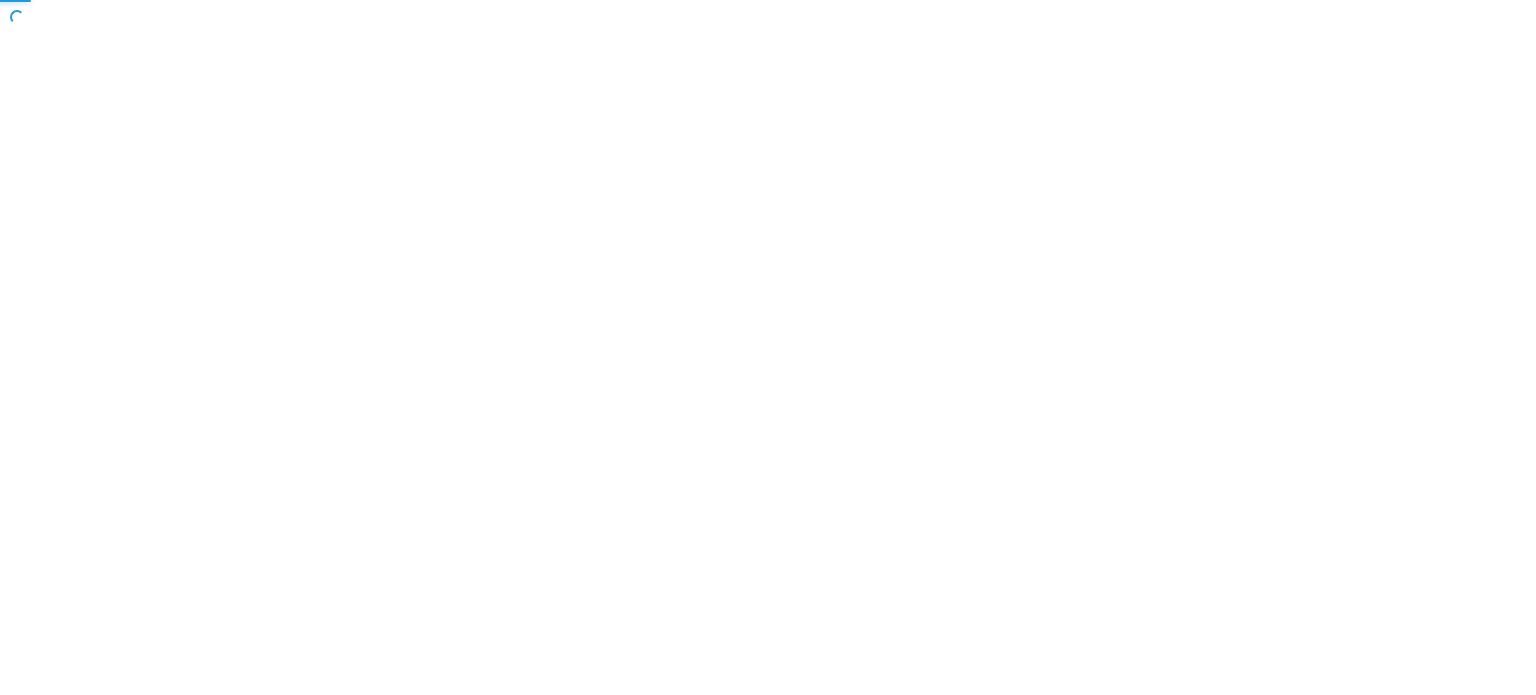 scroll, scrollTop: 0, scrollLeft: 0, axis: both 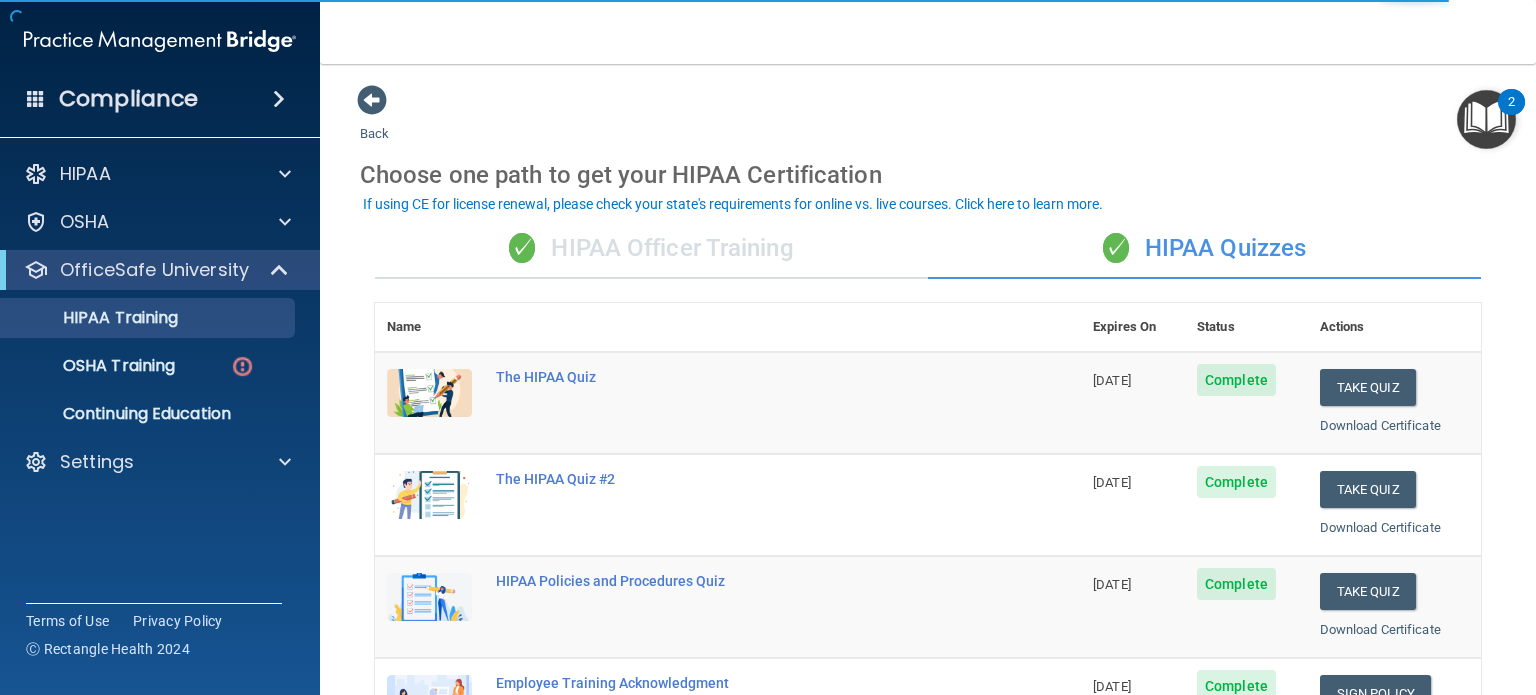 click on "Back     Choose one path to get your HIPAA Certification               ✓   HIPAA Officer Training       ✓   HIPAA Quizzes                      Name    Expires On  Status  Actions                     The HIPAA Quiz         [DATE]           Complete        Take Quiz       Download Certificate                        The HIPAA Quiz #2         [DATE]           Complete        Take Quiz       Download Certificate                        HIPAA Policies and Procedures Quiz         [DATE]           Complete        Take Quiz       Download Certificate                Employee Training Acknowledgment   Finish your HIPAA quizzes to acknowledge you have received HIPAA employee training.    [DATE]           Complete        Sign Policy       Sign Policy       Download Policy            Policies Acknowledgment   Finish your HIPAA quizzes to acknowledge you have received your organization’s HIPAA policies.    [DATE]           Complete        Sign Policy       Sign Policy       Download Policy" at bounding box center (928, 379) 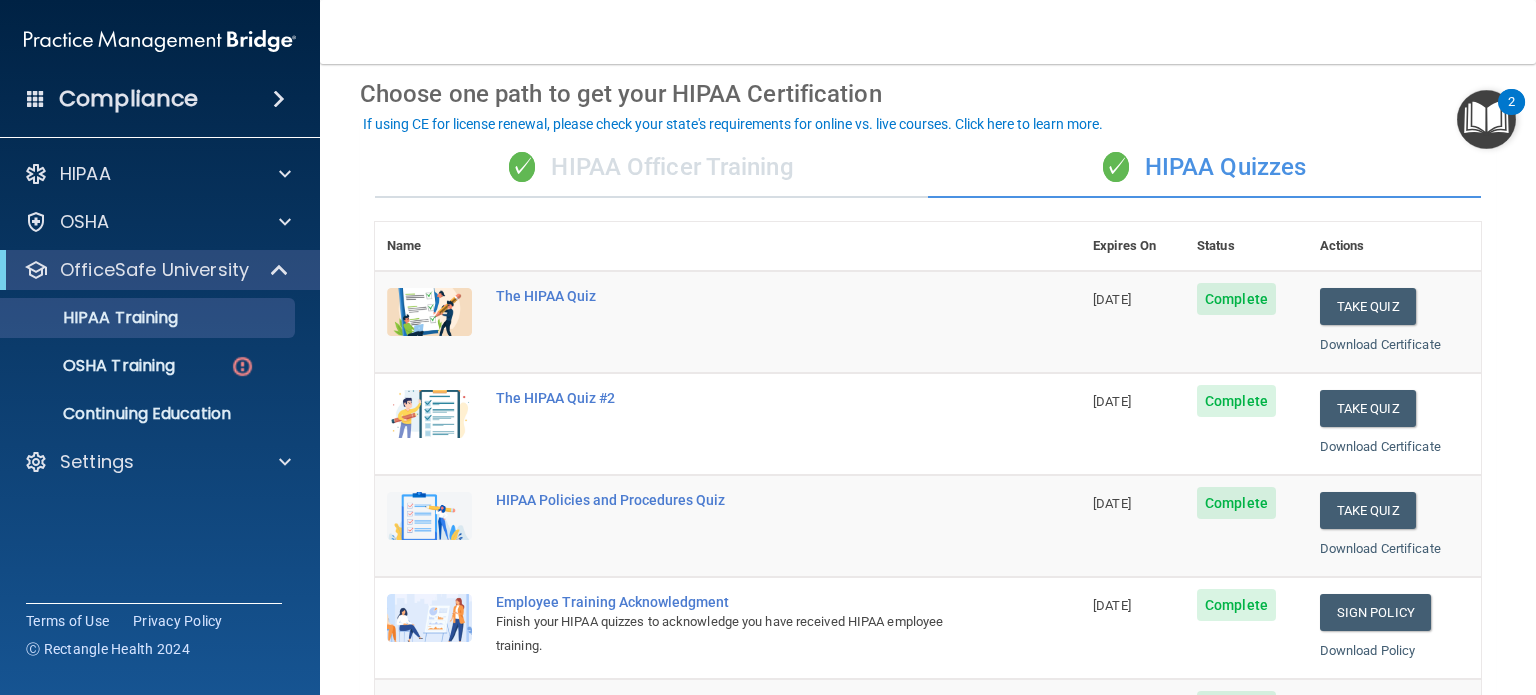 scroll, scrollTop: 40, scrollLeft: 0, axis: vertical 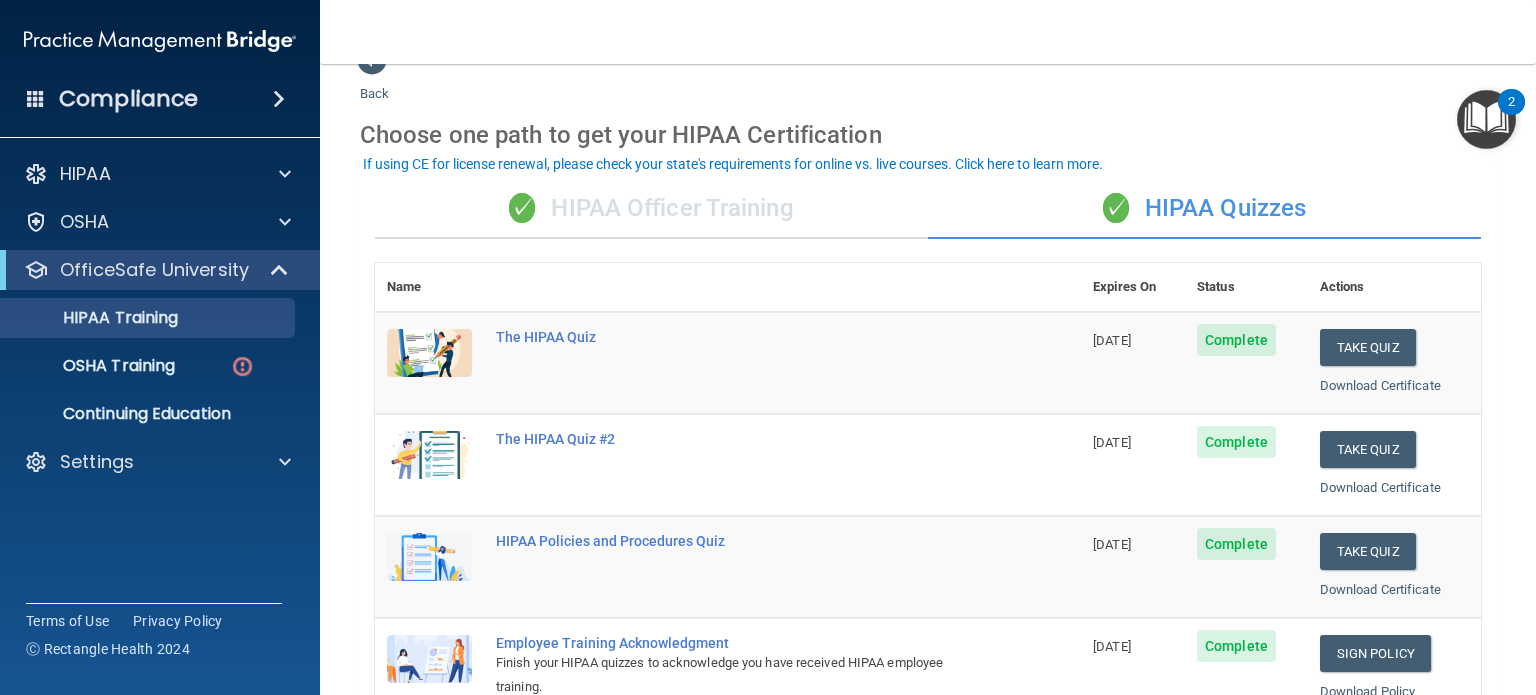 click on "✓   HIPAA Officer Training" at bounding box center [651, 209] 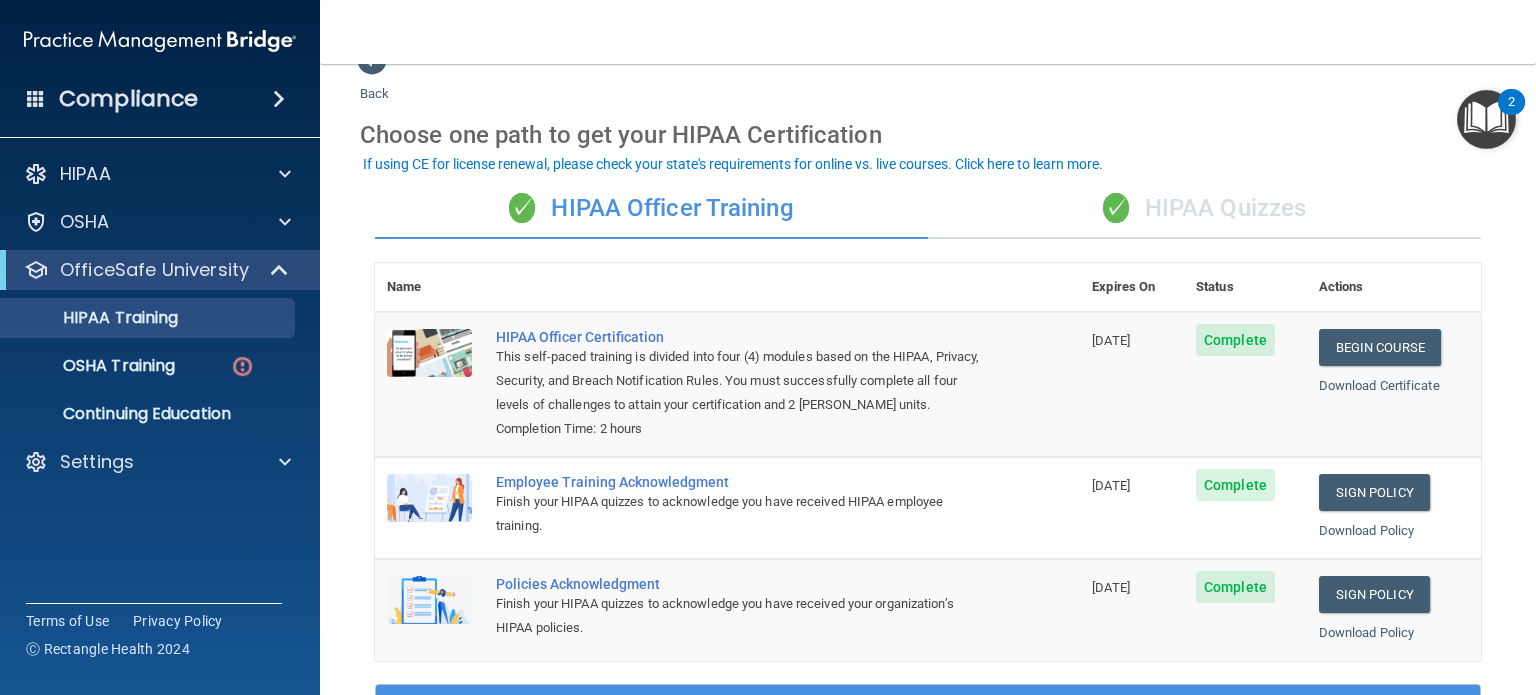 click on "Back     Choose one path to get your HIPAA Certification               ✓   HIPAA Officer Training       ✓   HIPAA Quizzes                  Name    Expires On  Status  Actions                     HIPAA Officer Certification     This self-paced training is divided into four (4) modules based on the HIPAA, Privacy, Security, and Breach Notification Rules. You must successfully complete all four levels of challenges to attain your certification and 2 [PERSON_NAME] units.    Completion Time: 2 hours    [DATE]           Complete        Begin Course       Download Certificate                Employee Training Acknowledgment   Finish your HIPAA quizzes to acknowledge you have received HIPAA employee training.    [DATE]           Complete        Sign Policy       Sign Policy       Download Policy            Policies Acknowledgment   Finish your HIPAA quizzes to acknowledge you have received your organization’s HIPAA policies.    [DATE]           Complete        Sign Policy       Sign Policy" at bounding box center (928, 634) 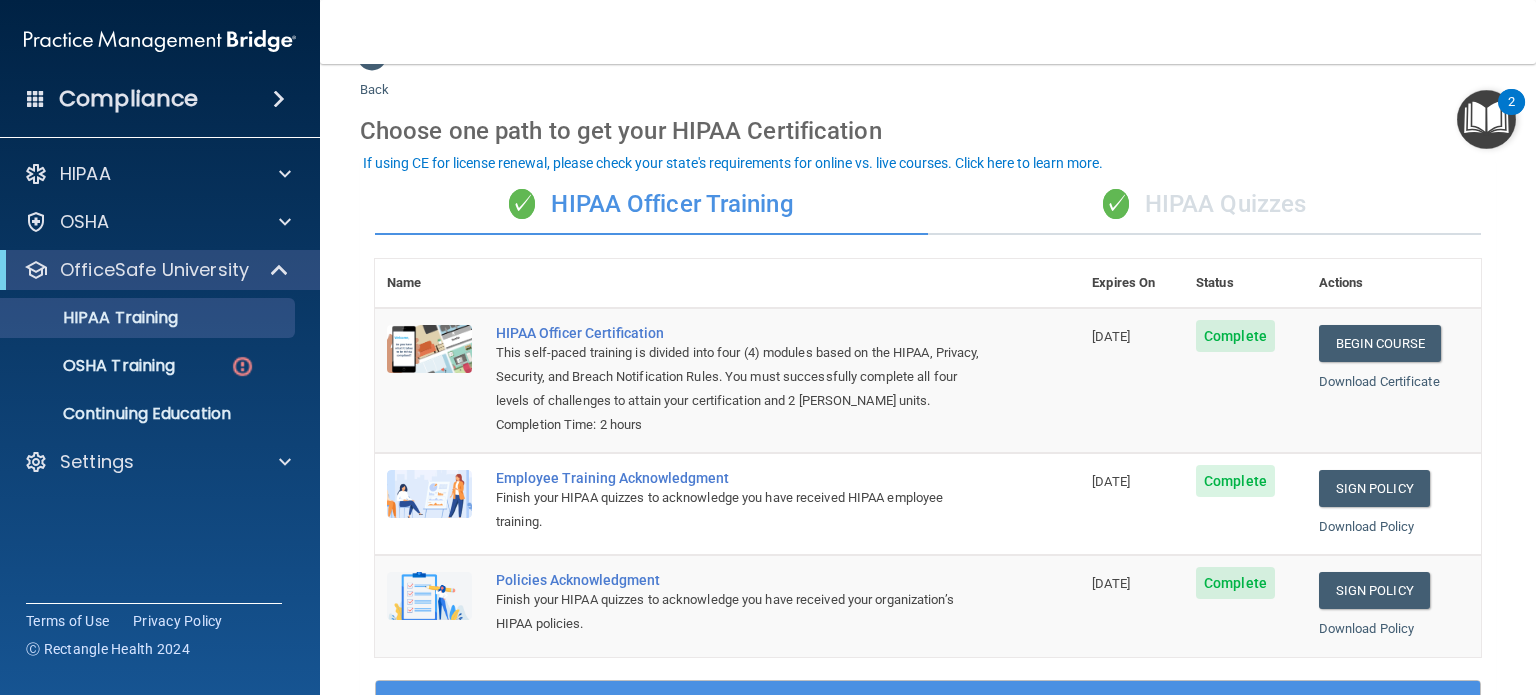 scroll, scrollTop: 0, scrollLeft: 0, axis: both 